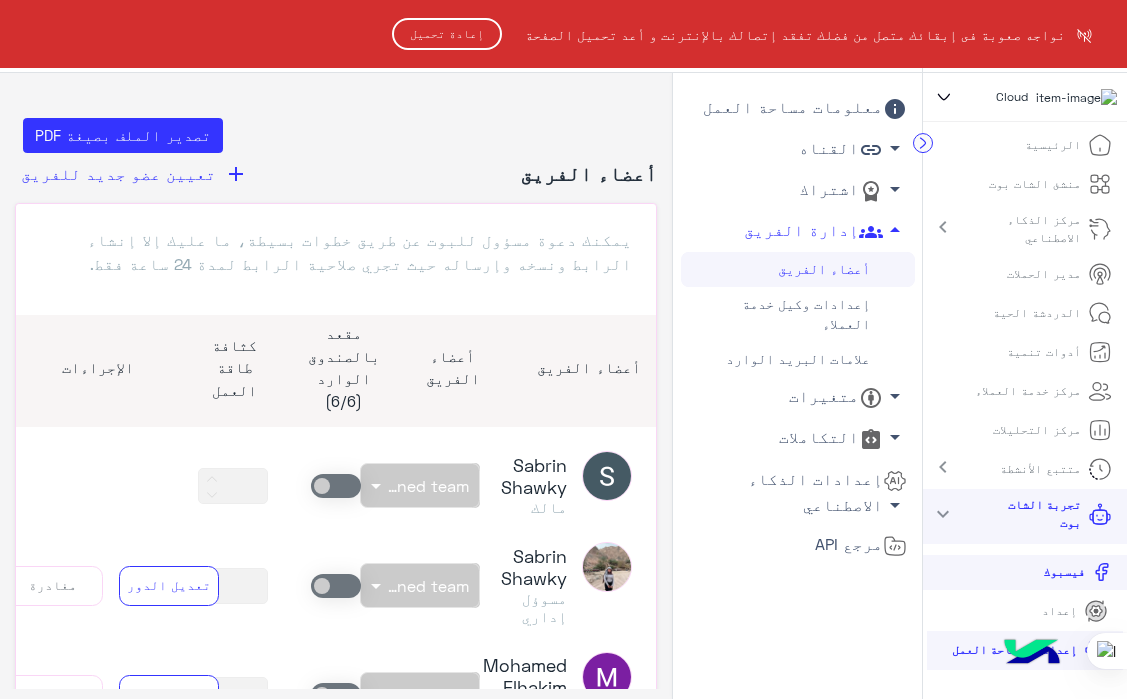 scroll, scrollTop: 0, scrollLeft: 0, axis: both 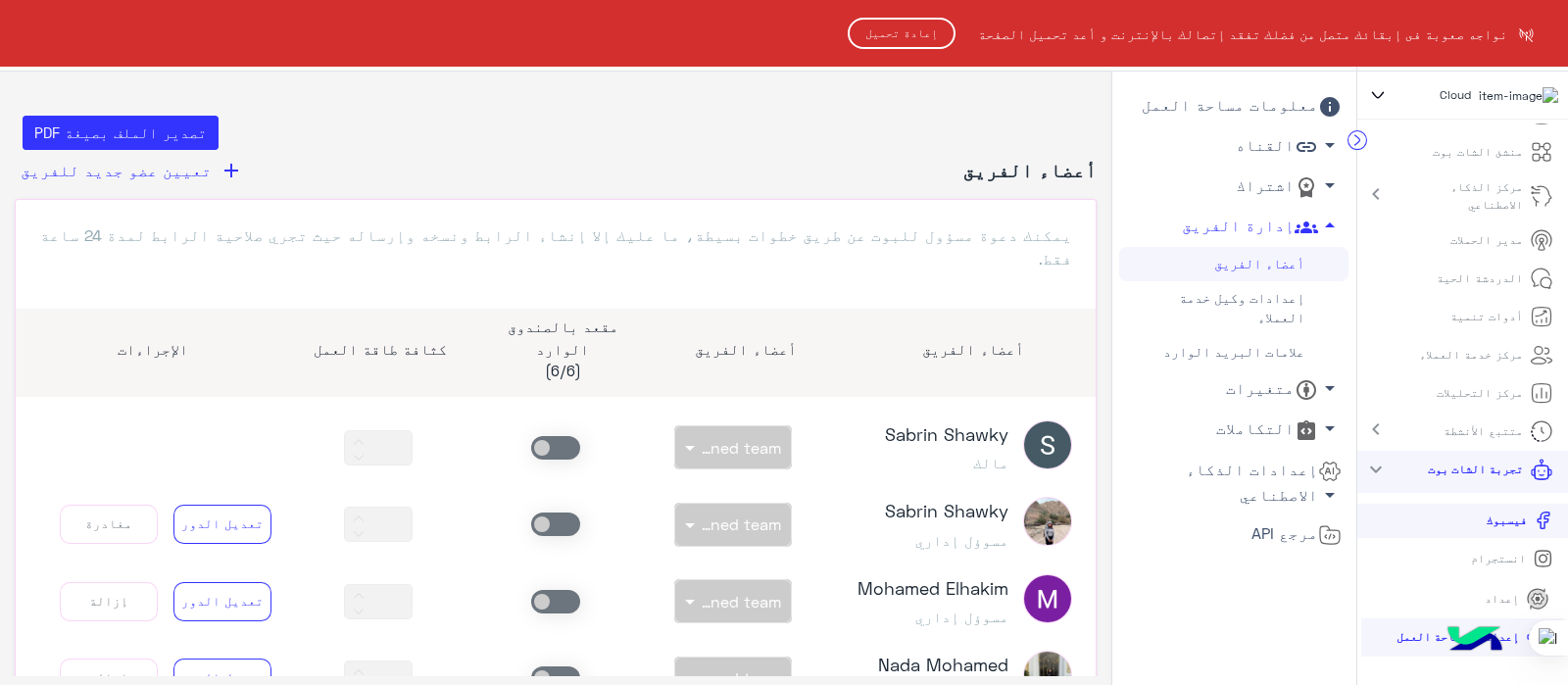 click on "إعادة تحميل" 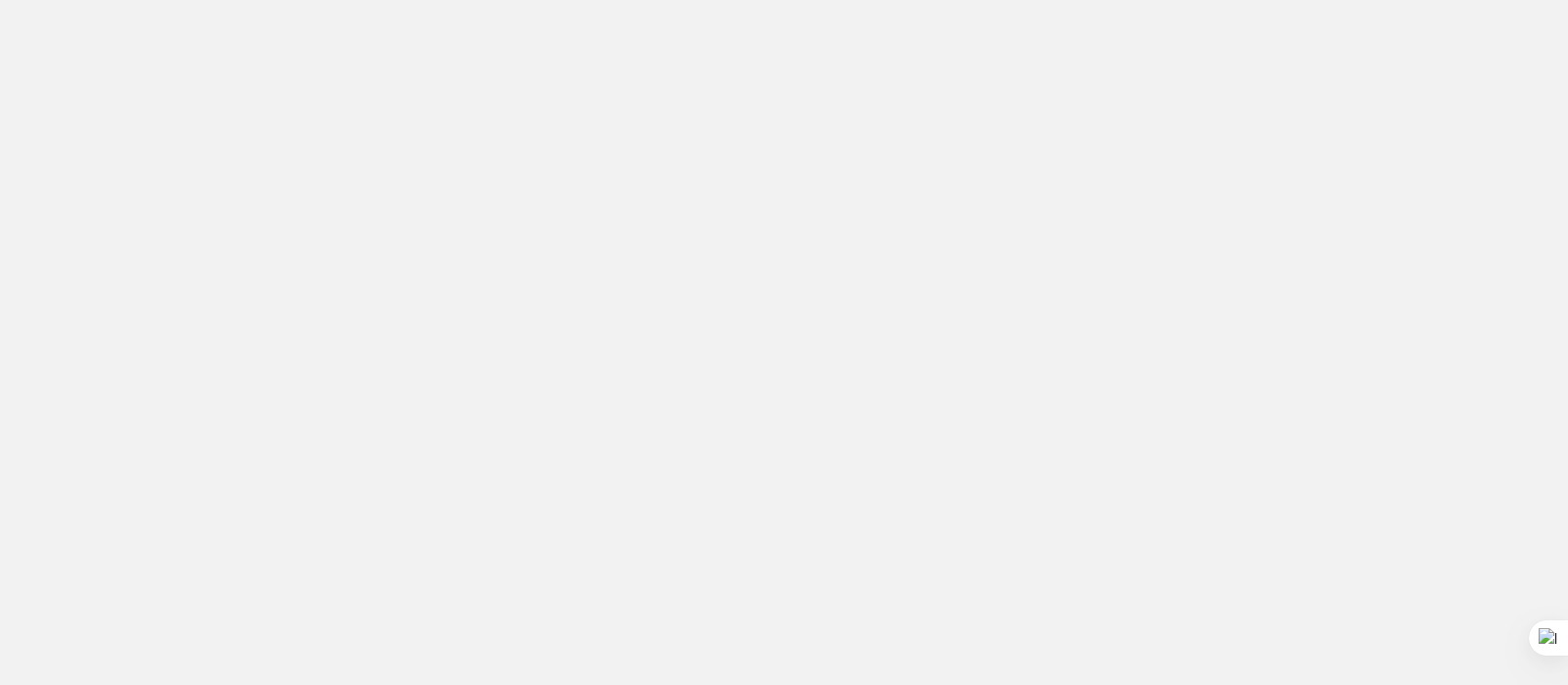 scroll, scrollTop: 0, scrollLeft: 0, axis: both 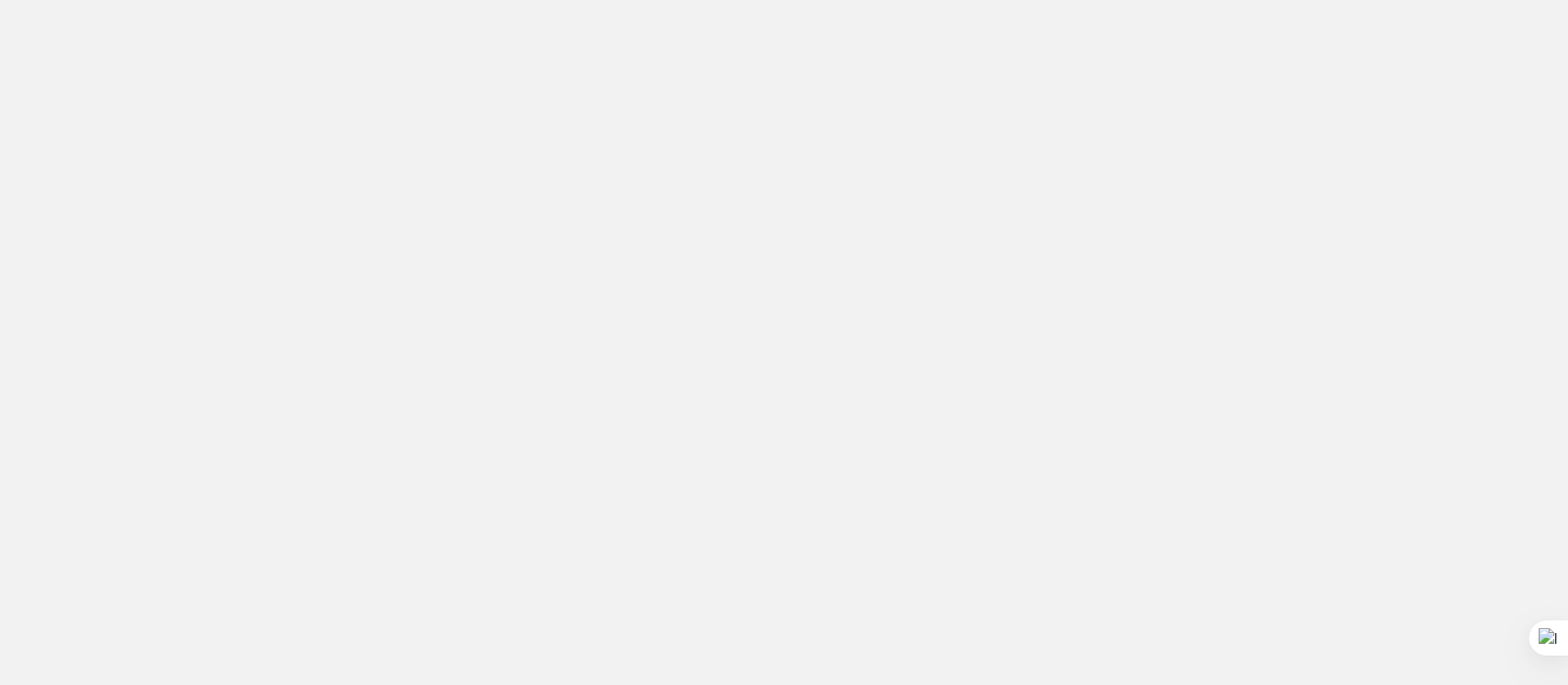 click at bounding box center [784, 342] 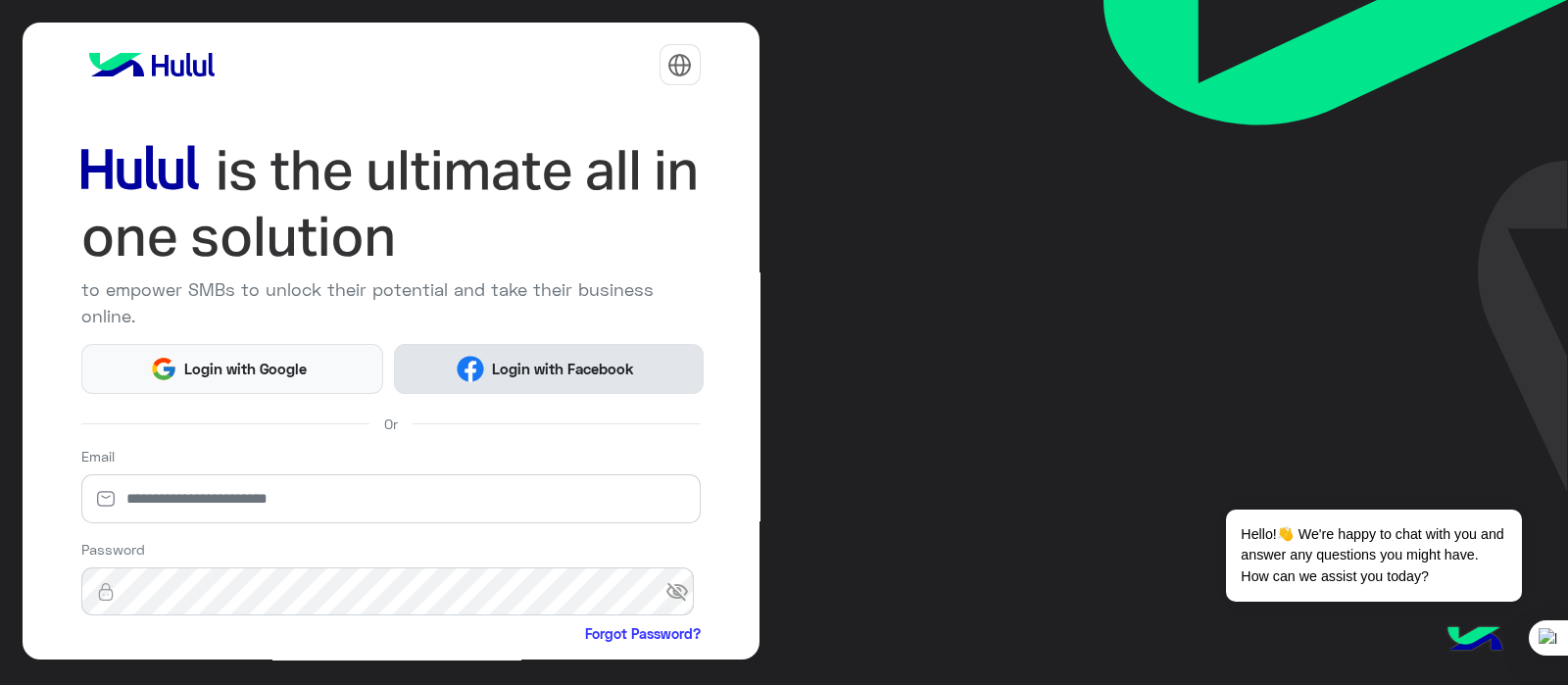 click on "Login with Facebook" 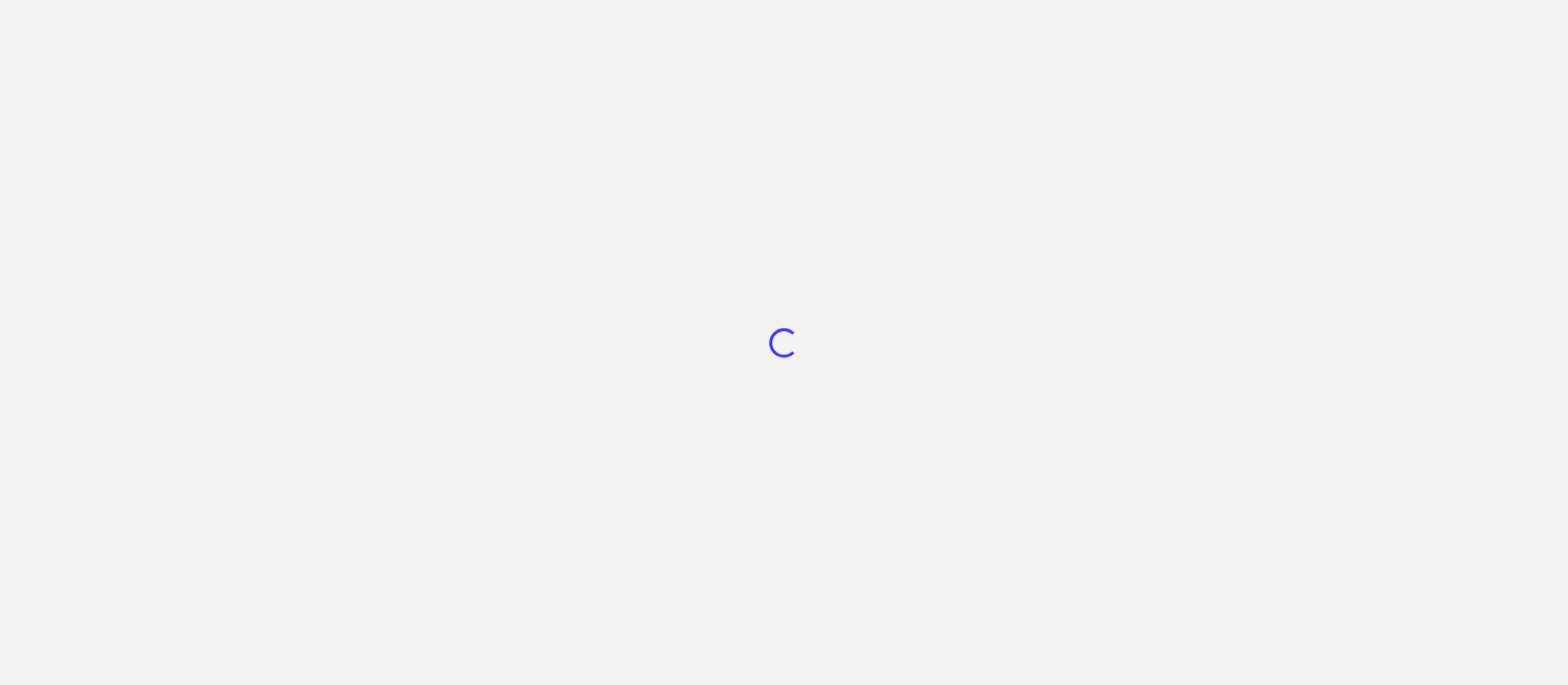 scroll, scrollTop: 0, scrollLeft: 0, axis: both 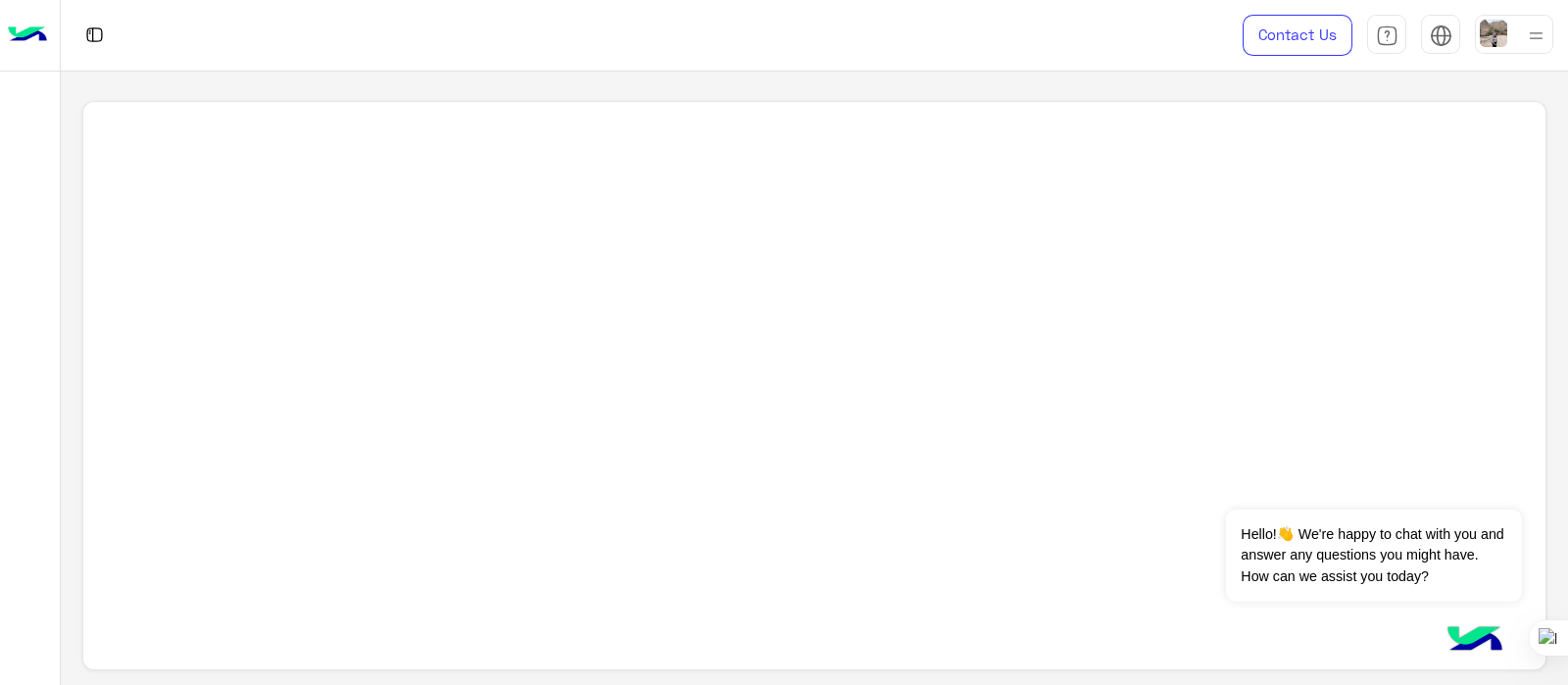 click 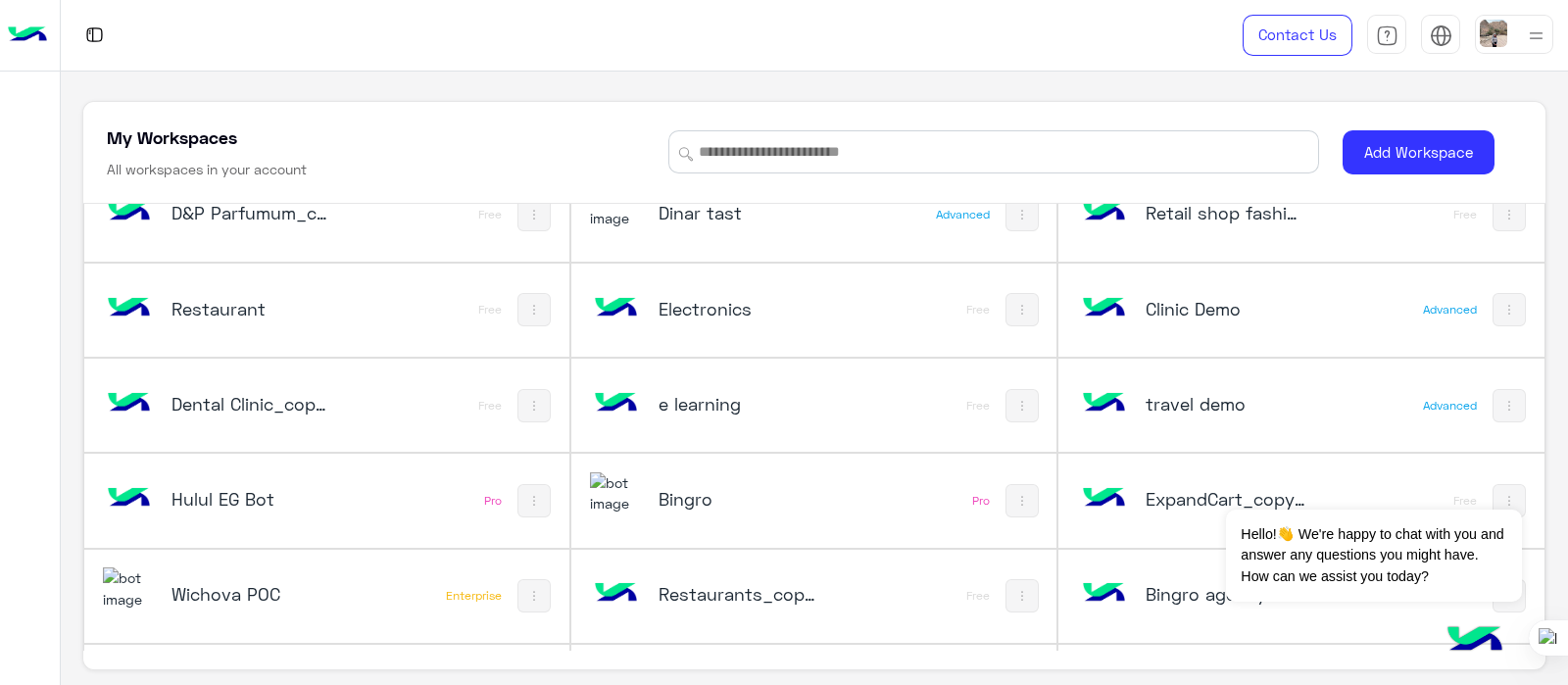scroll, scrollTop: 3160, scrollLeft: 0, axis: vertical 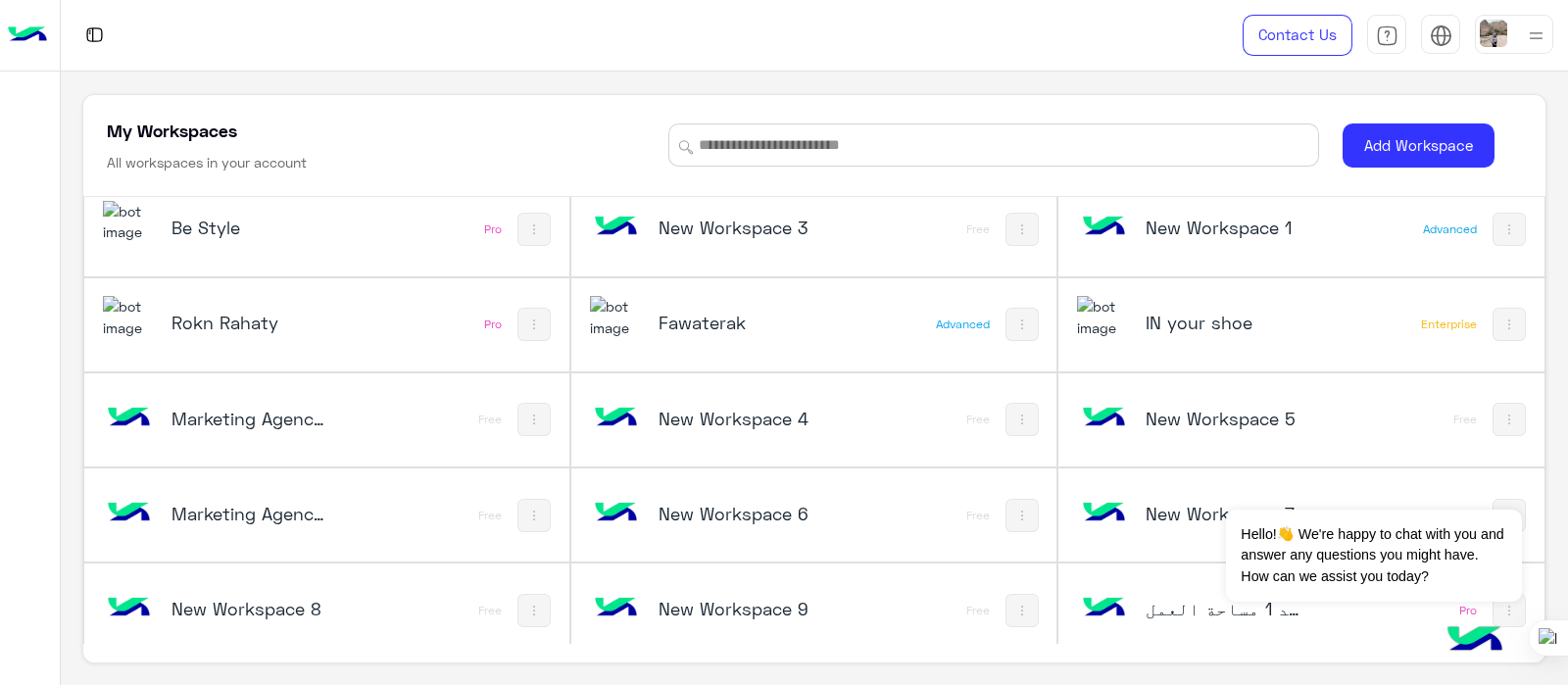 click at bounding box center (1103, 609) 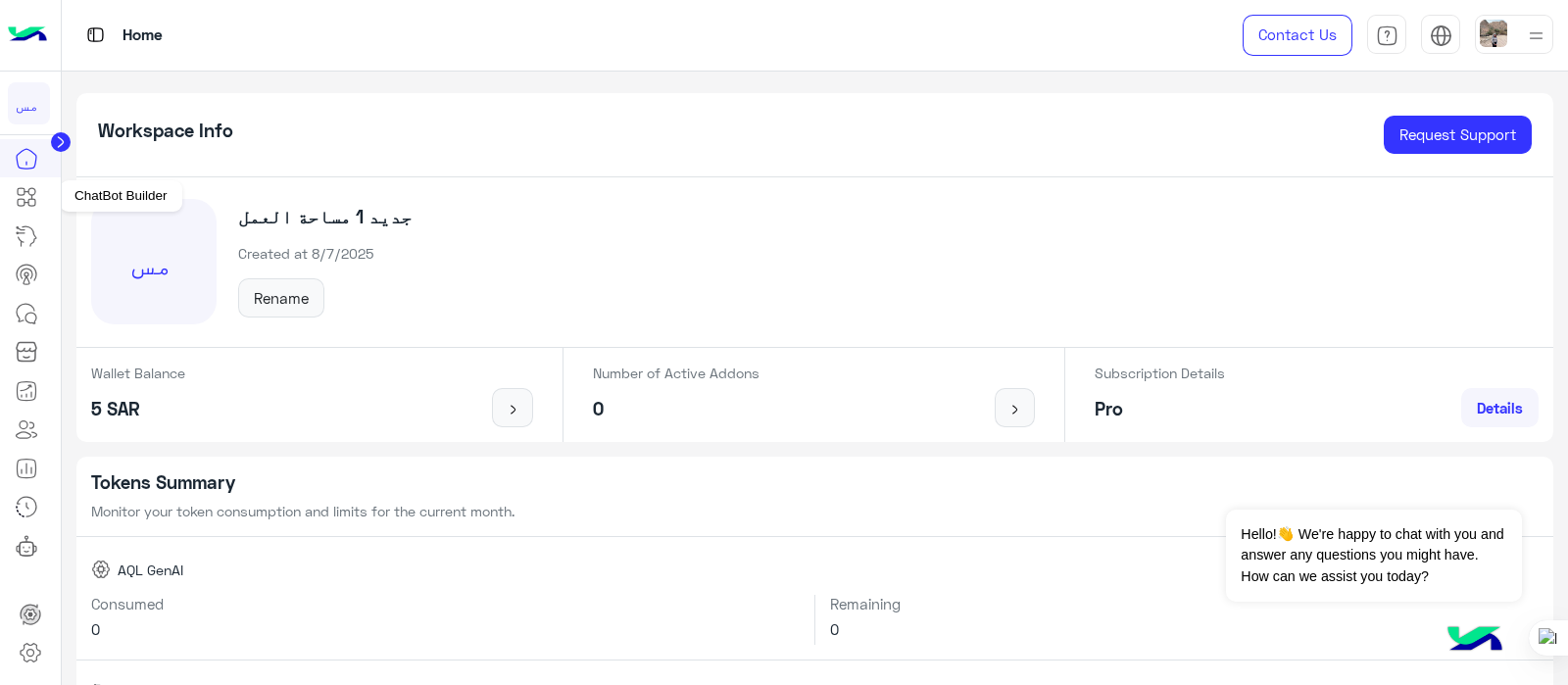 click 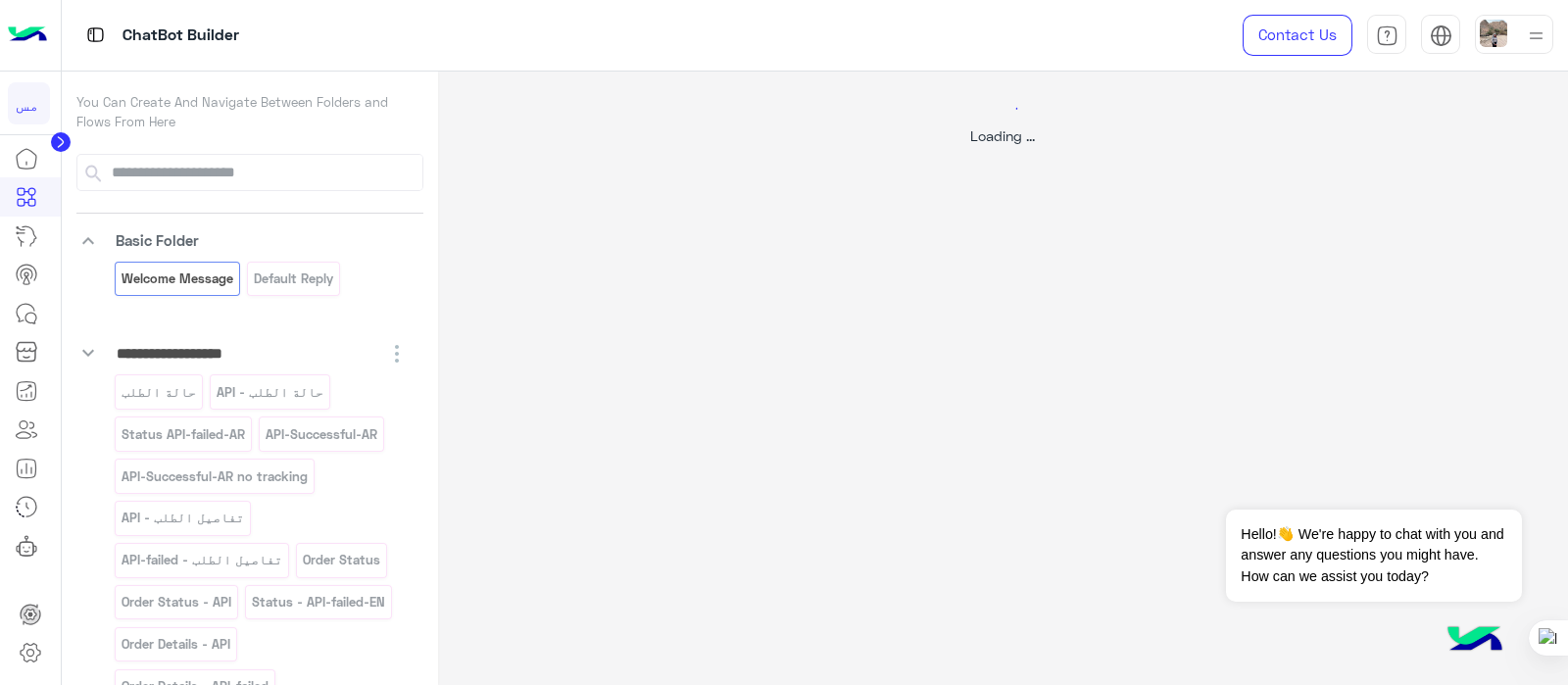 click on "**********" 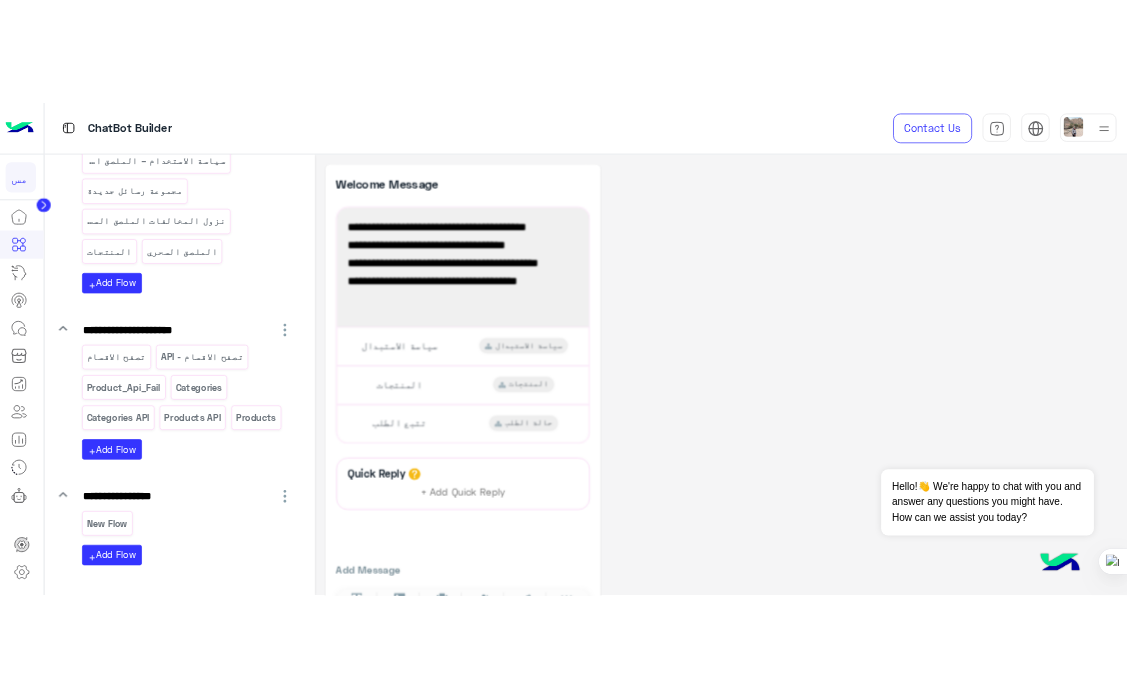 scroll, scrollTop: 1020, scrollLeft: 0, axis: vertical 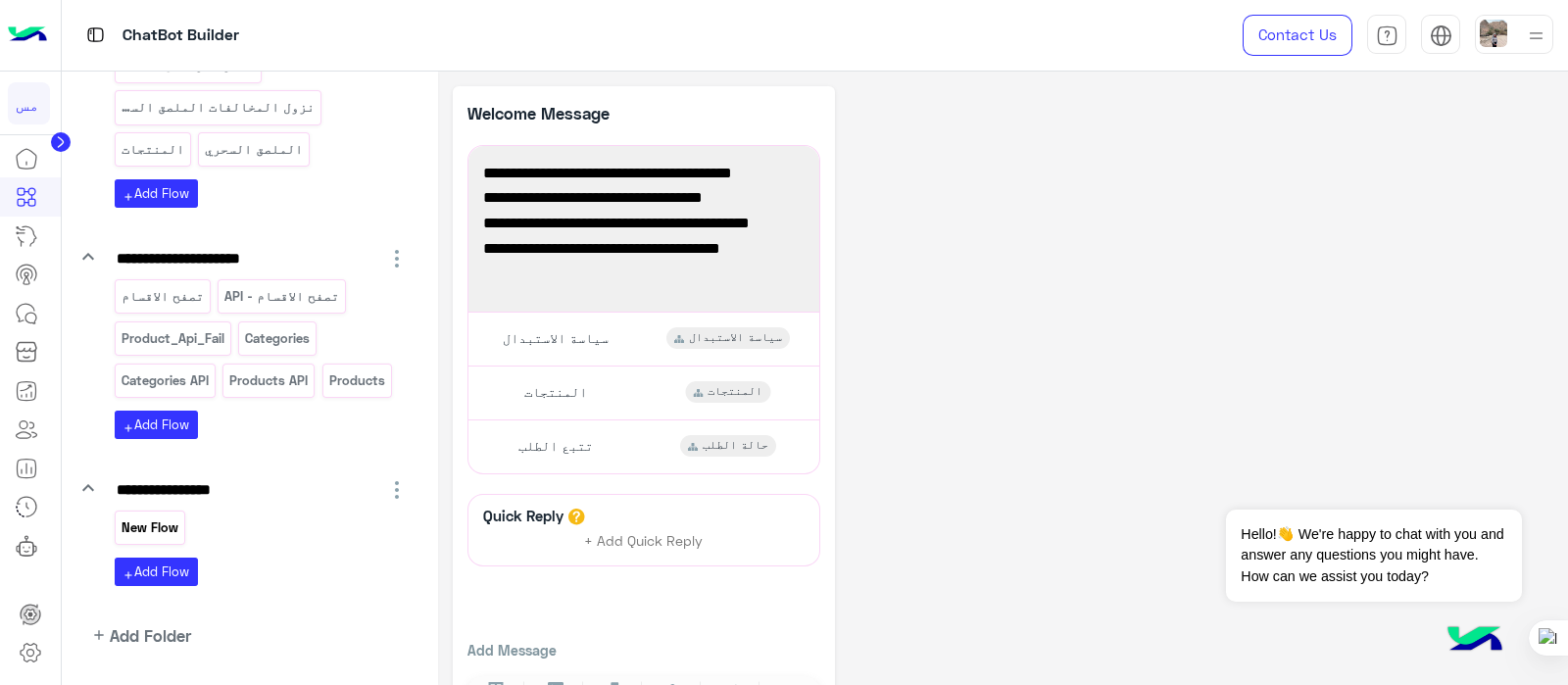 click on "New Flow" at bounding box center [149, 527] 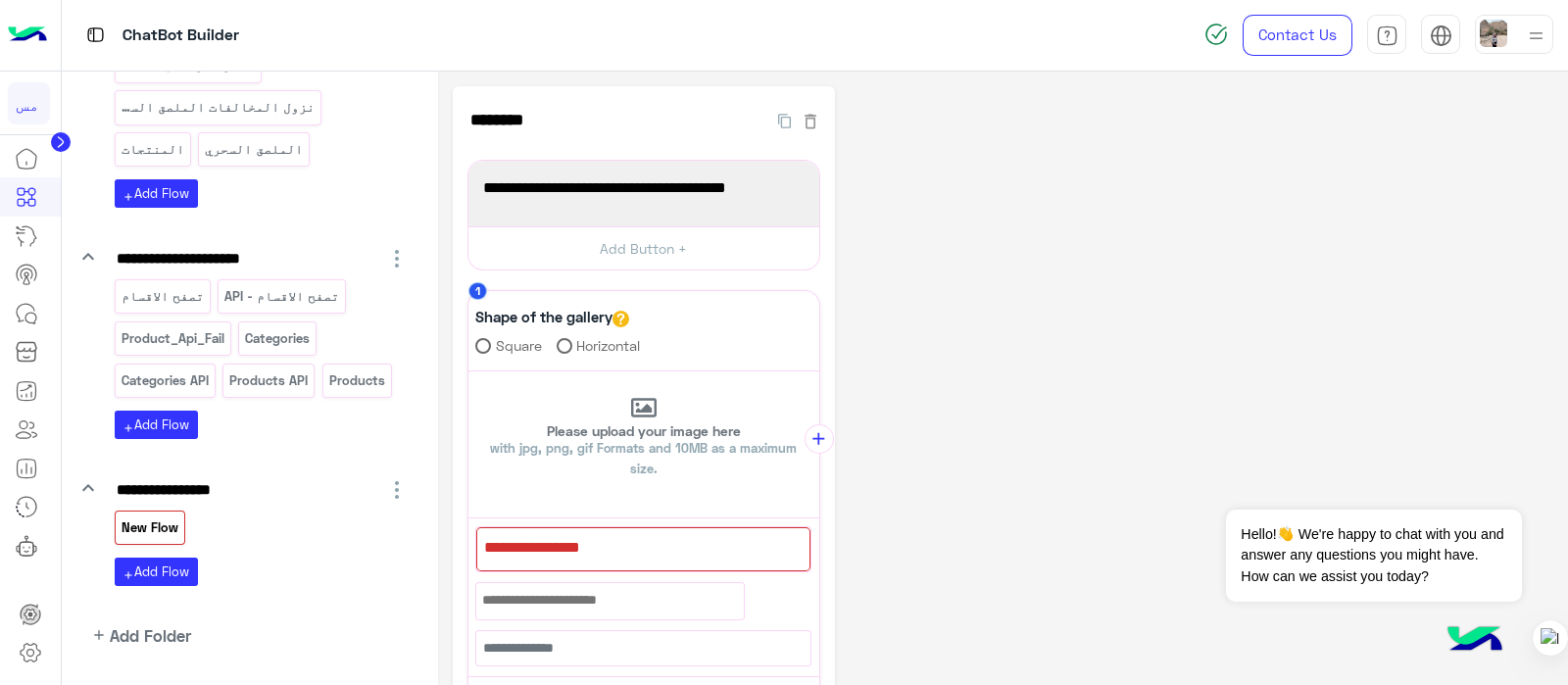 click at bounding box center [1550, 638] 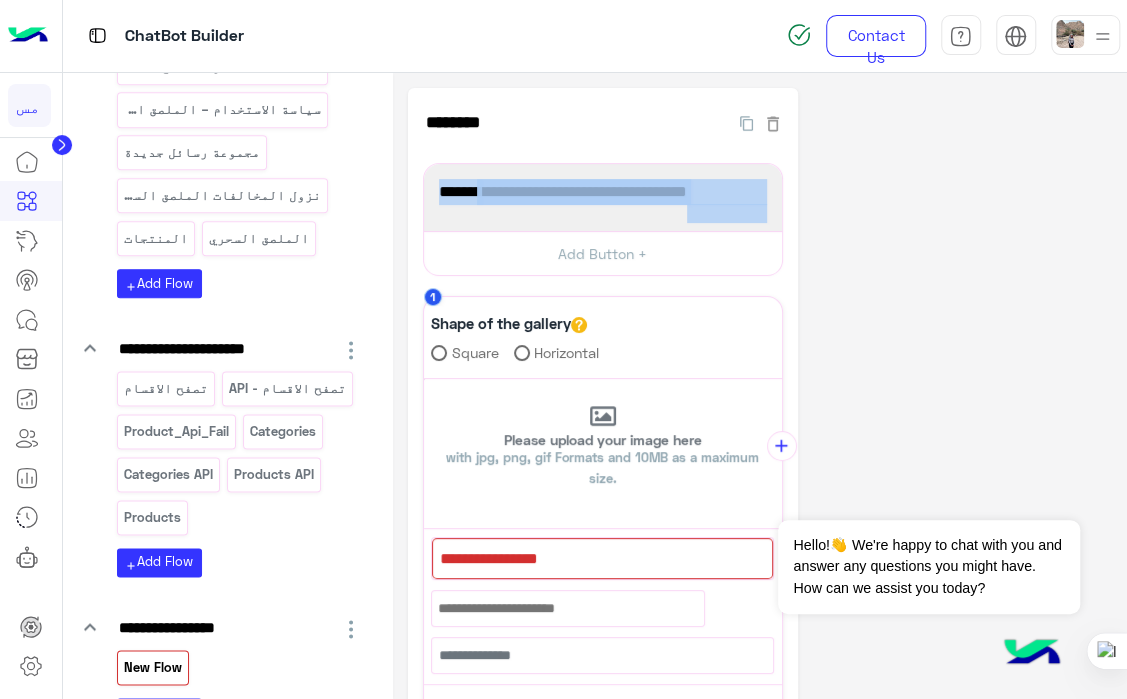 drag, startPoint x: 486, startPoint y: 189, endPoint x: 813, endPoint y: 205, distance: 327.3912 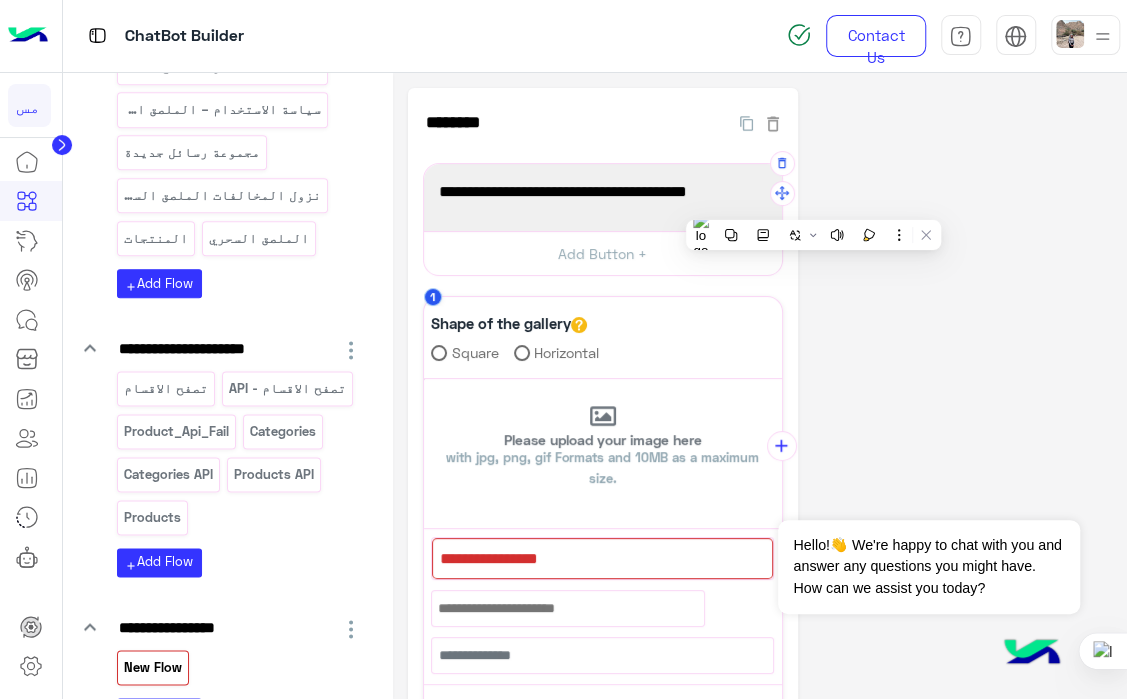 click on "من فضلك اختر من القائمة التالية ماتحتاجه" at bounding box center [603, 204] 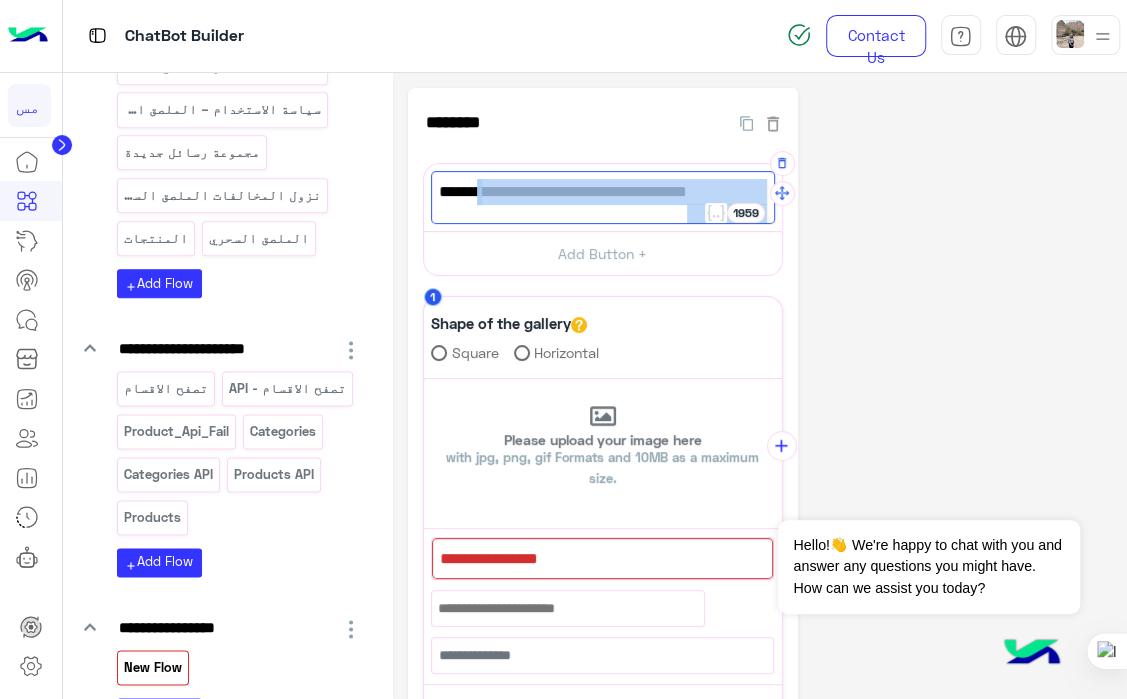 drag, startPoint x: 480, startPoint y: 185, endPoint x: 763, endPoint y: 188, distance: 283.0159 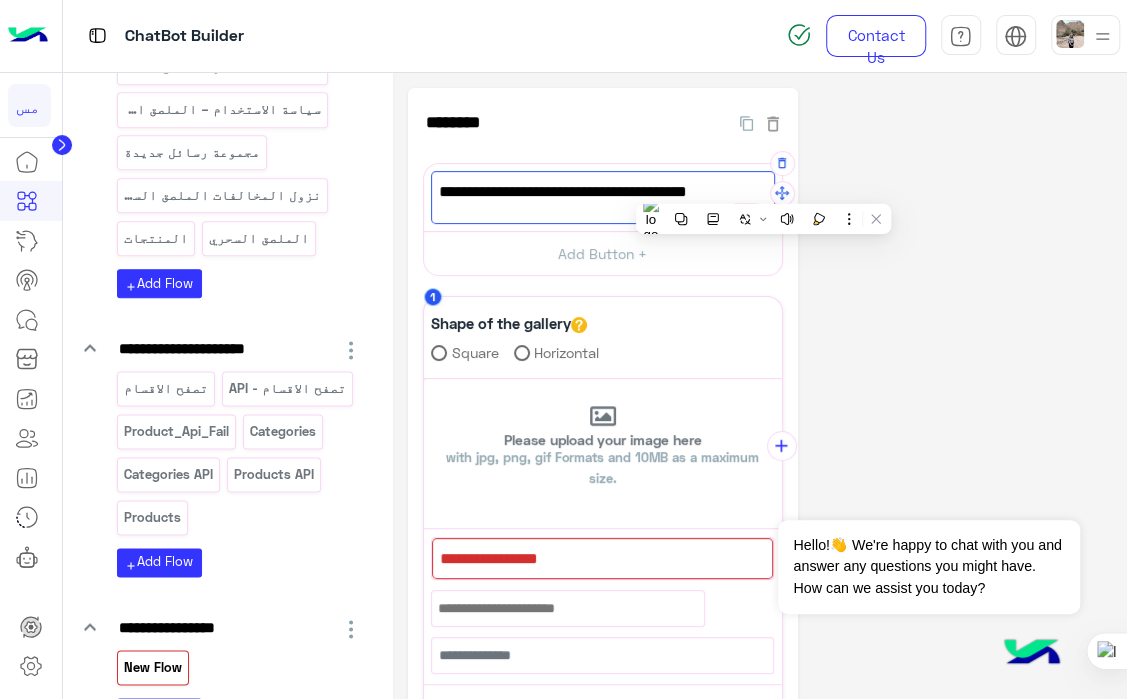 click on "من فضلك اختر من القائمة التالية ماتحتاجه" at bounding box center [603, 204] 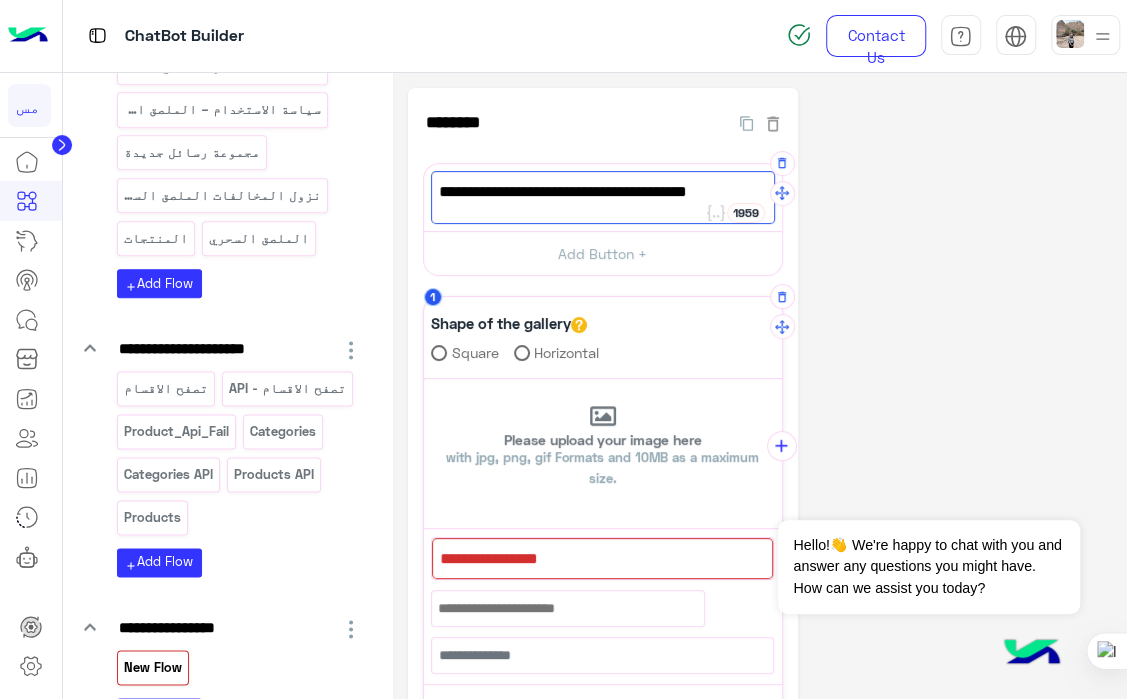 type on "**********" 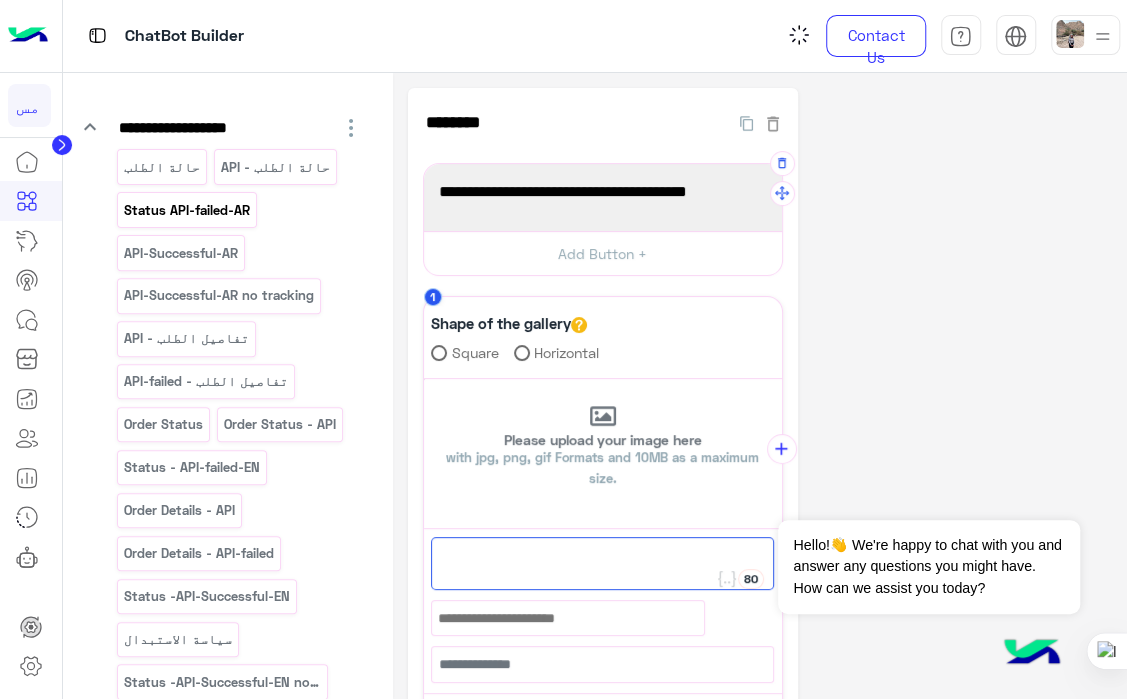 scroll, scrollTop: 0, scrollLeft: 0, axis: both 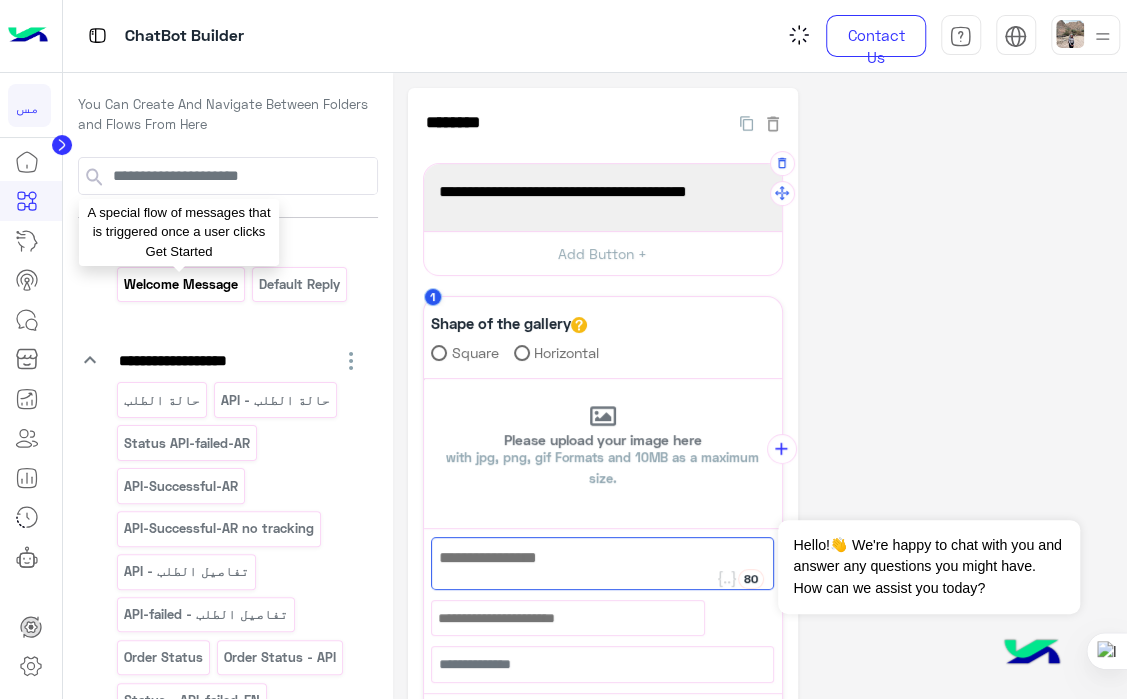 click on "Welcome Message" at bounding box center [180, 284] 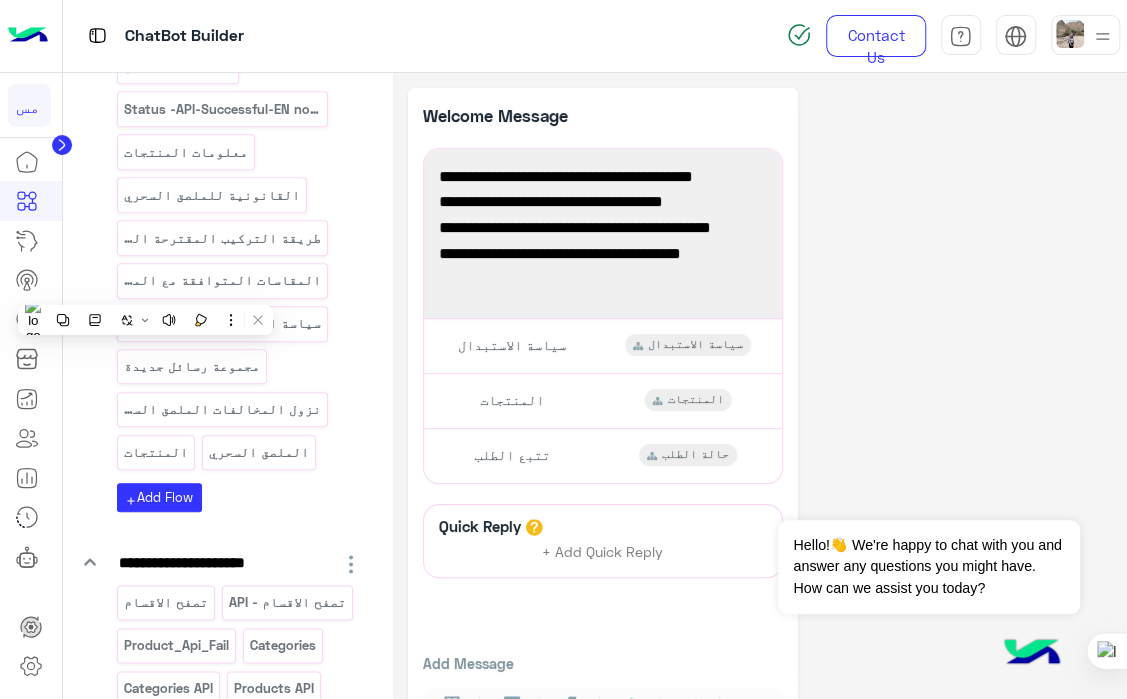 scroll, scrollTop: 1190, scrollLeft: 0, axis: vertical 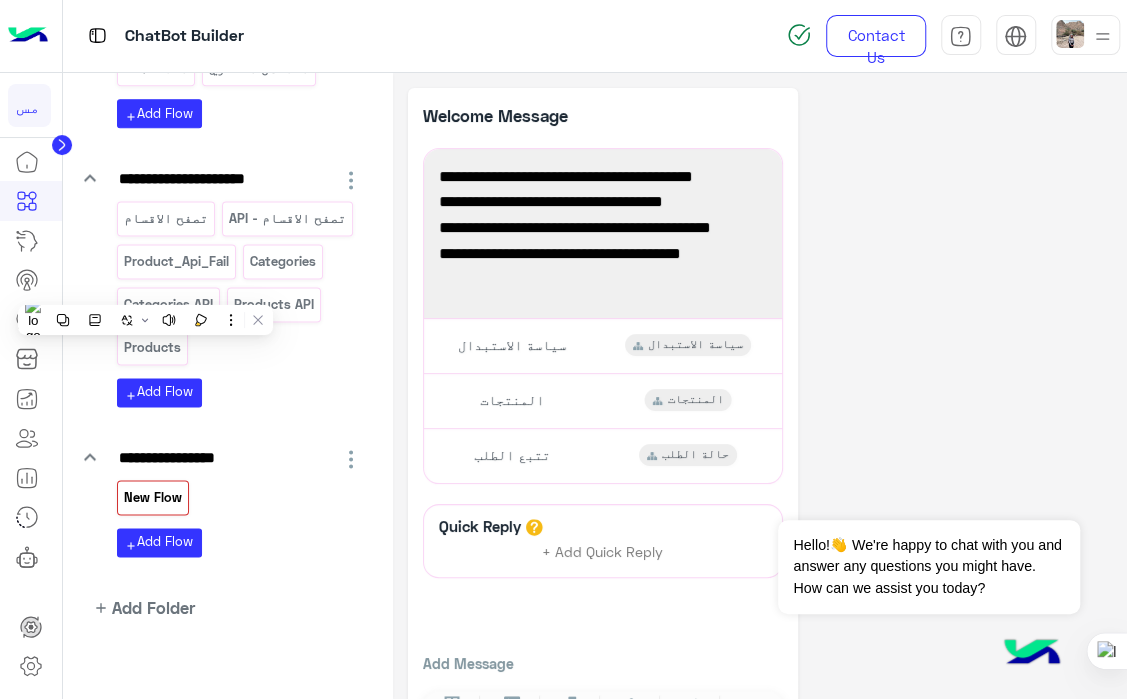 click on "New Flow" at bounding box center [153, 497] 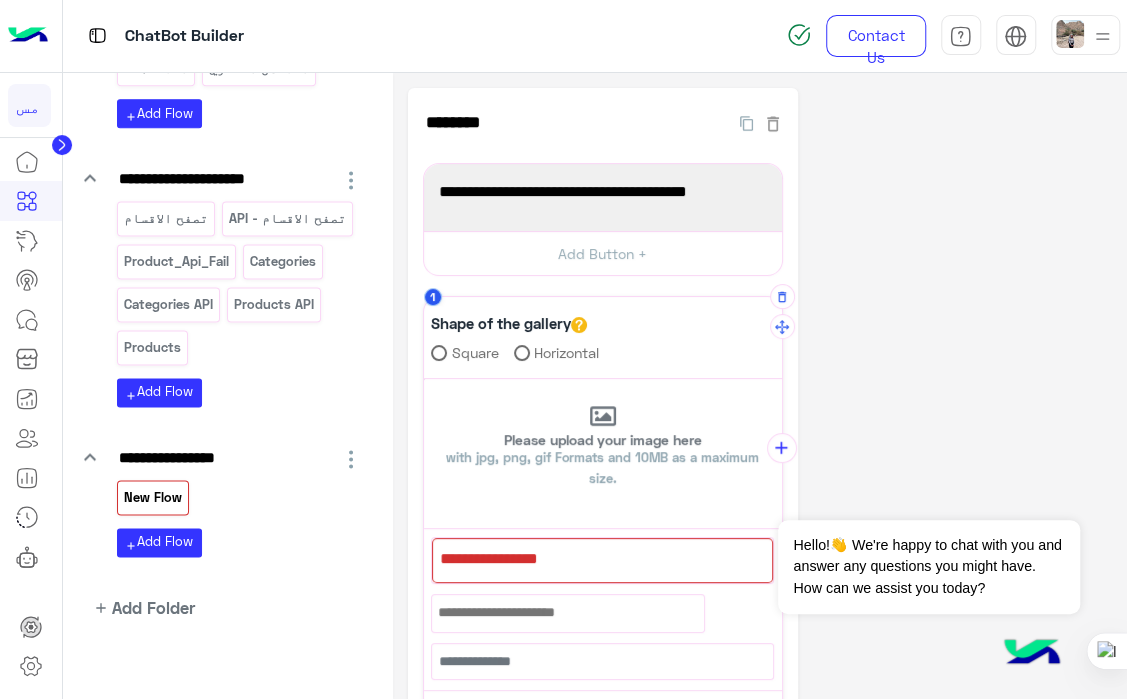 click at bounding box center [602, 560] 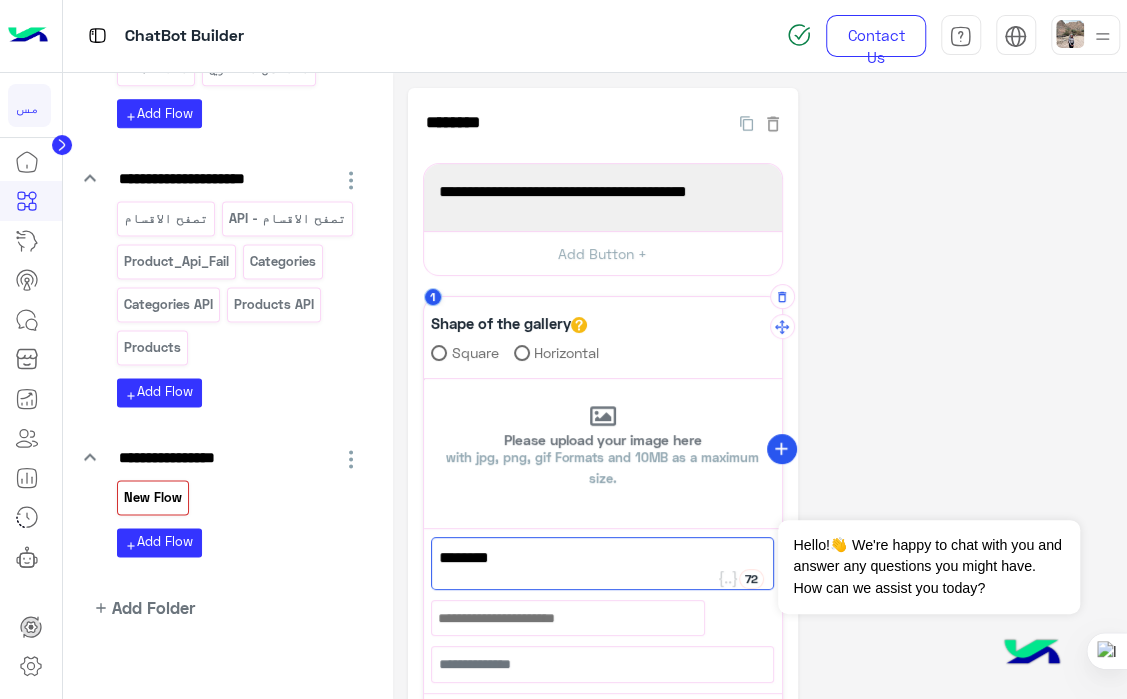 type on "********" 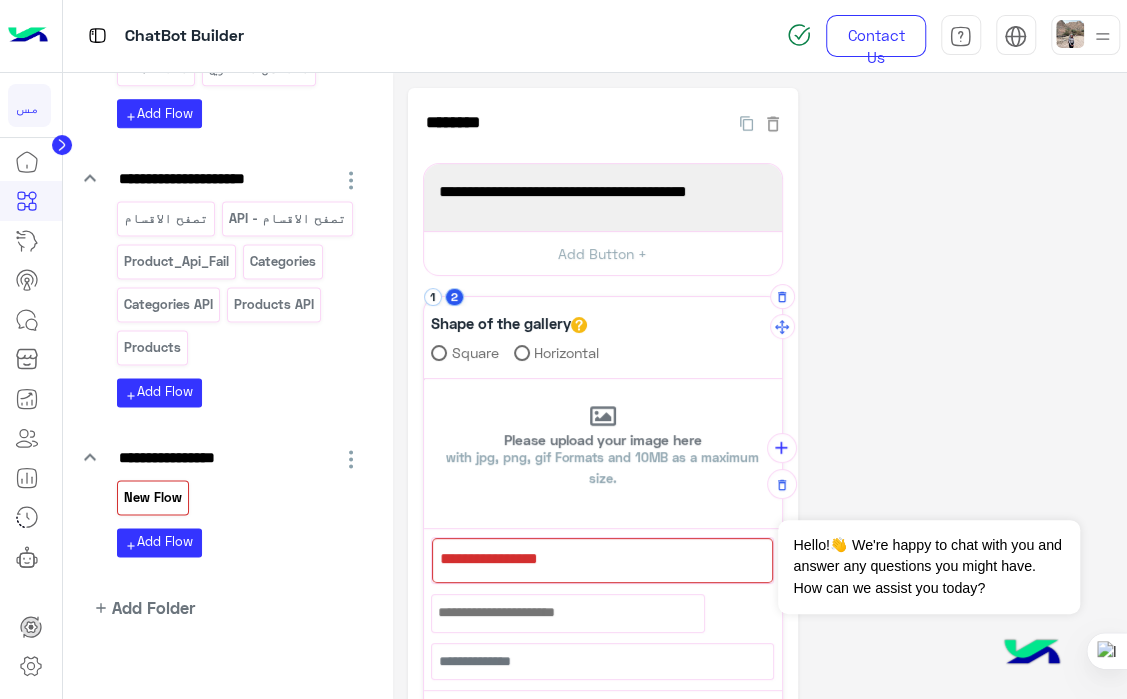 click at bounding box center [602, 560] 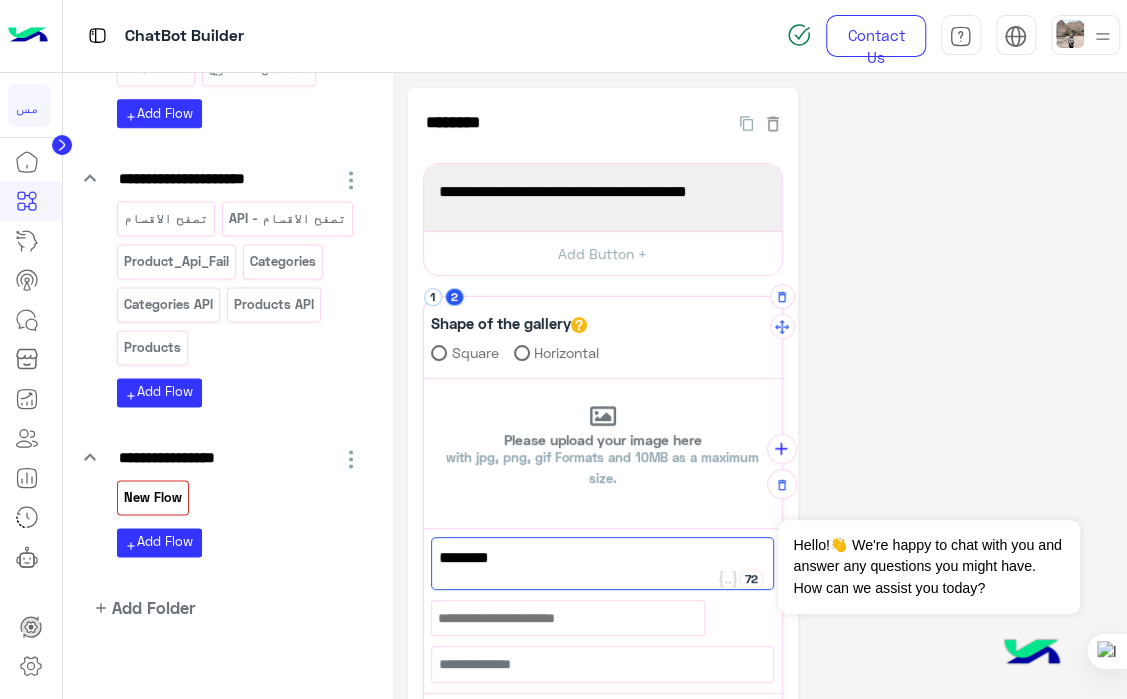 click on "تتبعحالة" at bounding box center [602, 558] 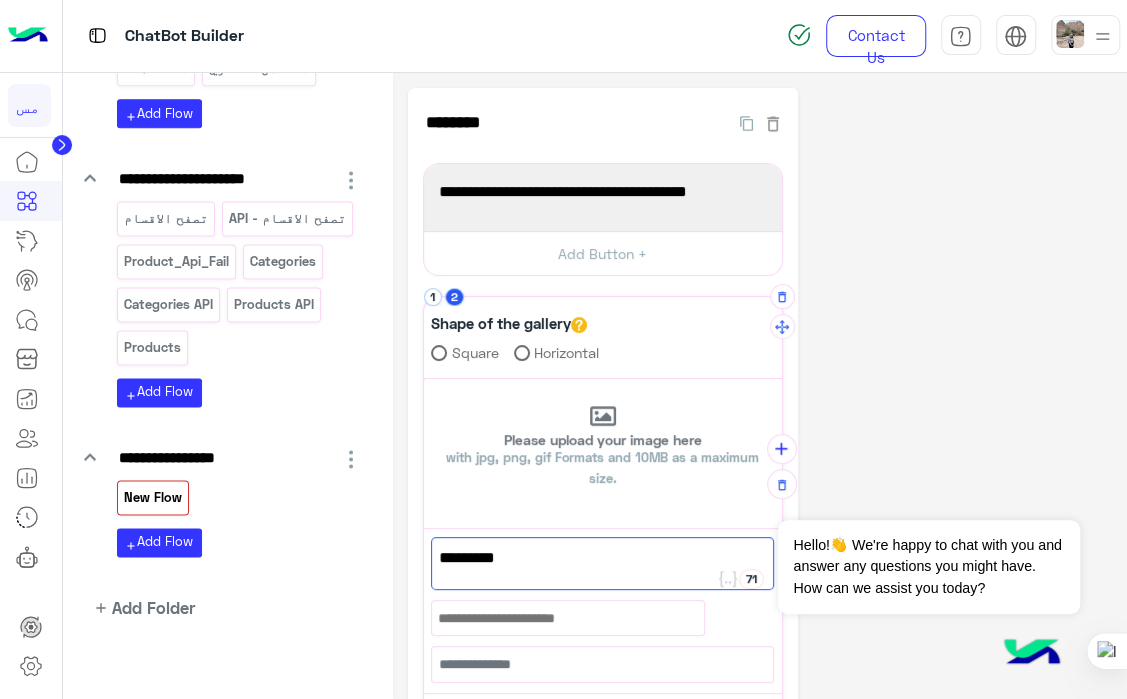 click on "تتبع حالة" at bounding box center [602, 558] 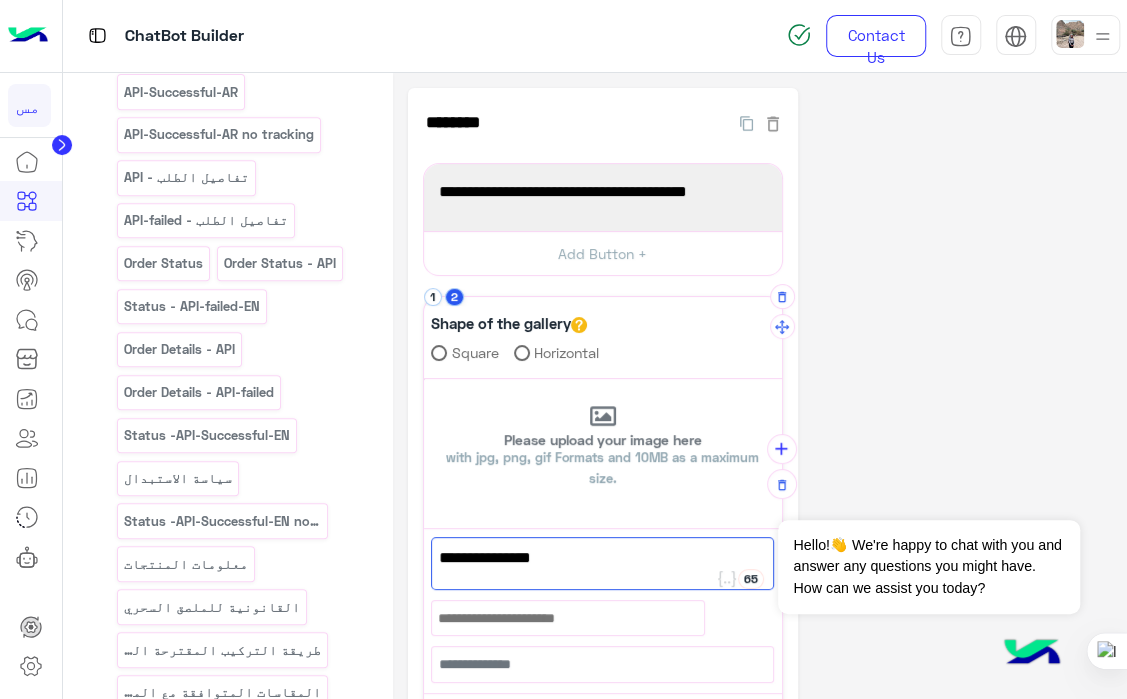 scroll, scrollTop: 0, scrollLeft: 0, axis: both 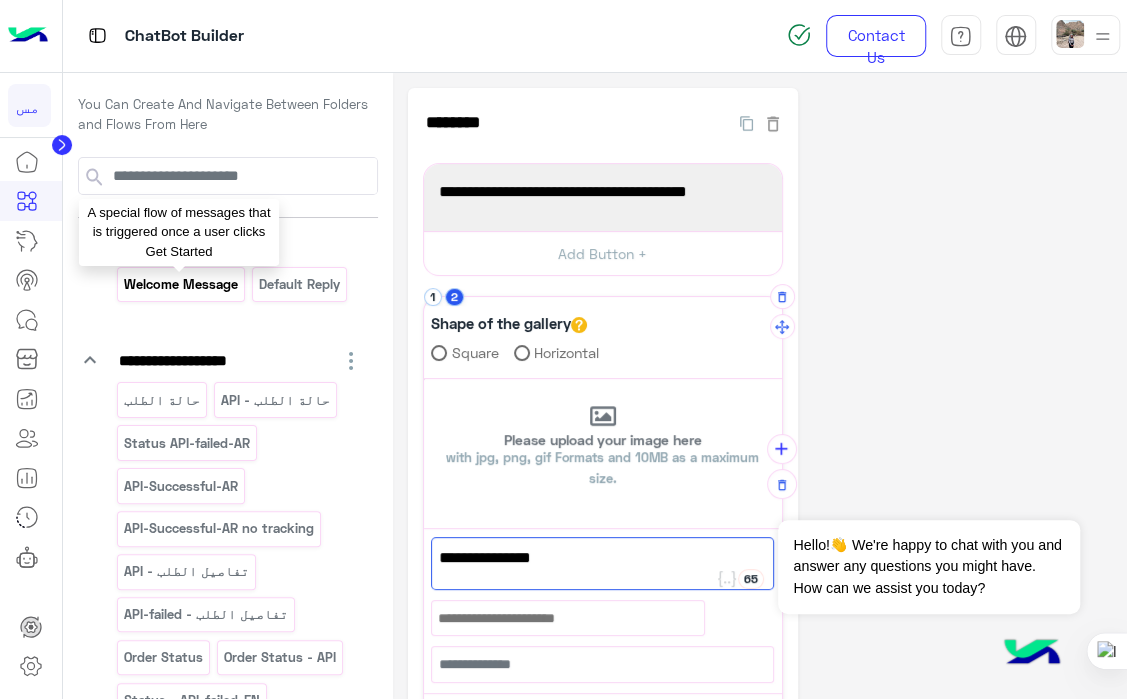 type on "**********" 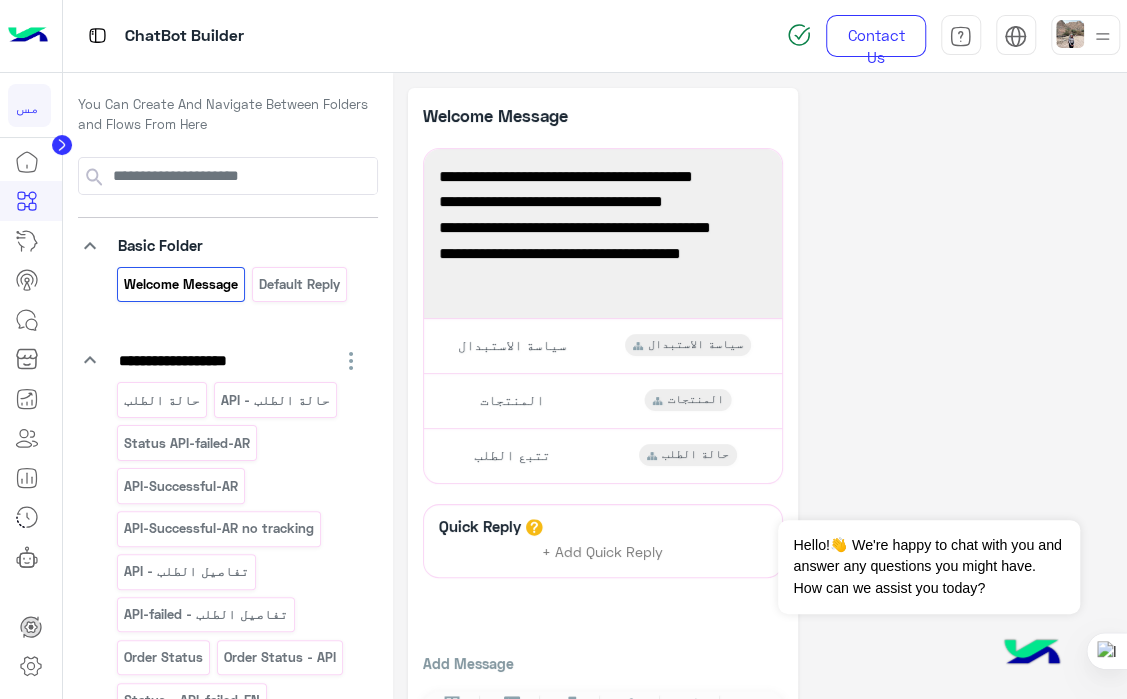 scroll, scrollTop: 1190, scrollLeft: 0, axis: vertical 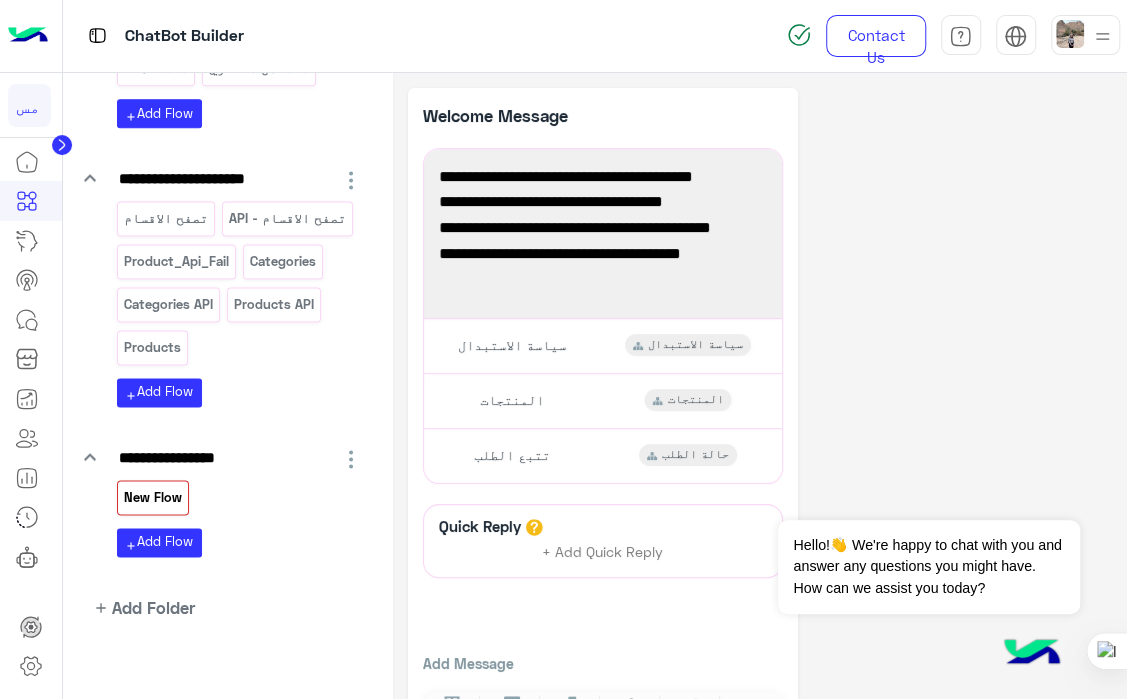 click on "New Flow" at bounding box center [152, 497] 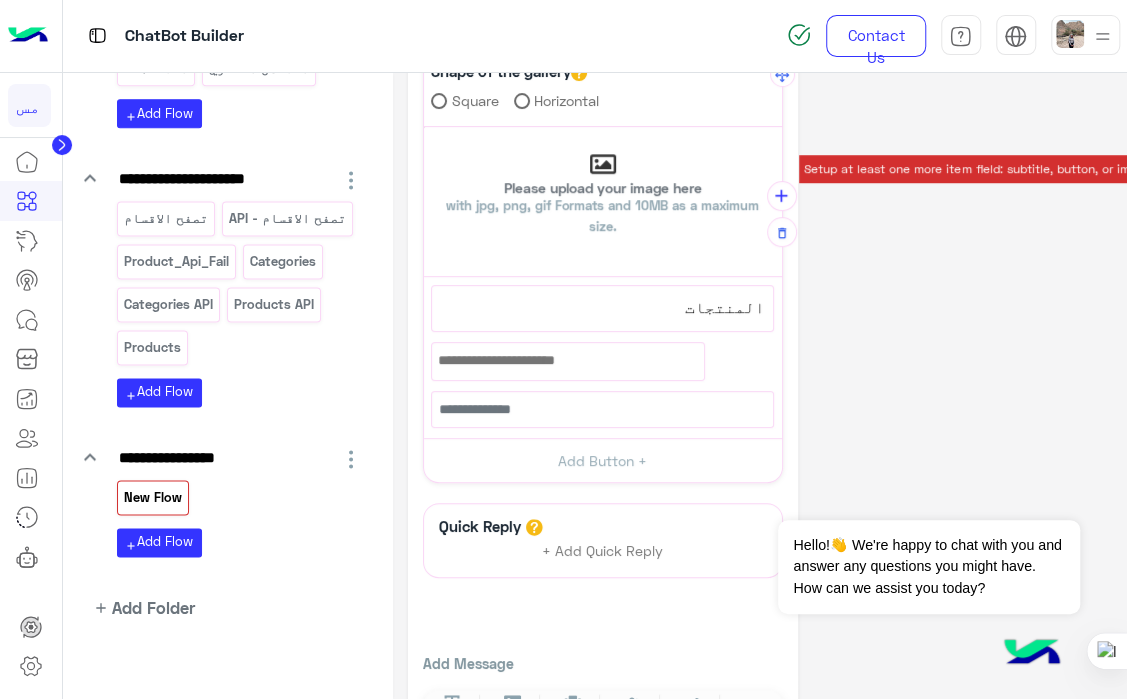 scroll, scrollTop: 65, scrollLeft: 0, axis: vertical 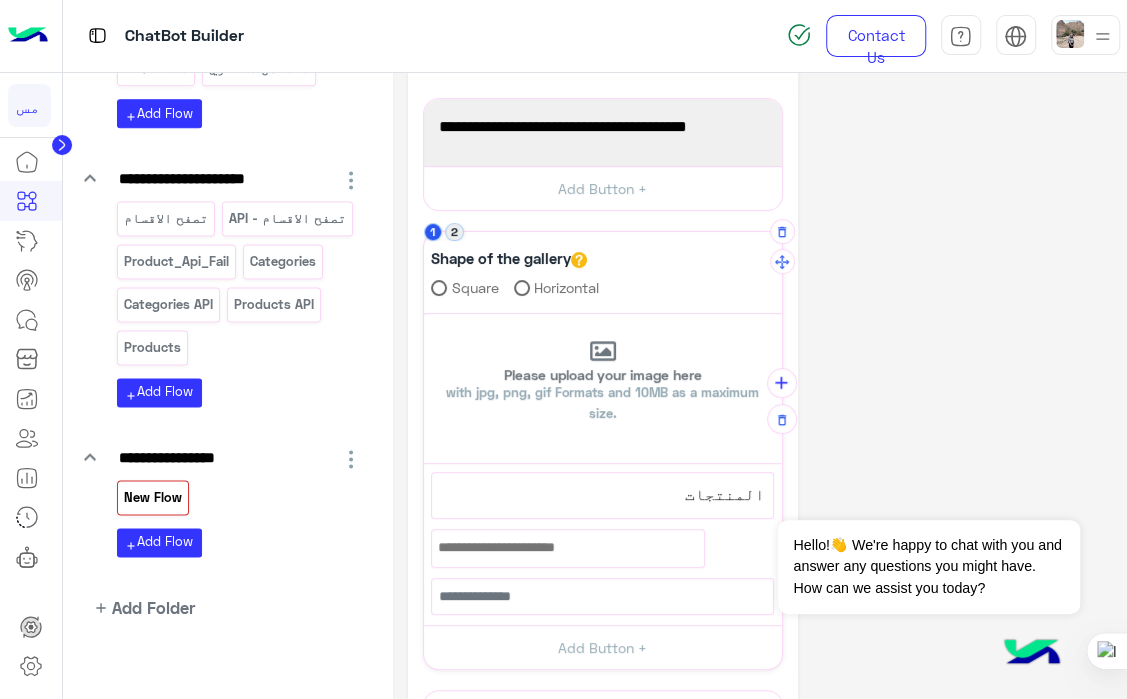 click on "2" at bounding box center (454, 232) 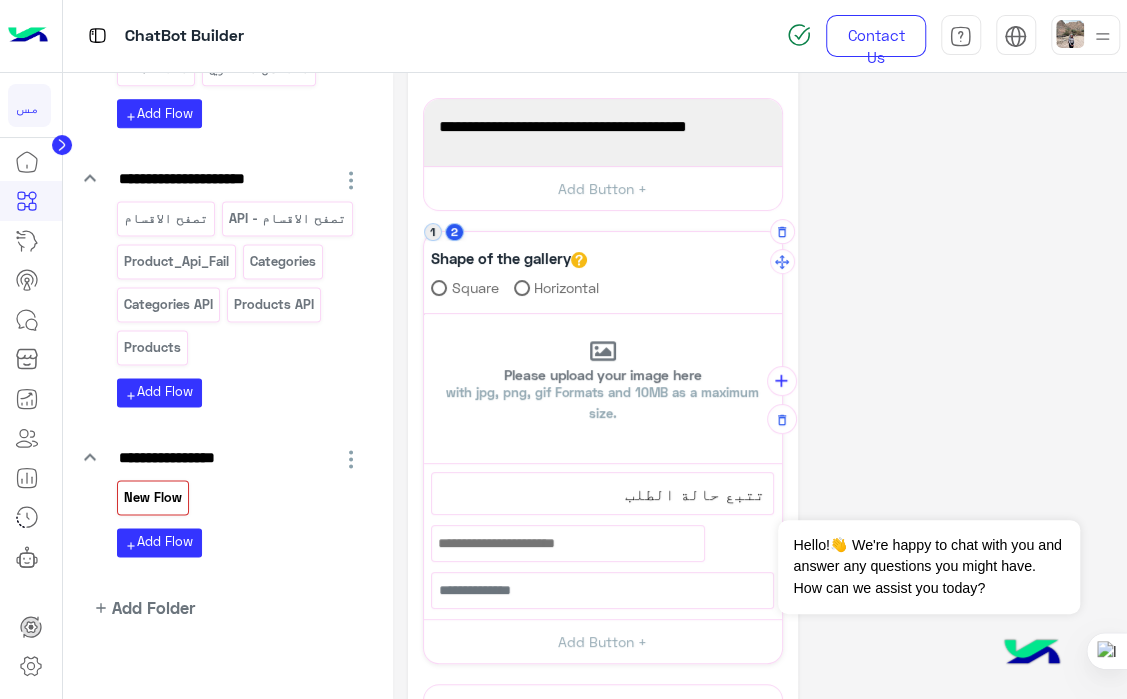 click on "1" at bounding box center [433, 232] 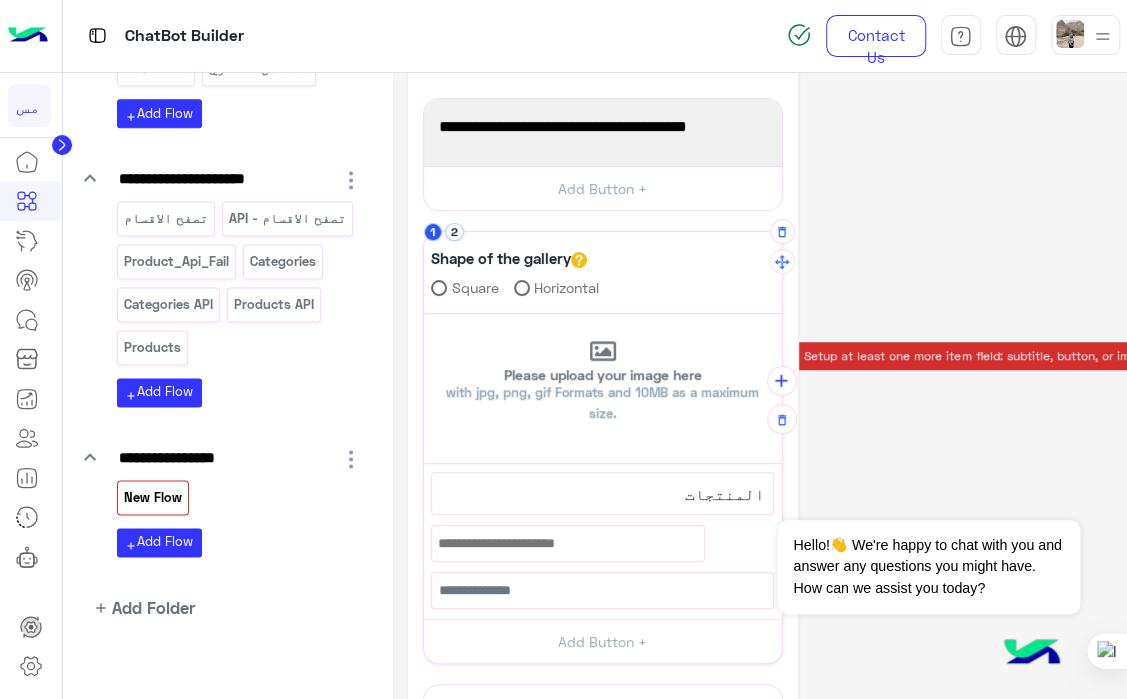 click on "المنتجات" at bounding box center (602, 494) 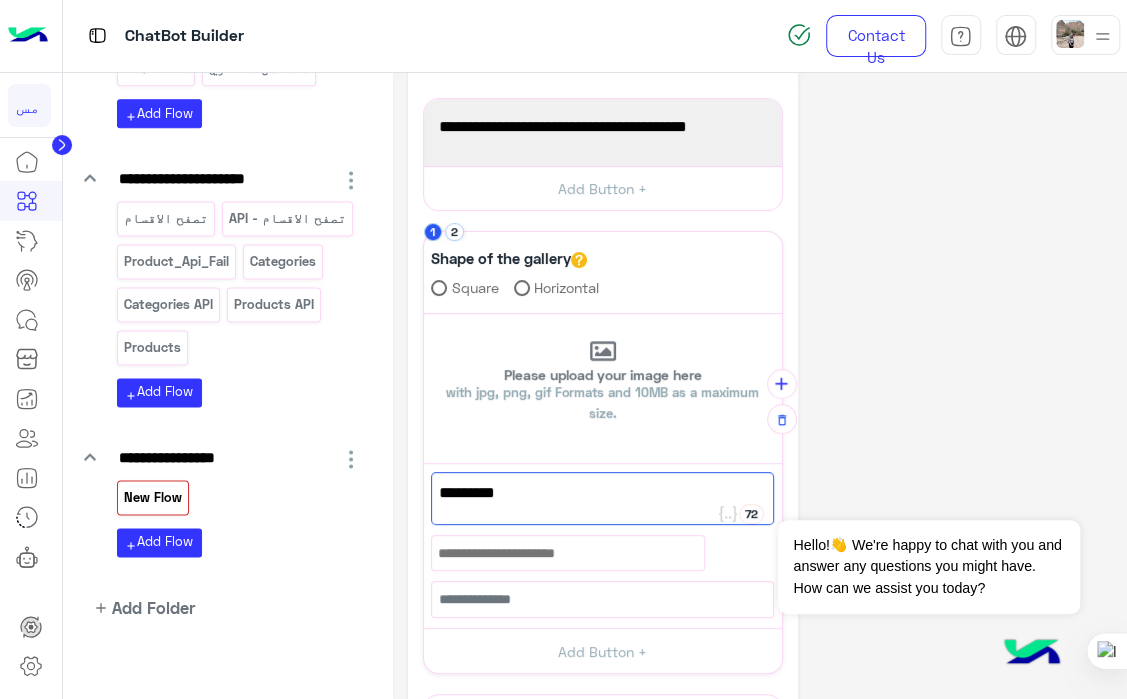 click at bounding box center [1032, 654] 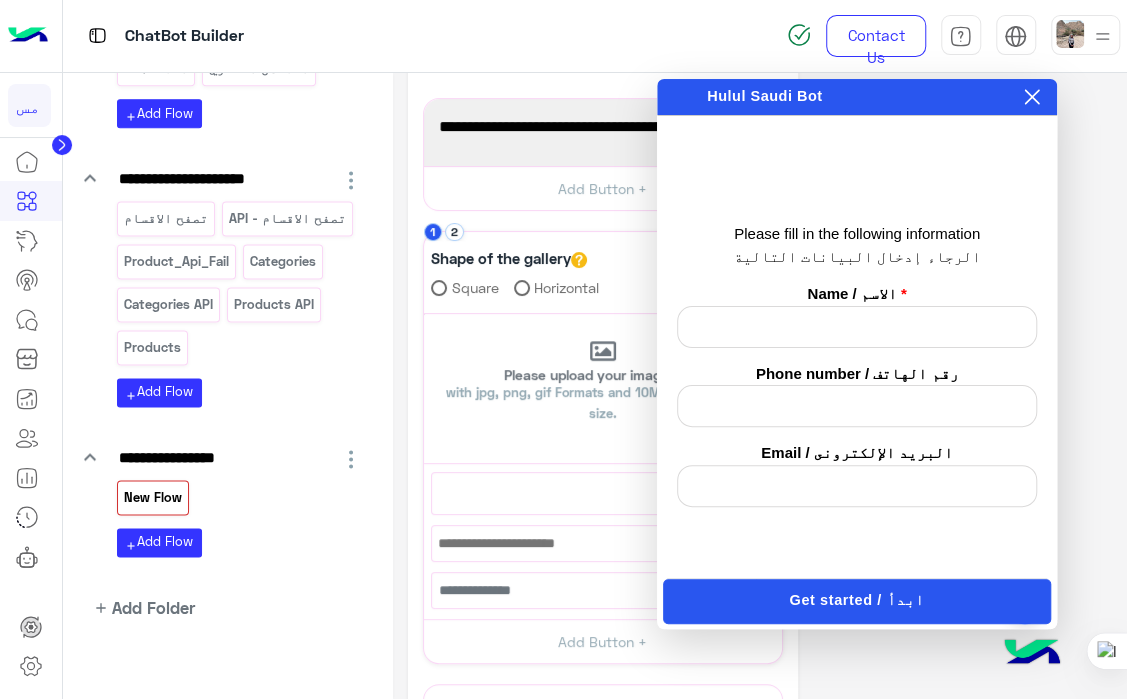 click 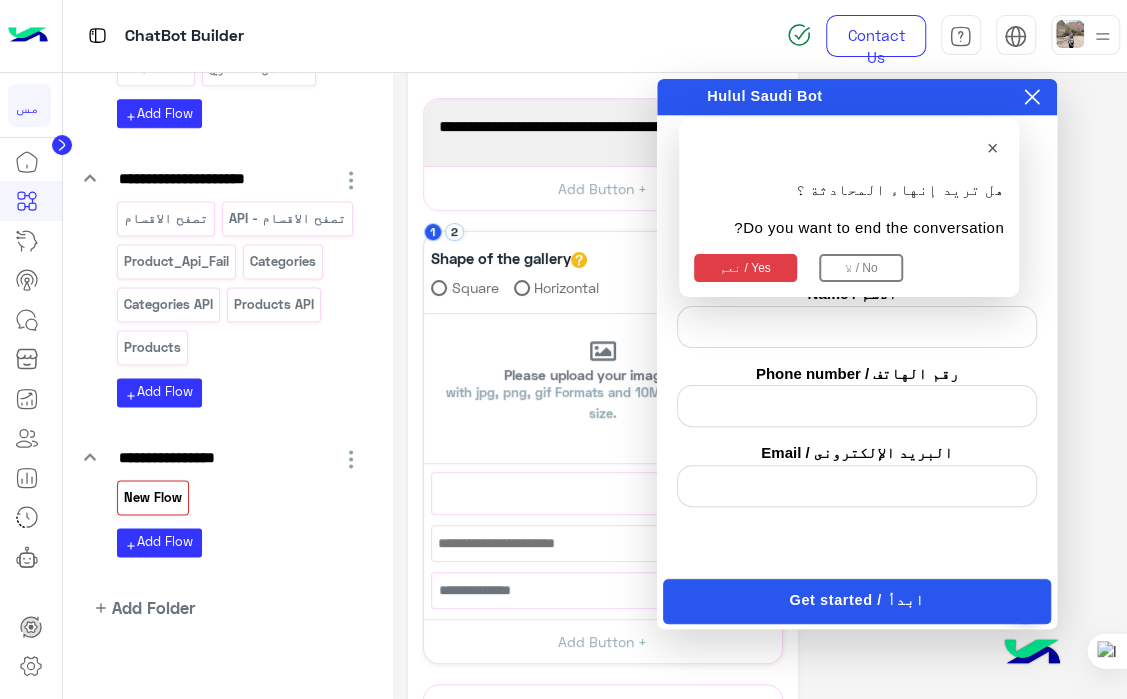 click on "لا / No" at bounding box center [861, 268] 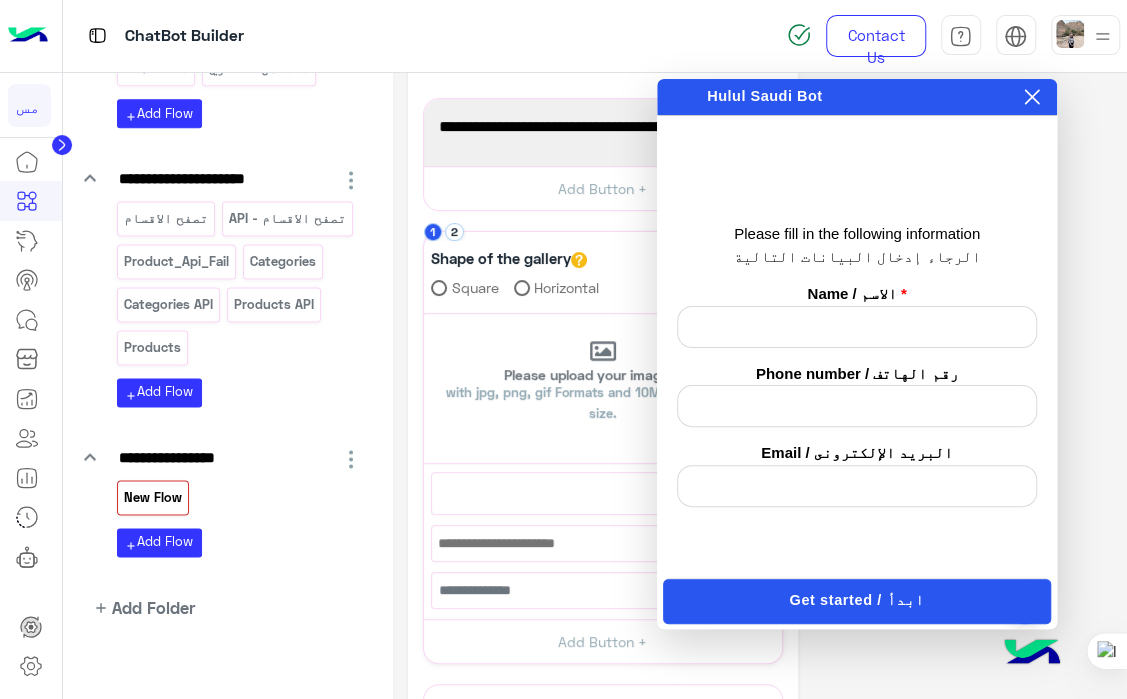 click 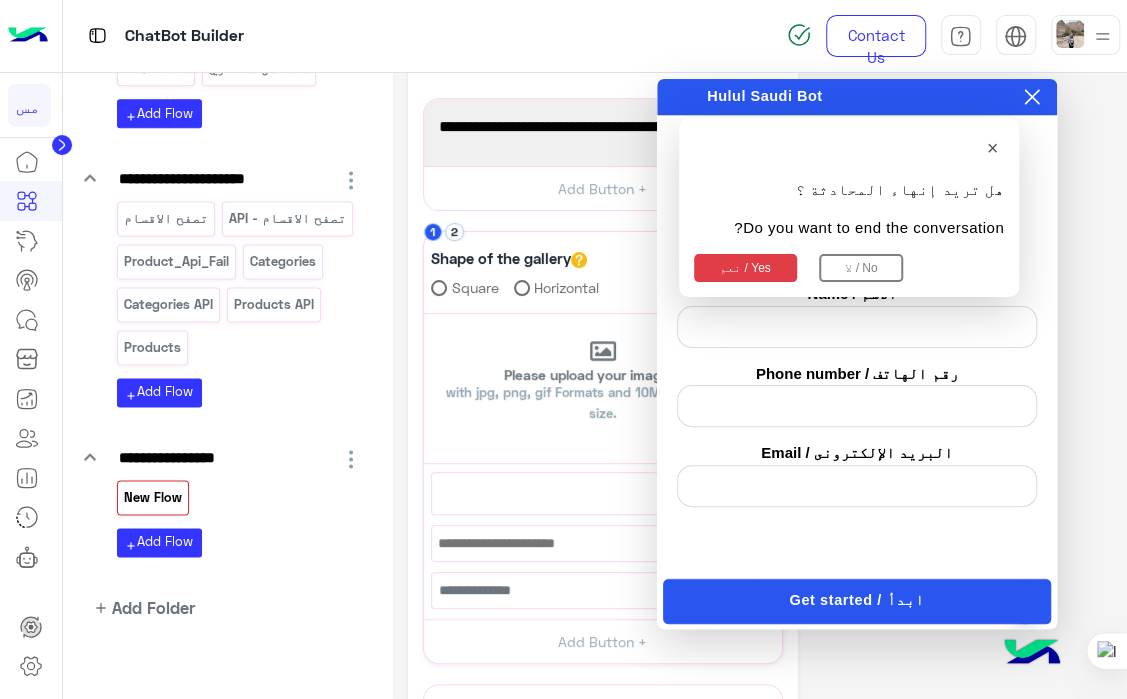 click on "نعم / Yes" at bounding box center (745, 268) 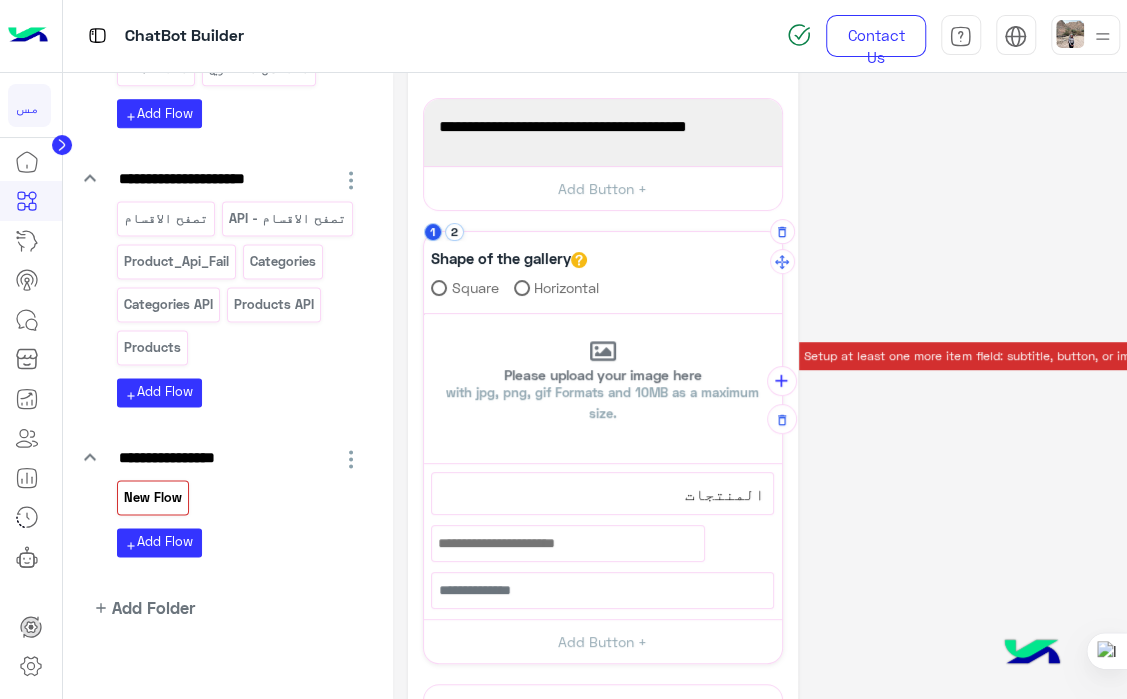 click on "المنتجات" at bounding box center [602, 494] 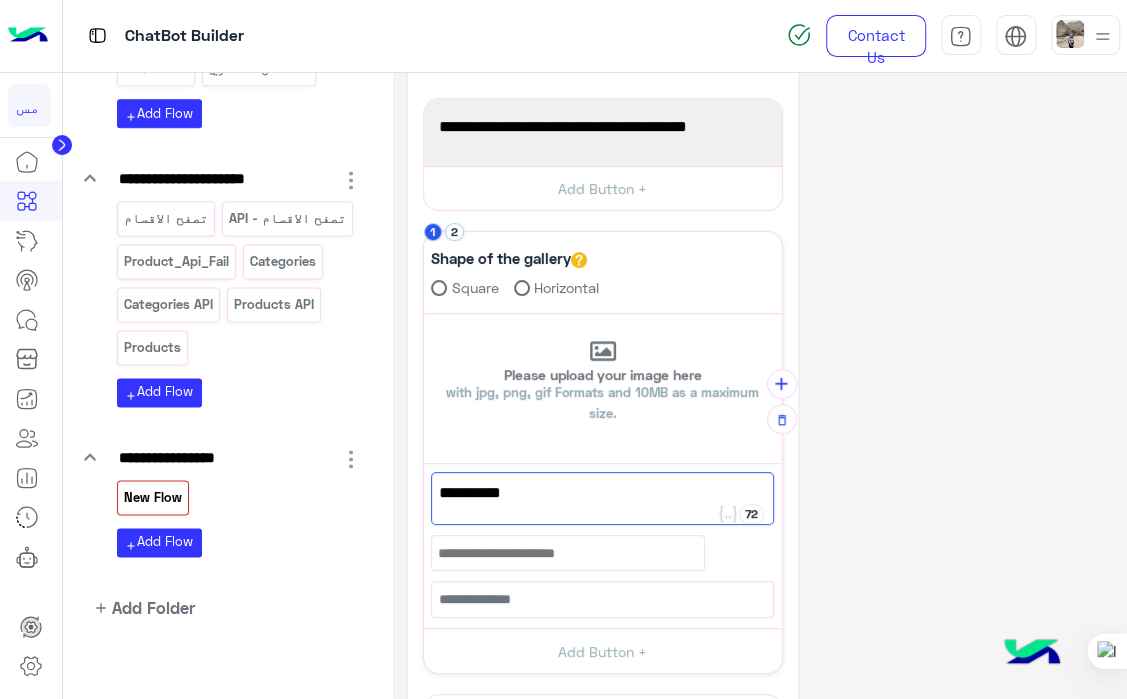paste on "***" 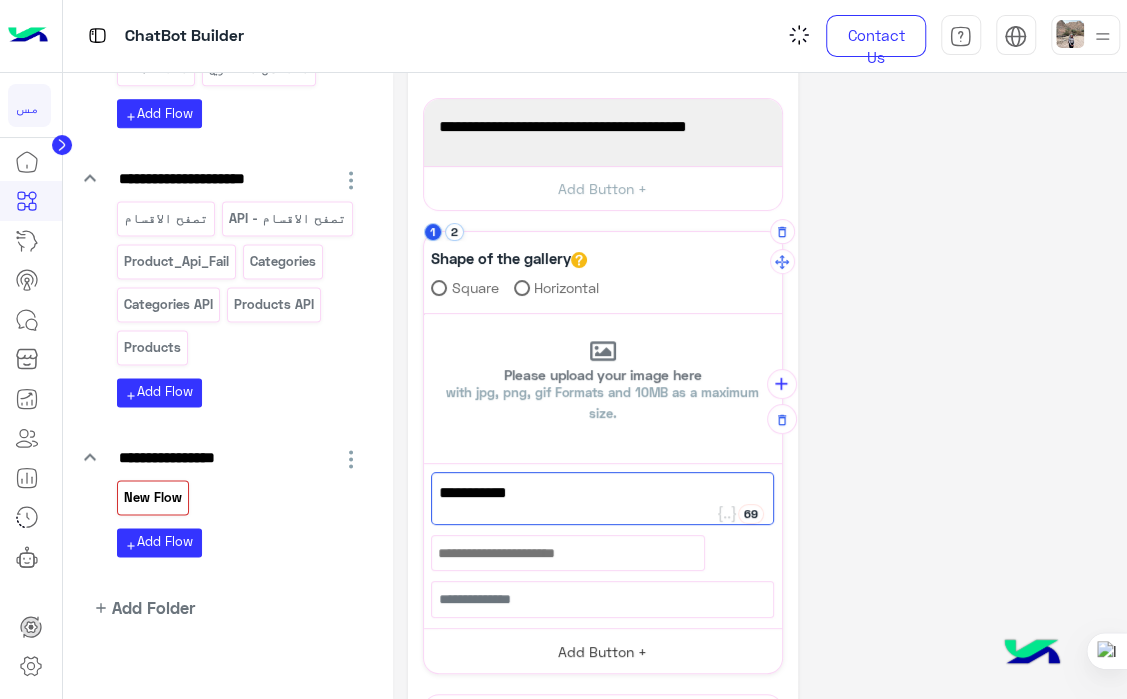 type on "**********" 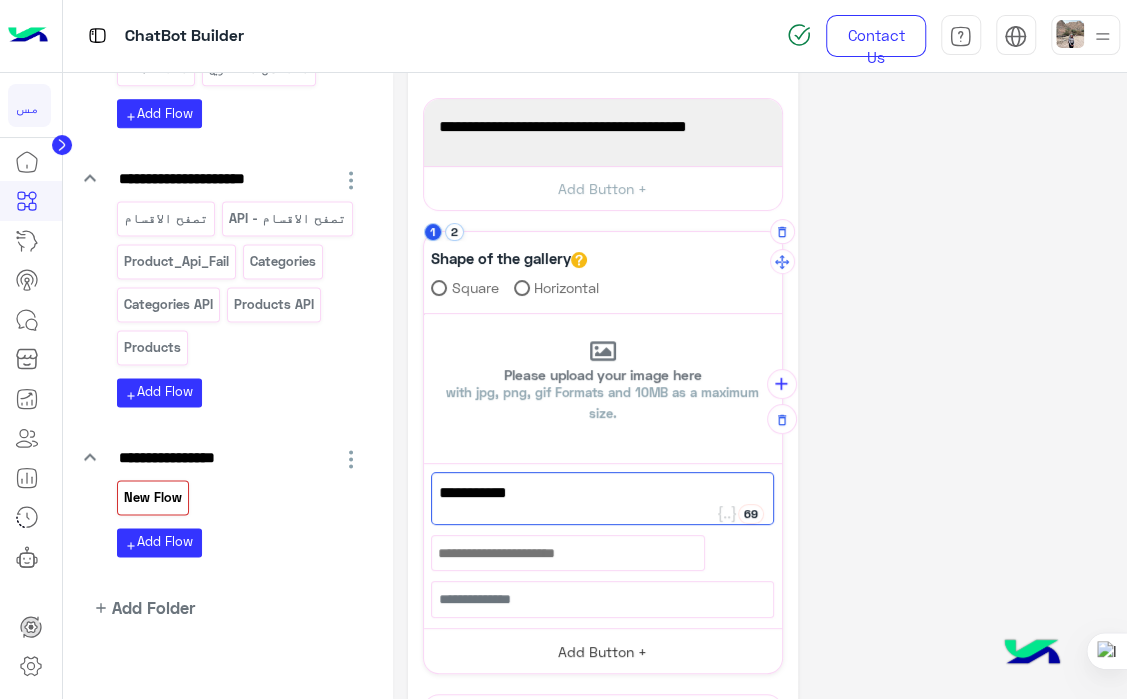click on "Add Button +" at bounding box center [603, 650] 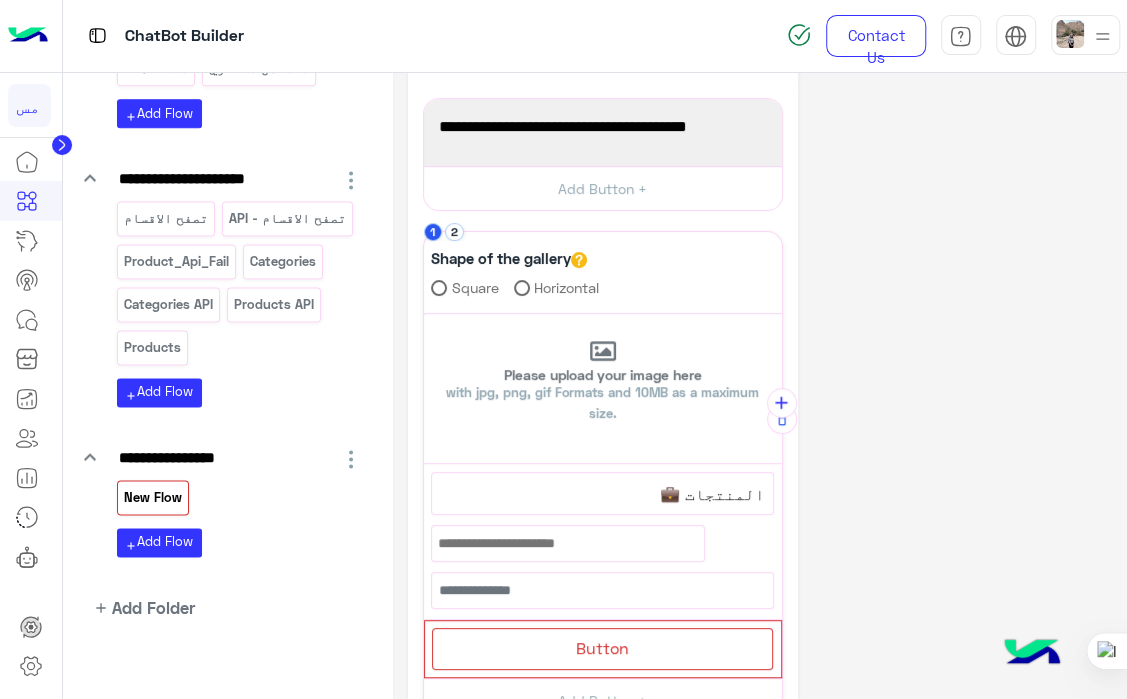 scroll, scrollTop: 374, scrollLeft: 0, axis: vertical 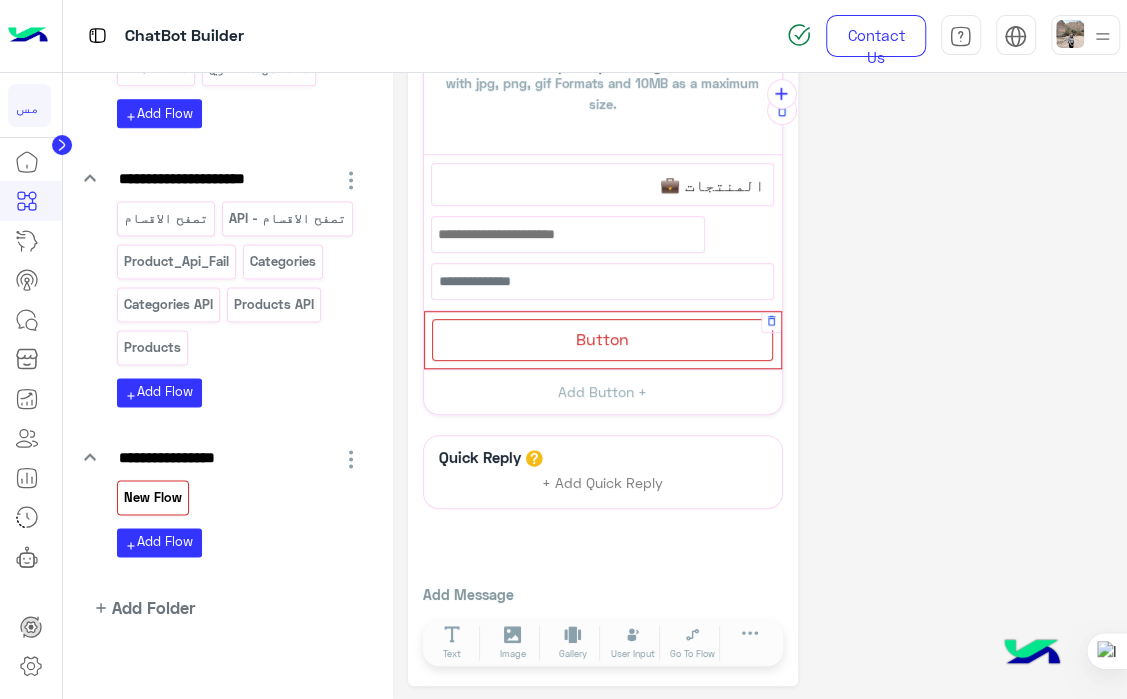 click on "Button" at bounding box center [602, 339] 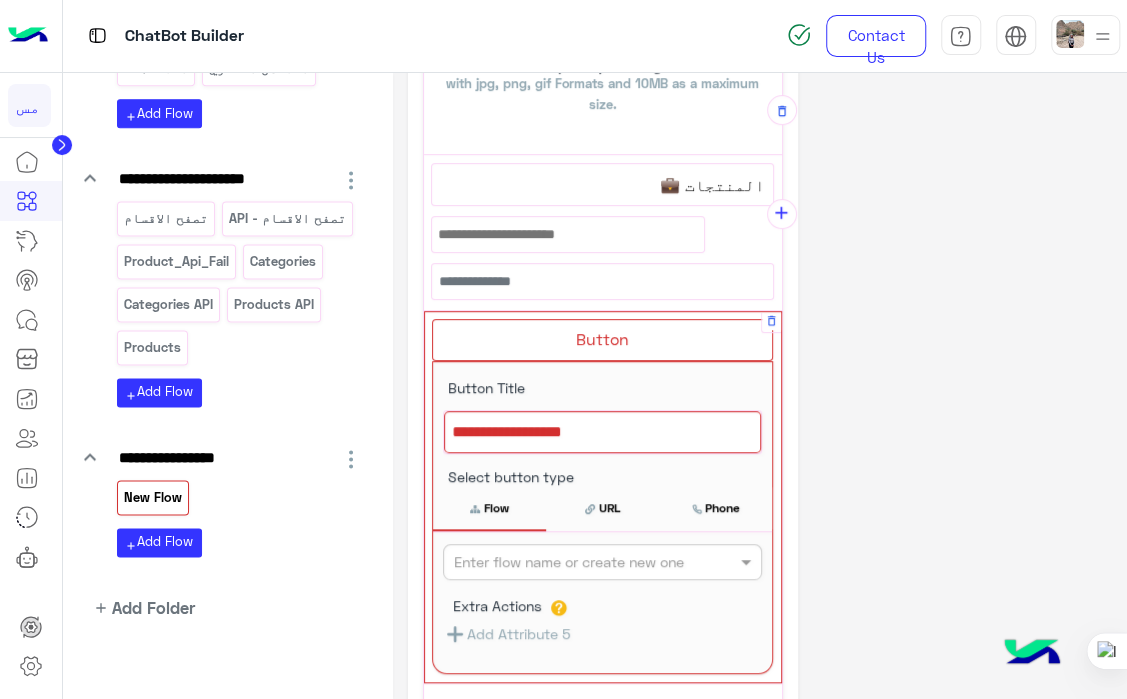 scroll, scrollTop: 492, scrollLeft: 0, axis: vertical 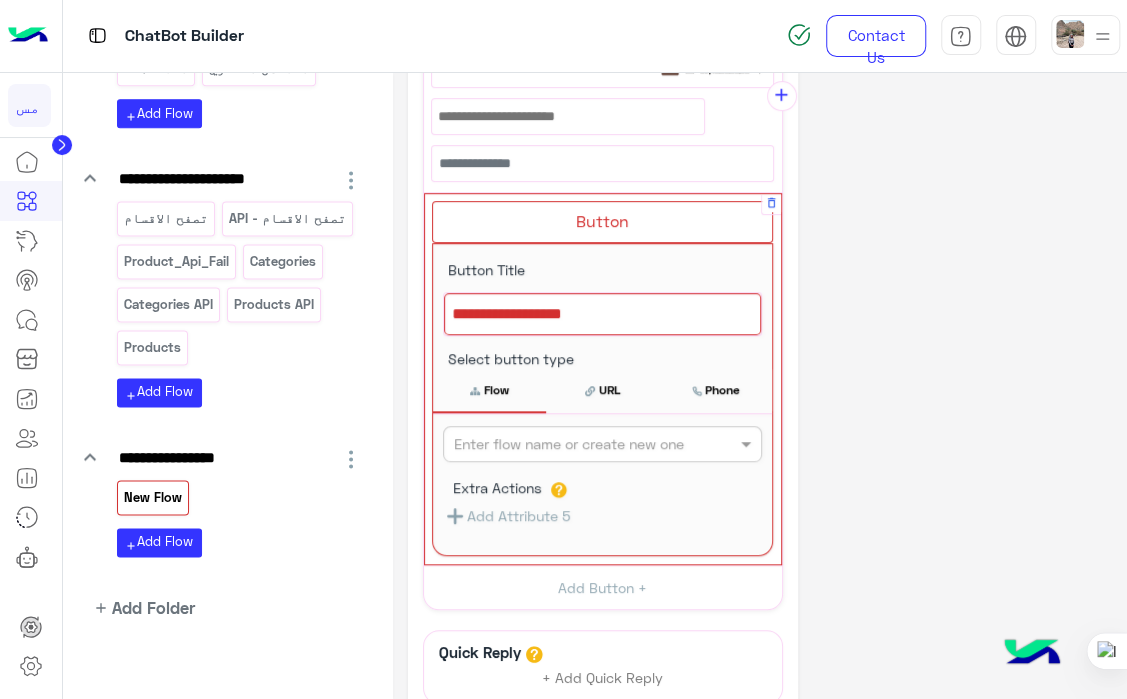 click at bounding box center [602, 314] 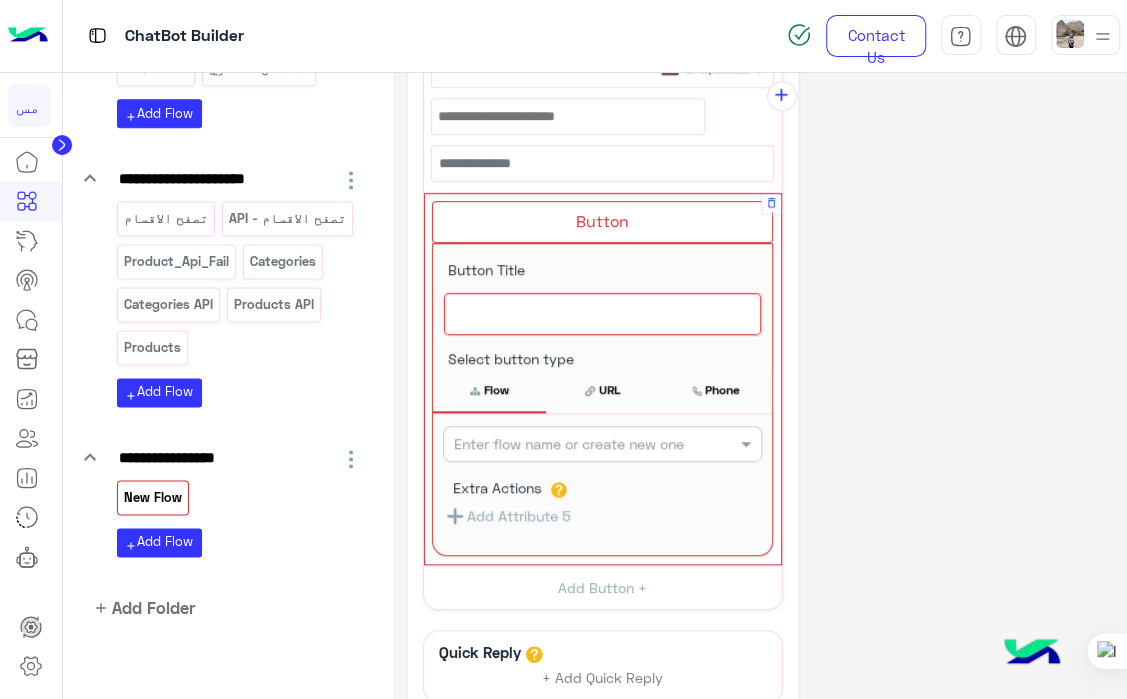 scroll, scrollTop: 496, scrollLeft: 0, axis: vertical 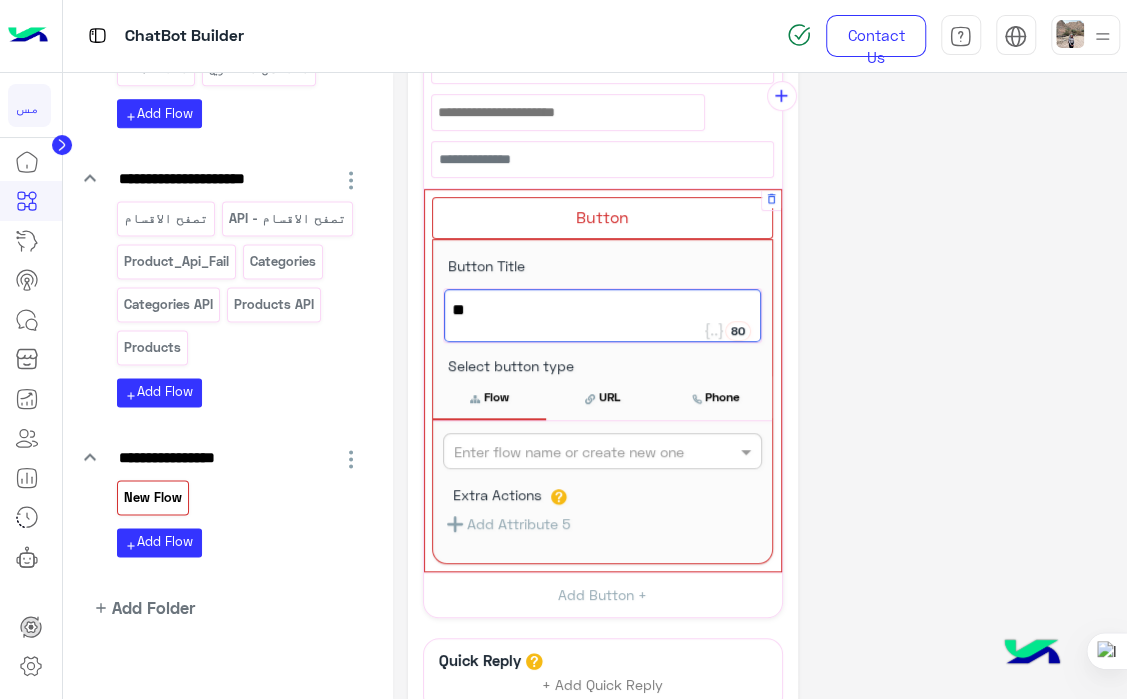 type on "*" 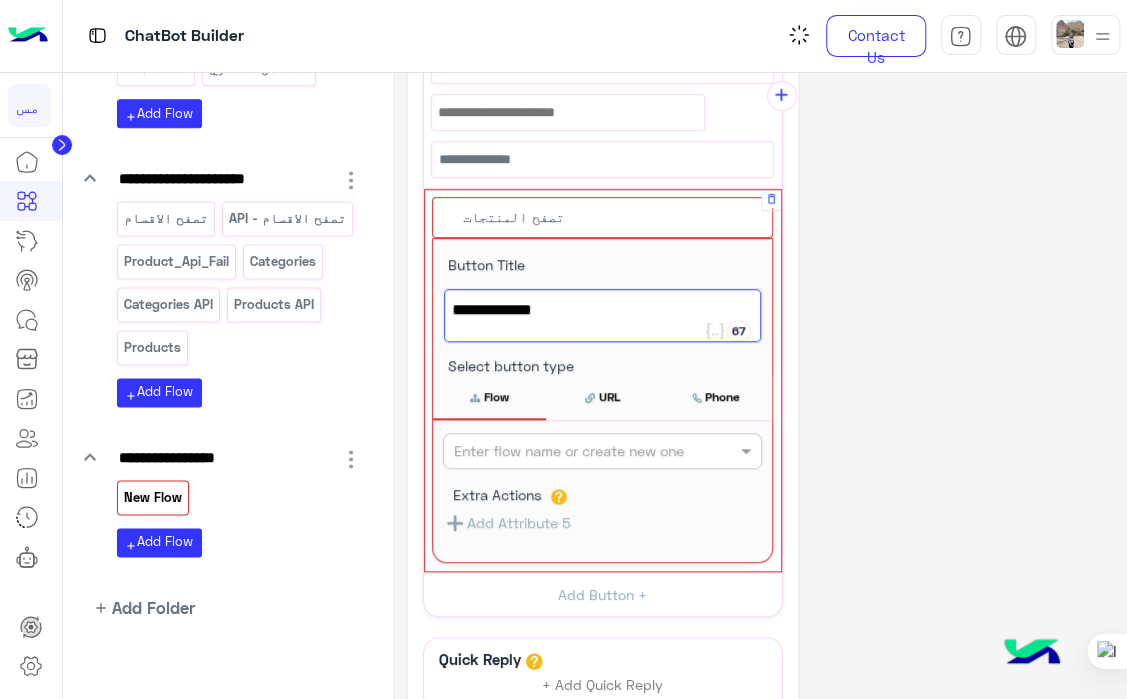 type on "**********" 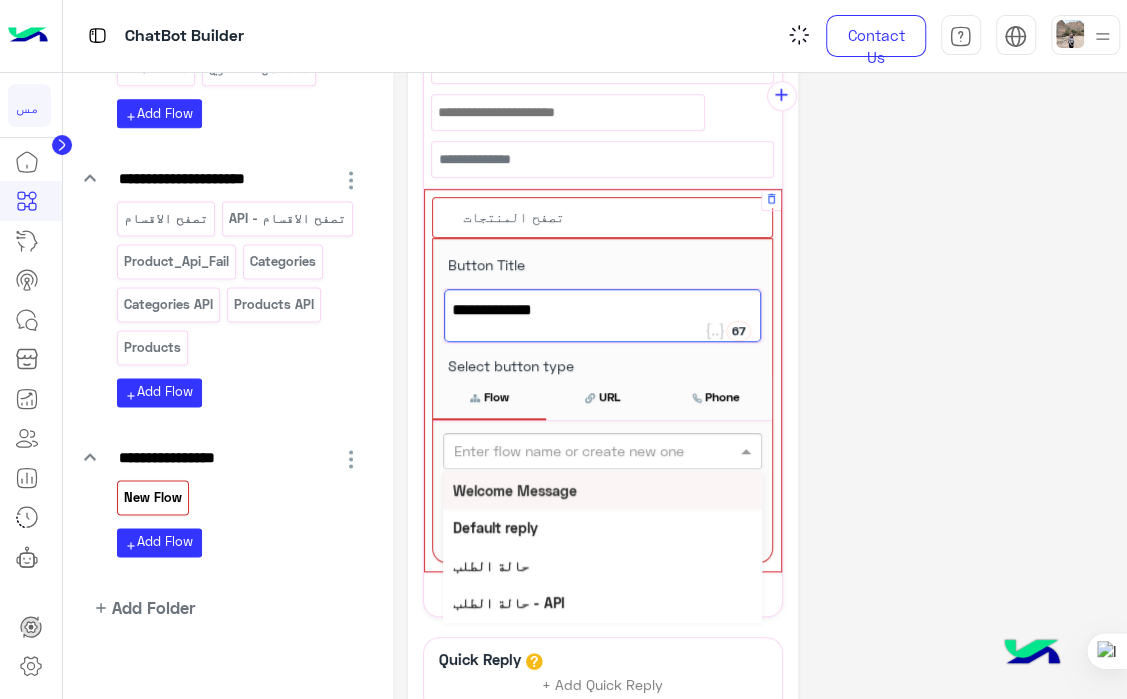 click at bounding box center [569, 451] 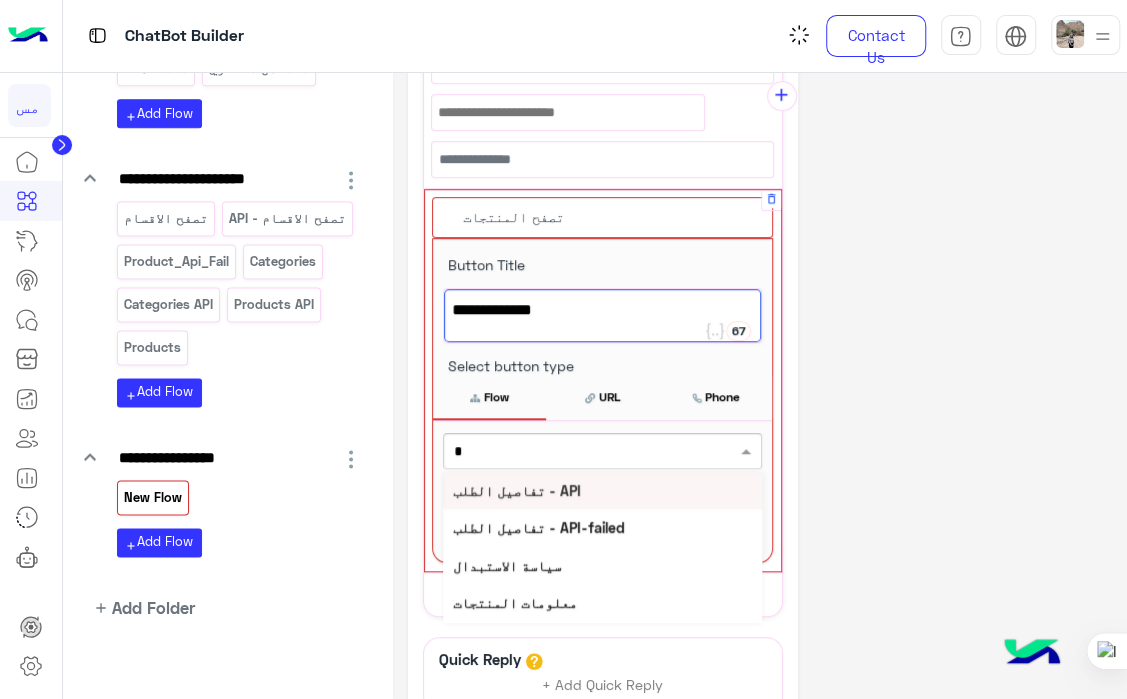type on "**" 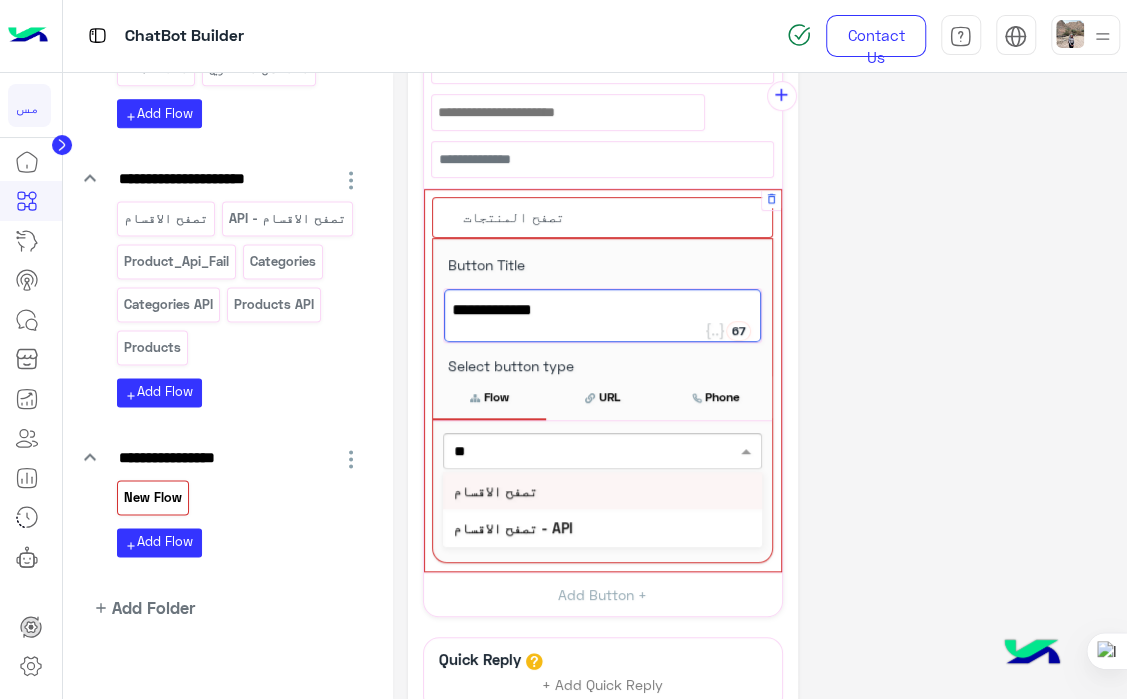 click on "تصفح الاقسام" at bounding box center (602, 490) 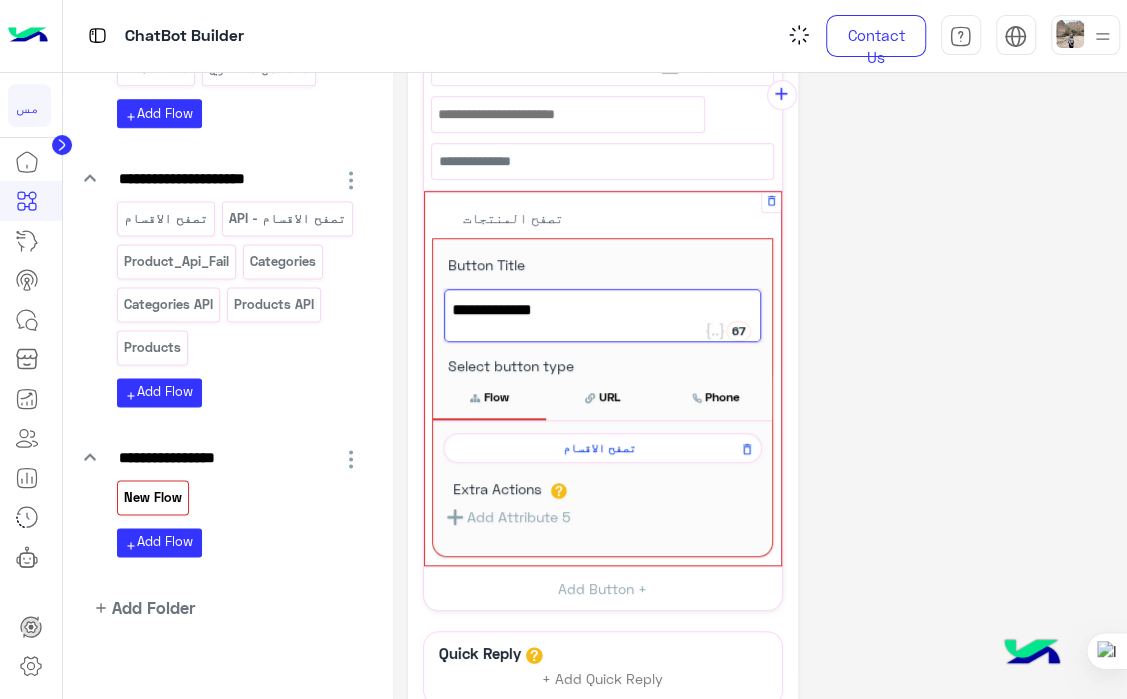 click on "Flow" at bounding box center (489, 397) 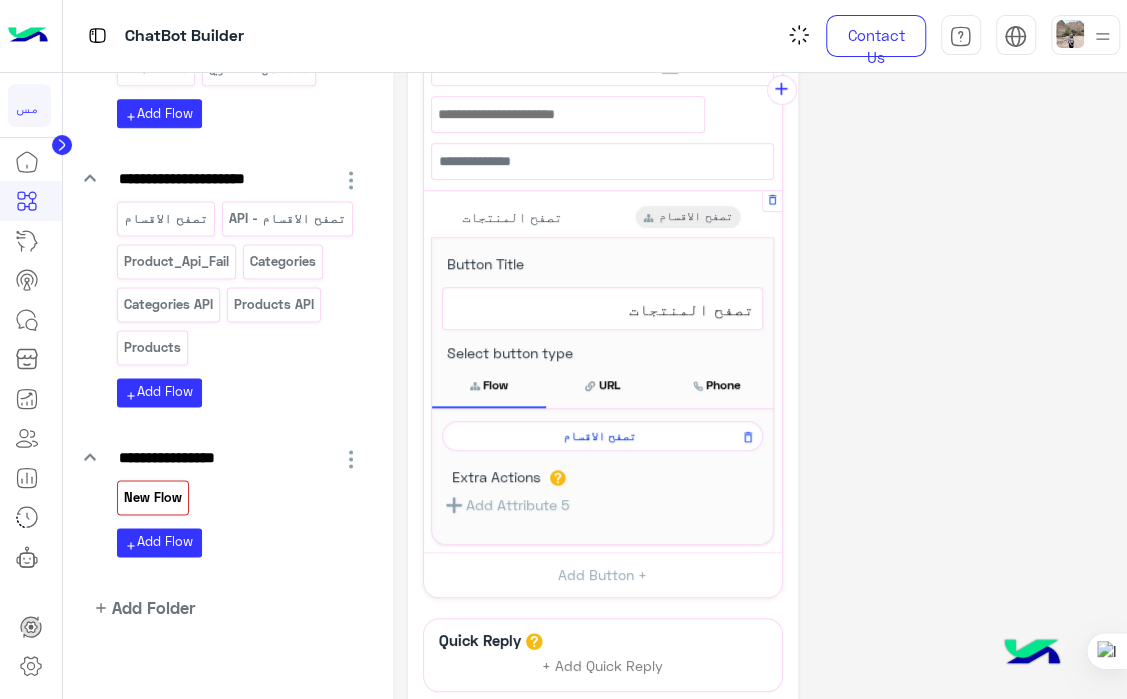 scroll, scrollTop: 488, scrollLeft: 0, axis: vertical 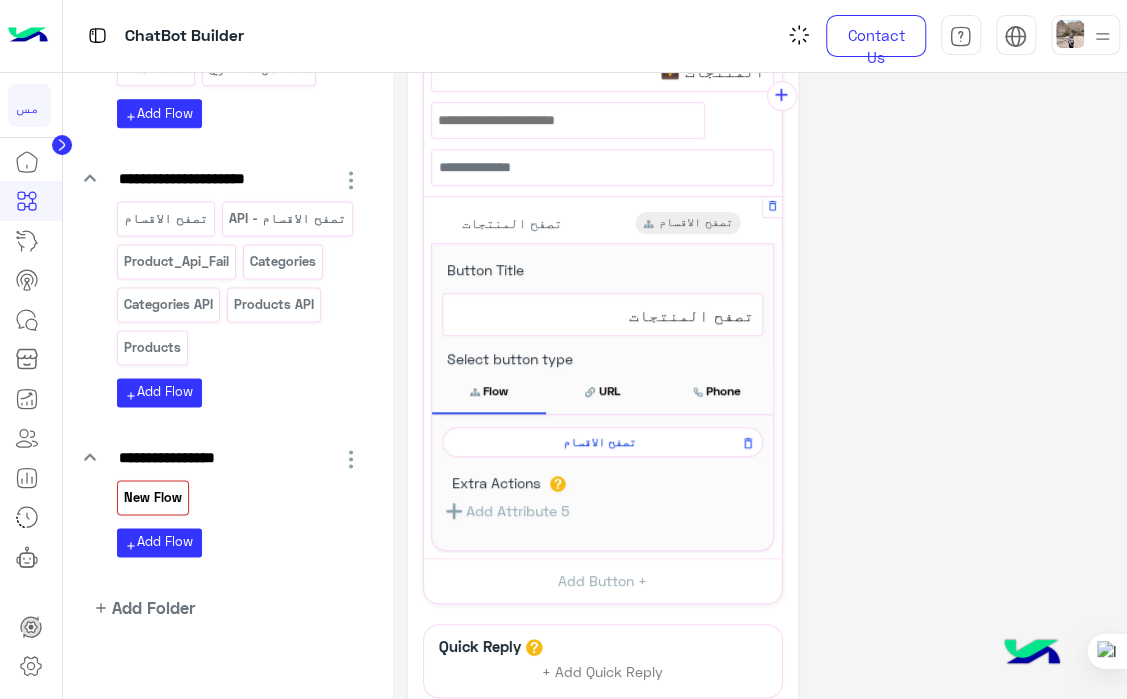 click on "تصفح الاقسام" at bounding box center (602, 442) 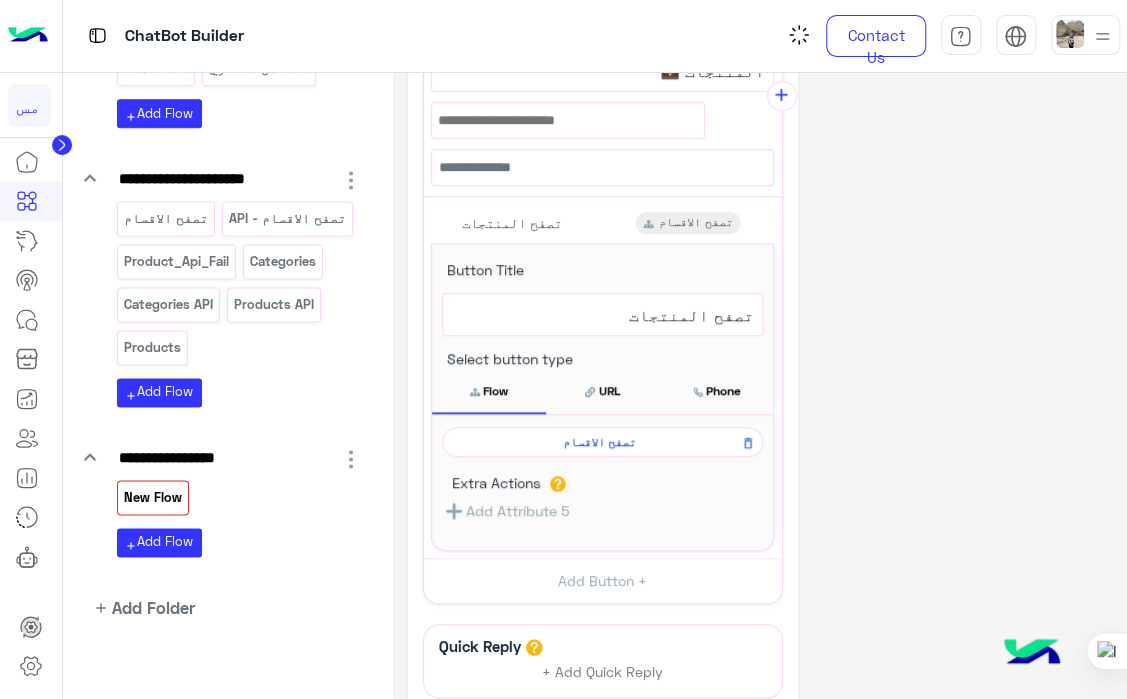 click on "تصفح الاقسام" at bounding box center (599, 442) 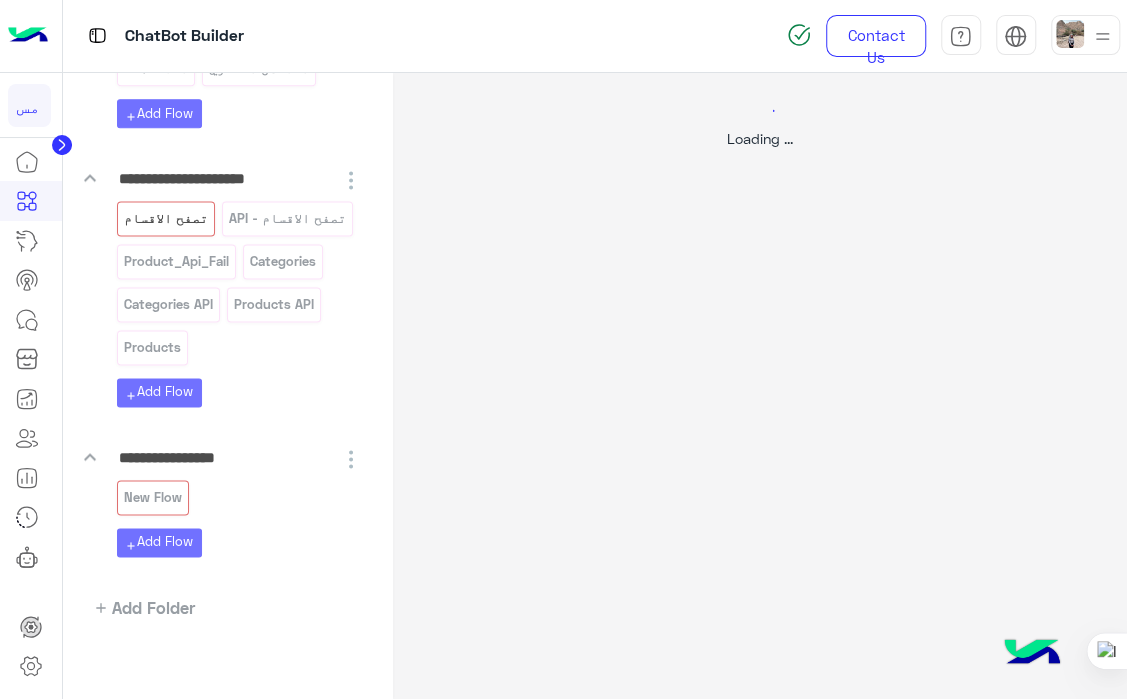 scroll, scrollTop: 0, scrollLeft: 0, axis: both 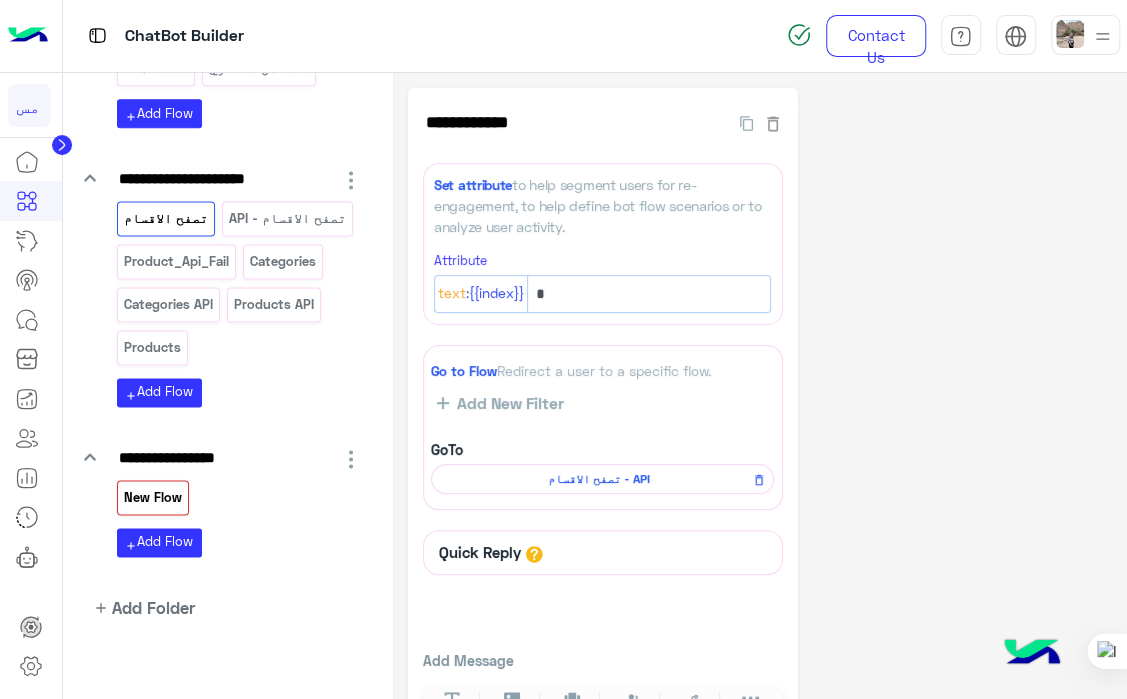 click on "New Flow" at bounding box center [152, 497] 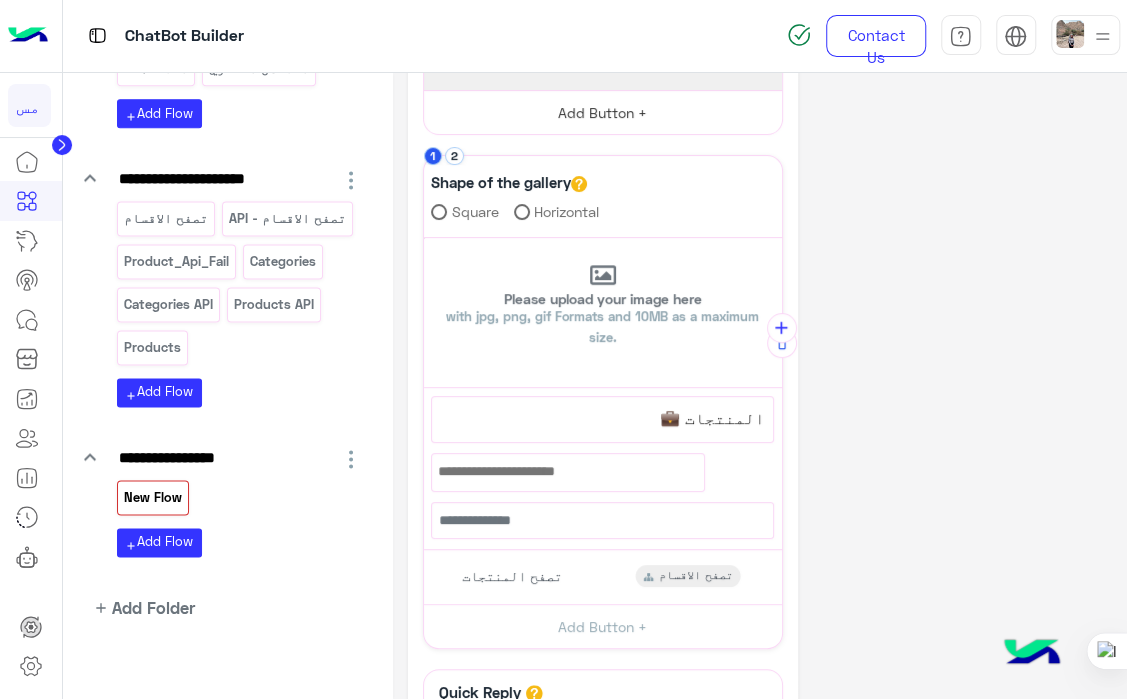scroll, scrollTop: 142, scrollLeft: 0, axis: vertical 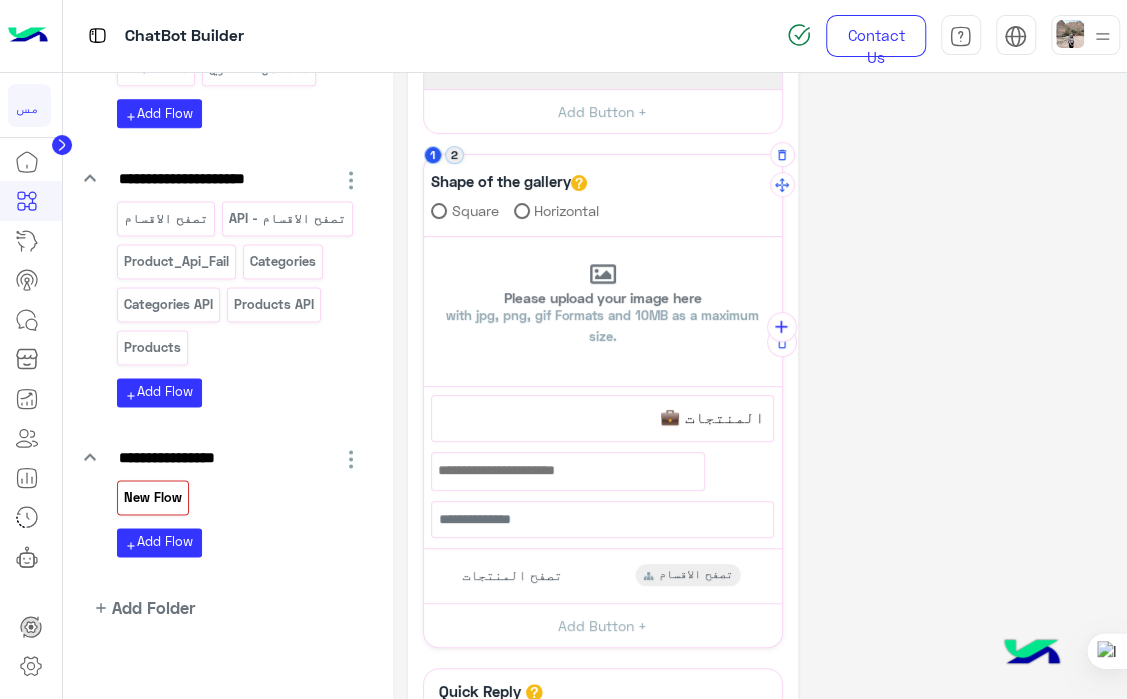 click on "2" at bounding box center [454, 155] 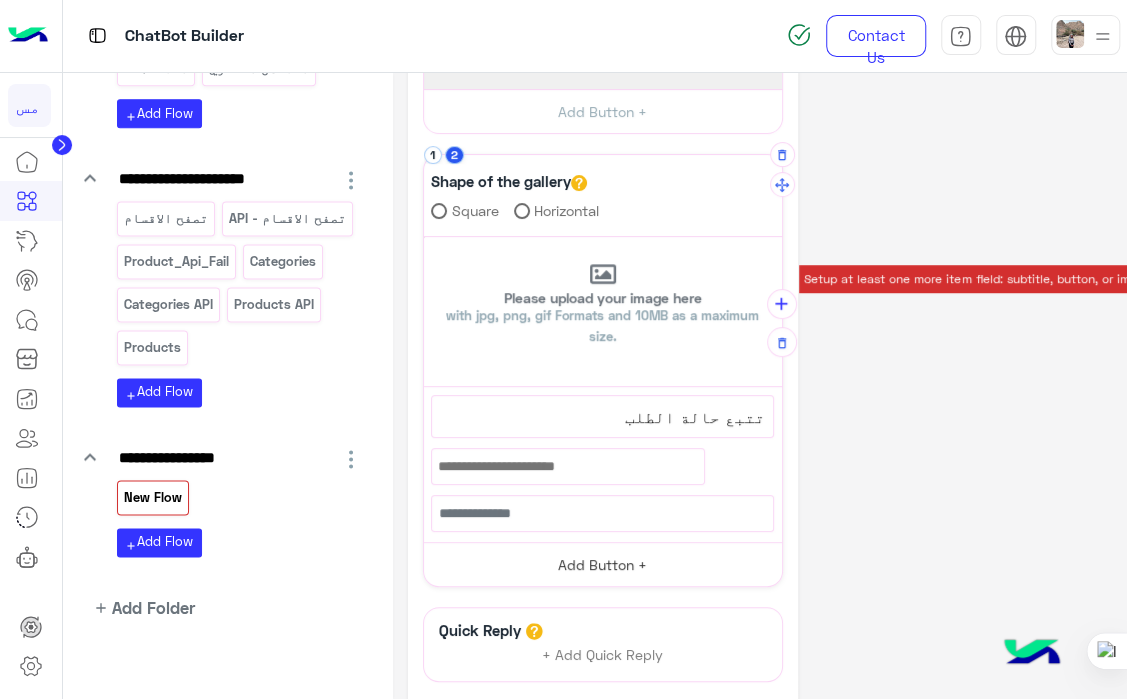 click on "Add Button +" at bounding box center (603, 564) 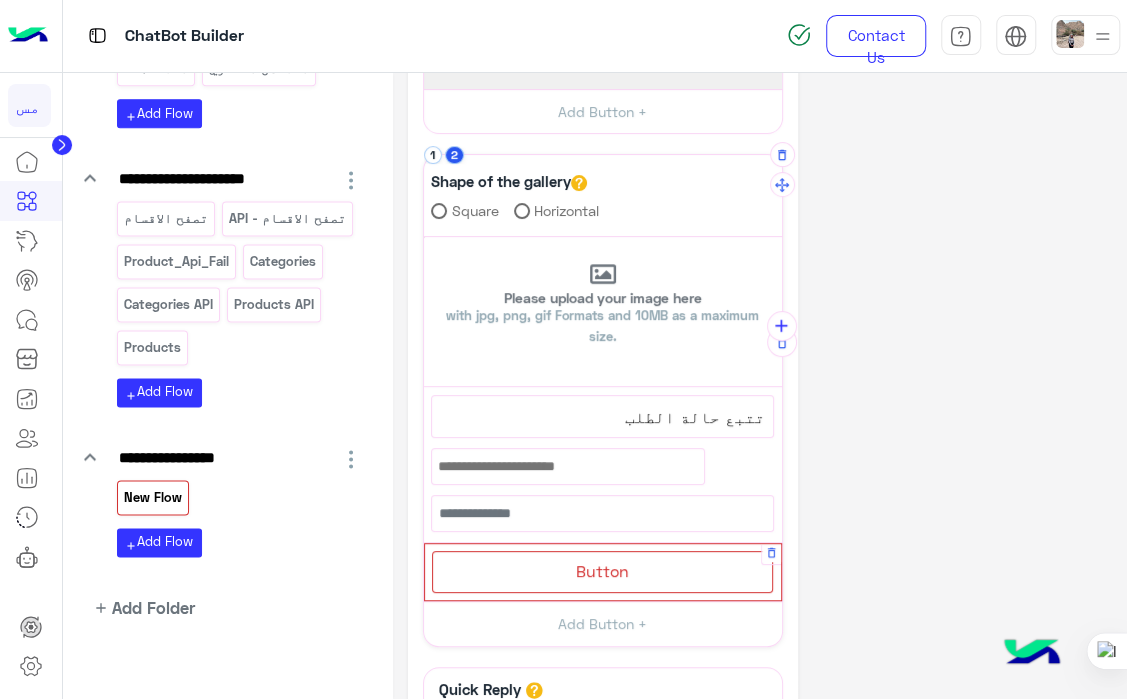 click on "Button" at bounding box center [602, 570] 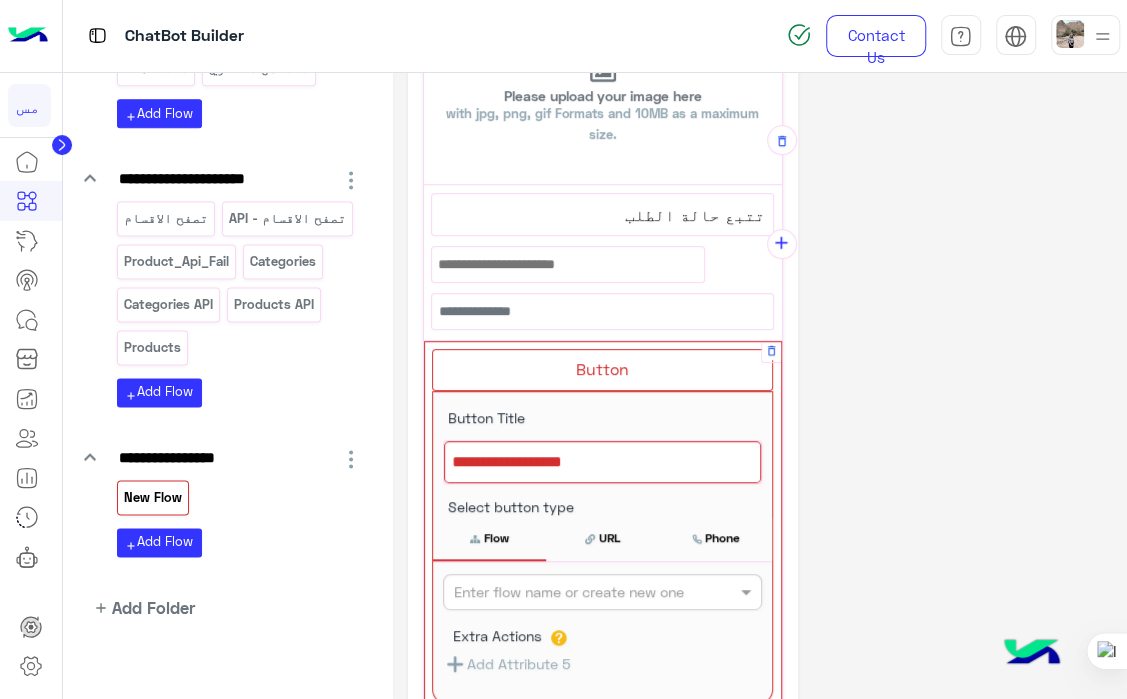 scroll, scrollTop: 345, scrollLeft: 0, axis: vertical 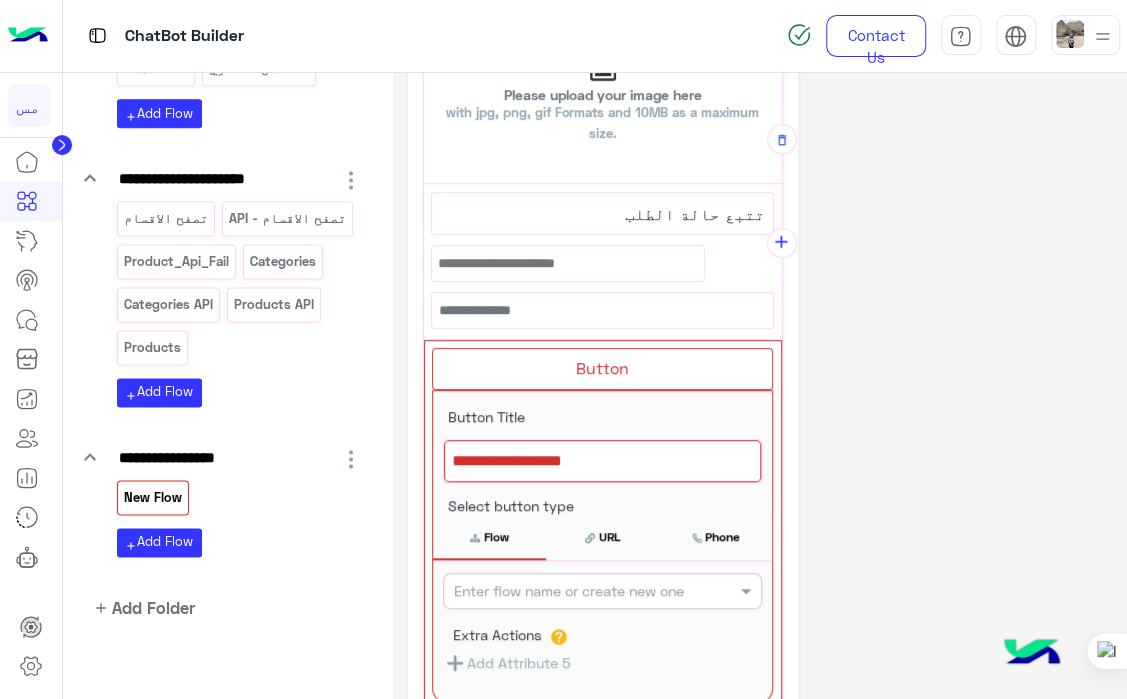 click on "تتبع حالة الطلب" at bounding box center (602, 214) 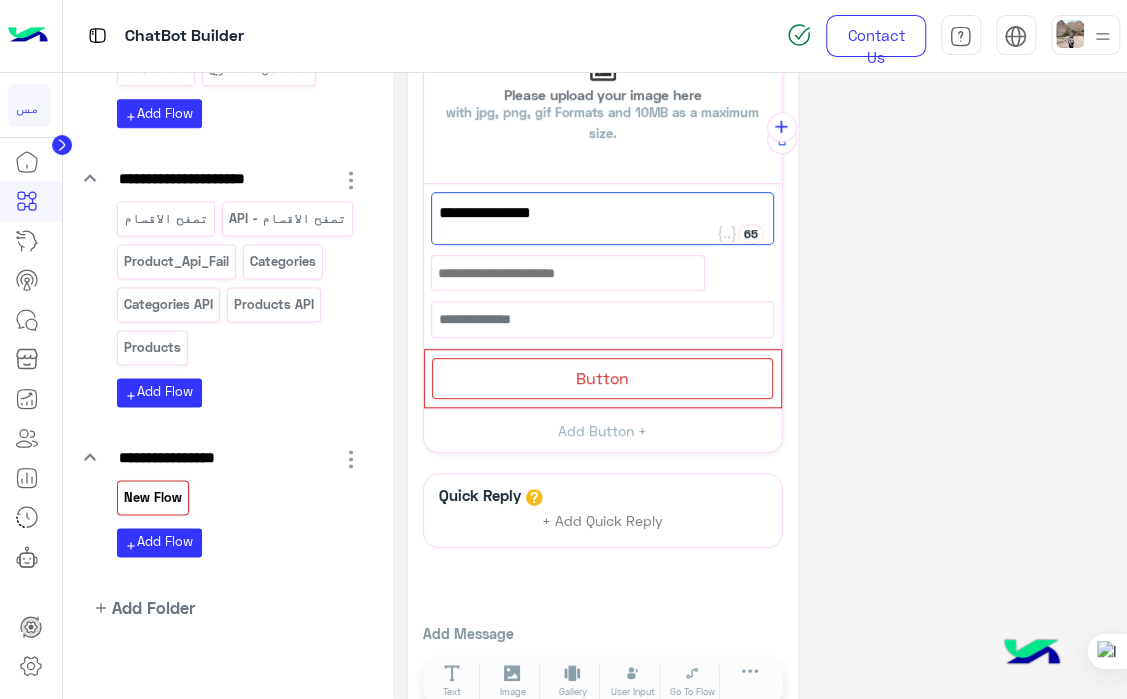 scroll, scrollTop: 229, scrollLeft: 0, axis: vertical 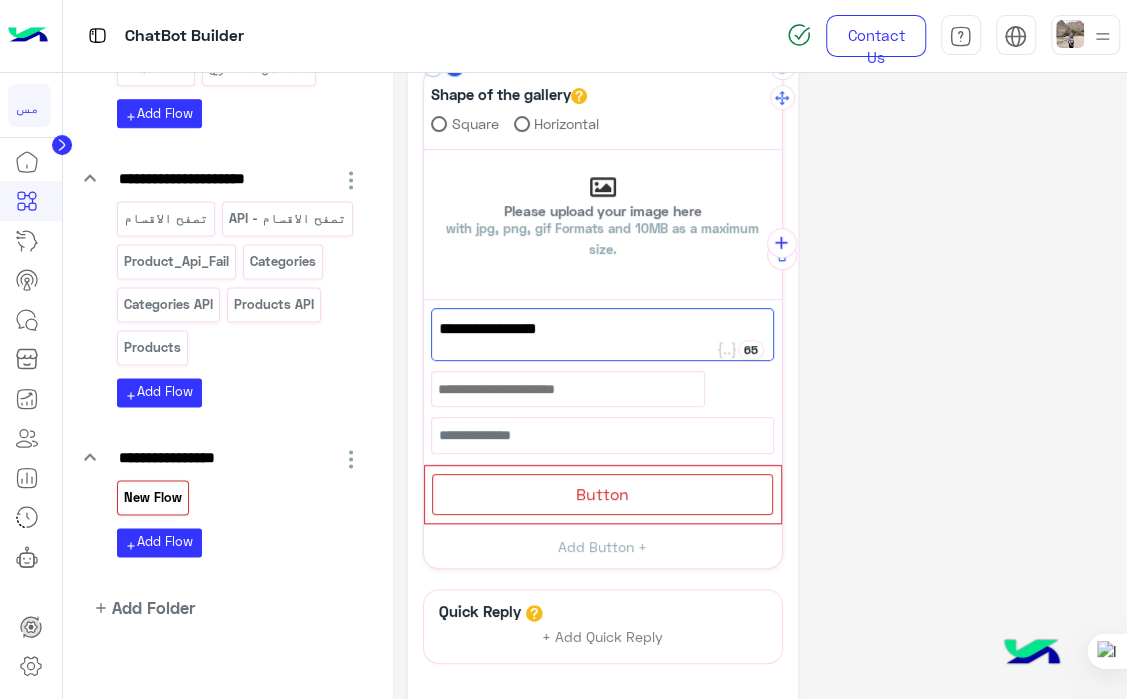 paste on "***" 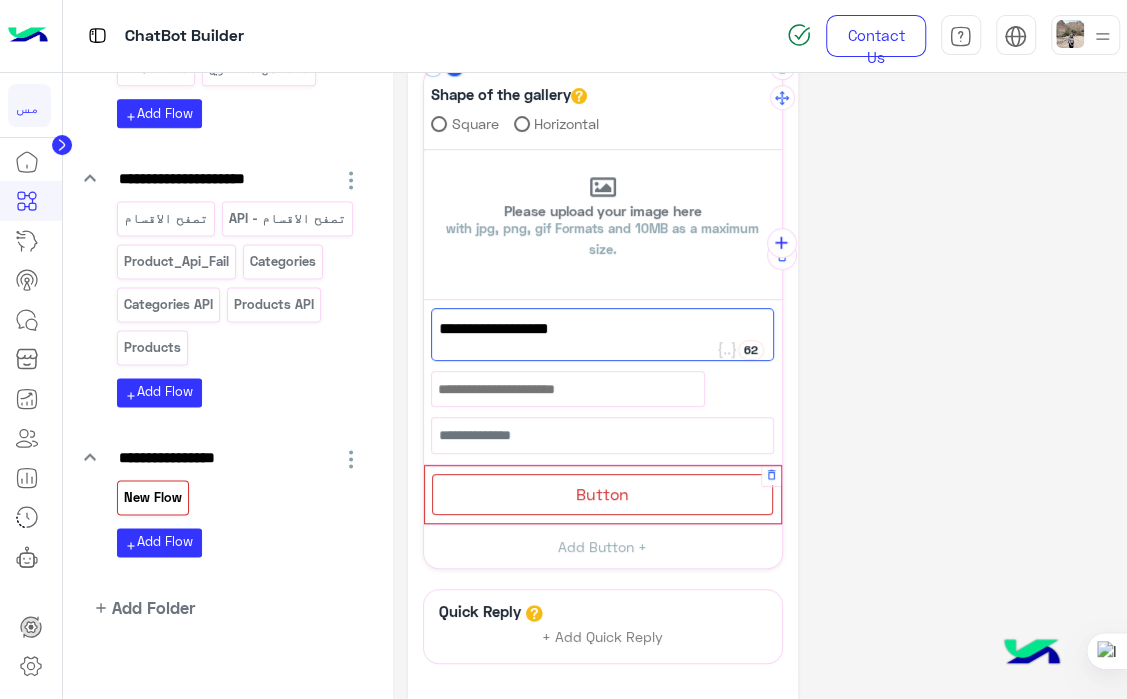 type on "**********" 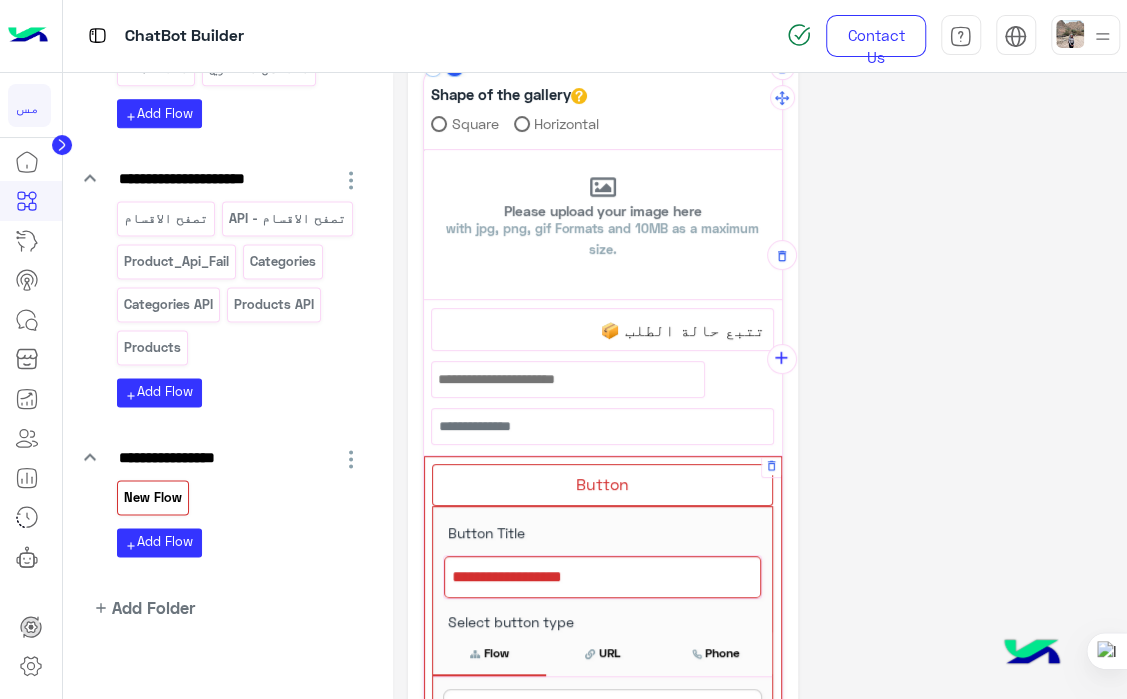 scroll, scrollTop: 428, scrollLeft: 0, axis: vertical 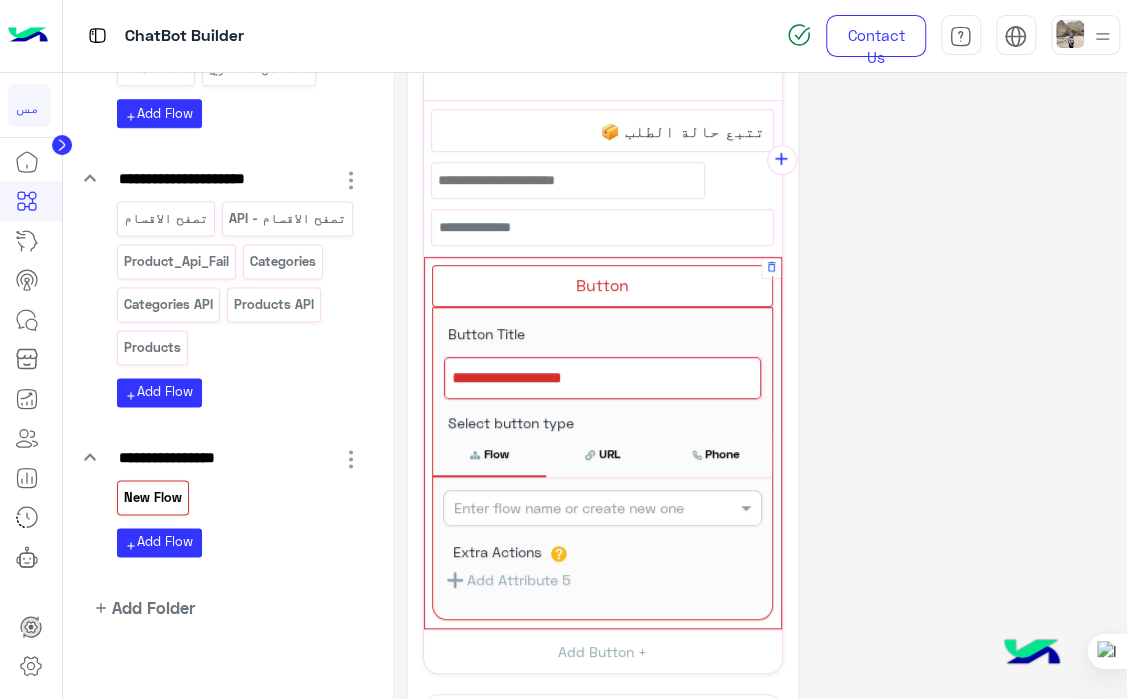 click at bounding box center [602, 378] 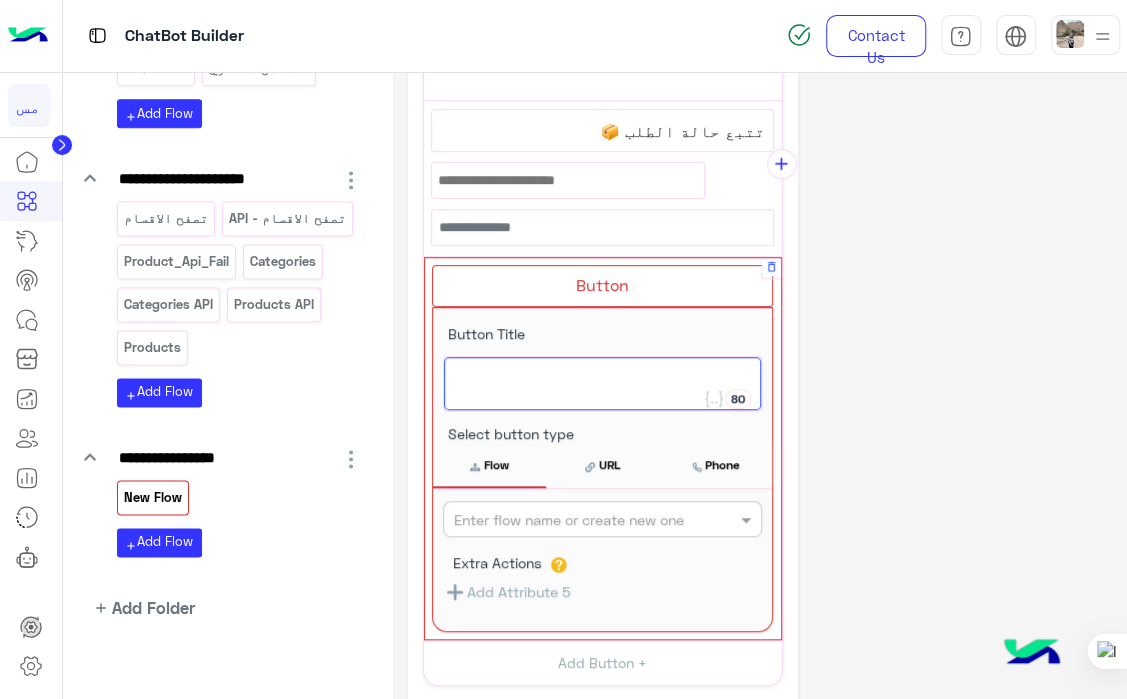 scroll, scrollTop: 432, scrollLeft: 0, axis: vertical 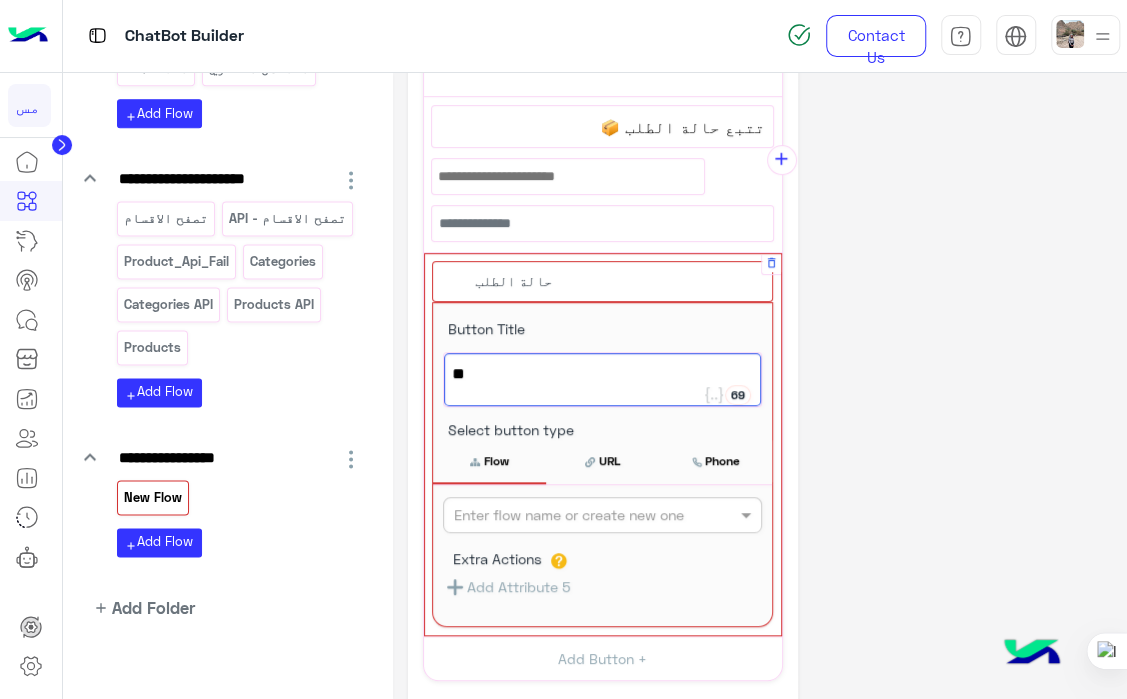 type on "*" 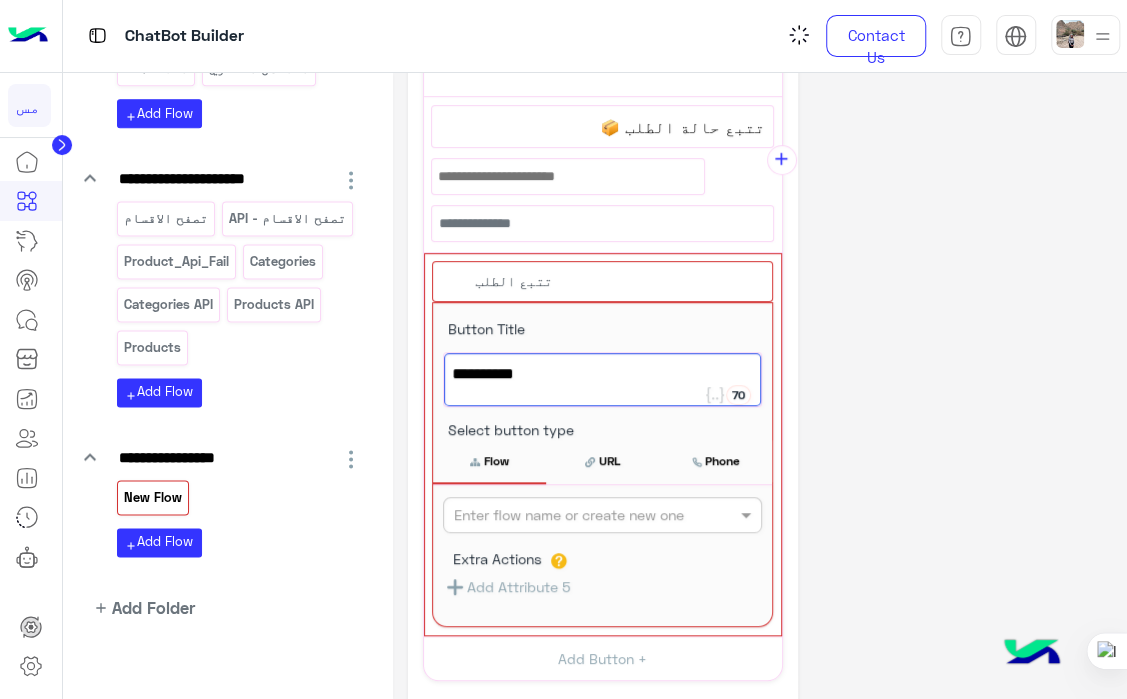 type on "**********" 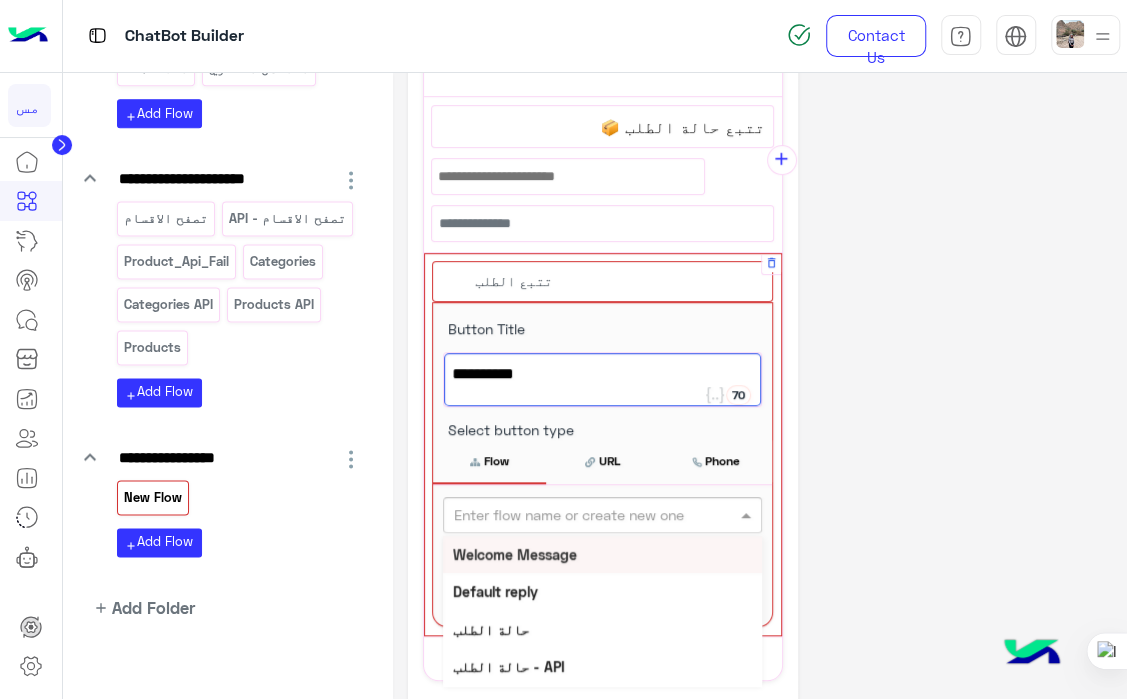 click at bounding box center (602, 514) 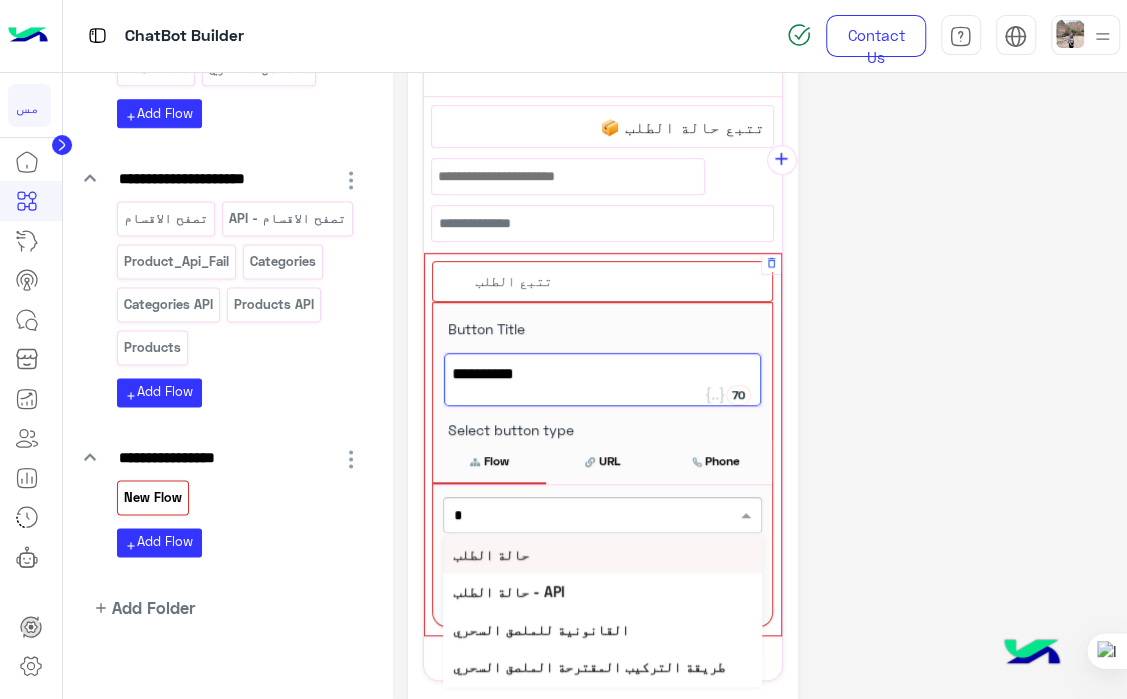 click on "حالة الطلب" at bounding box center [491, 554] 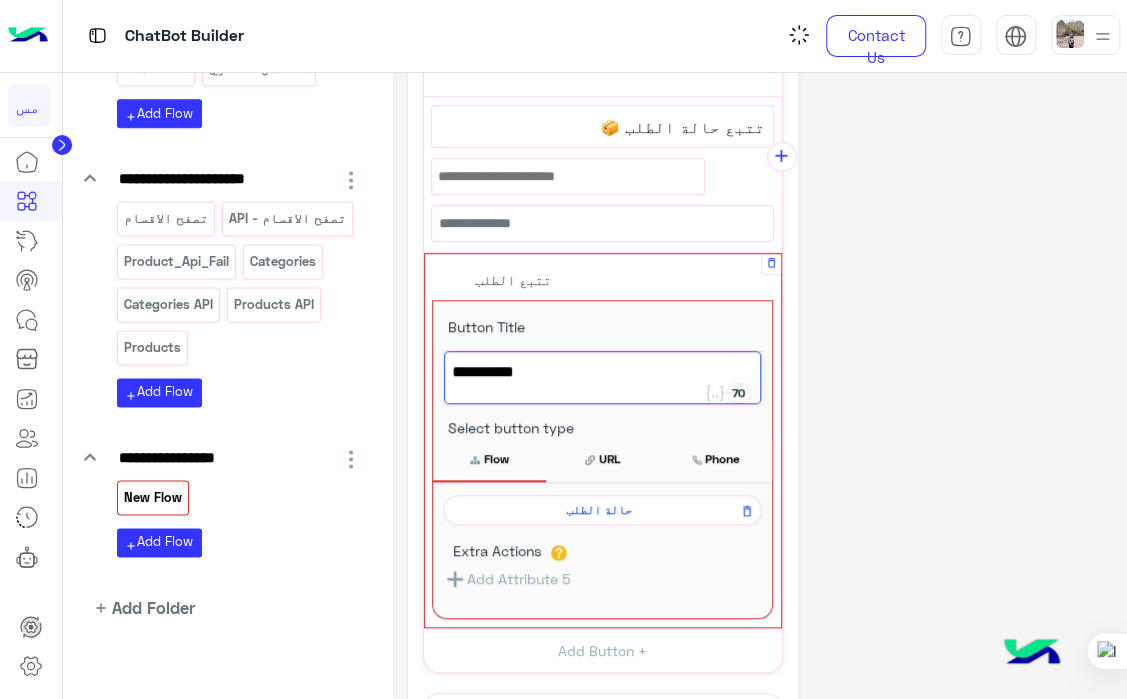 scroll, scrollTop: 429, scrollLeft: 0, axis: vertical 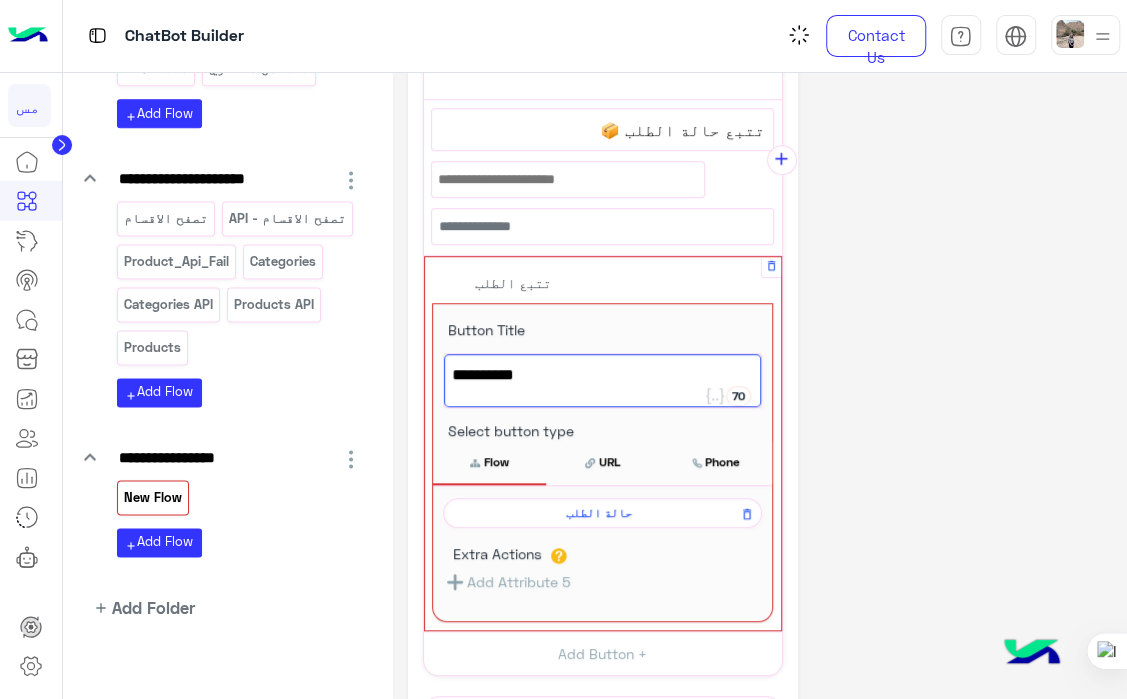 click on "Flow" at bounding box center [489, 462] 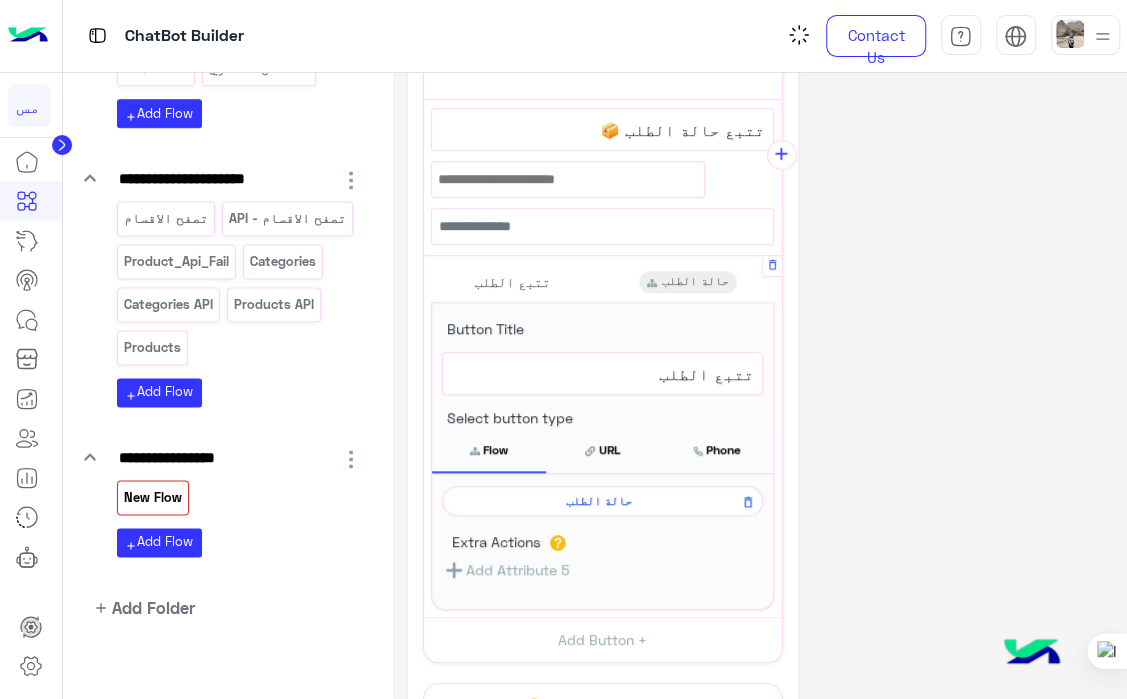 scroll, scrollTop: 424, scrollLeft: 0, axis: vertical 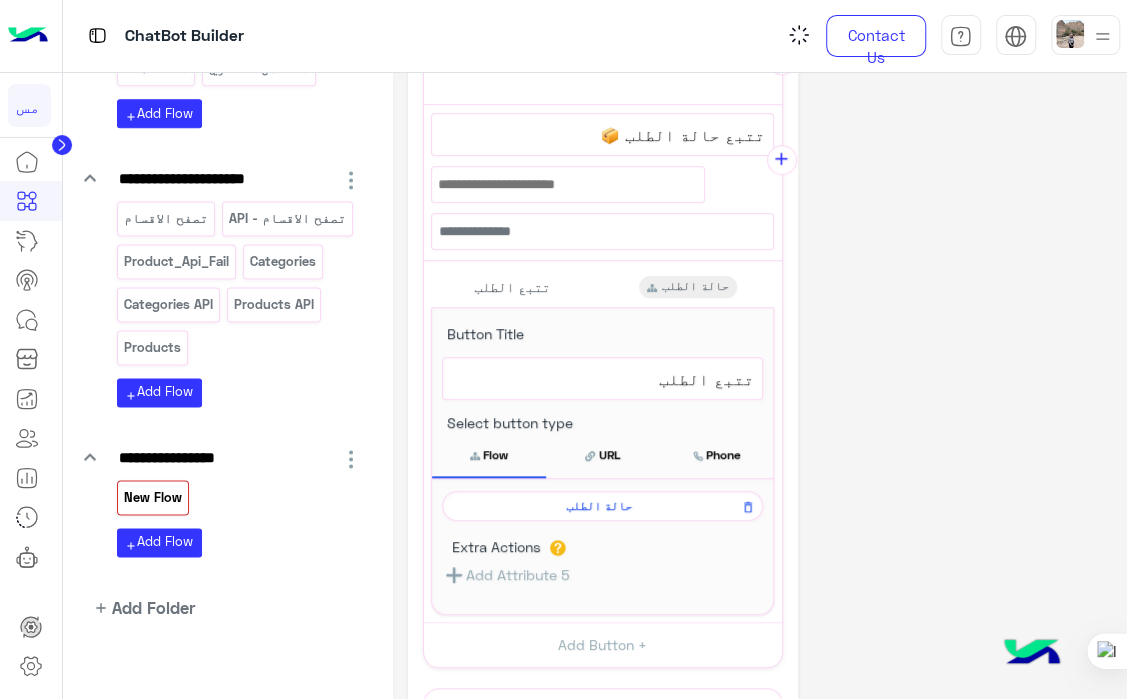 click on "حالة الطلب" at bounding box center (602, 506) 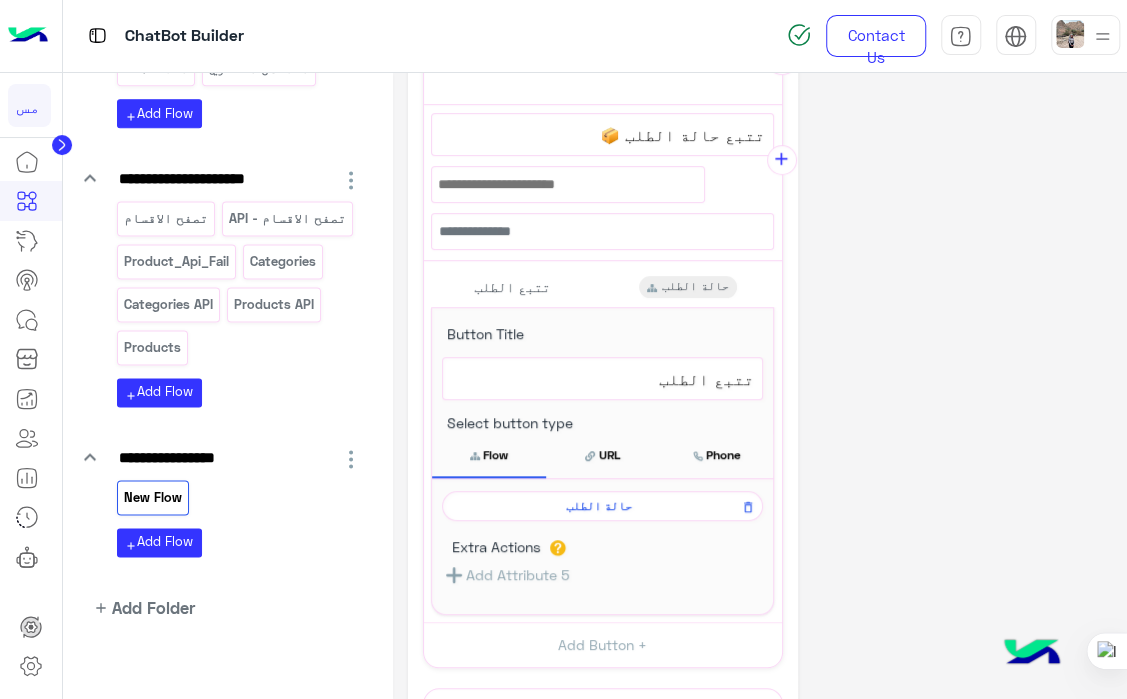 click on "حالة الطلب" at bounding box center (599, 506) 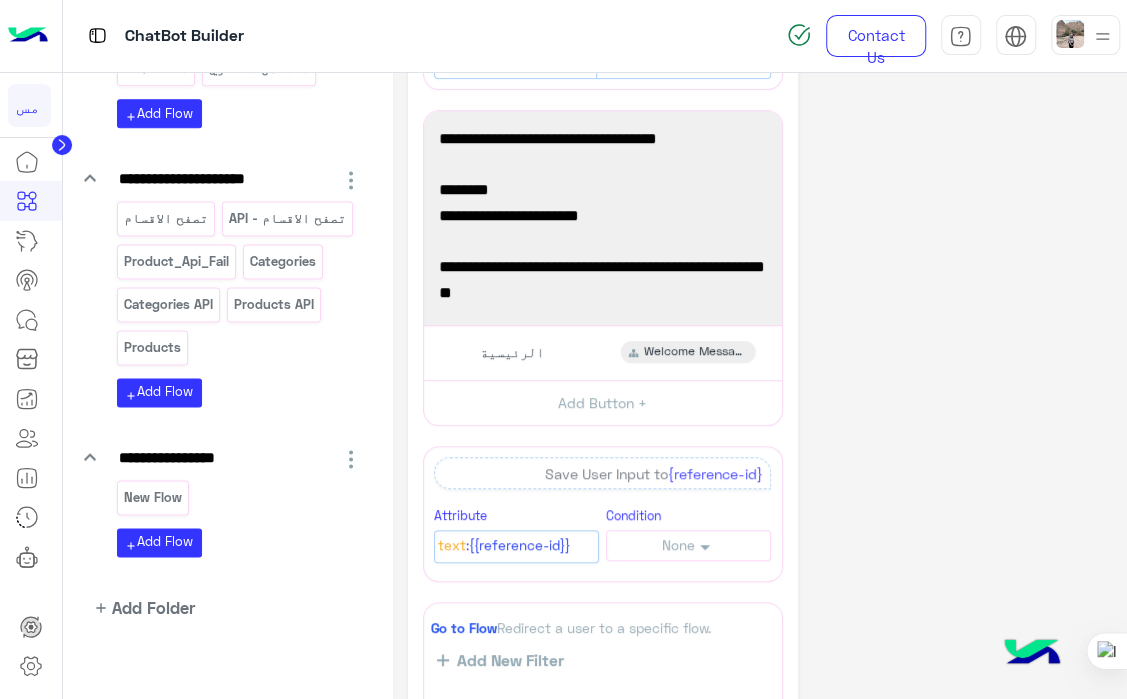 scroll, scrollTop: 414, scrollLeft: 0, axis: vertical 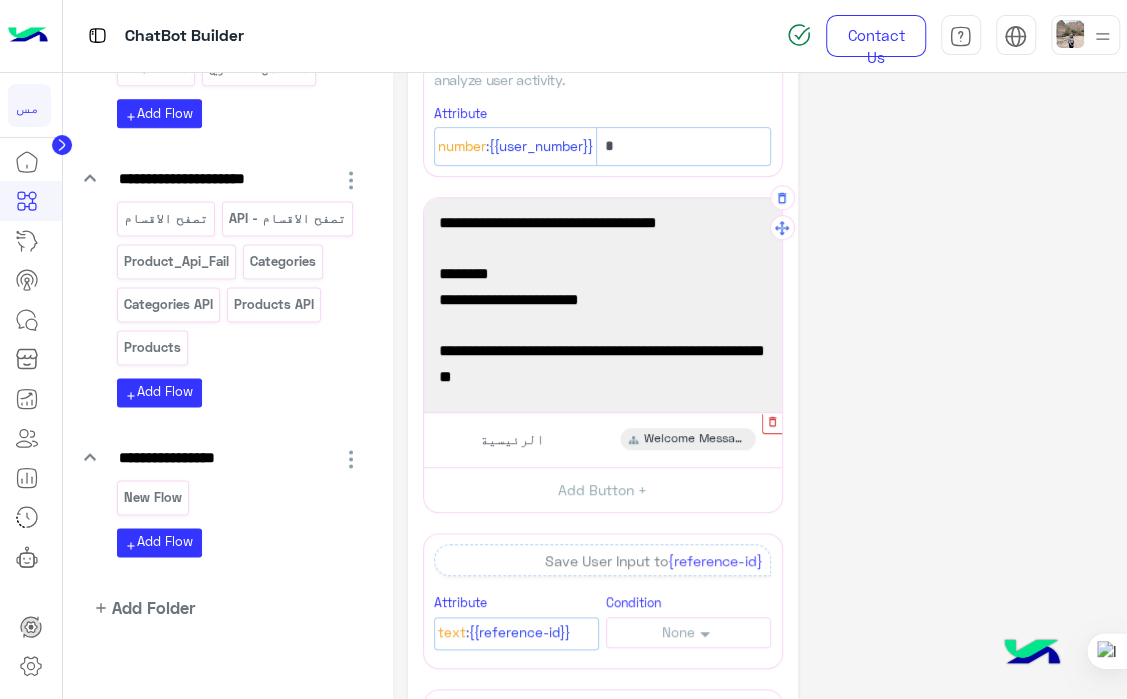 click 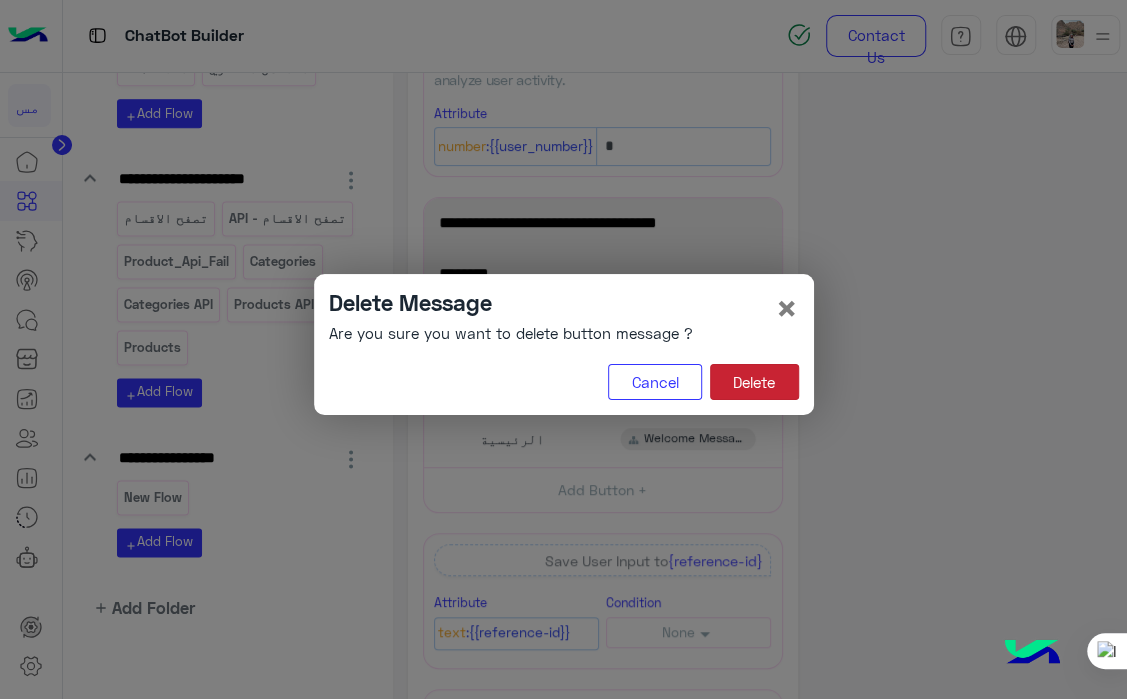 click on "Delete" 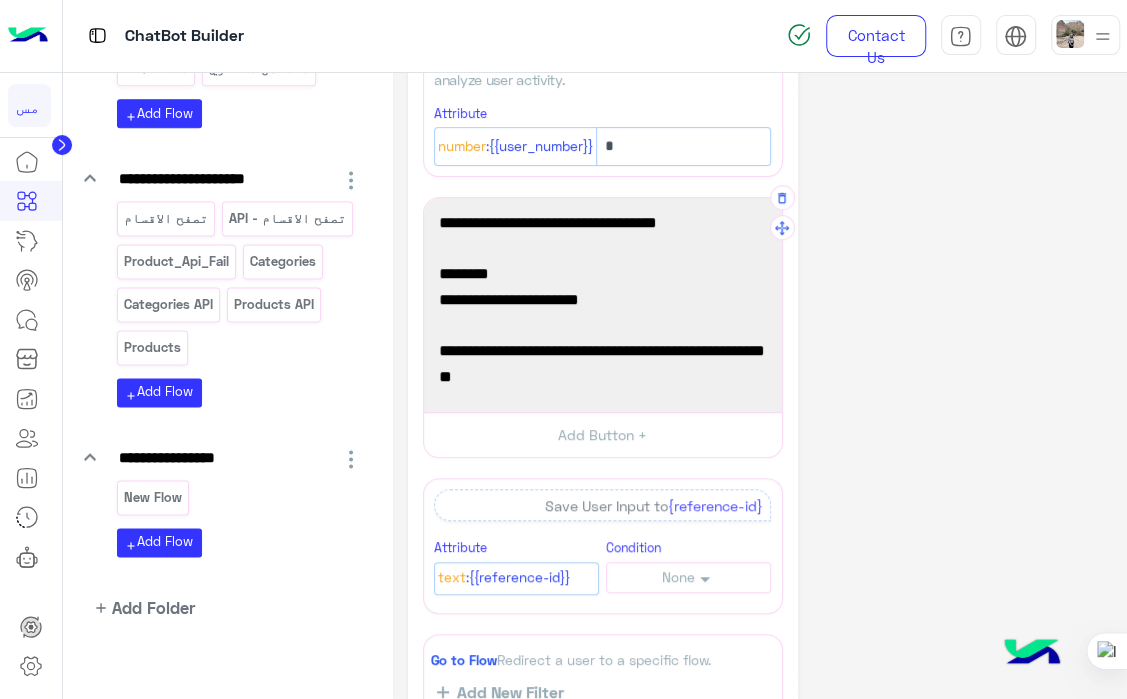 scroll, scrollTop: 0, scrollLeft: 0, axis: both 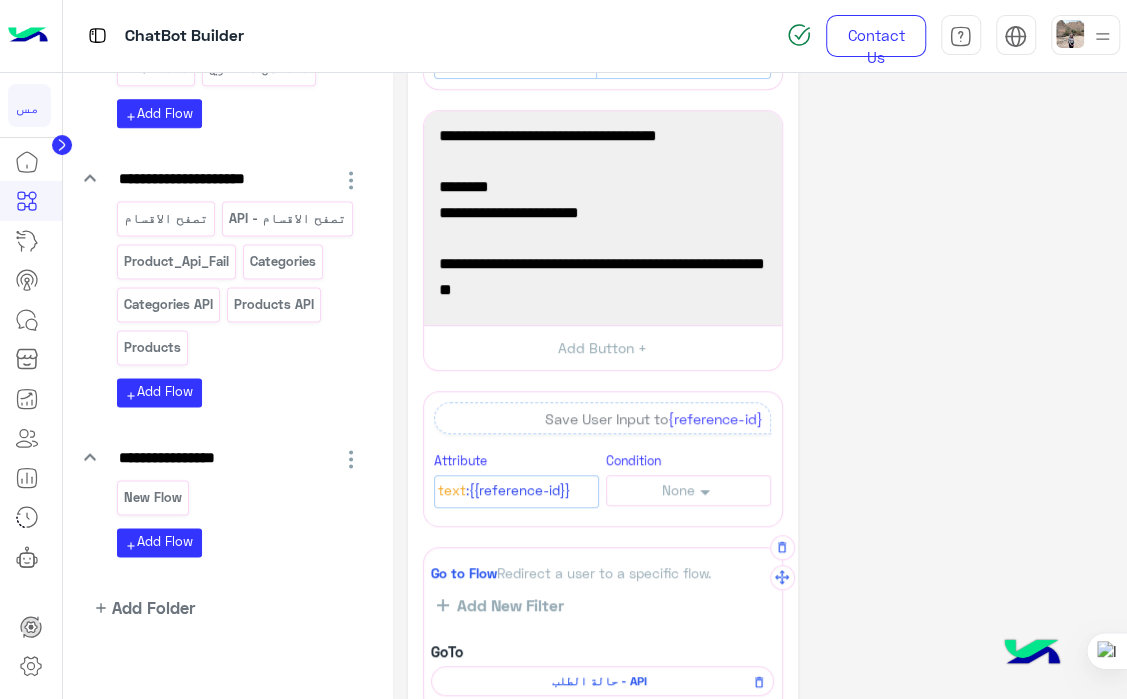 click on "حالة الطلب - API" at bounding box center [599, 681] 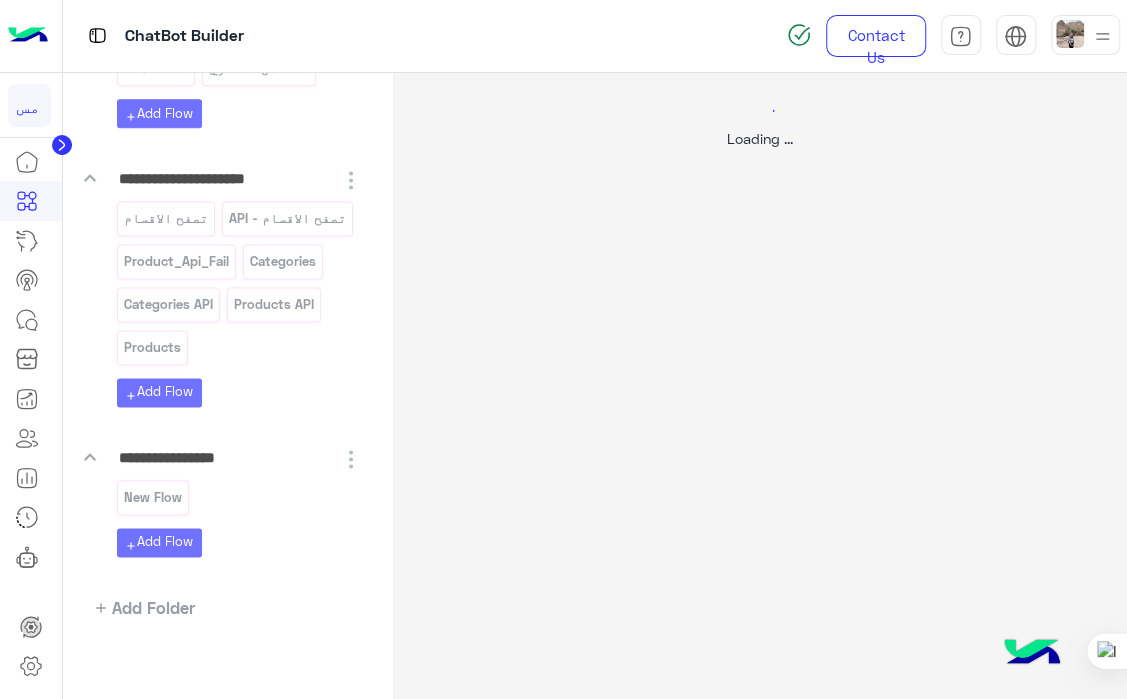 select on "****" 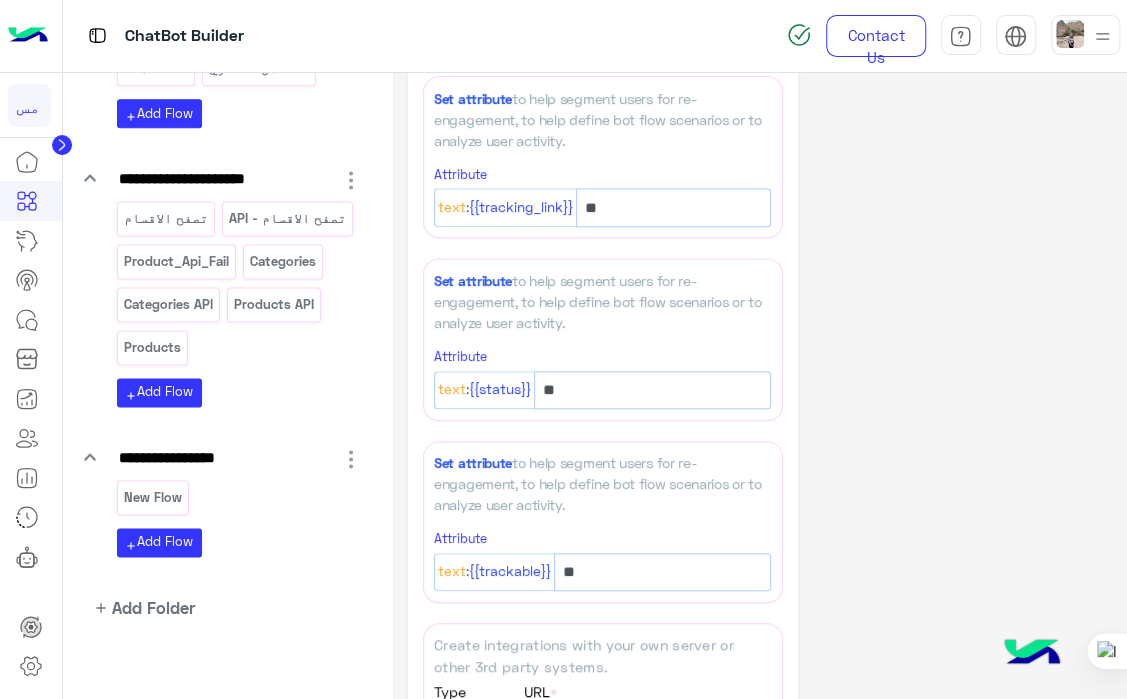 scroll, scrollTop: 1221, scrollLeft: 0, axis: vertical 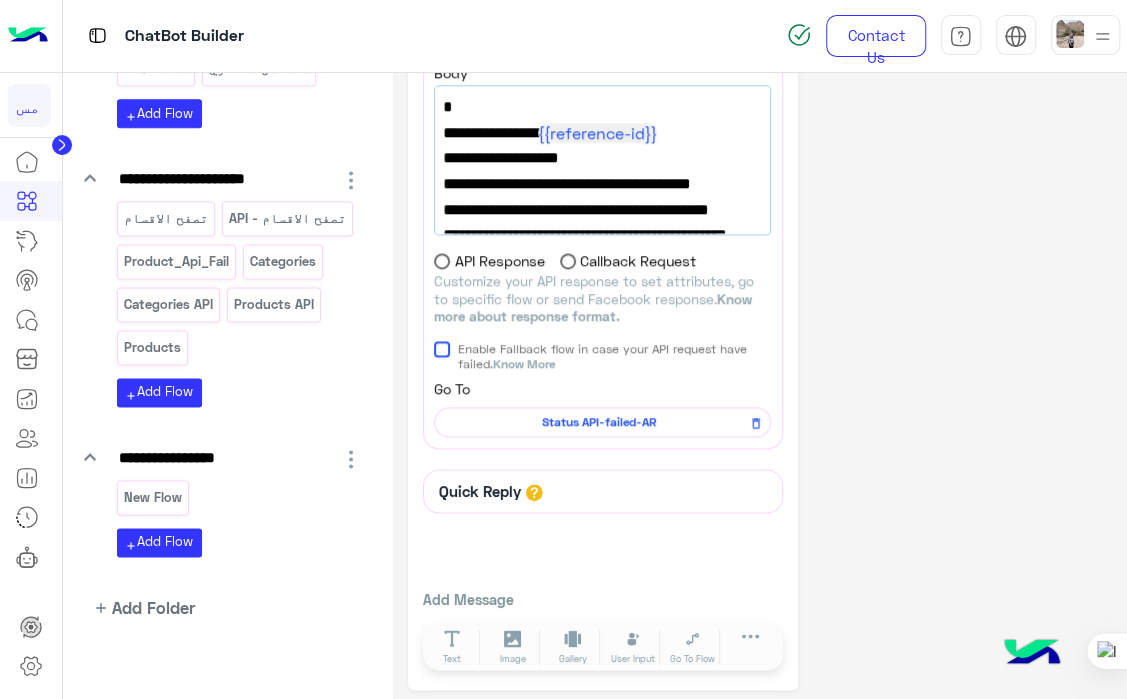 click on "Status API-failed-AR" at bounding box center (599, 422) 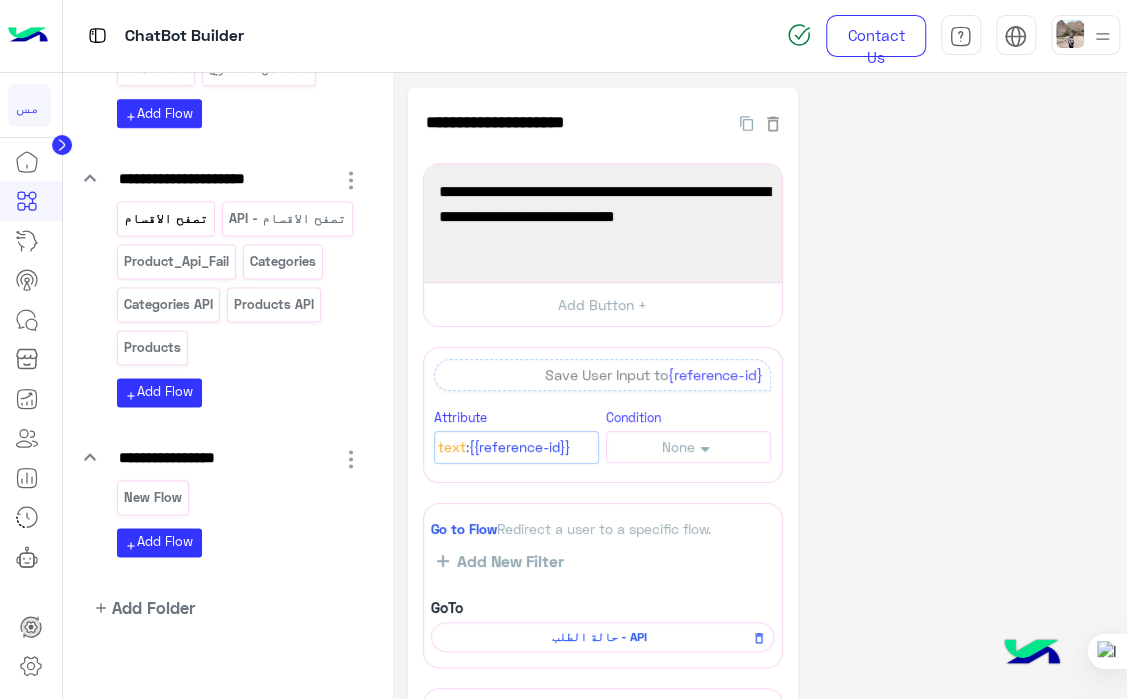 click on "تصفح الاقسام" at bounding box center (165, 218) 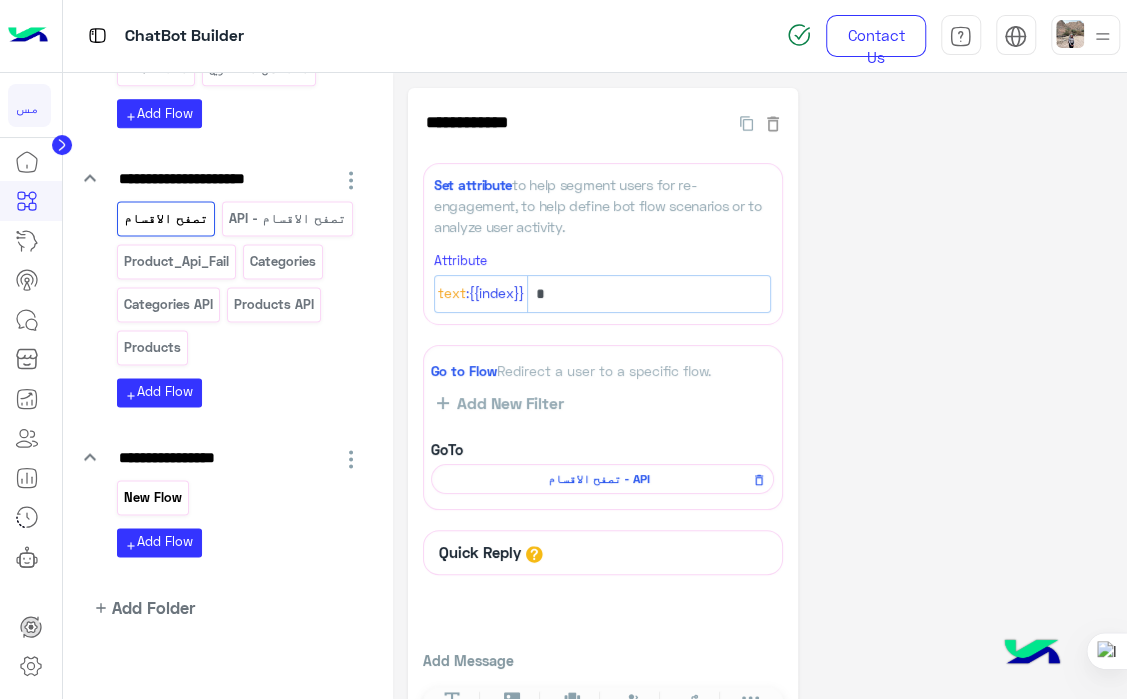 click on "New Flow" at bounding box center (152, 497) 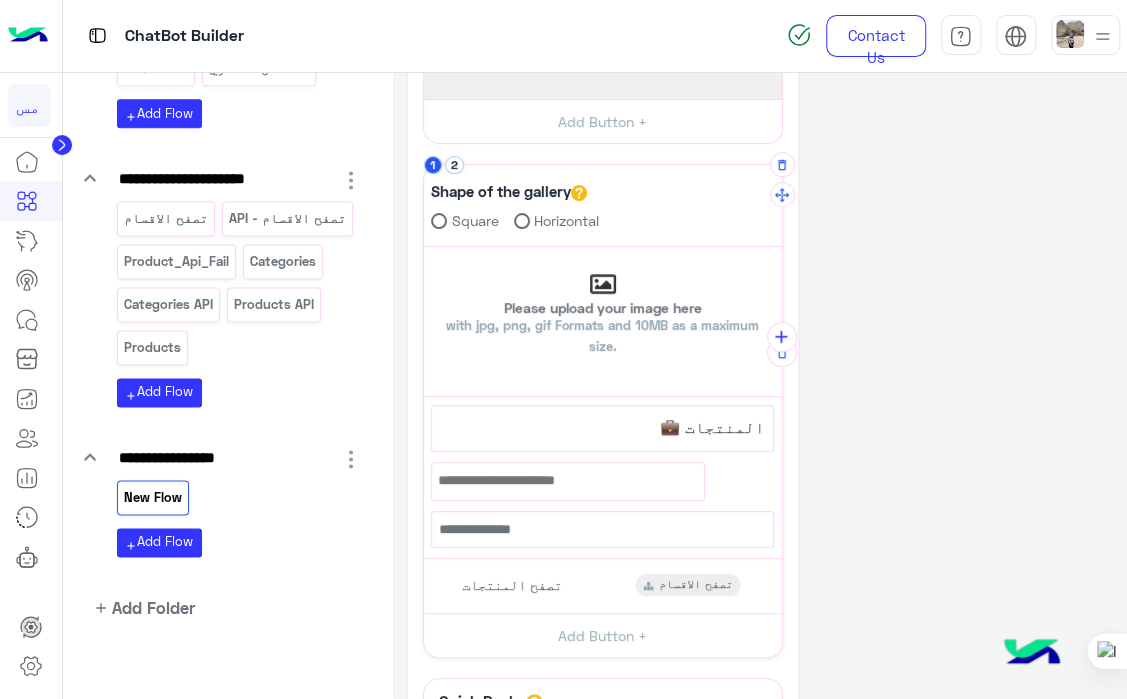 scroll, scrollTop: 131, scrollLeft: 0, axis: vertical 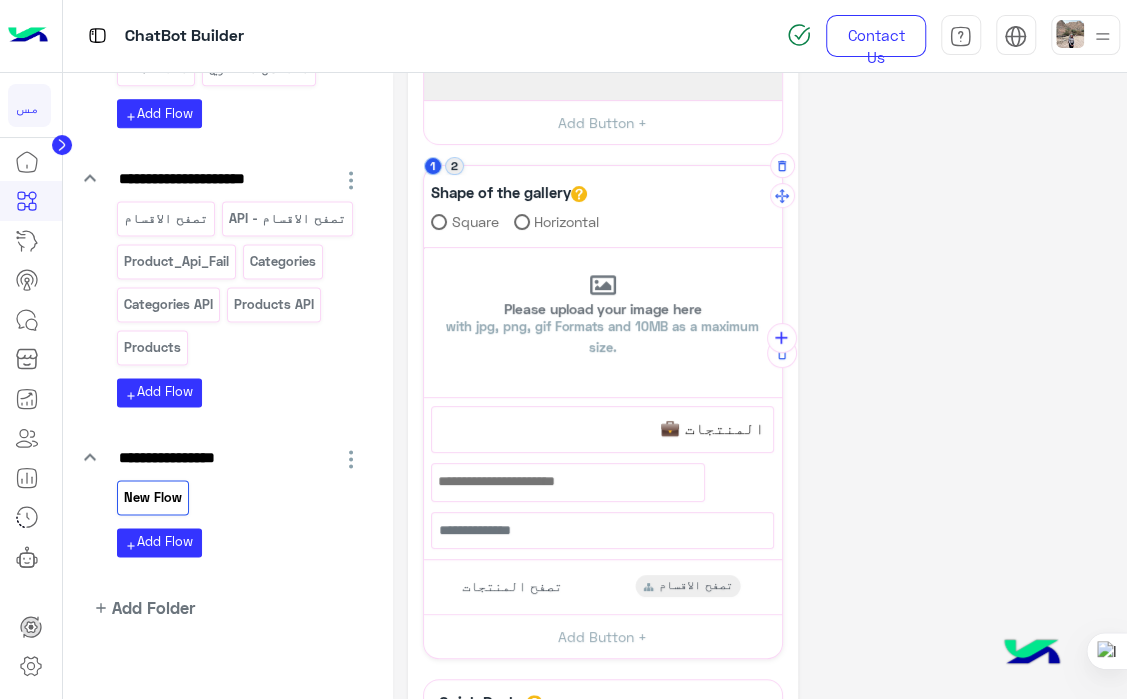click on "2" at bounding box center [454, 166] 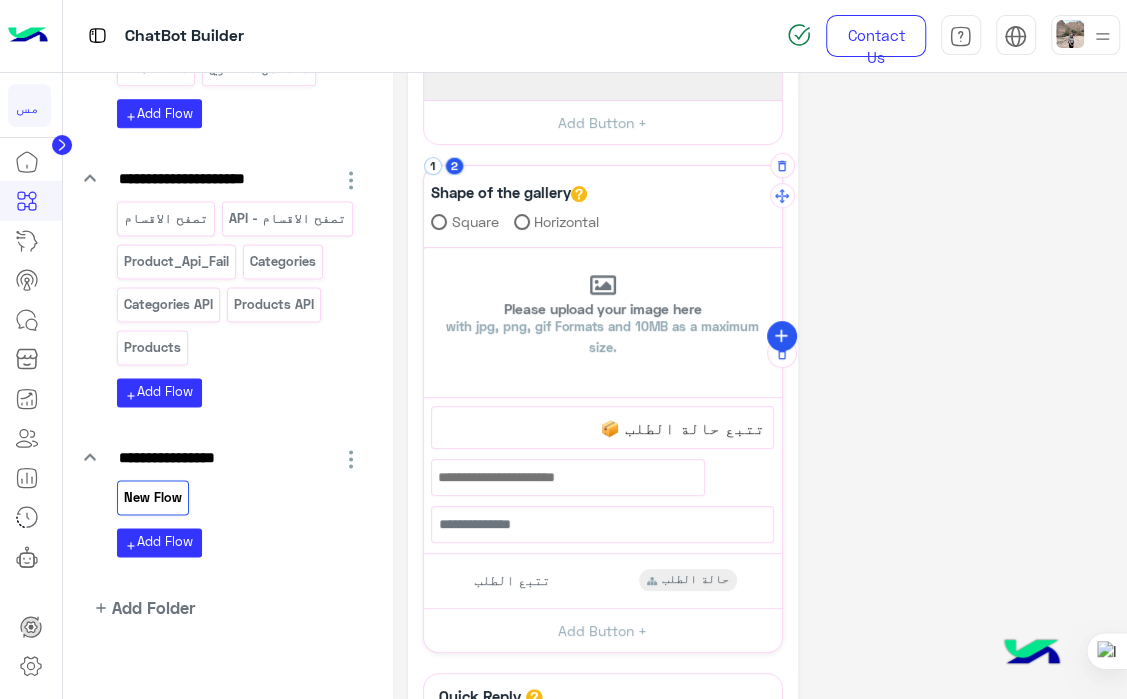 click on "add" at bounding box center [781, 336] 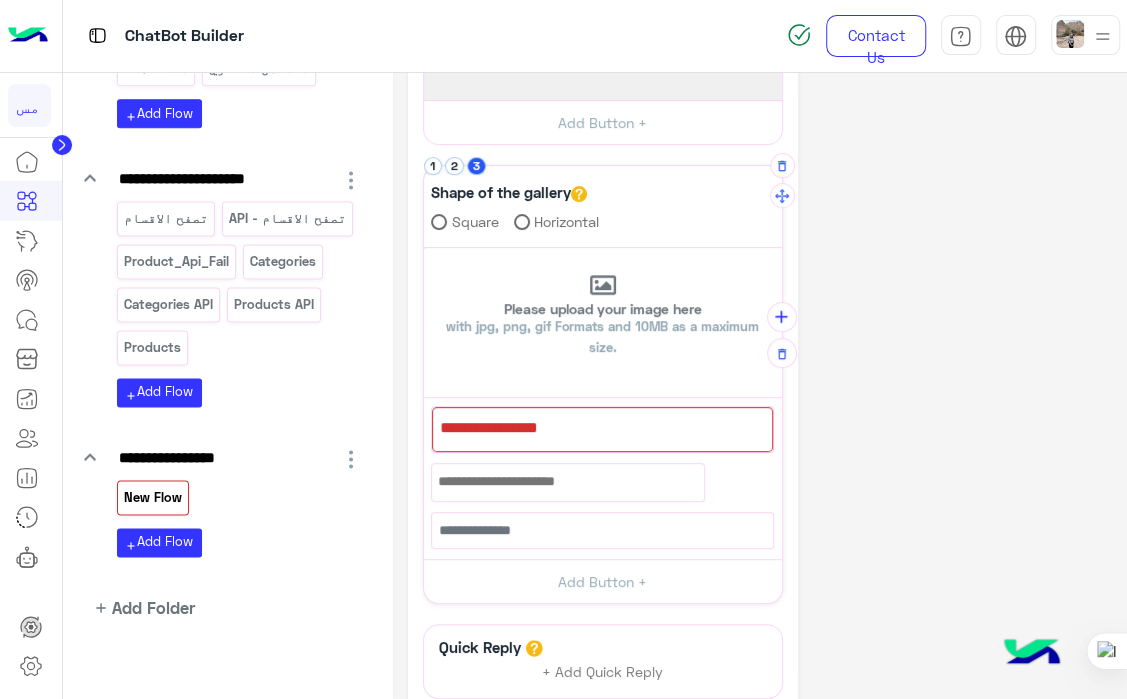 click at bounding box center (602, 429) 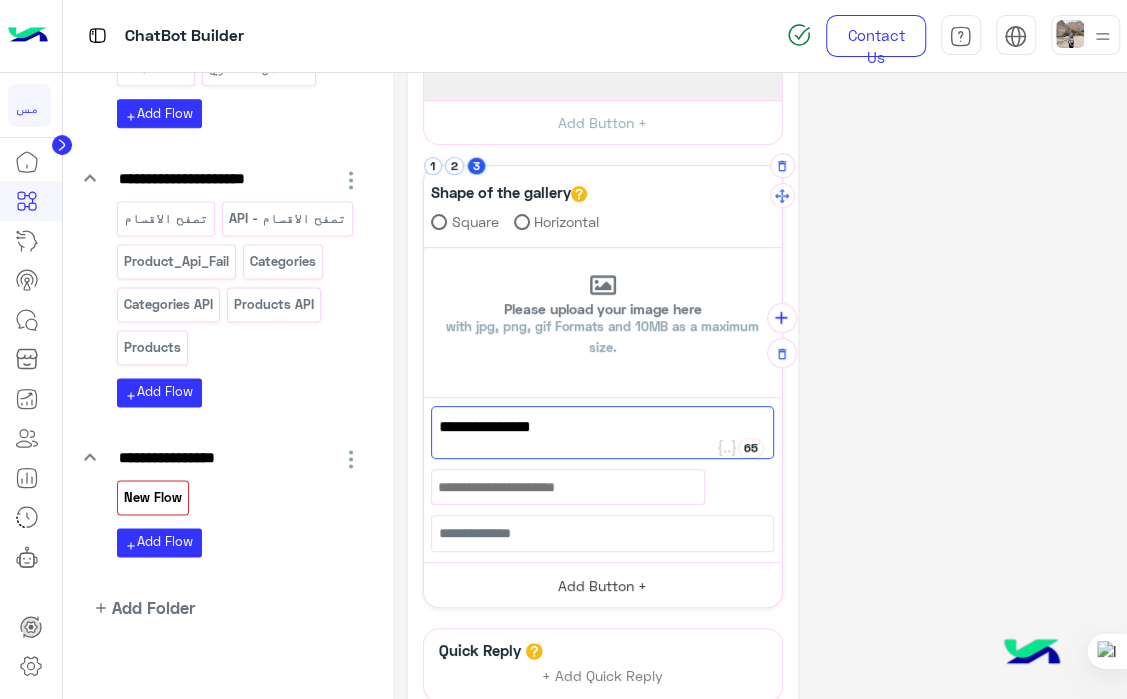 click on "Add Button +" at bounding box center (603, 584) 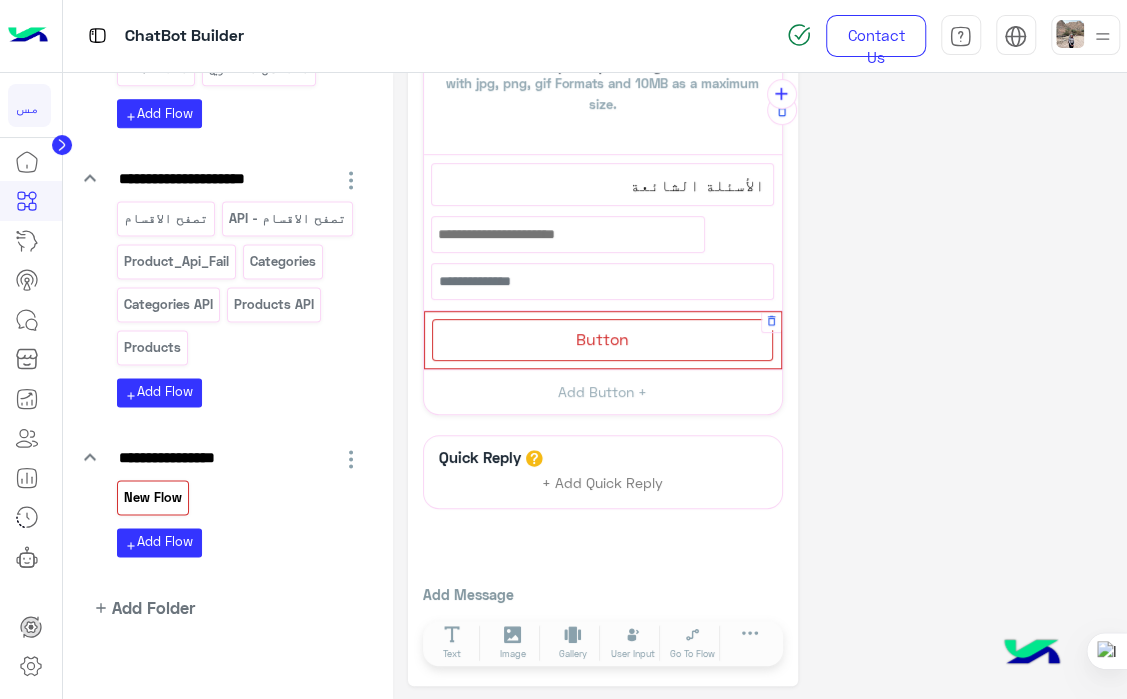 click on "Button" at bounding box center [602, 339] 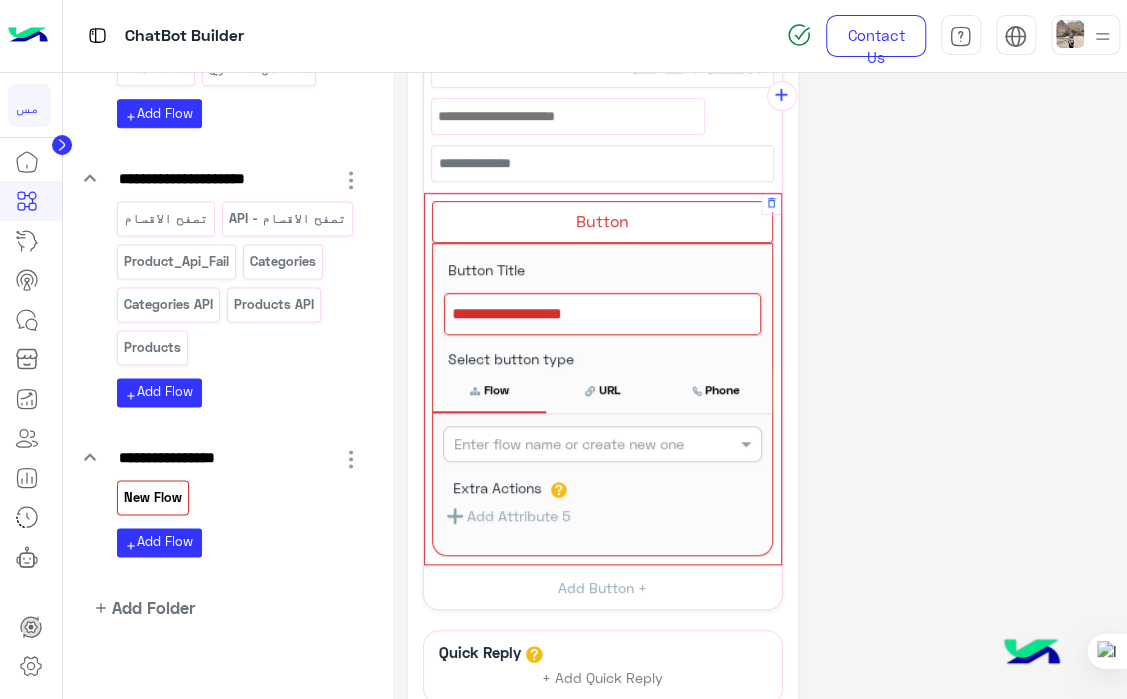 click at bounding box center (602, 314) 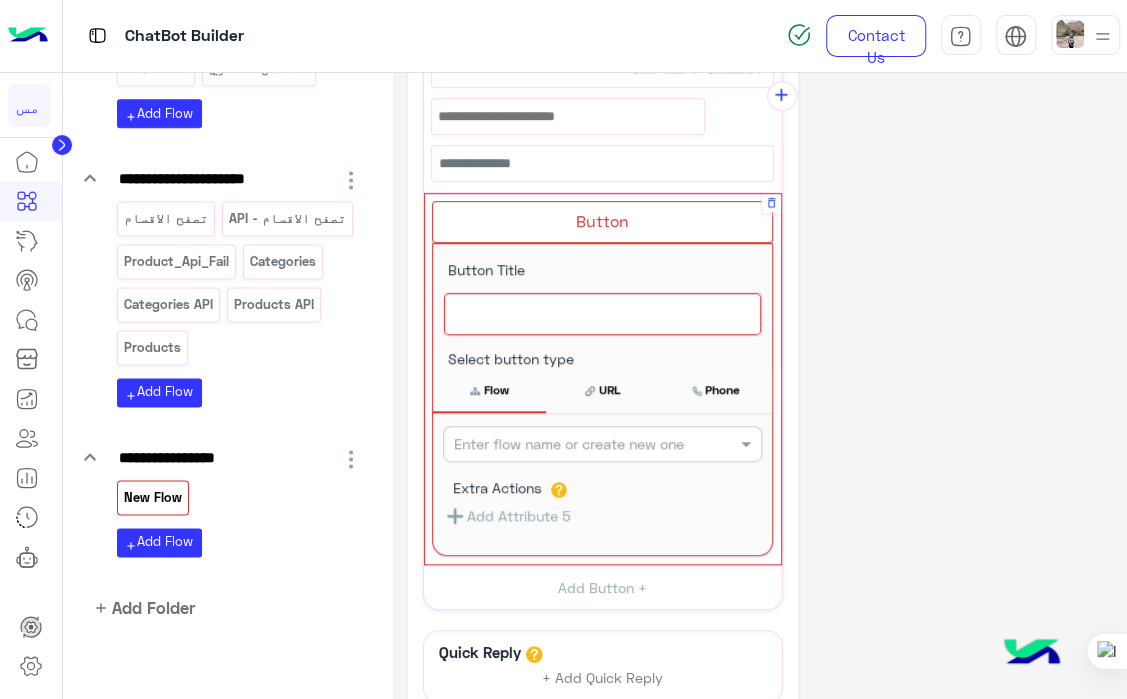 scroll, scrollTop: 496, scrollLeft: 0, axis: vertical 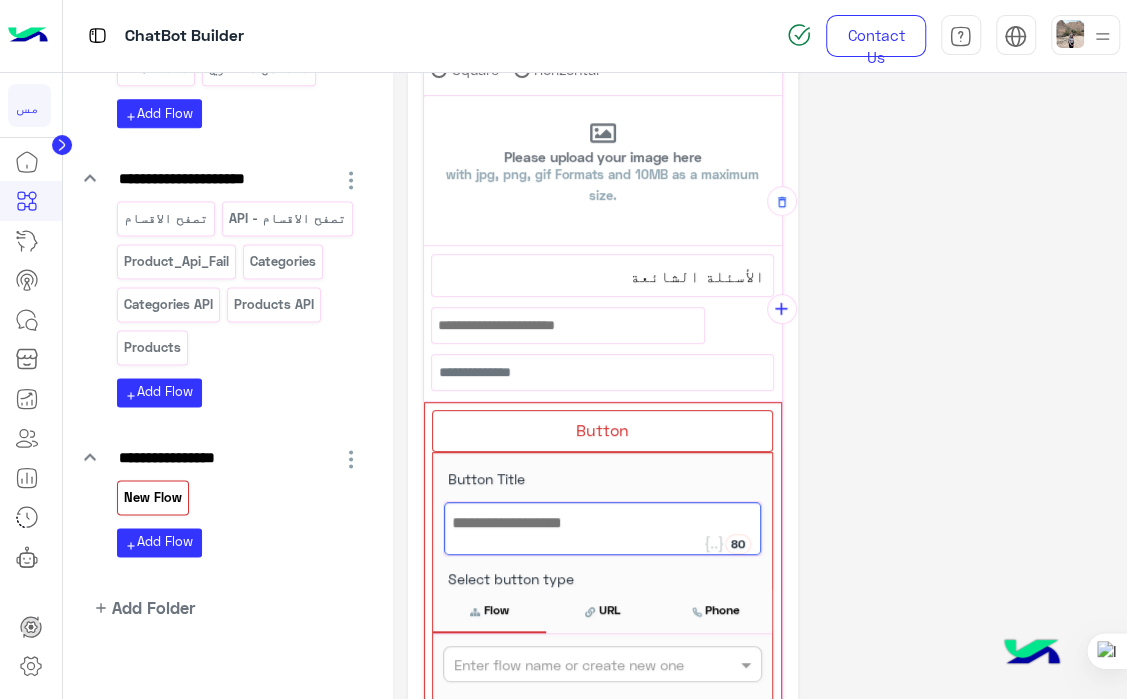 click on "الأسئلة الشائعة" at bounding box center [602, 276] 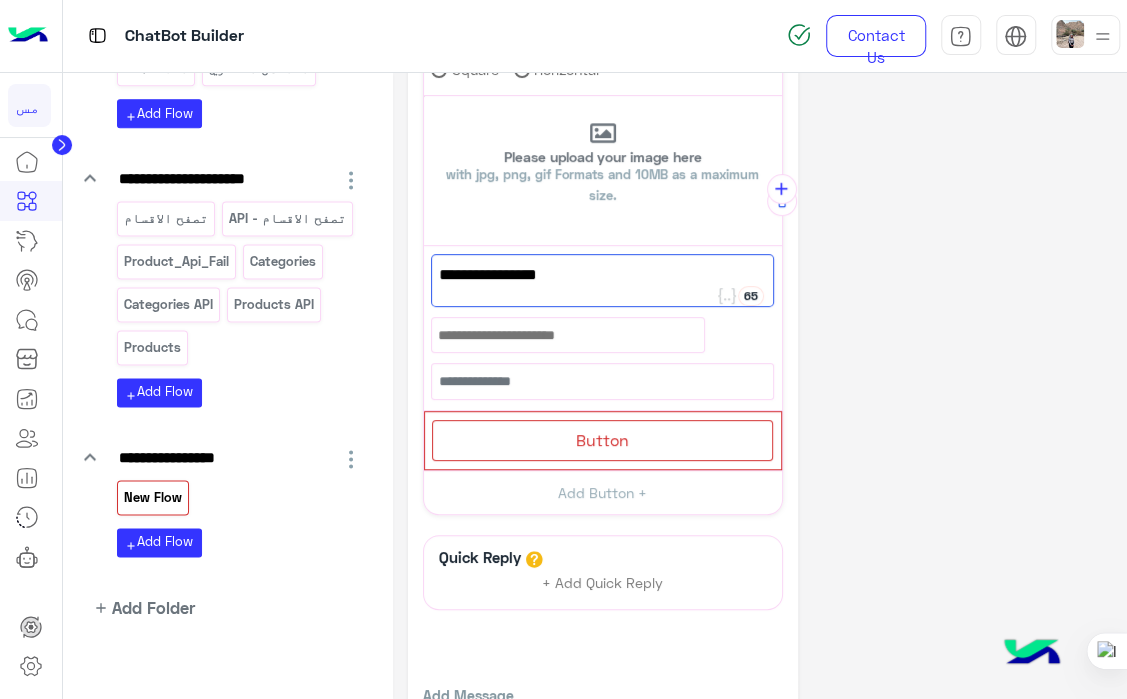 paste on "**" 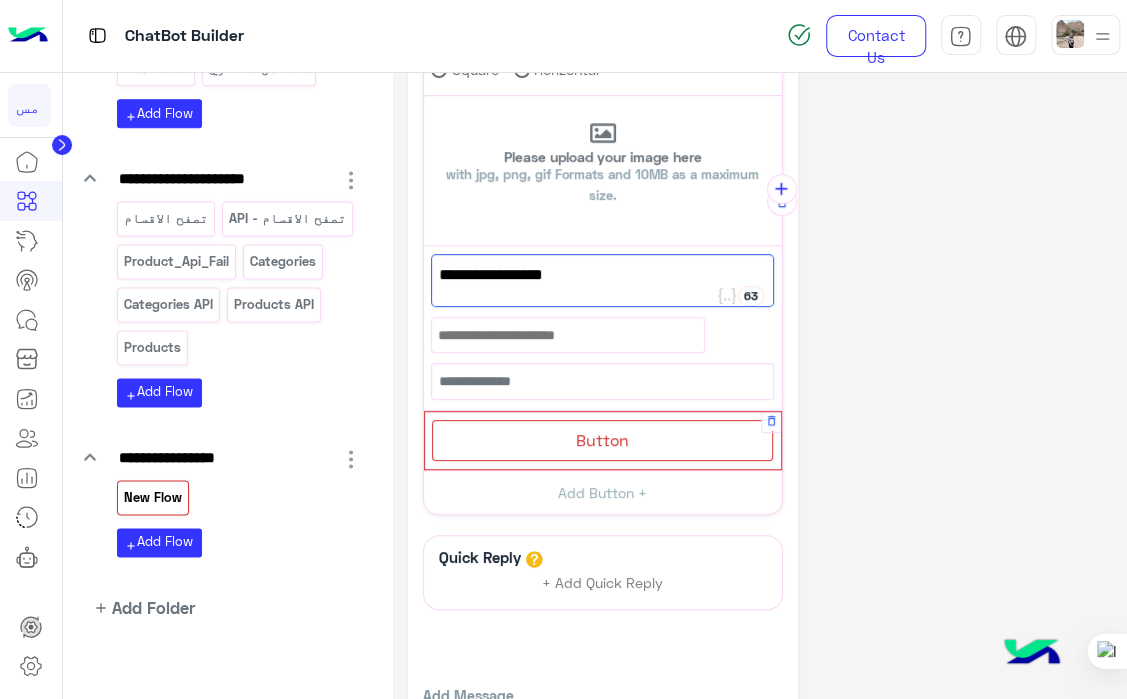 type on "**********" 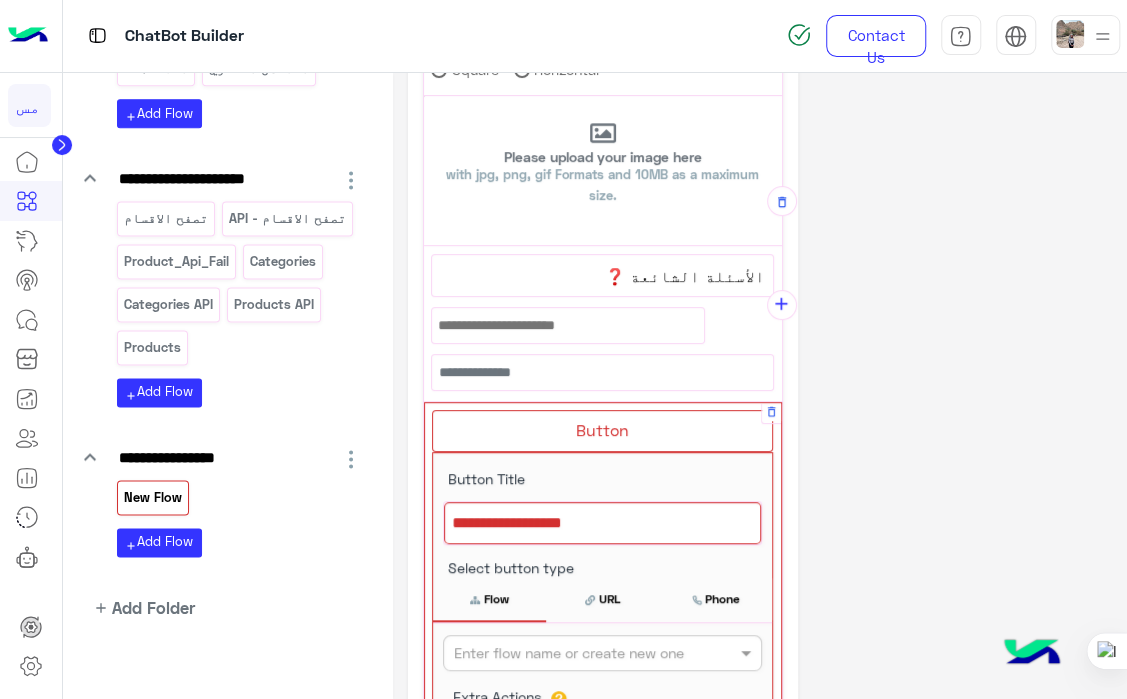 click at bounding box center (602, 523) 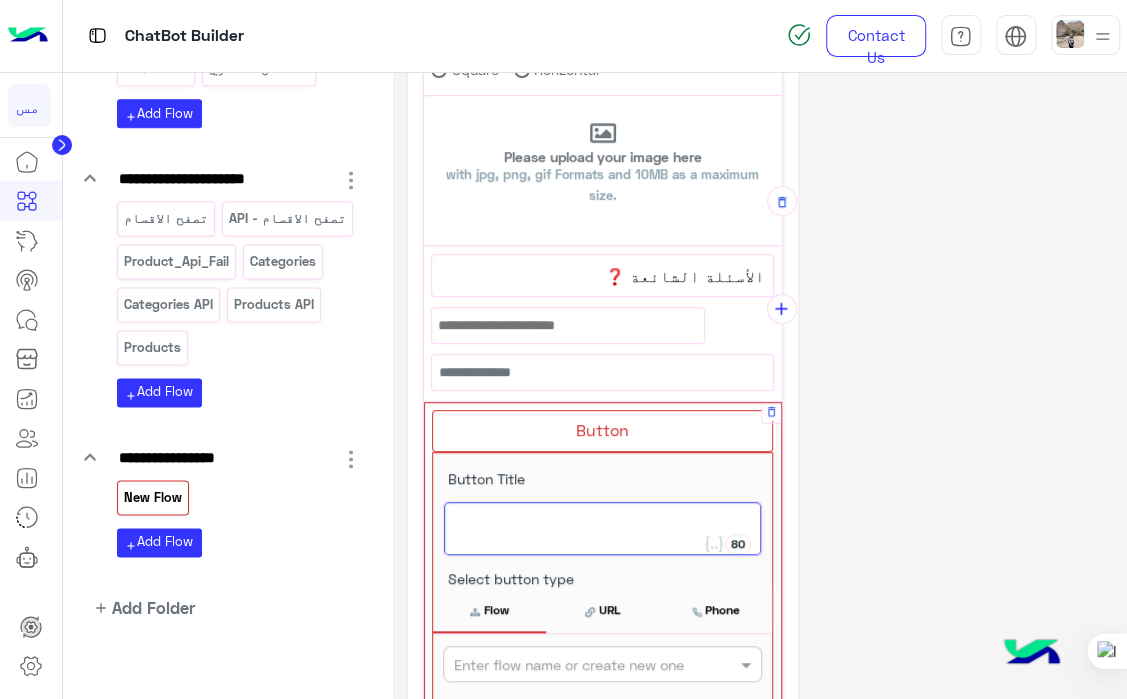 paste on "*" 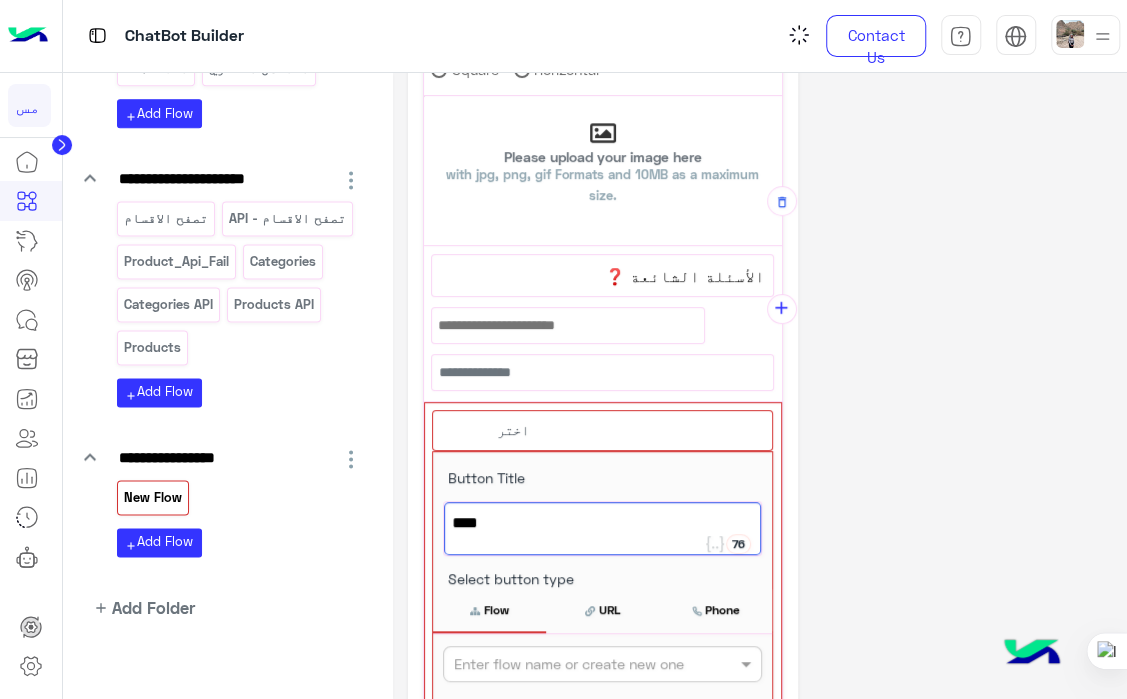scroll, scrollTop: 39, scrollLeft: 0, axis: vertical 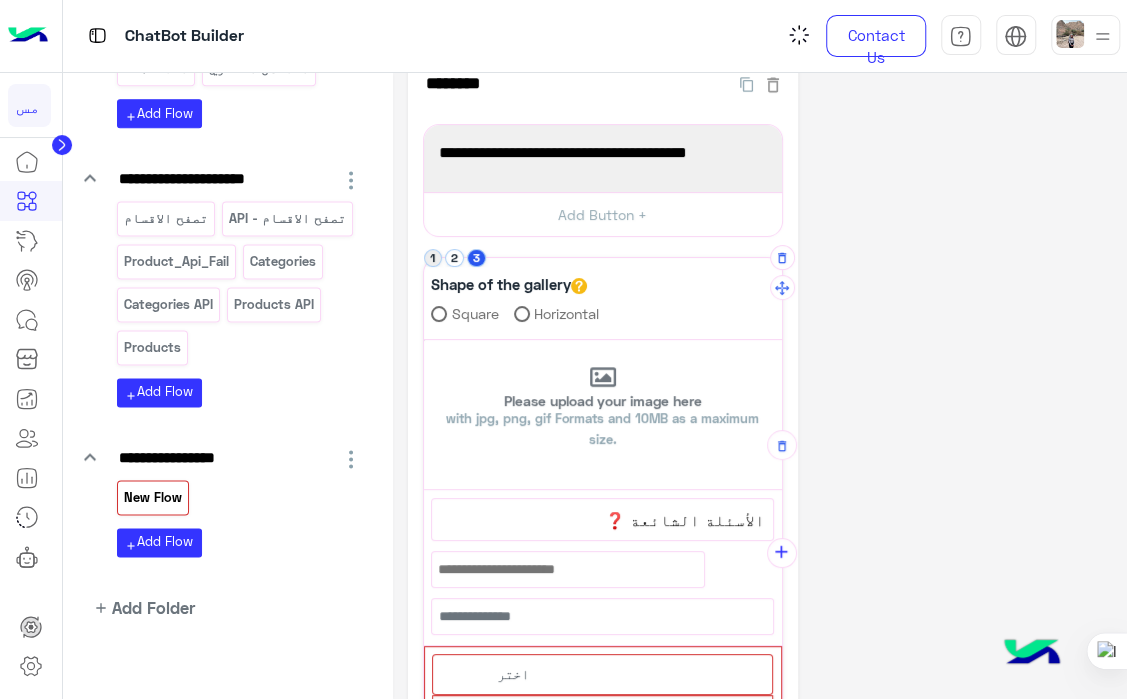 type on "****" 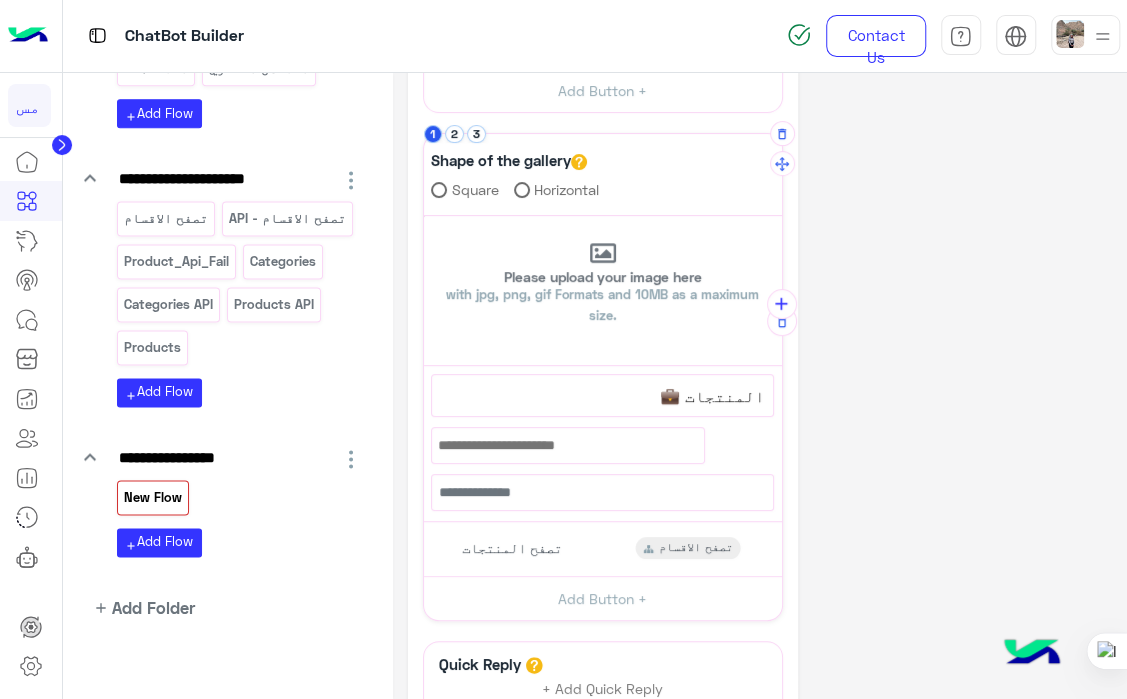 scroll, scrollTop: 159, scrollLeft: 0, axis: vertical 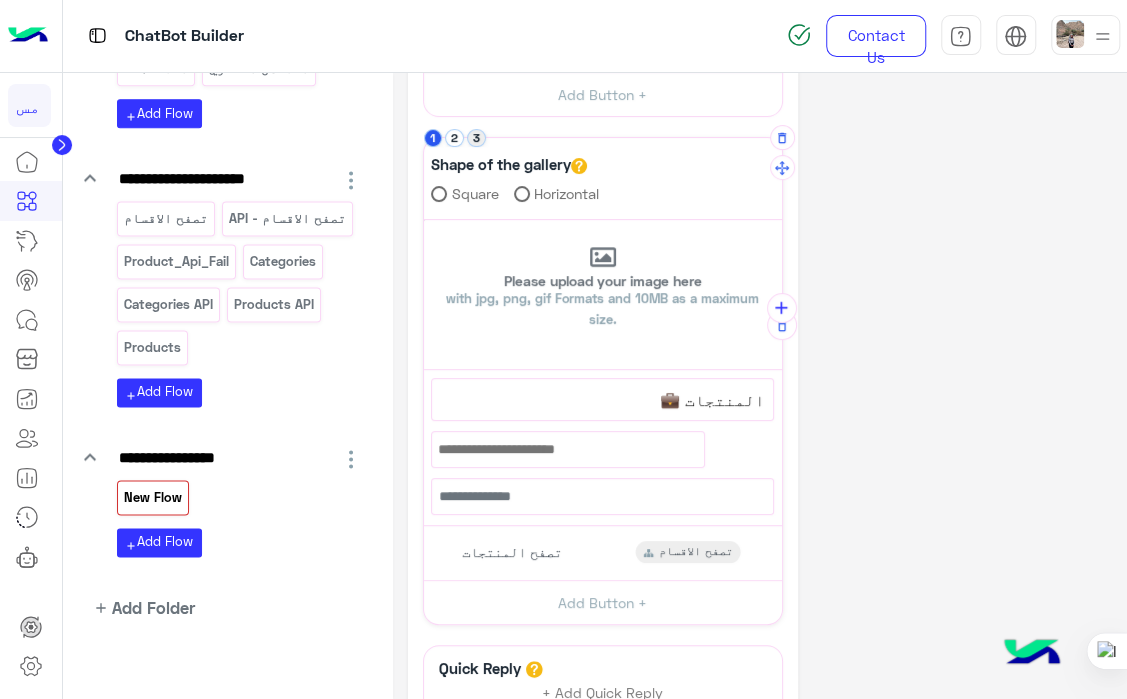 click on "3" at bounding box center [476, 138] 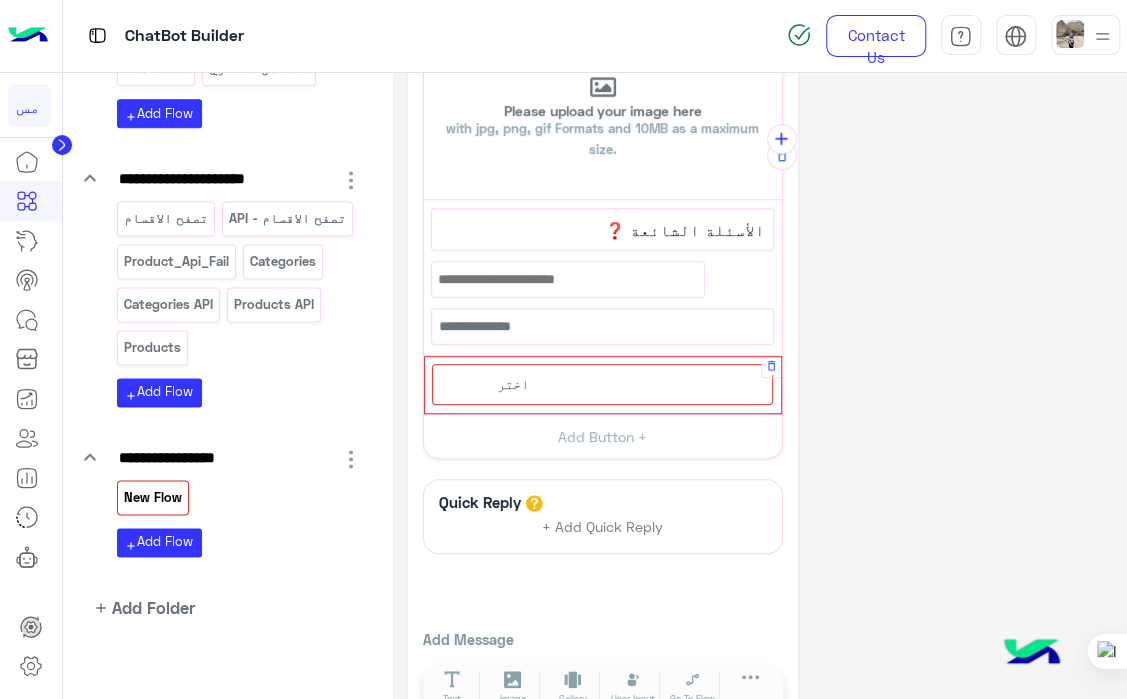 click on "اختر" at bounding box center [513, 384] 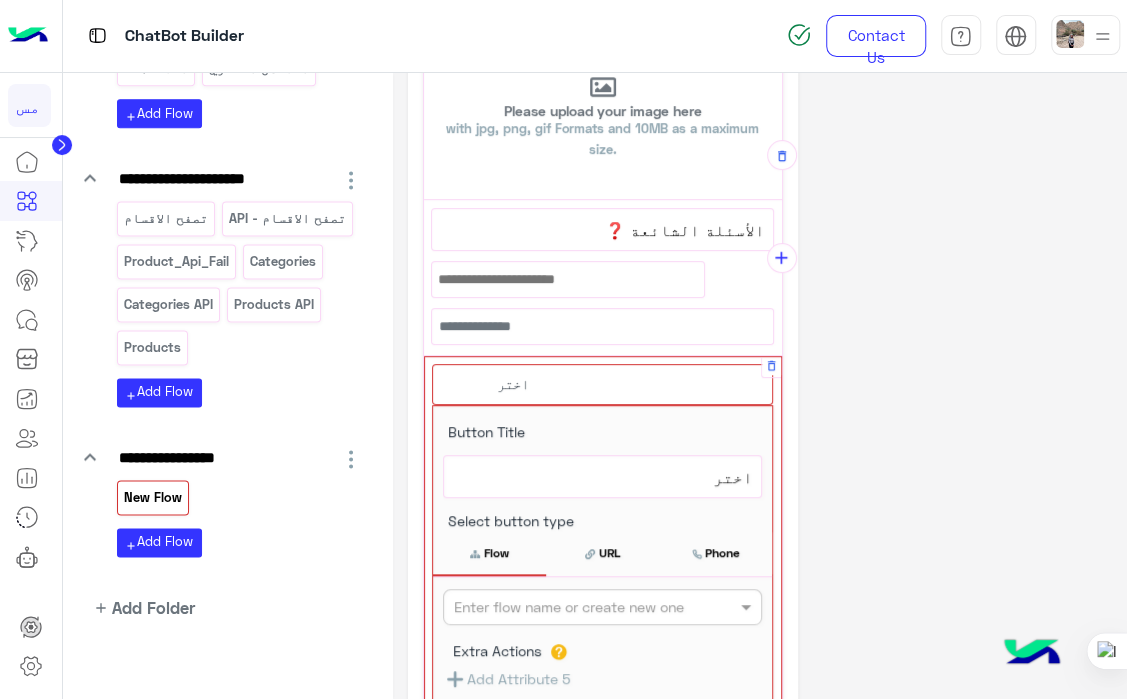 scroll, scrollTop: 447, scrollLeft: 0, axis: vertical 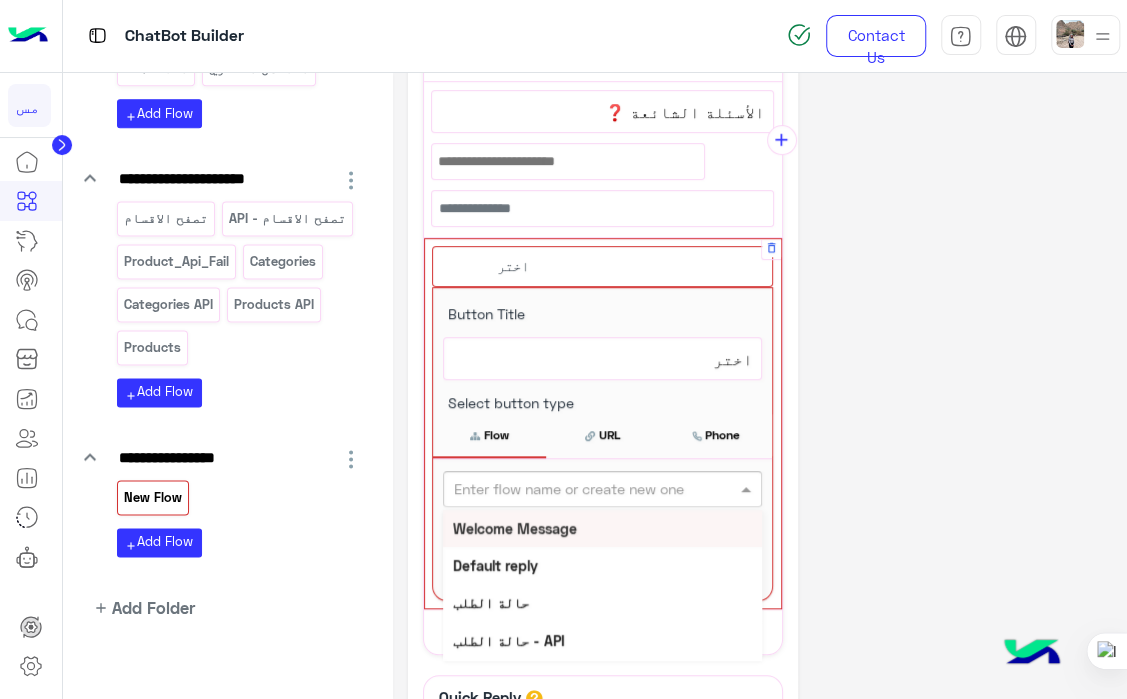 click at bounding box center (569, 489) 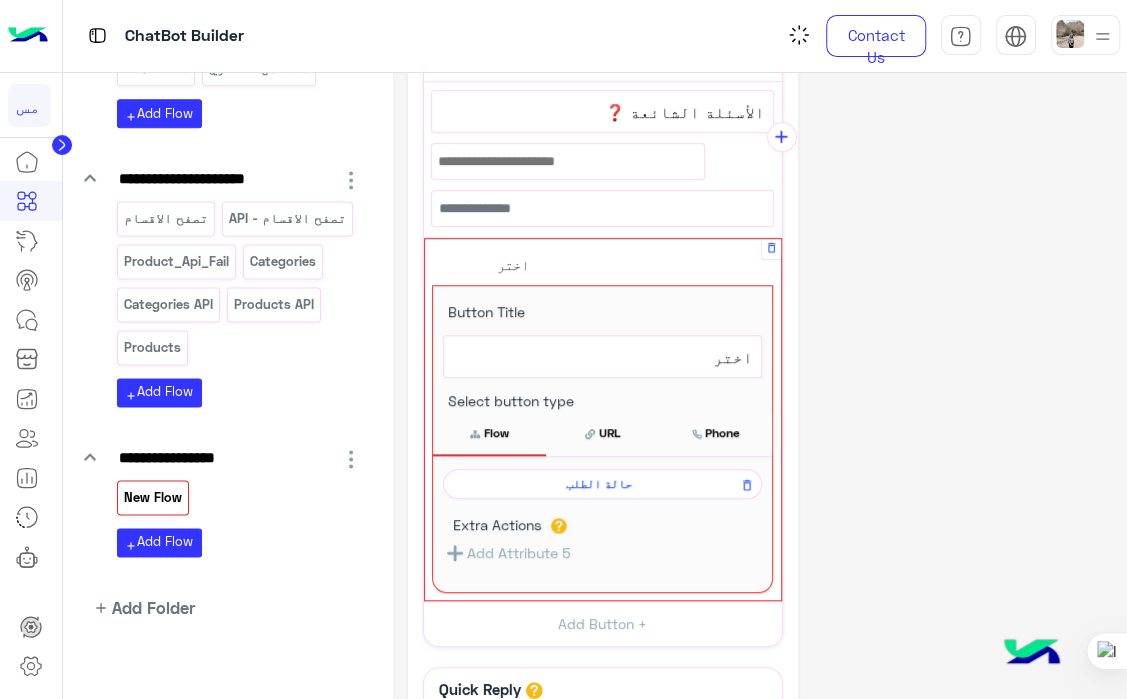 scroll, scrollTop: 444, scrollLeft: 0, axis: vertical 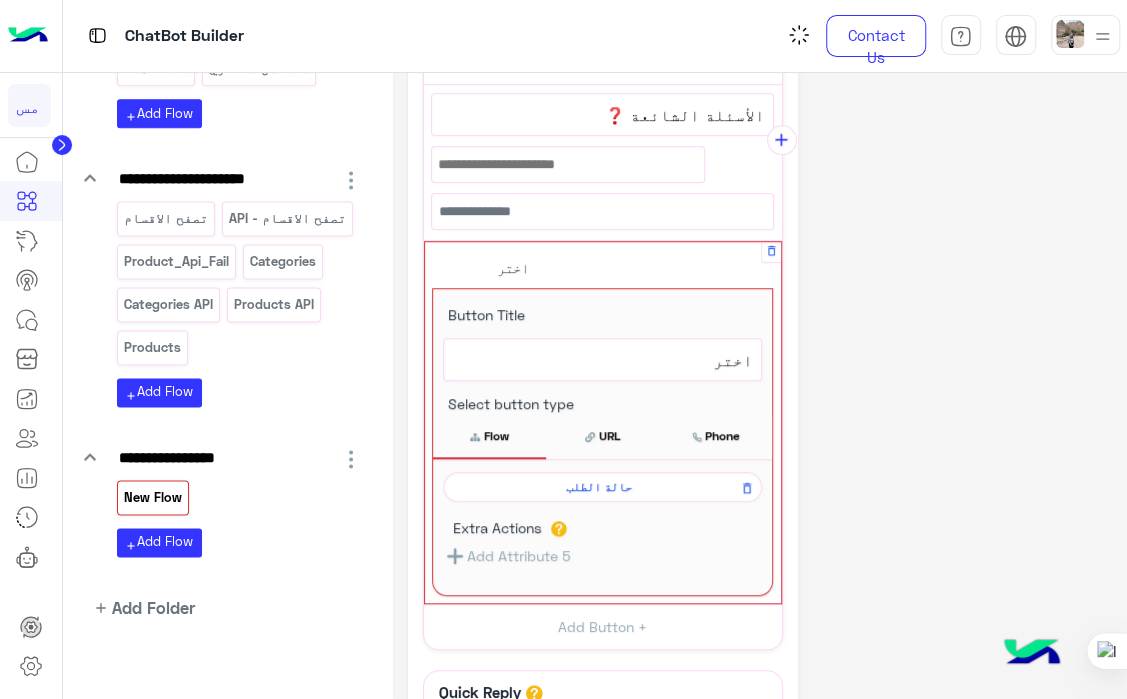 click on "Flow" at bounding box center [489, 436] 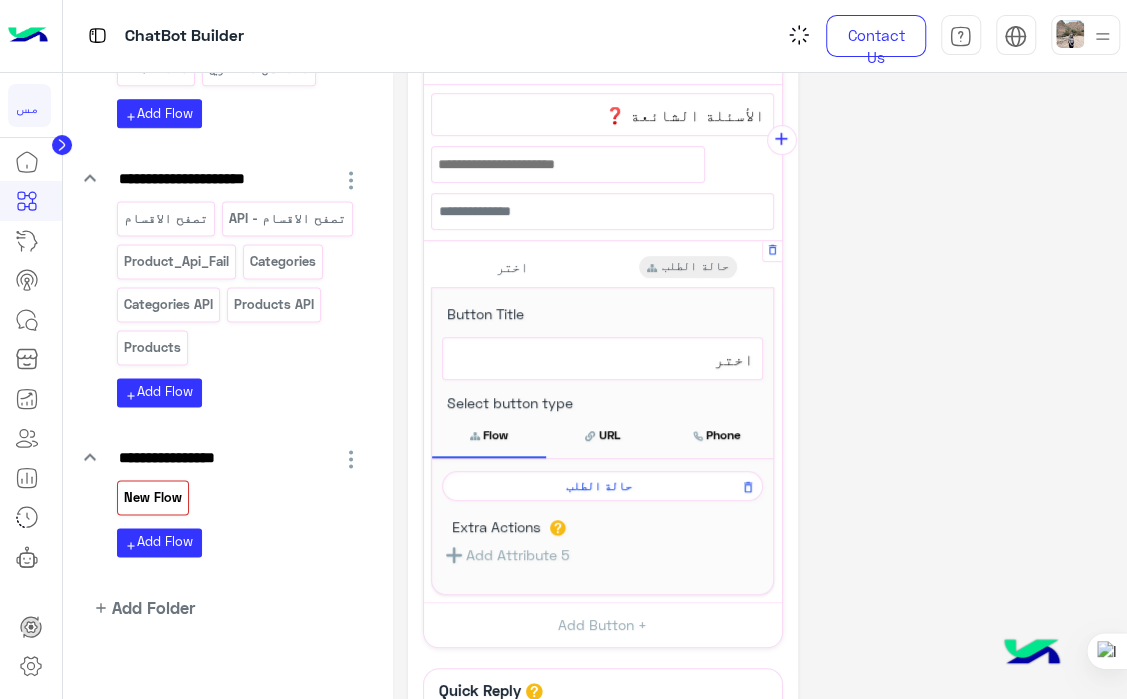 scroll, scrollTop: 443, scrollLeft: 0, axis: vertical 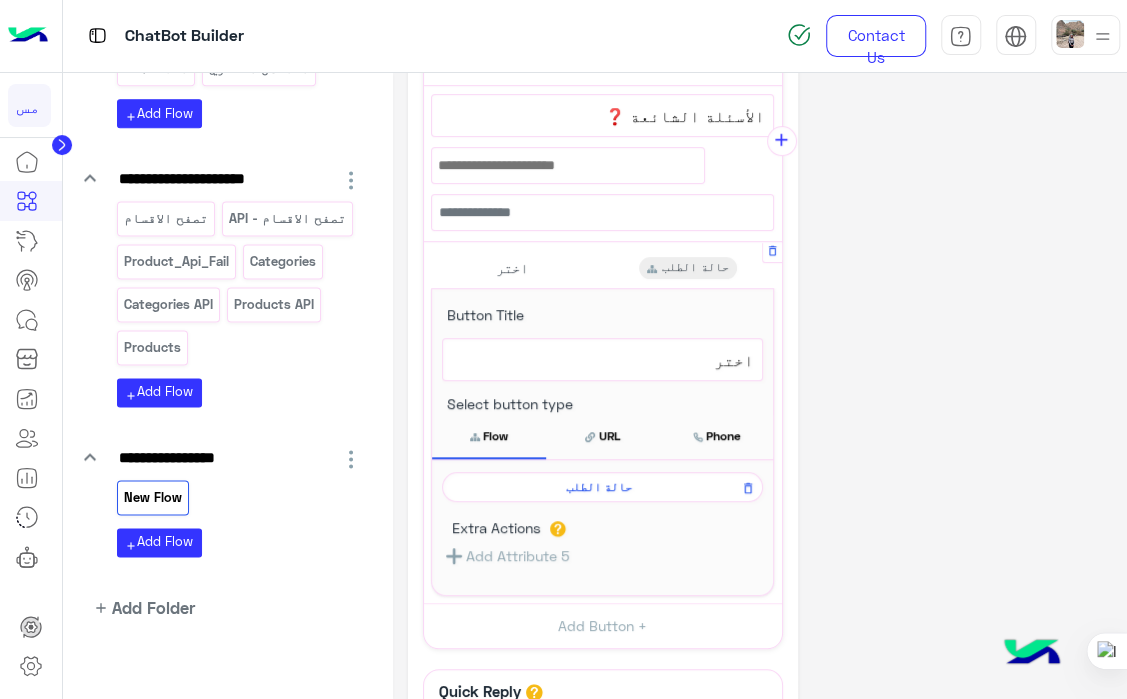 click on "Flow   URL   Phone" at bounding box center [602, 437] 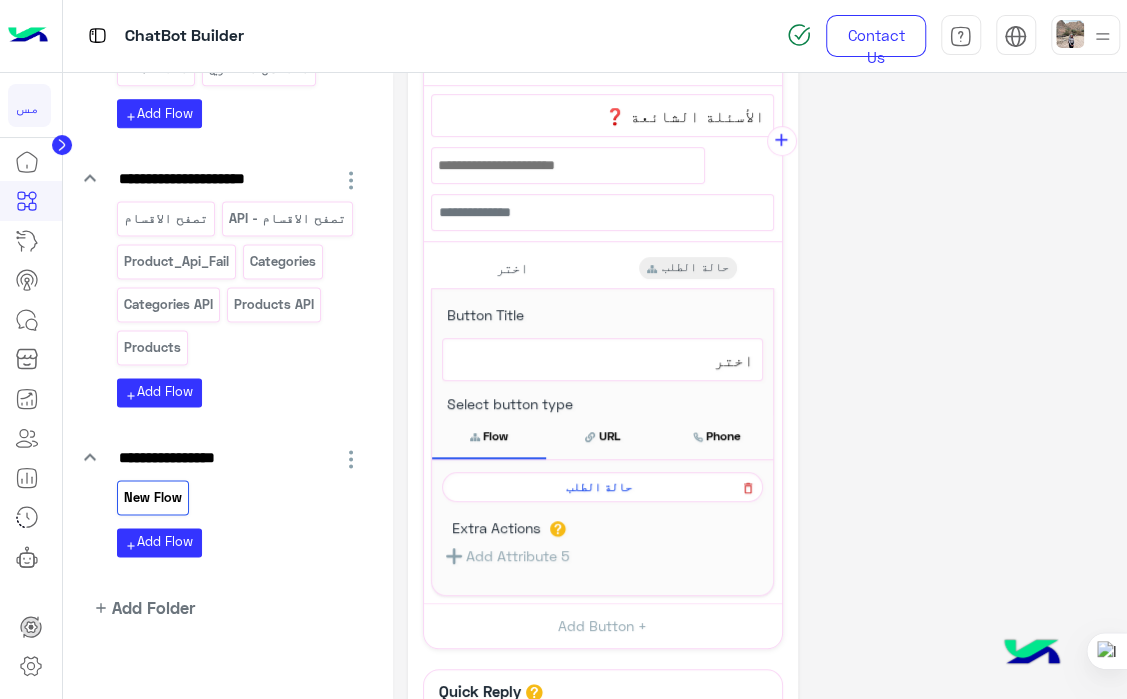 click 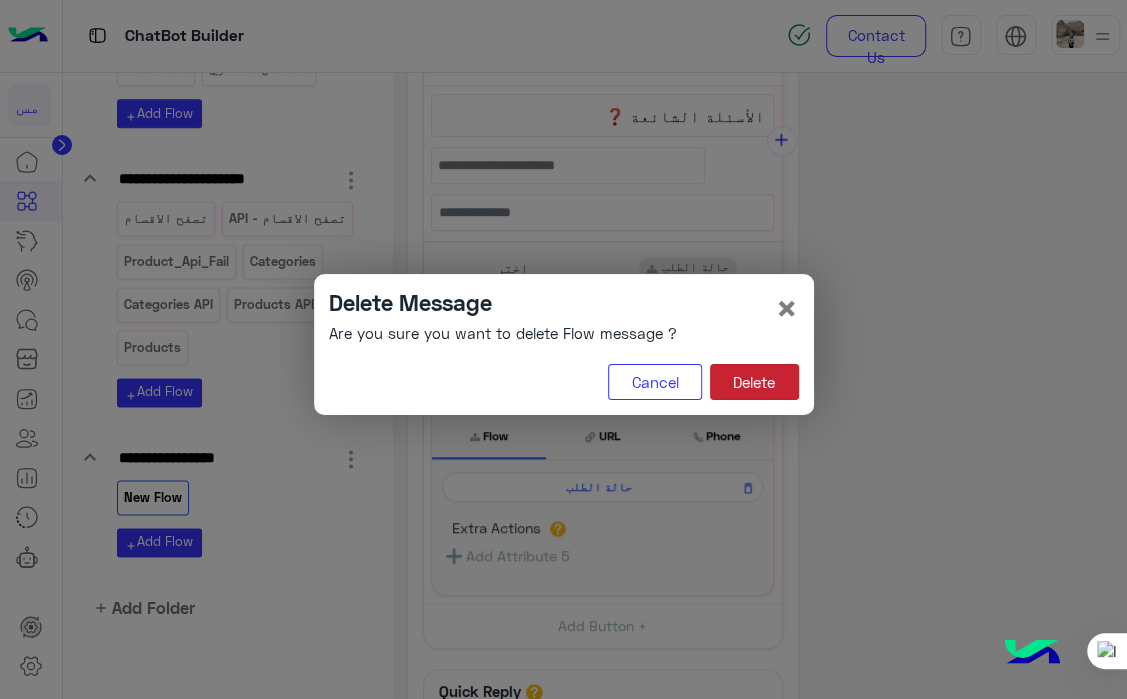 click on "Delete" 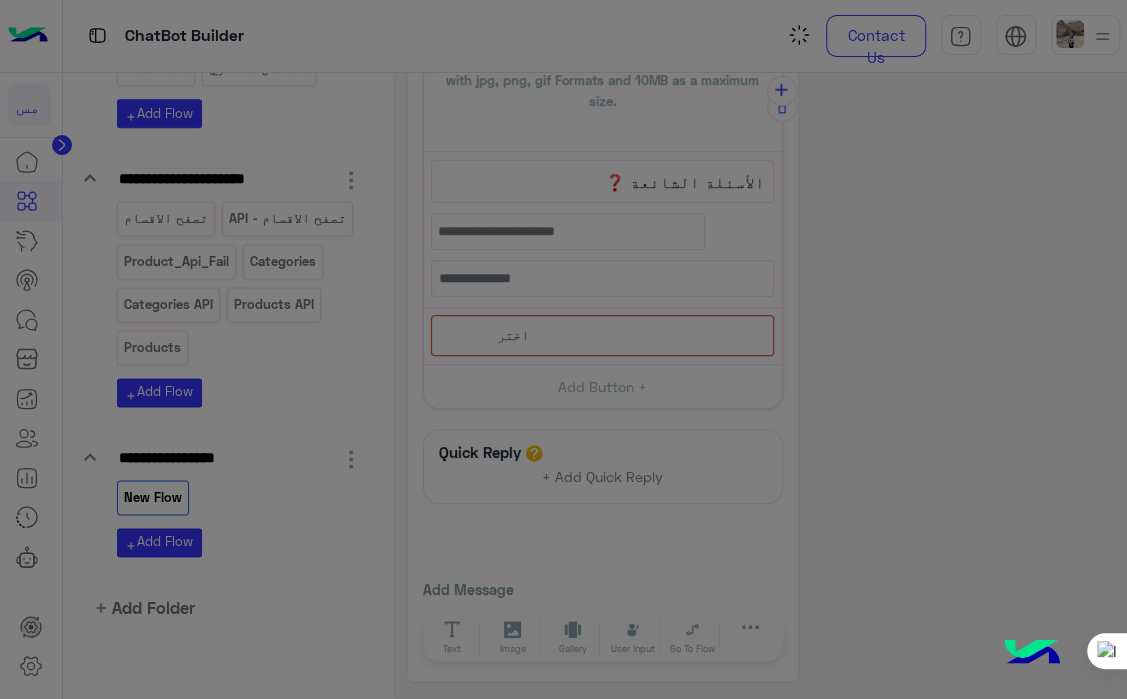 scroll, scrollTop: 328, scrollLeft: 0, axis: vertical 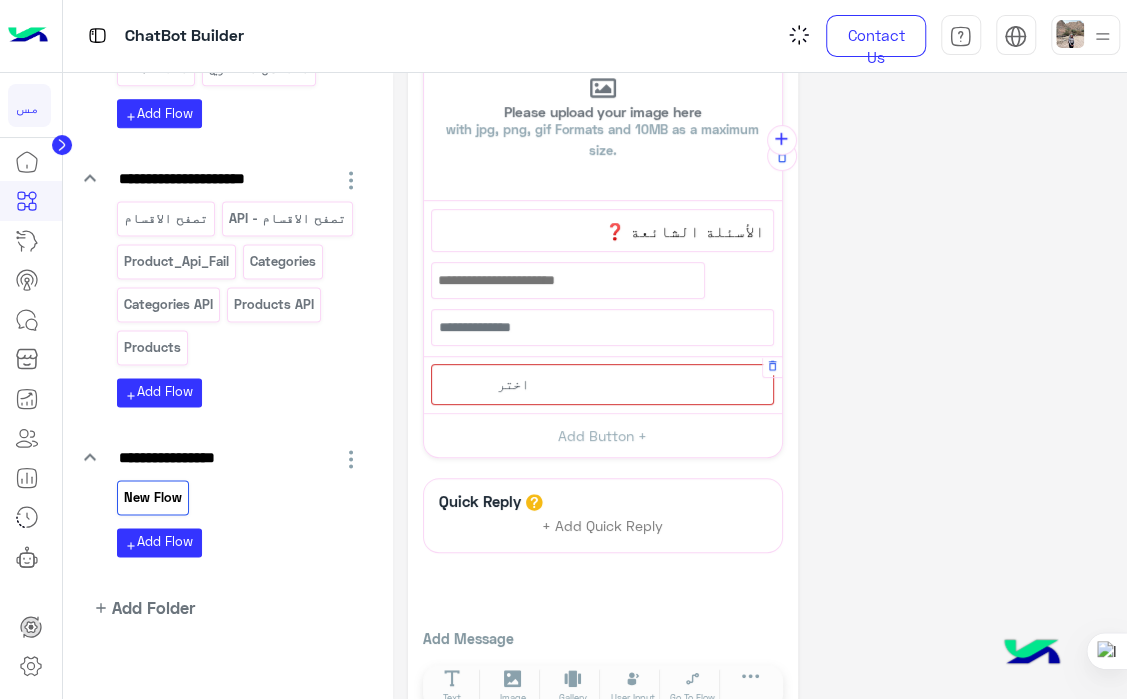 click on "اختر" at bounding box center [602, 384] 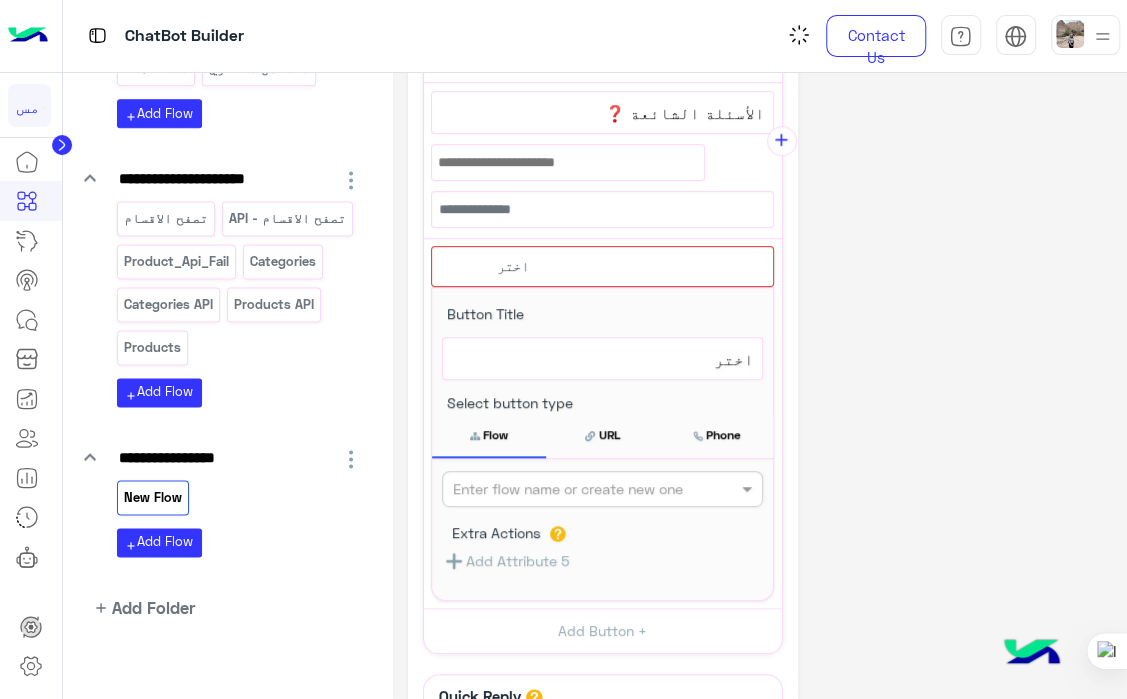 click at bounding box center (569, 489) 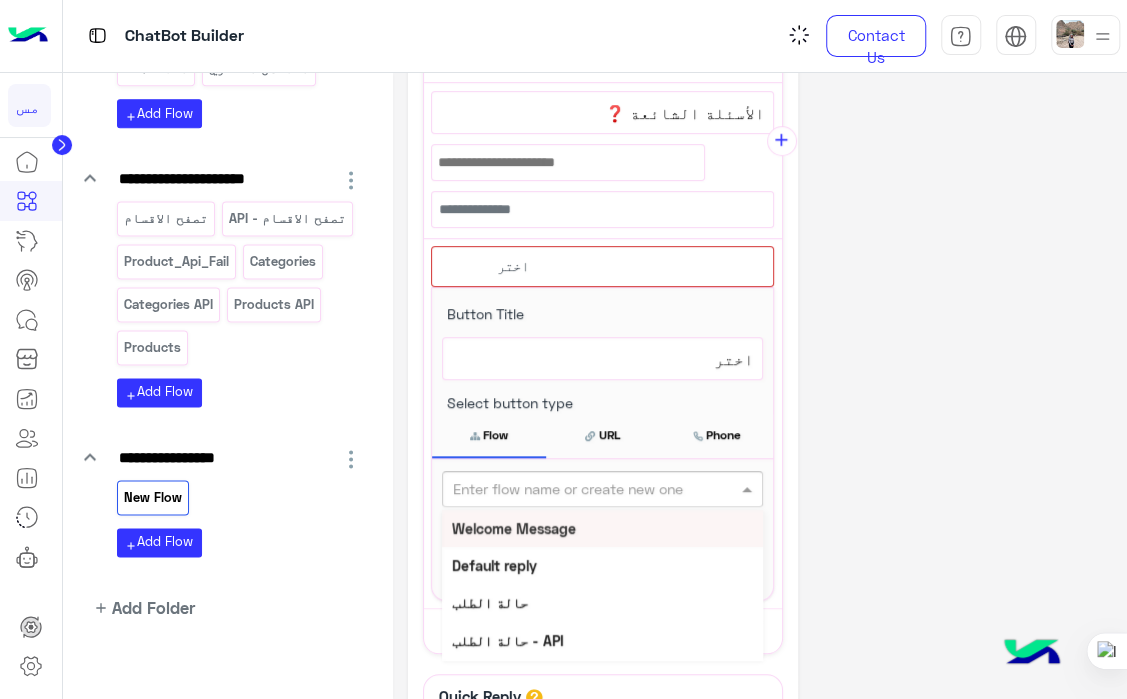 scroll, scrollTop: 447, scrollLeft: 0, axis: vertical 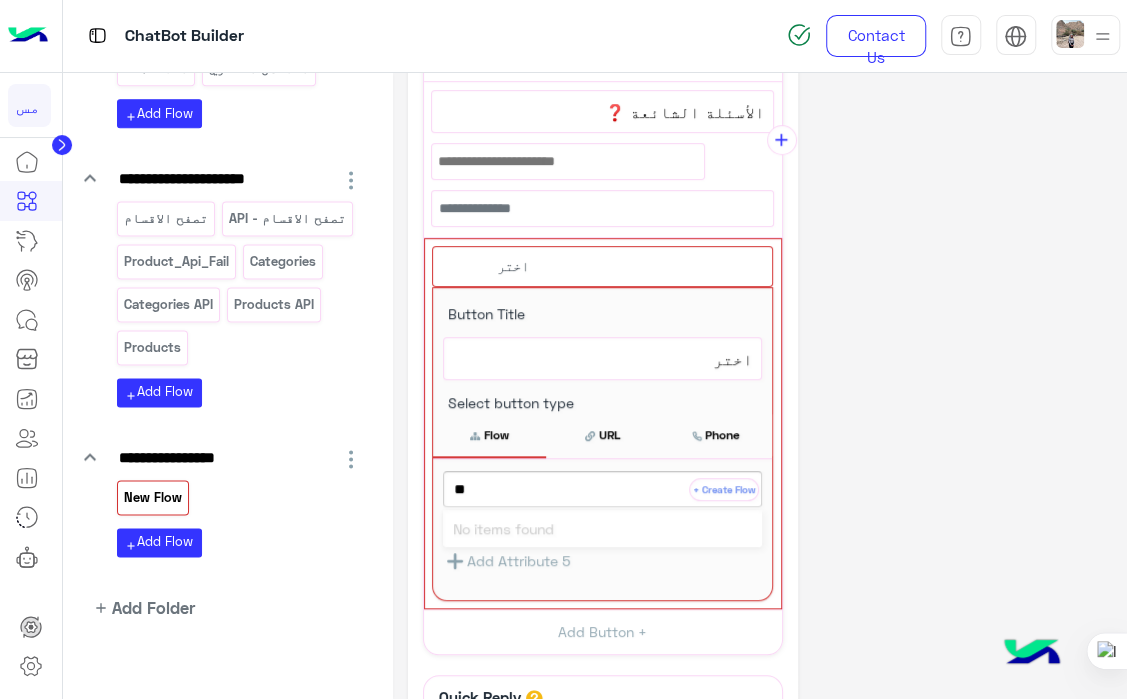 type on "*" 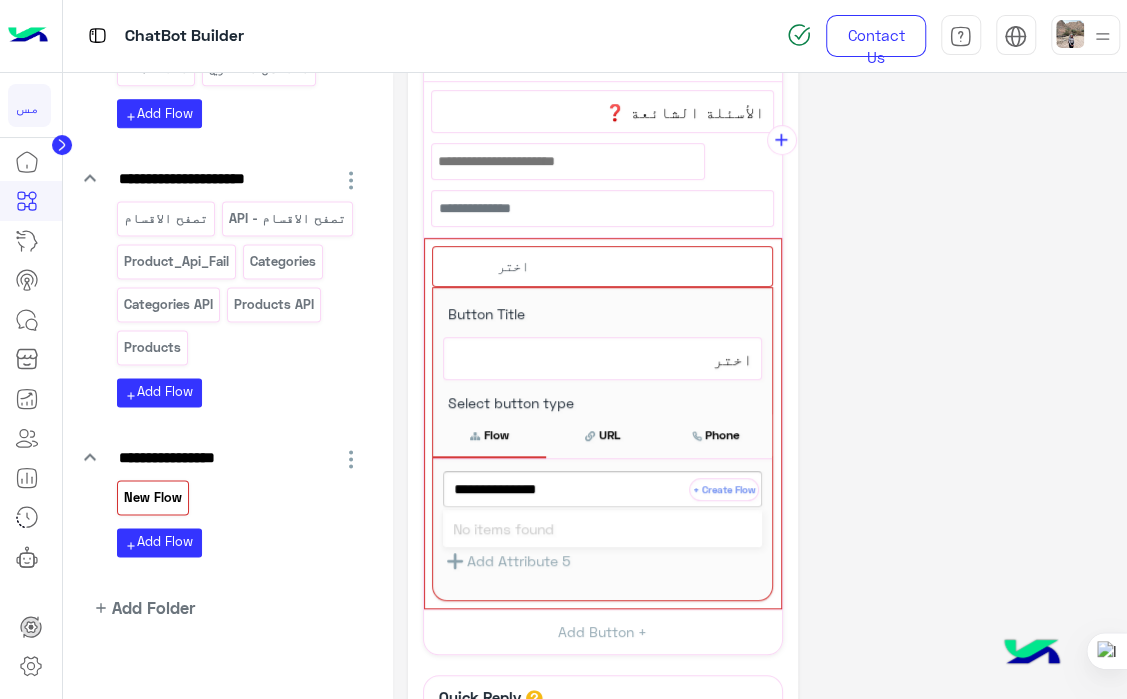 type on "**********" 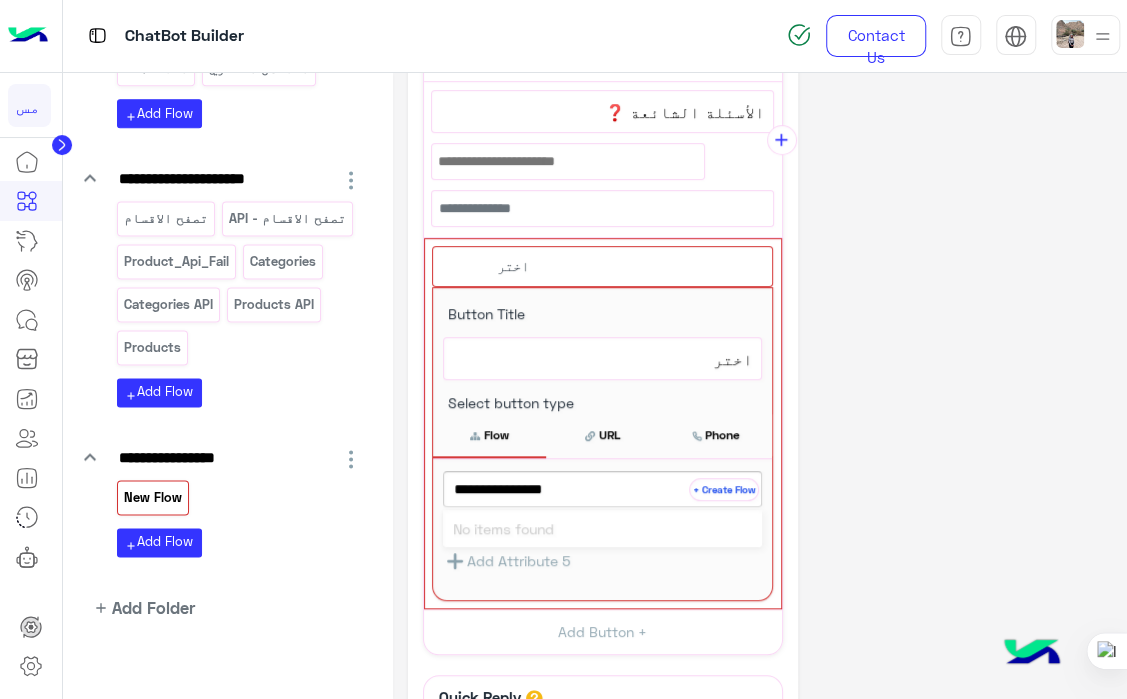type 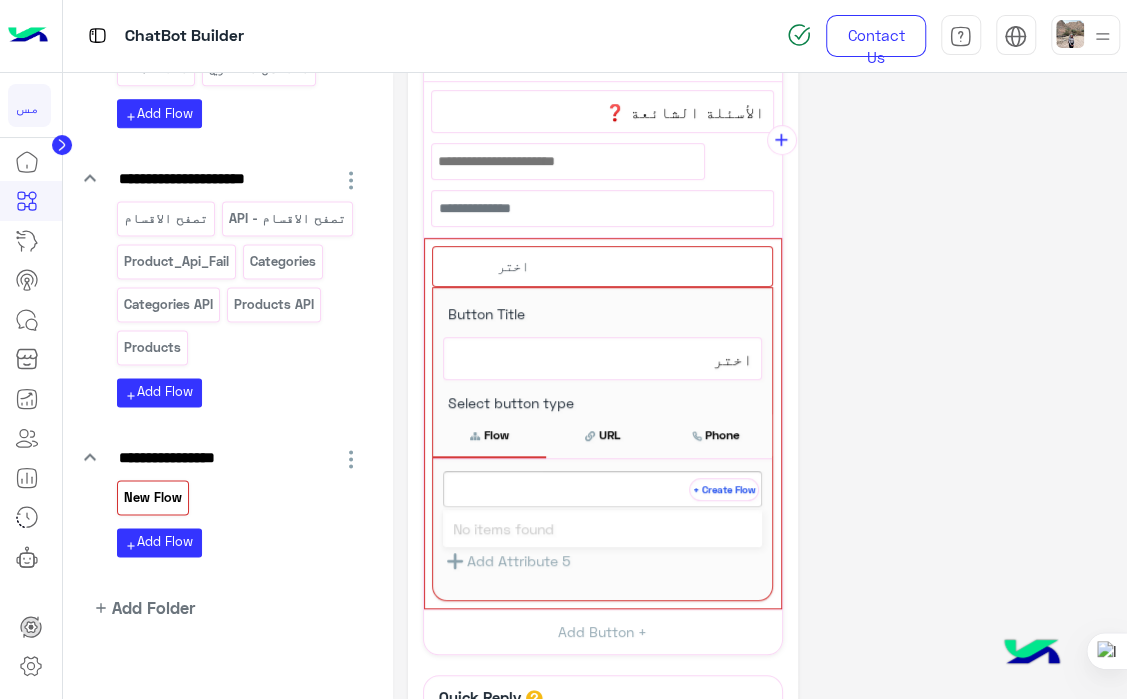 click on "+ Create Flow" at bounding box center (724, 489) 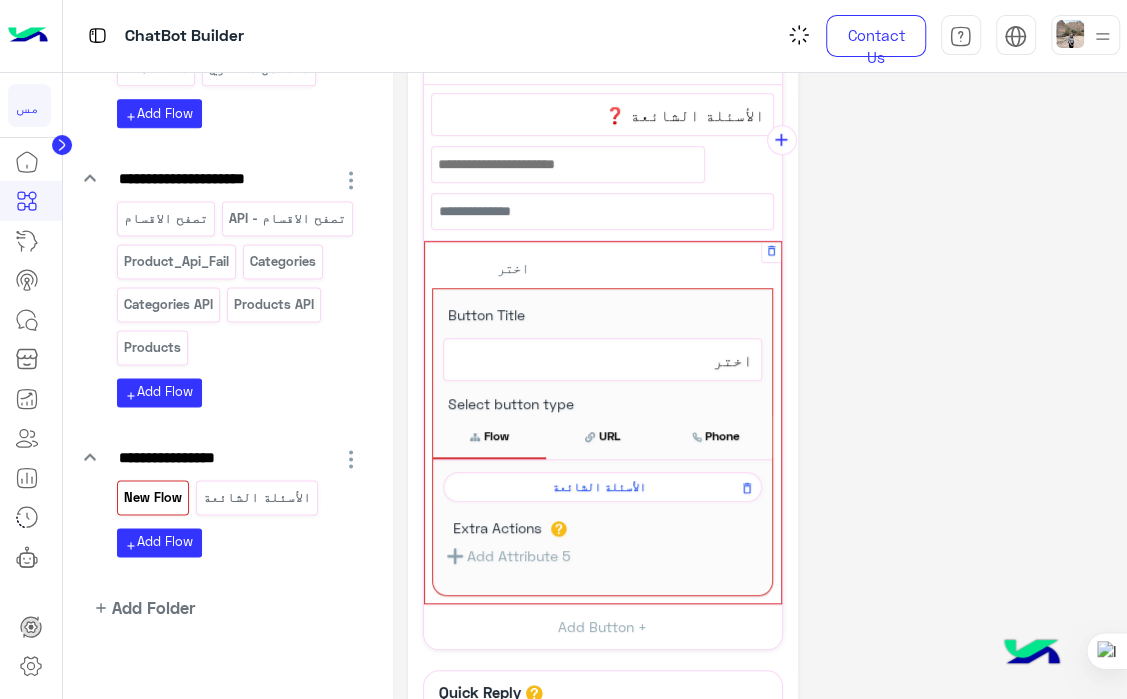 click on "Flow" at bounding box center (489, 436) 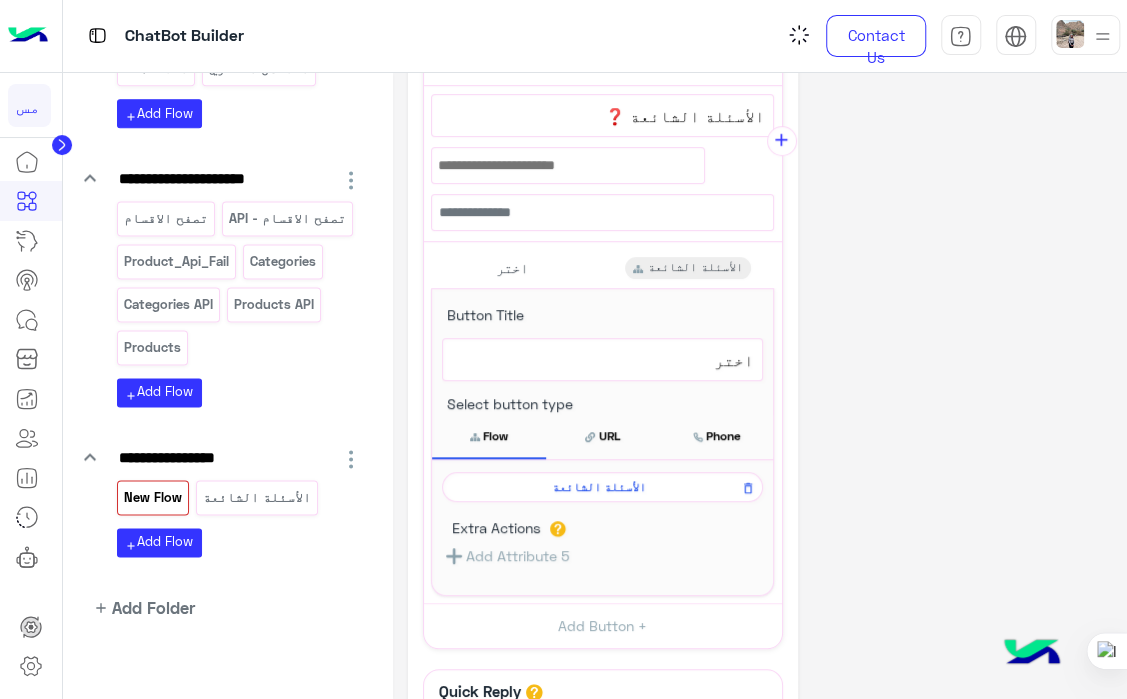 click on "**********" 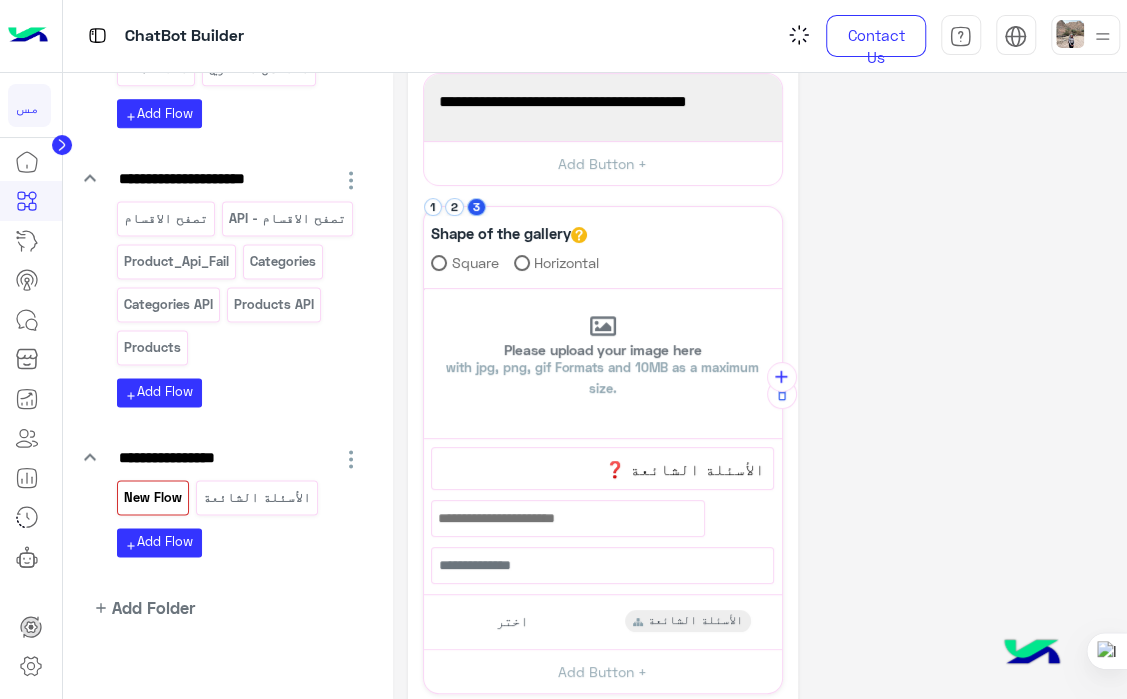scroll, scrollTop: 0, scrollLeft: 0, axis: both 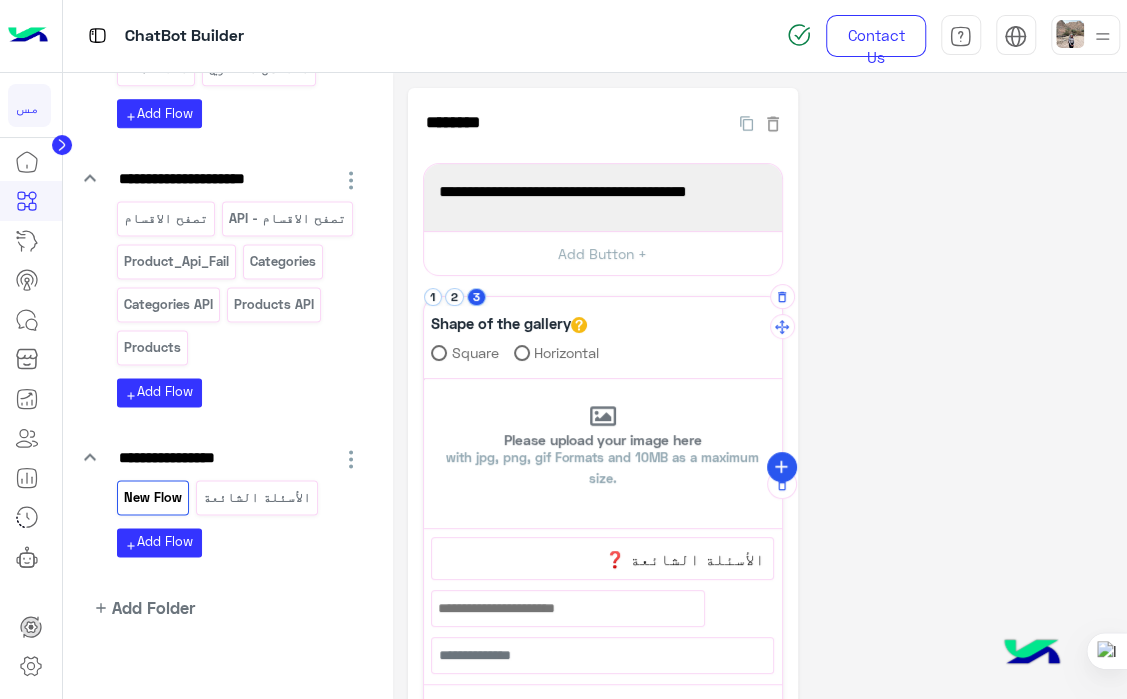 click on "add" at bounding box center (781, 467) 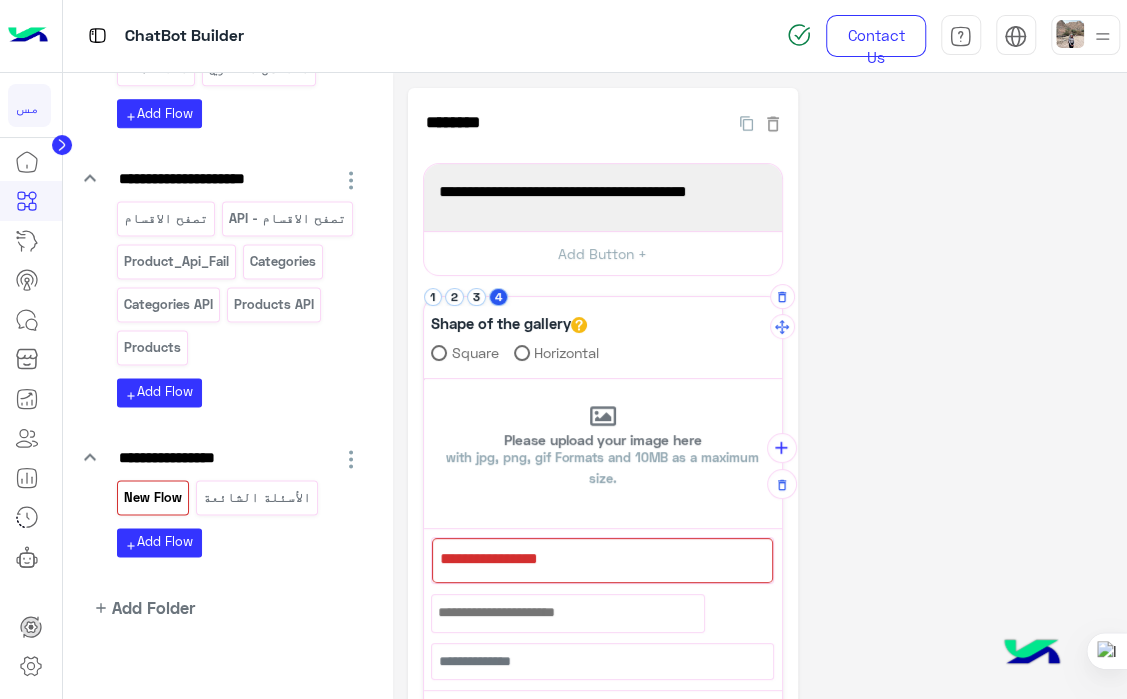 click at bounding box center [602, 560] 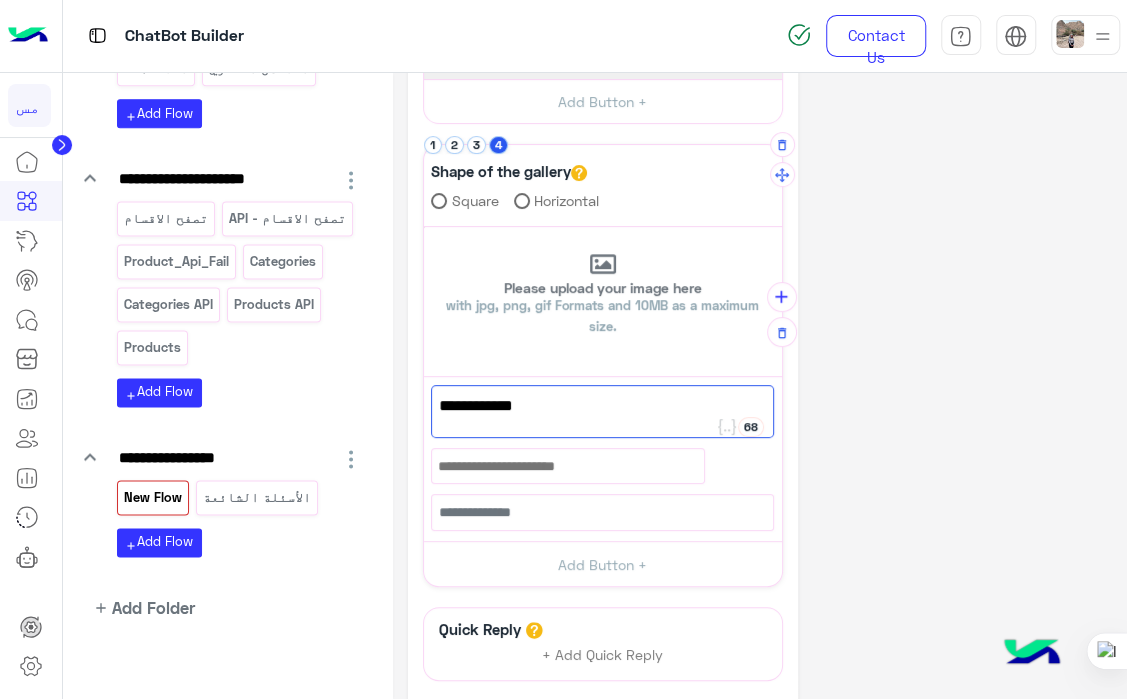 scroll, scrollTop: 164, scrollLeft: 0, axis: vertical 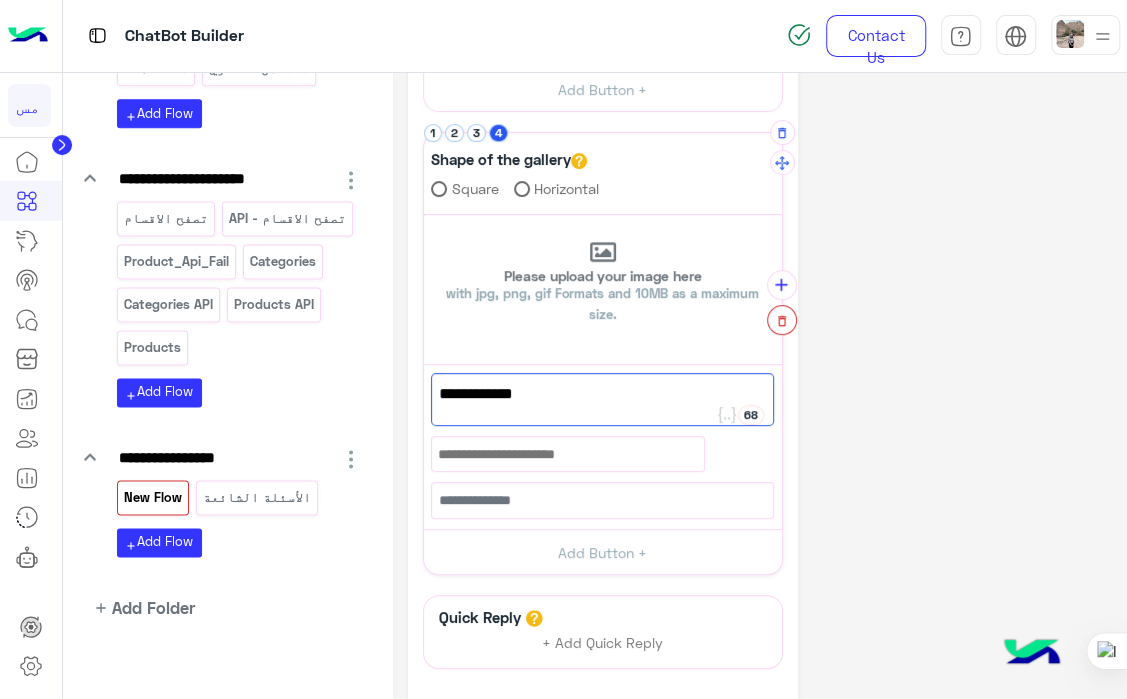 type on "**********" 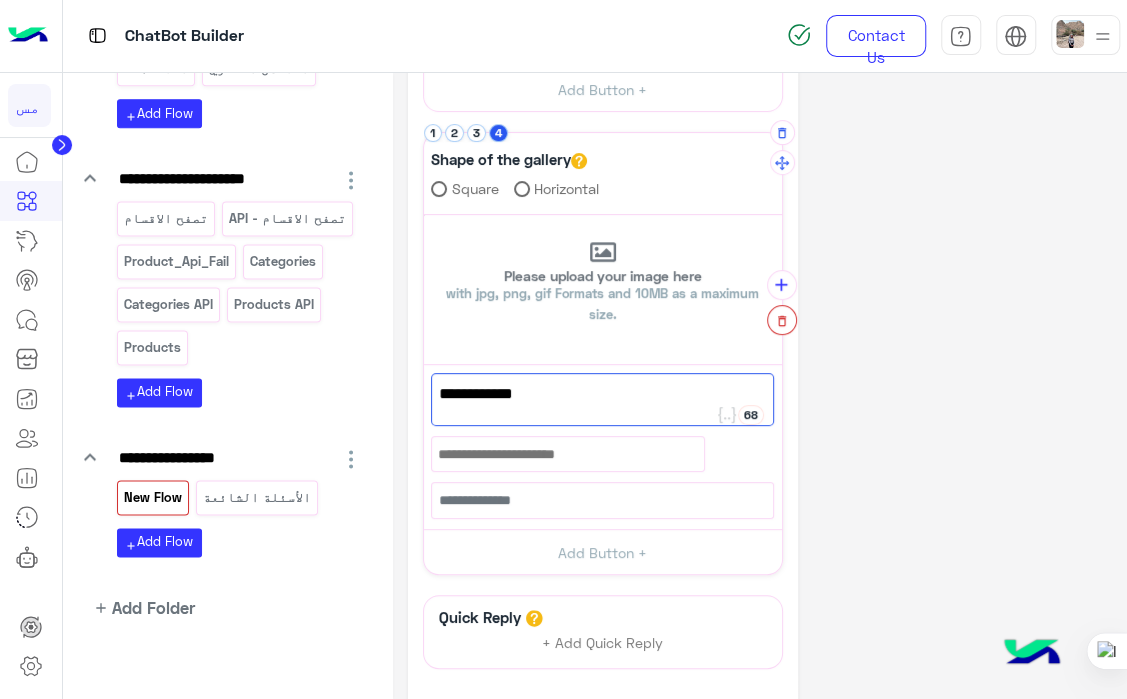 click 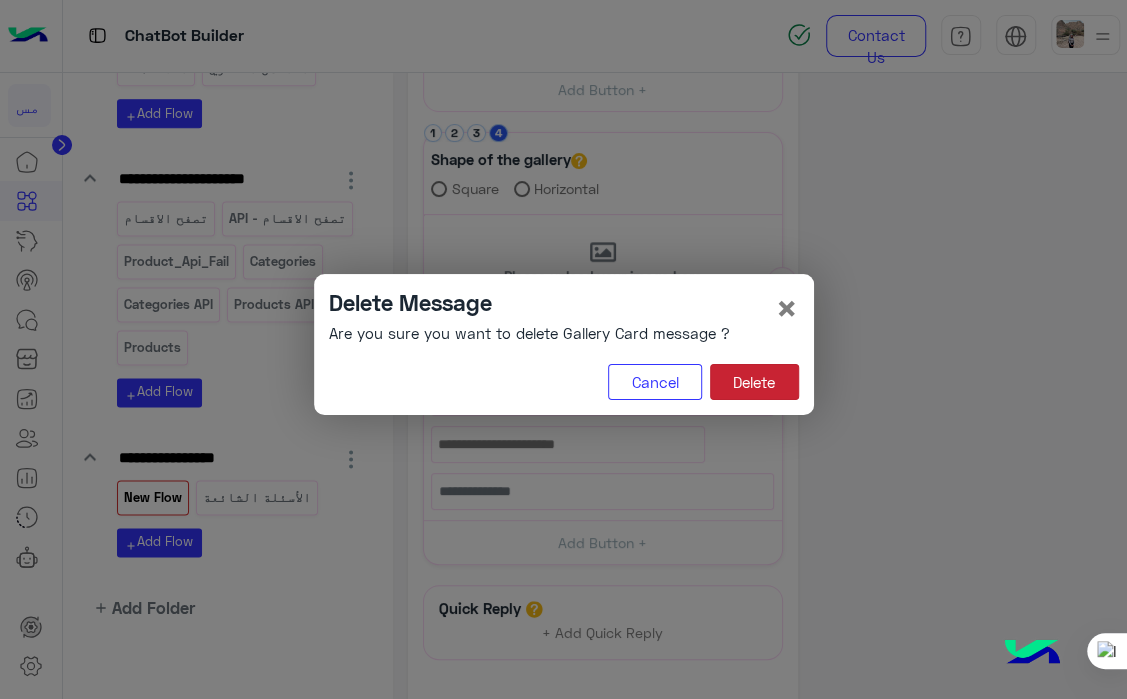 click on "Delete" 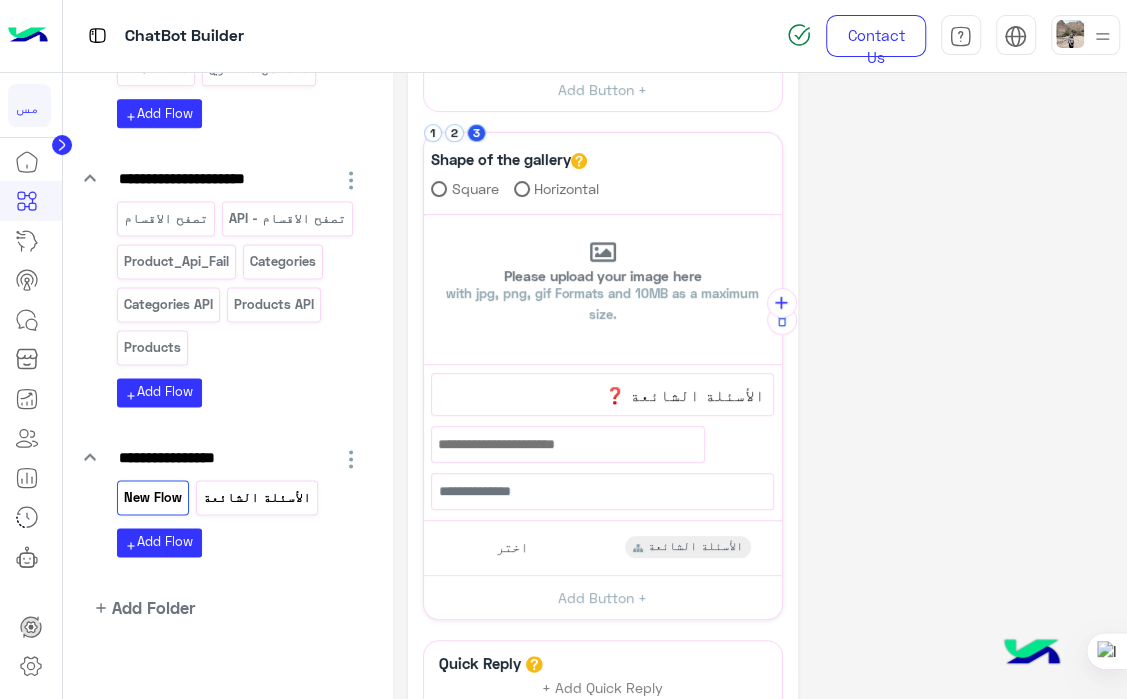 click on "الأسئلة الشائعة" at bounding box center [257, 497] 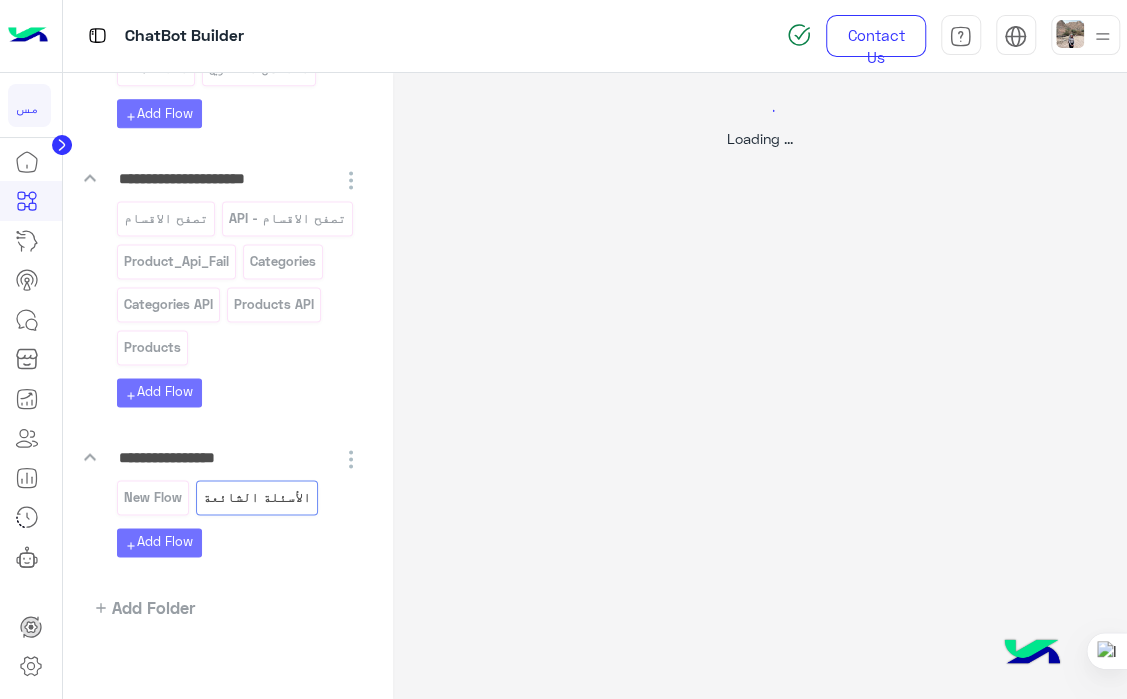 scroll, scrollTop: 0, scrollLeft: 0, axis: both 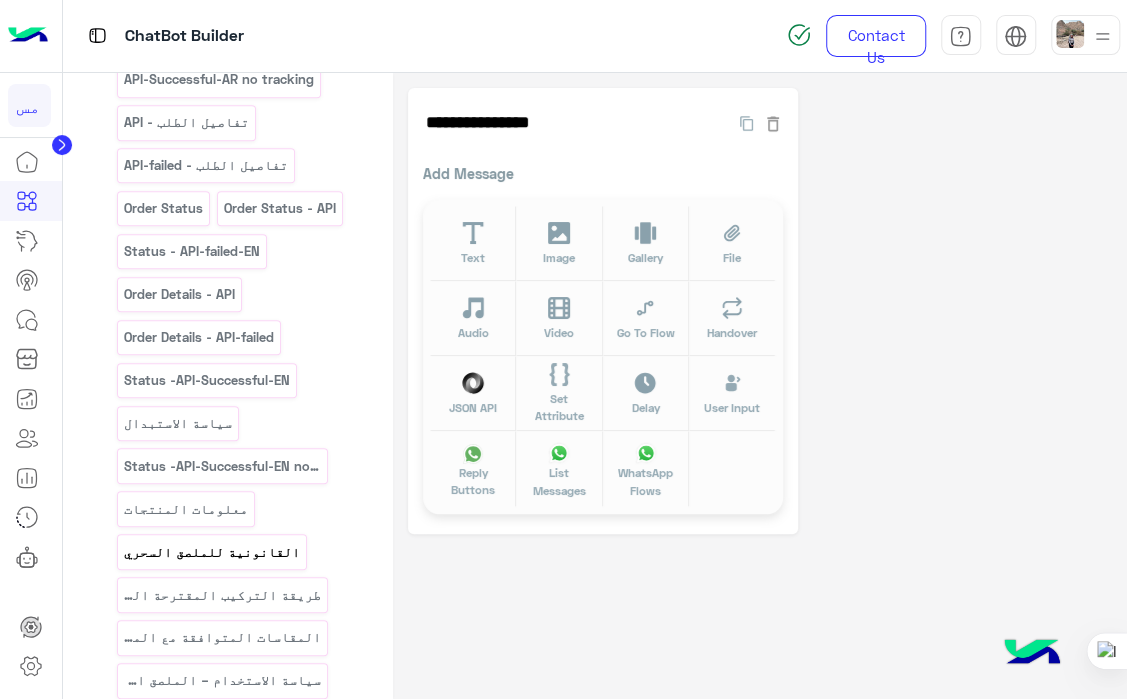 click on "القانونية للملصق السحري" at bounding box center (211, 552) 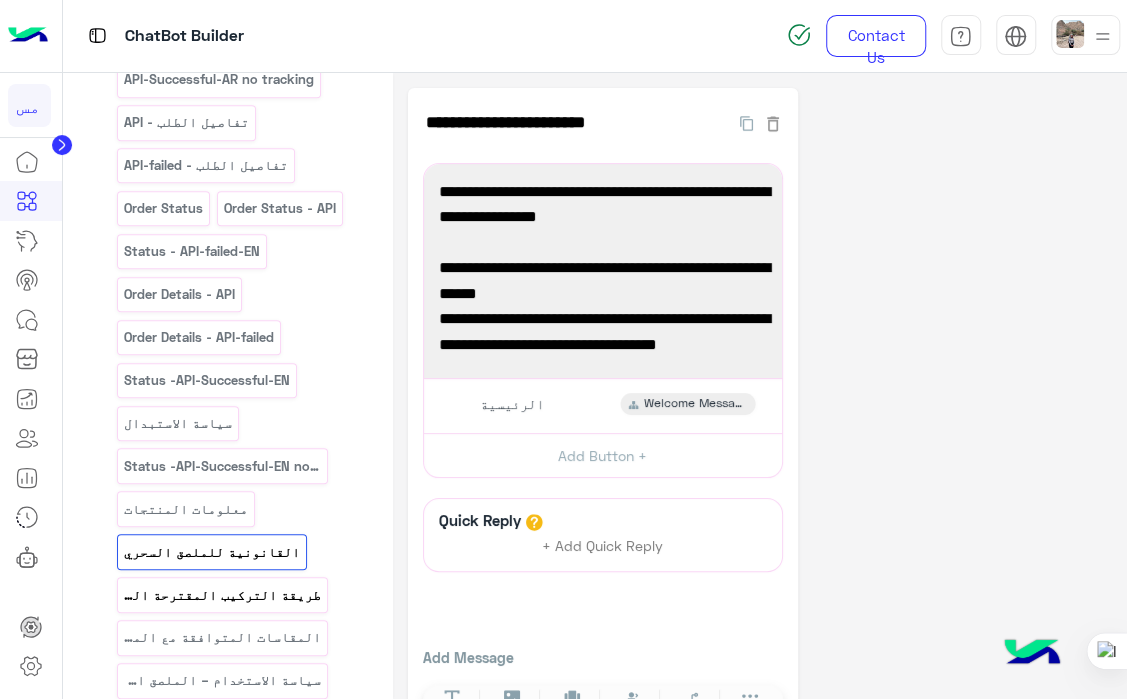 click on "طريقة التركيب المقترحة الملصق السحري" at bounding box center [222, 595] 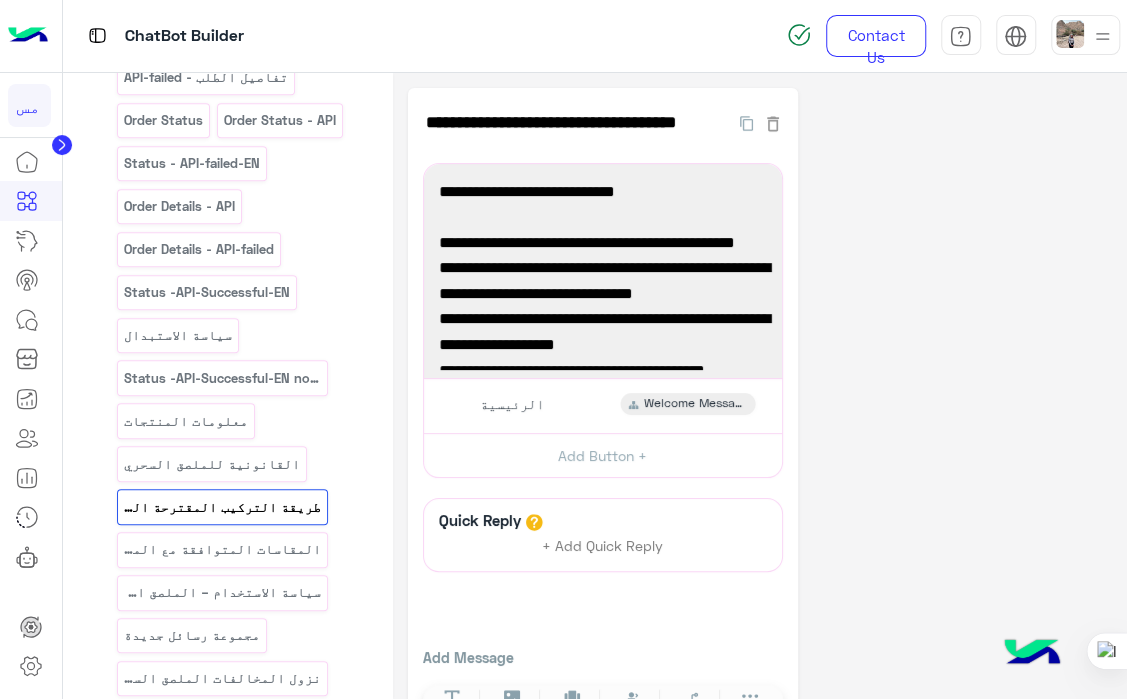 scroll, scrollTop: 546, scrollLeft: 0, axis: vertical 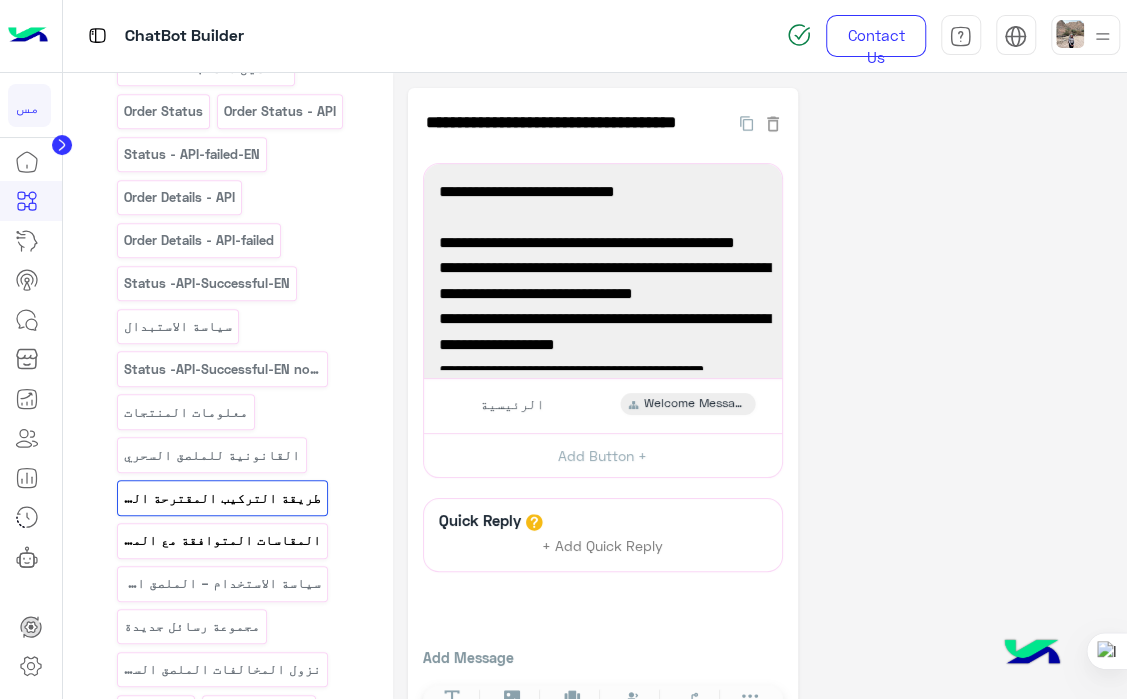 click on "المقاسات المتوافقة مع الملصق السحري" at bounding box center [222, 540] 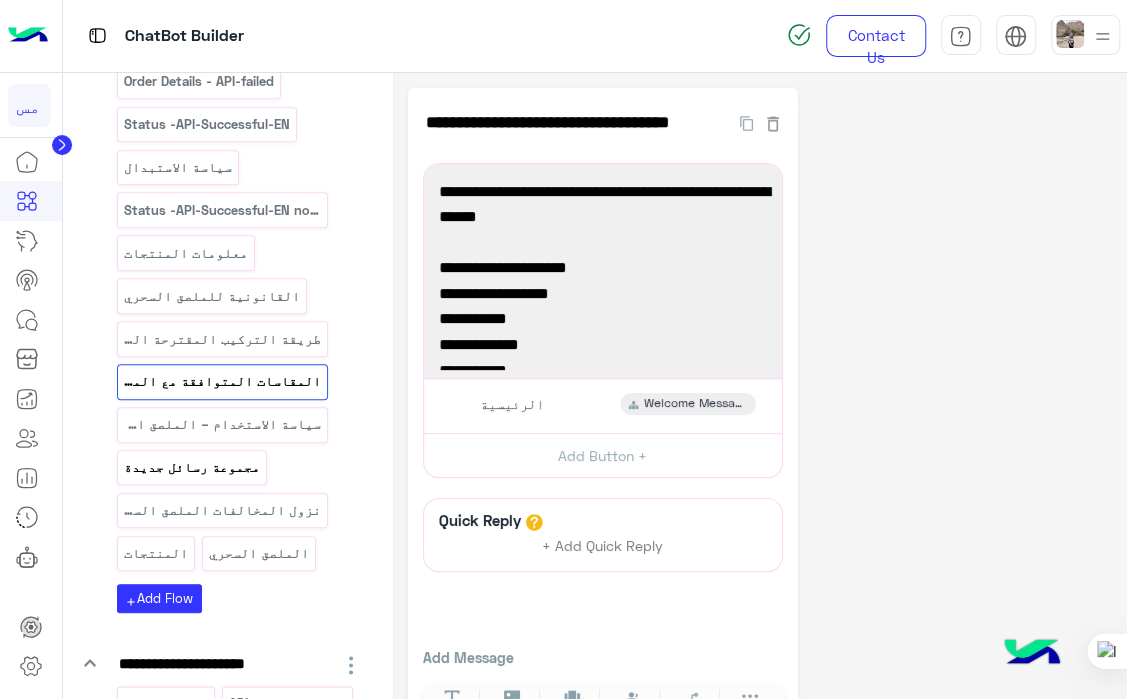 scroll, scrollTop: 706, scrollLeft: 0, axis: vertical 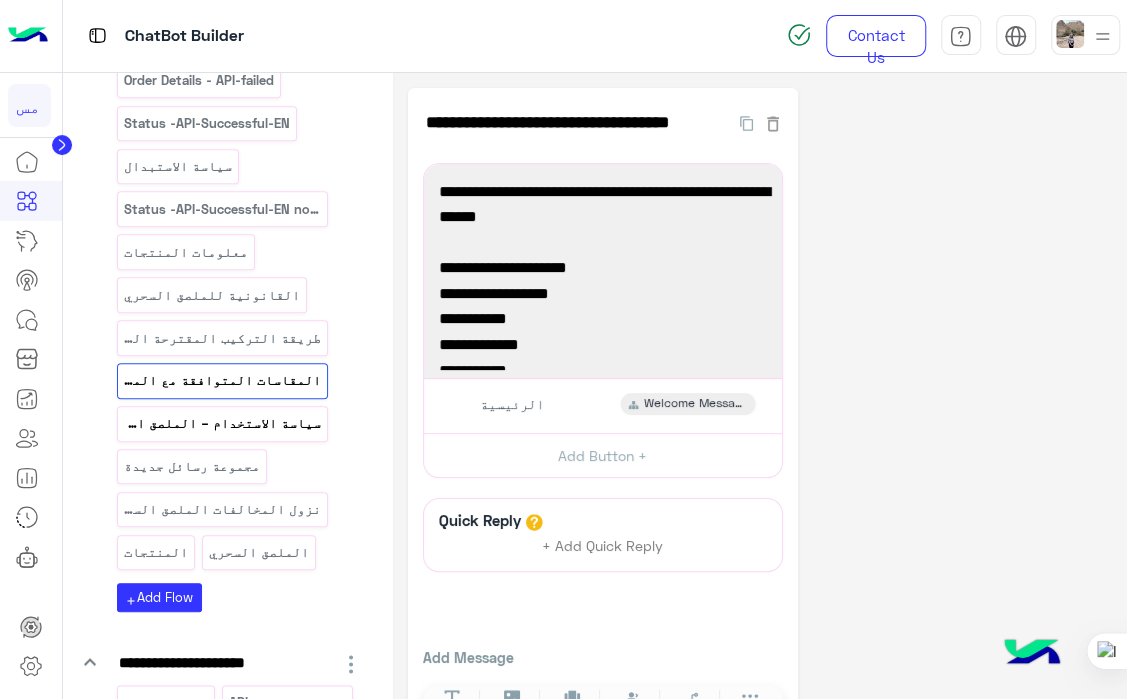 click on "سياسة الاستخدام – الملصق السحري" at bounding box center (222, 423) 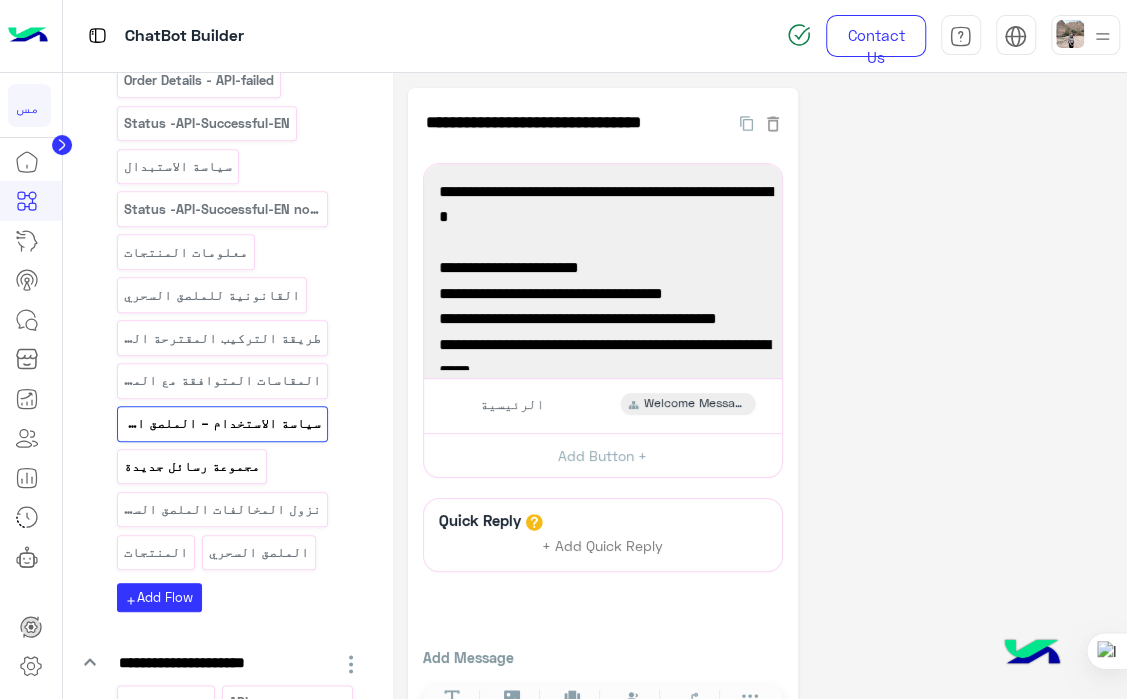 click on "مجموعة رسائل جديدة" at bounding box center [191, 466] 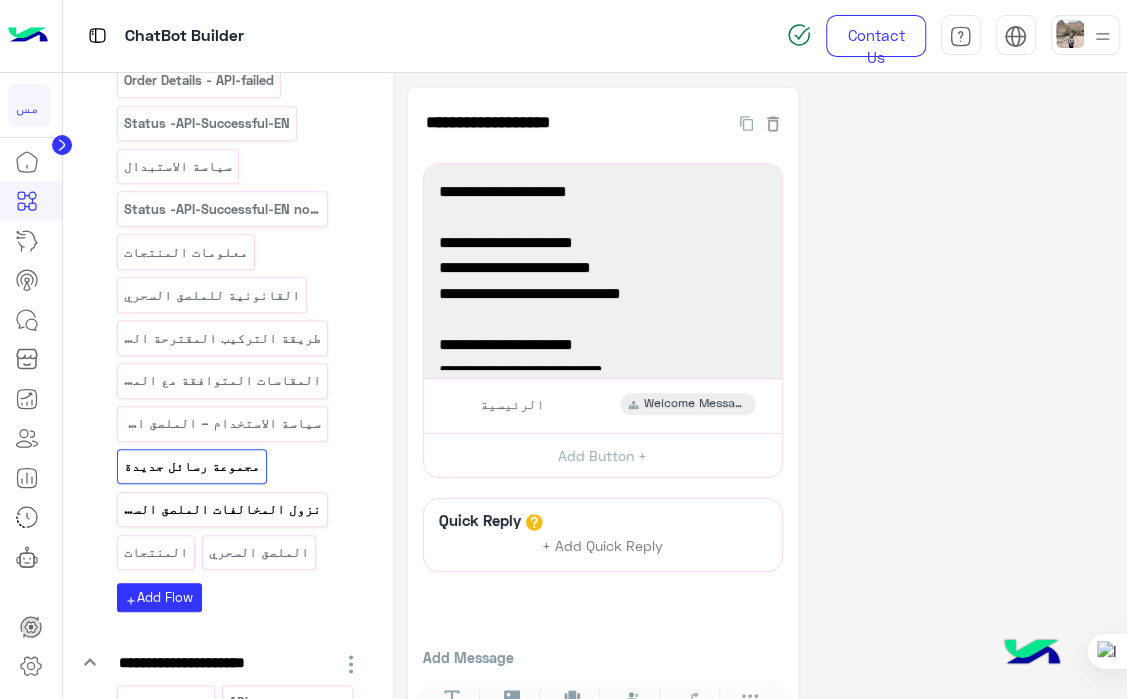 click on "نزول المخالفات الملصق السحري" at bounding box center (222, 509) 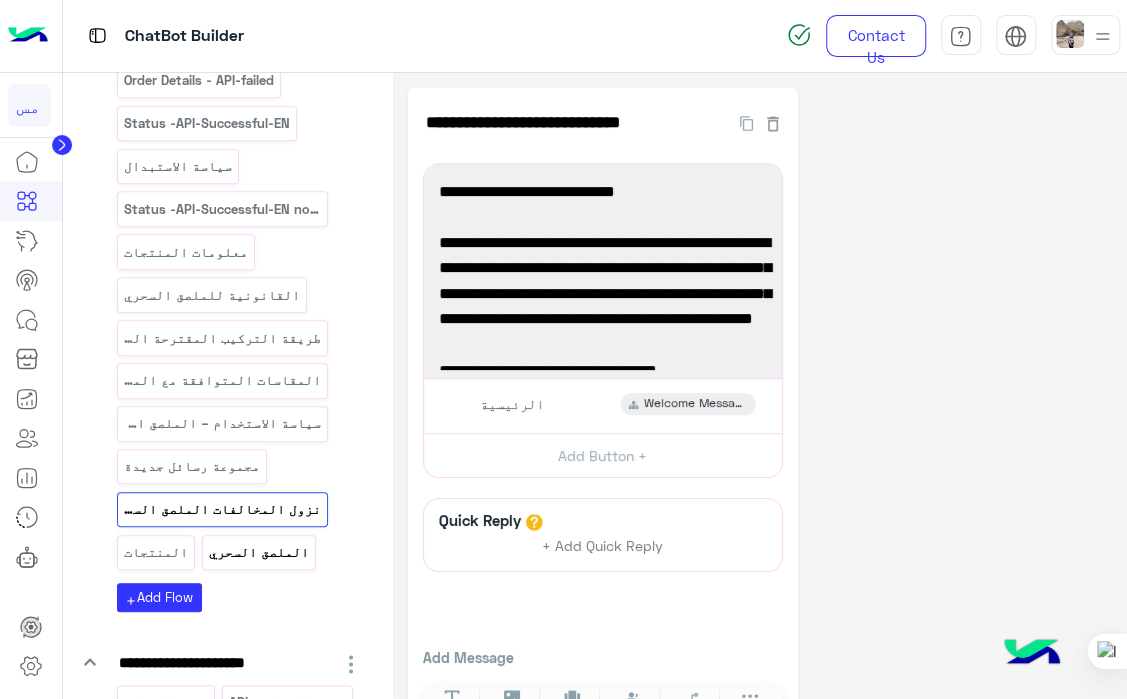 click on "الملصق السحري" at bounding box center [259, 552] 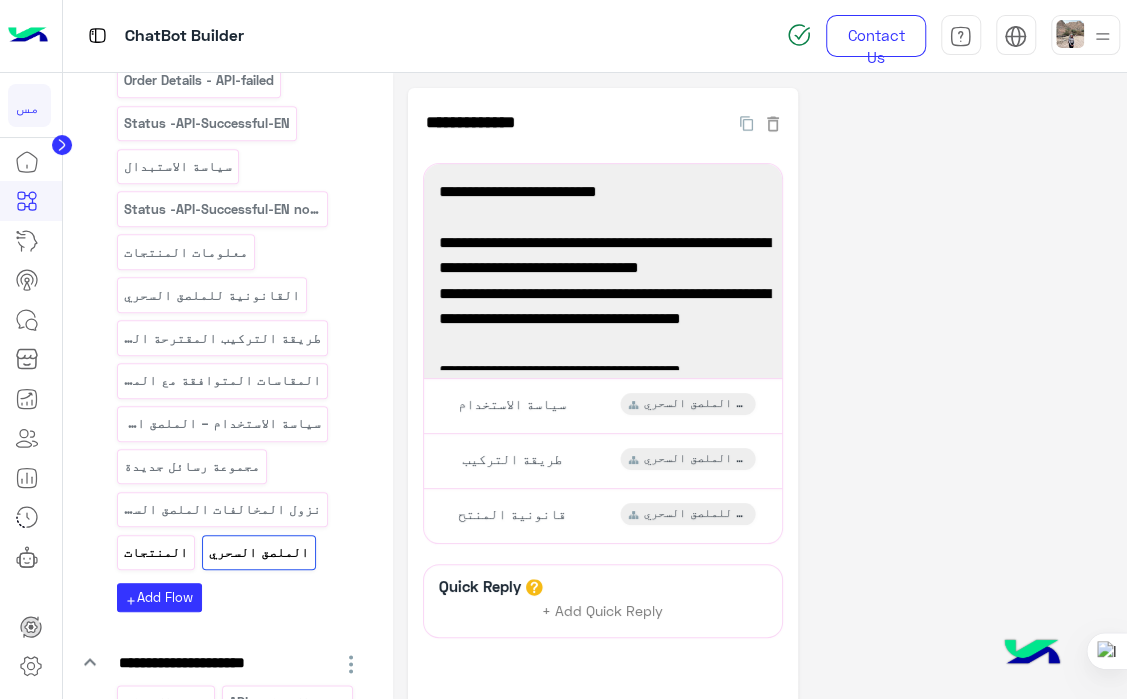 click on "المنتجات" at bounding box center (155, 552) 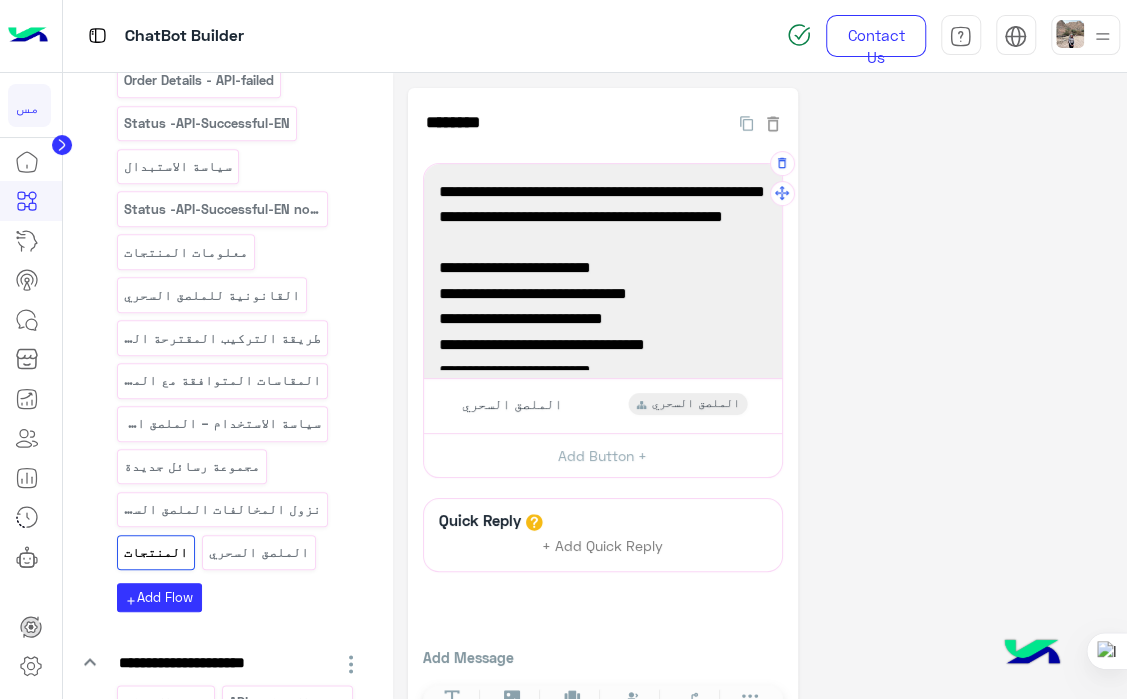scroll, scrollTop: 207, scrollLeft: 0, axis: vertical 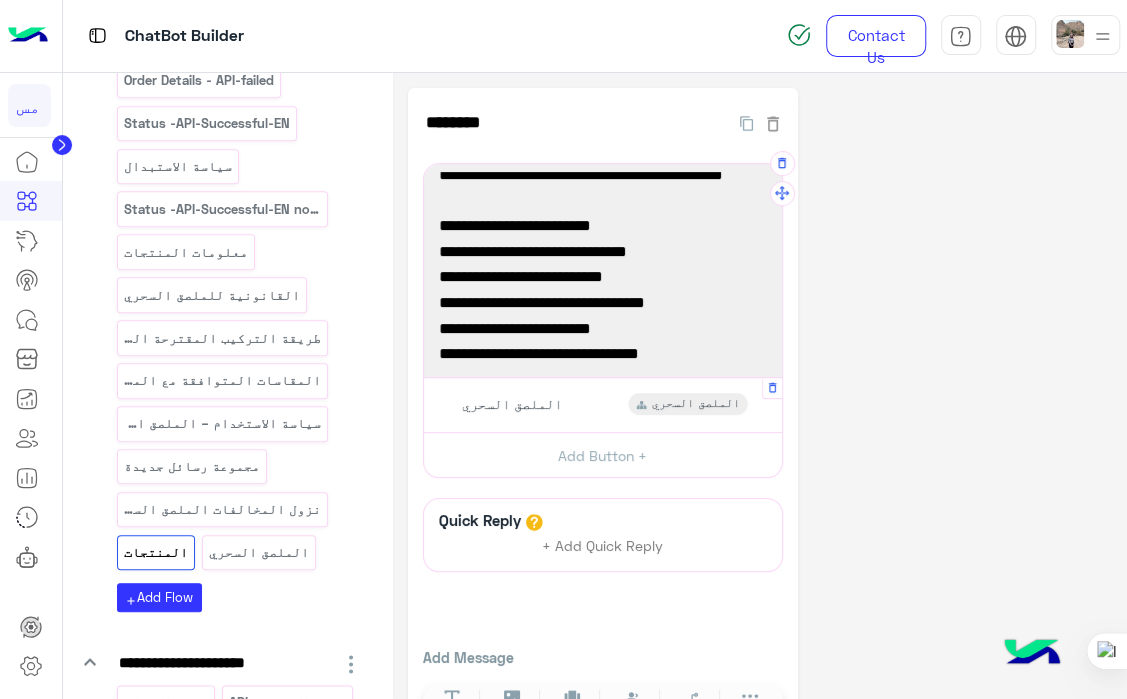 click on "**********" at bounding box center (603, 405) 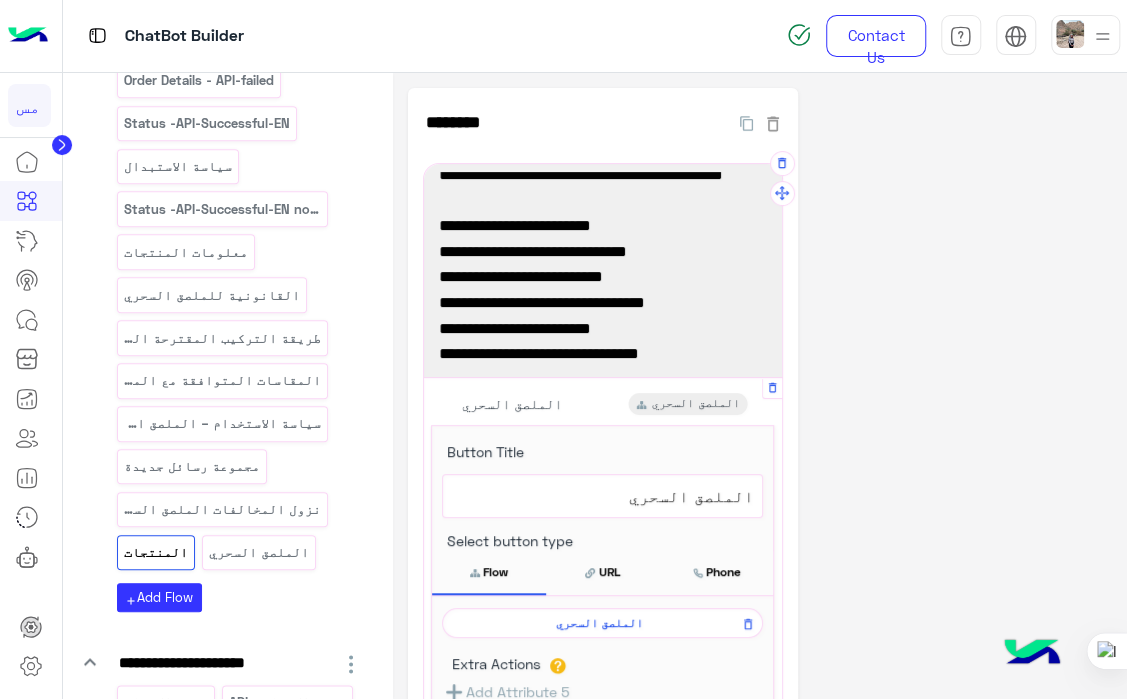 click on "الملصق السحري" at bounding box center (599, 623) 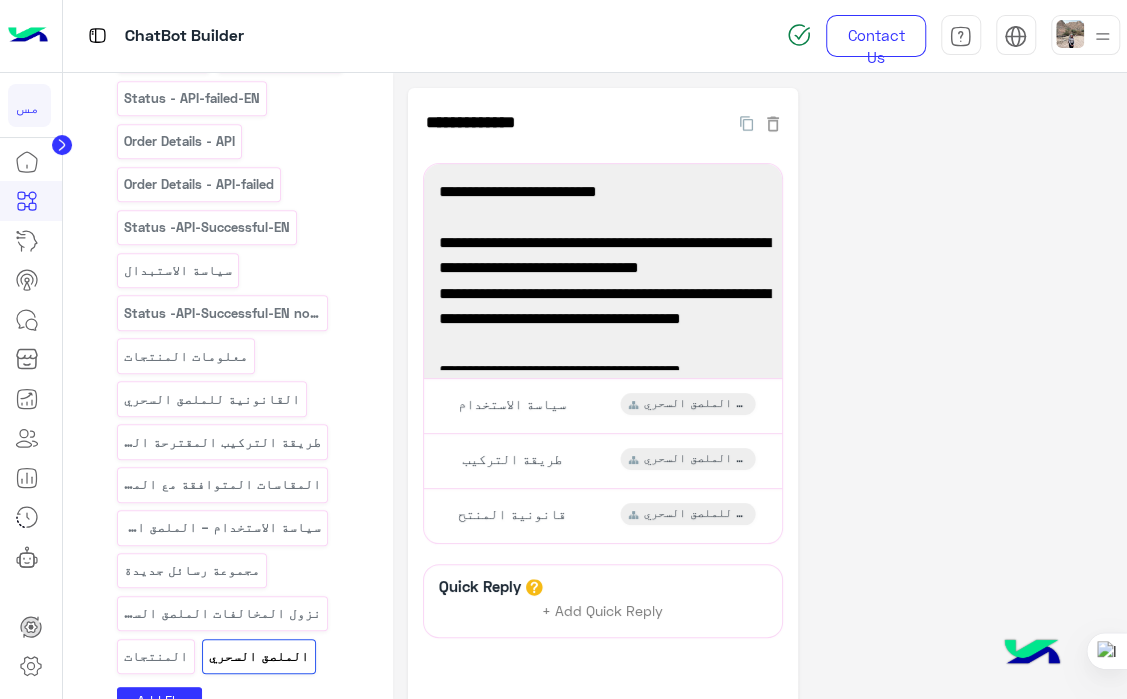 scroll, scrollTop: 596, scrollLeft: 0, axis: vertical 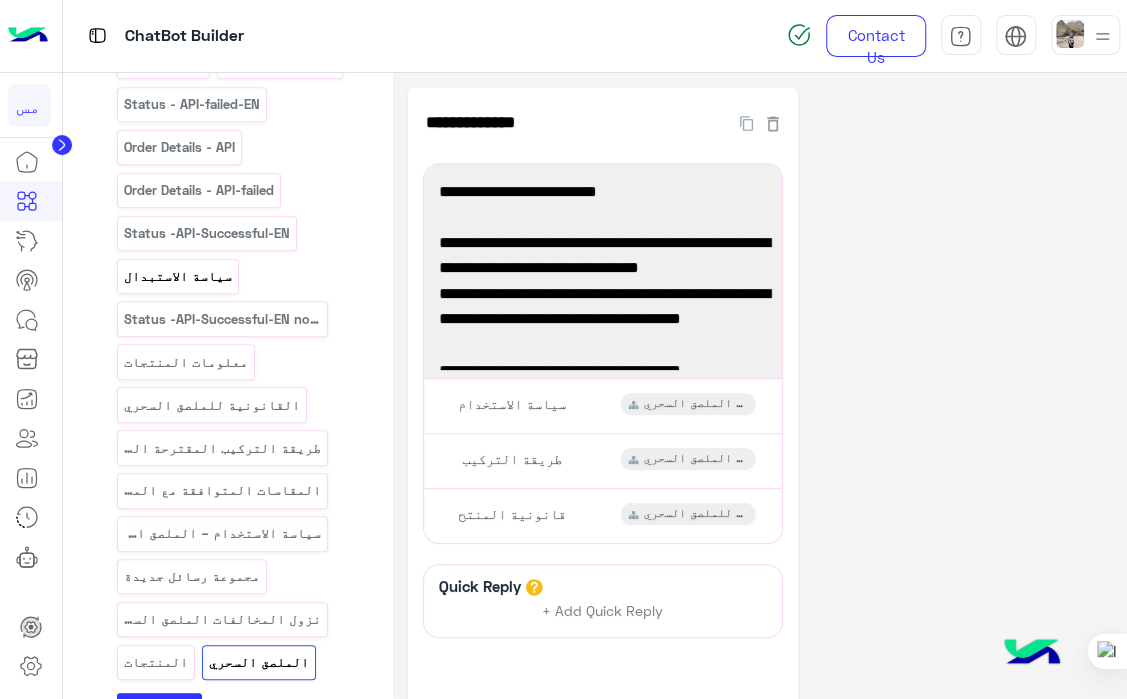 click on "سياسة الاستبدال" at bounding box center [177, 276] 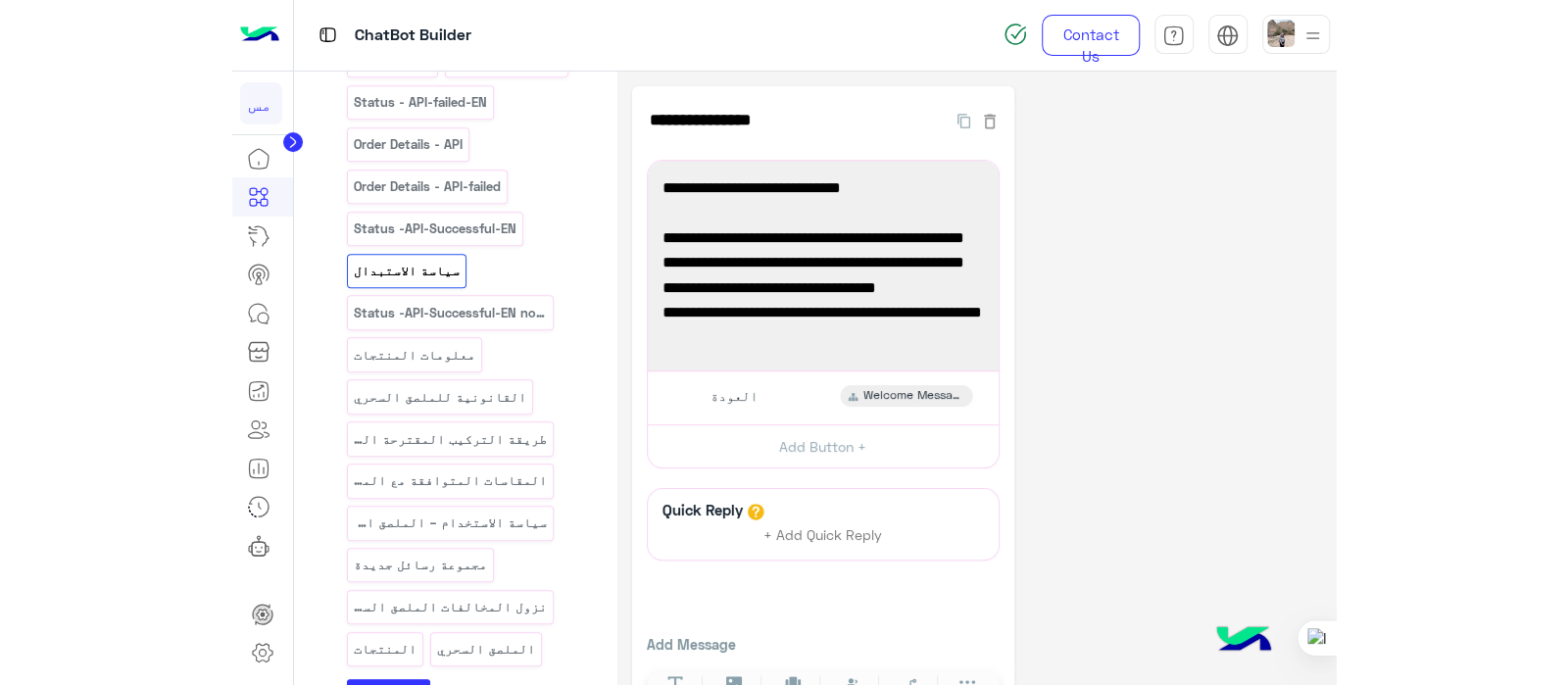 scroll, scrollTop: 1166, scrollLeft: 0, axis: vertical 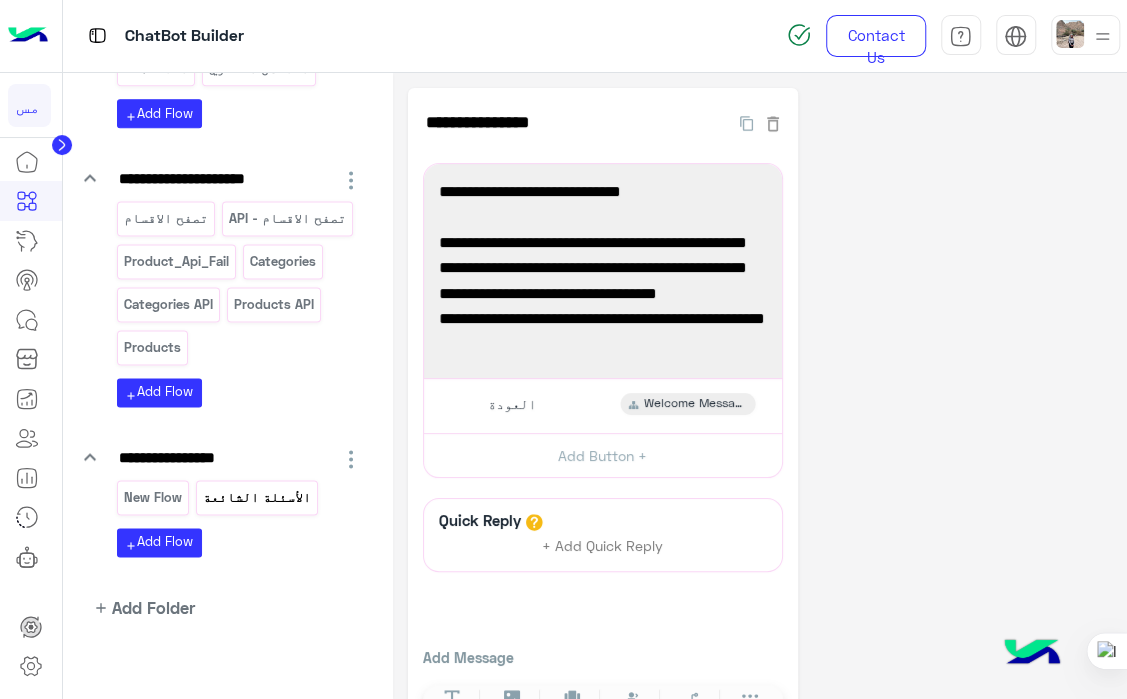 click on "الأسئلة الشائعة" at bounding box center [257, 497] 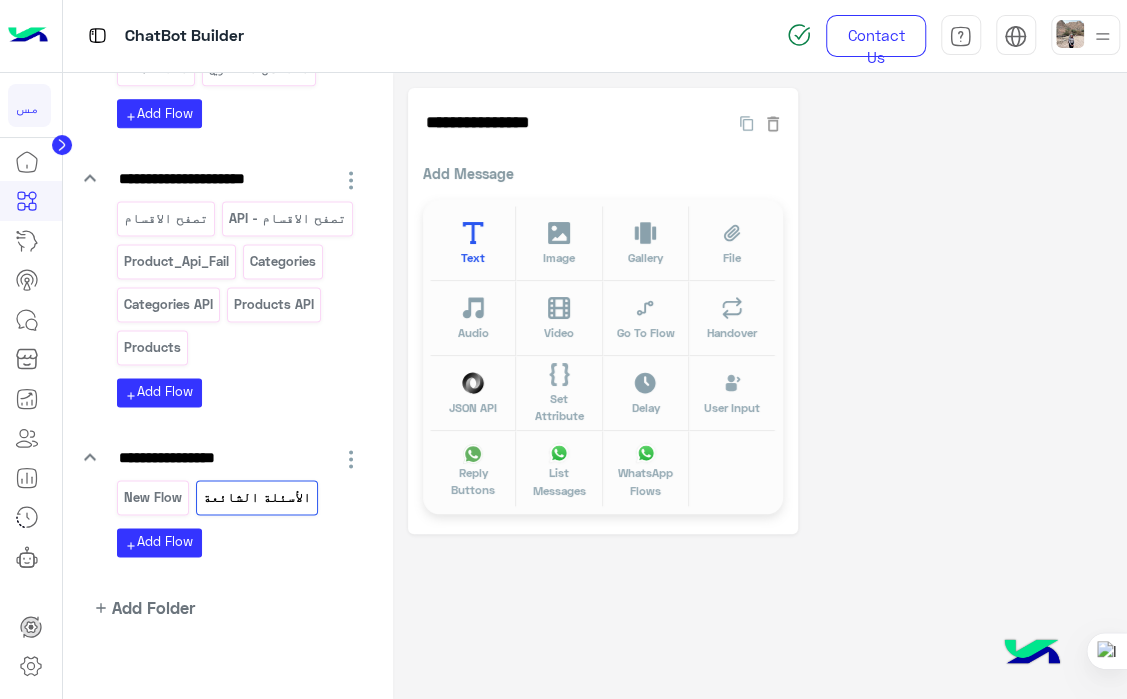 click on "Text" at bounding box center (473, 257) 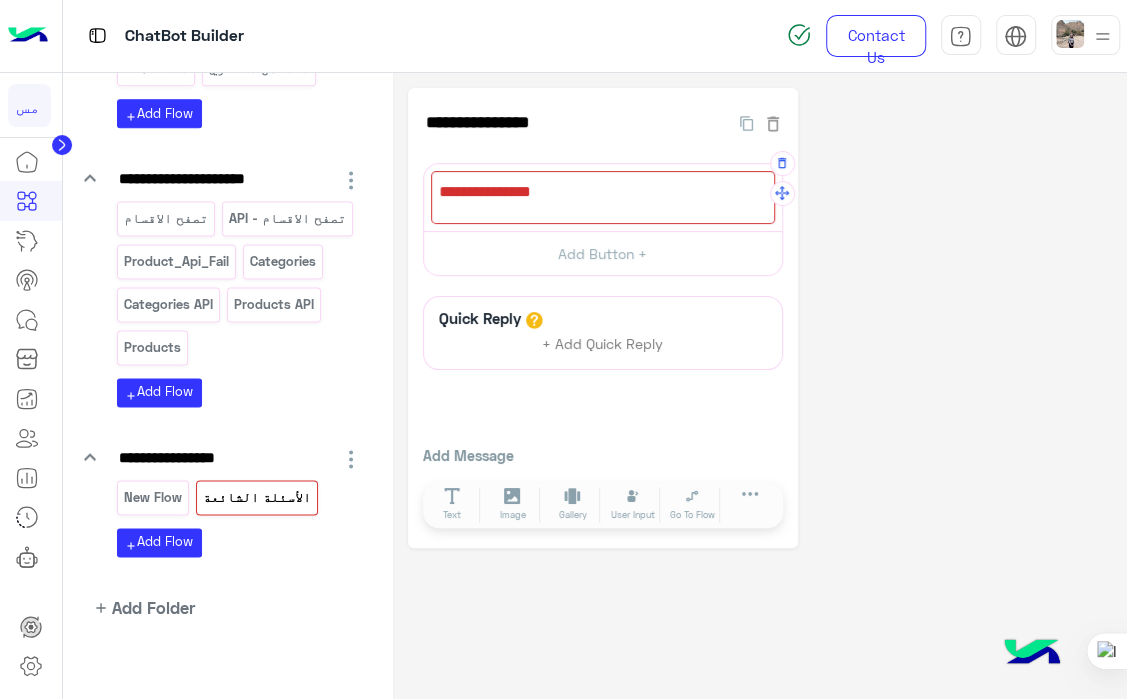 click at bounding box center [603, 197] 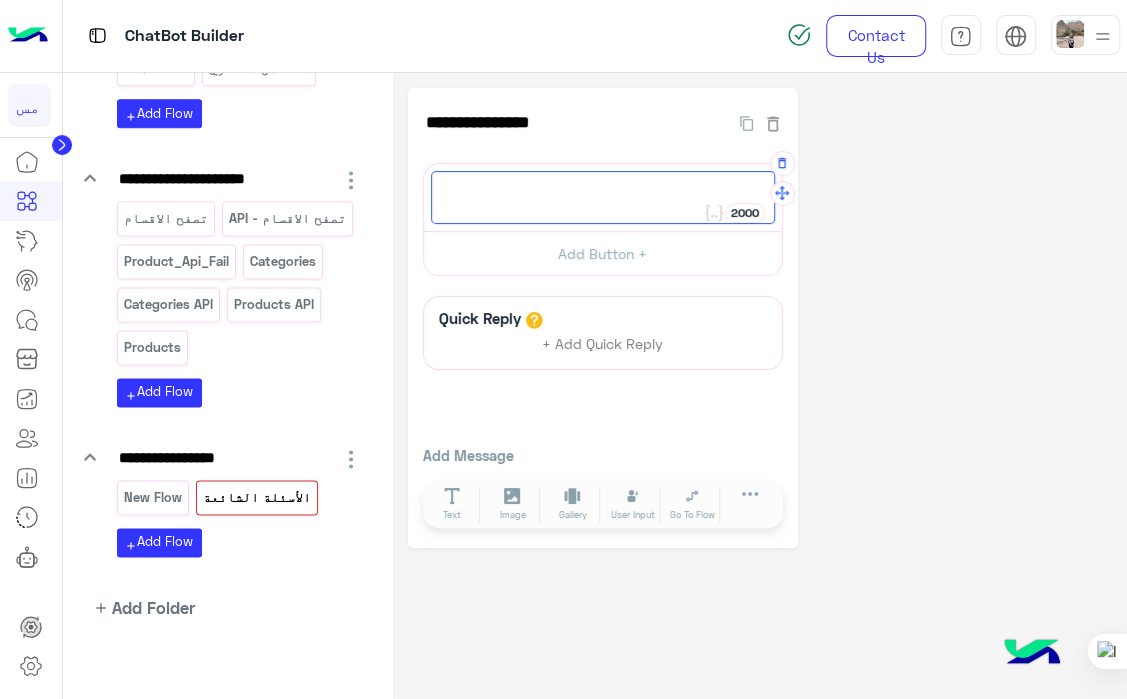 paste on "**********" 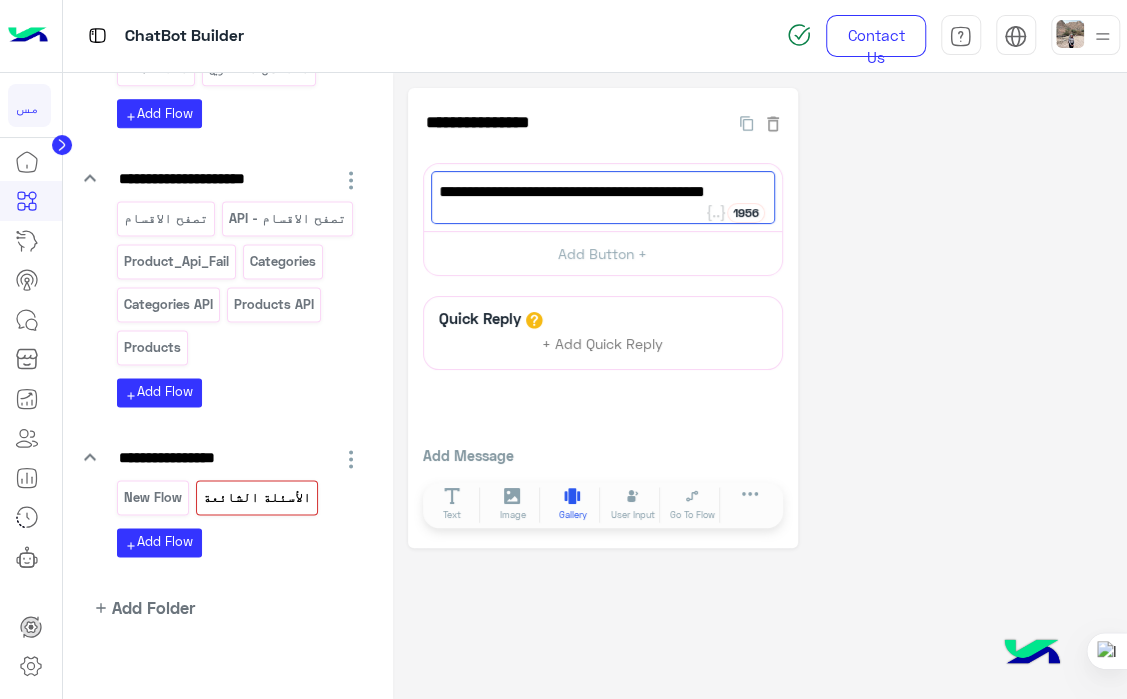 type on "**********" 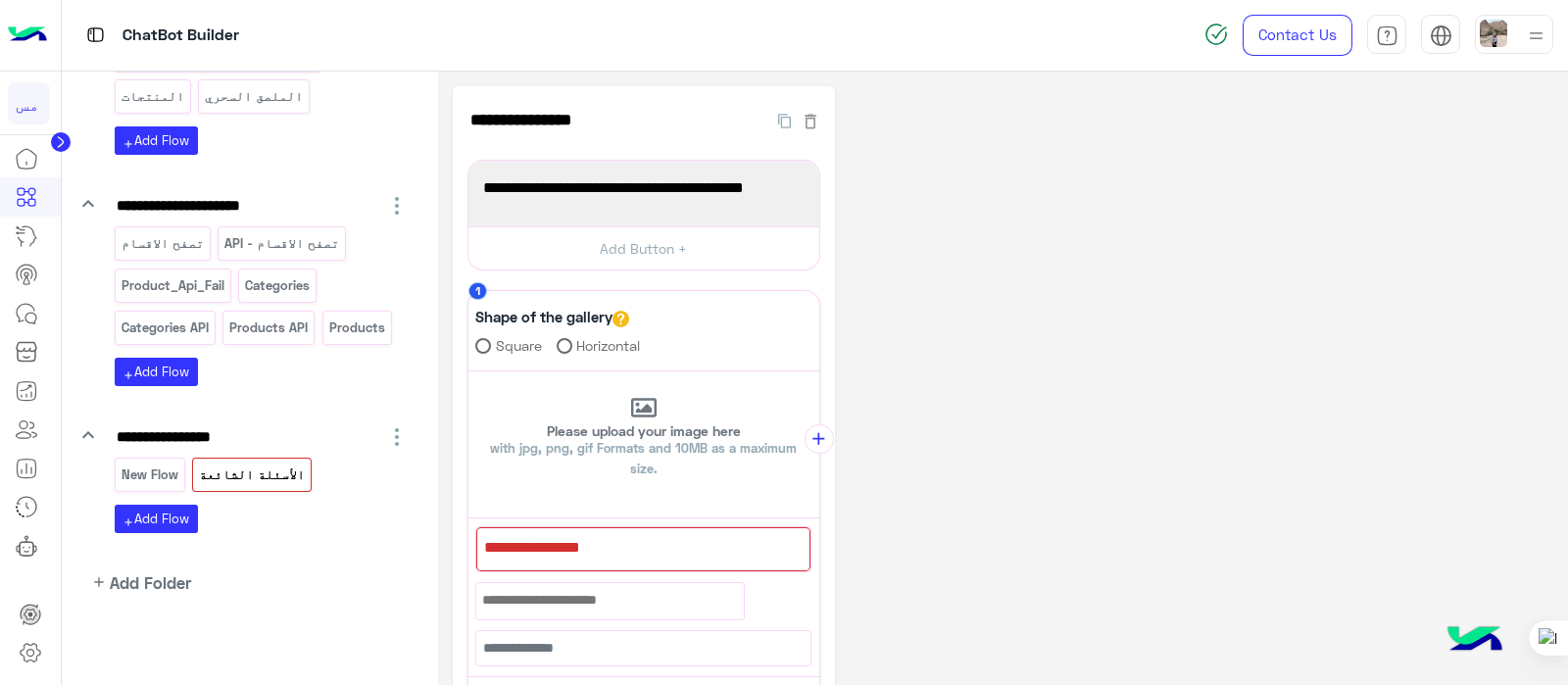 scroll, scrollTop: 1000, scrollLeft: 0, axis: vertical 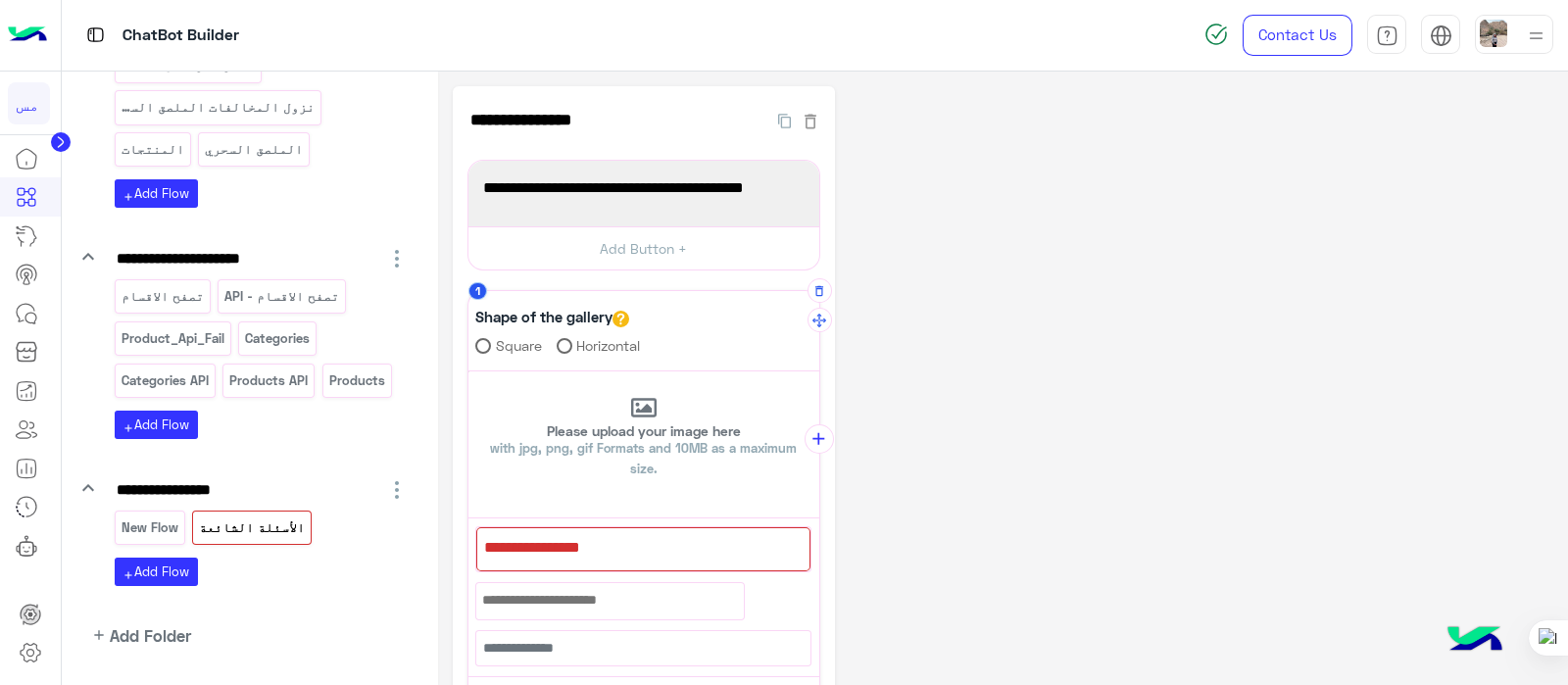 click at bounding box center (643, 549) 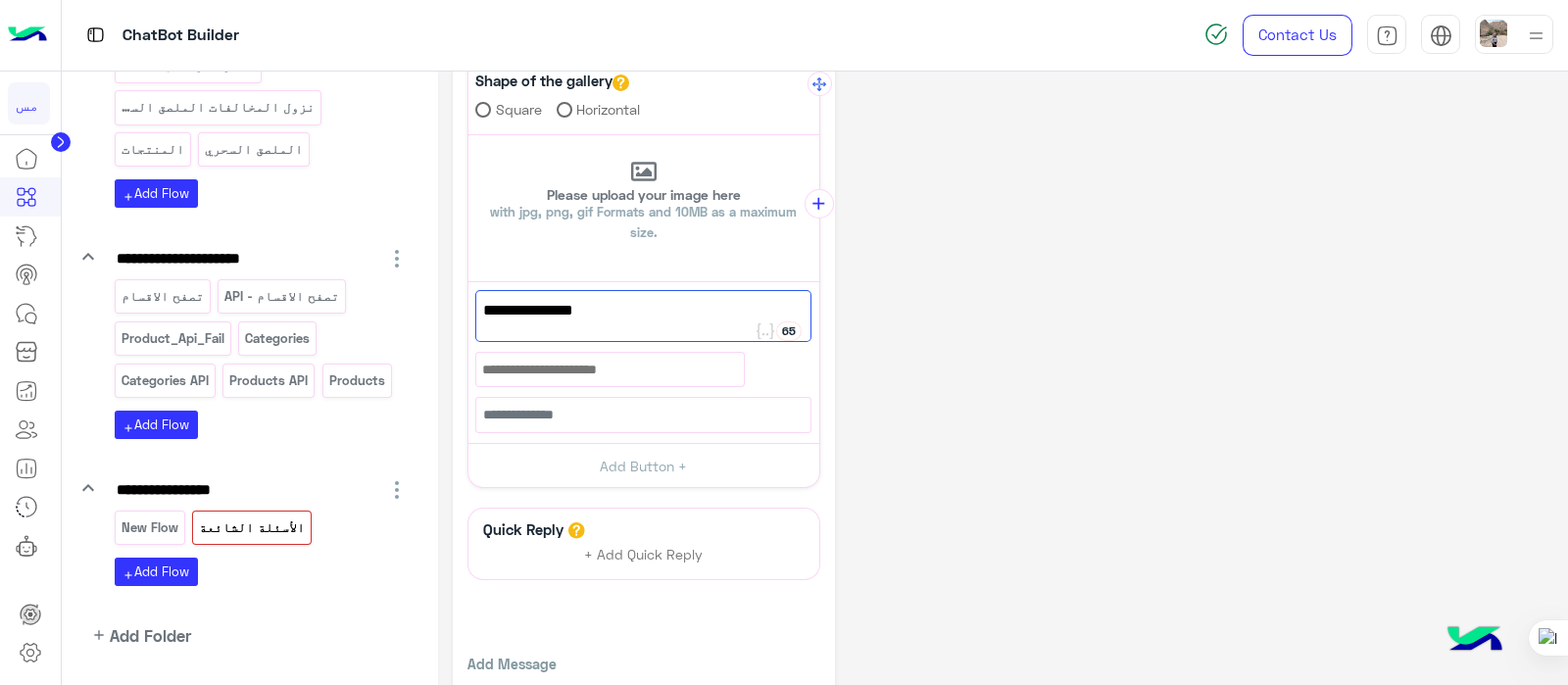scroll, scrollTop: 244, scrollLeft: 0, axis: vertical 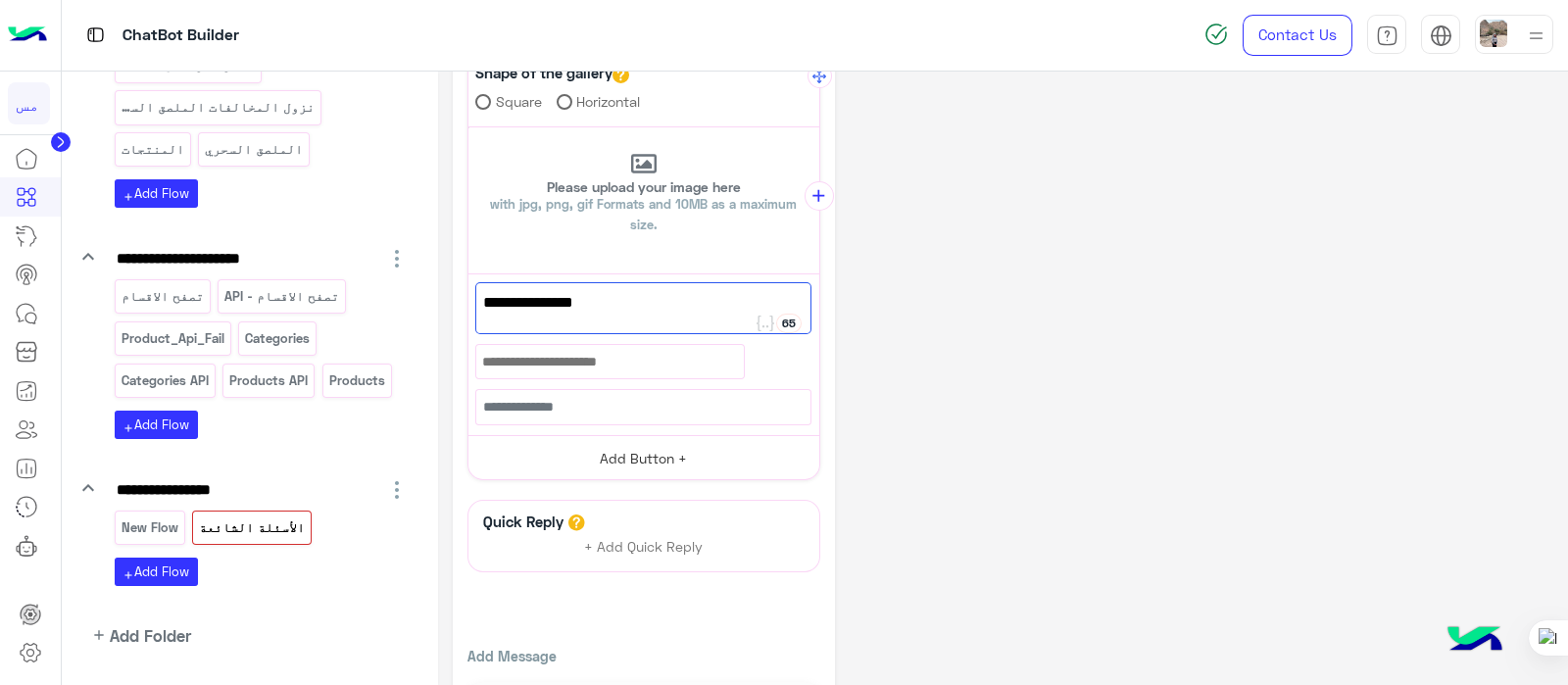 type on "**********" 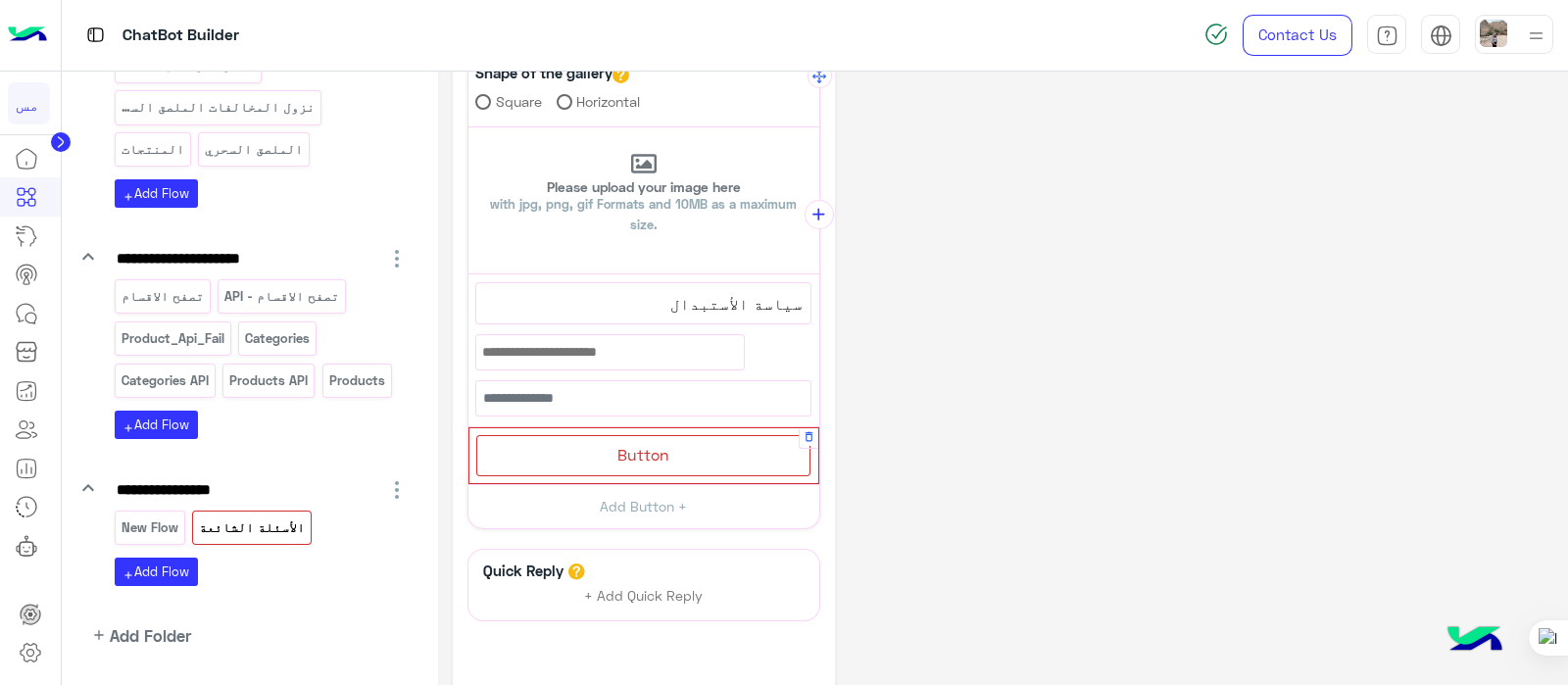 click on "Button" at bounding box center (643, 454) 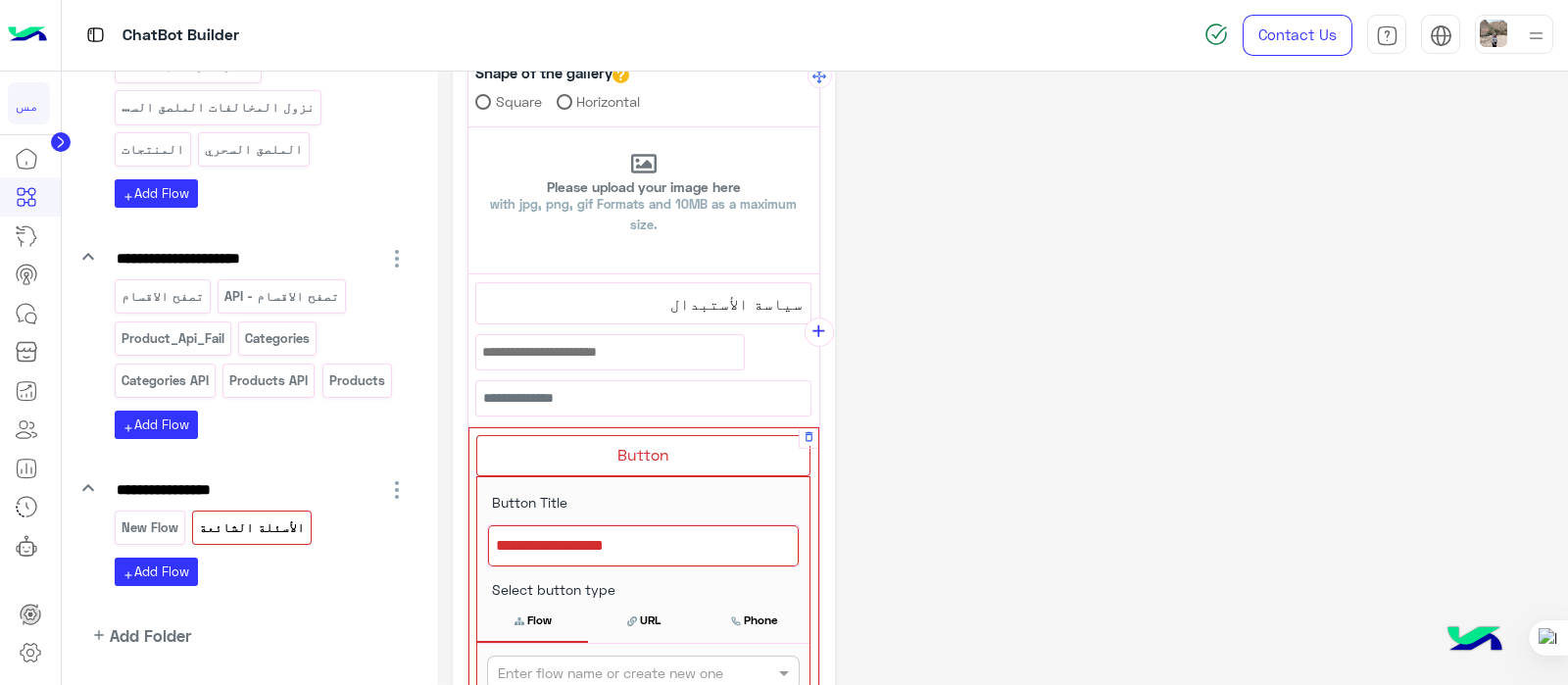 click at bounding box center (643, 546) 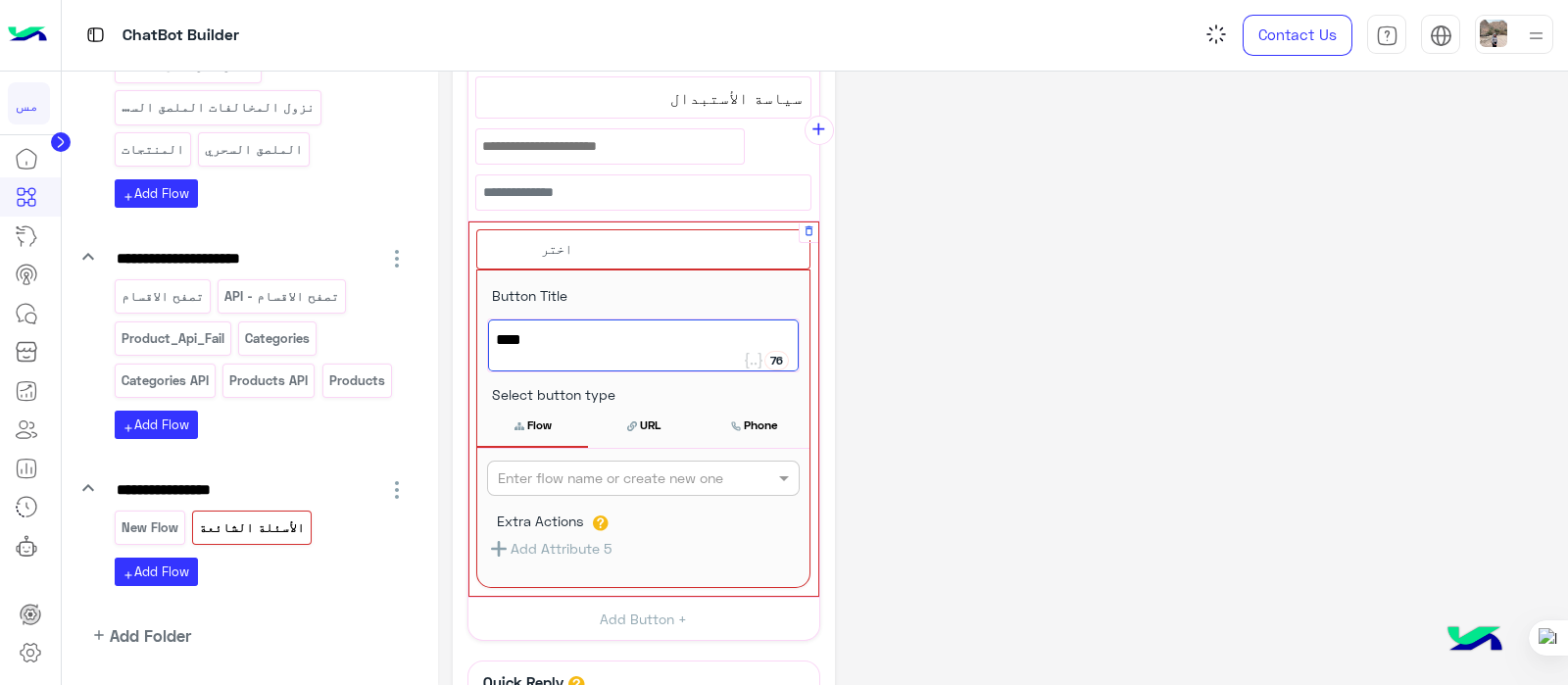 scroll, scrollTop: 452, scrollLeft: 0, axis: vertical 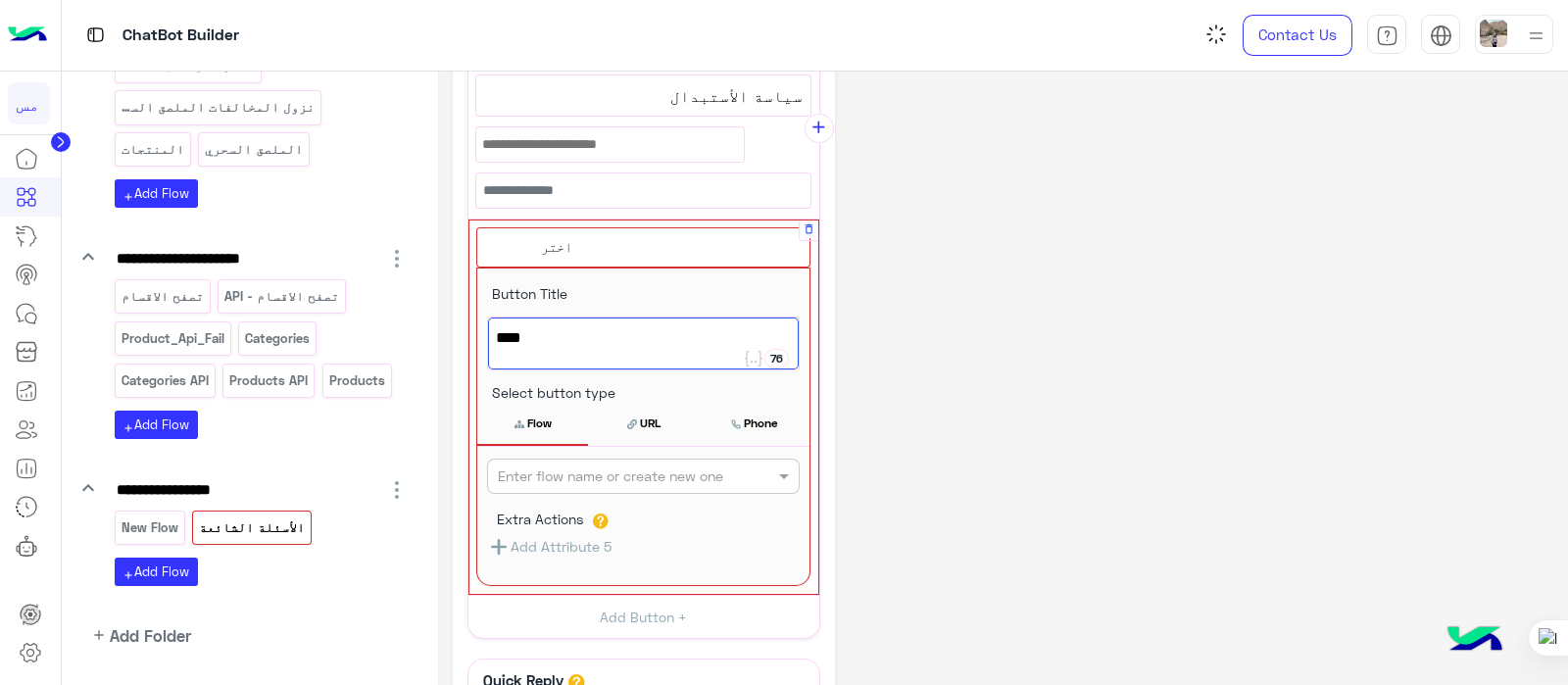 type on "****" 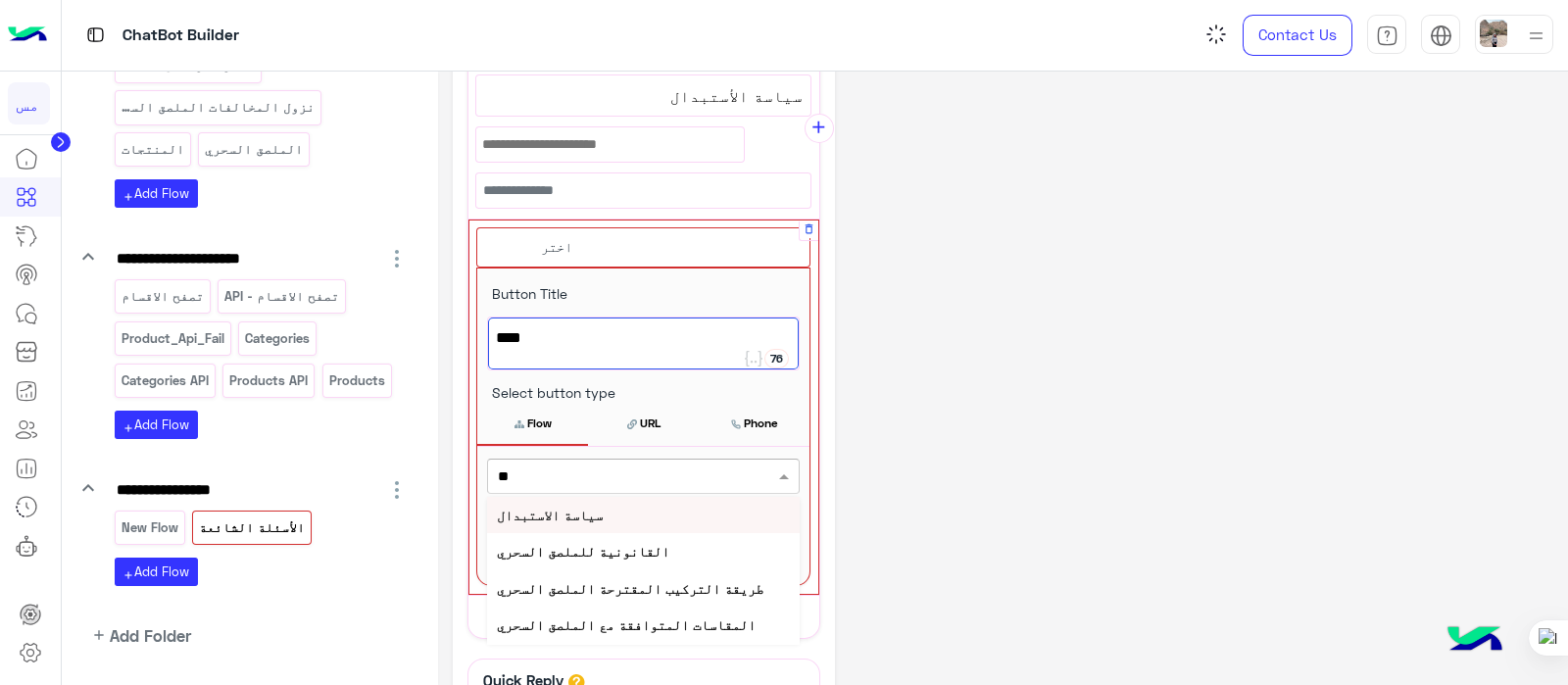 type on "***" 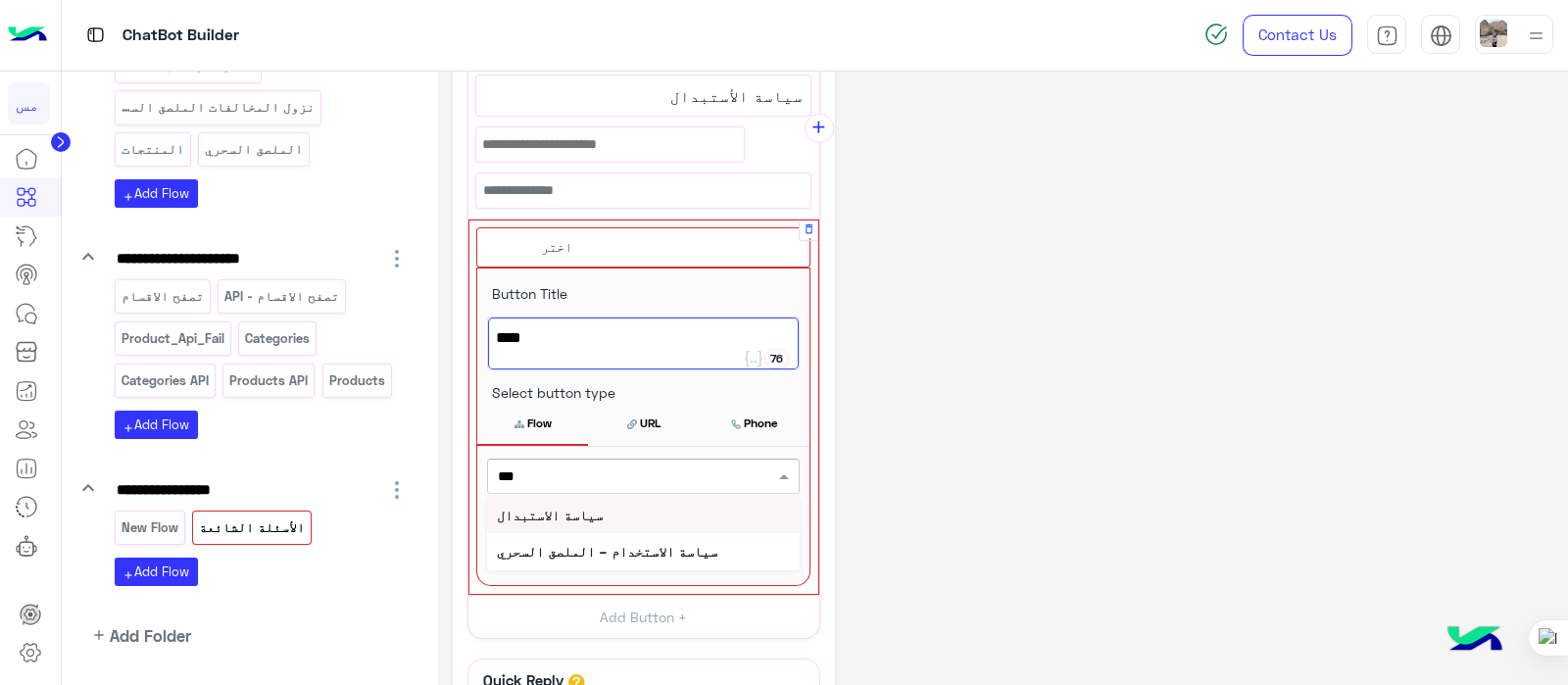 click on "سياسة الاستبدال" at bounding box center [643, 514] 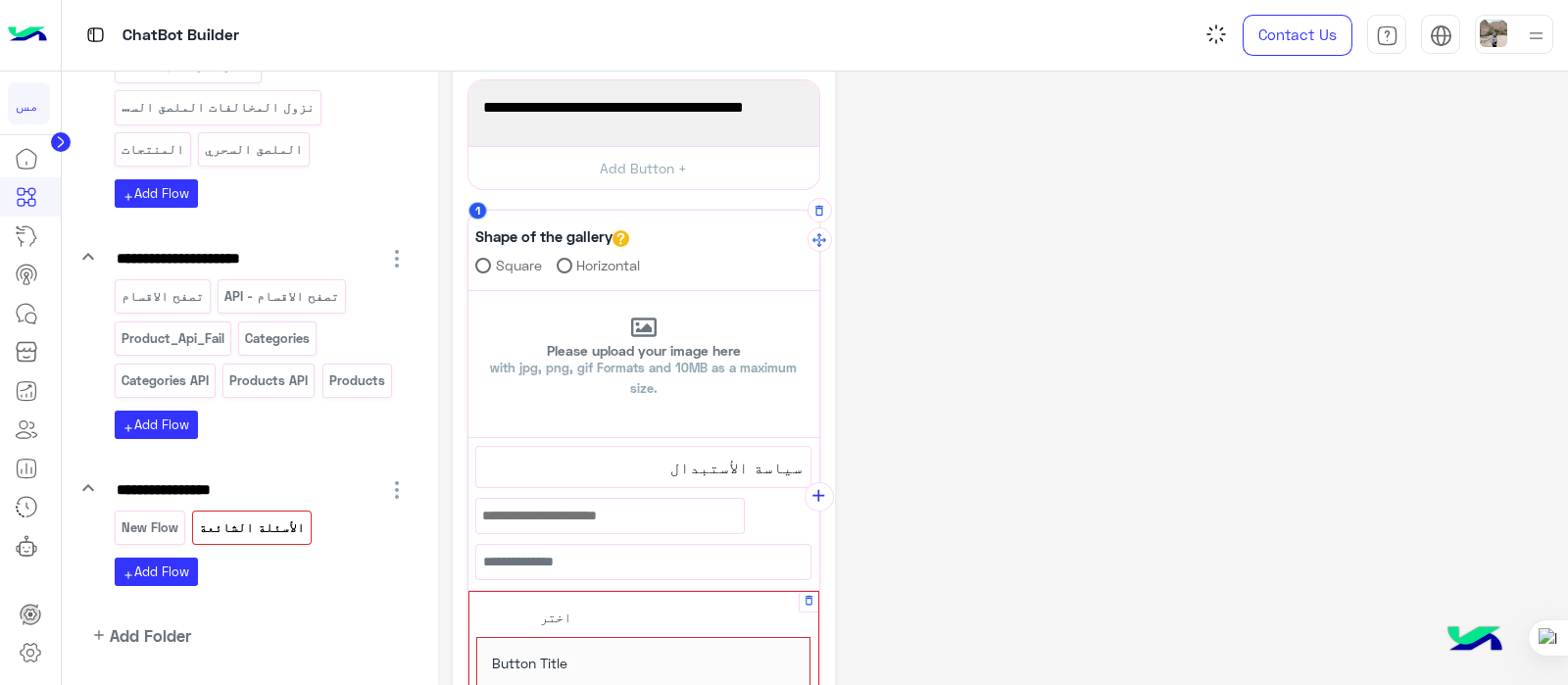 scroll, scrollTop: 64, scrollLeft: 0, axis: vertical 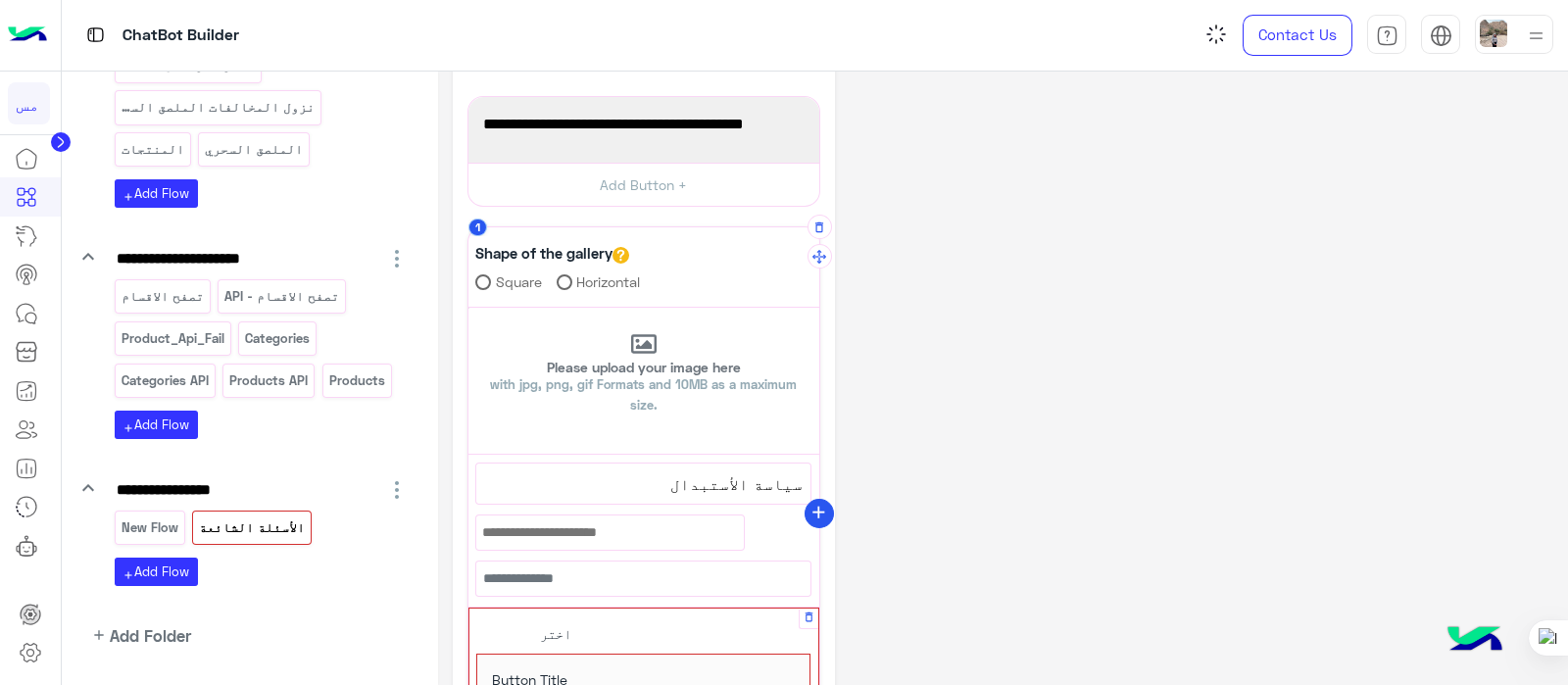 click on "add" at bounding box center (818, 513) 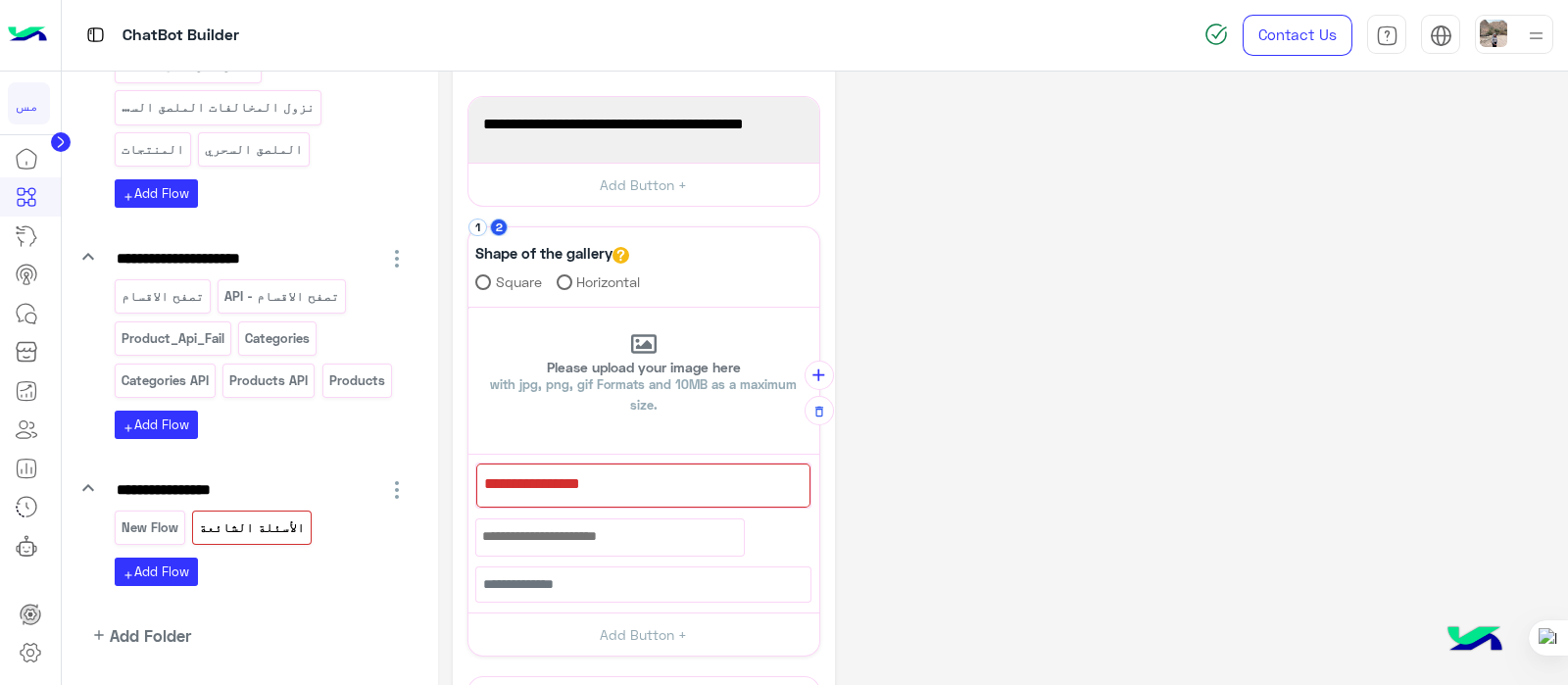 click at bounding box center (643, 485) 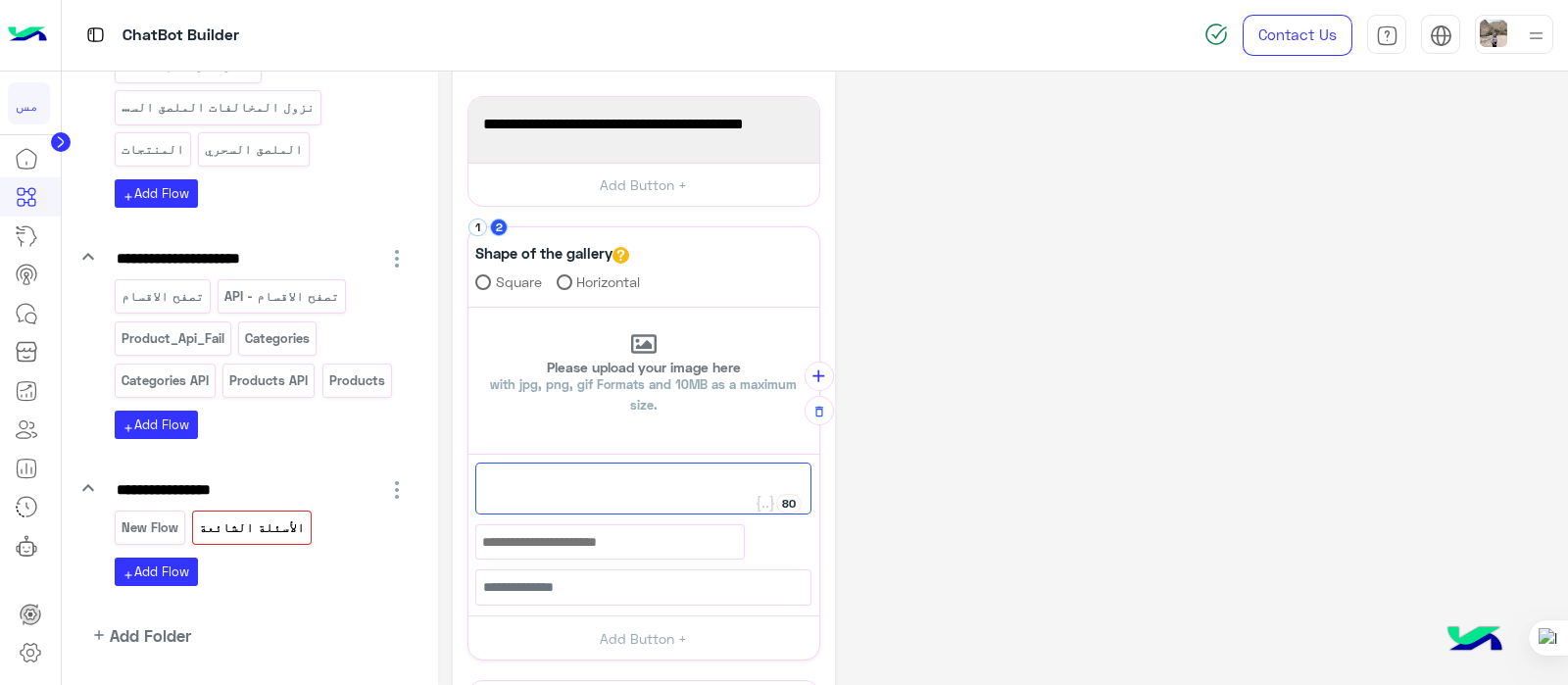 paste on "**********" 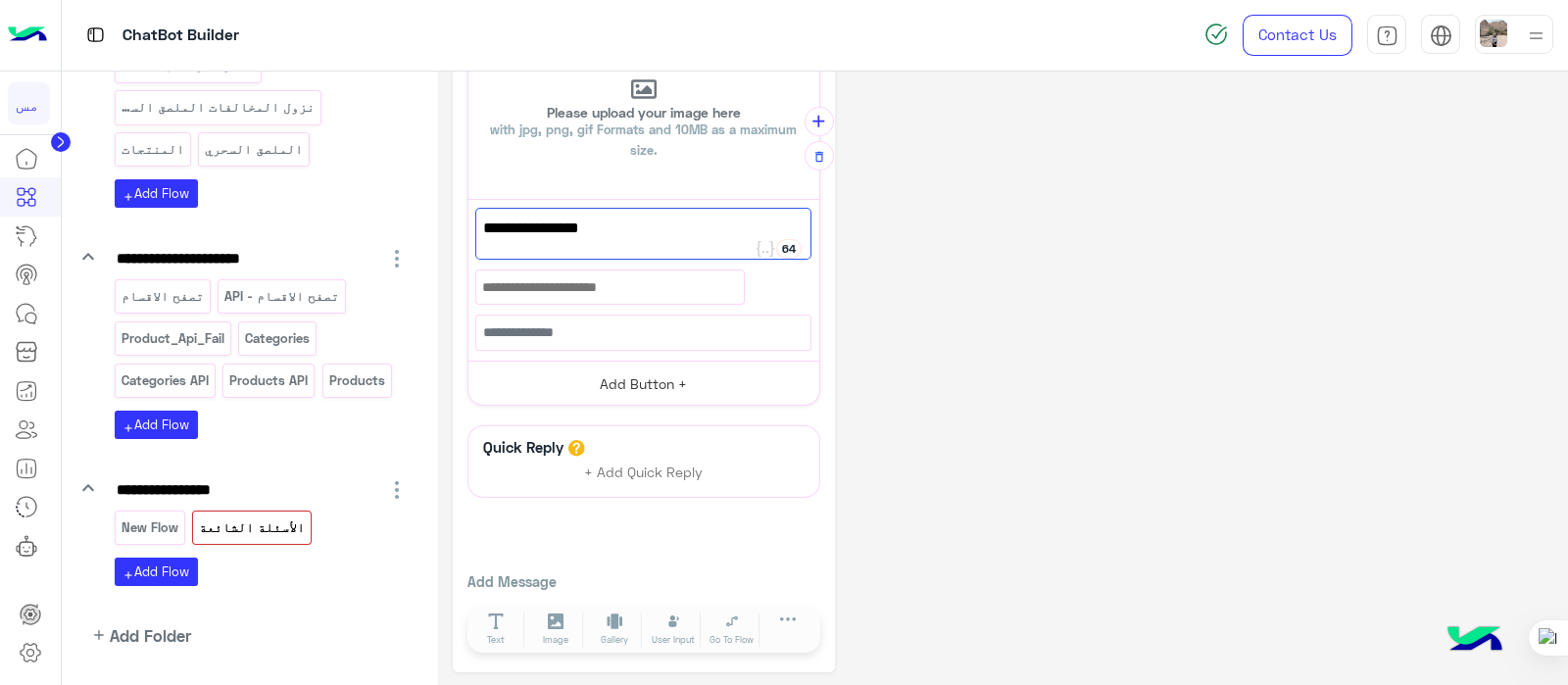 type on "**********" 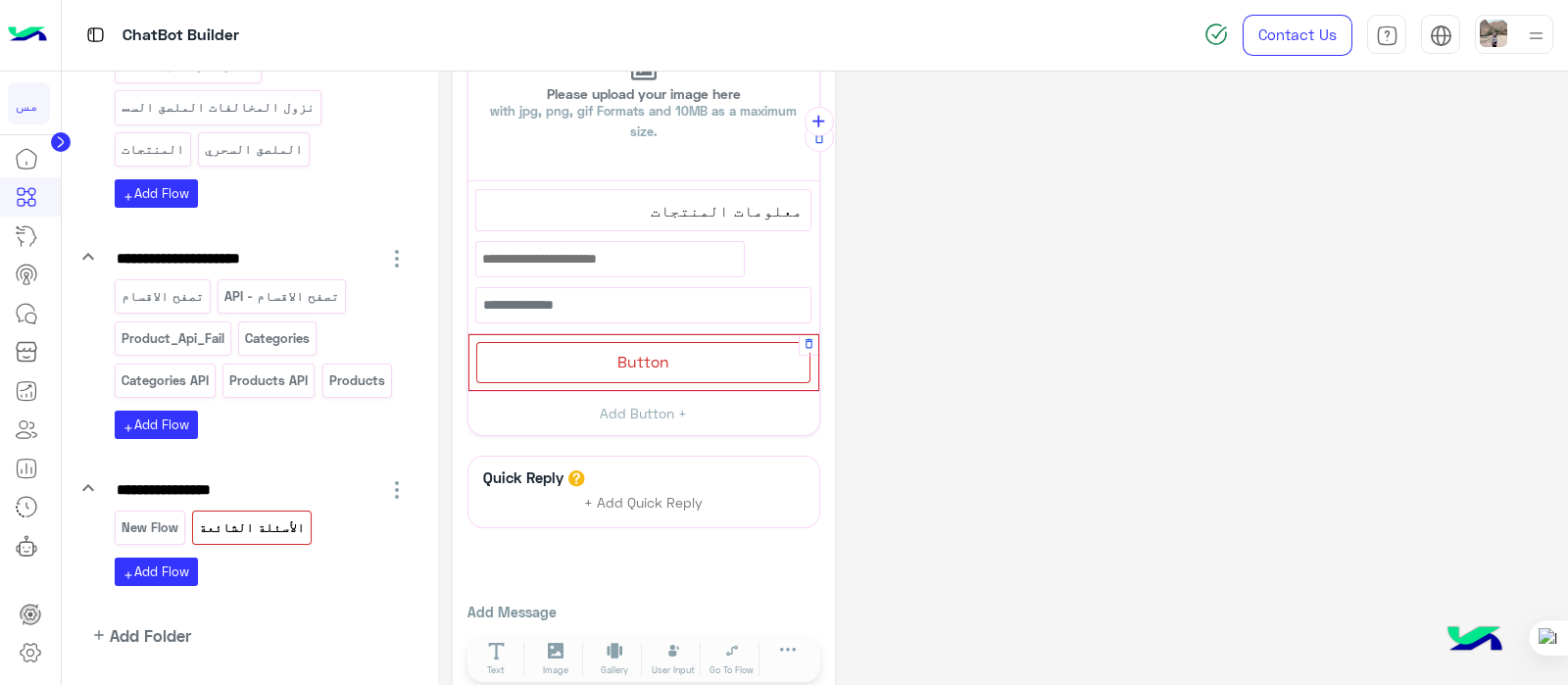 click on "Button" at bounding box center (643, 361) 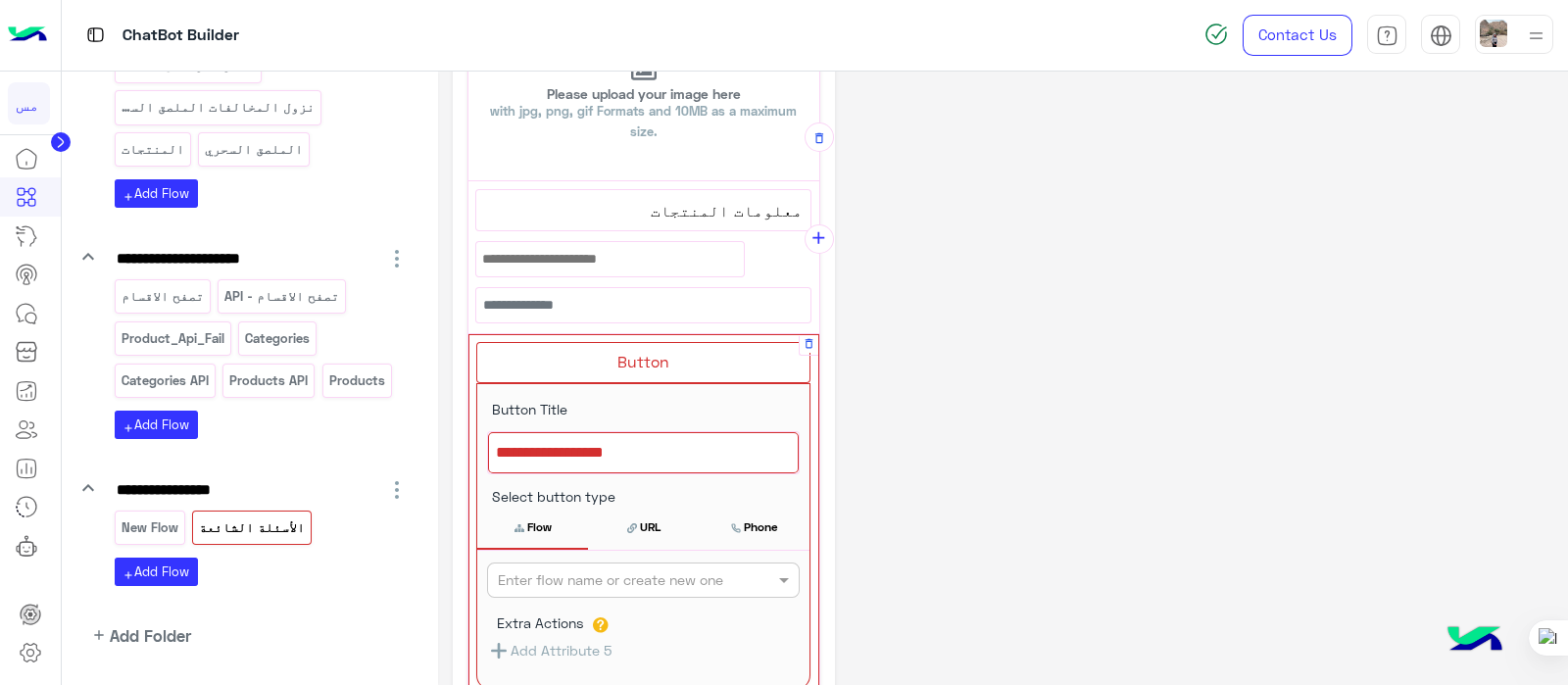 scroll, scrollTop: 453, scrollLeft: 0, axis: vertical 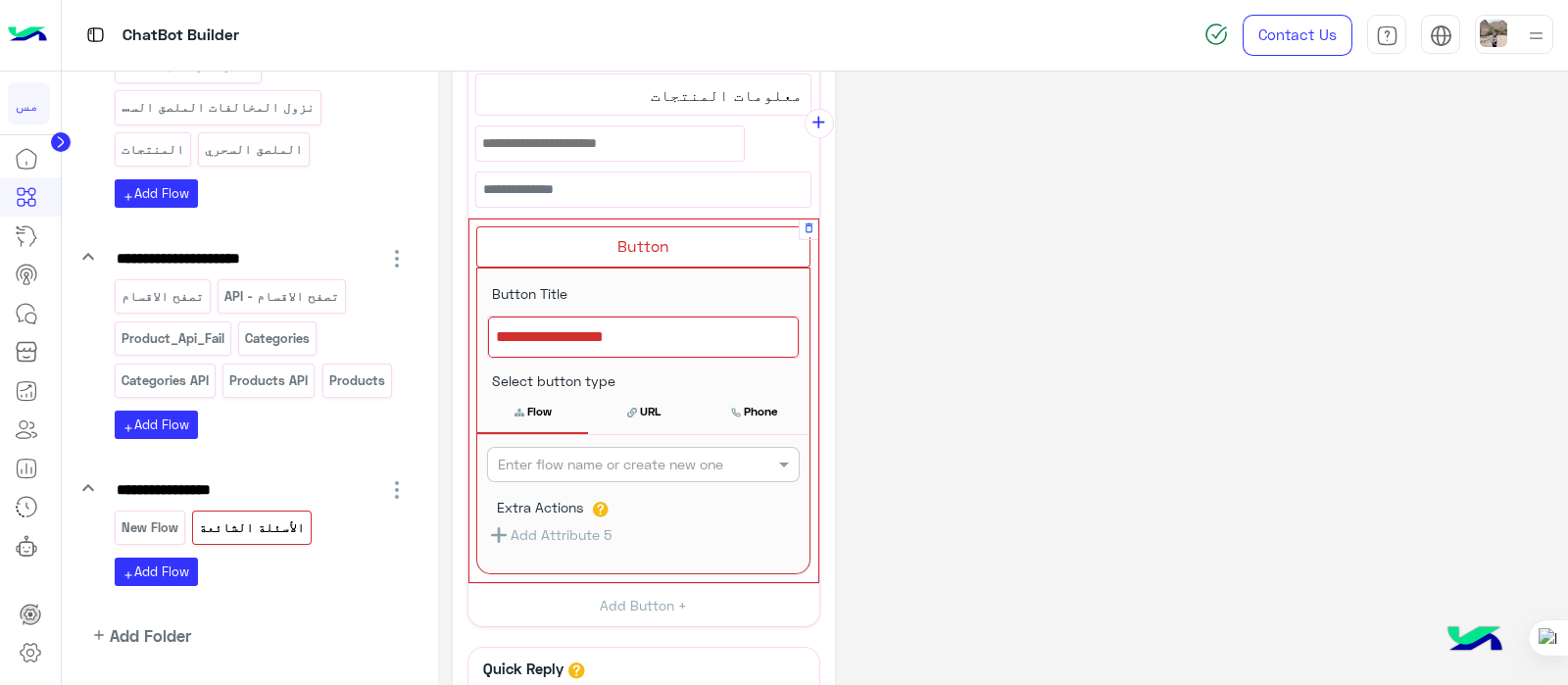 click at bounding box center (643, 337) 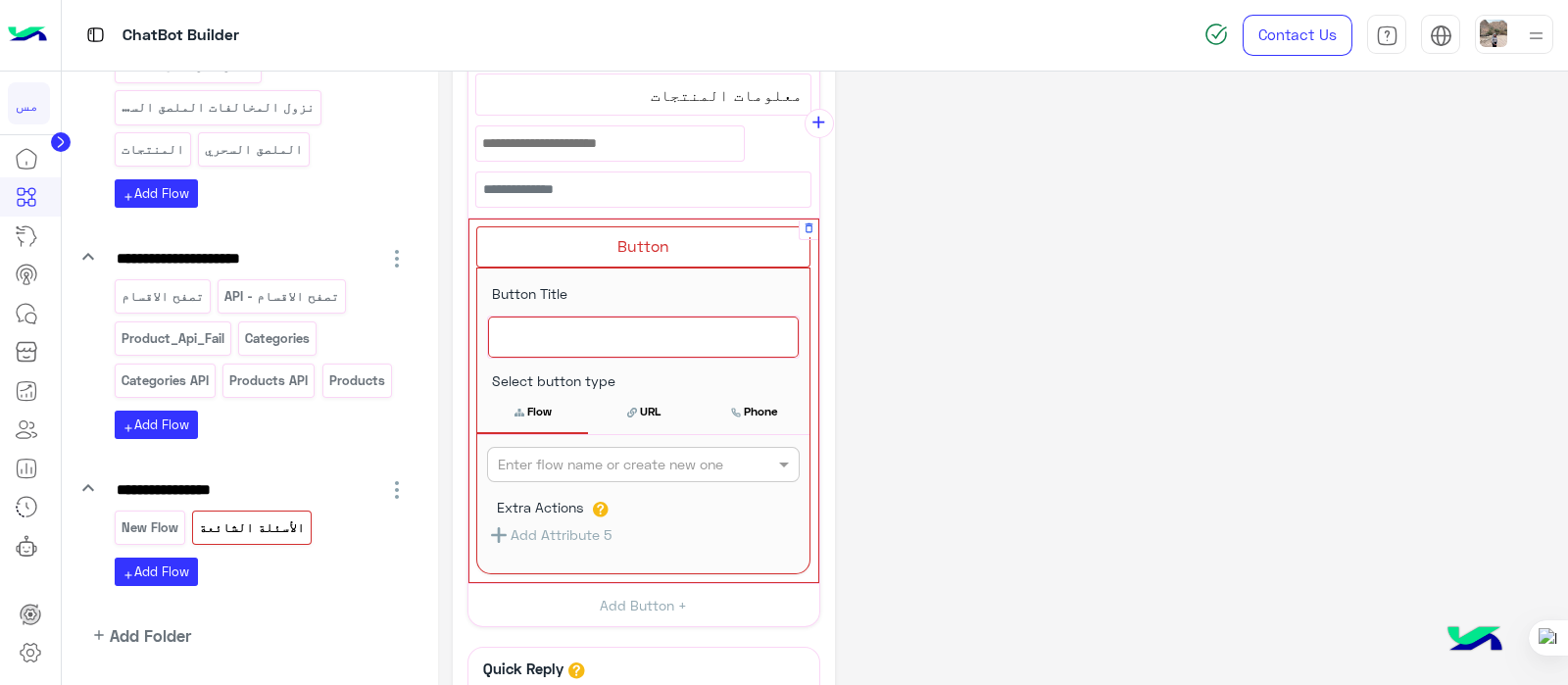 scroll, scrollTop: 457, scrollLeft: 0, axis: vertical 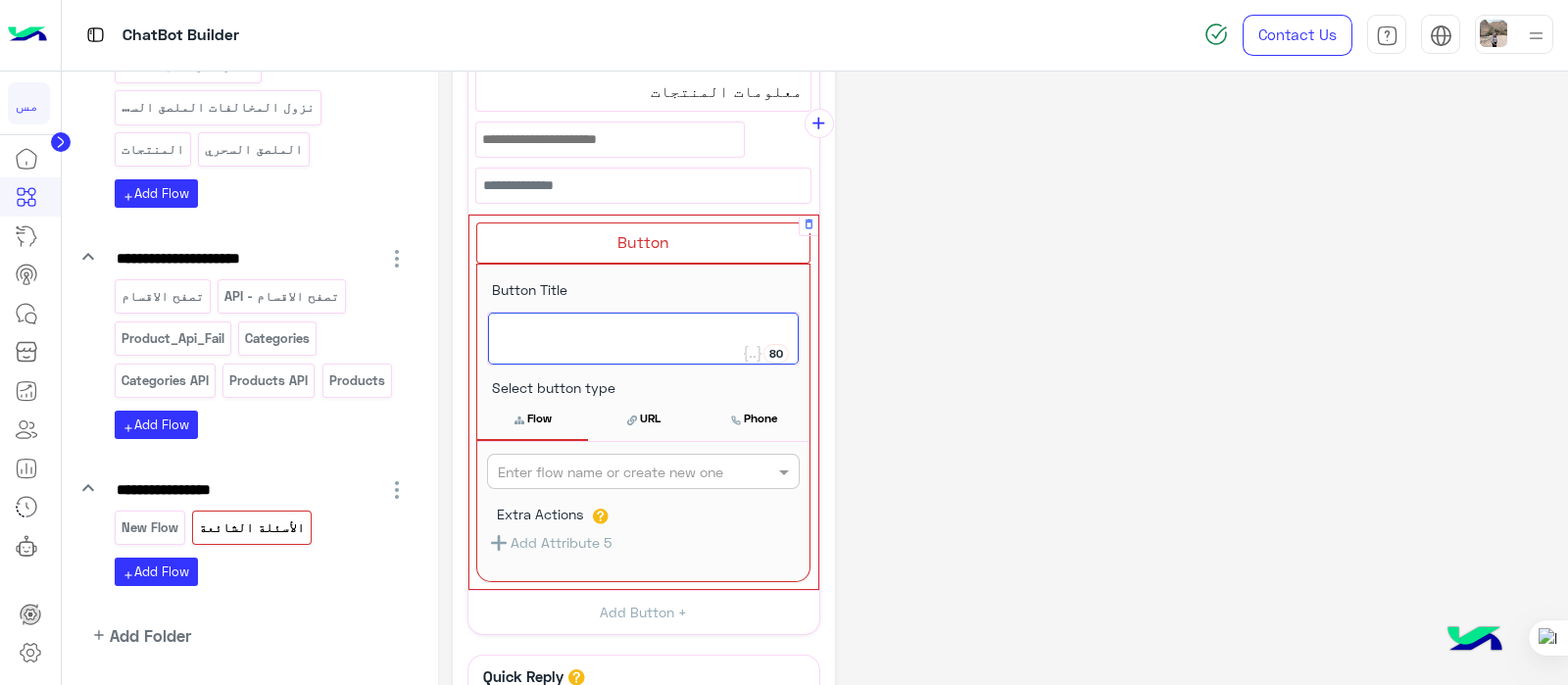 type on "*" 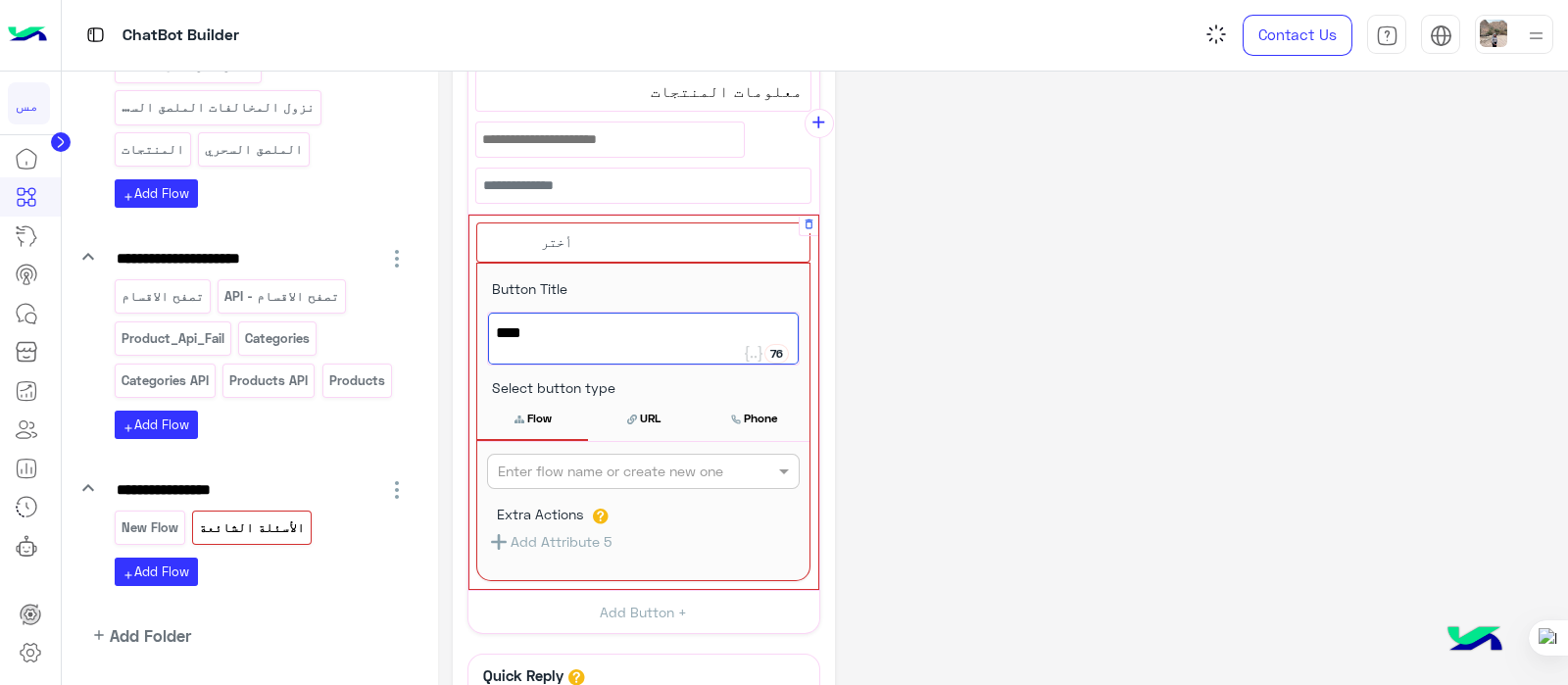 type on "****" 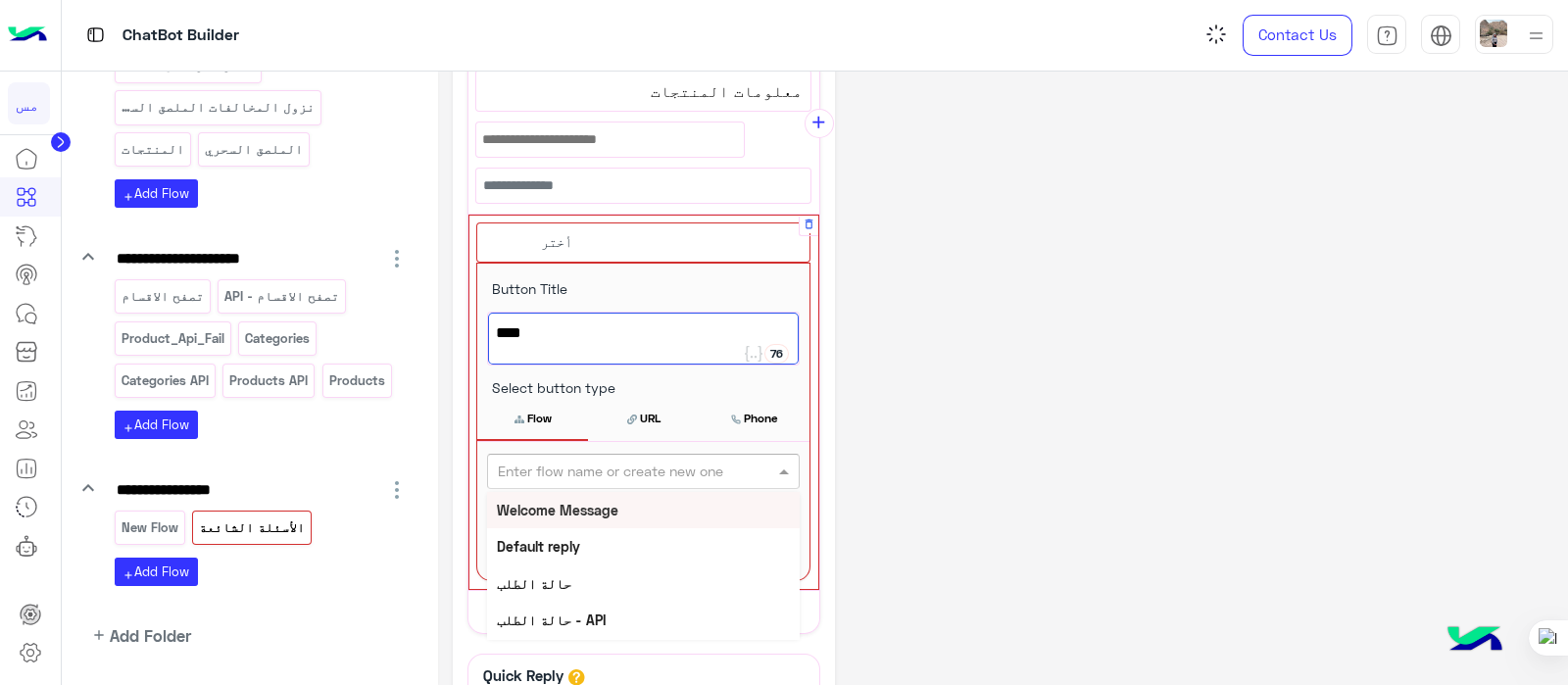 click at bounding box center (611, 471) 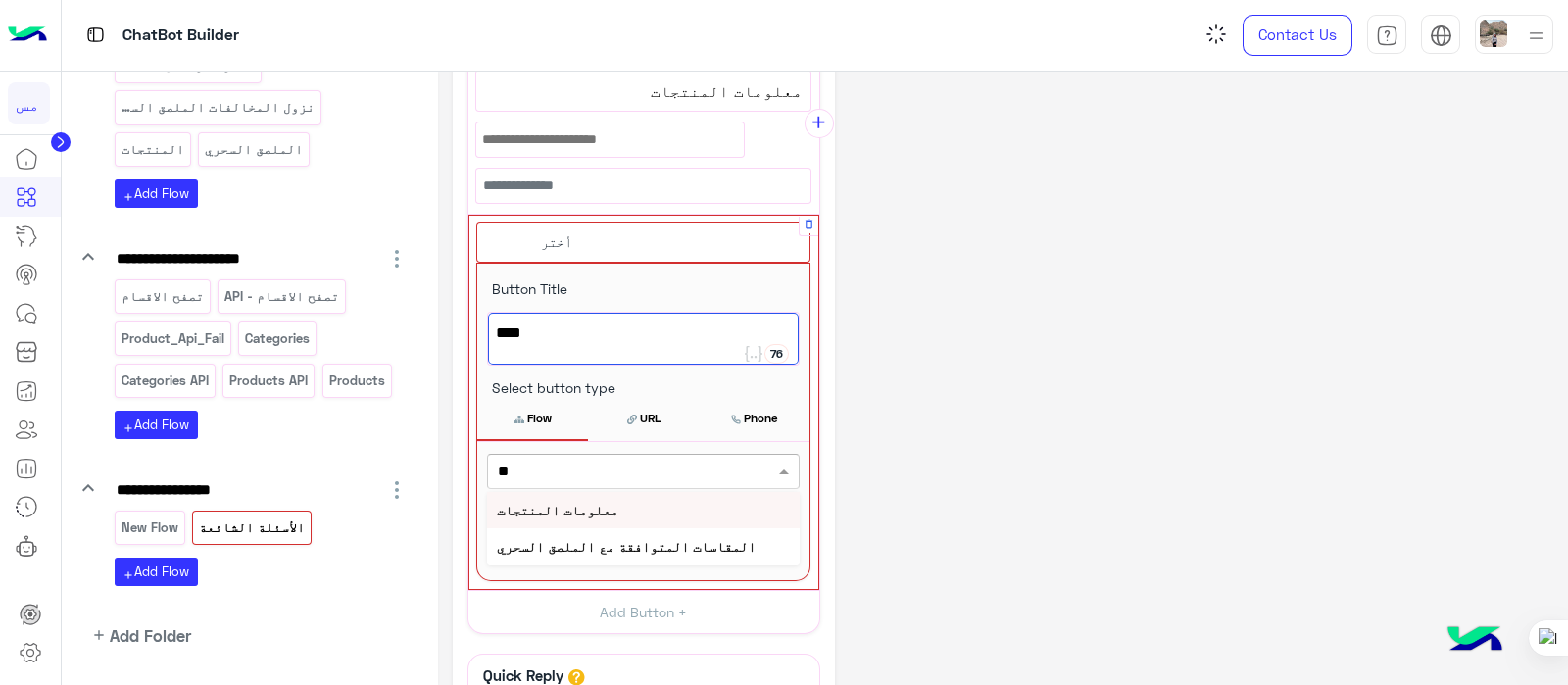 type on "***" 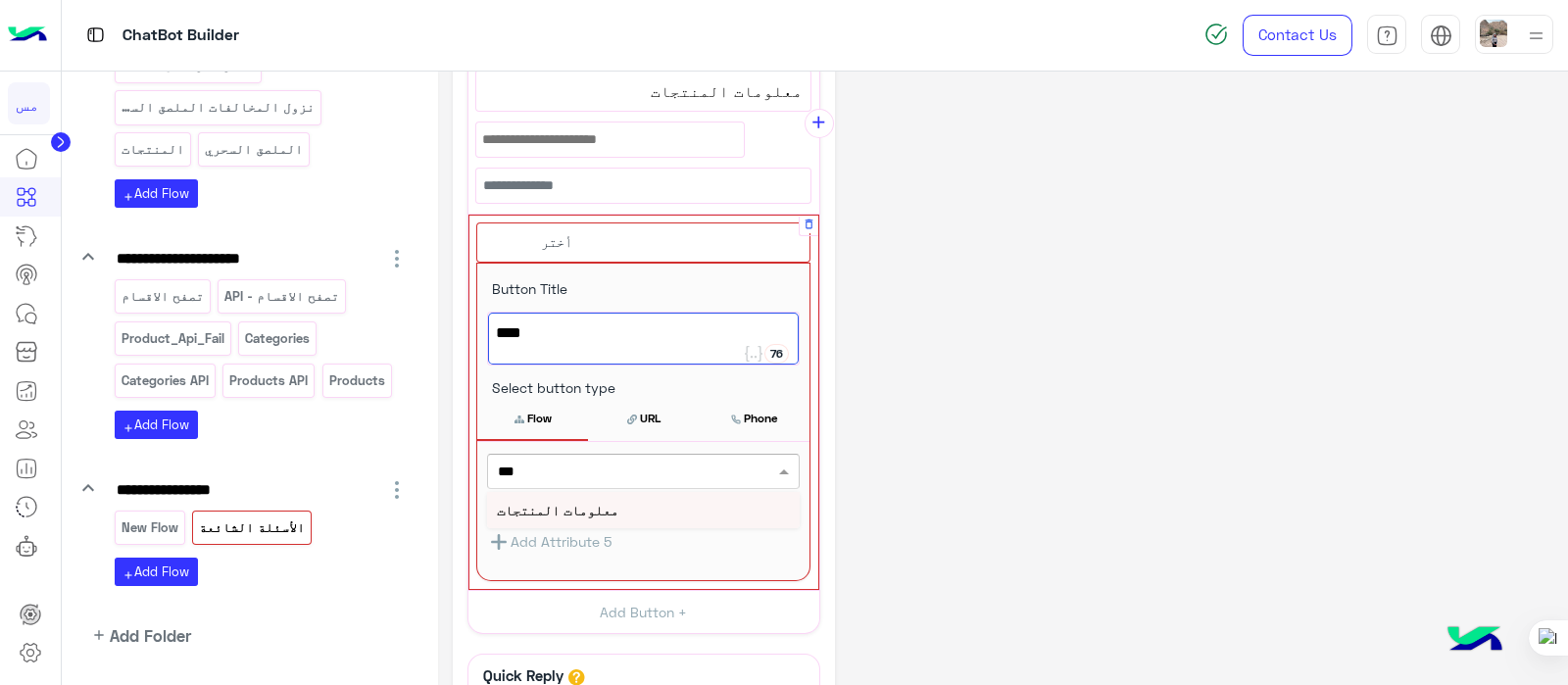 click on "معلومات المنتجات" at bounding box center (558, 510) 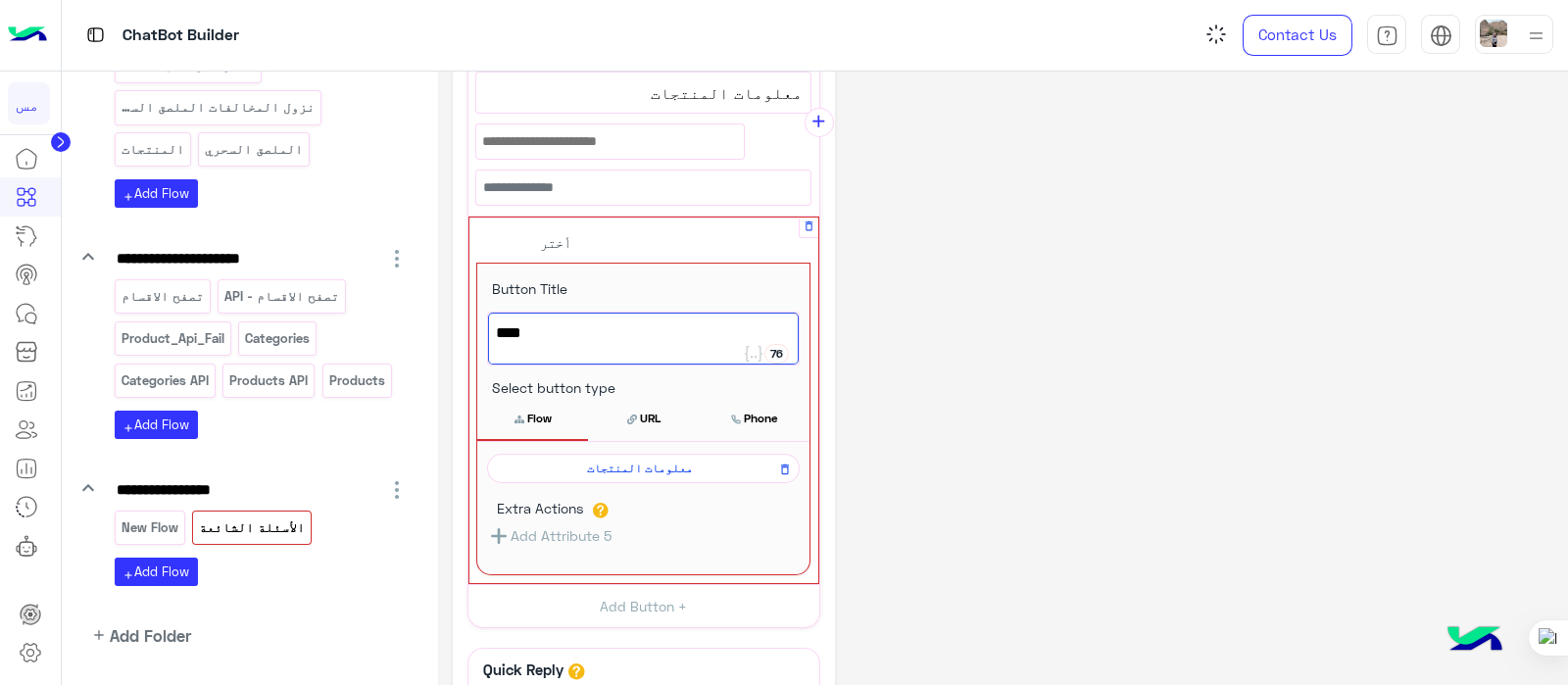 click on "Select button type" at bounding box center (546, 387) 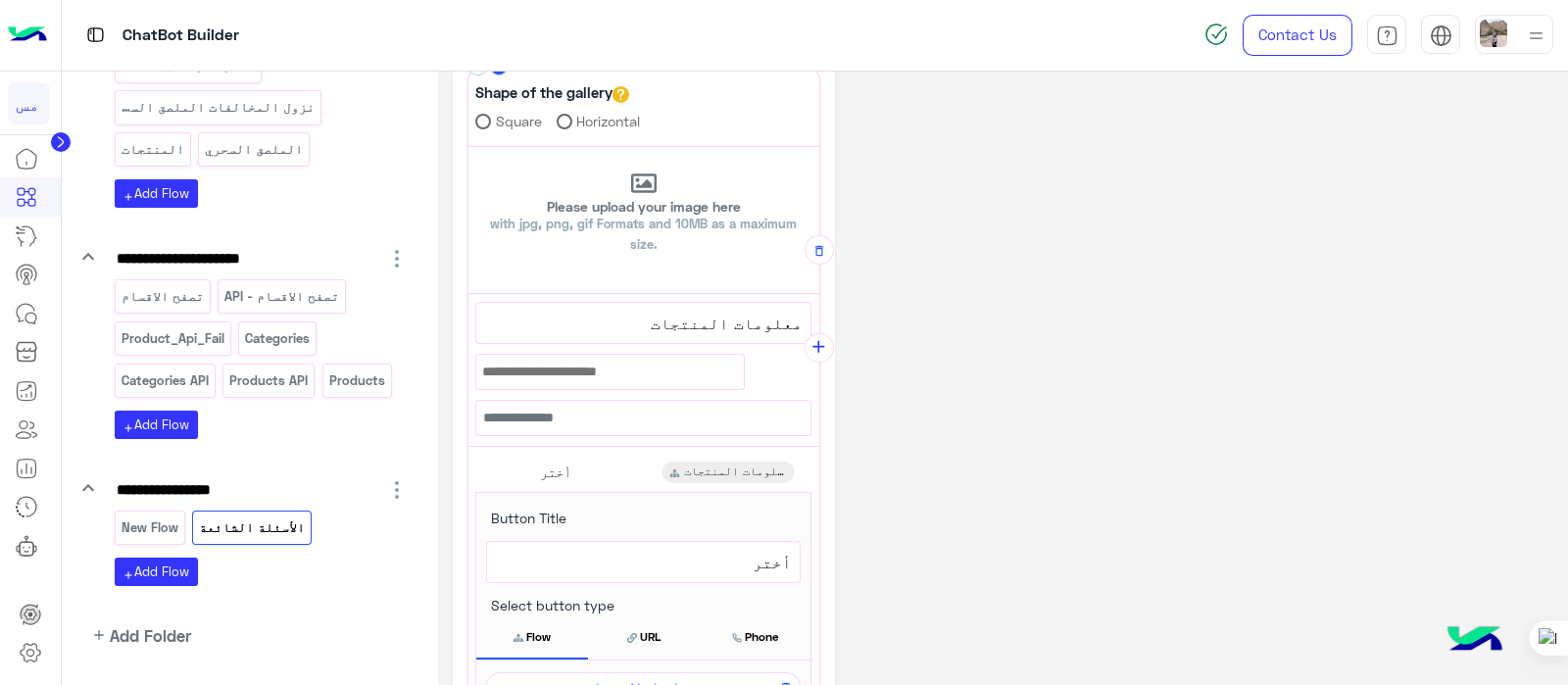 scroll, scrollTop: 220, scrollLeft: 0, axis: vertical 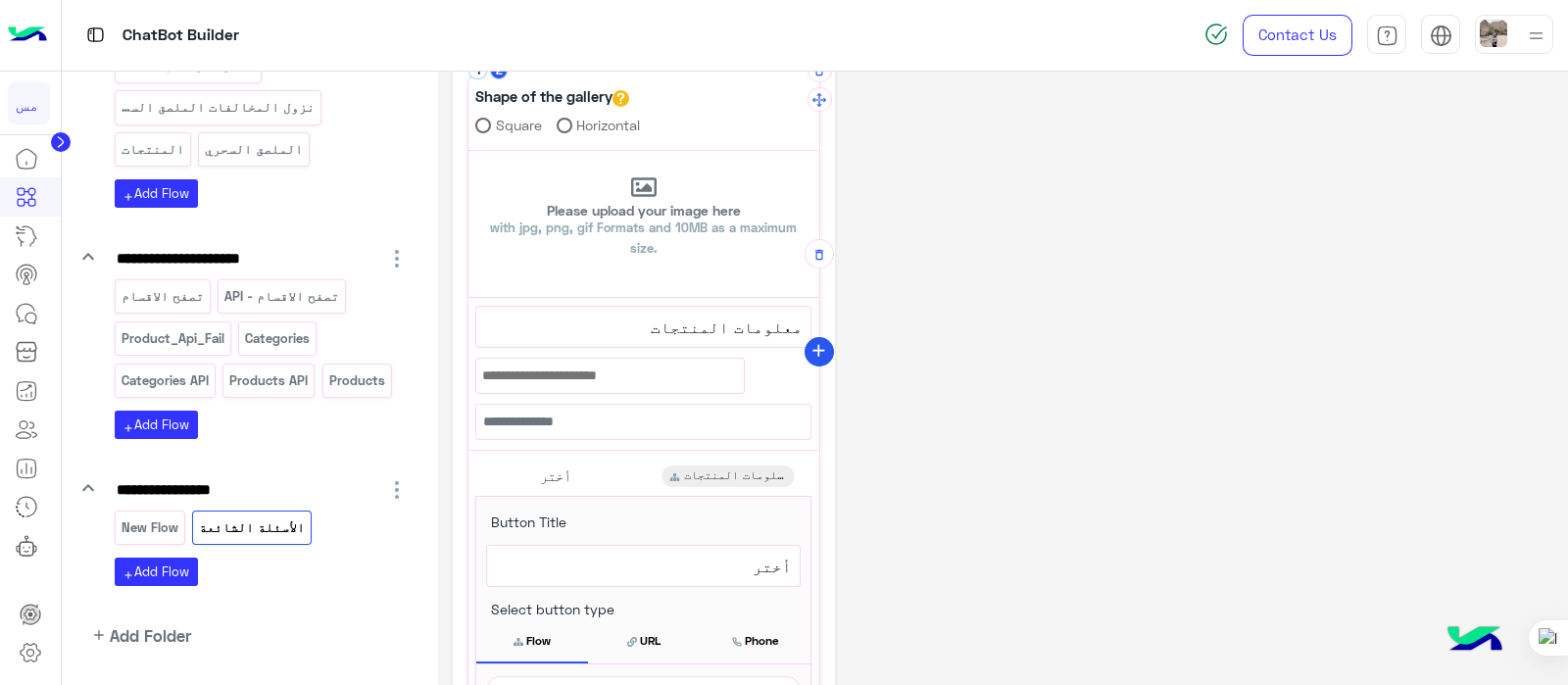 click on "add" at bounding box center [818, 351] 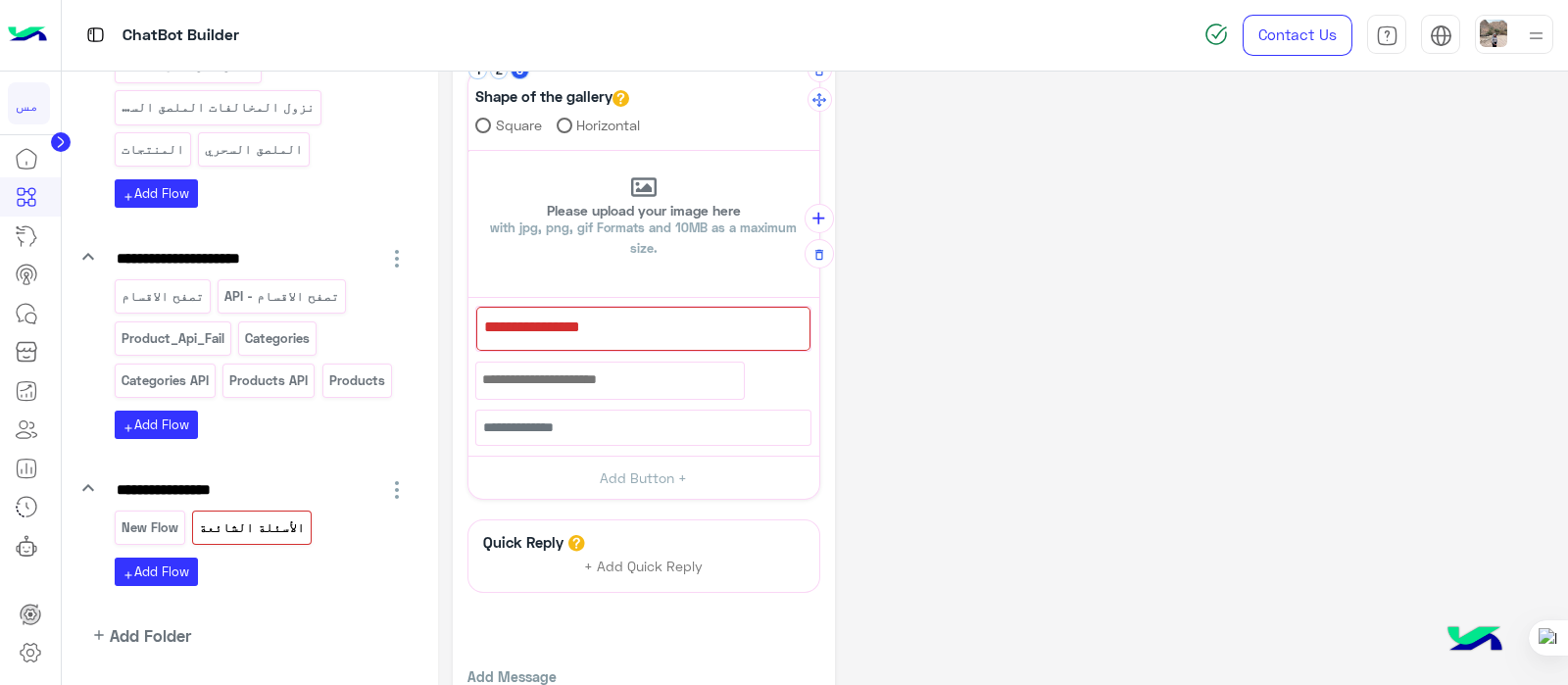 click at bounding box center (643, 328) 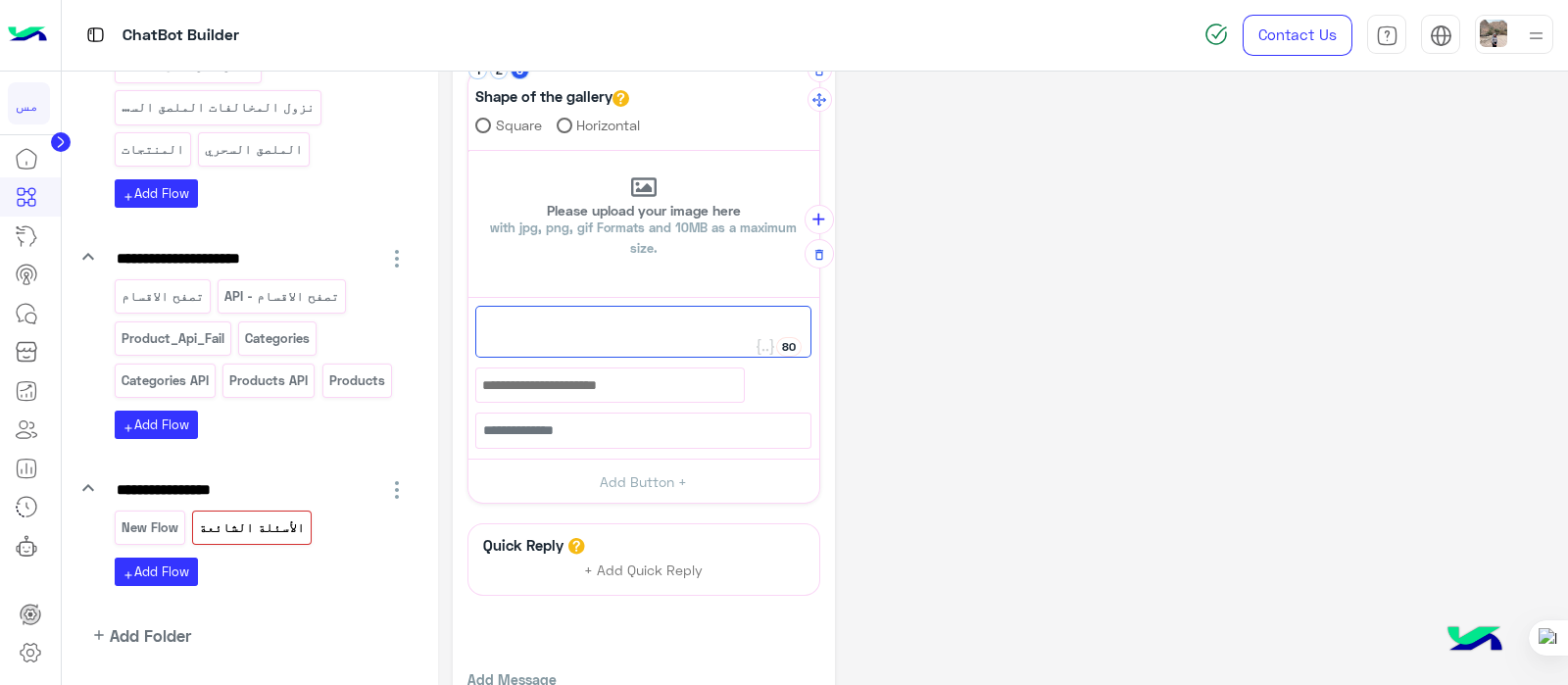 paste on "**********" 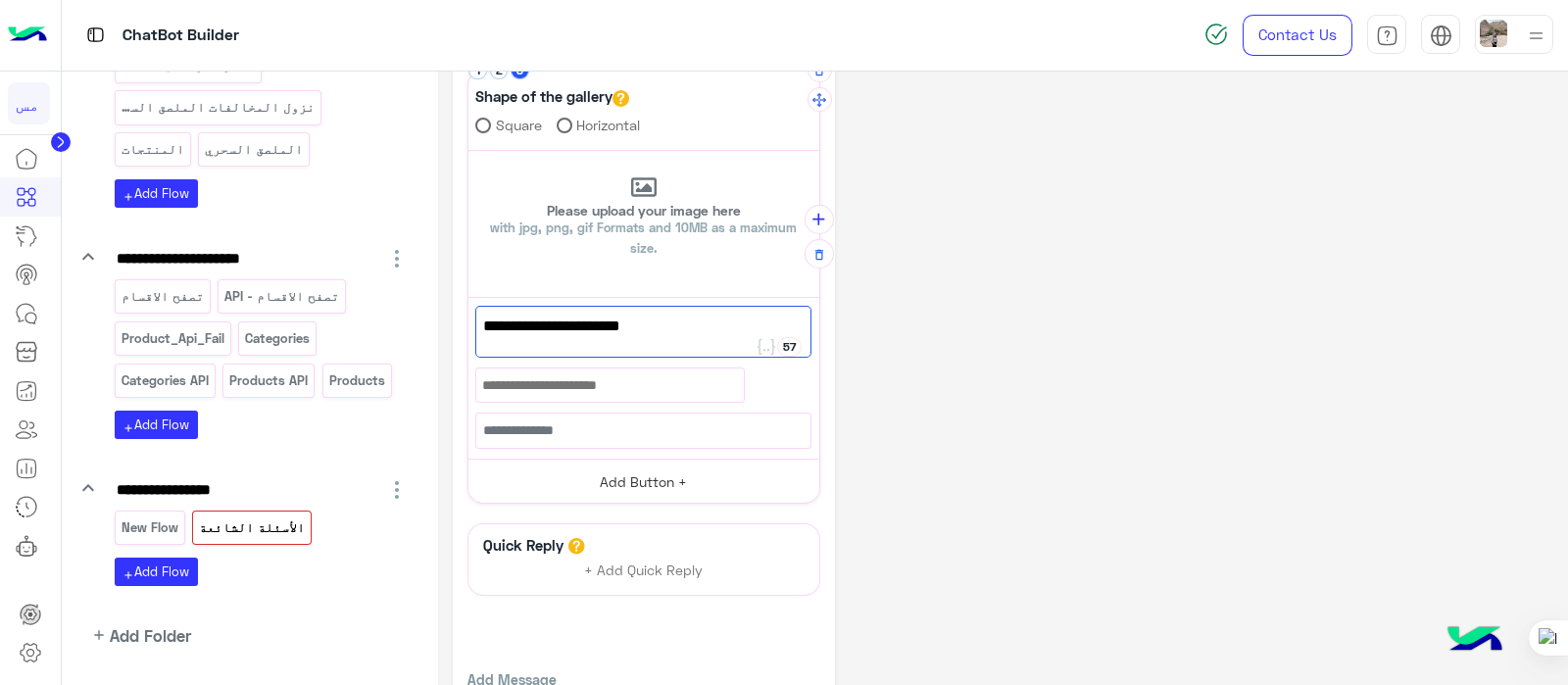 type on "**********" 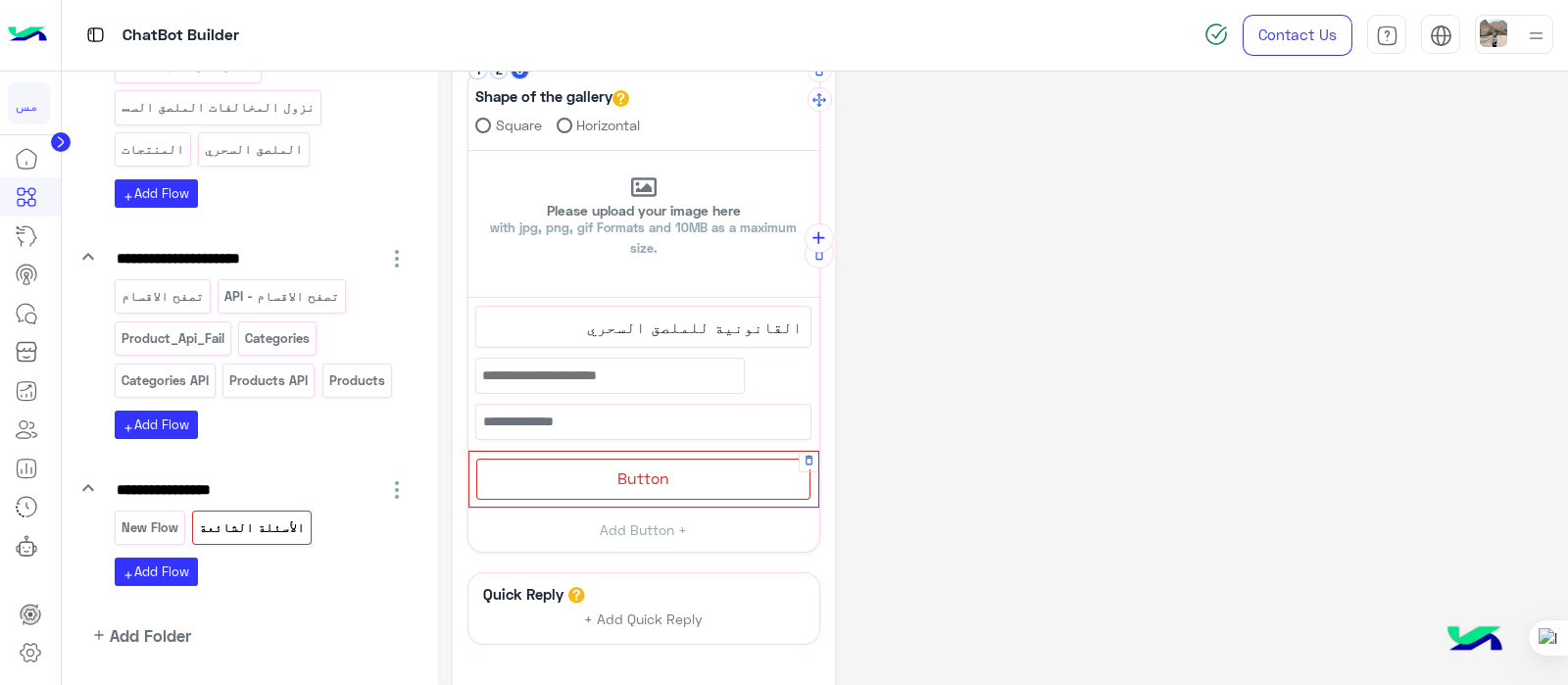 click on "Button" at bounding box center [643, 477] 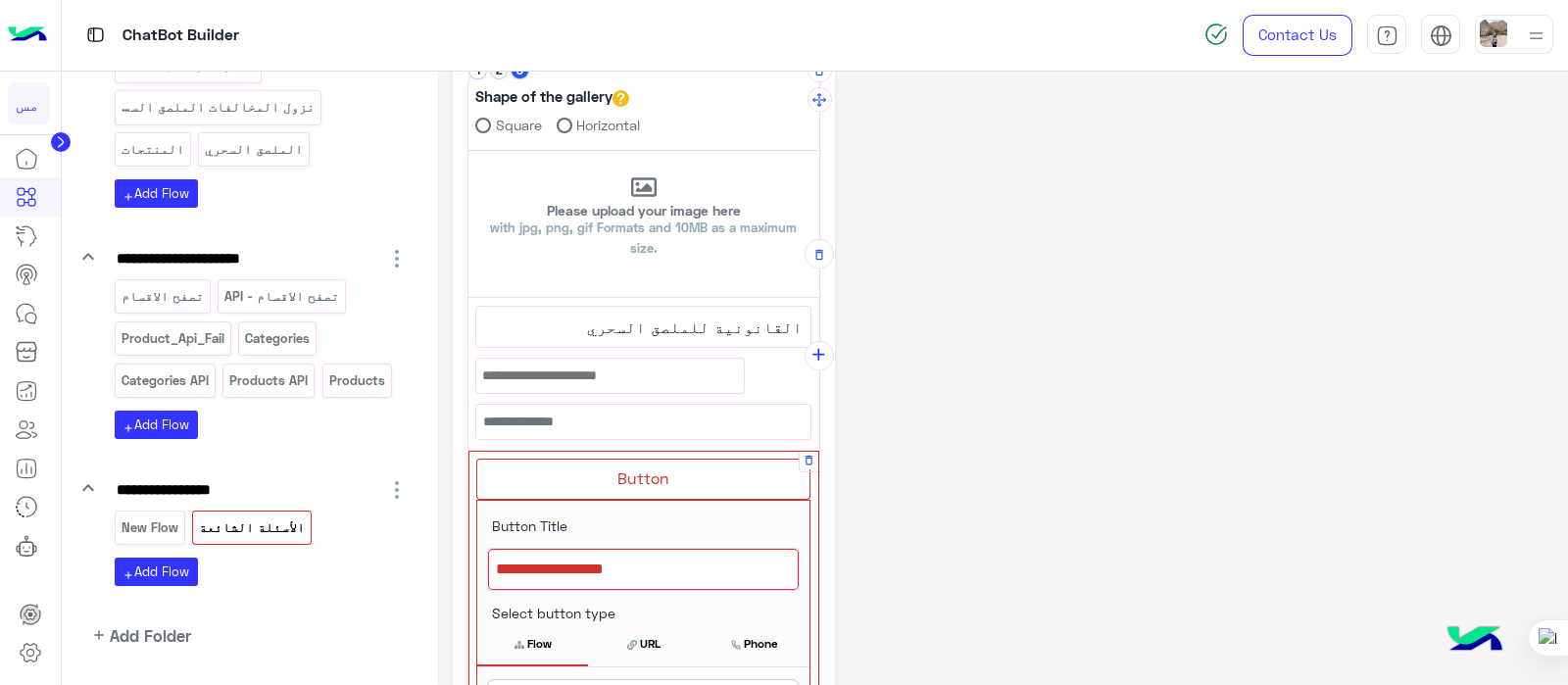 click at bounding box center [643, 569] 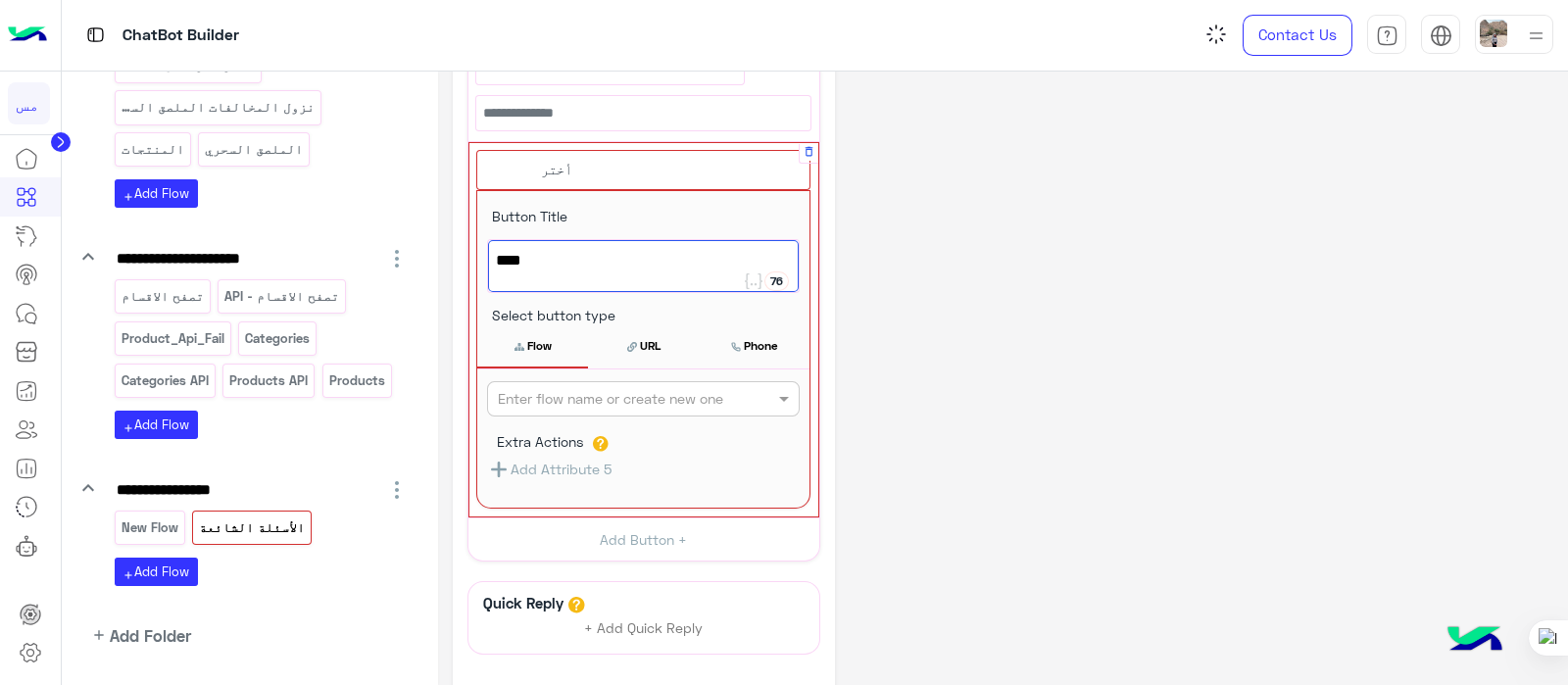 type on "****" 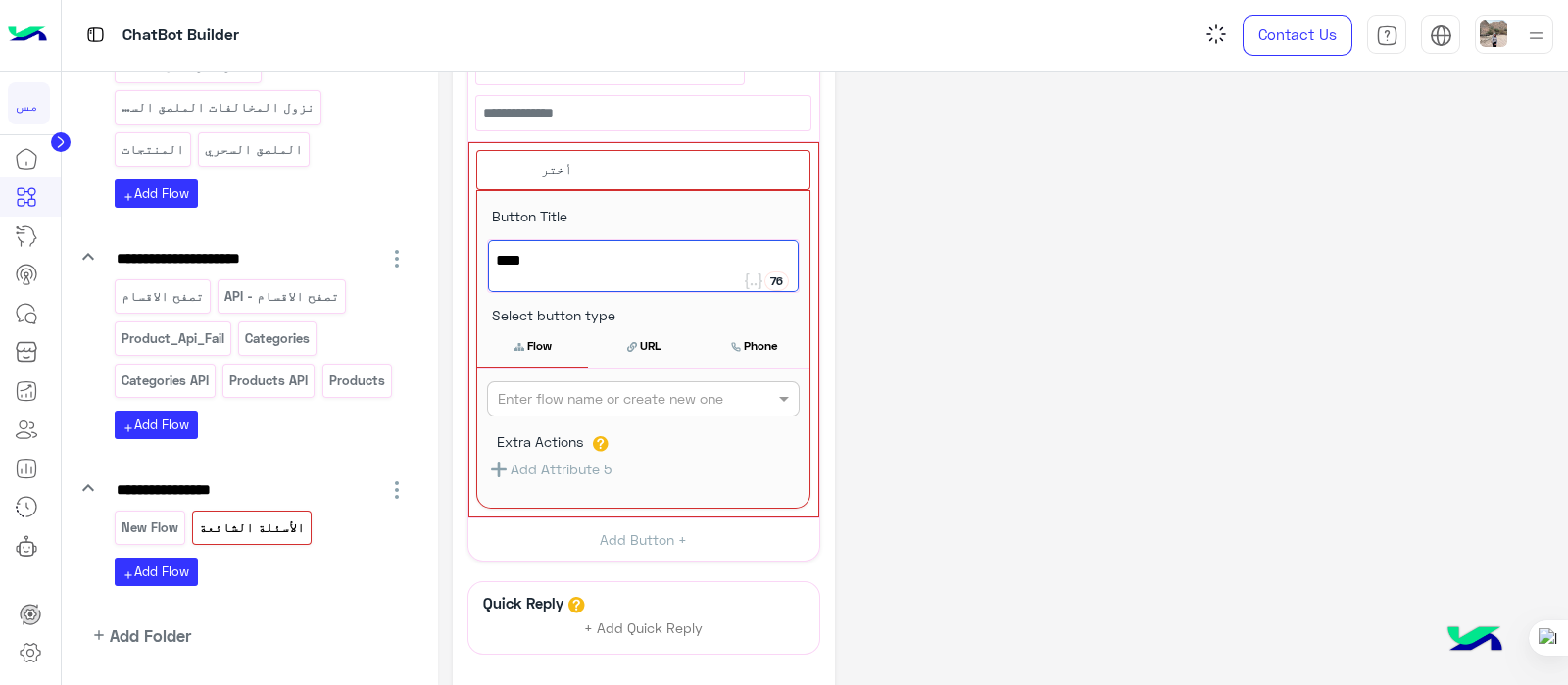 drag, startPoint x: 571, startPoint y: 376, endPoint x: 0, endPoint y: 732, distance: 672.8871 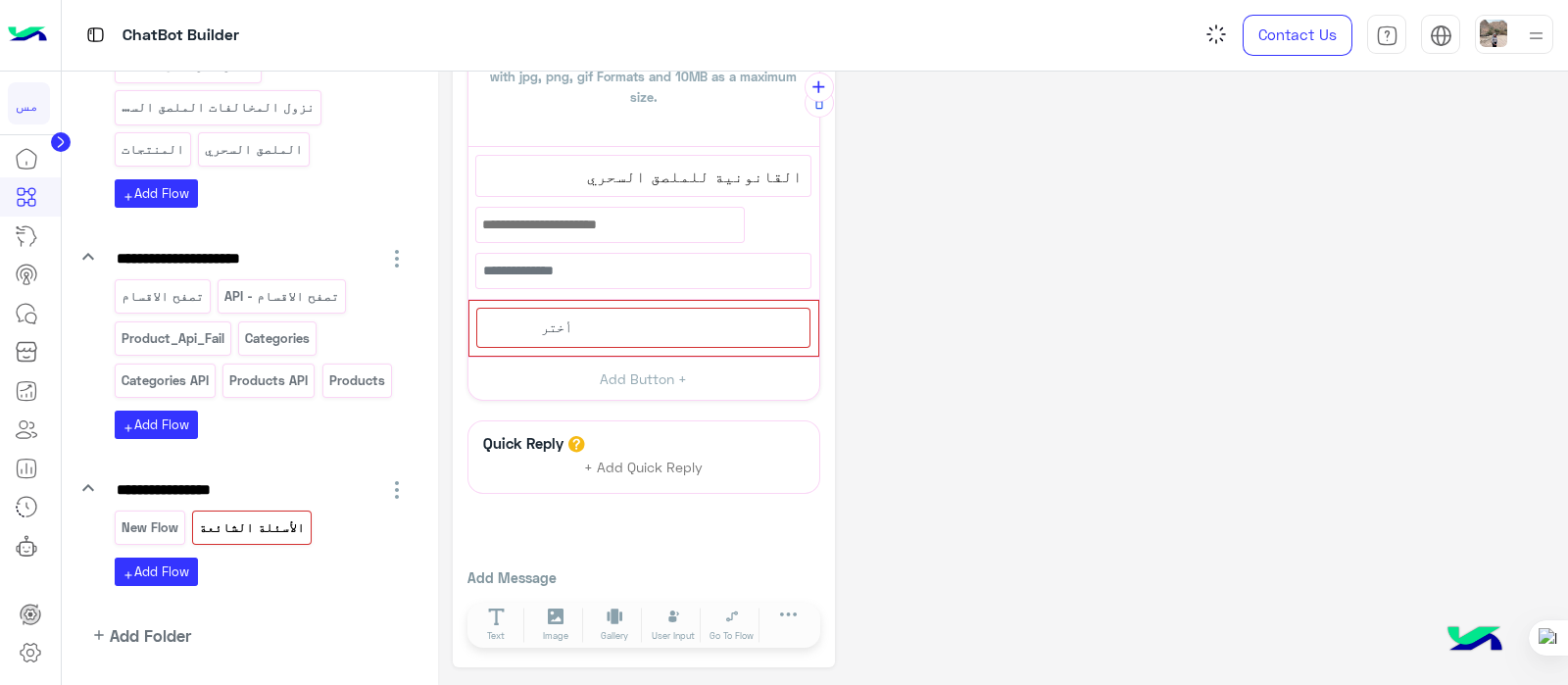 scroll, scrollTop: 367, scrollLeft: 0, axis: vertical 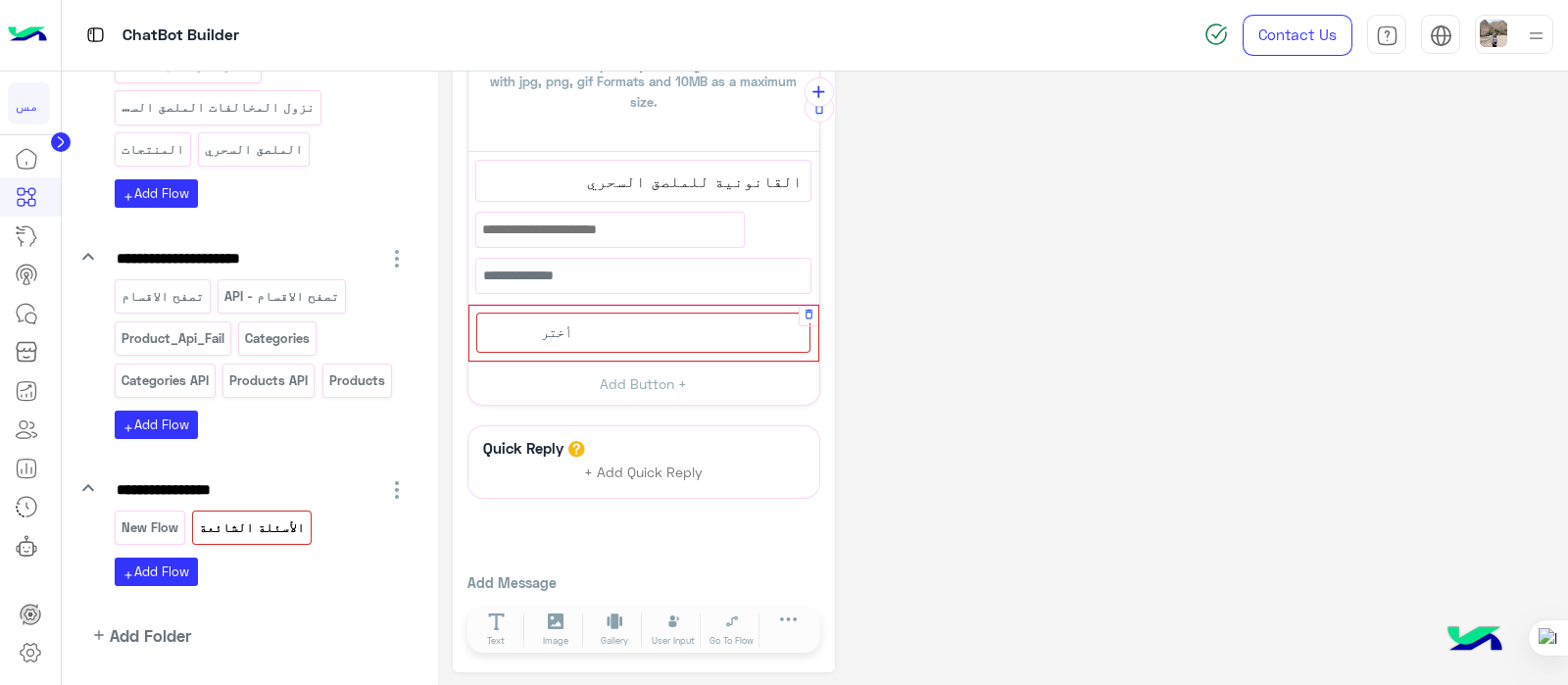 click on "أختر   Button Title ****  76  أختر Select button type  Flow   URL   Phone  Enter flow name or create new one Extra Actions   Add Attribute 5" at bounding box center (644, 333) 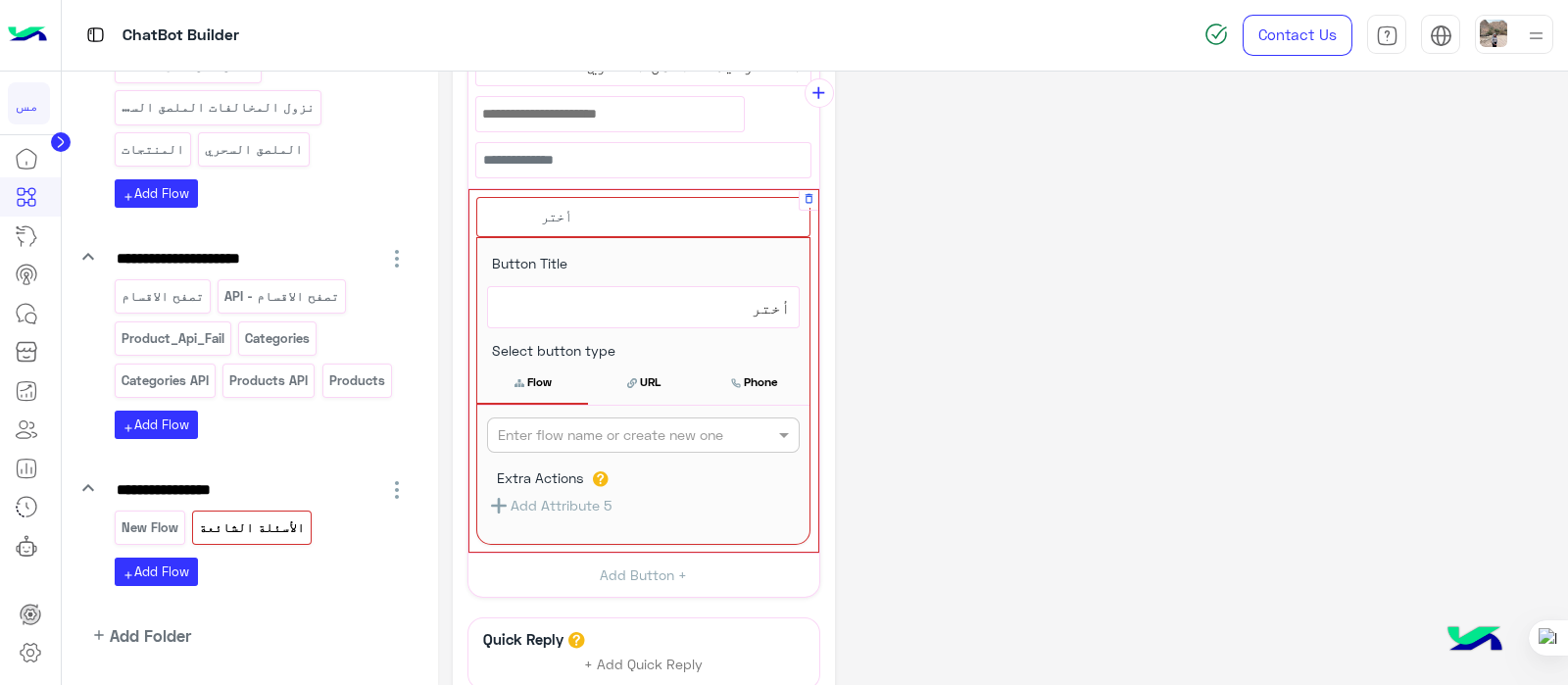 click on "Enter flow name or create new one" at bounding box center [643, 435] 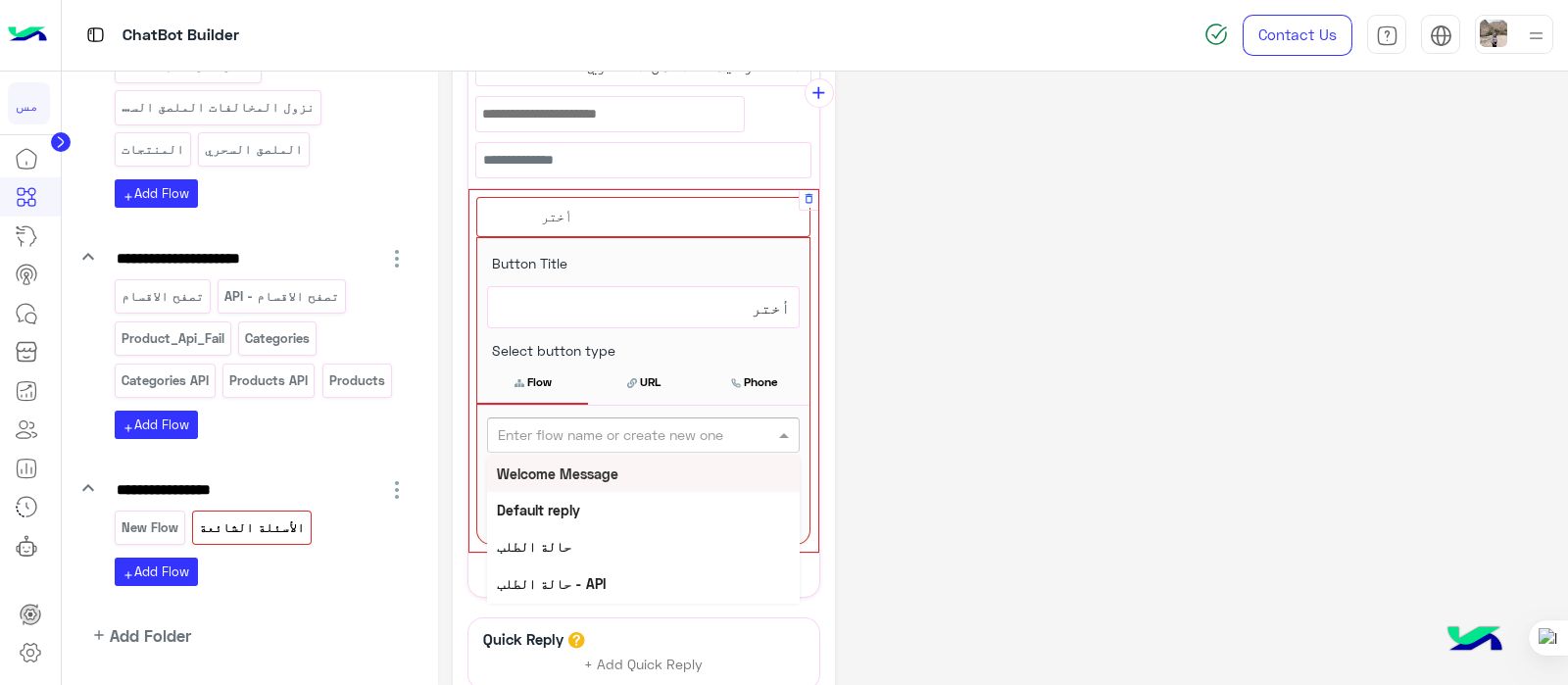 paste on "**********" 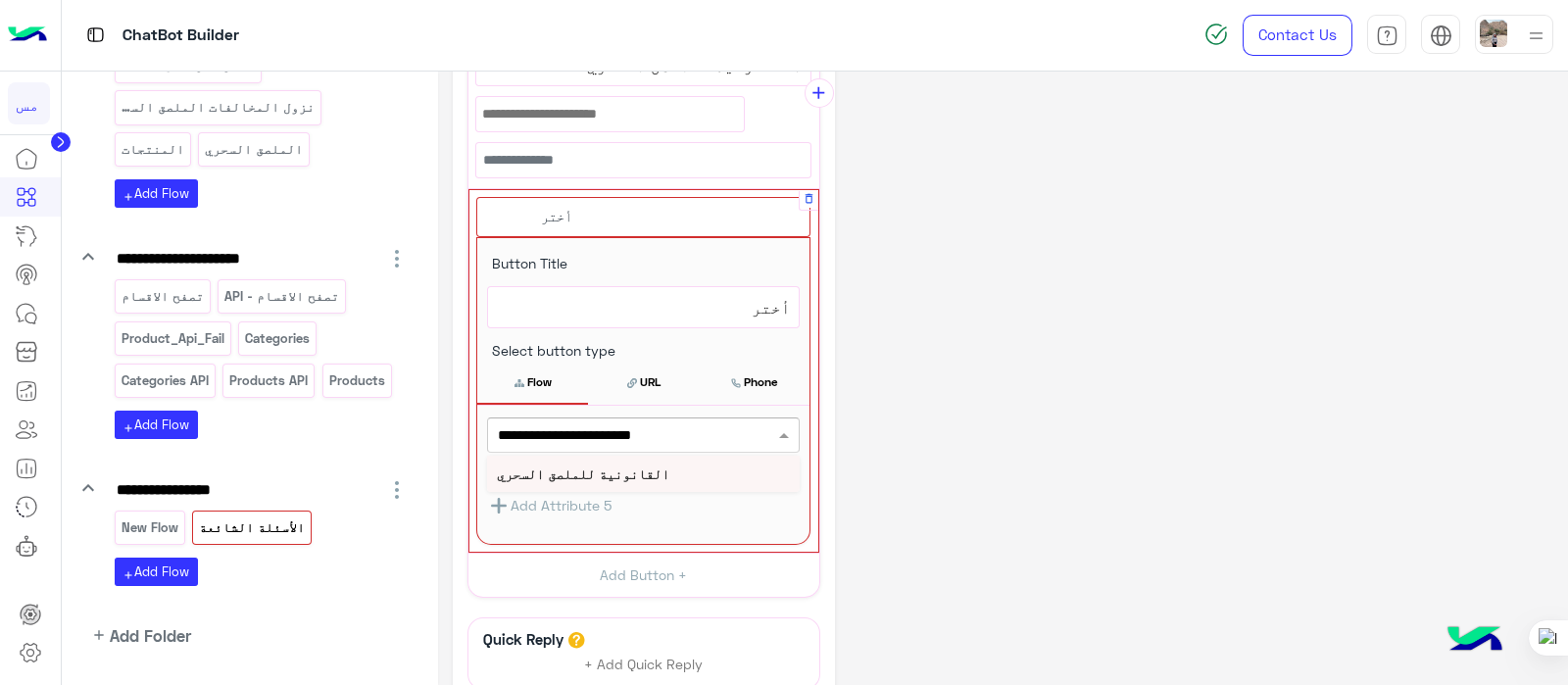 drag, startPoint x: 521, startPoint y: 459, endPoint x: 534, endPoint y: 477, distance: 22.203603 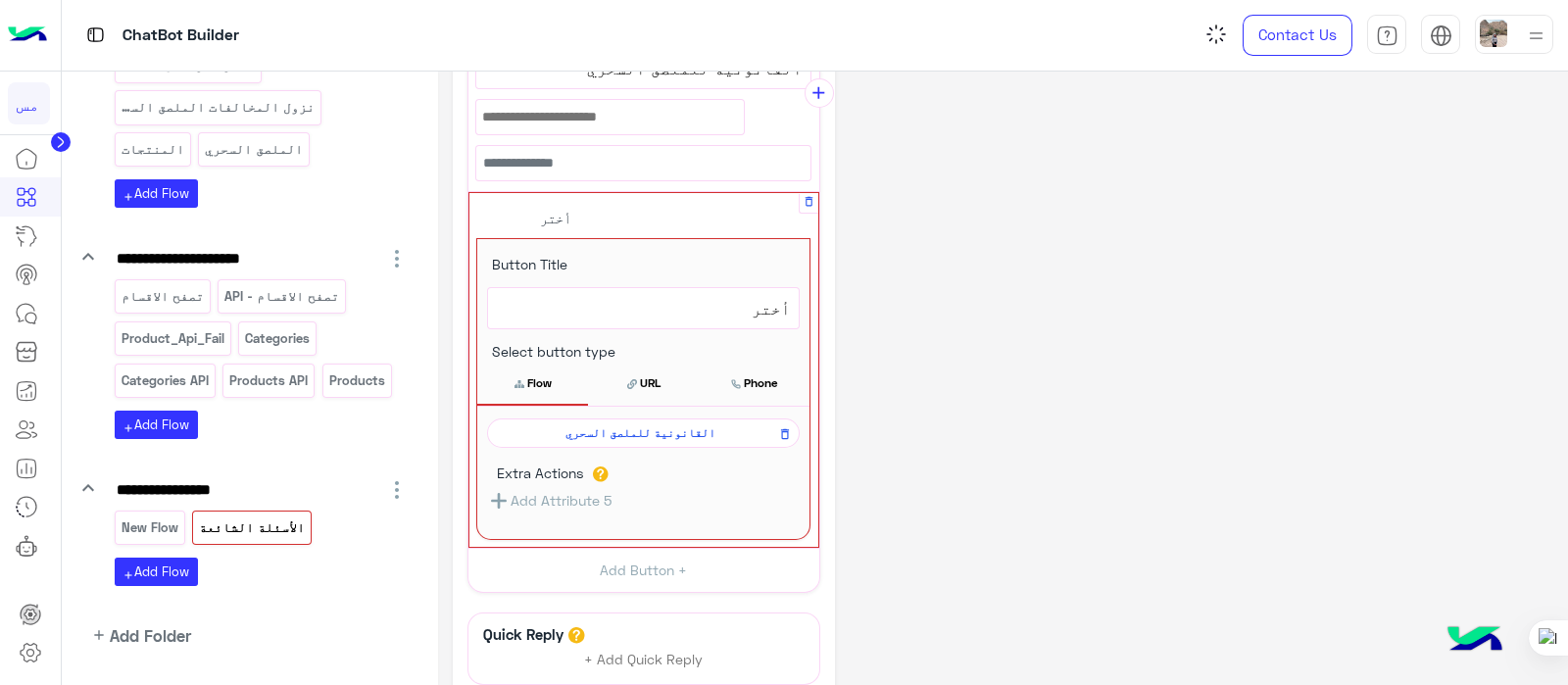 click on "Flow" at bounding box center [532, 383] 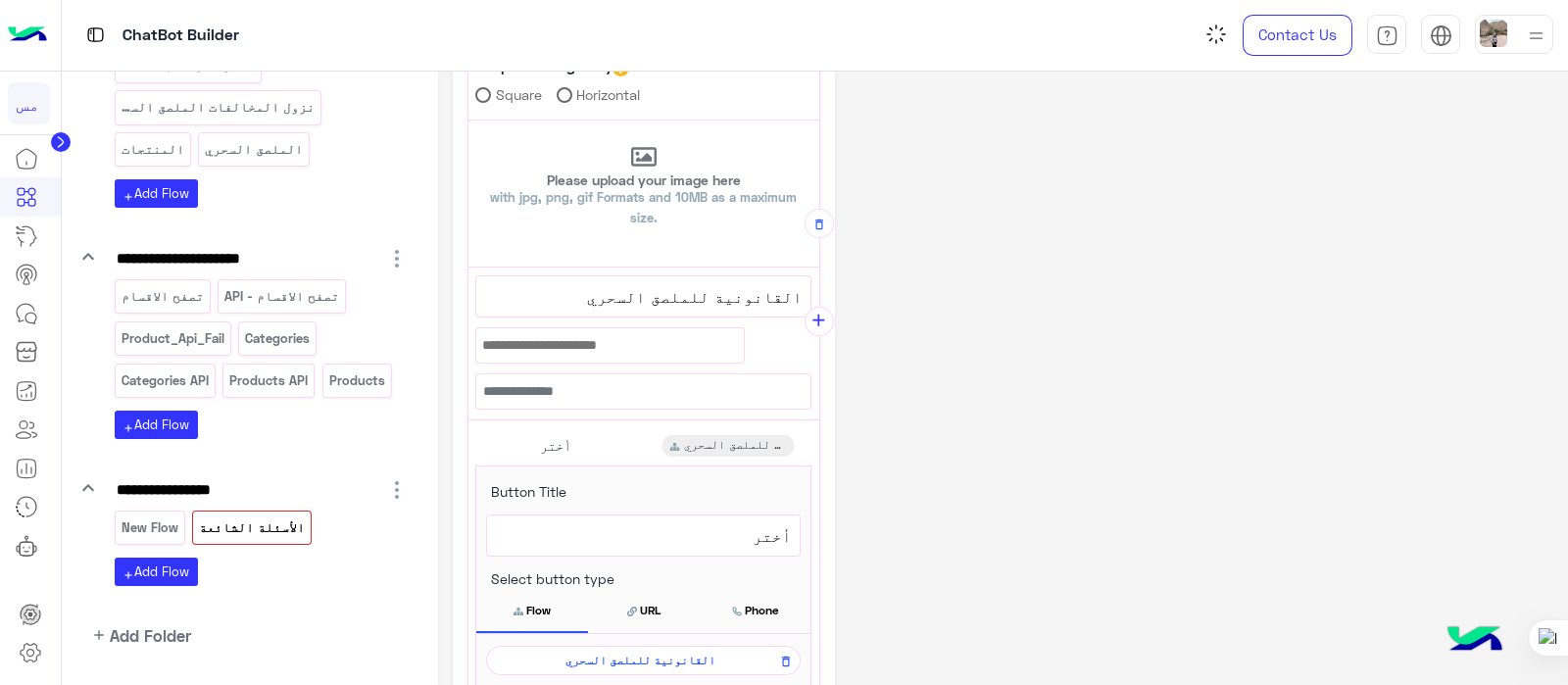 scroll, scrollTop: 250, scrollLeft: 0, axis: vertical 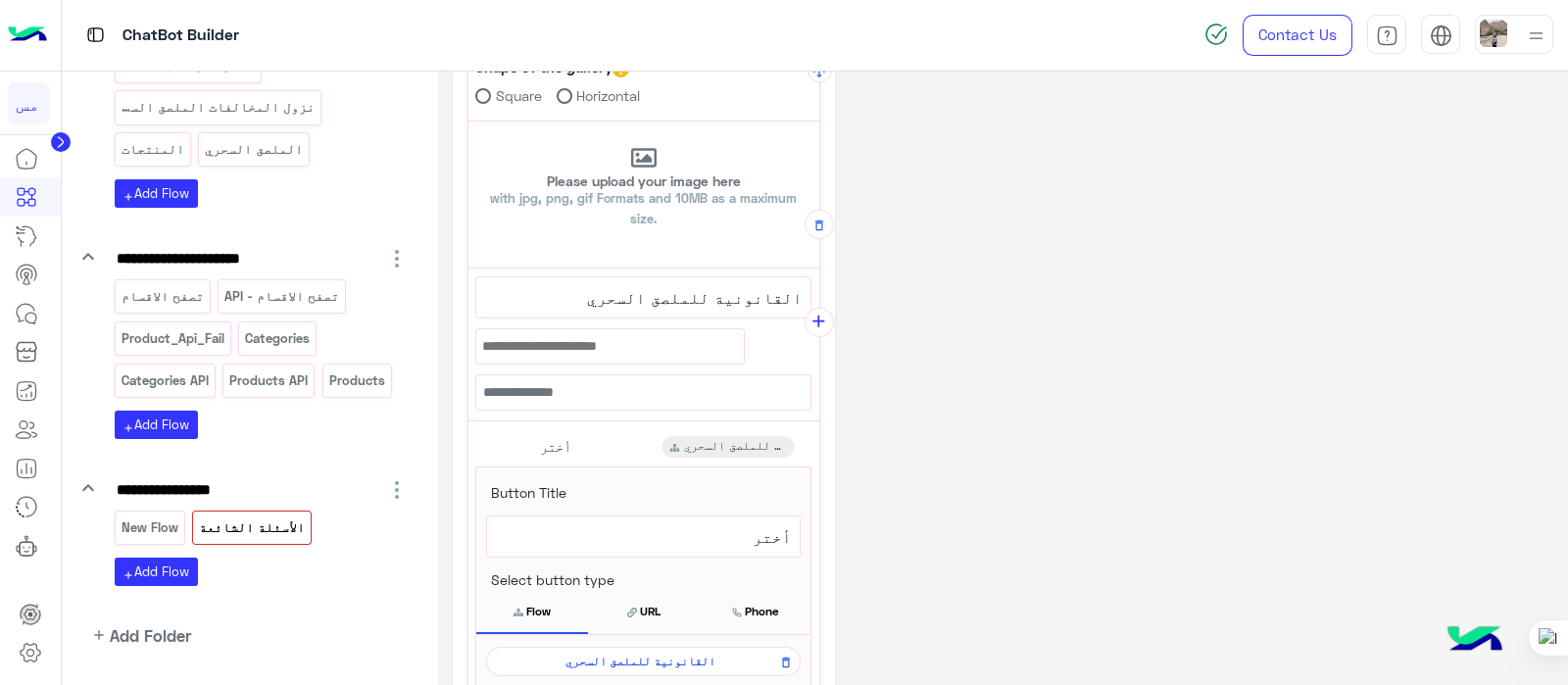 click on "**********" at bounding box center (643, 298) 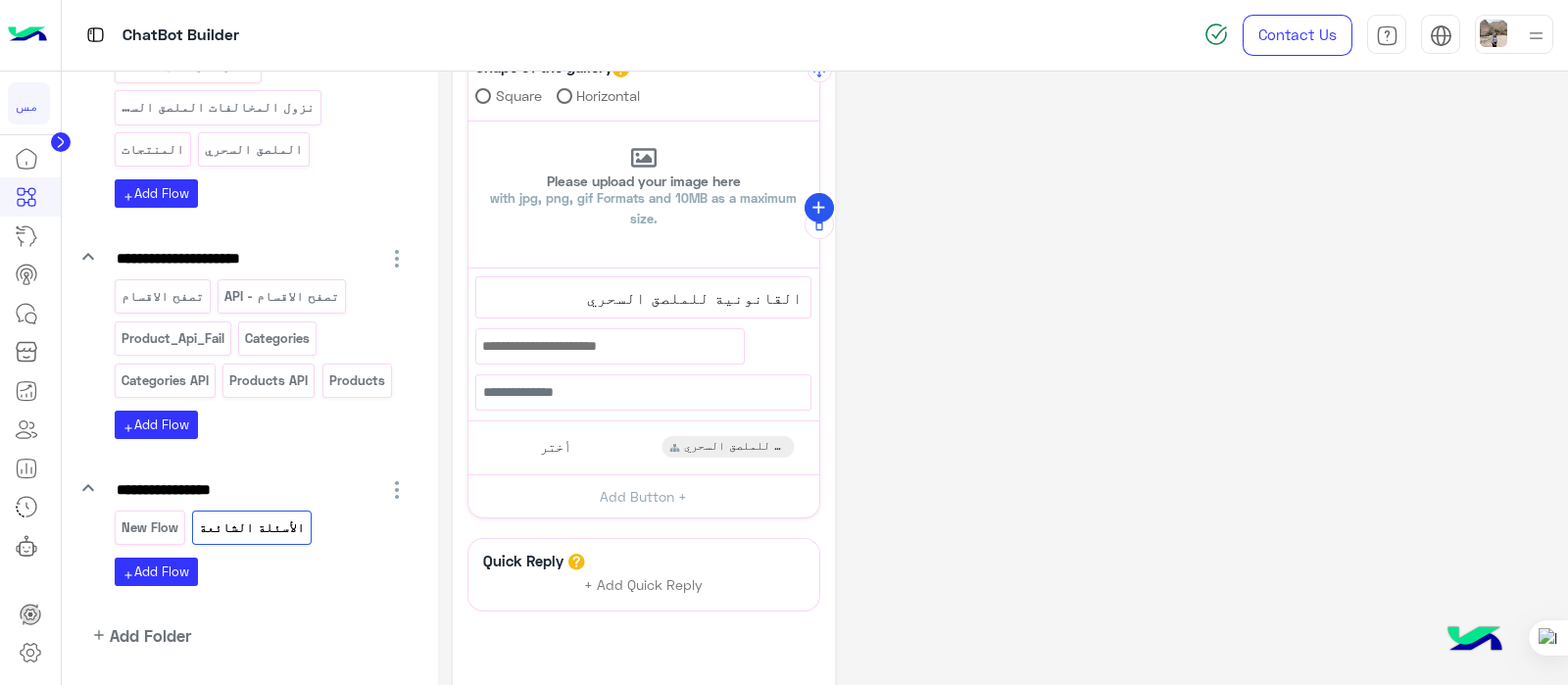 click on "add" at bounding box center [818, 208] 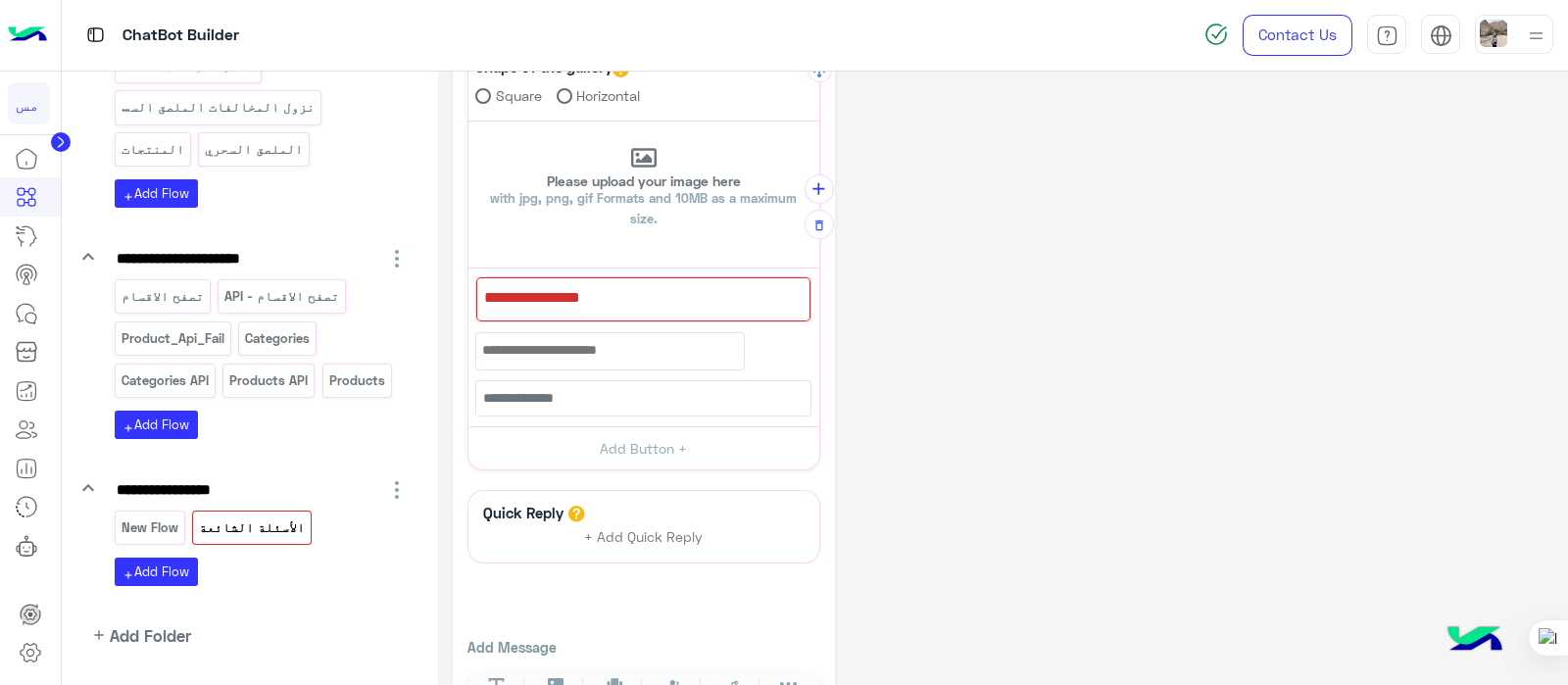 click at bounding box center [643, 299] 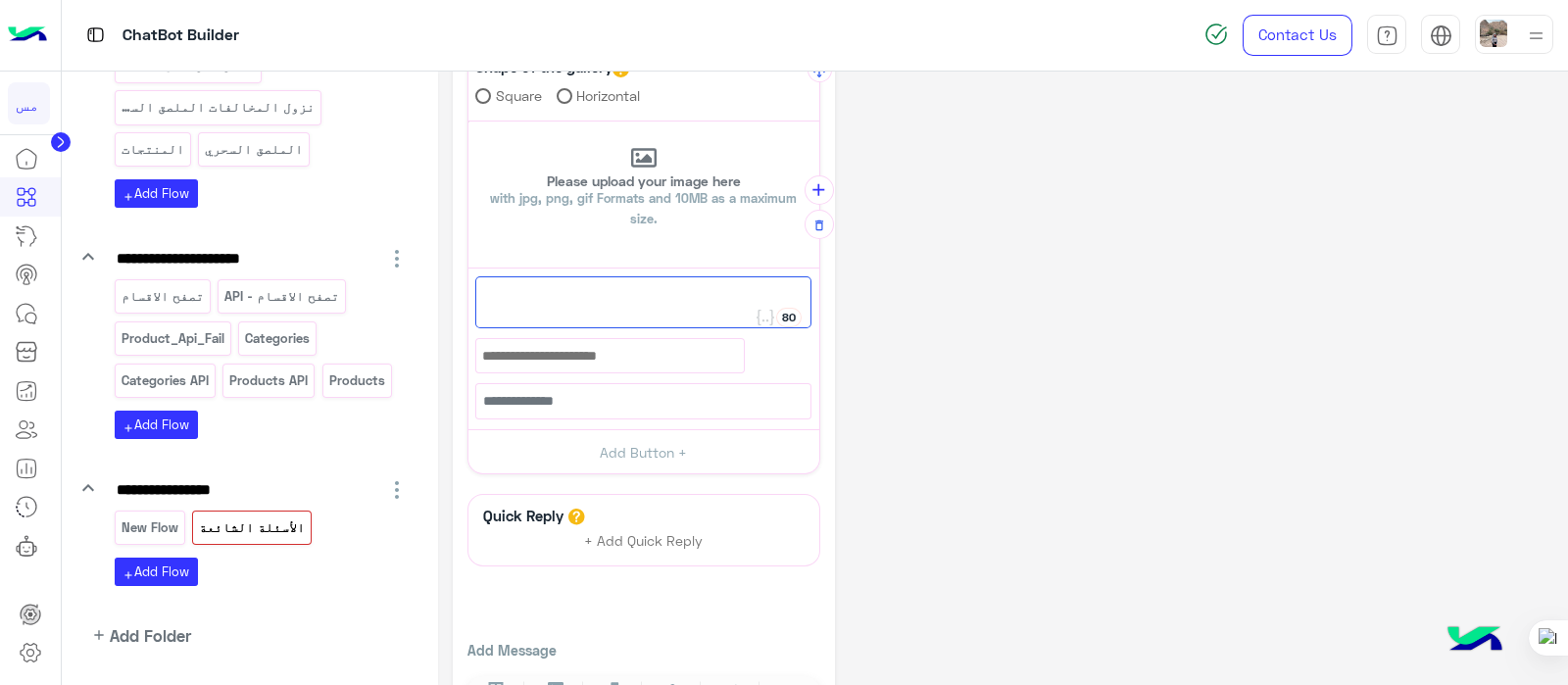 paste on "**********" 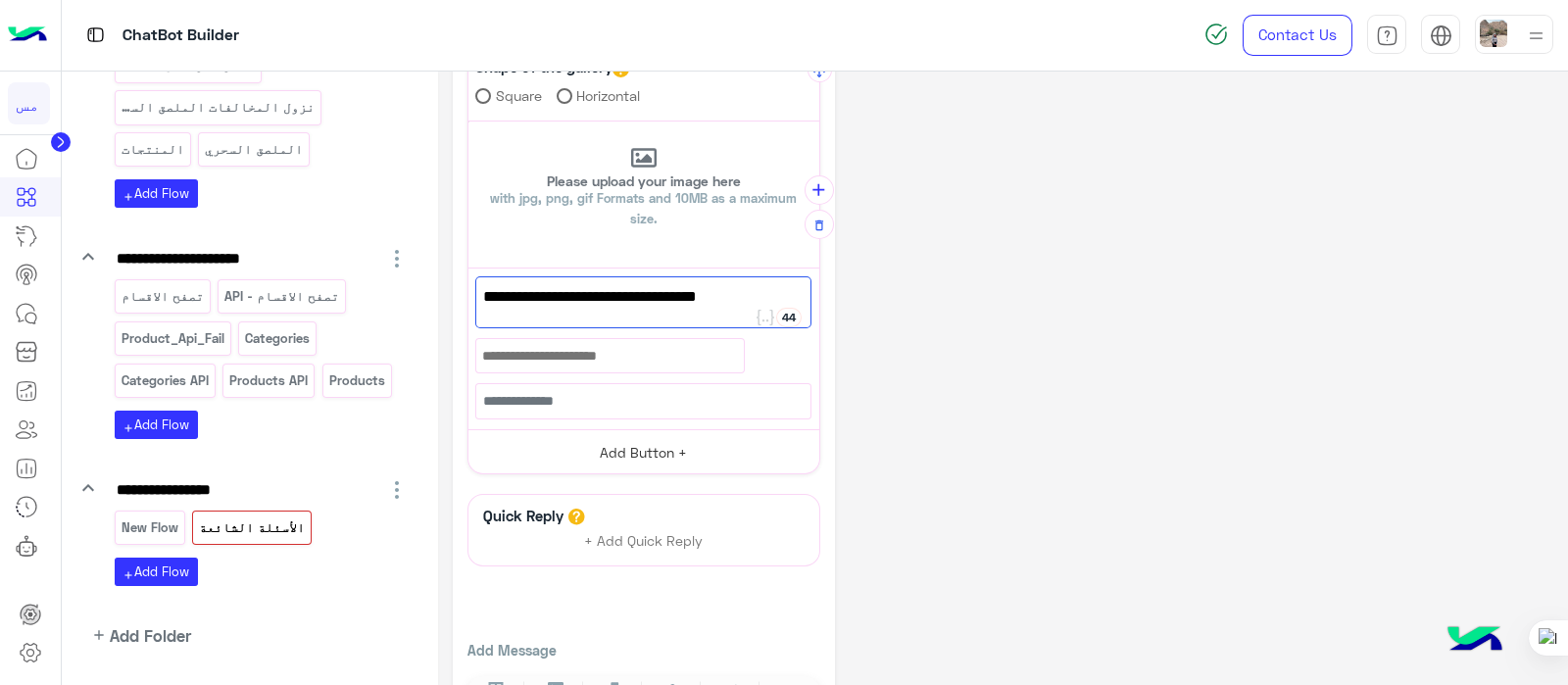 type on "**********" 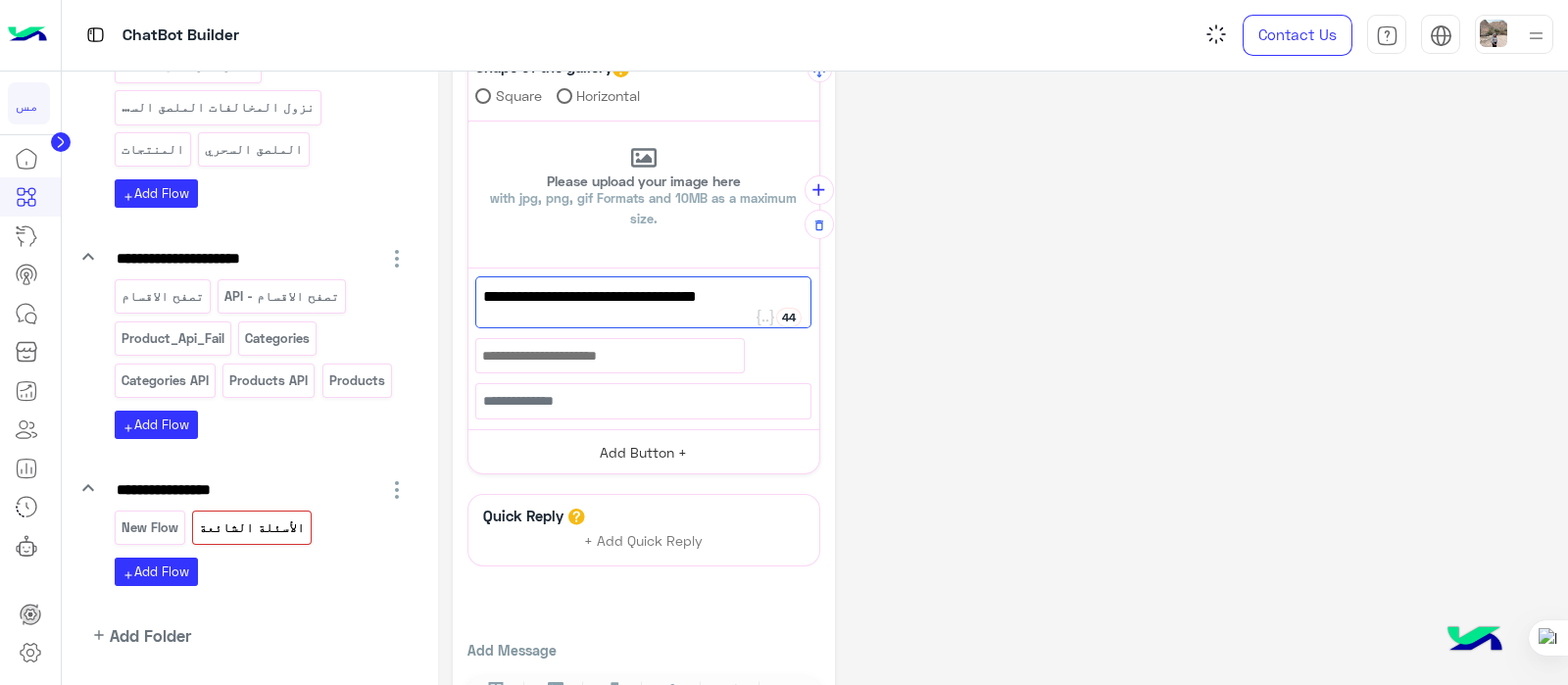 click on "Add Button +" at bounding box center [644, 451] 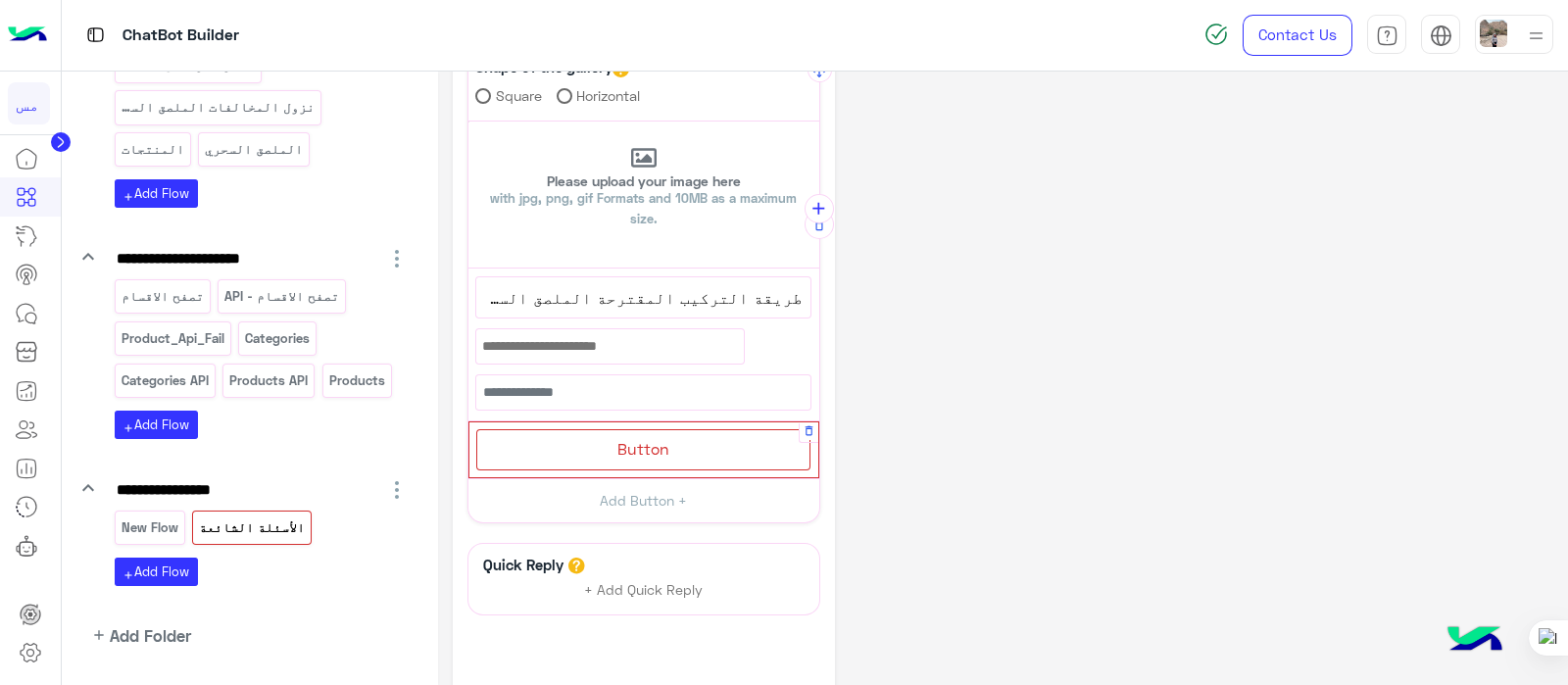 click on "Button" at bounding box center (643, 448) 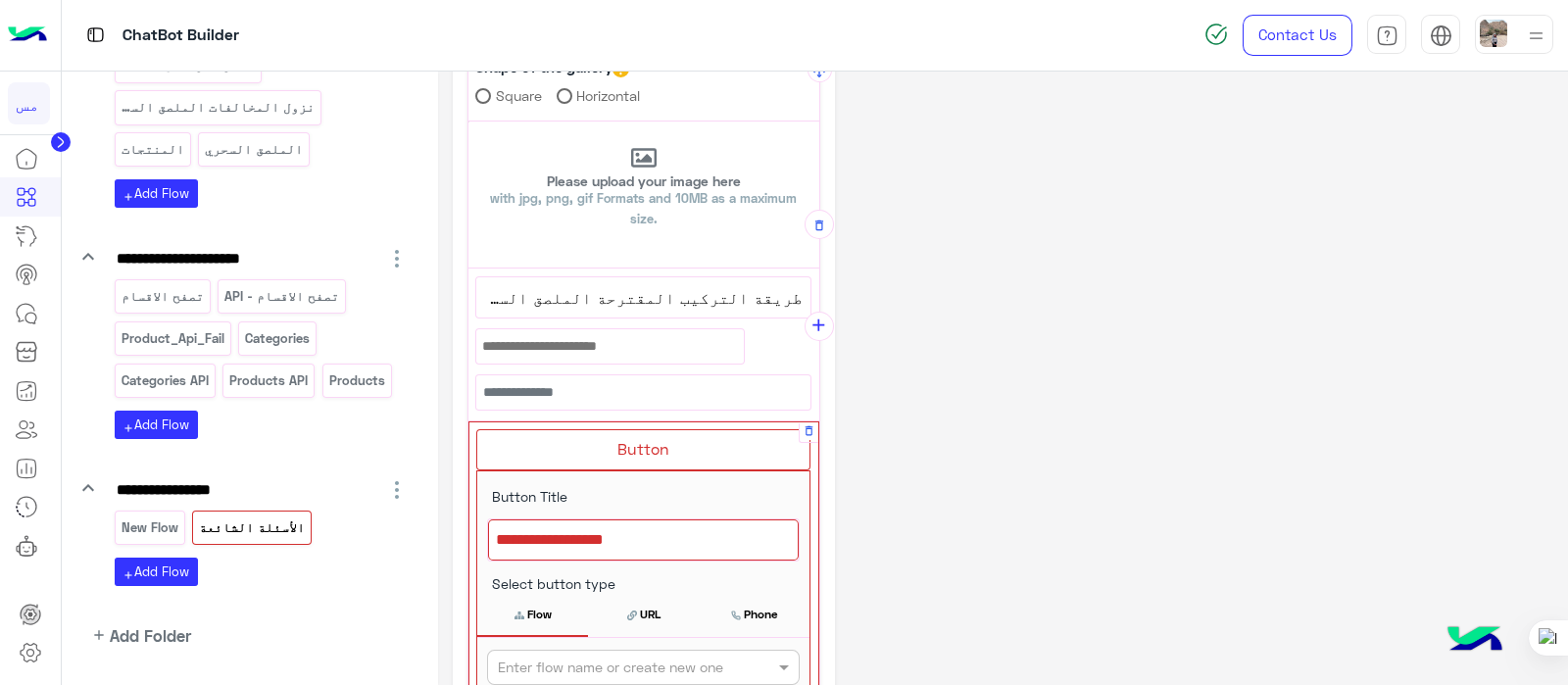 click at bounding box center [643, 540] 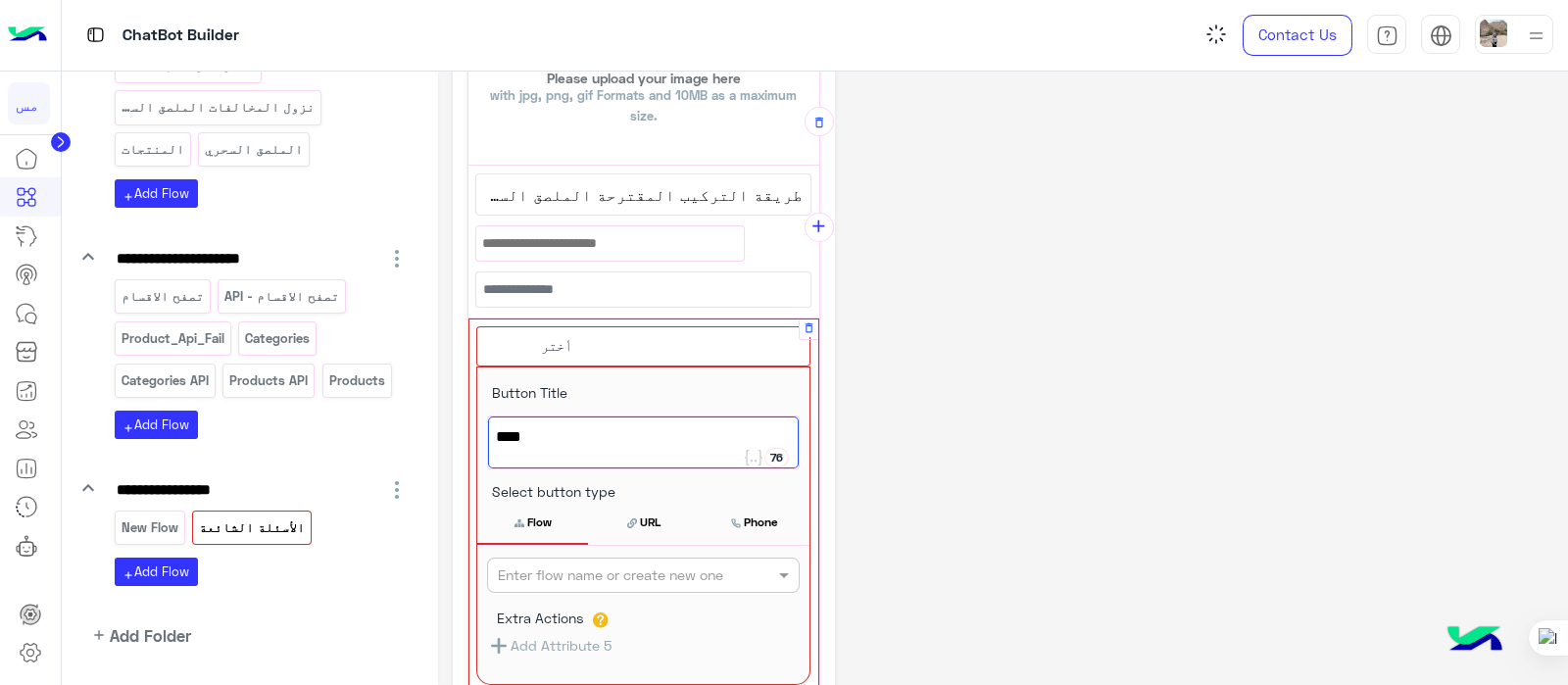 scroll, scrollTop: 356, scrollLeft: 0, axis: vertical 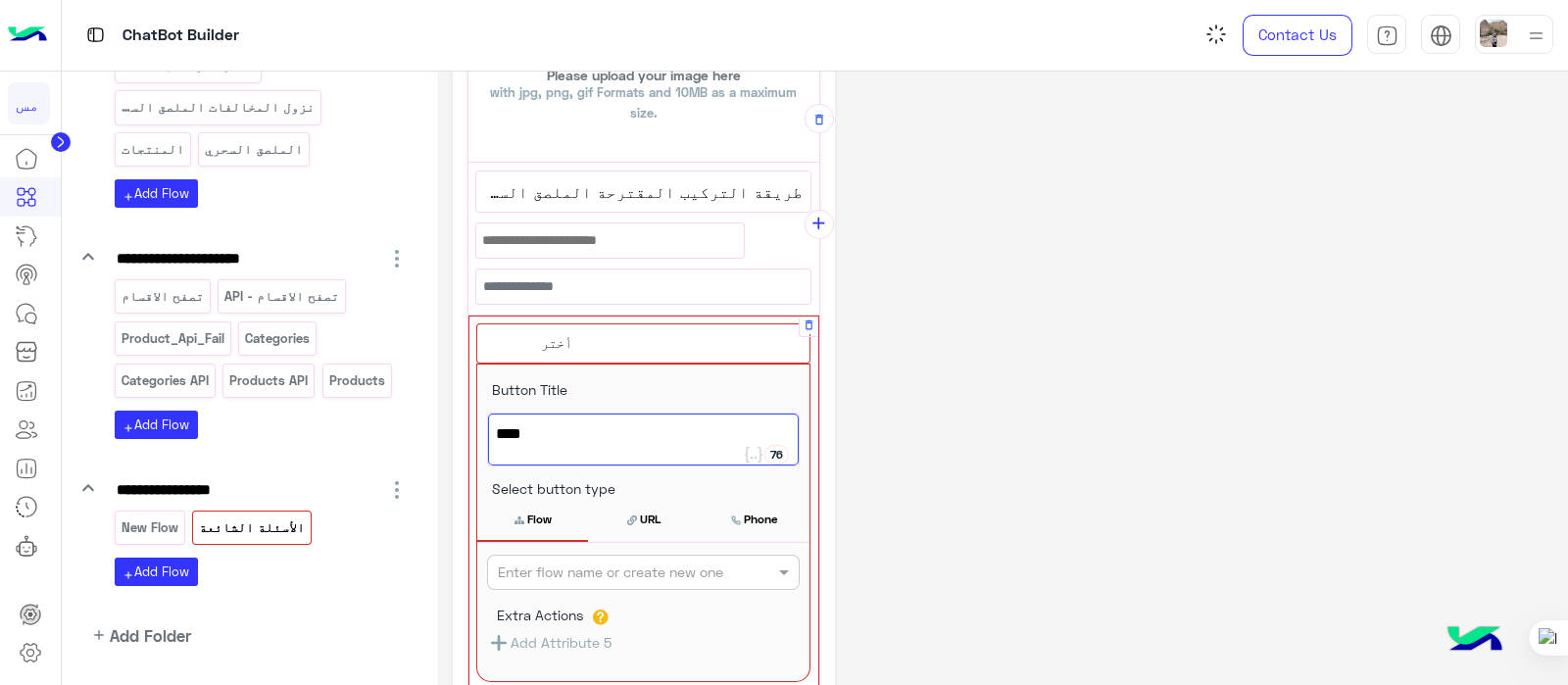 type on "****" 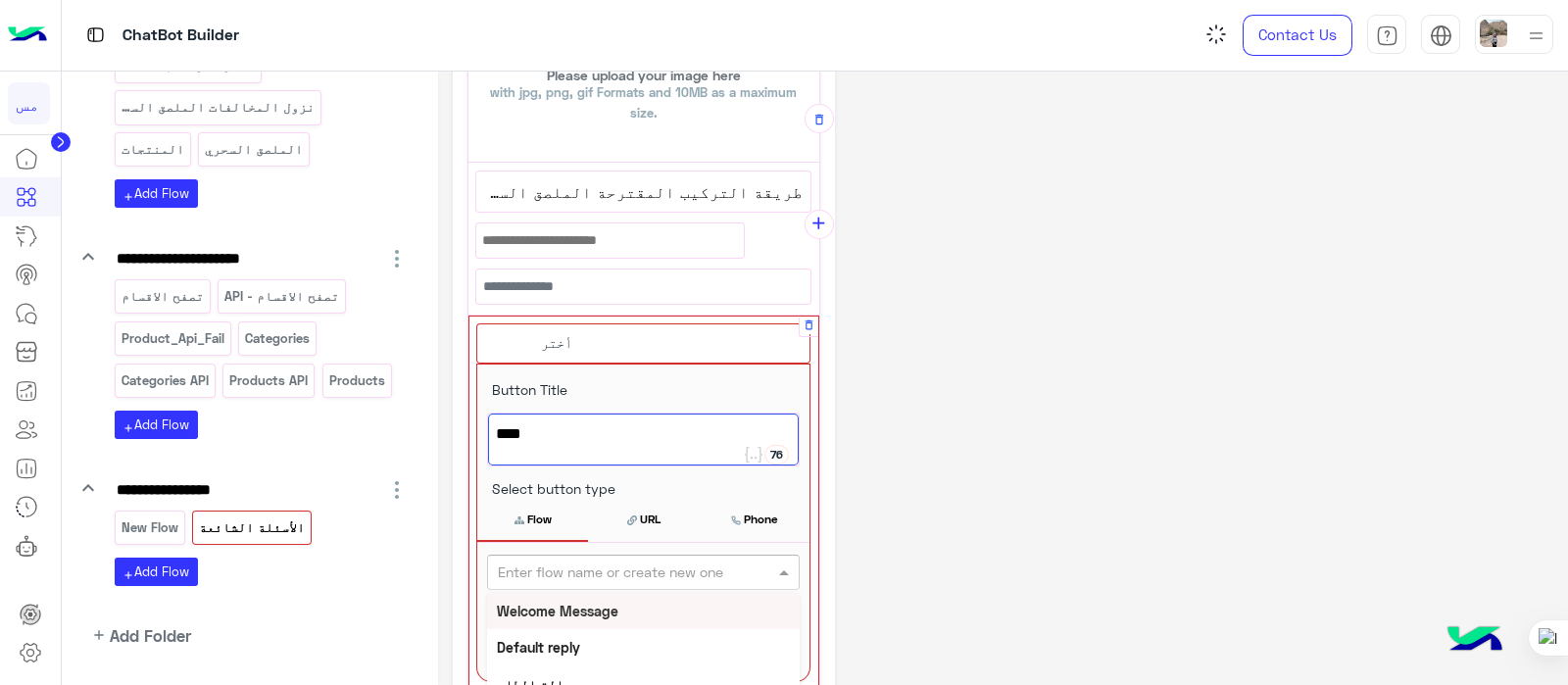 click at bounding box center (611, 572) 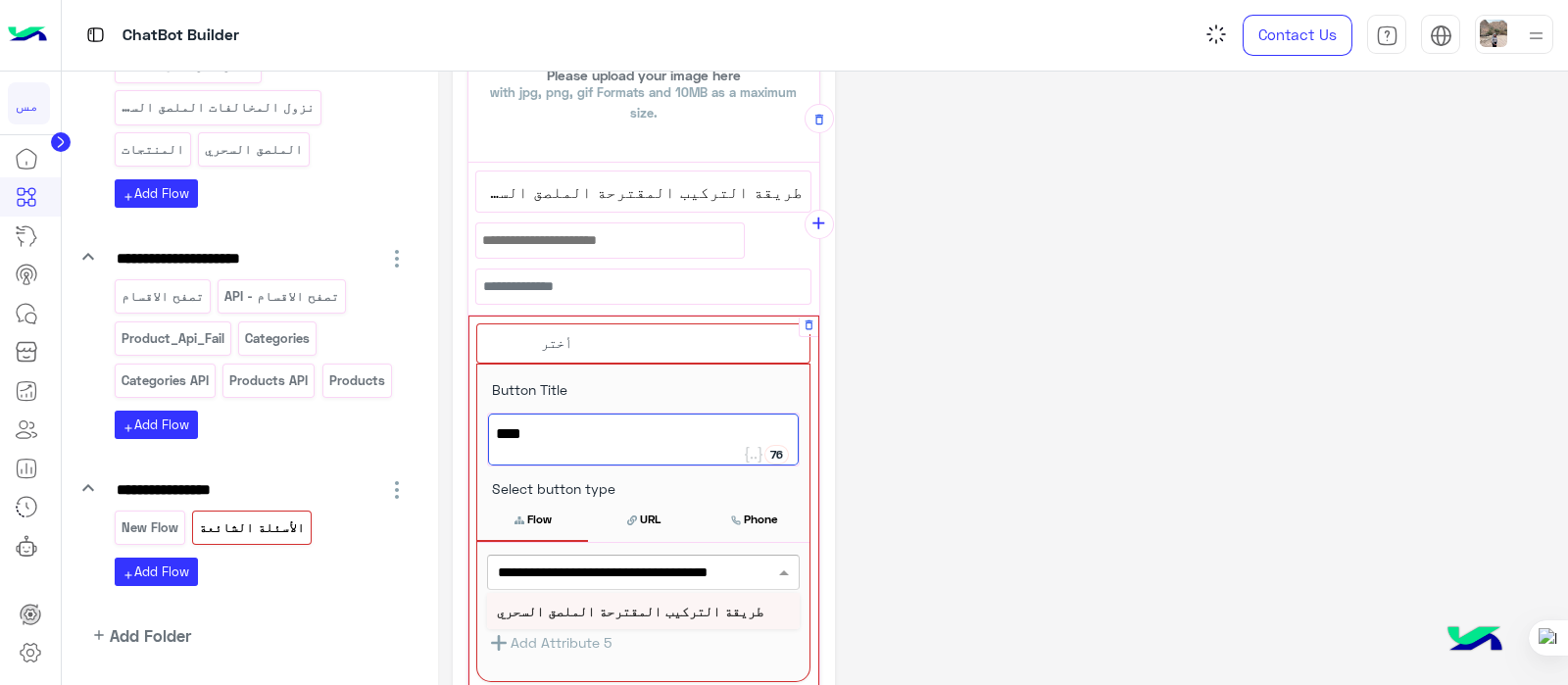 scroll, scrollTop: 0, scrollLeft: -6, axis: horizontal 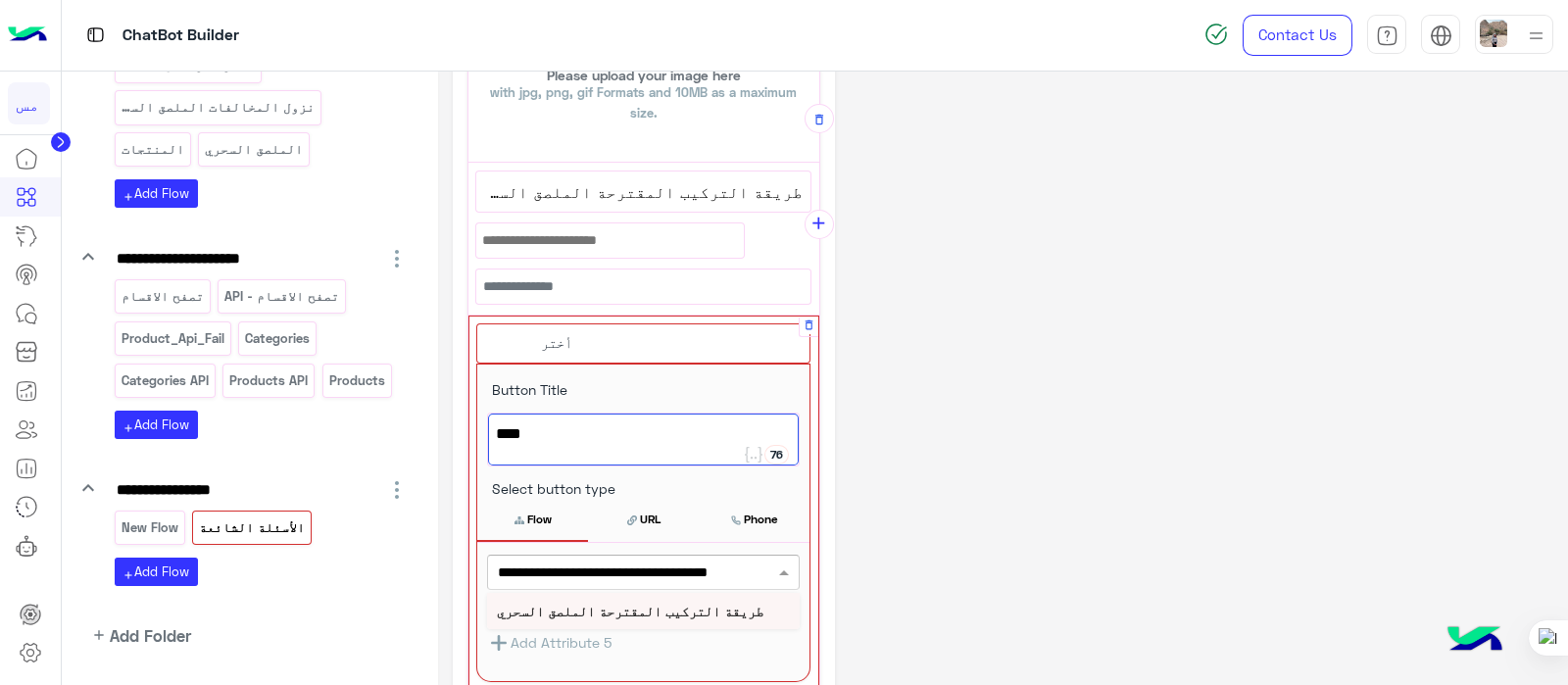 click on "طريقة التركيب المقترحة الملصق السحري" at bounding box center [630, 611] 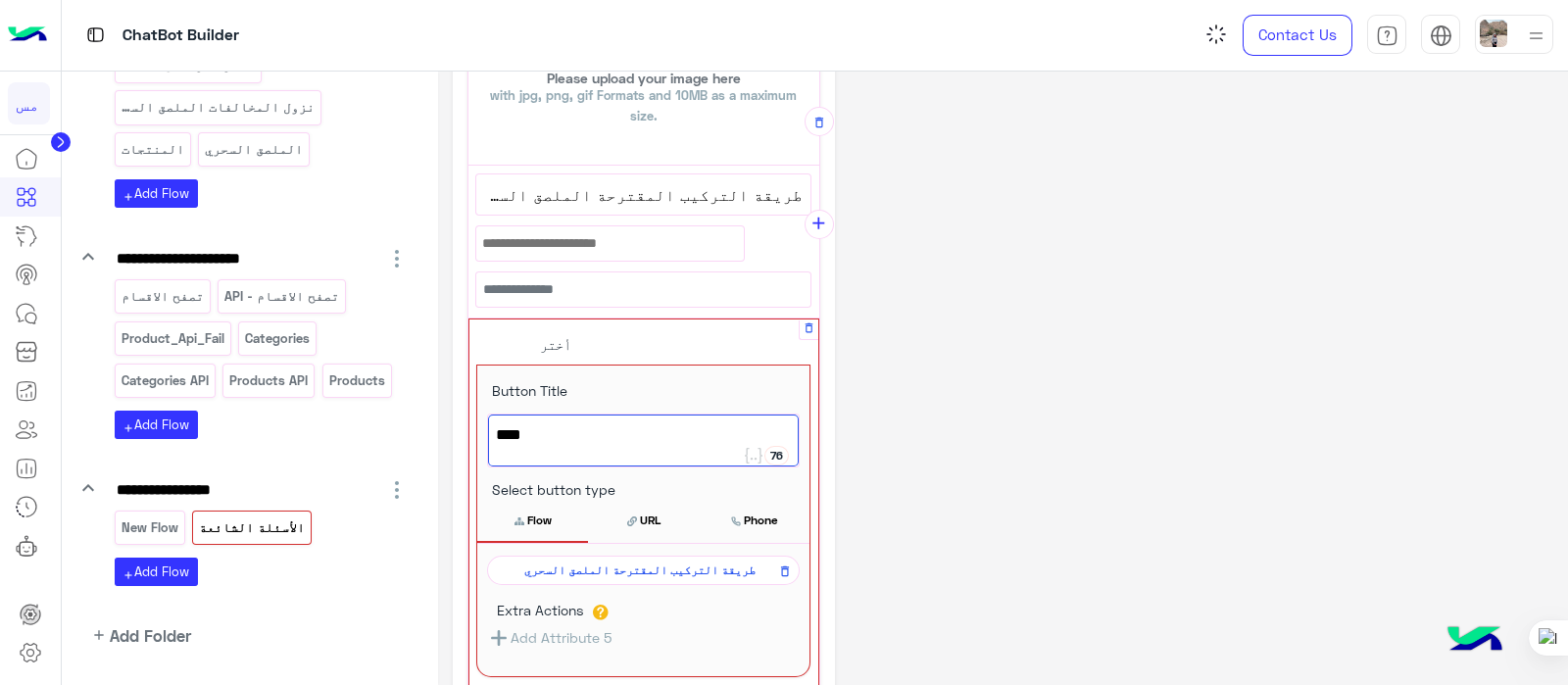 scroll, scrollTop: 353, scrollLeft: 0, axis: vertical 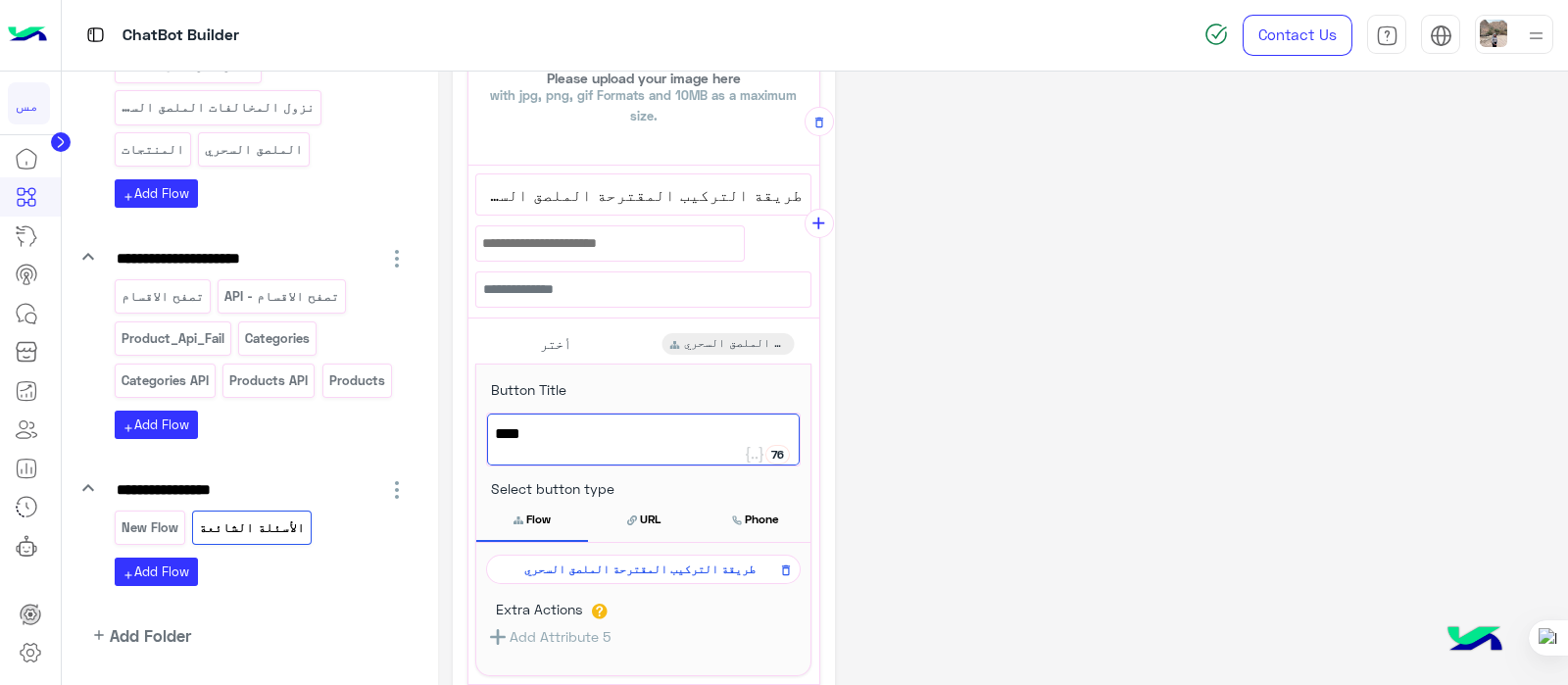 click on "**********" 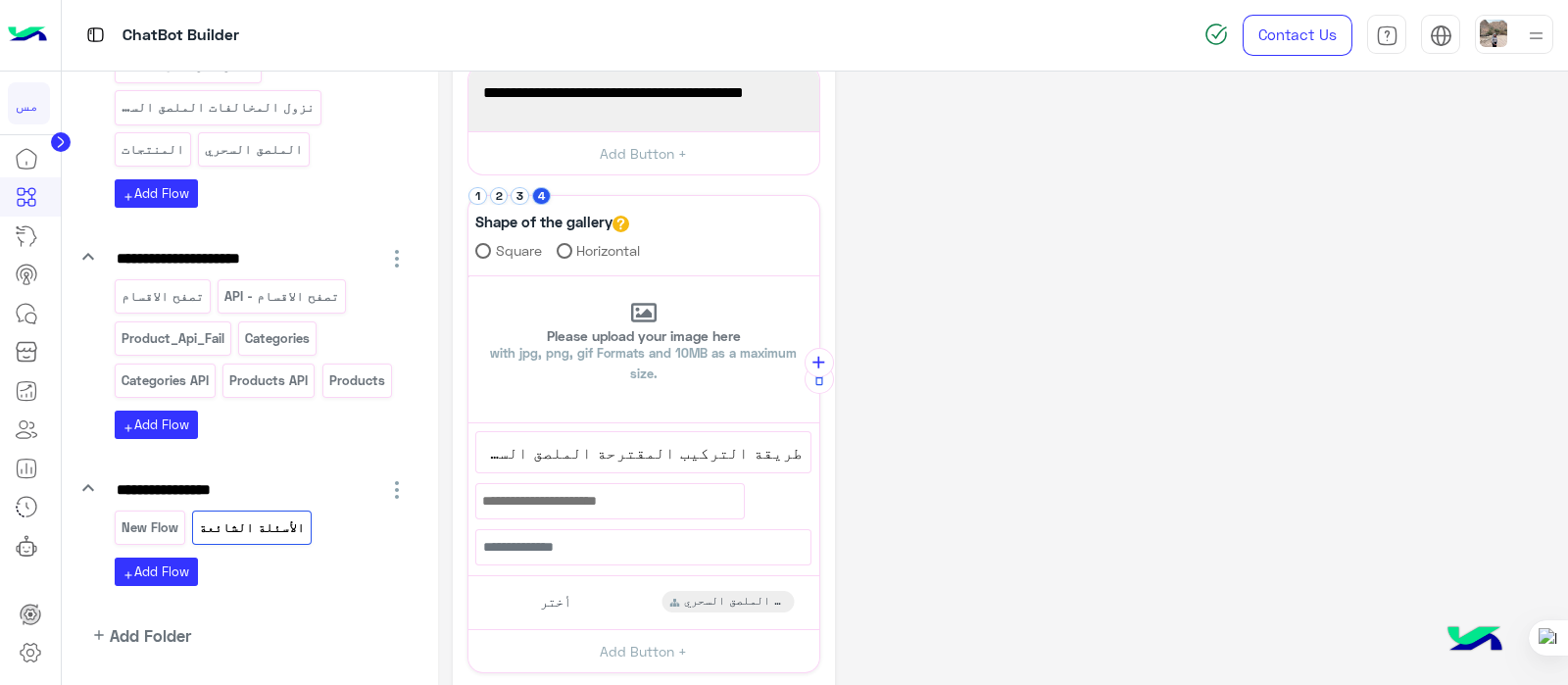 scroll, scrollTop: 89, scrollLeft: 0, axis: vertical 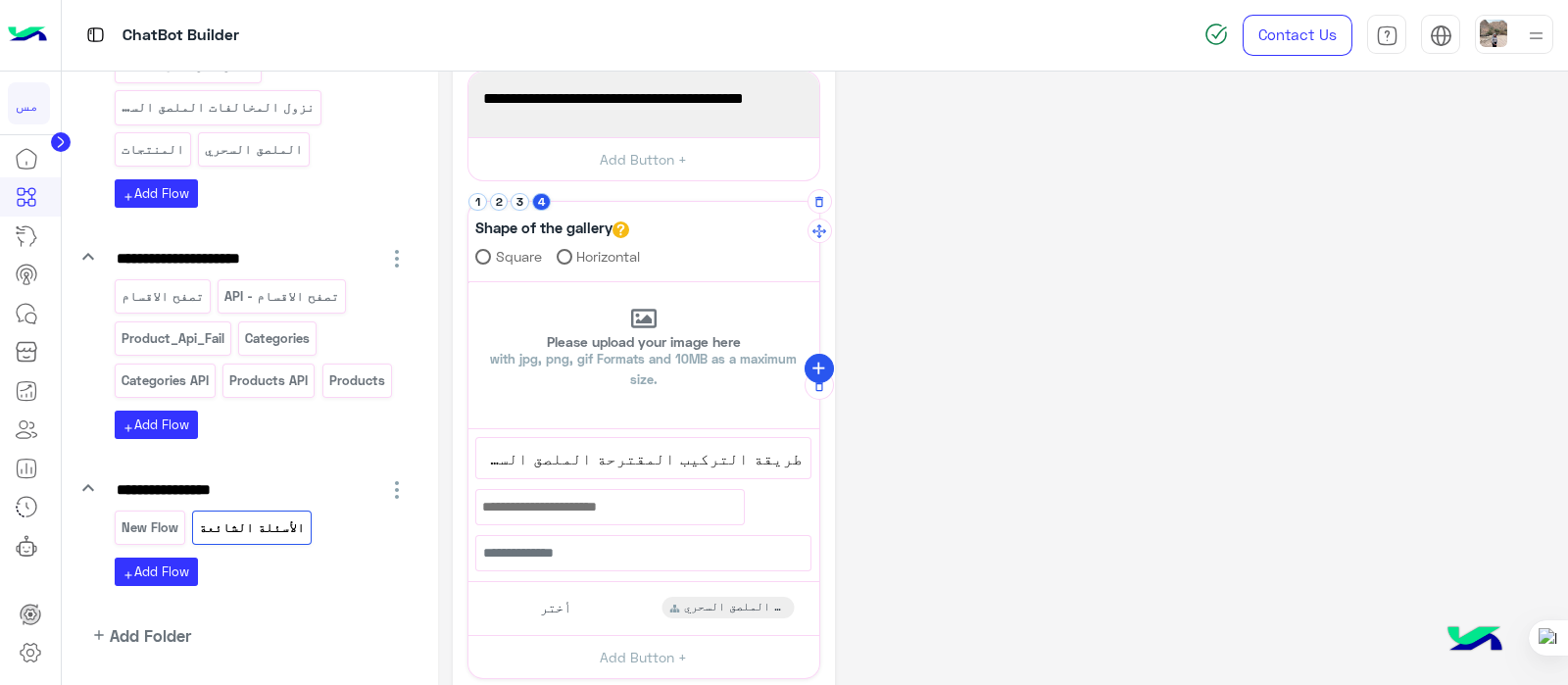 click on "add" at bounding box center [818, 368] 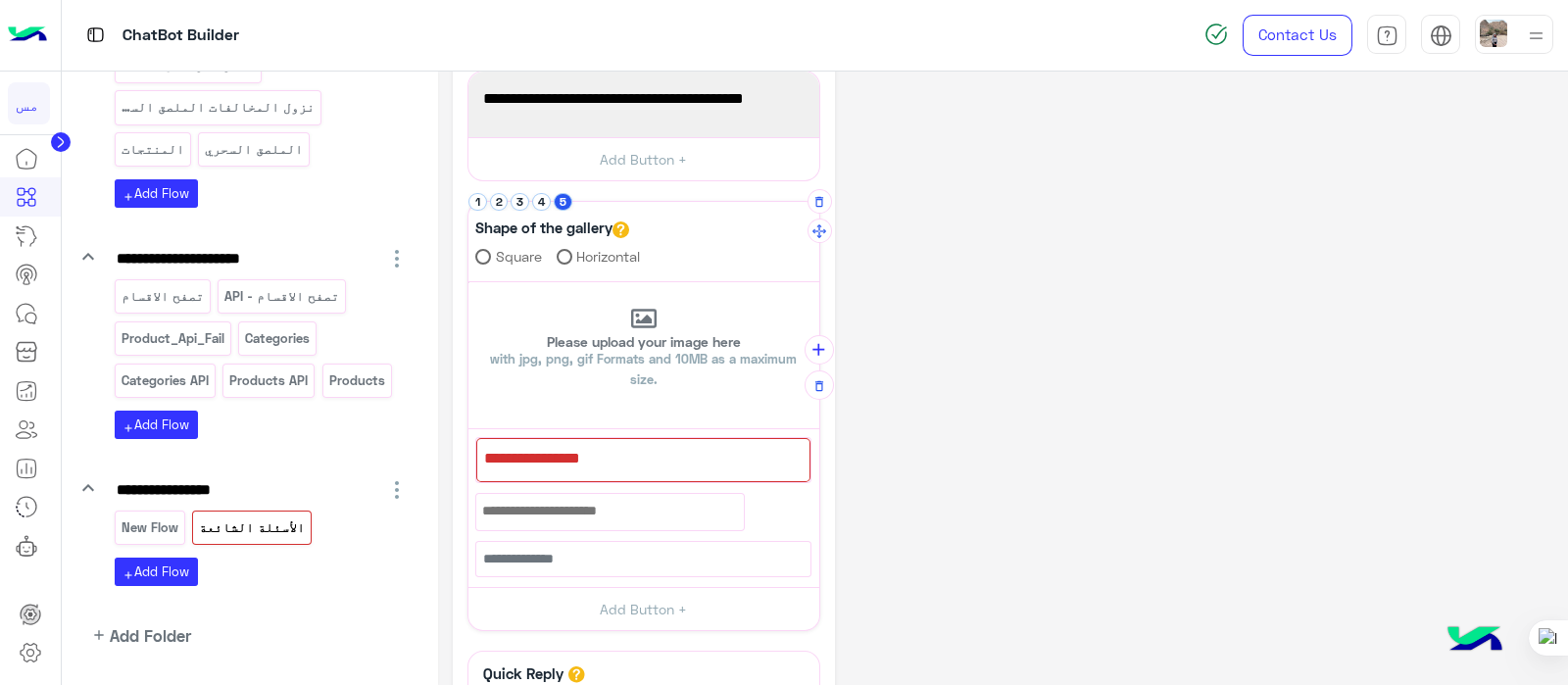 click at bounding box center (643, 460) 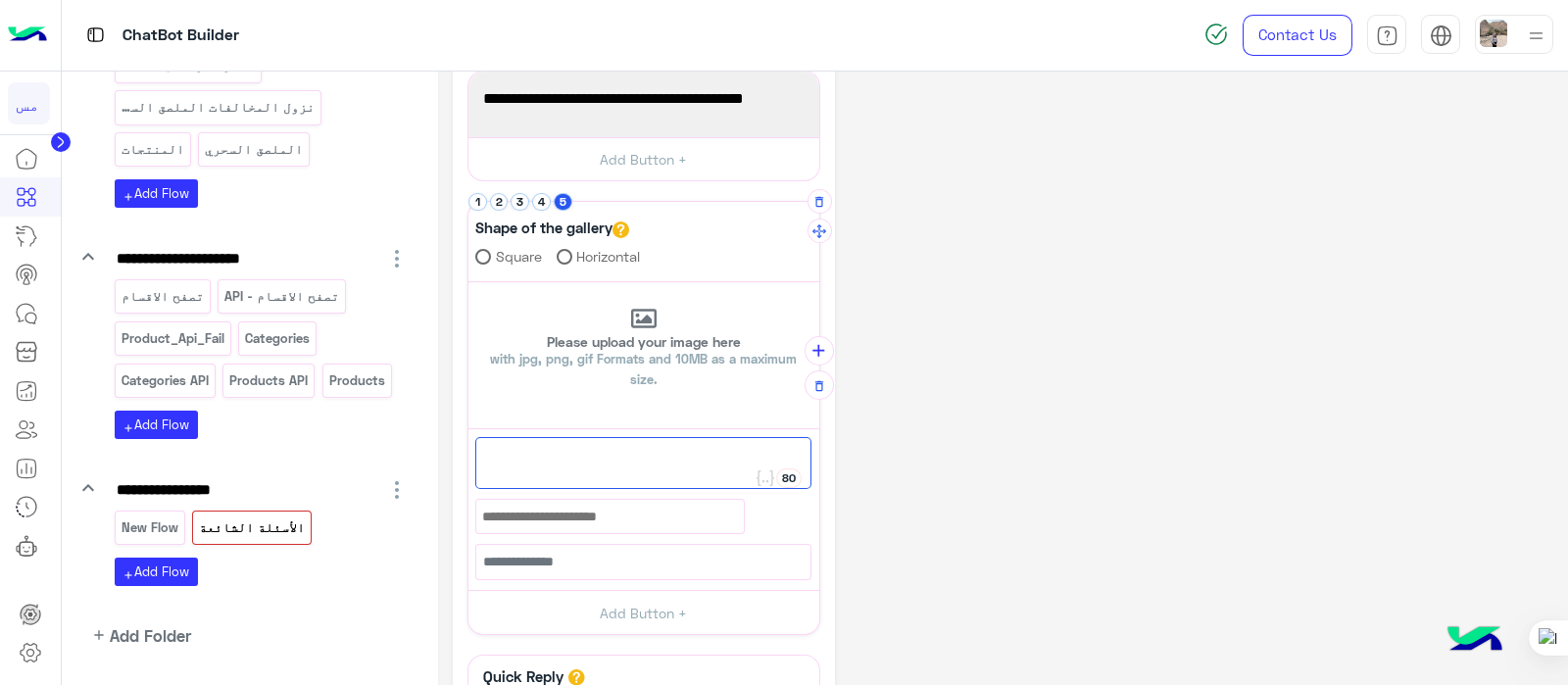 paste on "**********" 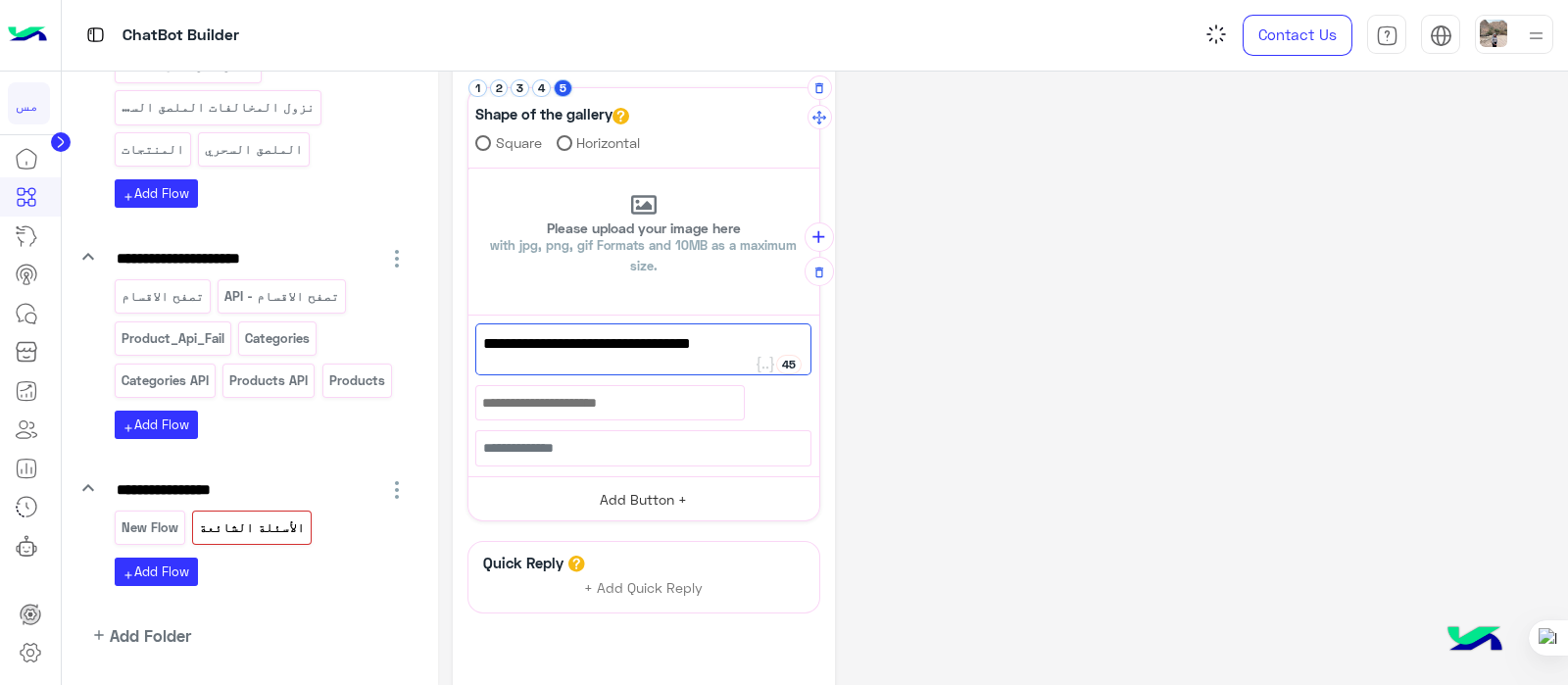 scroll, scrollTop: 205, scrollLeft: 0, axis: vertical 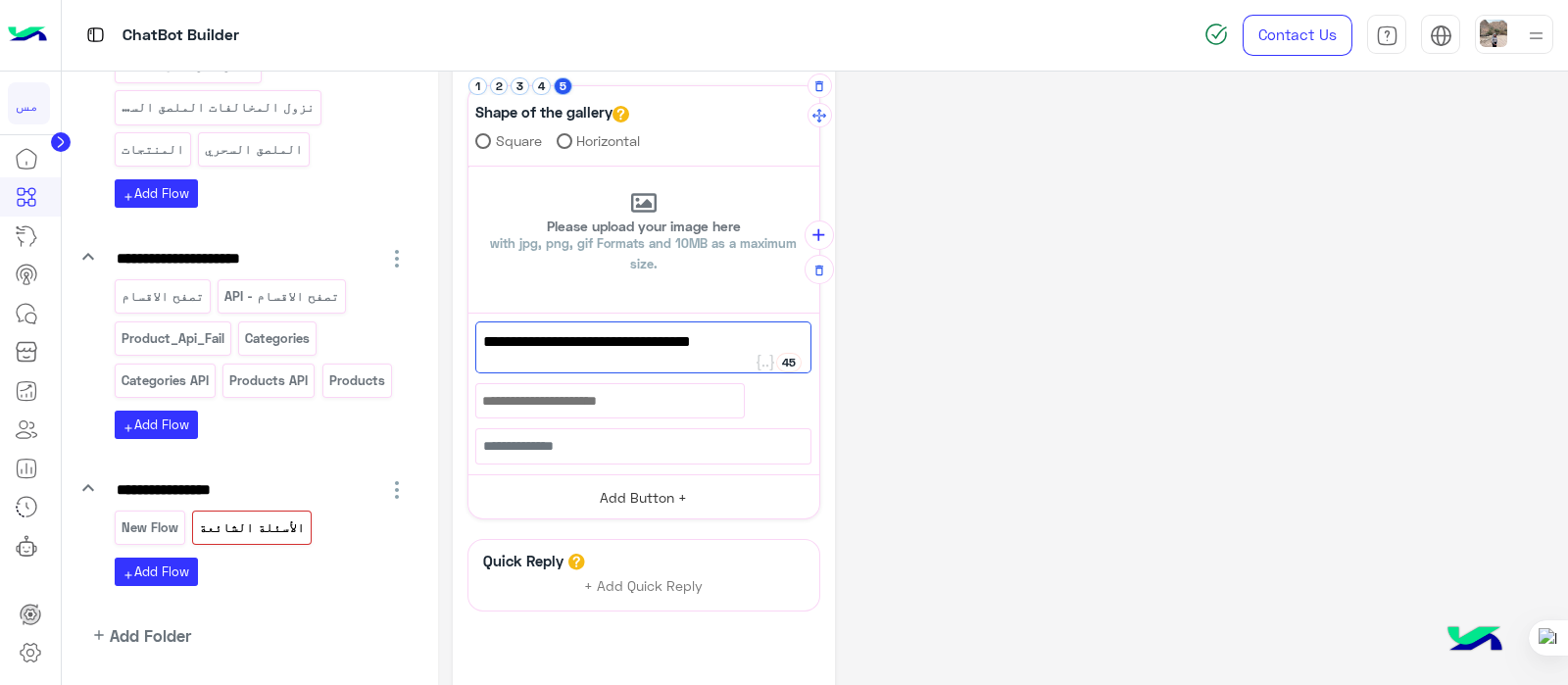 type on "**********" 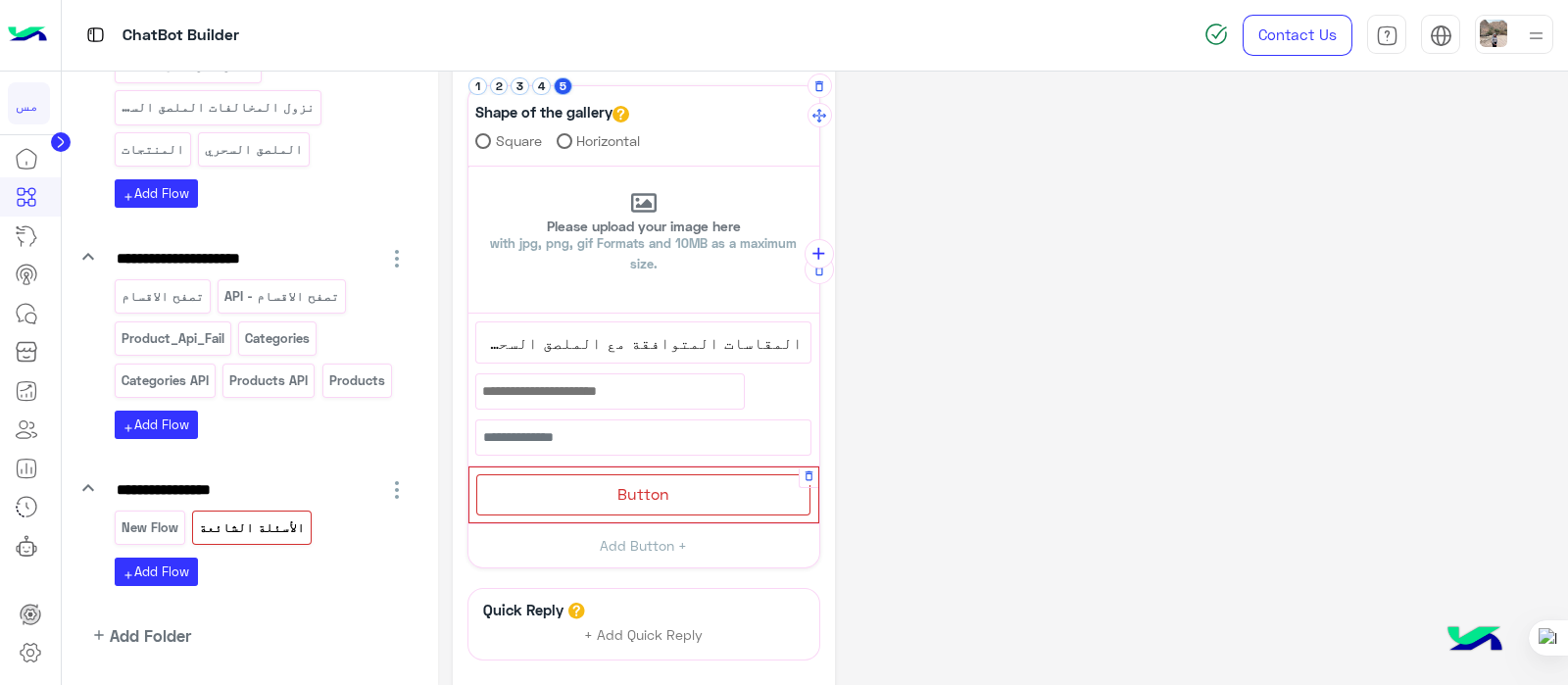click on "Button" at bounding box center [643, 493] 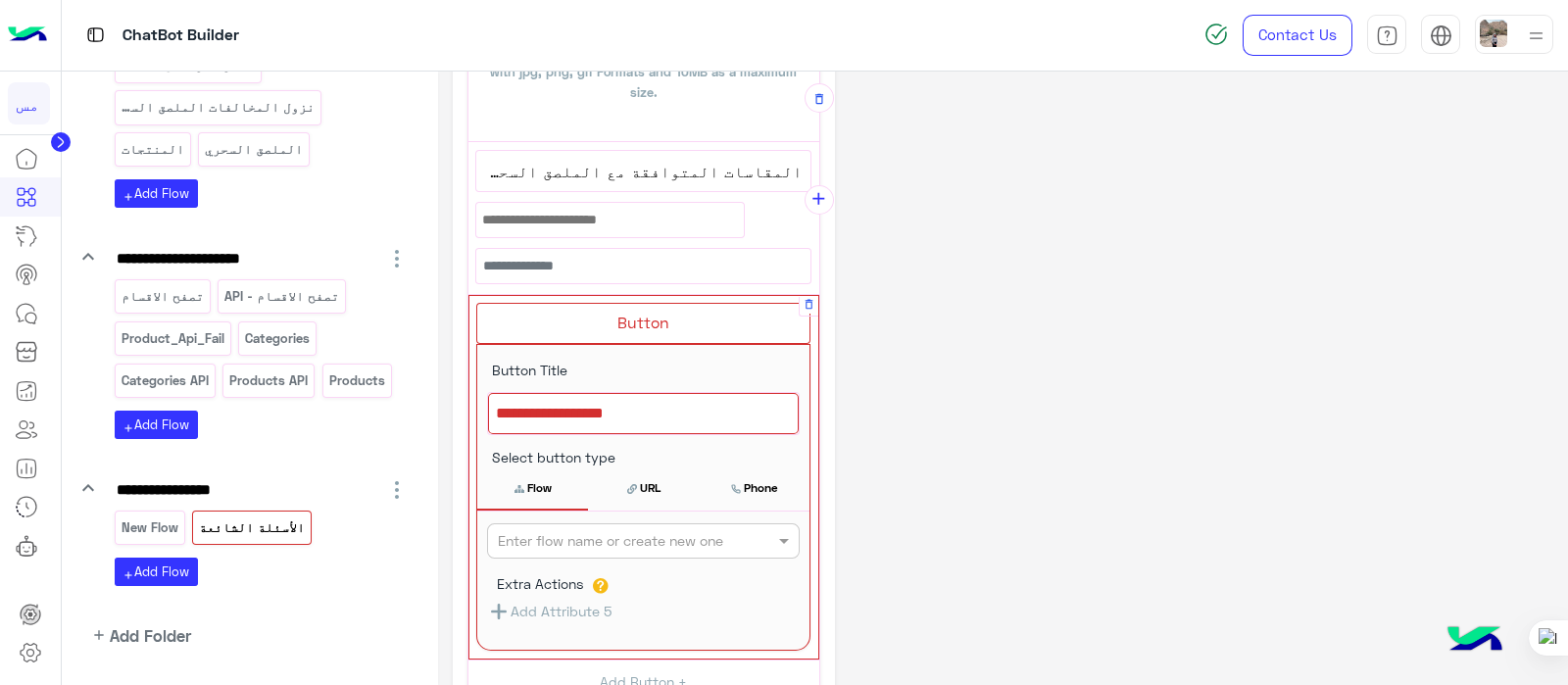 click at bounding box center (643, 414) 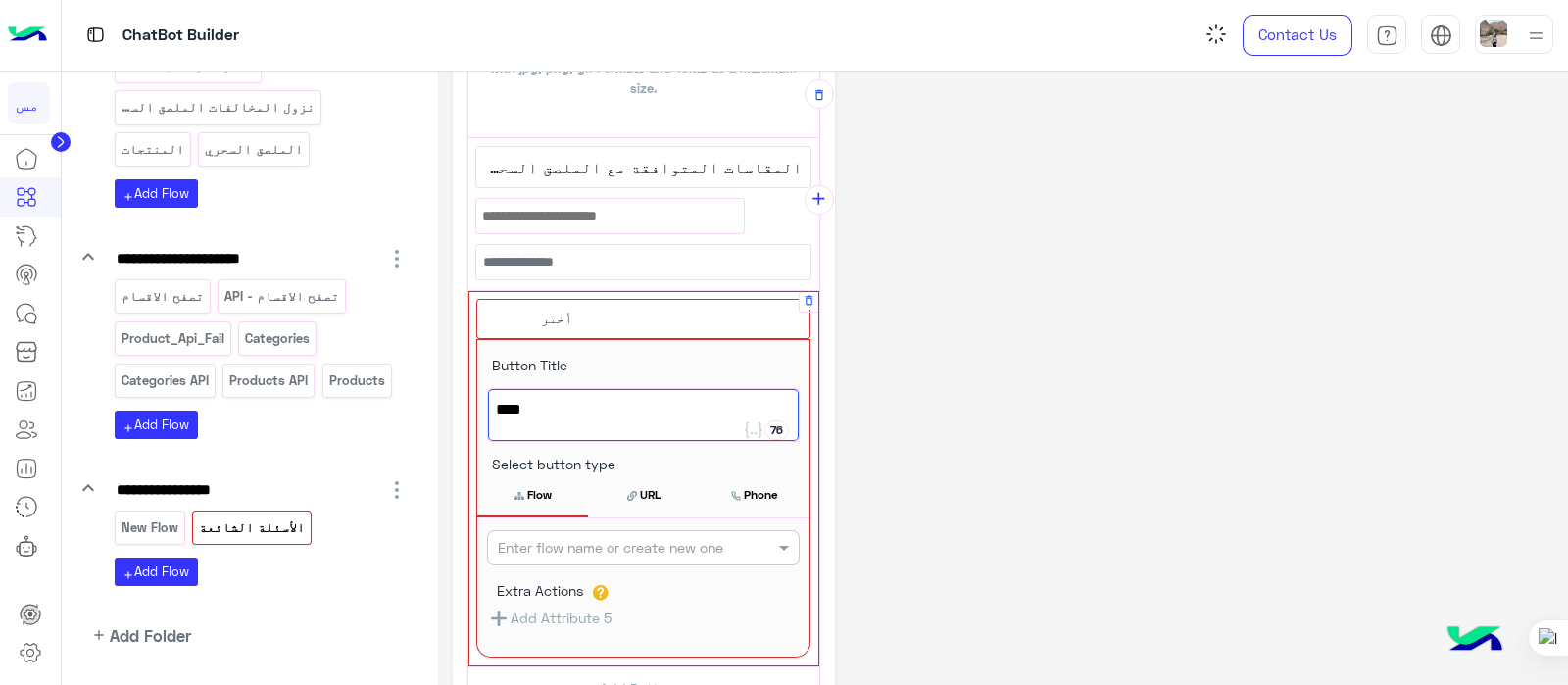 scroll, scrollTop: 547, scrollLeft: 0, axis: vertical 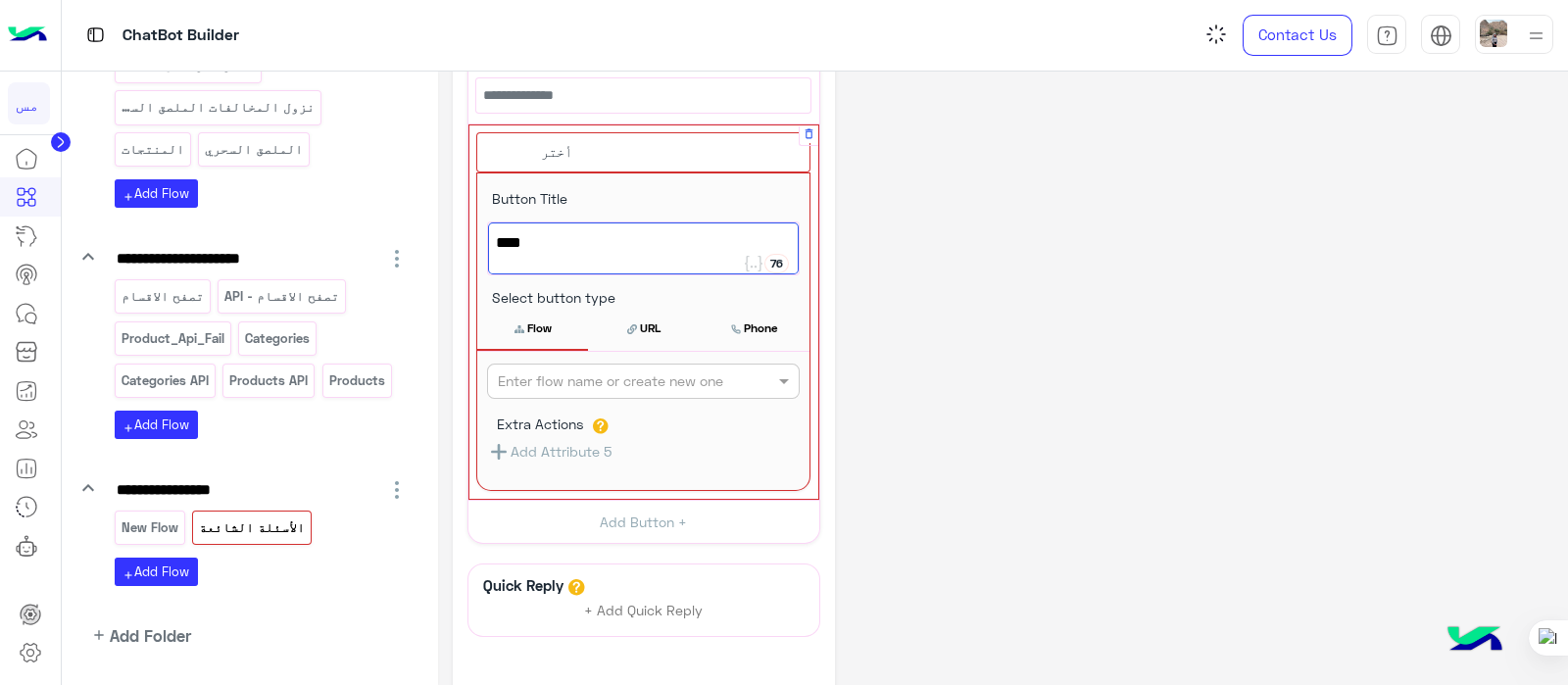 type on "****" 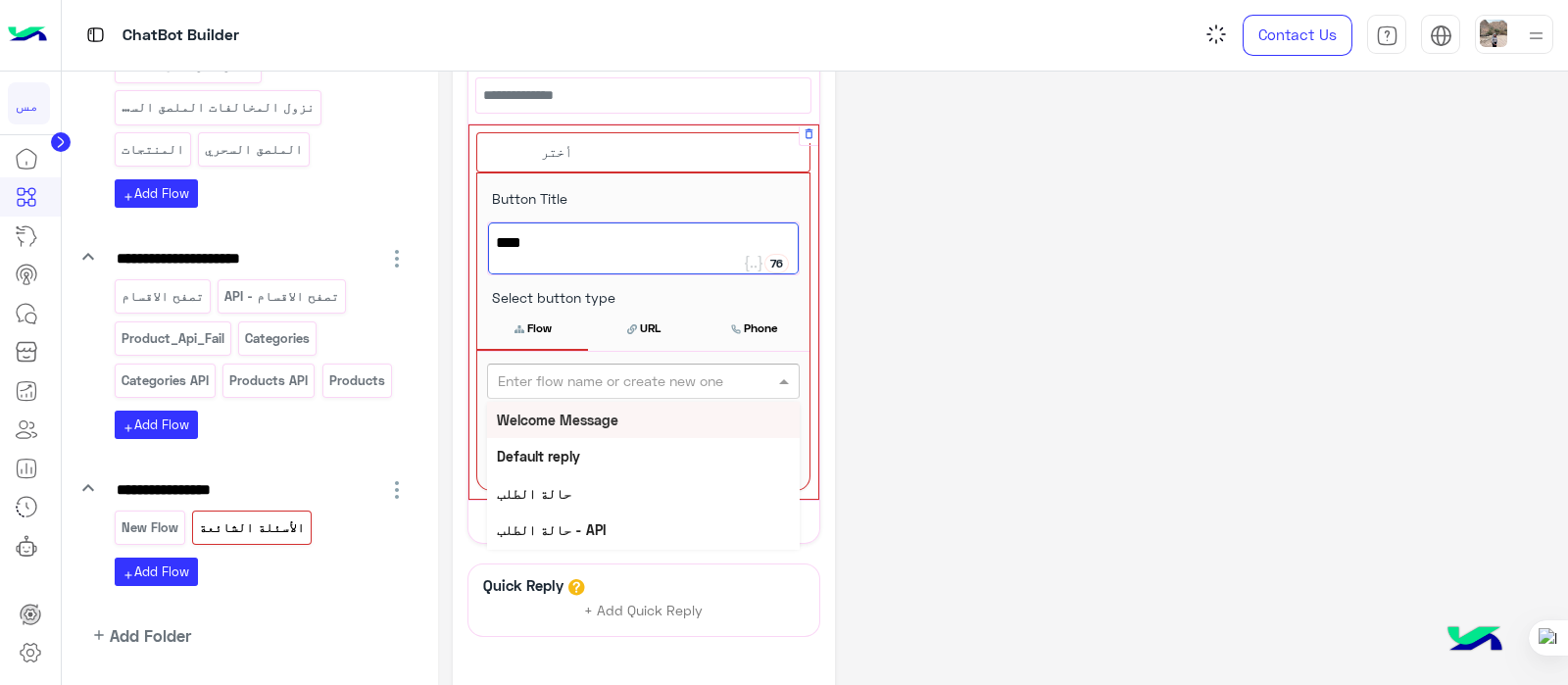 click on "Enter flow name or create new one" at bounding box center [643, 381] 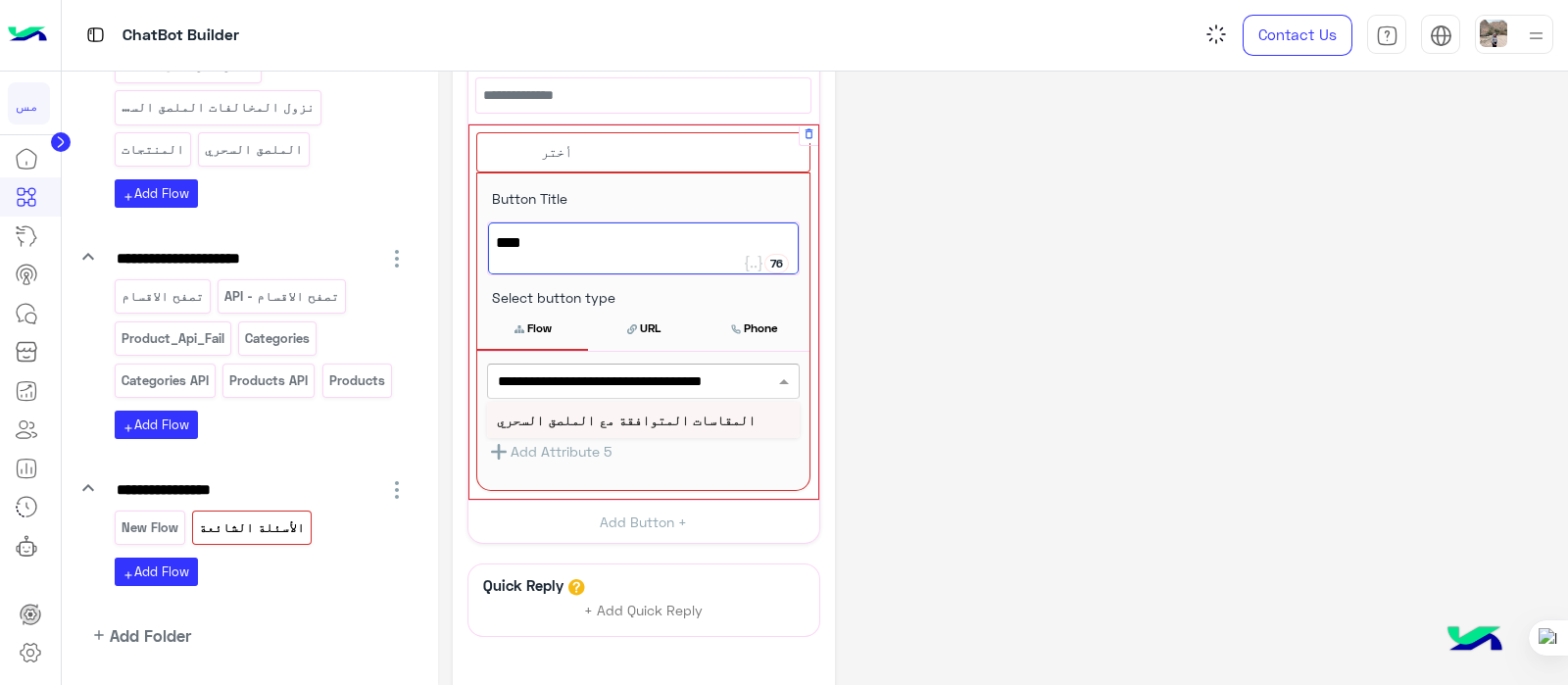 scroll, scrollTop: 0, scrollLeft: -12, axis: horizontal 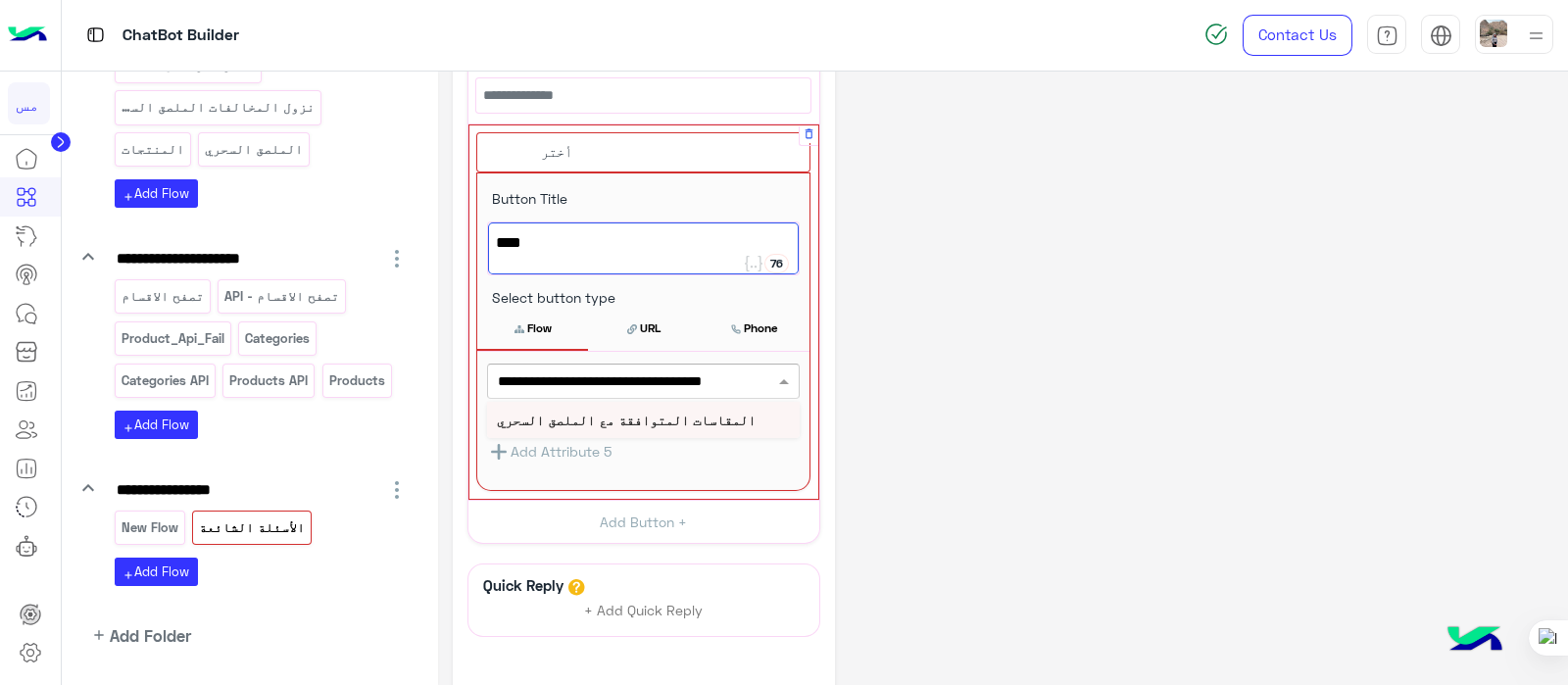 click on "المقاسات المتوافقة مع الملصق السحري" at bounding box center (626, 419) 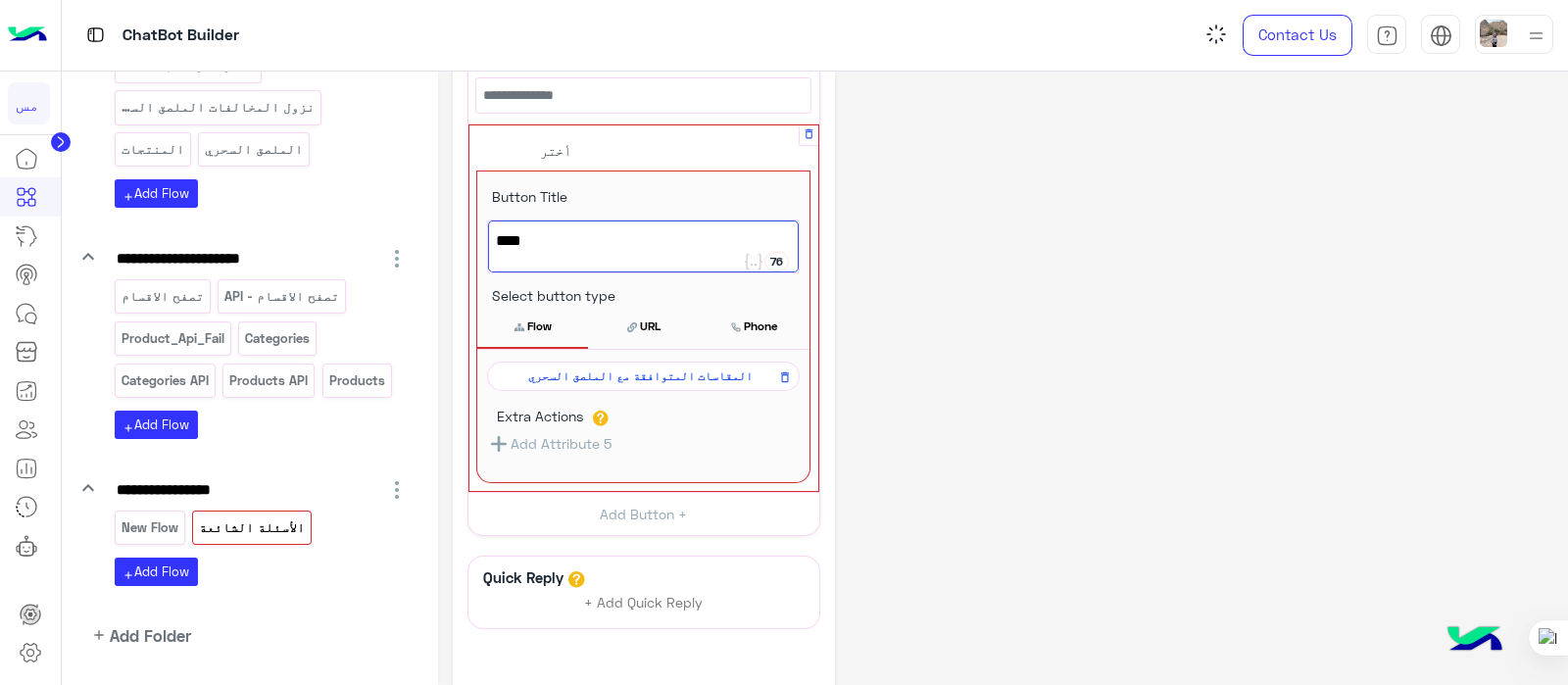 click on "Flow" at bounding box center (532, 326) 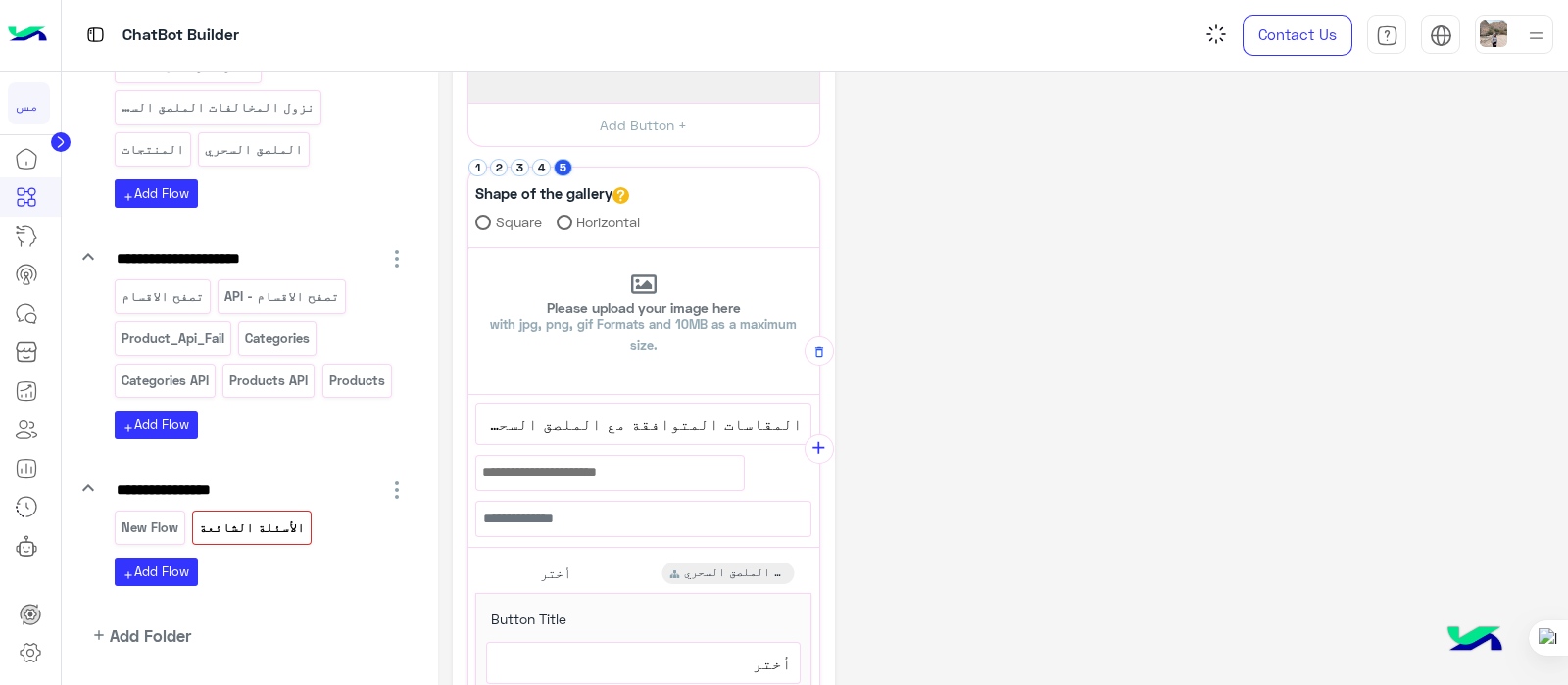 scroll, scrollTop: 121, scrollLeft: 0, axis: vertical 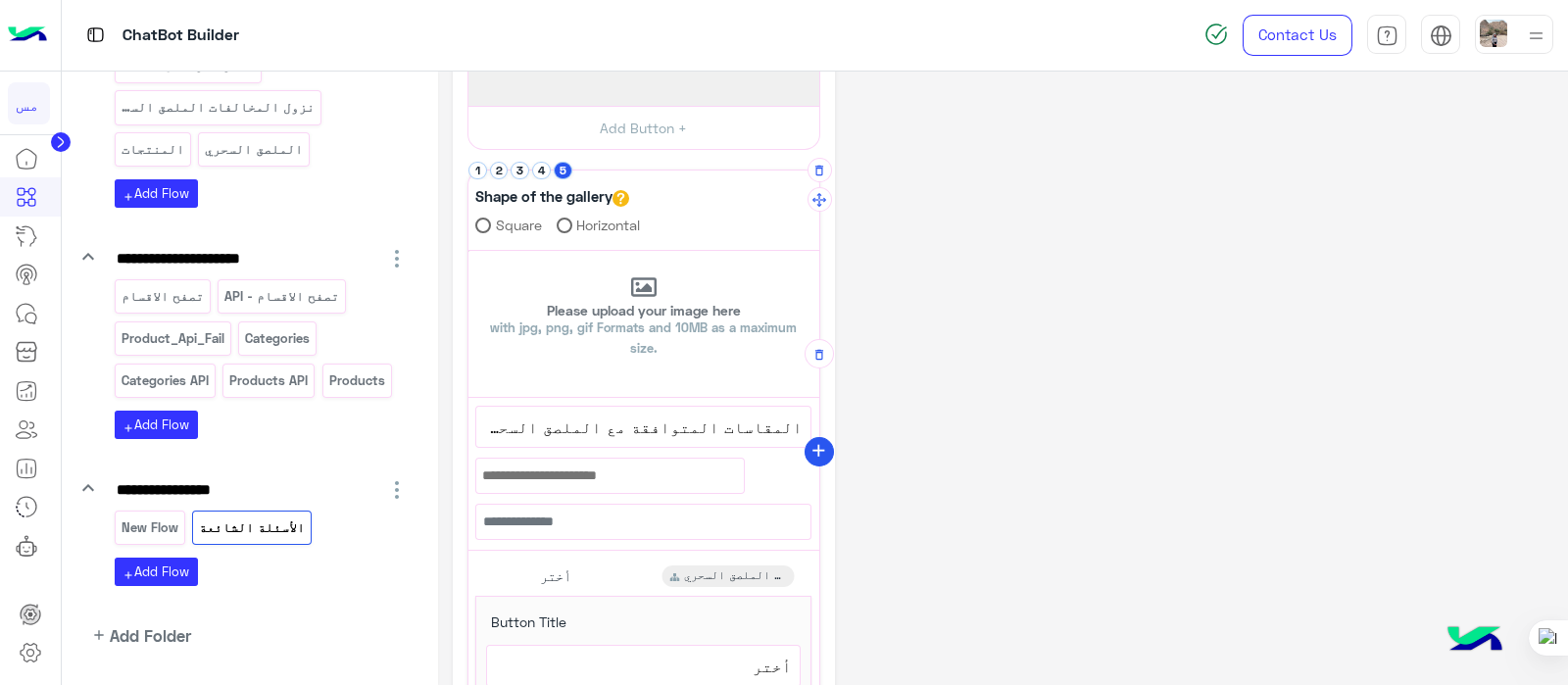 click on "add" at bounding box center (818, 451) 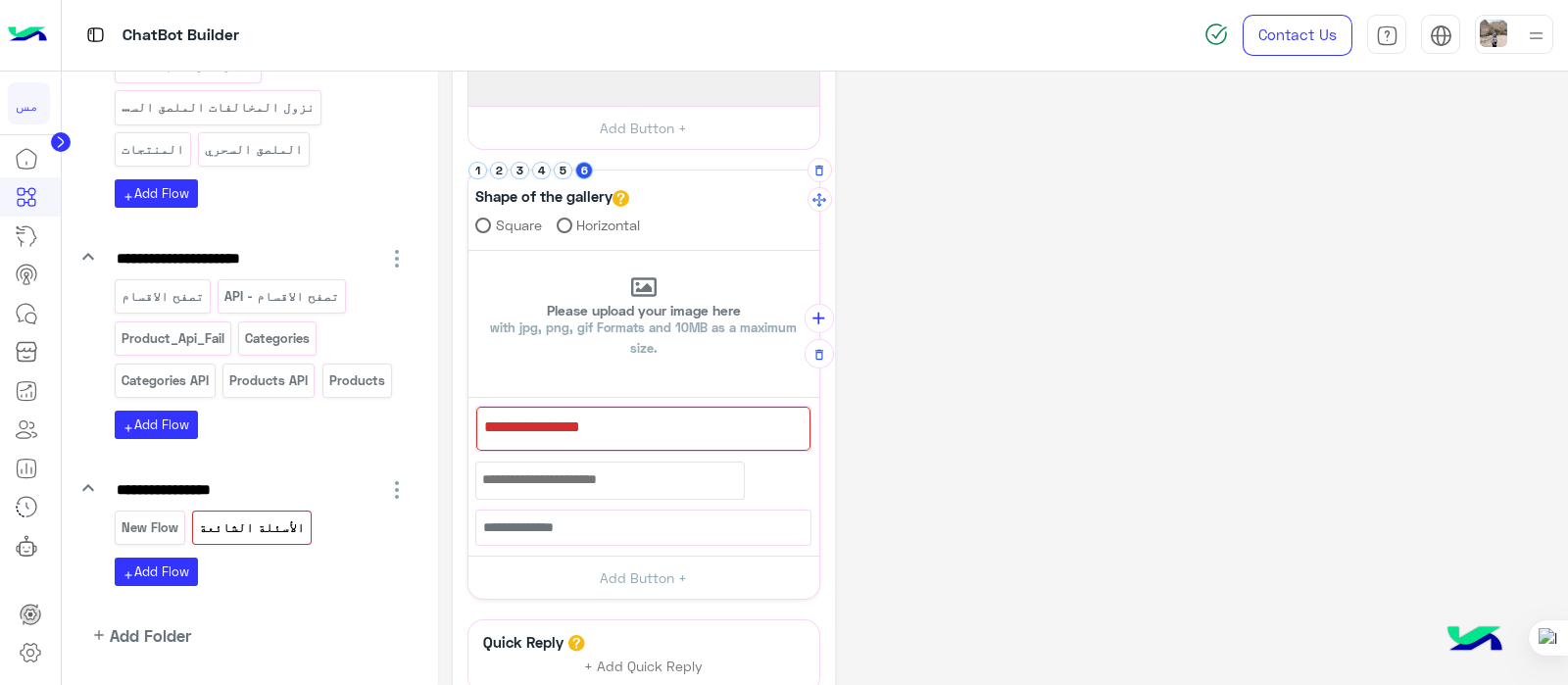click at bounding box center [643, 428] 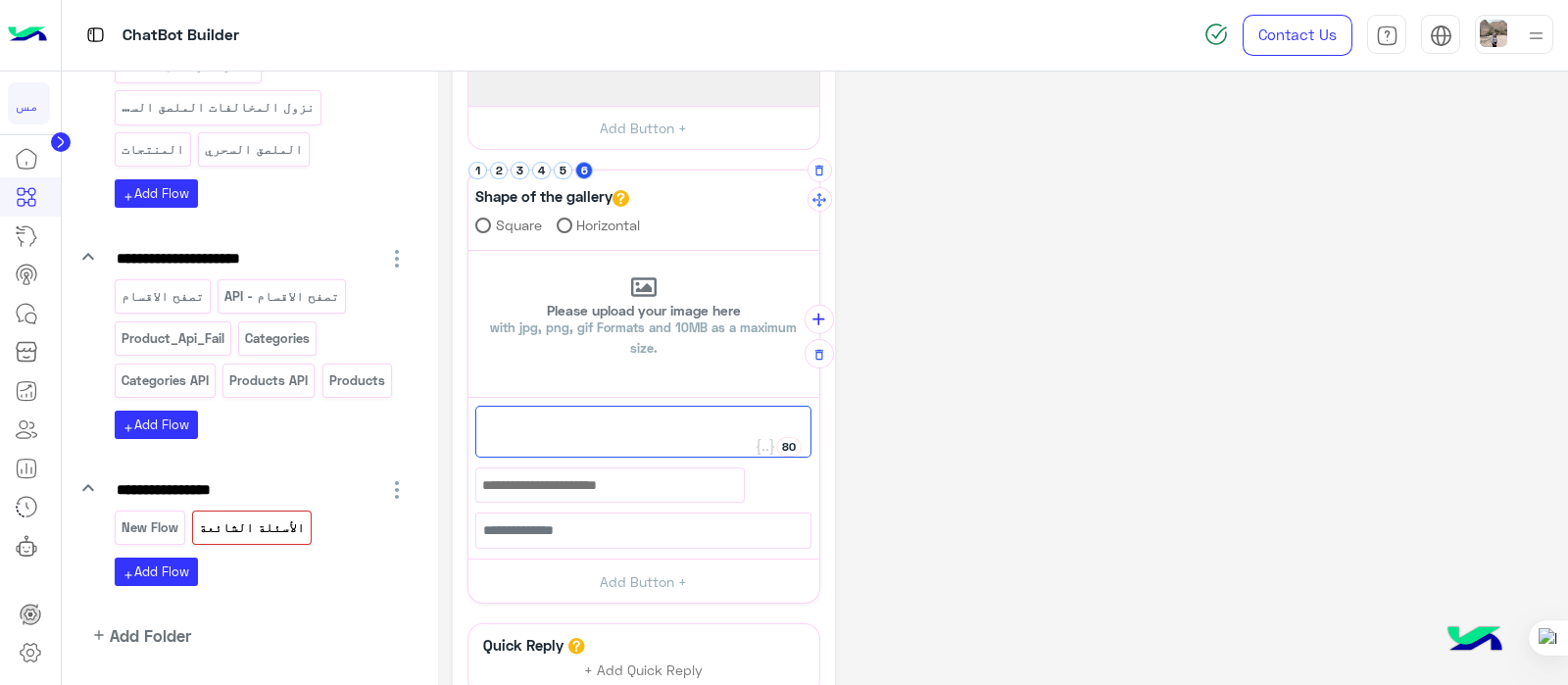 paste on "**********" 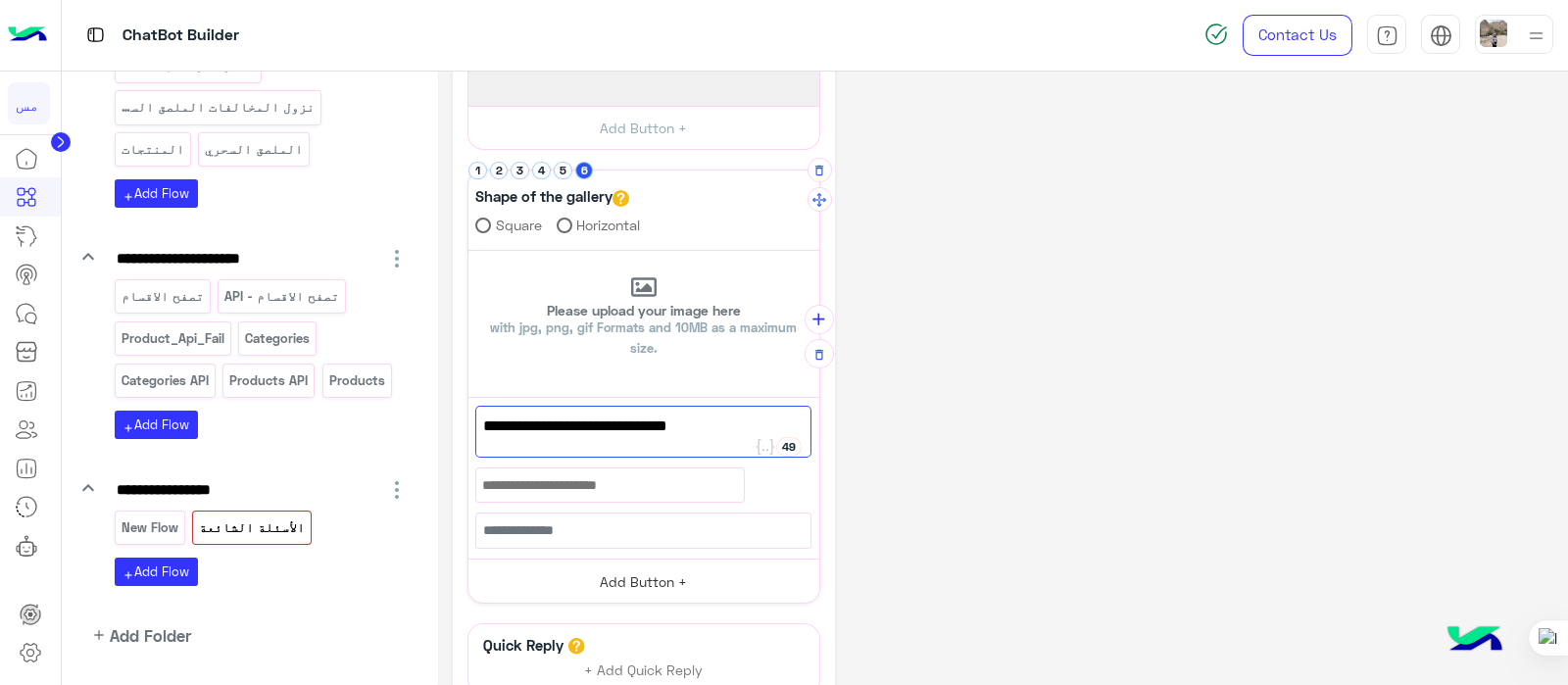 type on "**********" 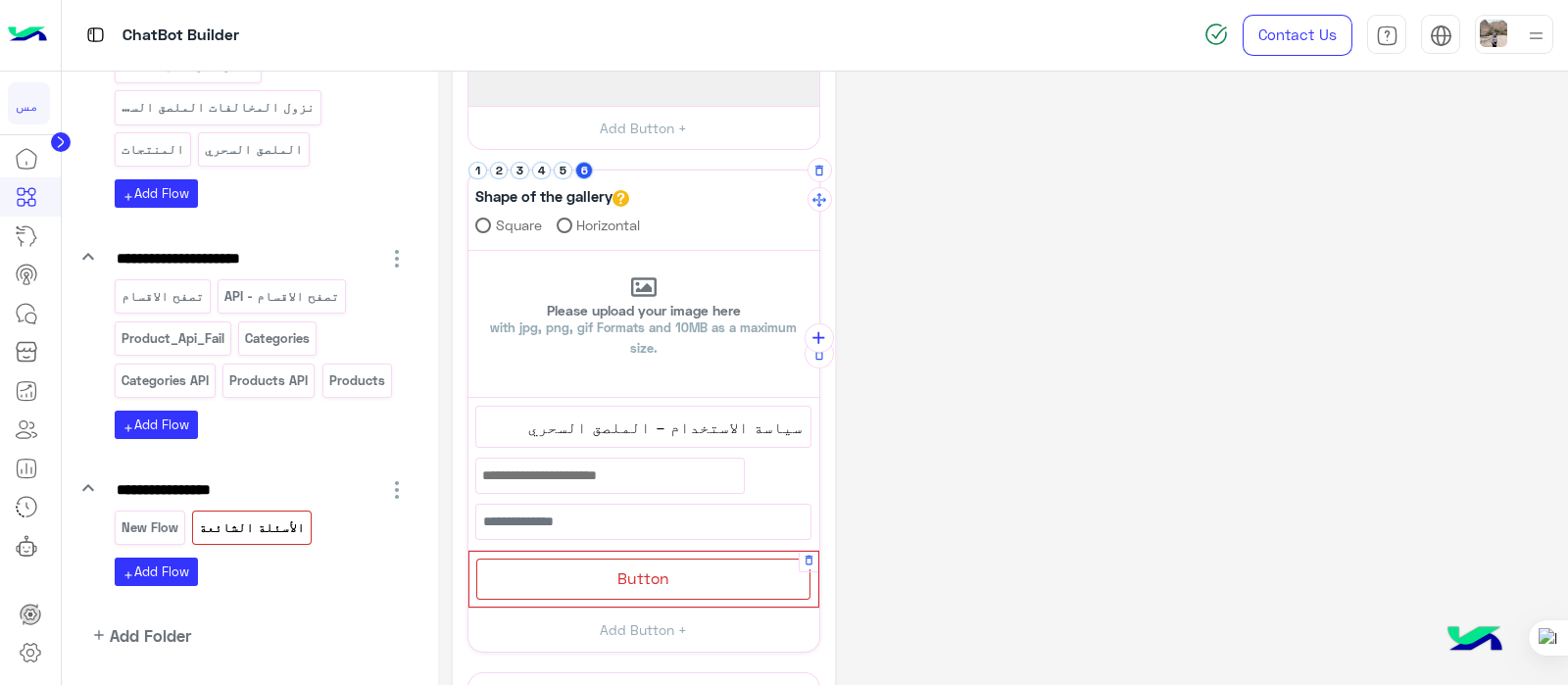 click on "Button" at bounding box center (643, 578) 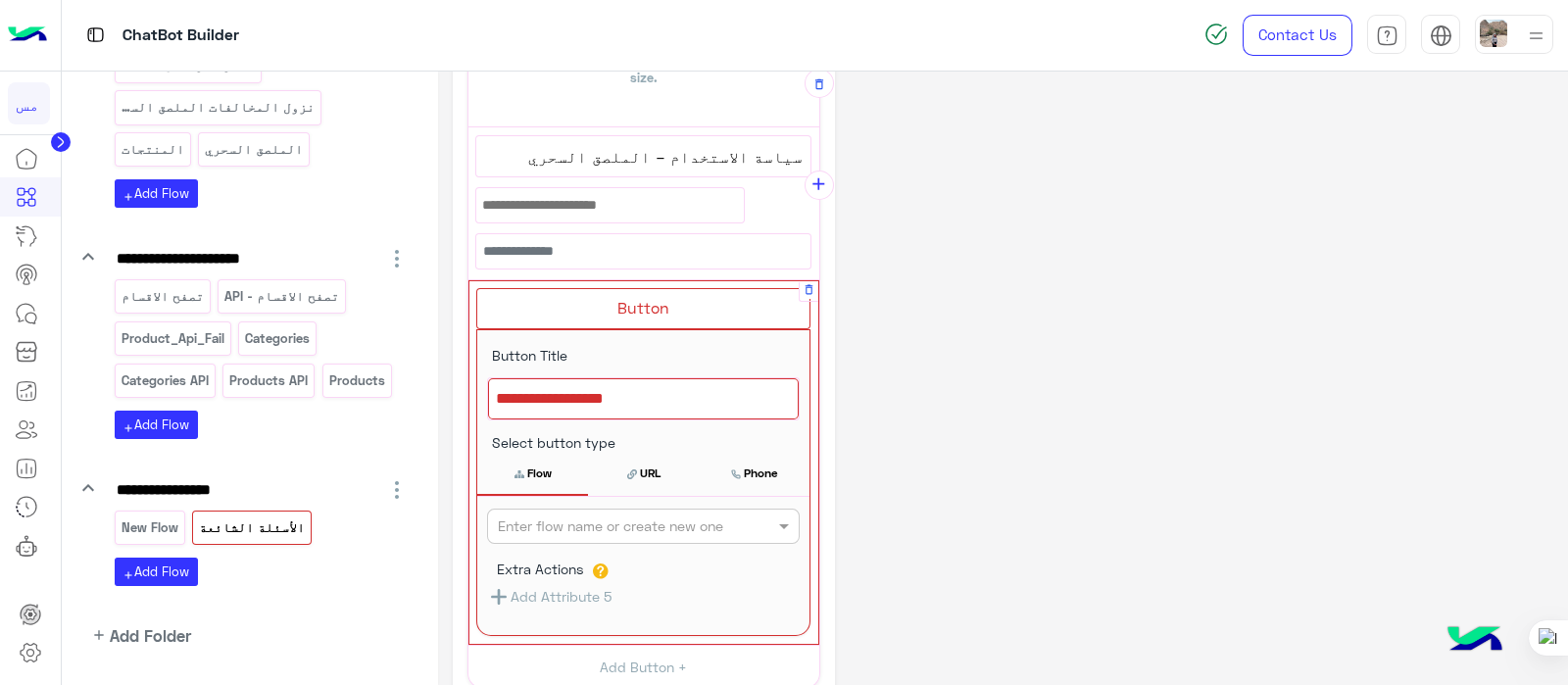 click at bounding box center [643, 399] 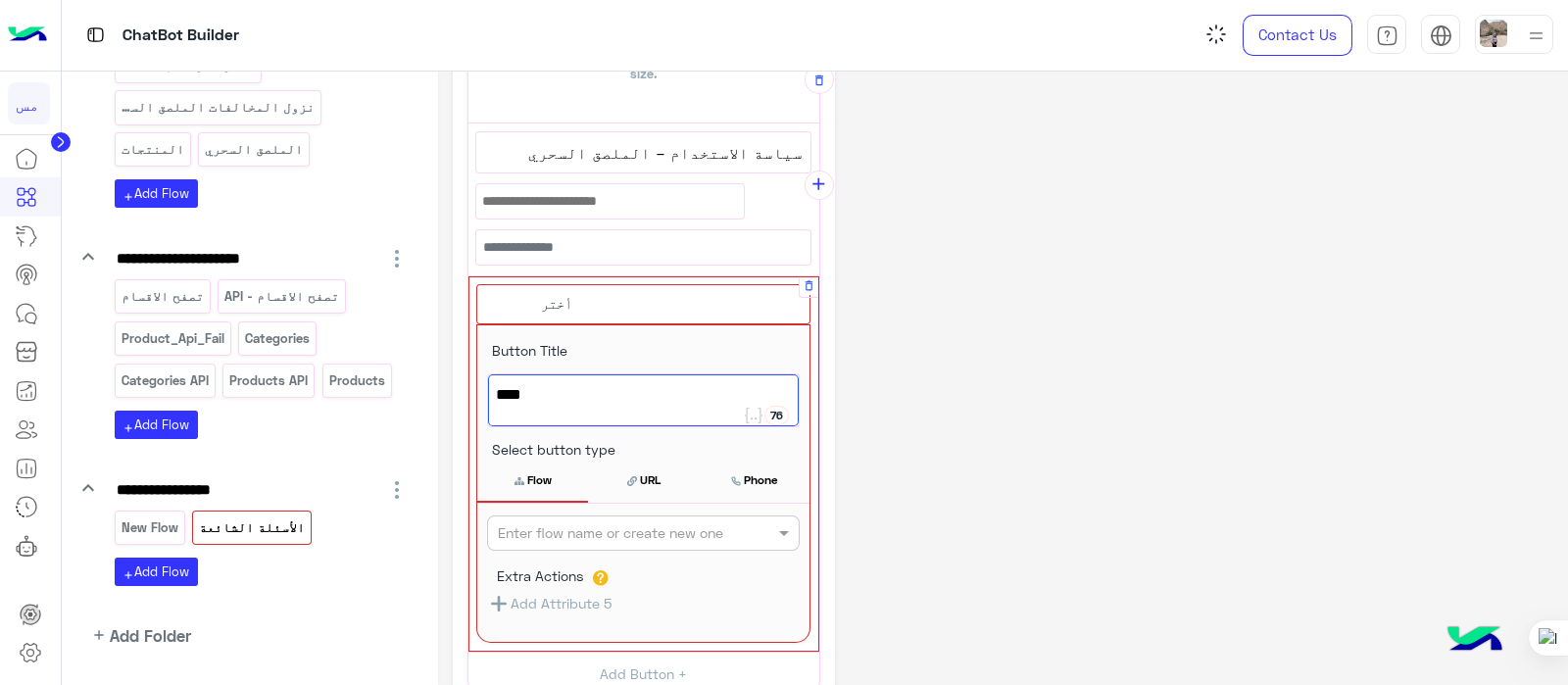 scroll, scrollTop: 473, scrollLeft: 0, axis: vertical 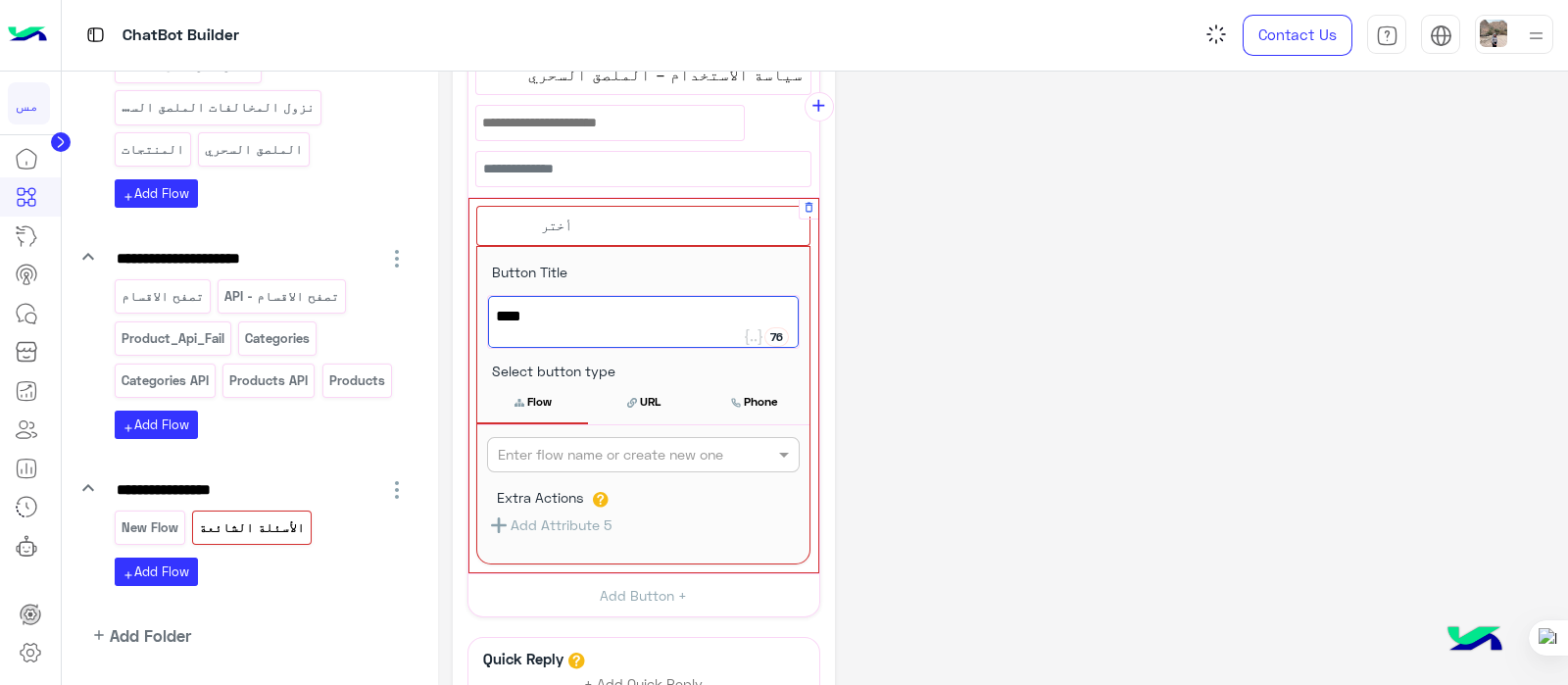 type on "****" 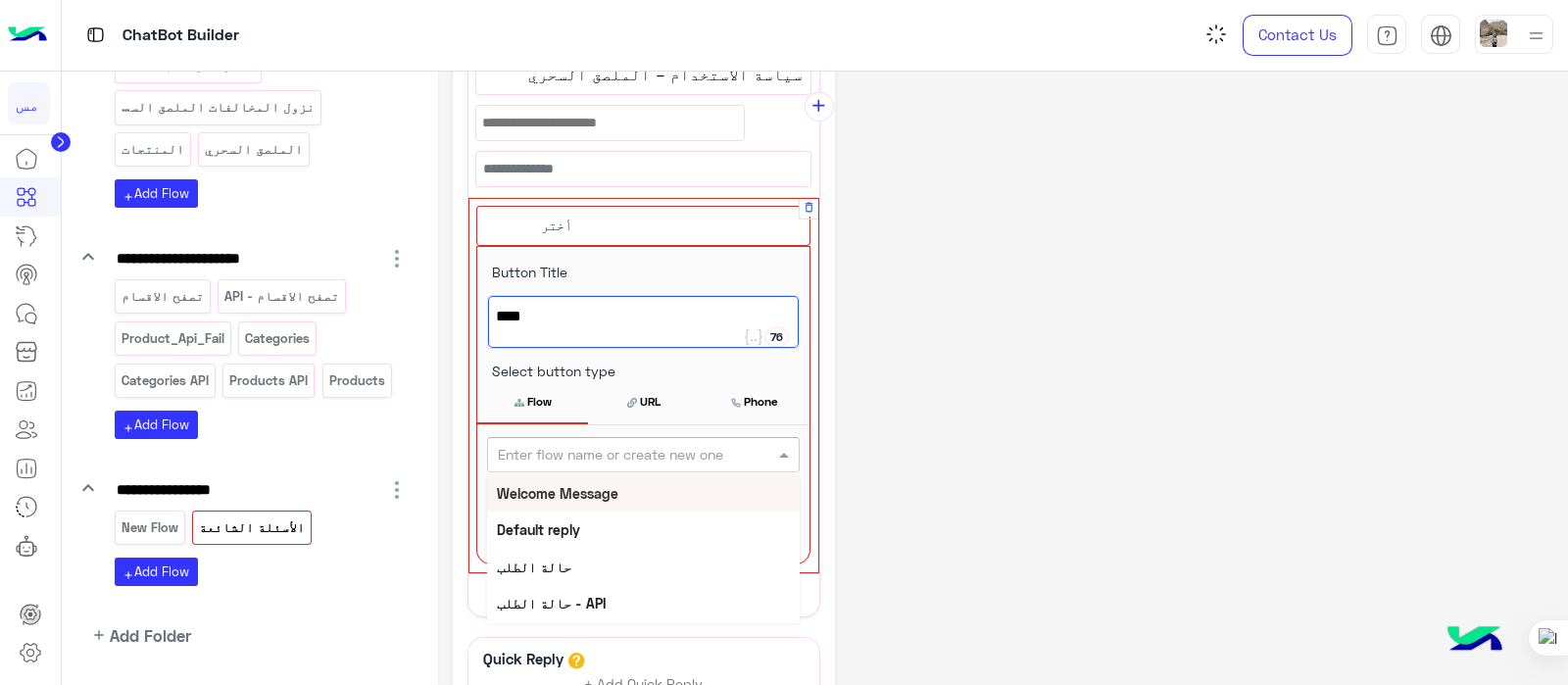 click on "Enter flow name or create new one" at bounding box center [643, 455] 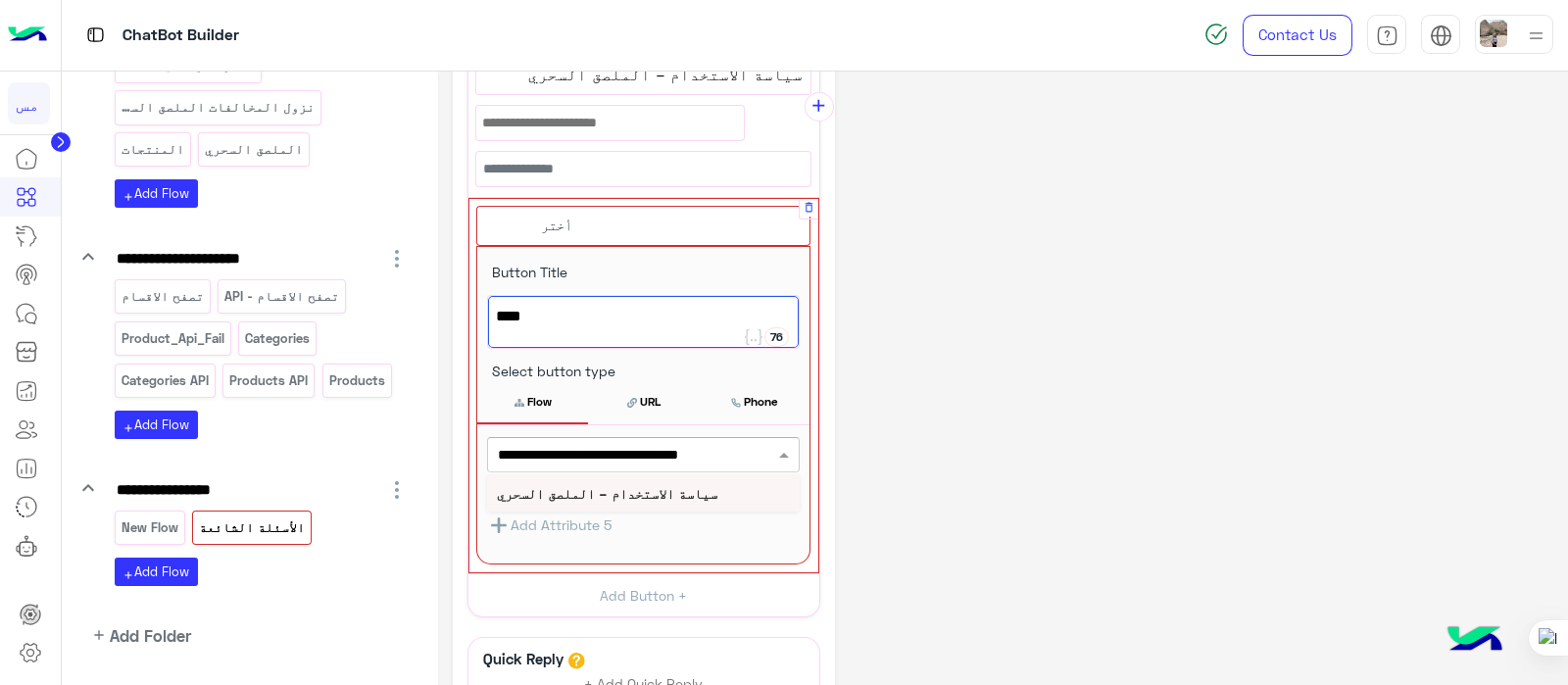 click on "سياسة الاستخدام – الملصق السحري" at bounding box center [607, 493] 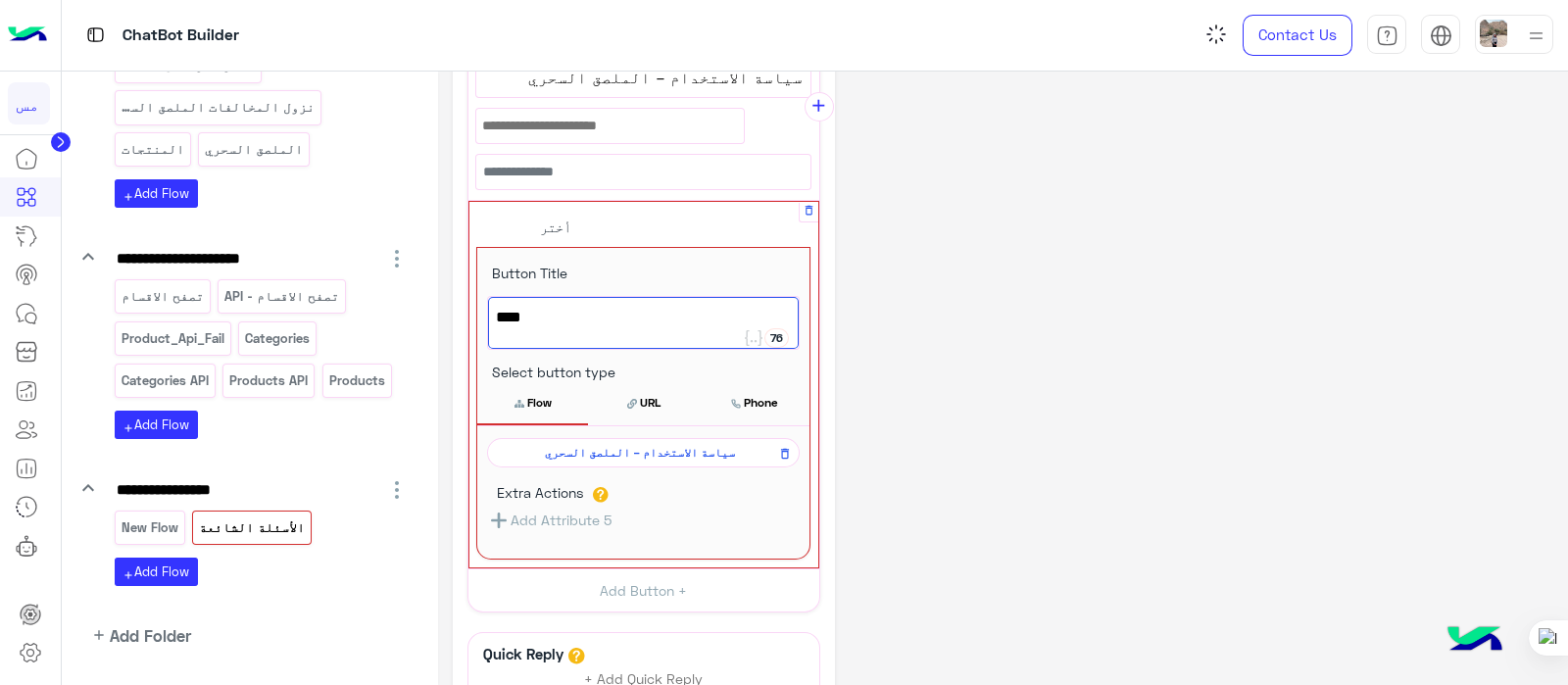 click 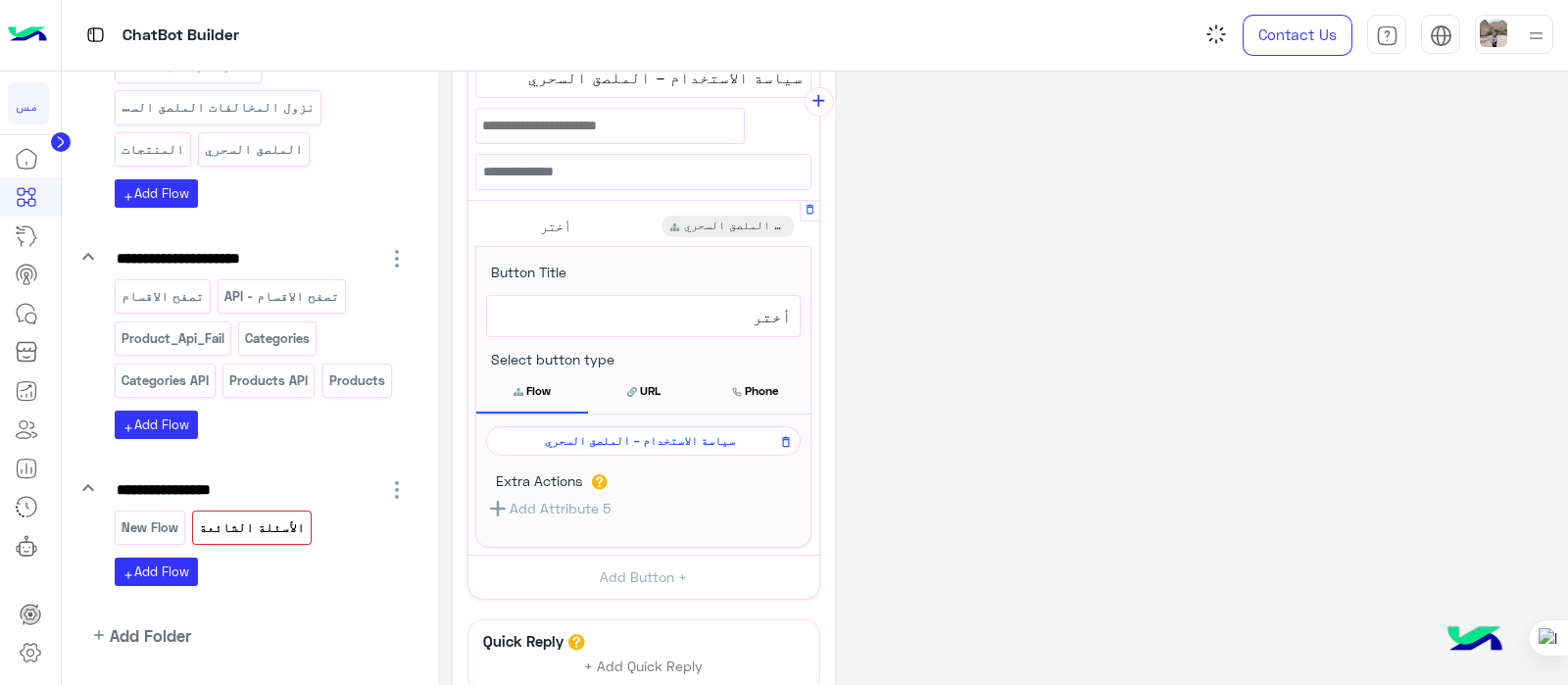 scroll, scrollTop: 465, scrollLeft: 0, axis: vertical 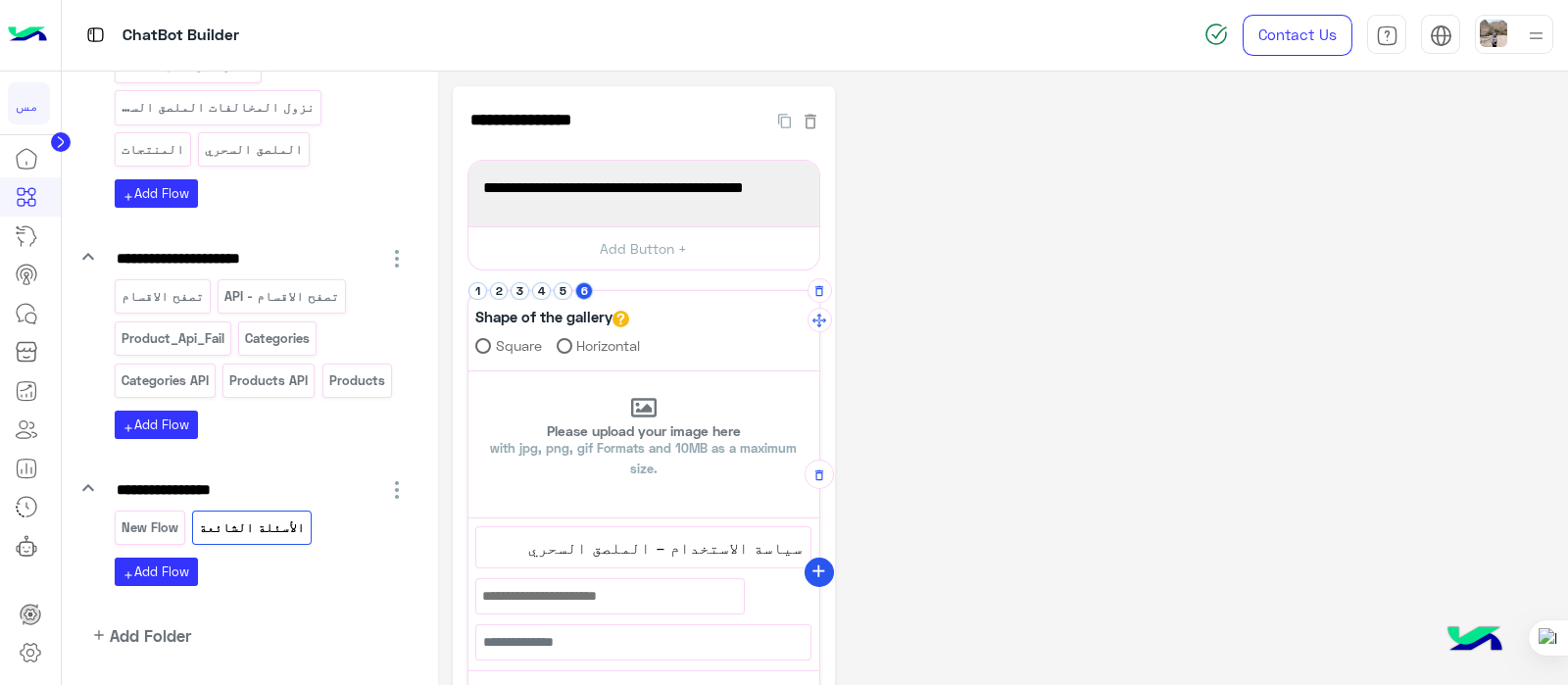 click on "add" at bounding box center [818, 571] 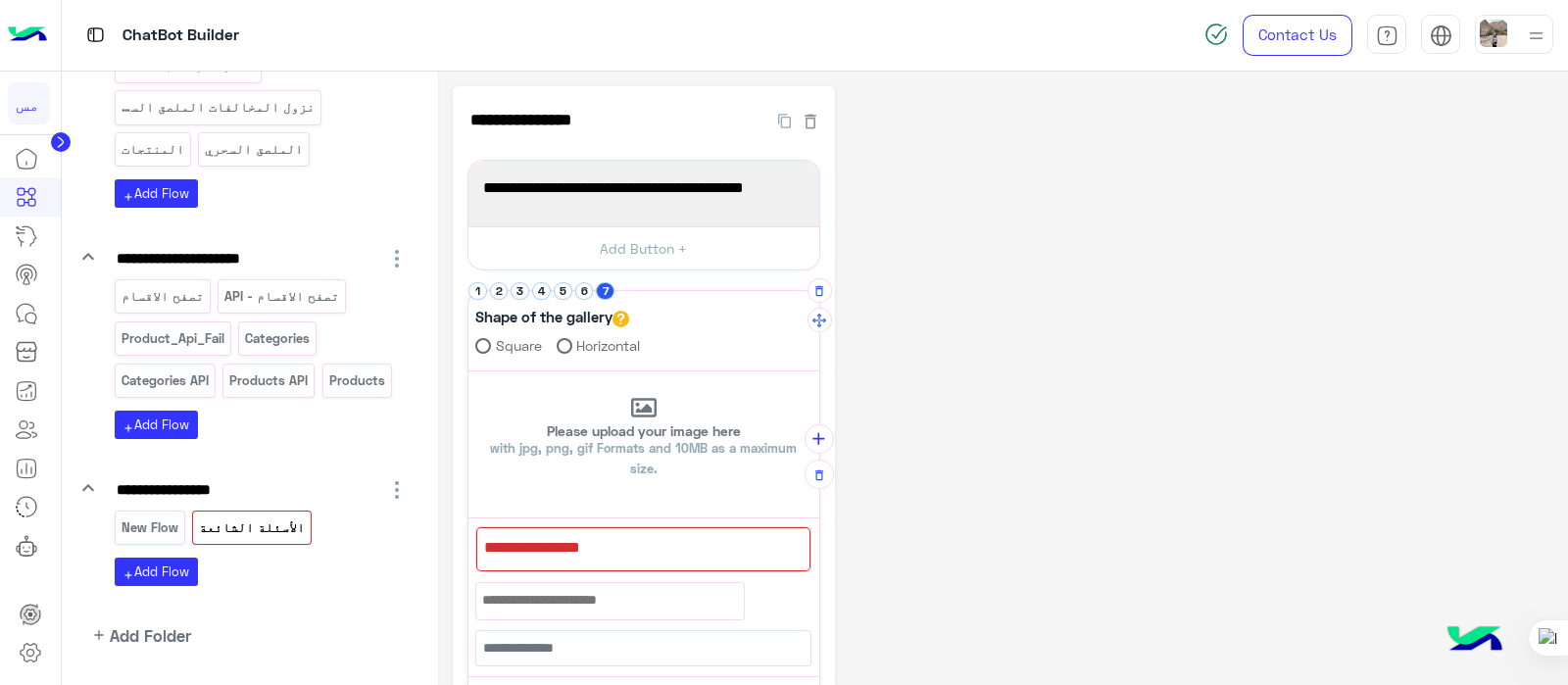 click at bounding box center [643, 549] 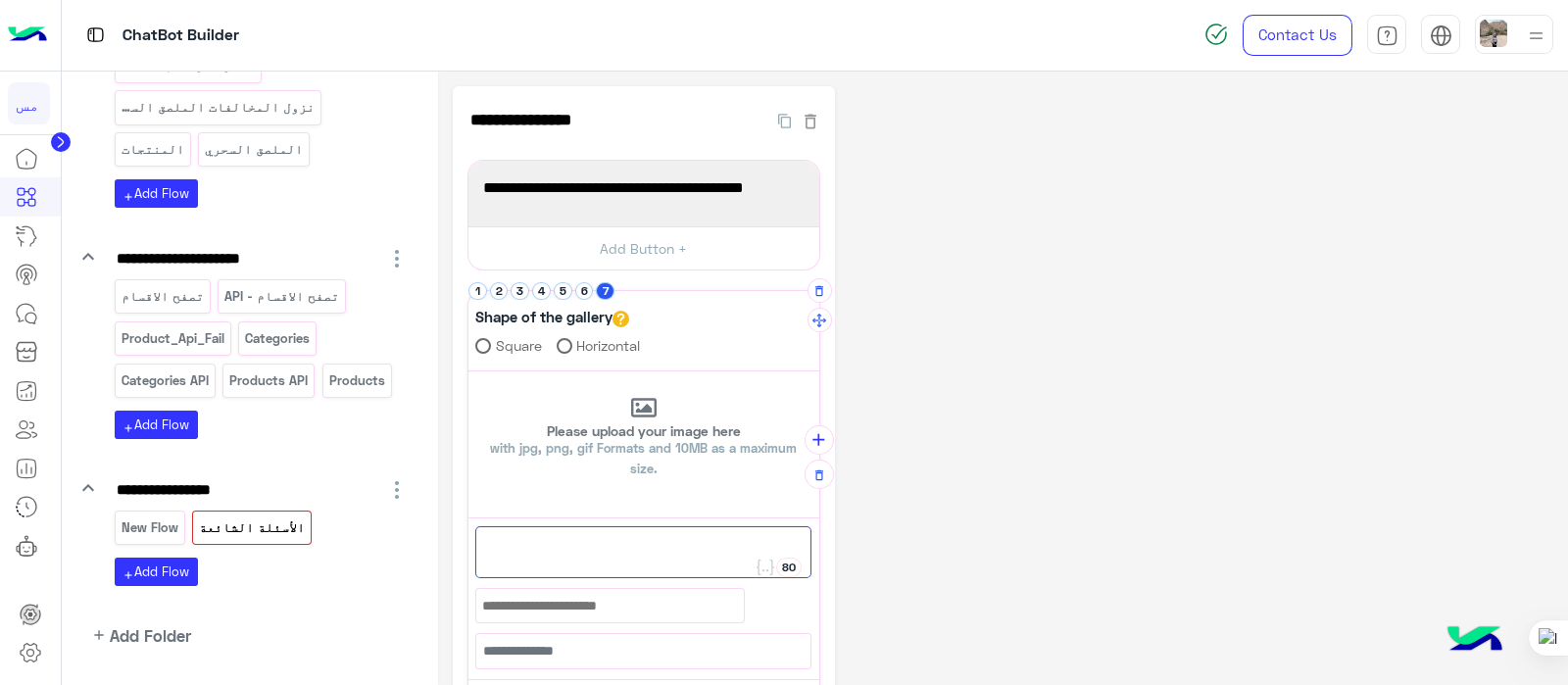 paste on "**********" 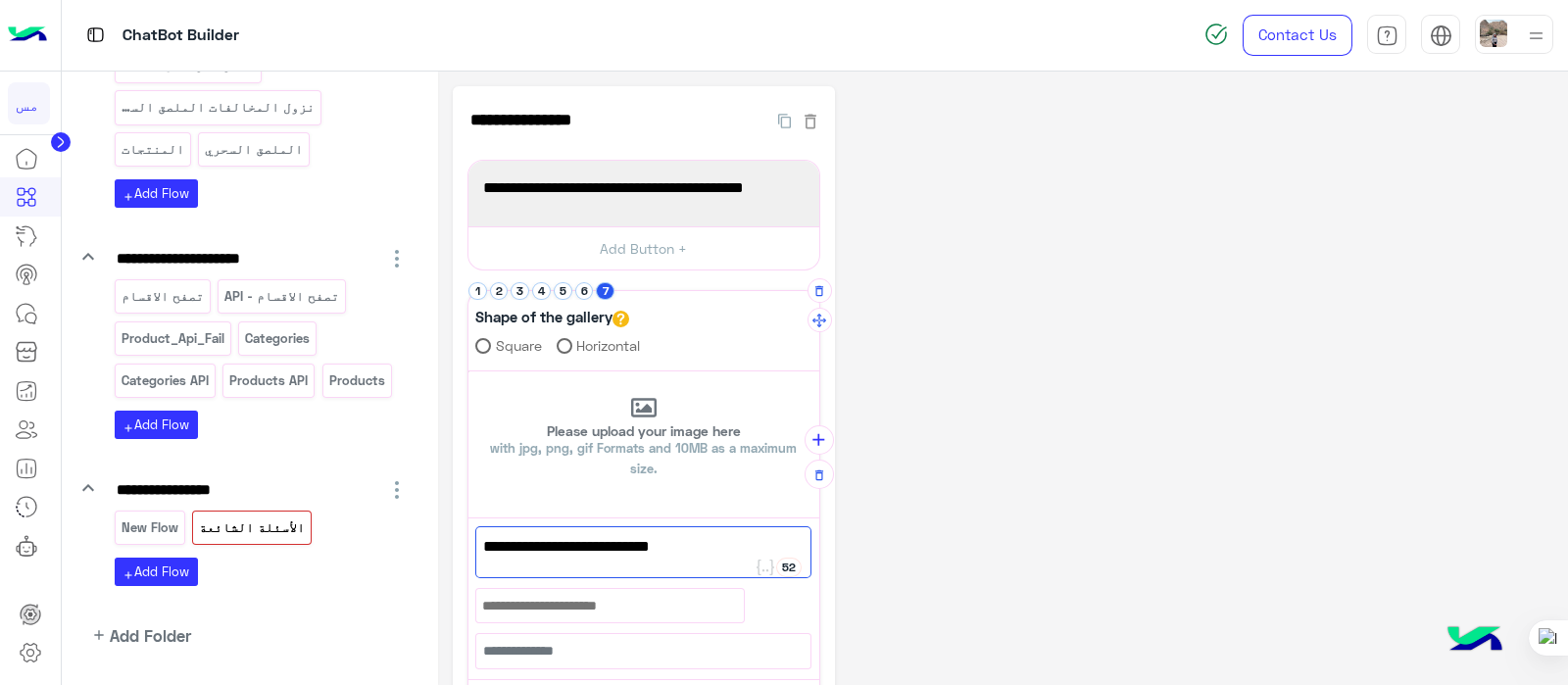 scroll, scrollTop: 318, scrollLeft: 0, axis: vertical 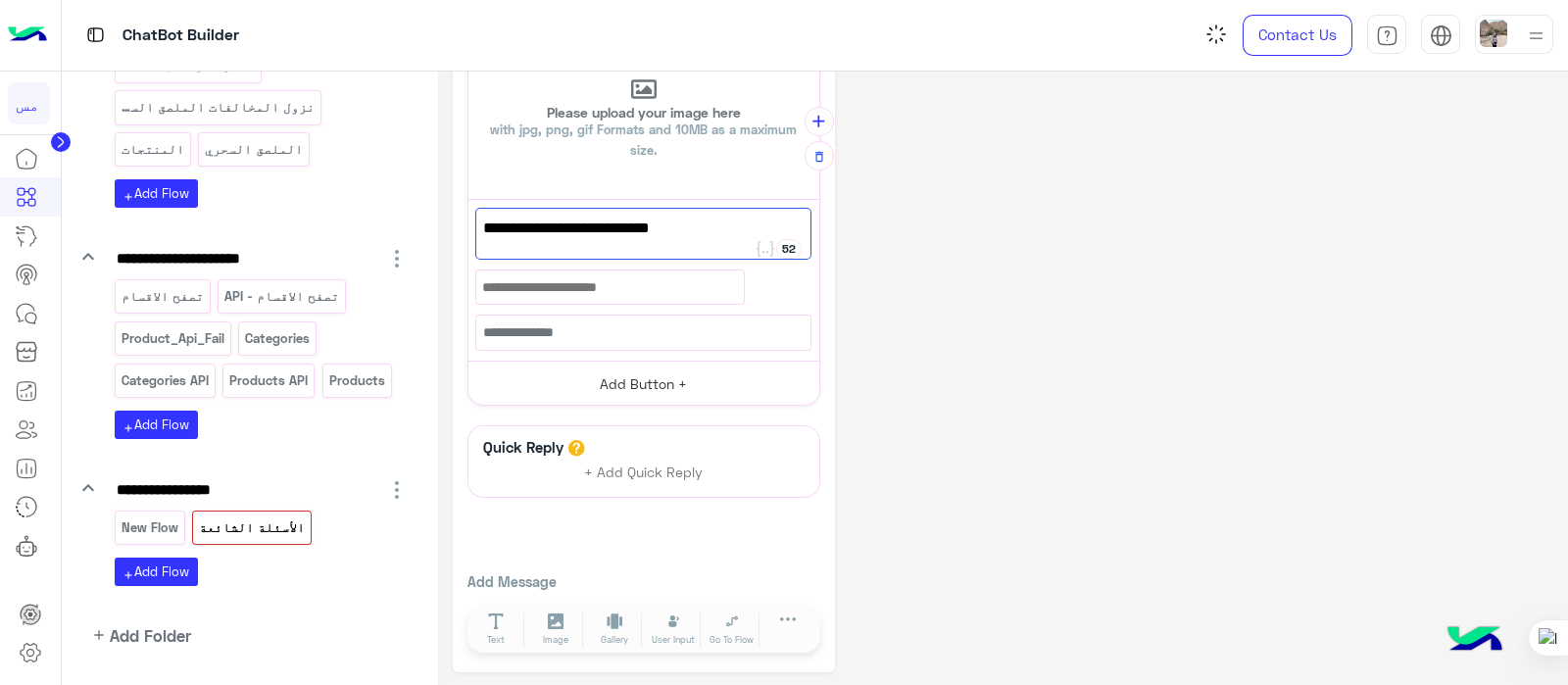 type on "**********" 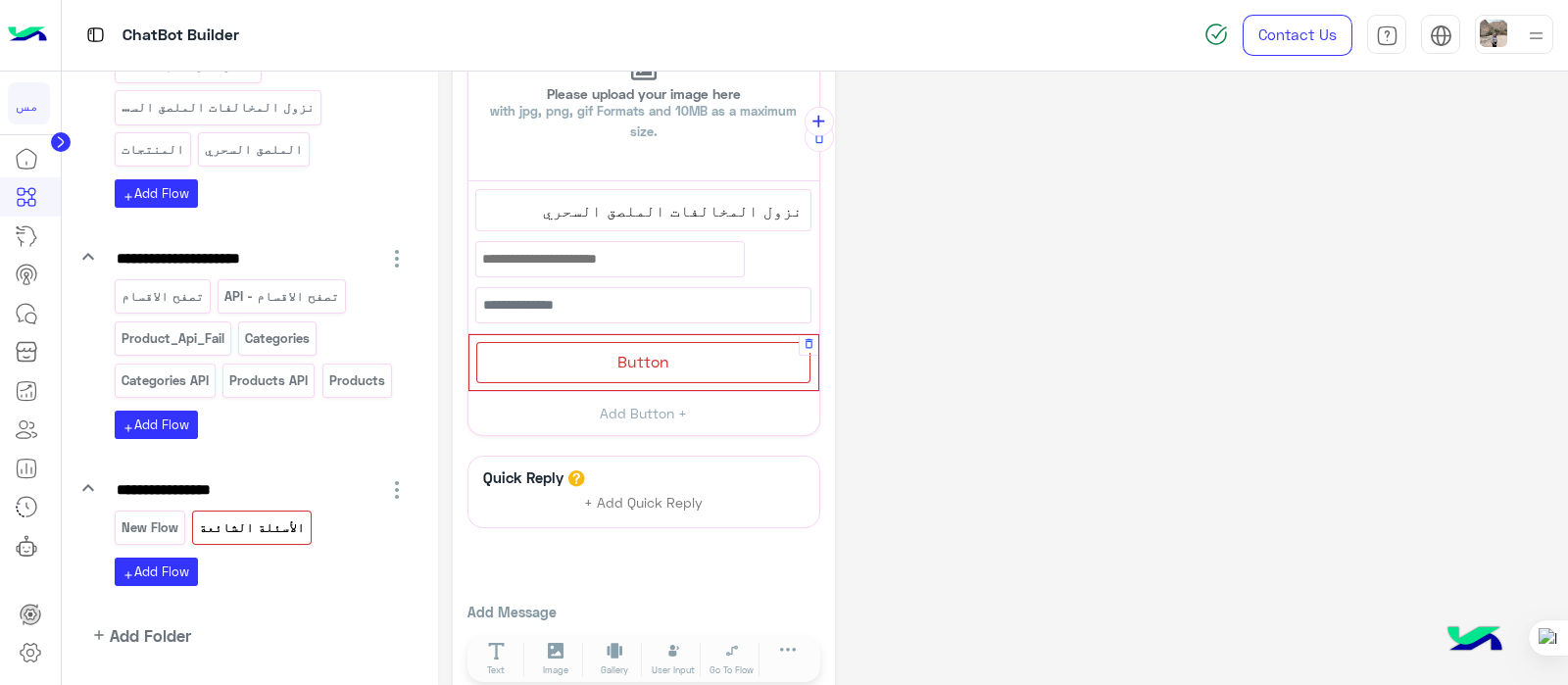 click on "Button" at bounding box center (643, 362) 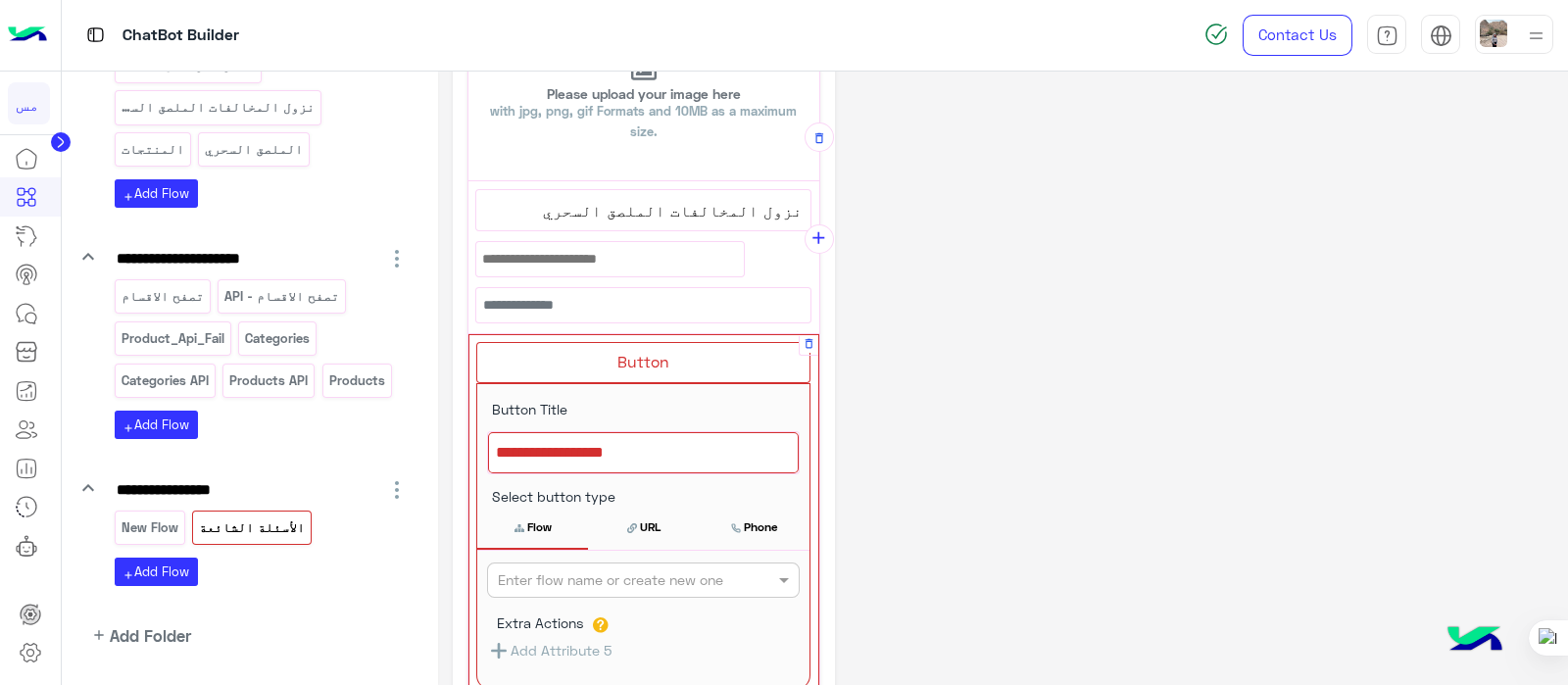 scroll, scrollTop: 453, scrollLeft: 0, axis: vertical 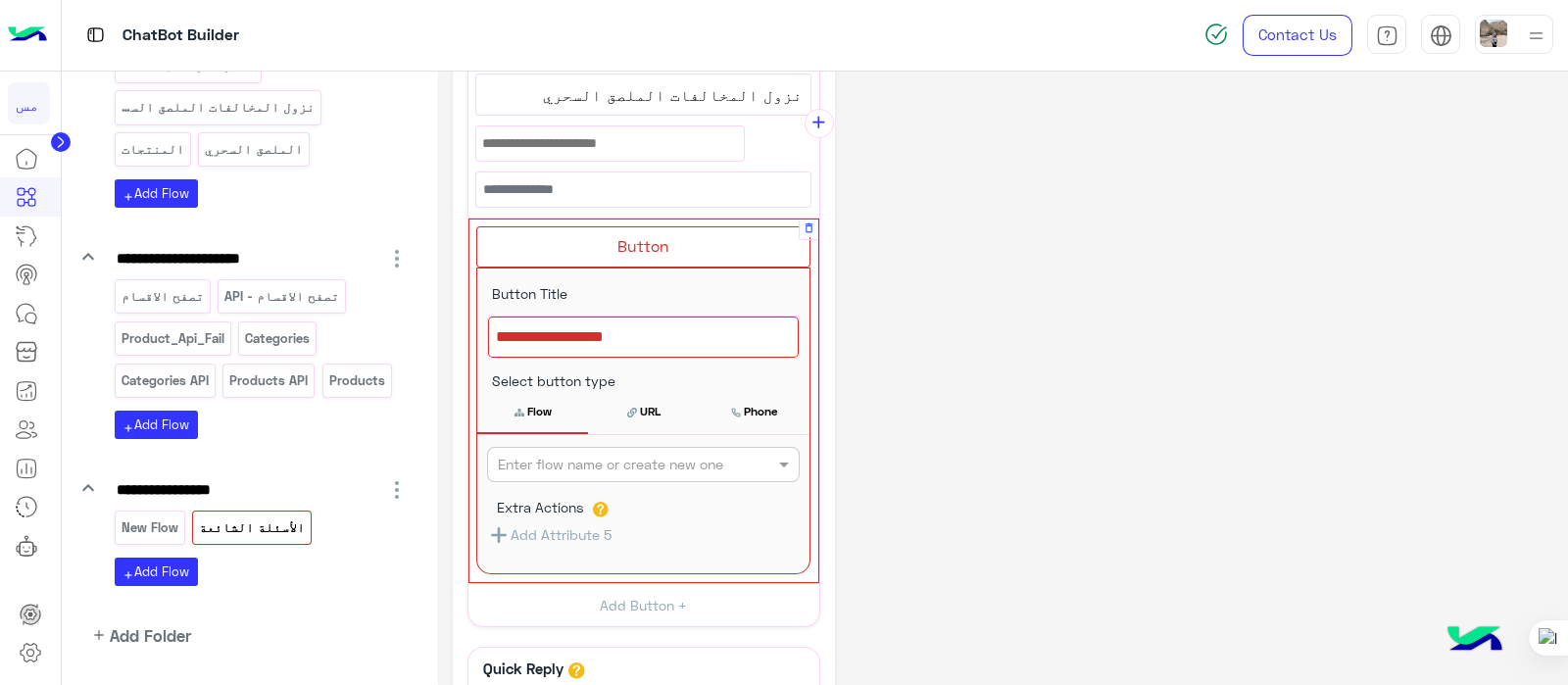 click at bounding box center [643, 337] 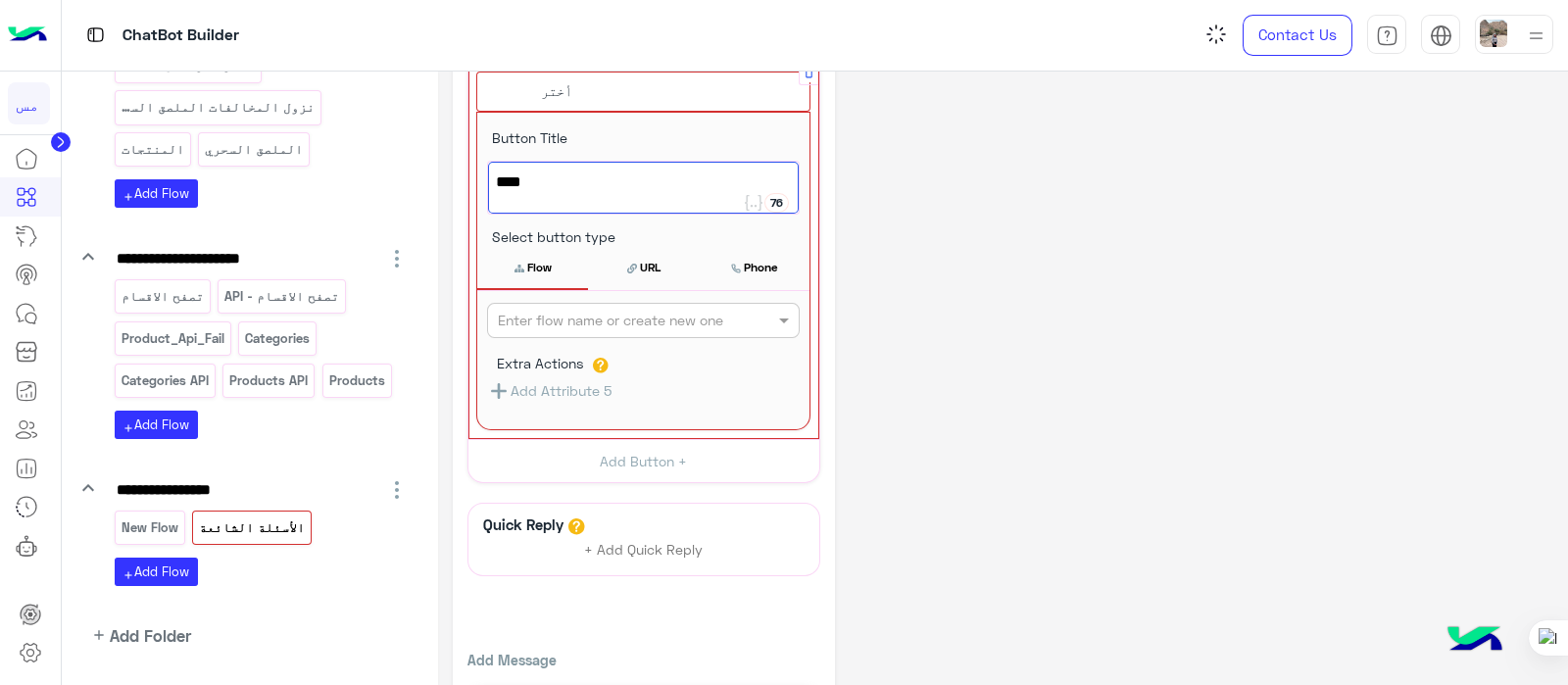 scroll, scrollTop: 609, scrollLeft: 0, axis: vertical 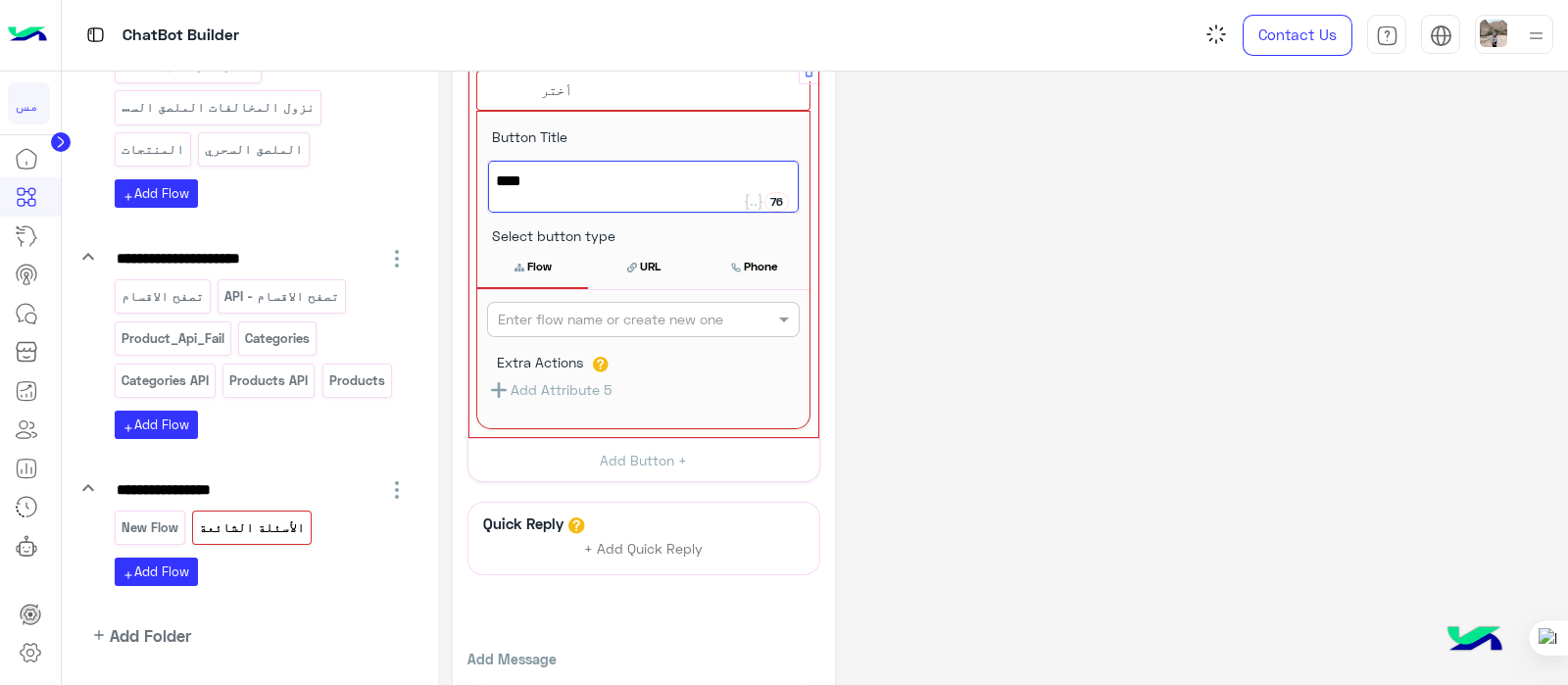 type on "****" 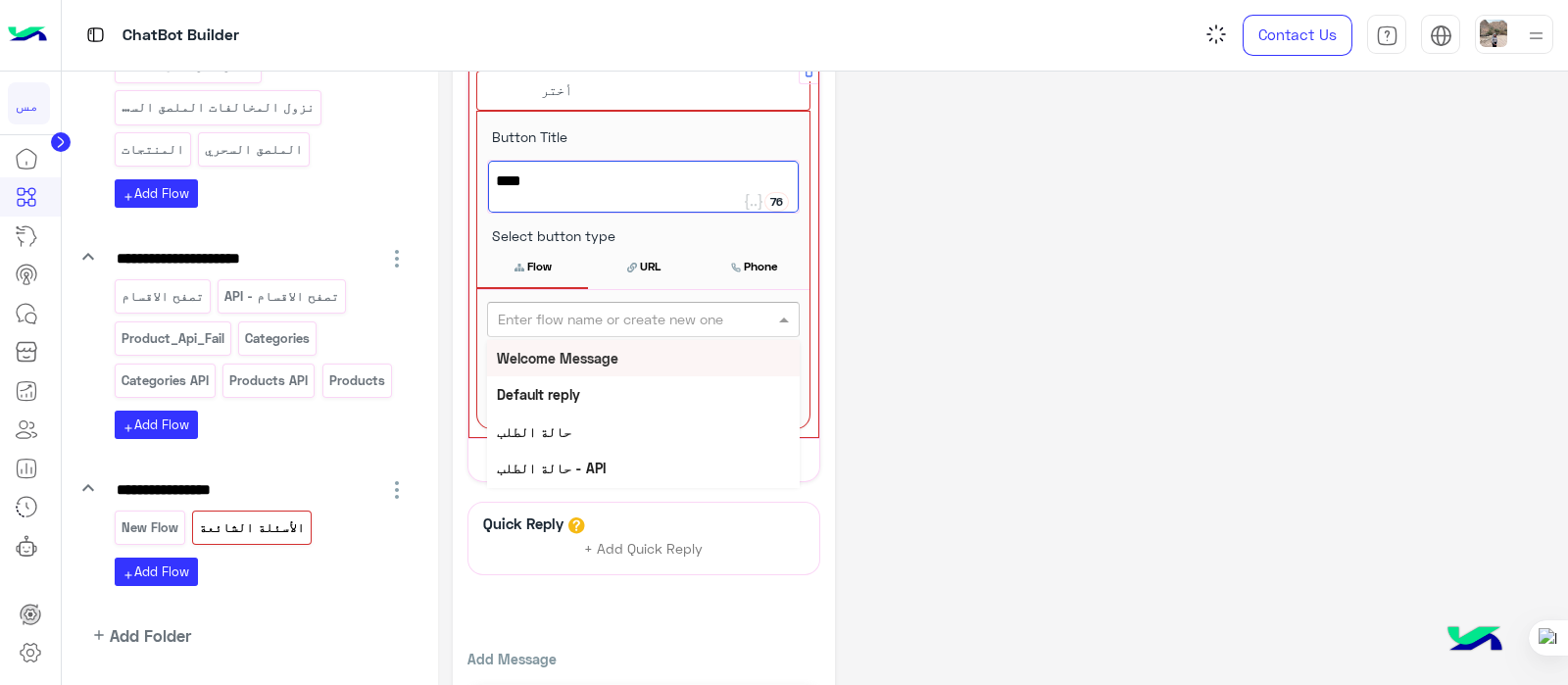 click at bounding box center [611, 319] 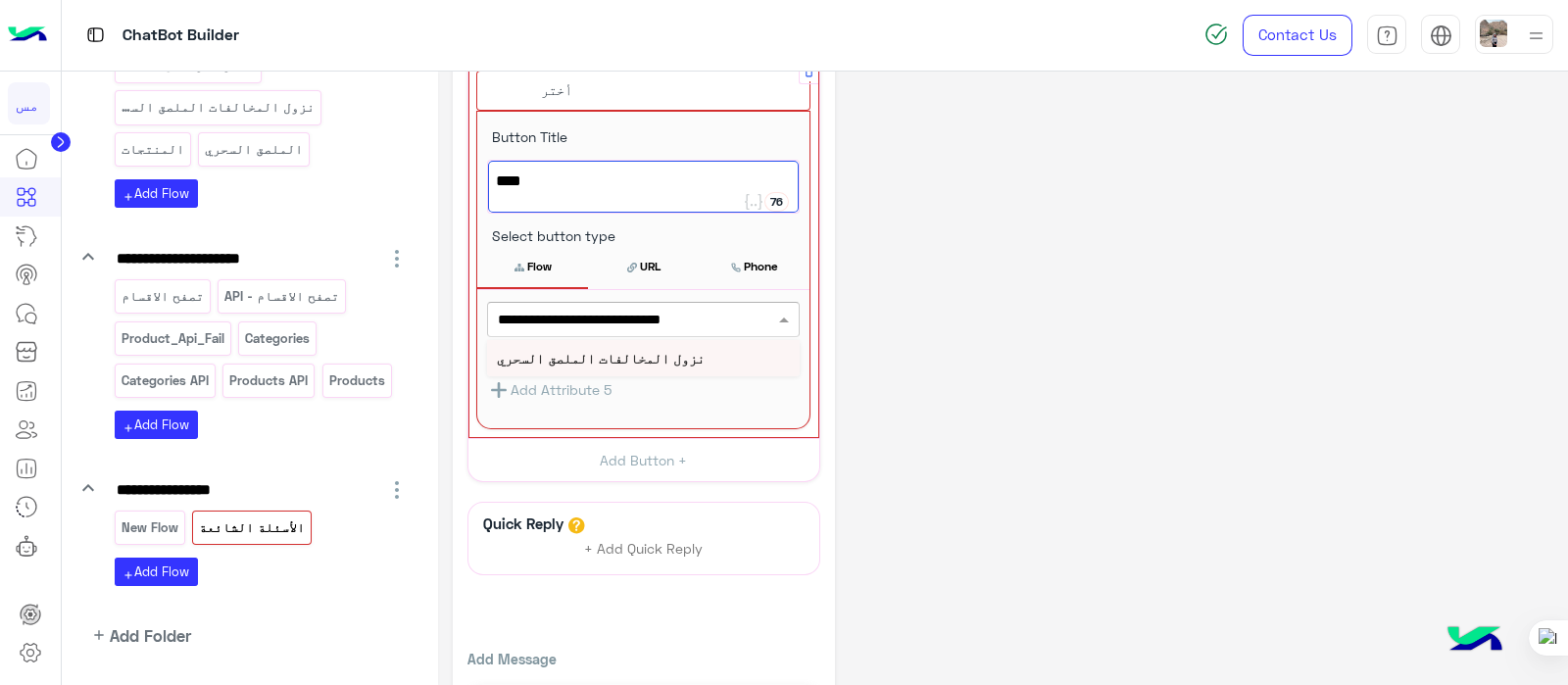 click on "نزول المخالفات الملصق السحري" at bounding box center (601, 358) 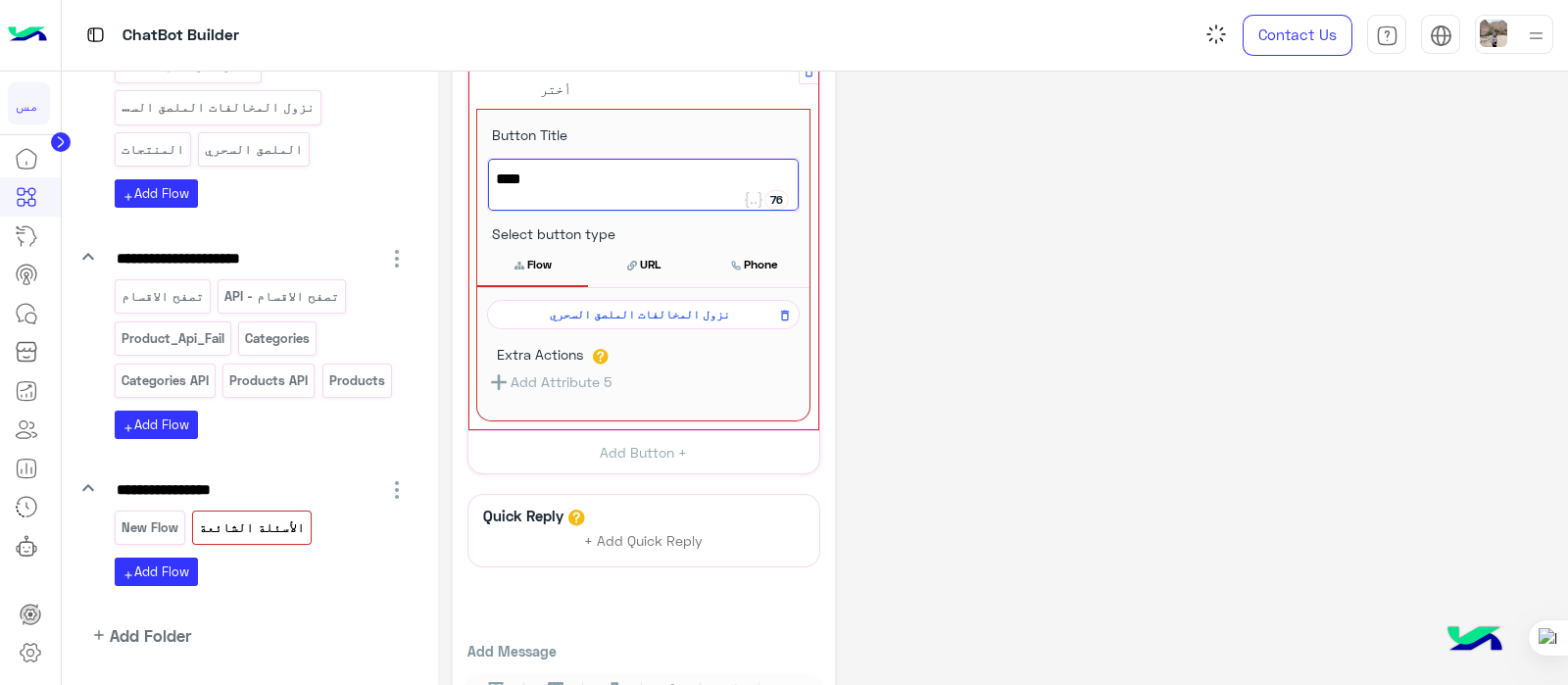 click 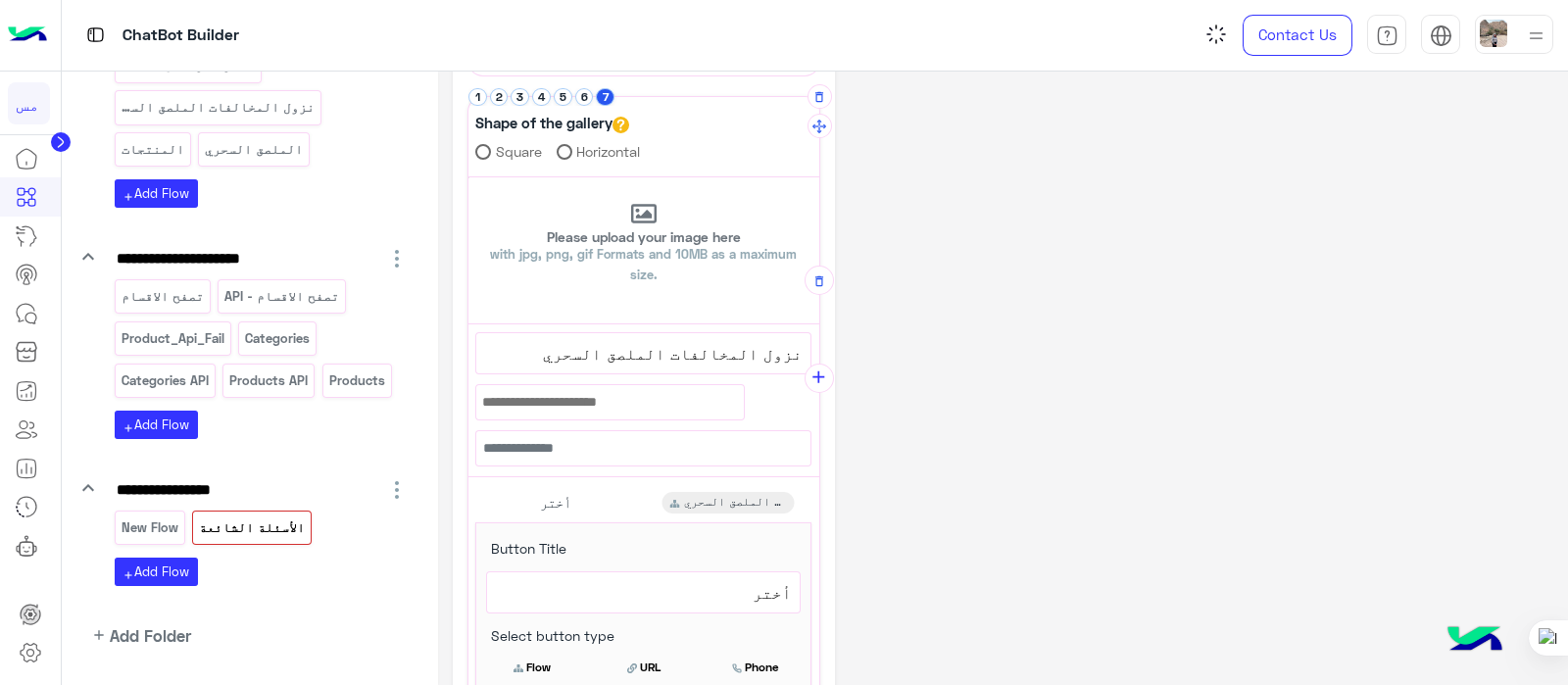 scroll, scrollTop: 192, scrollLeft: 0, axis: vertical 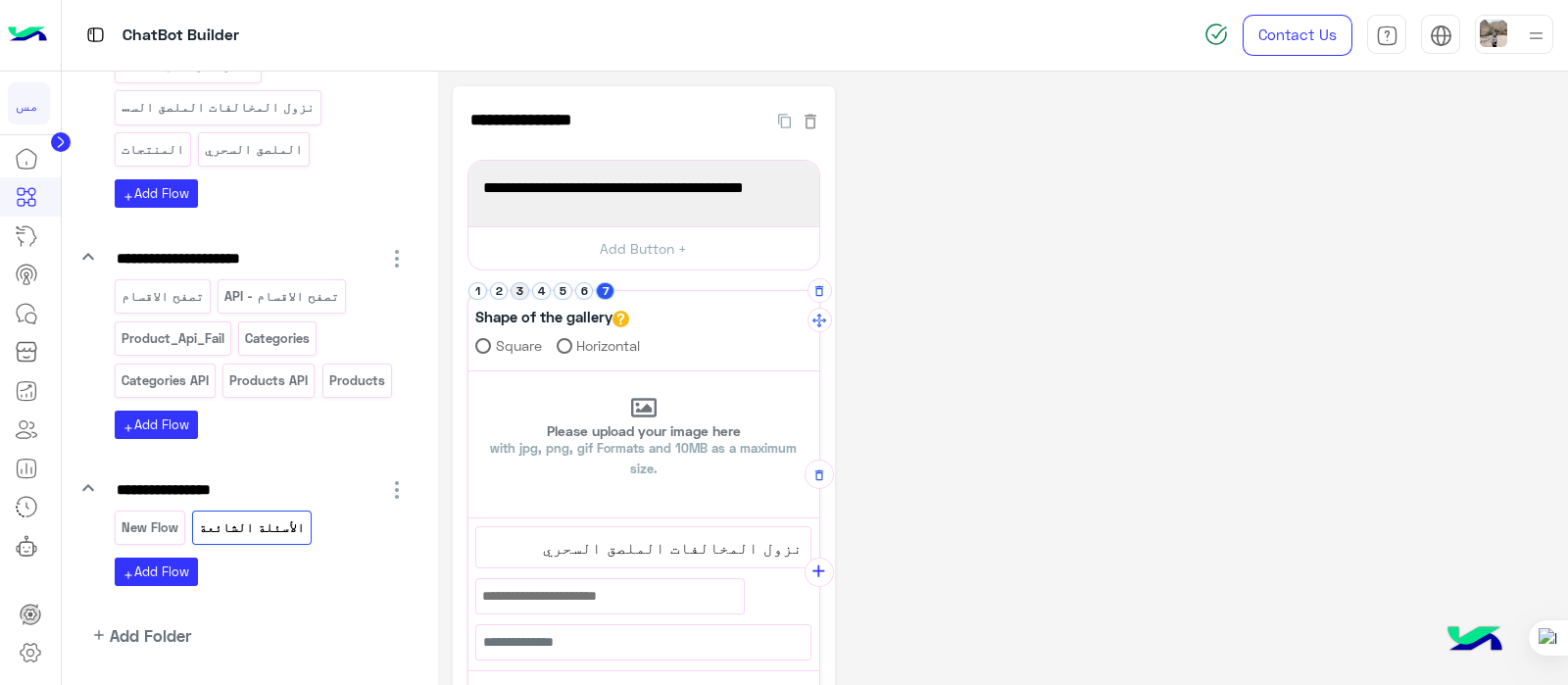 click on "3" at bounding box center [519, 291] 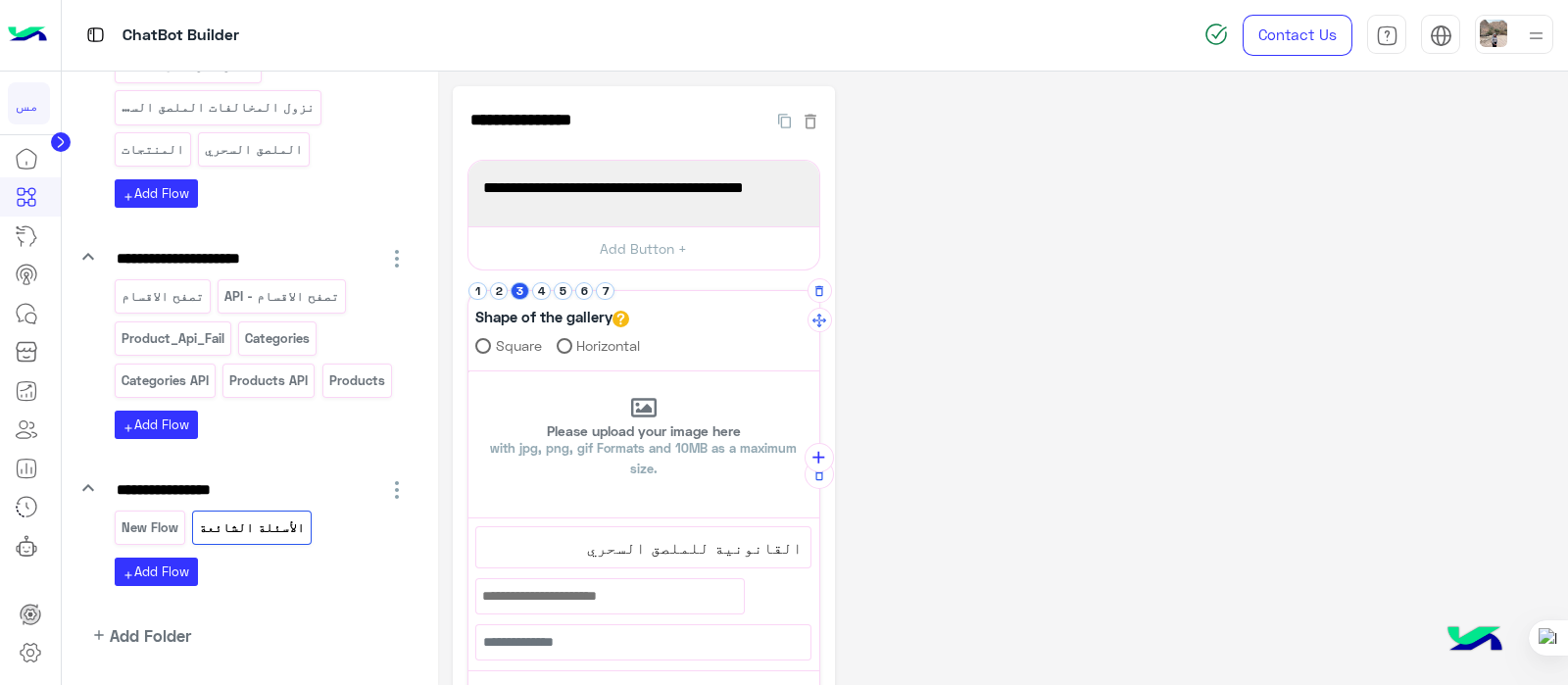 click on "Shape of the gallery" at bounding box center [552, 317] 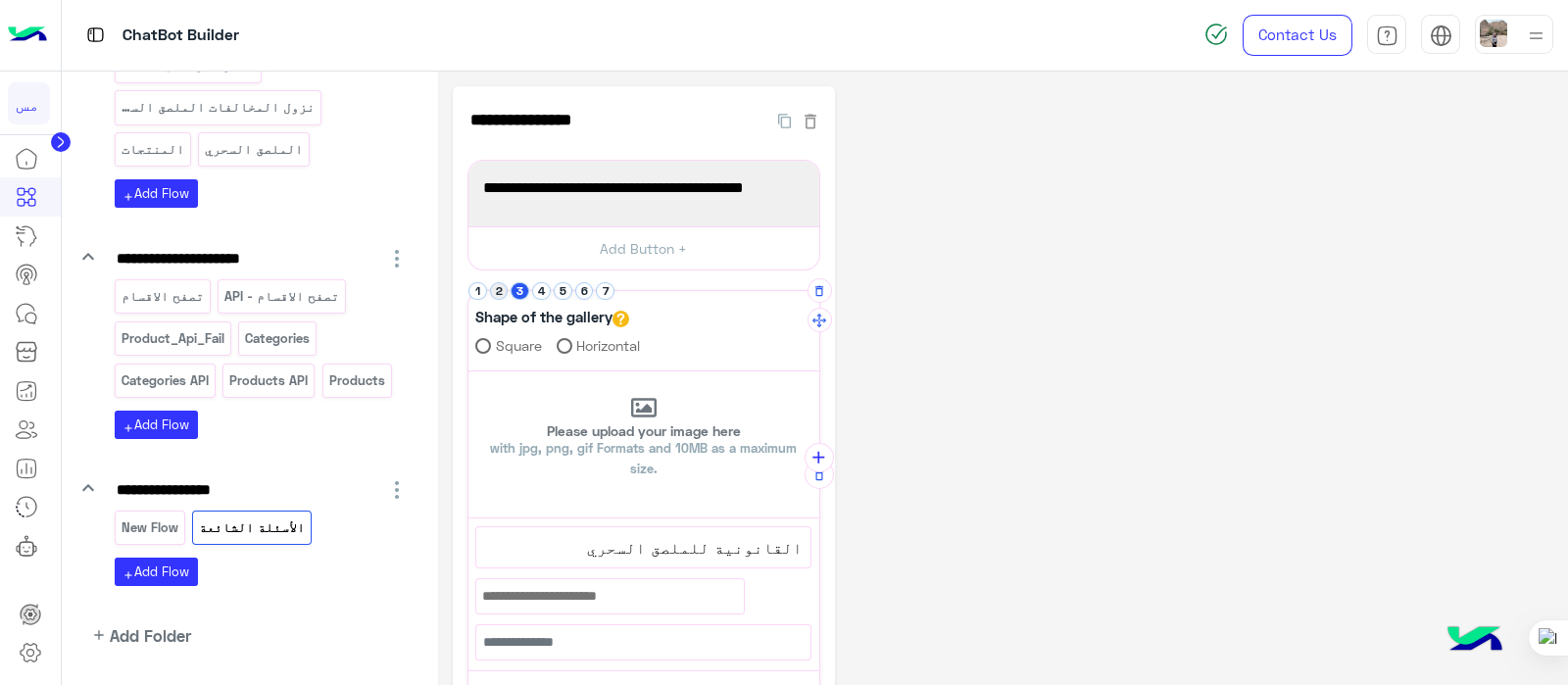 click on "2" at bounding box center (499, 291) 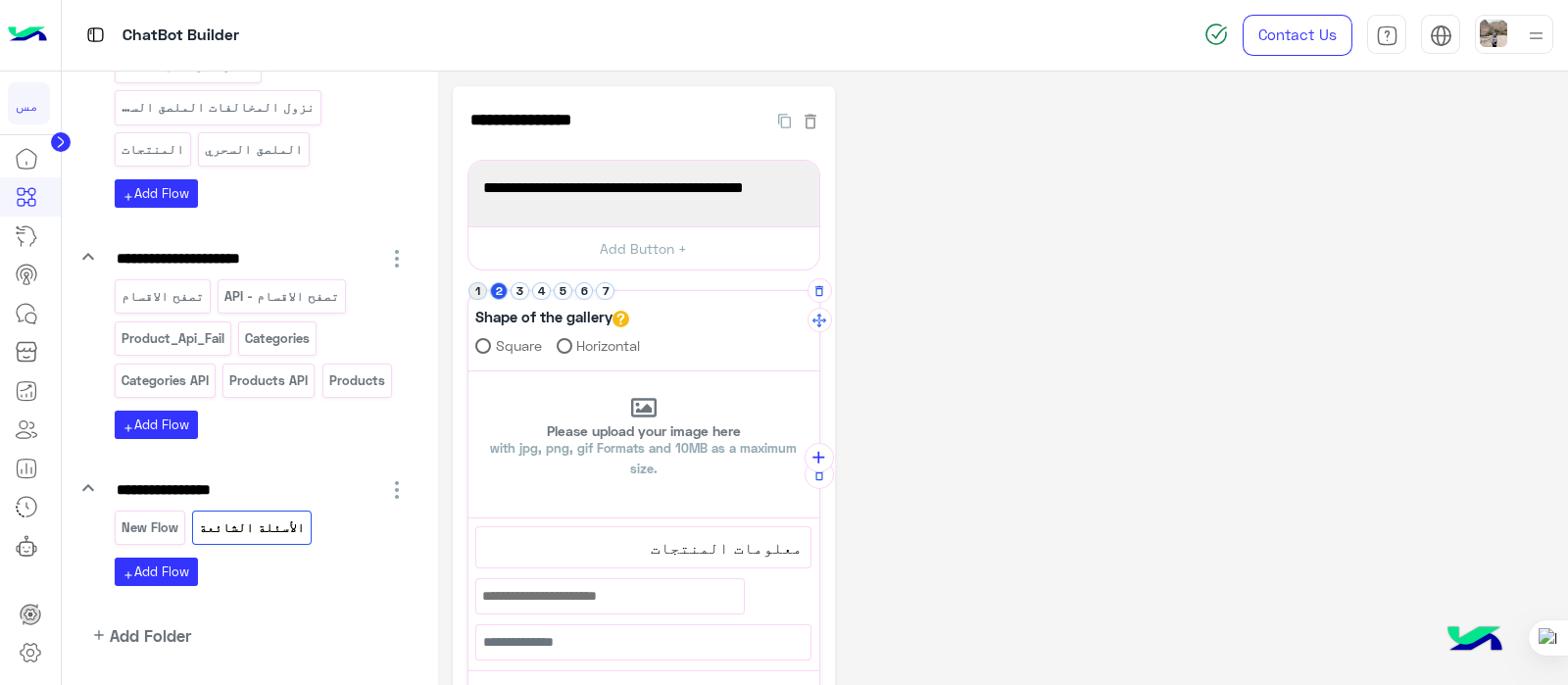 click on "1" at bounding box center [477, 291] 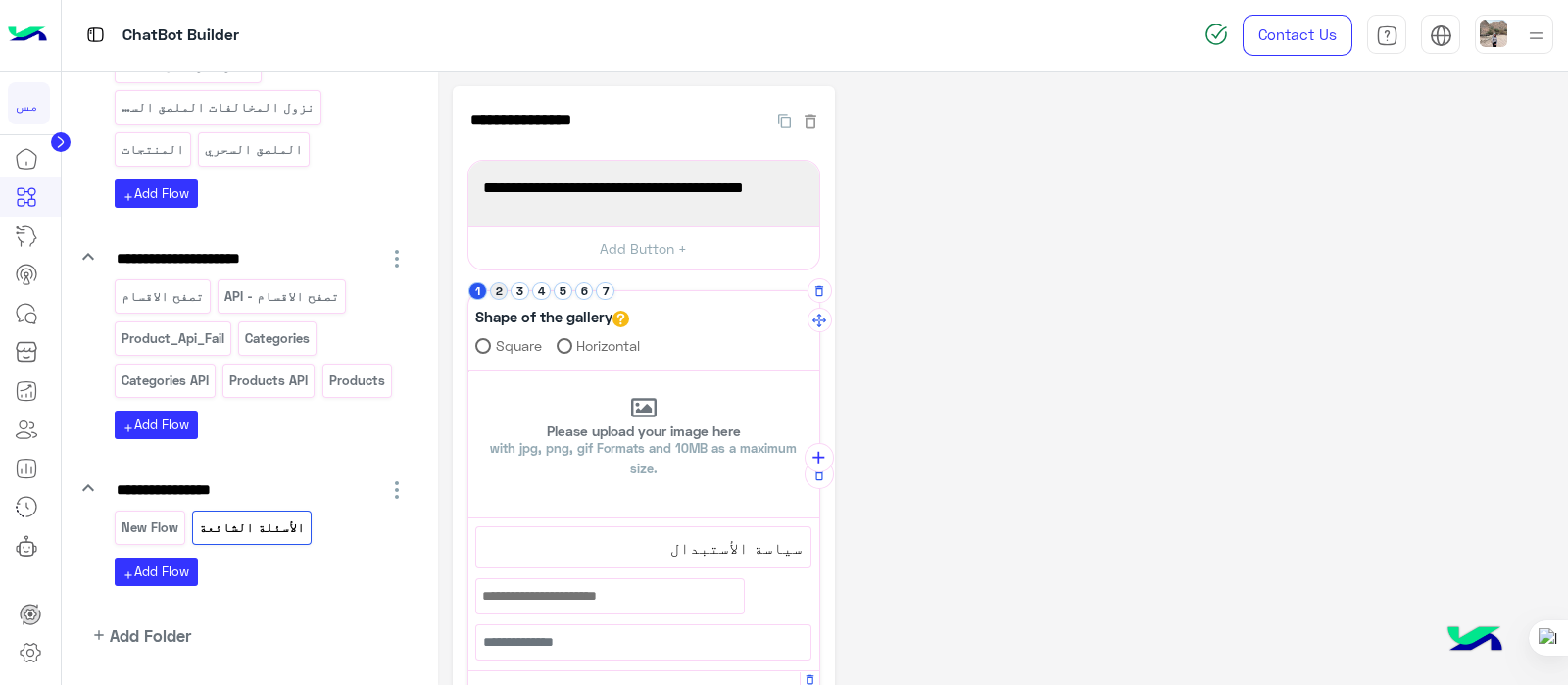 click on "2" at bounding box center (499, 291) 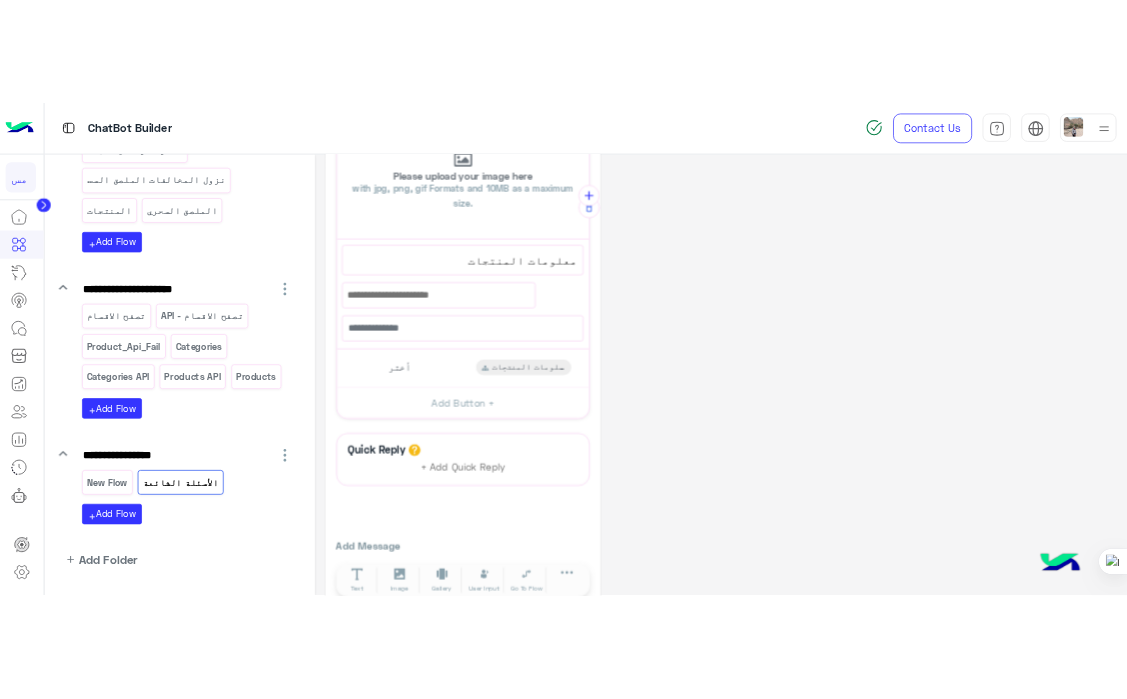 scroll, scrollTop: 370, scrollLeft: 0, axis: vertical 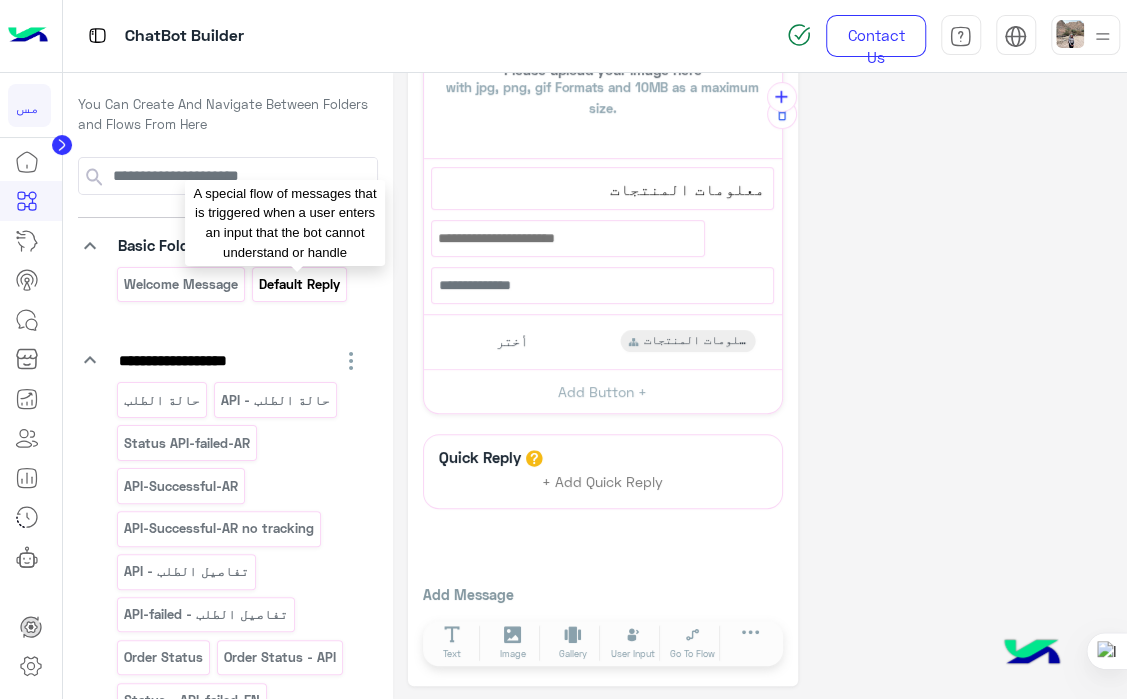 click on "Default reply" at bounding box center (300, 284) 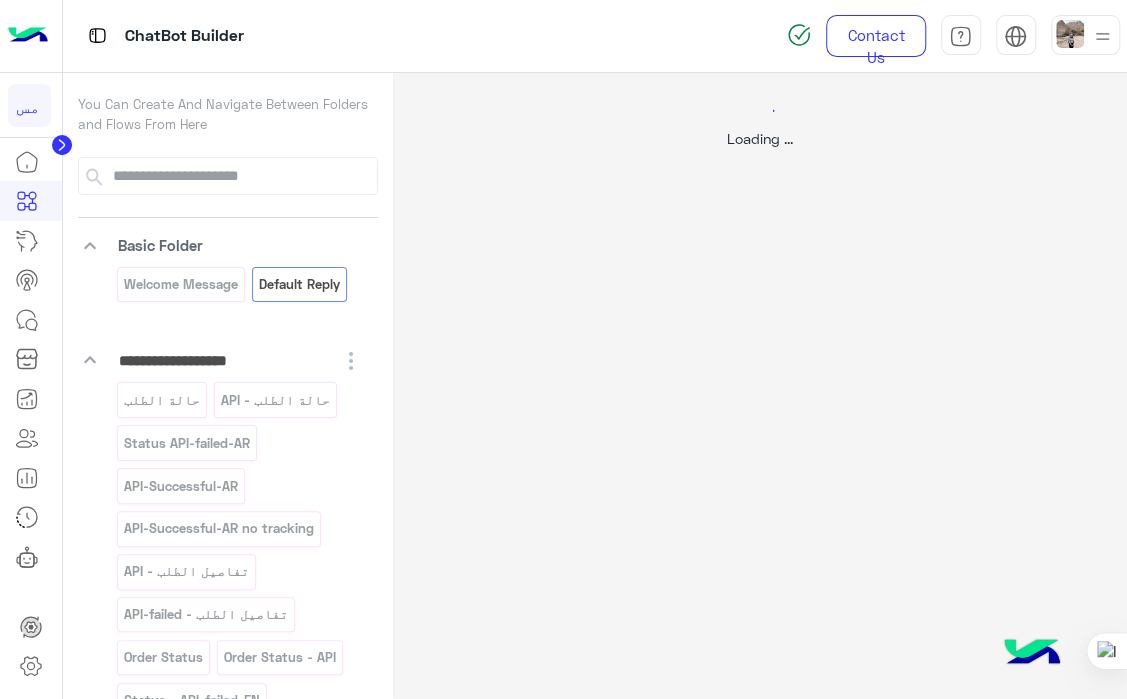 scroll, scrollTop: 0, scrollLeft: 0, axis: both 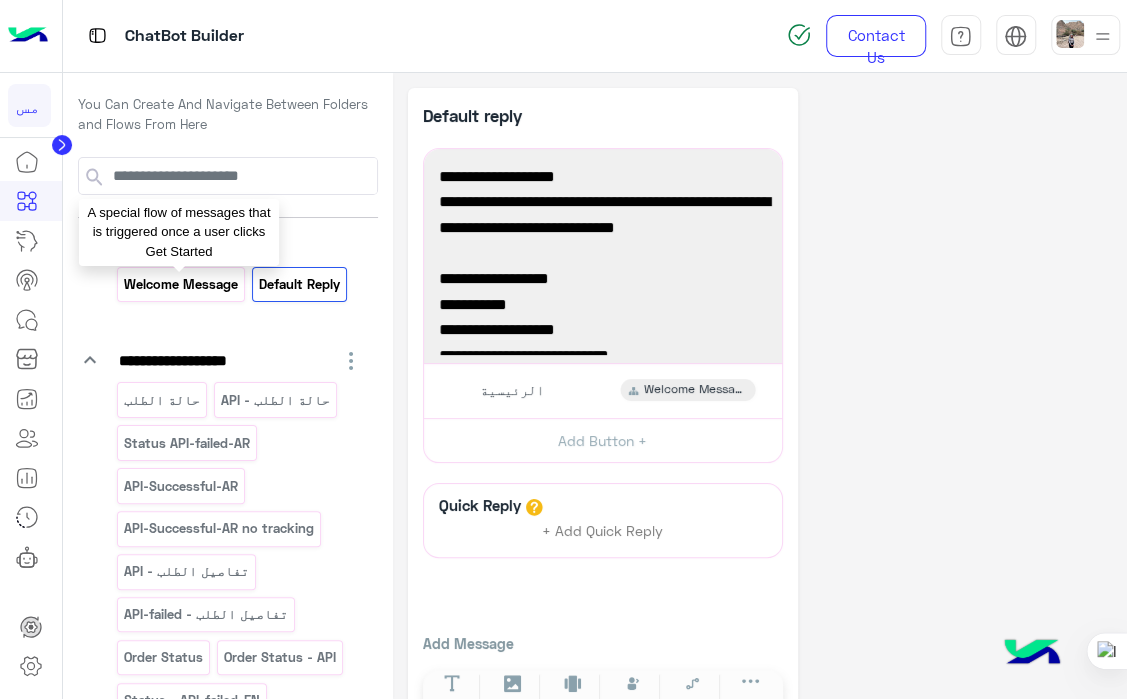click on "Welcome Message" at bounding box center [180, 284] 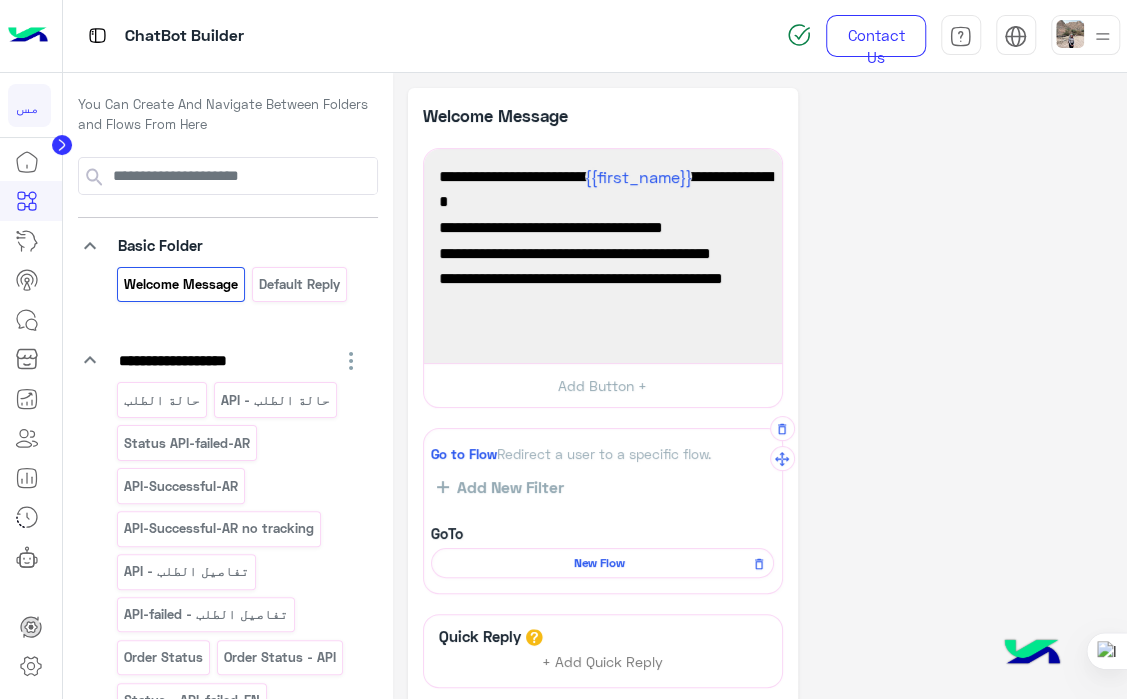 click on "New Flow" at bounding box center [599, 563] 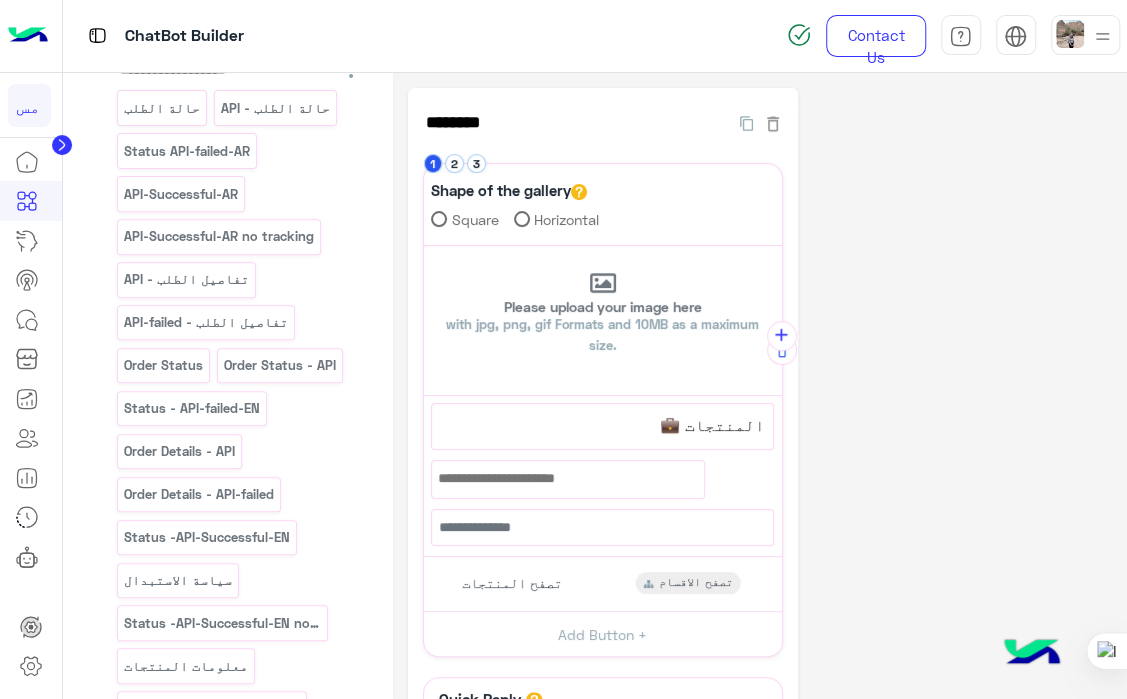 scroll, scrollTop: 372, scrollLeft: 0, axis: vertical 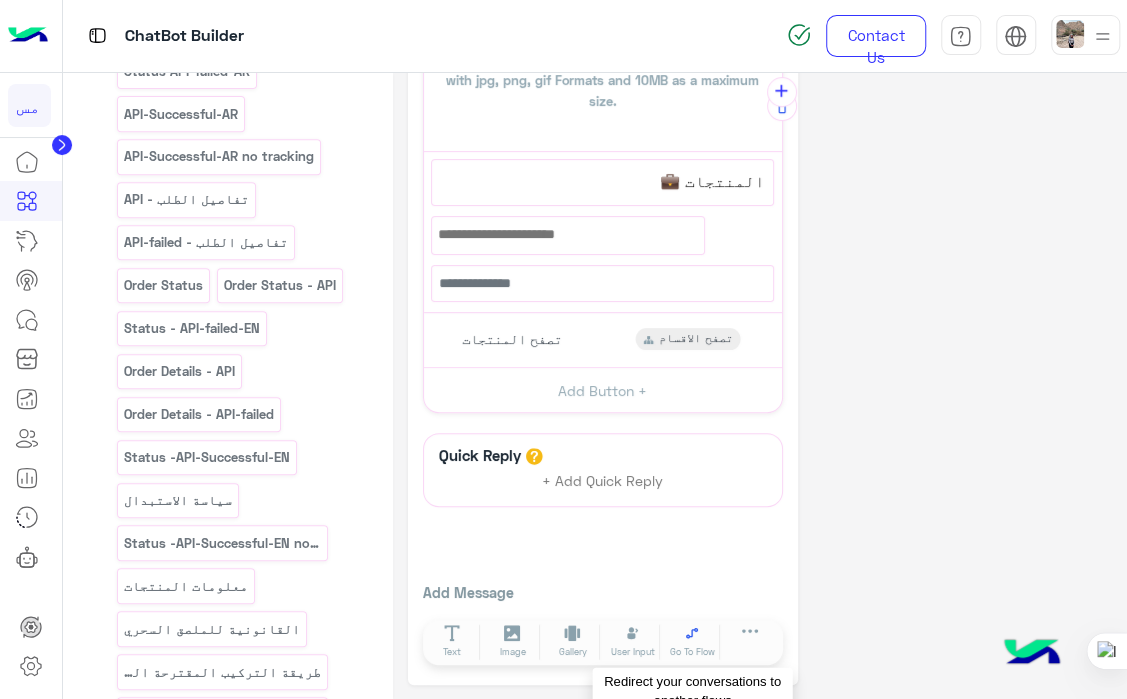 click on "Go To Flow" at bounding box center (693, 642) 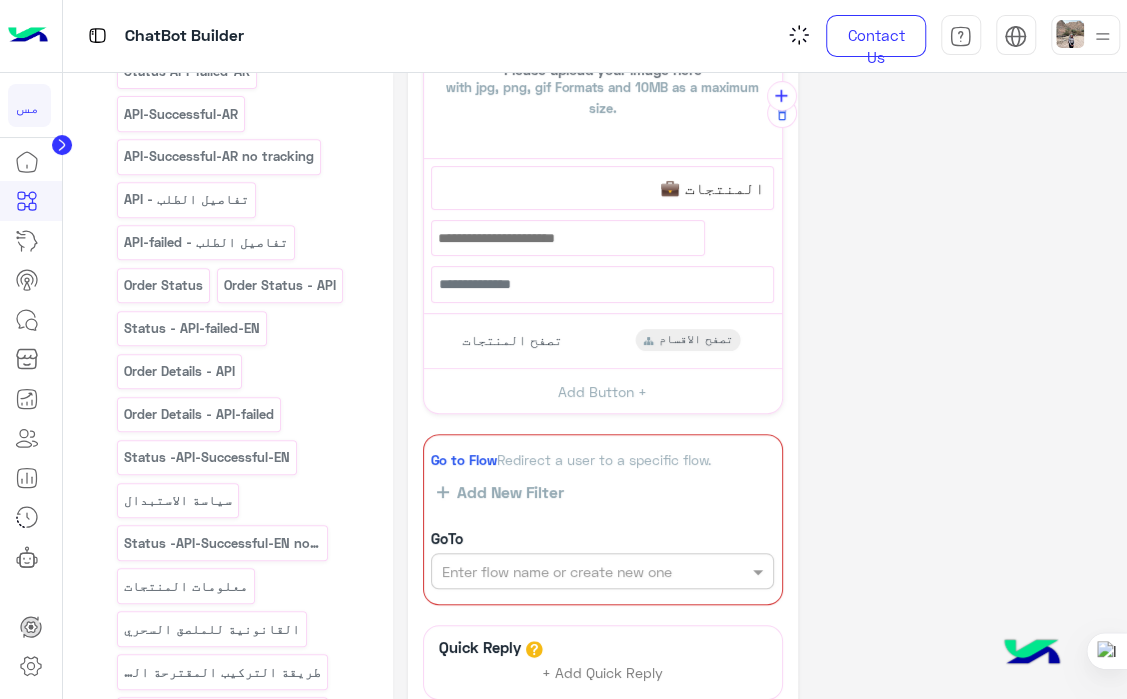 scroll, scrollTop: 241, scrollLeft: 0, axis: vertical 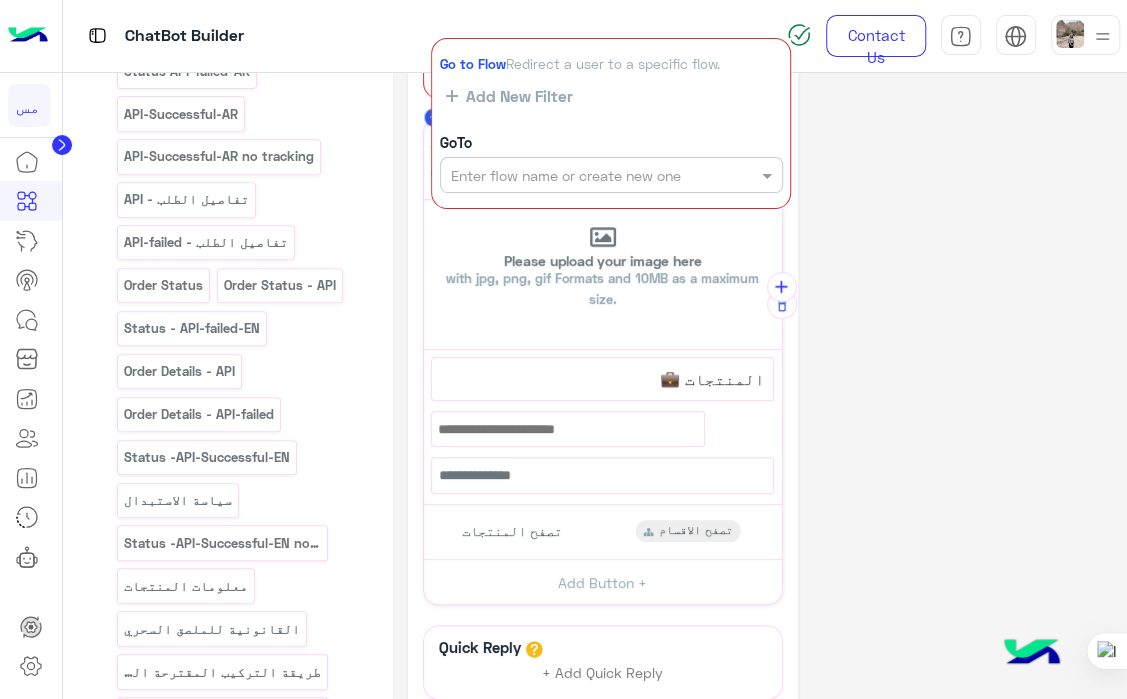 drag, startPoint x: 781, startPoint y: 461, endPoint x: 790, endPoint y: 69, distance: 392.1033 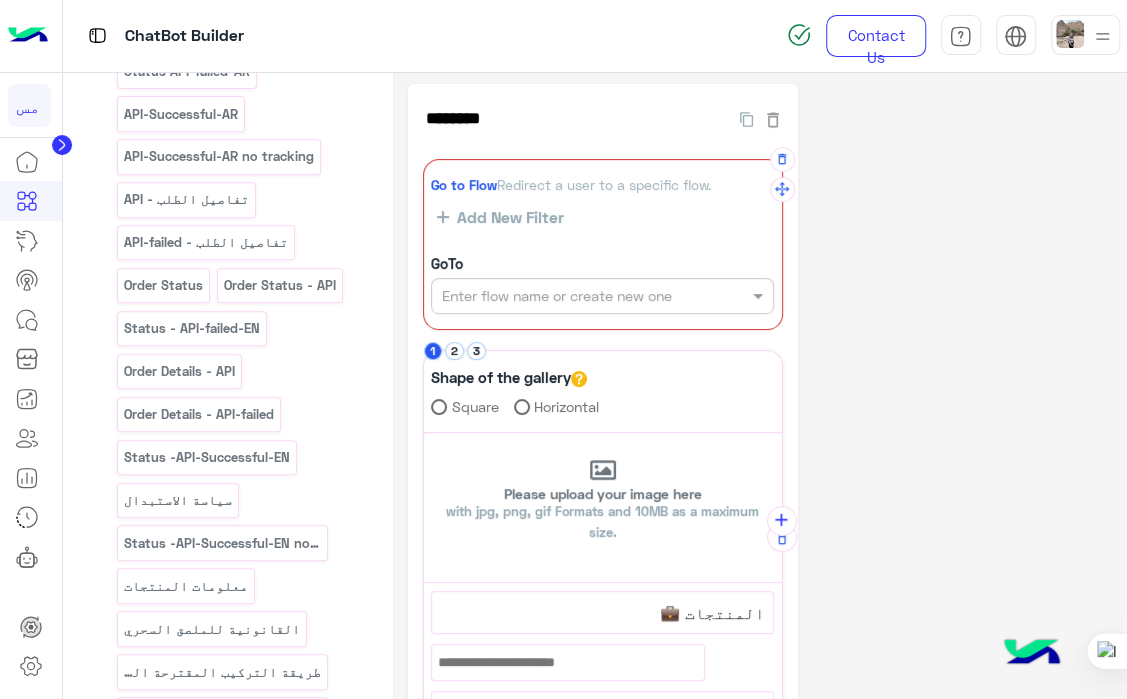 scroll, scrollTop: 0, scrollLeft: 0, axis: both 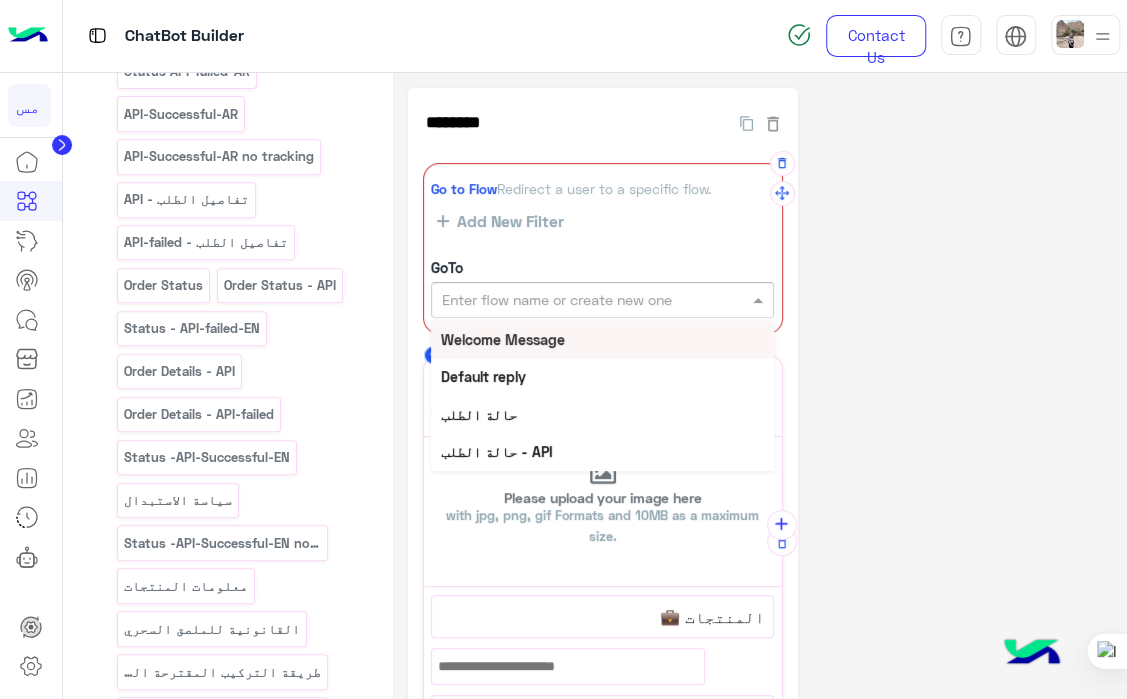 click at bounding box center (568, 300) 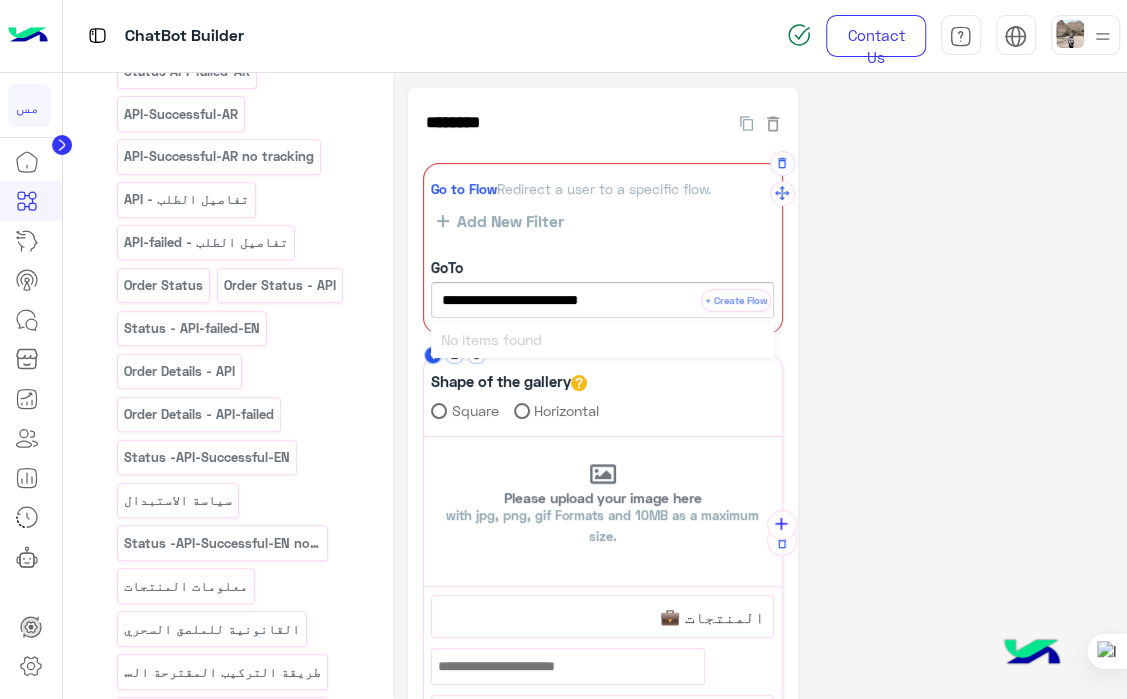 type on "**********" 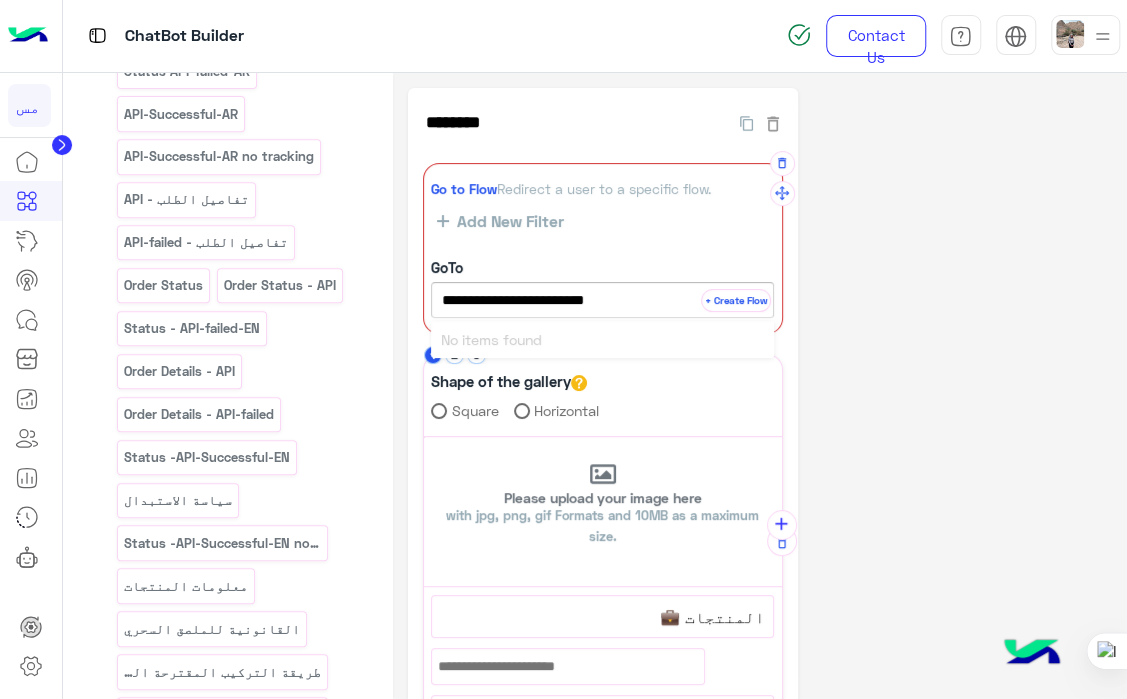 type 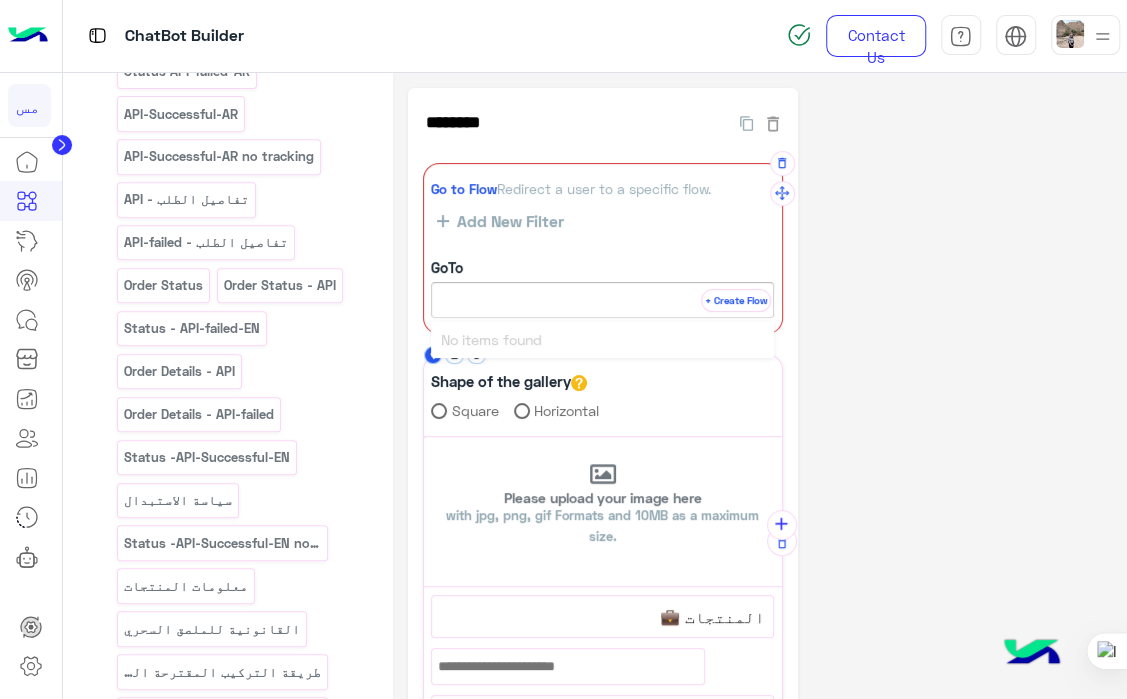 click on "+ Create Flow" at bounding box center [736, 300] 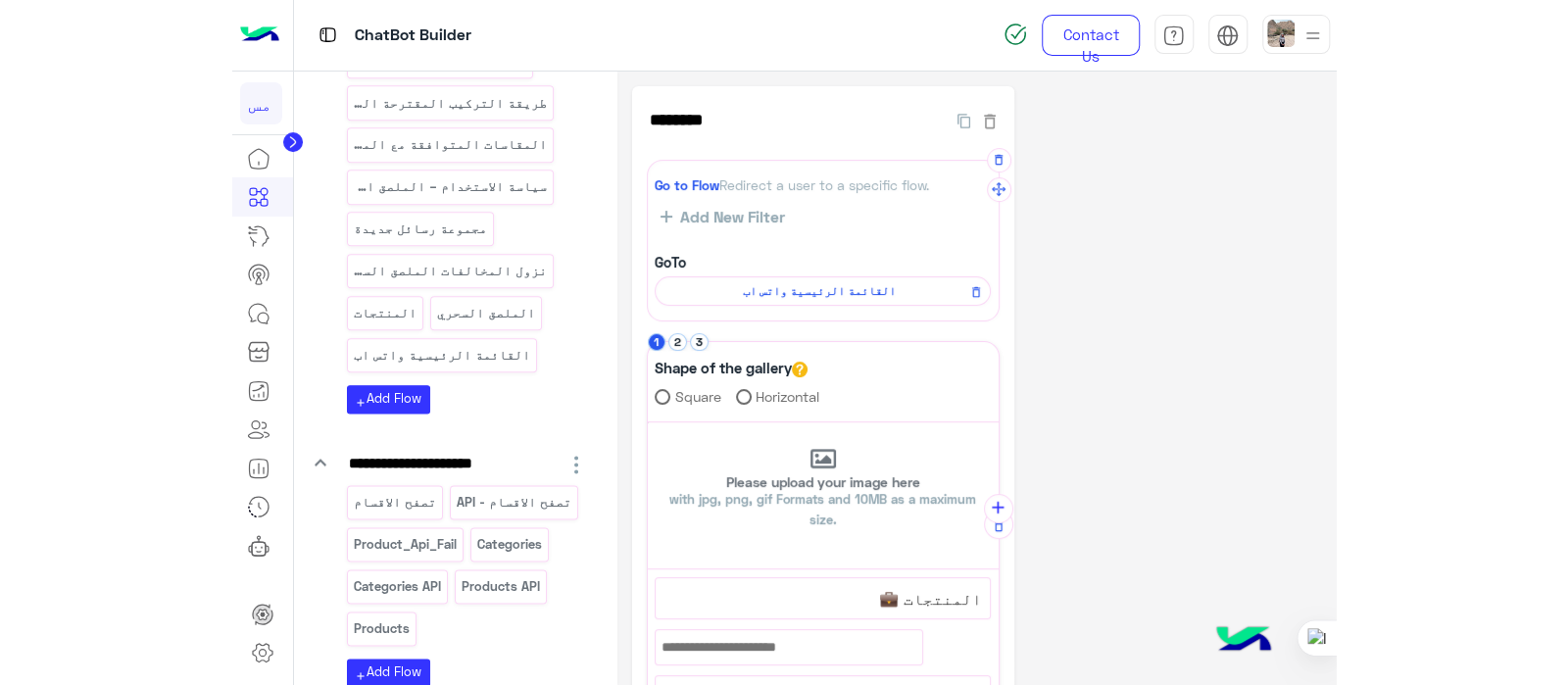 scroll, scrollTop: 1209, scrollLeft: 0, axis: vertical 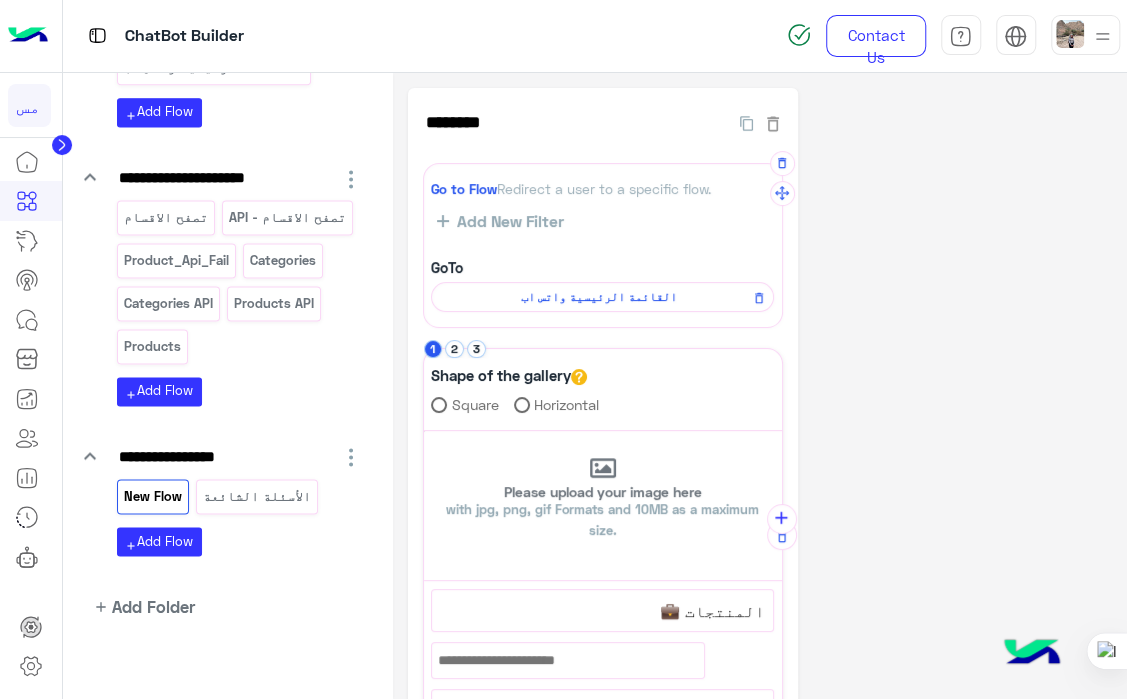click on "القائمة الرئيسية واتس اب" at bounding box center (599, 297) 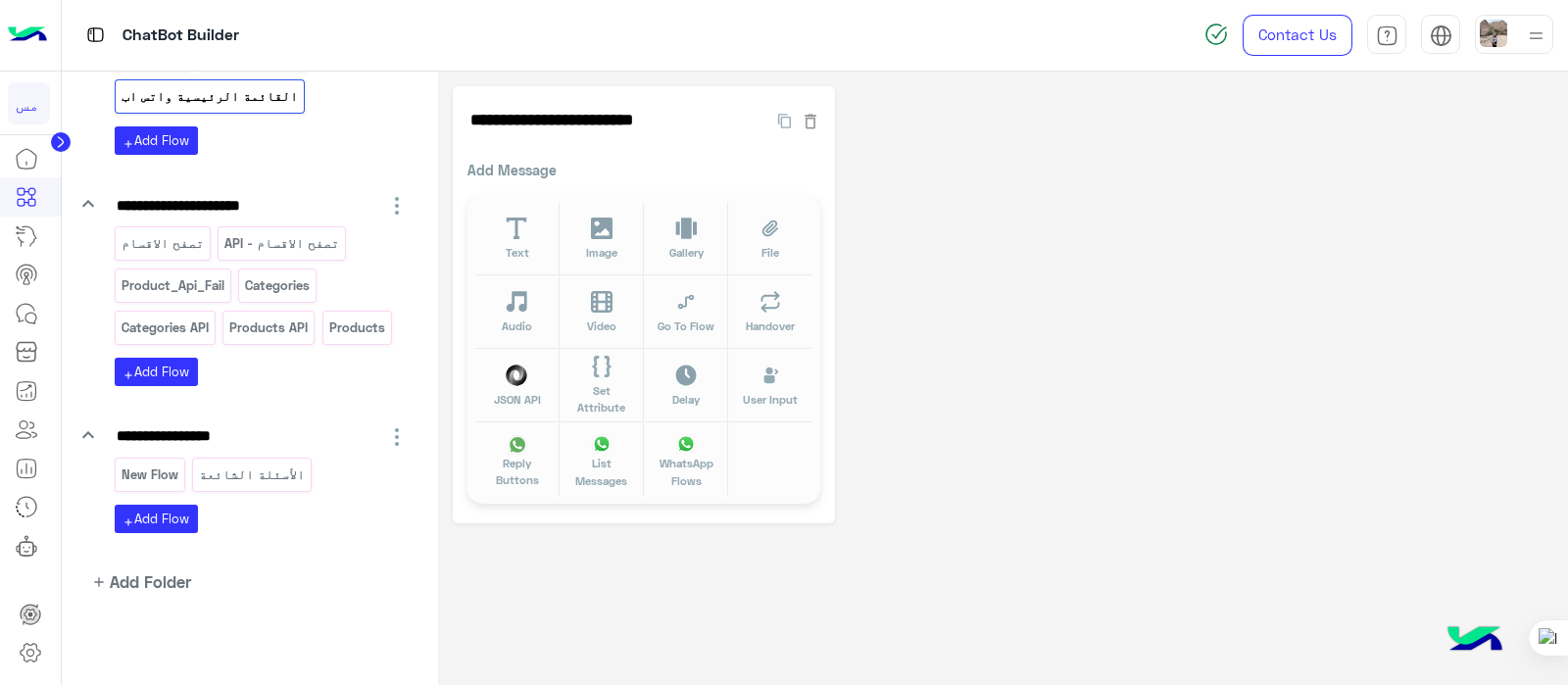 scroll, scrollTop: 1000, scrollLeft: 0, axis: vertical 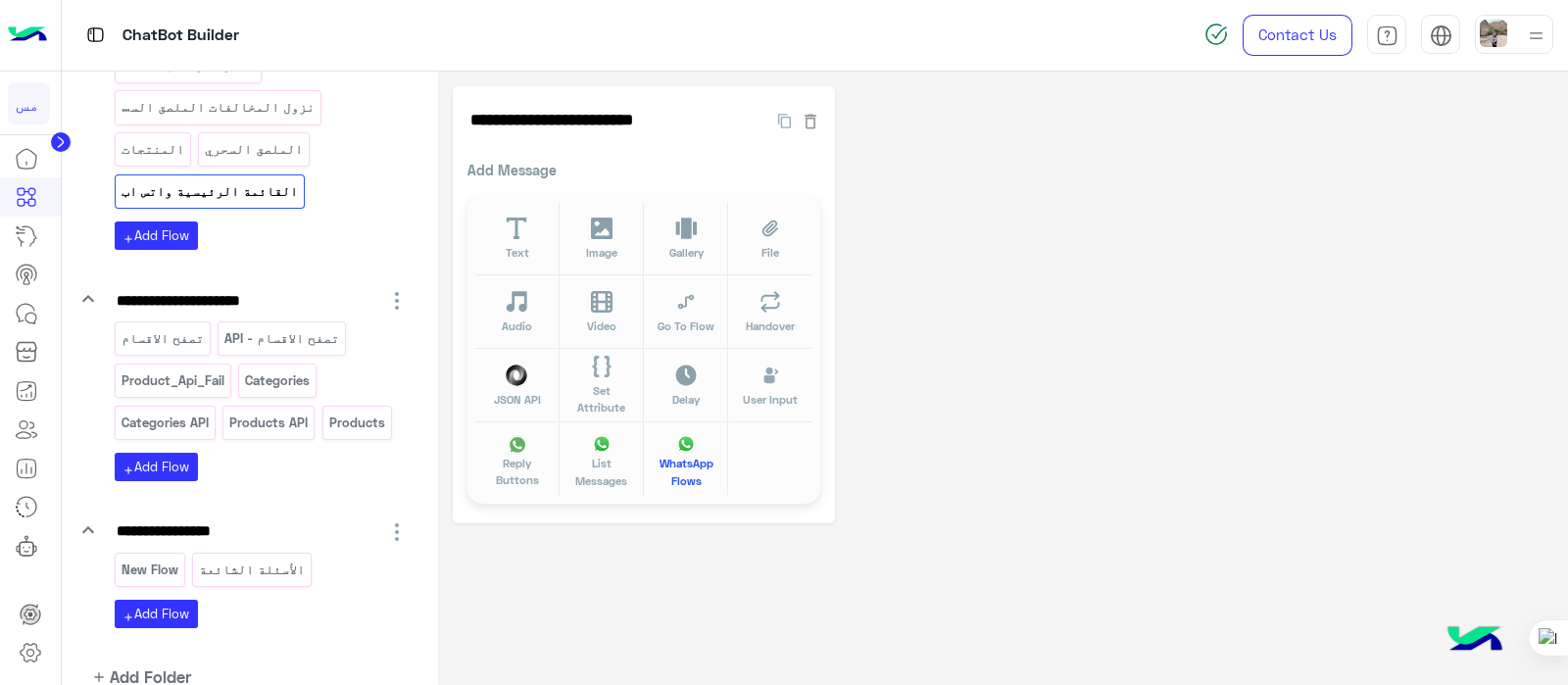 click on "WhatsApp Flows" at bounding box center [686, 471] 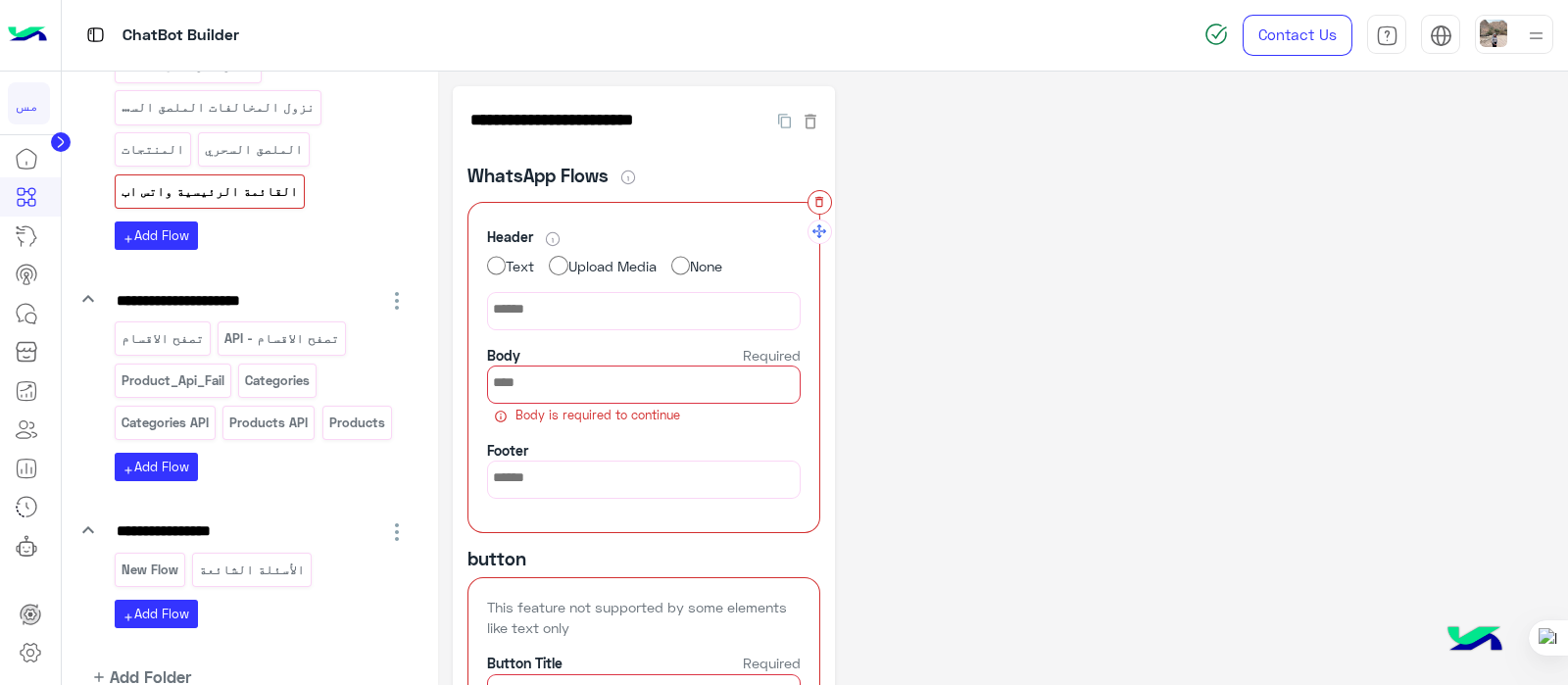 click 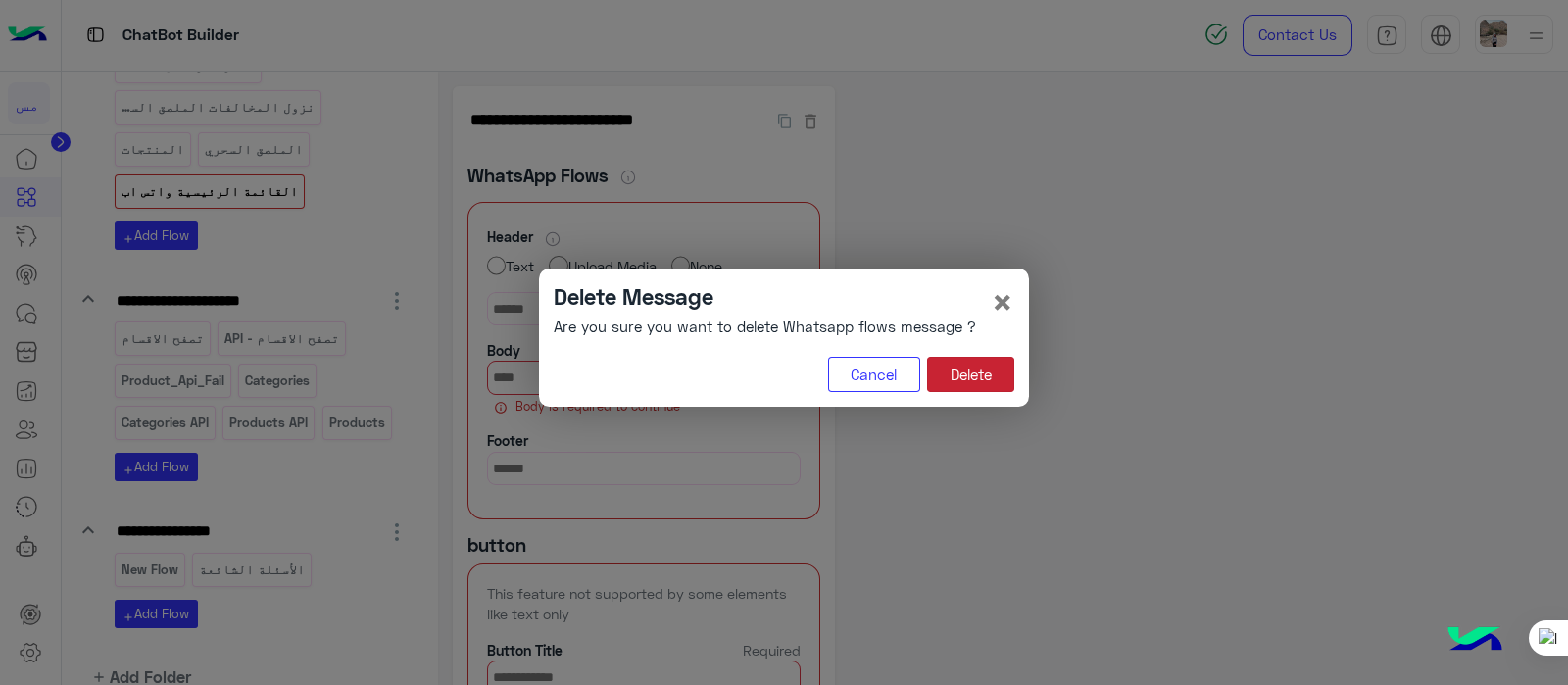 click on "Delete" 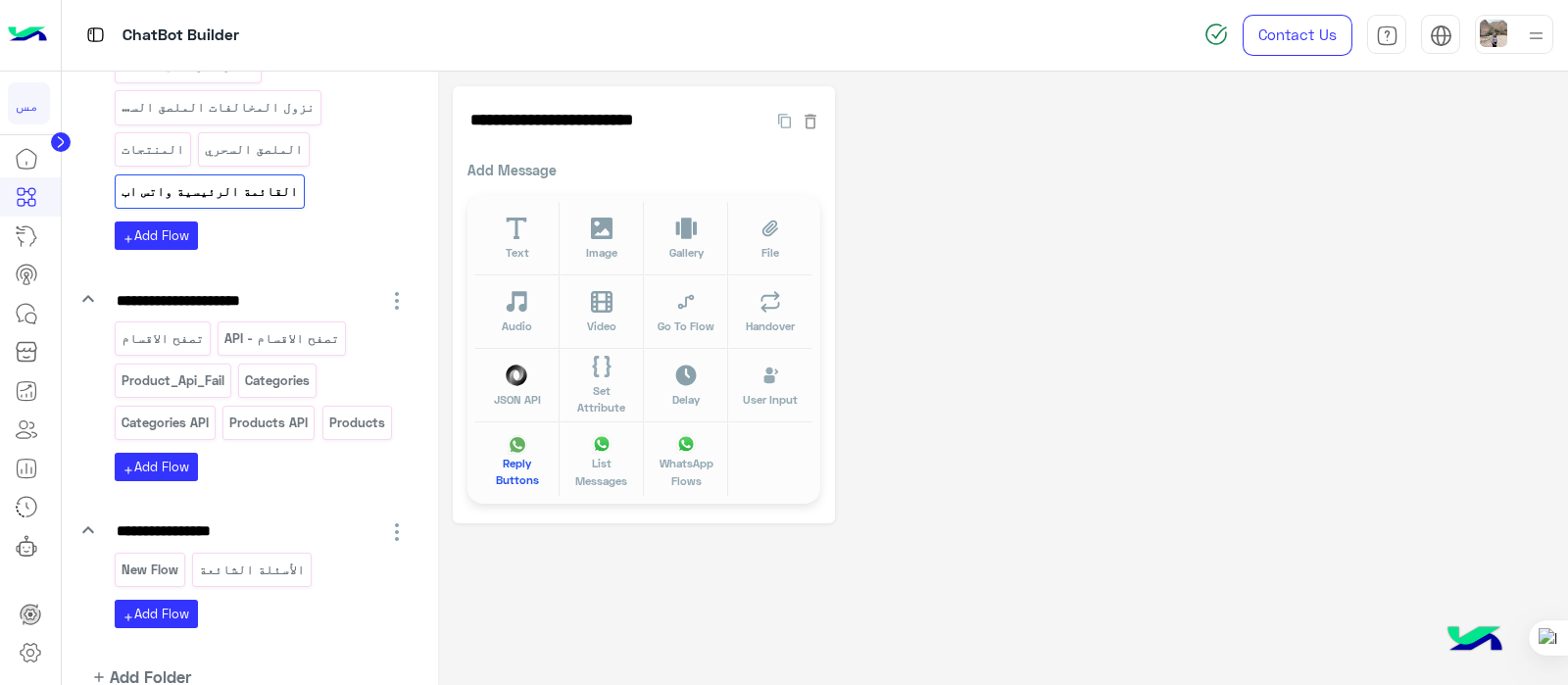 click on "Reply Buttons" at bounding box center [517, 471] 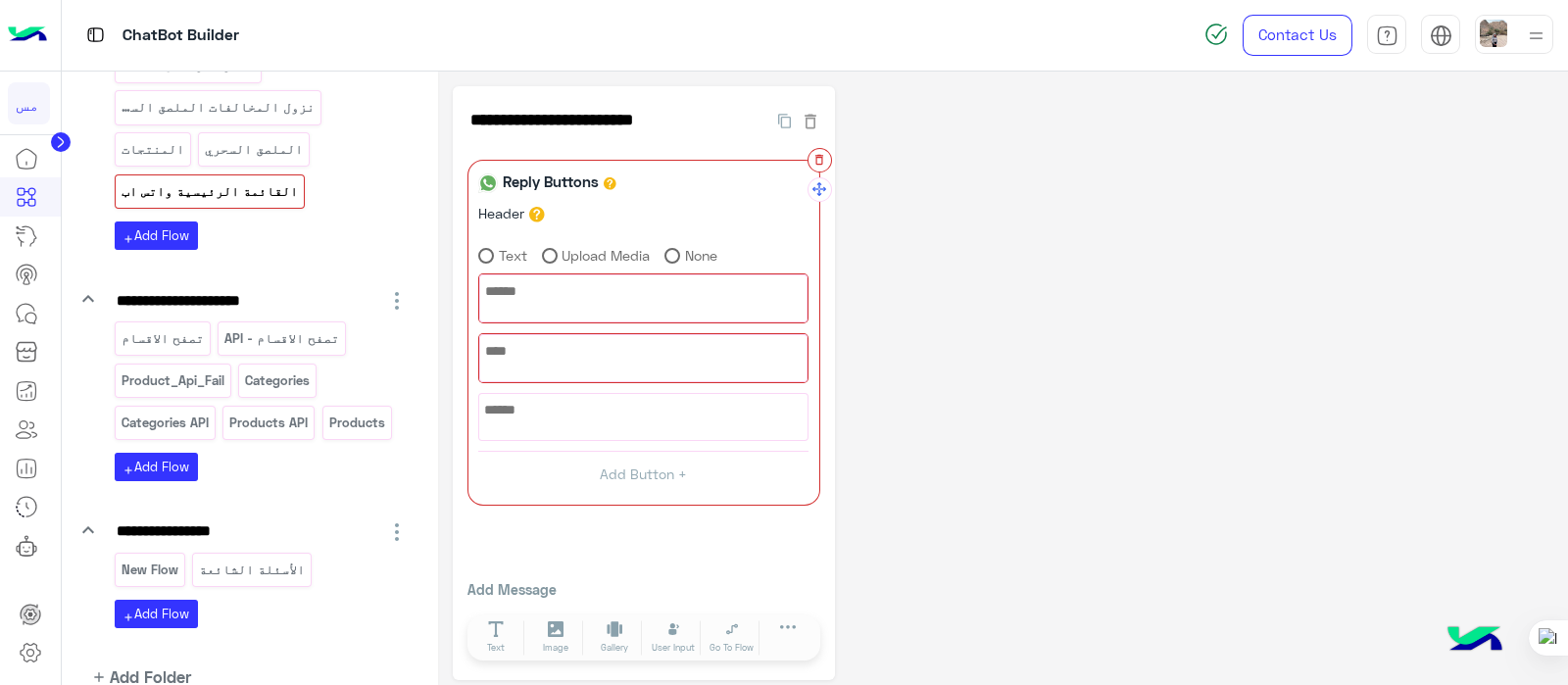 click at bounding box center (819, 160) 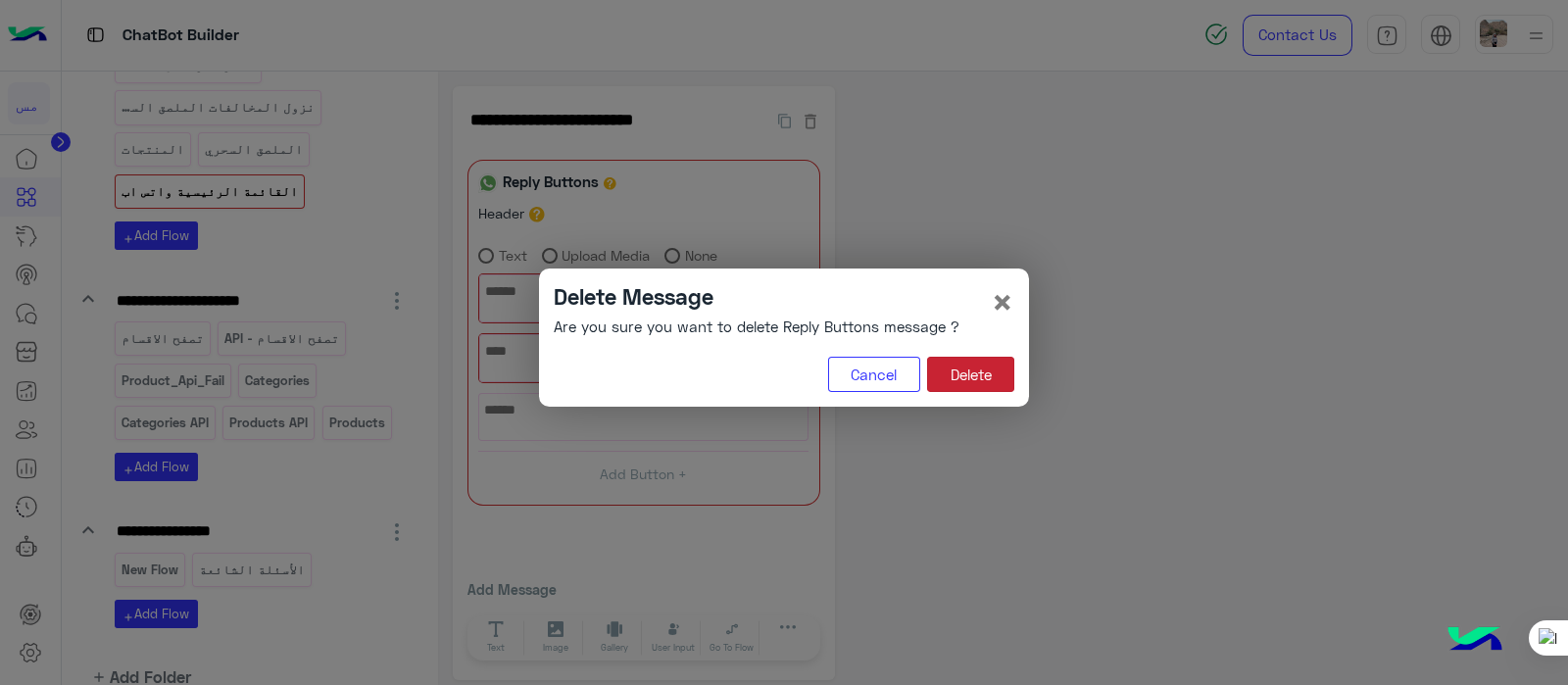 click on "Delete" 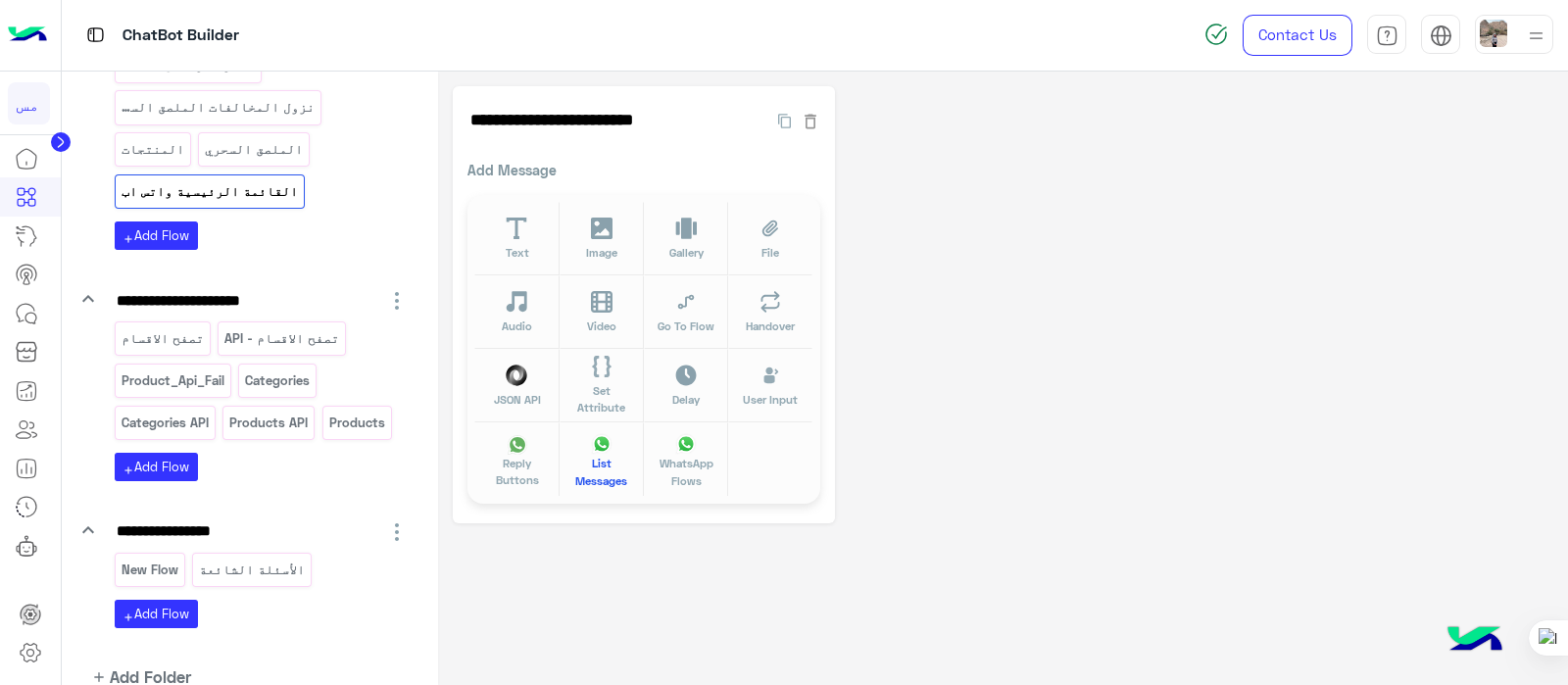 click on "List Messages" at bounding box center [602, 459] 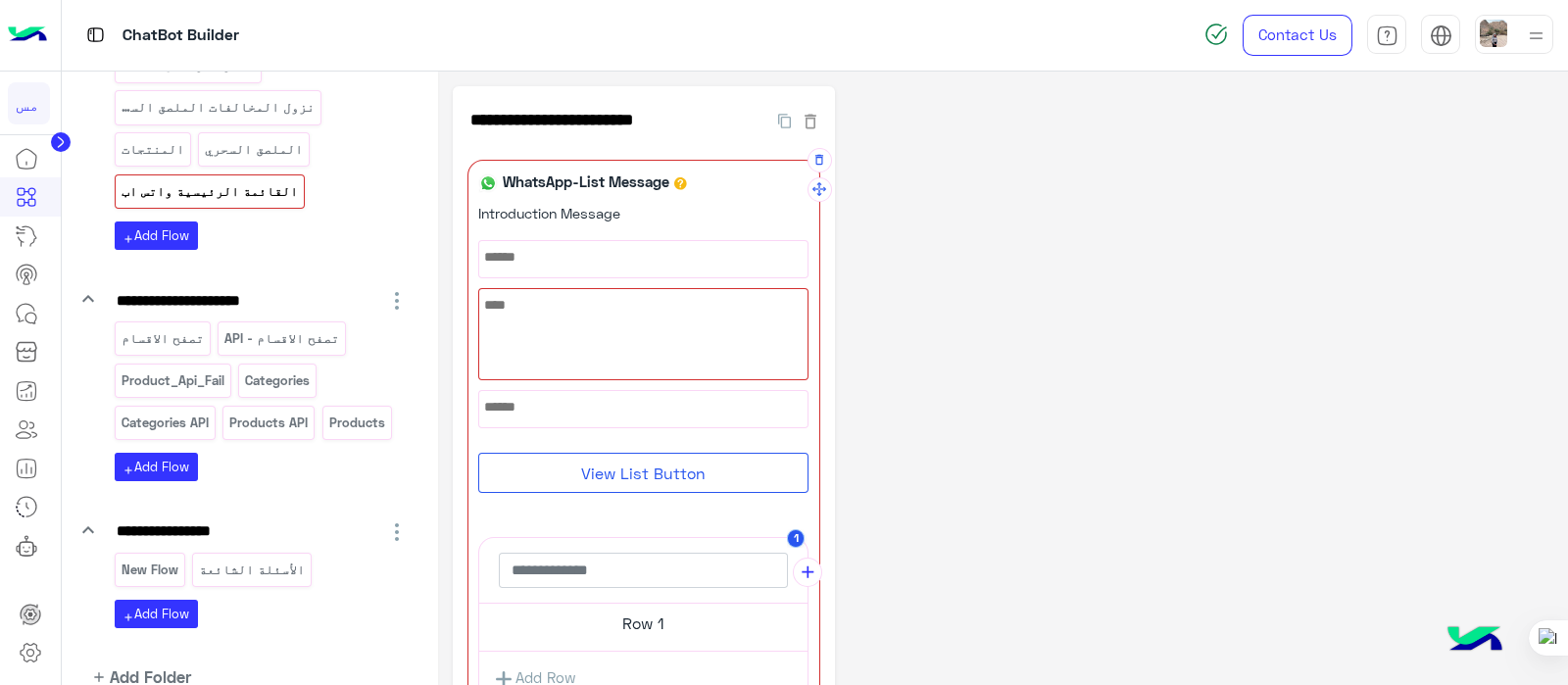 click at bounding box center (643, 334) 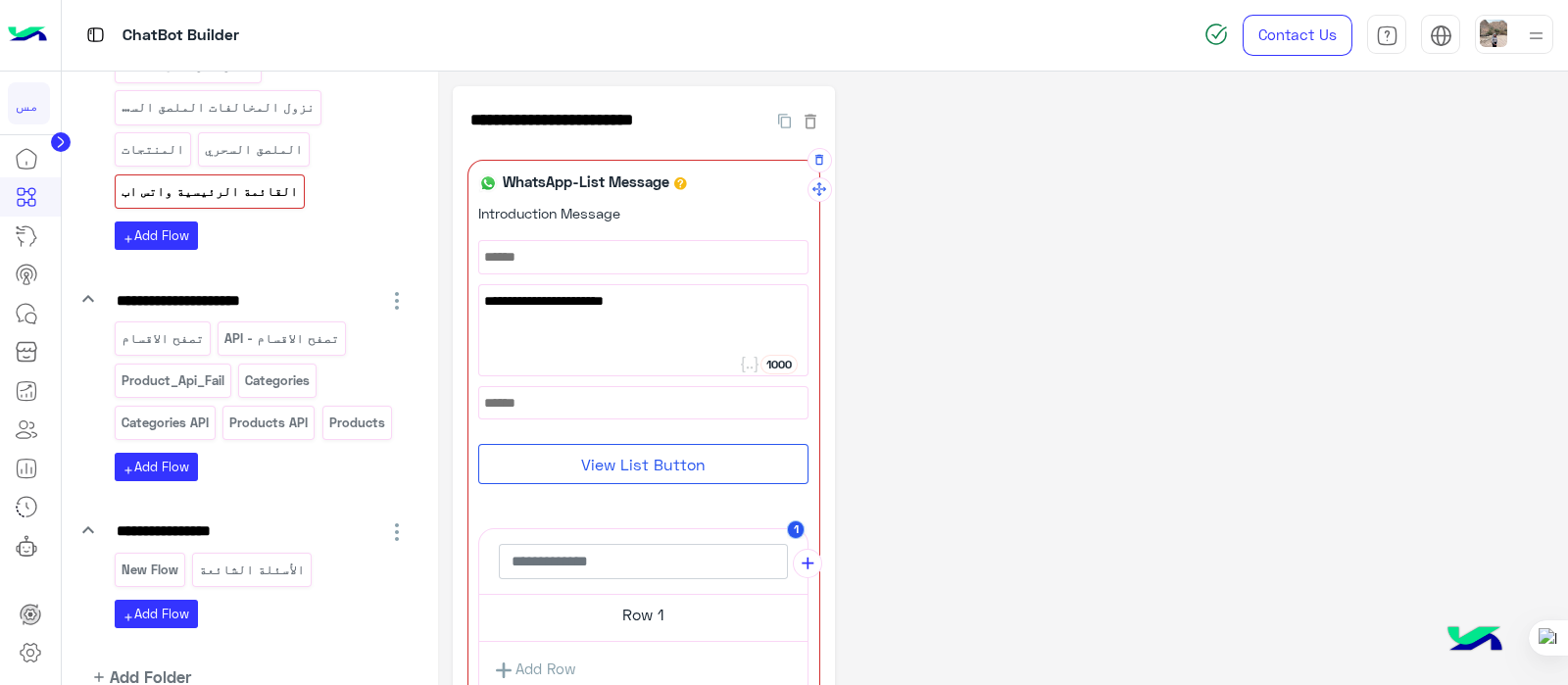 type on "**********" 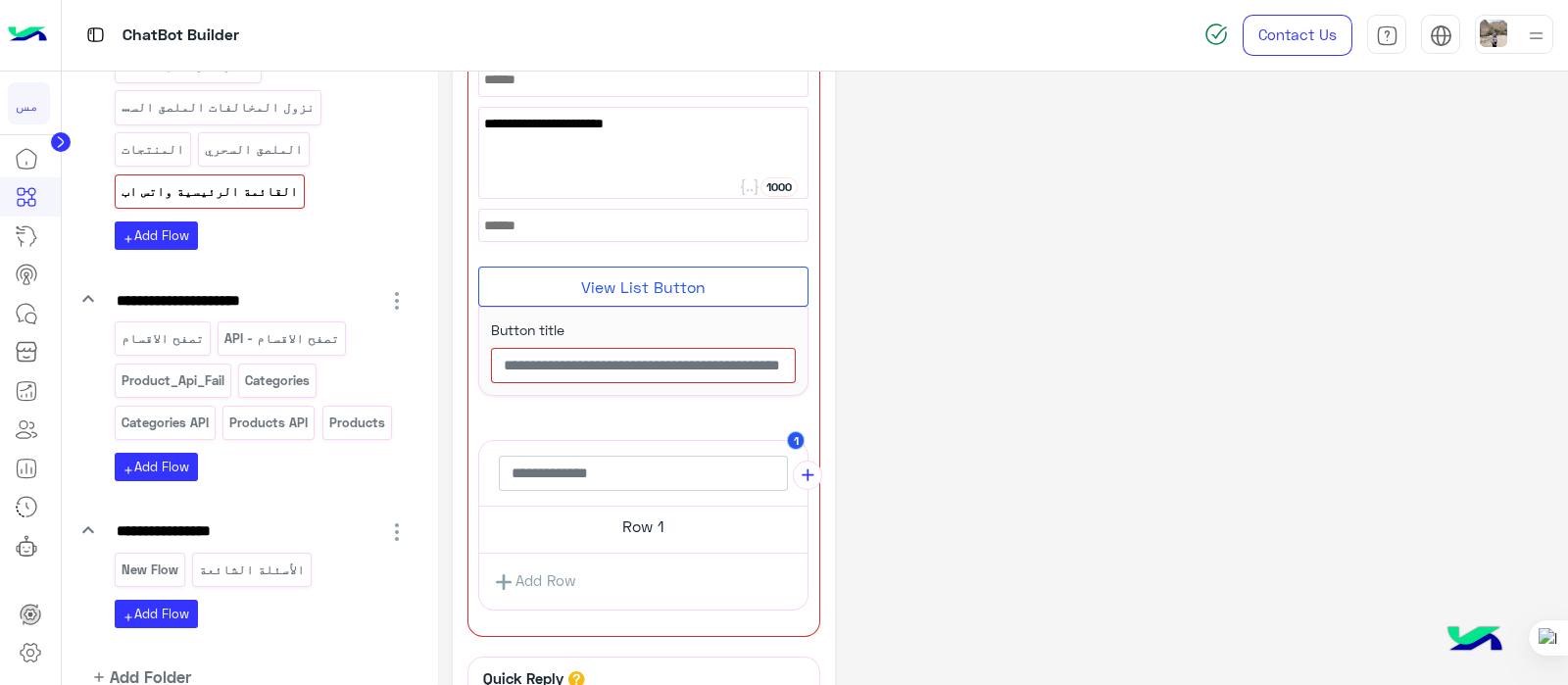 scroll, scrollTop: 208, scrollLeft: 0, axis: vertical 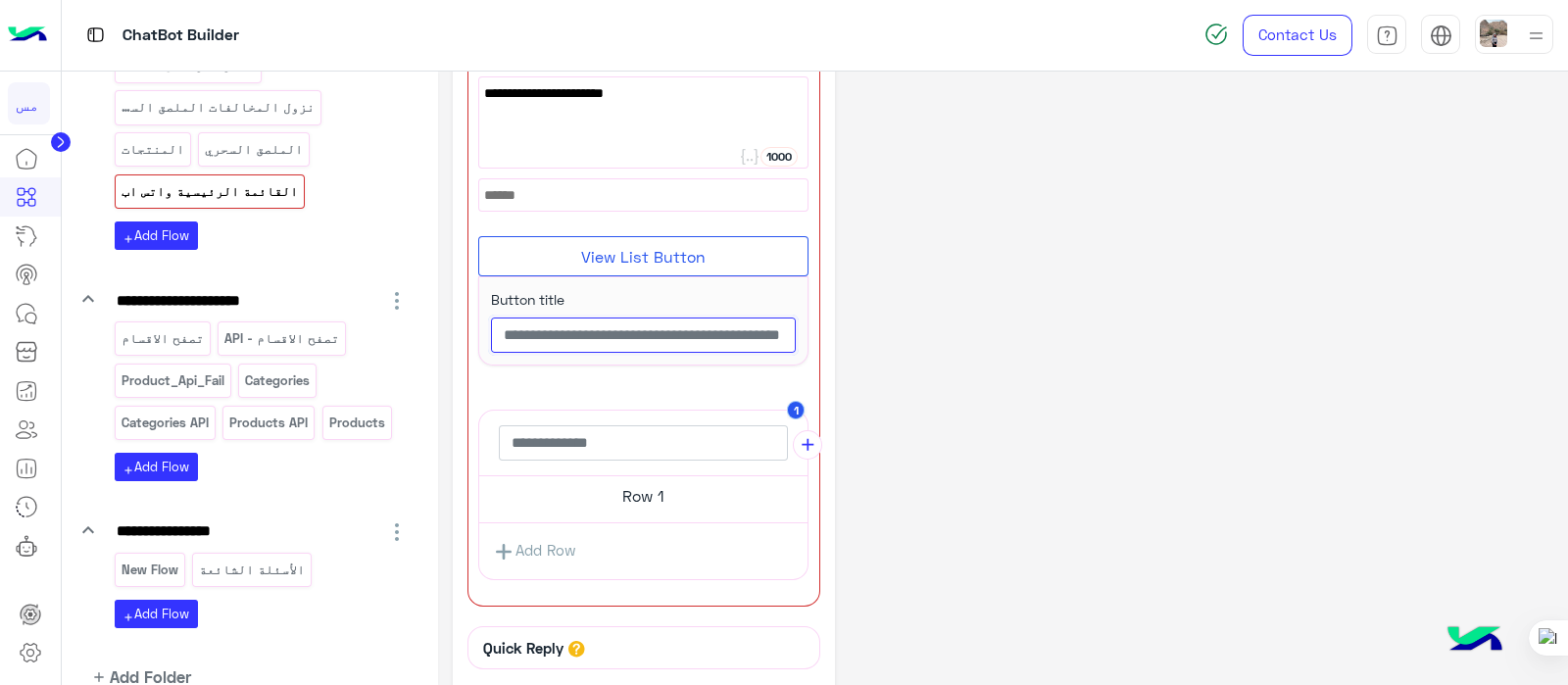 click at bounding box center [643, 335] 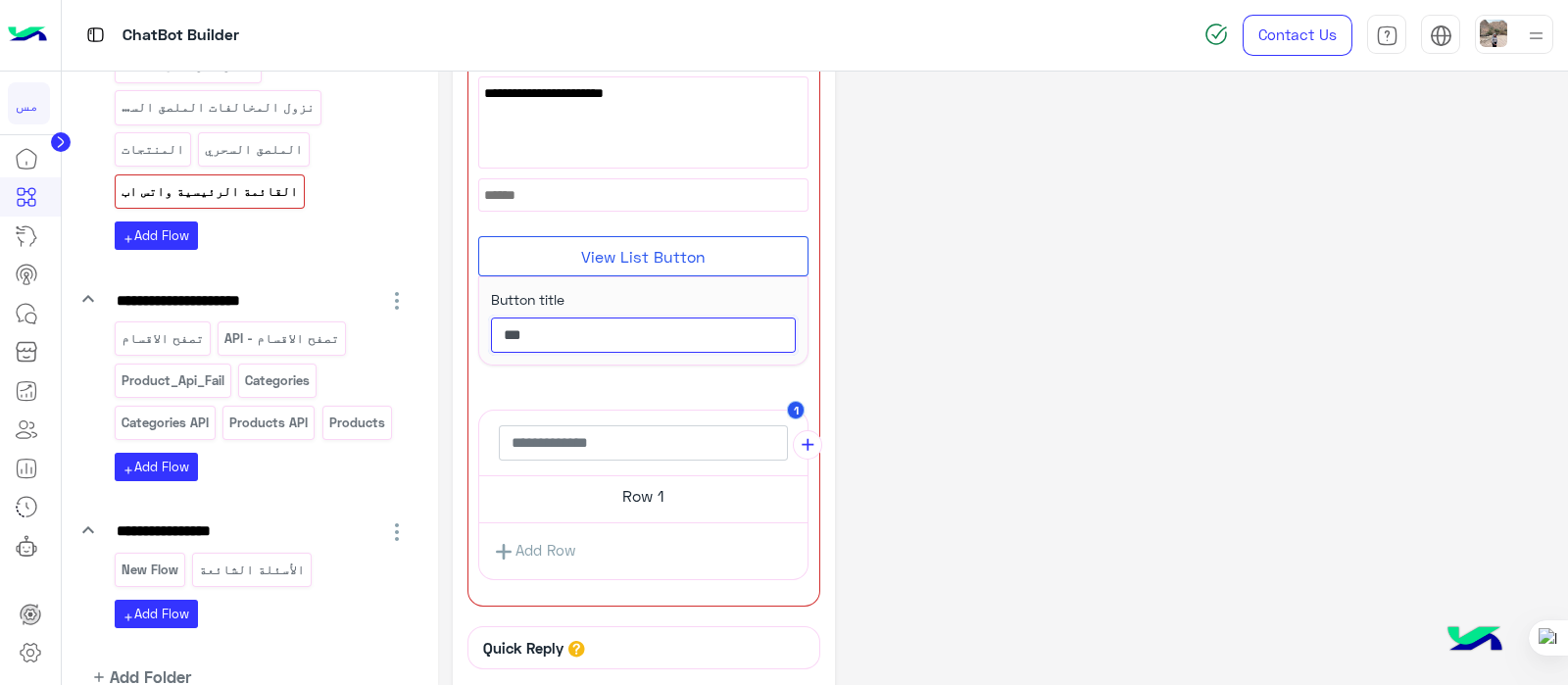 type on "****" 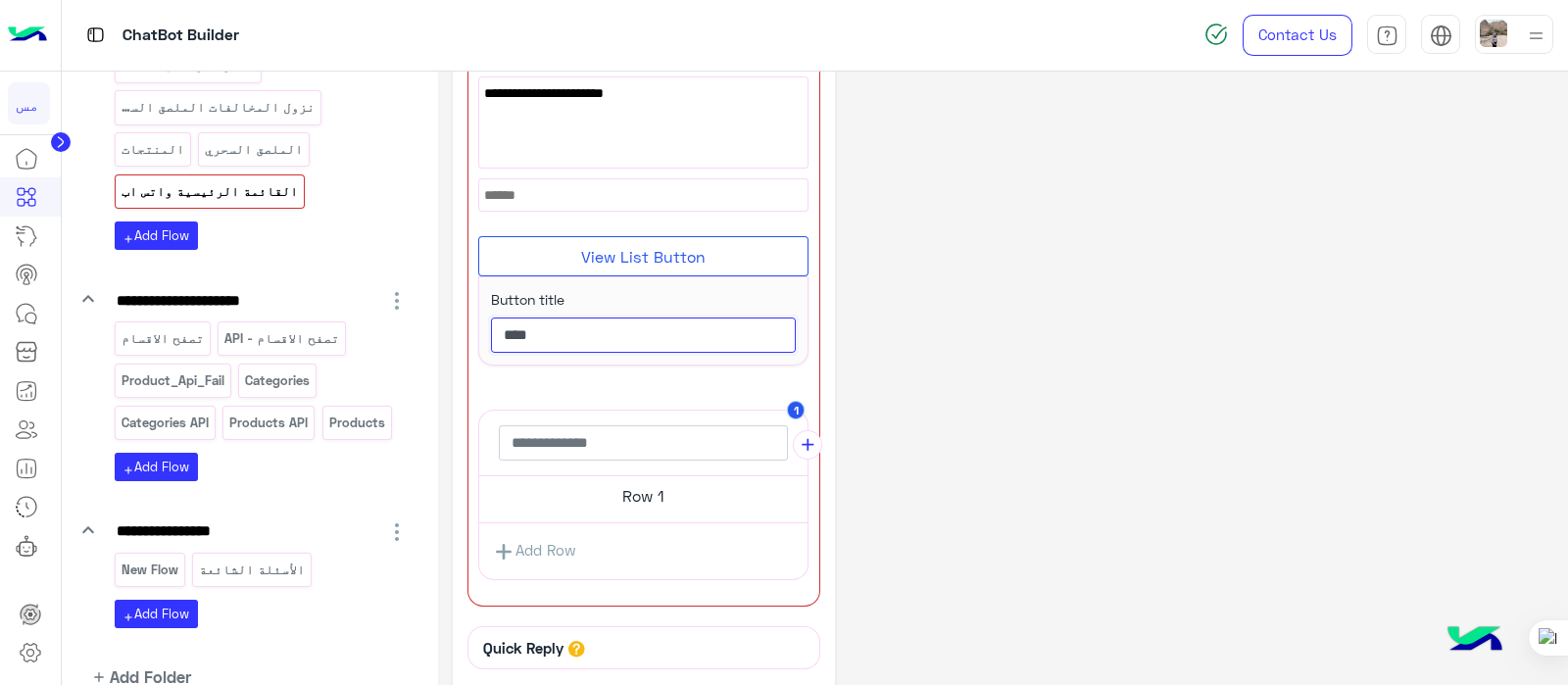scroll, scrollTop: 378, scrollLeft: 0, axis: vertical 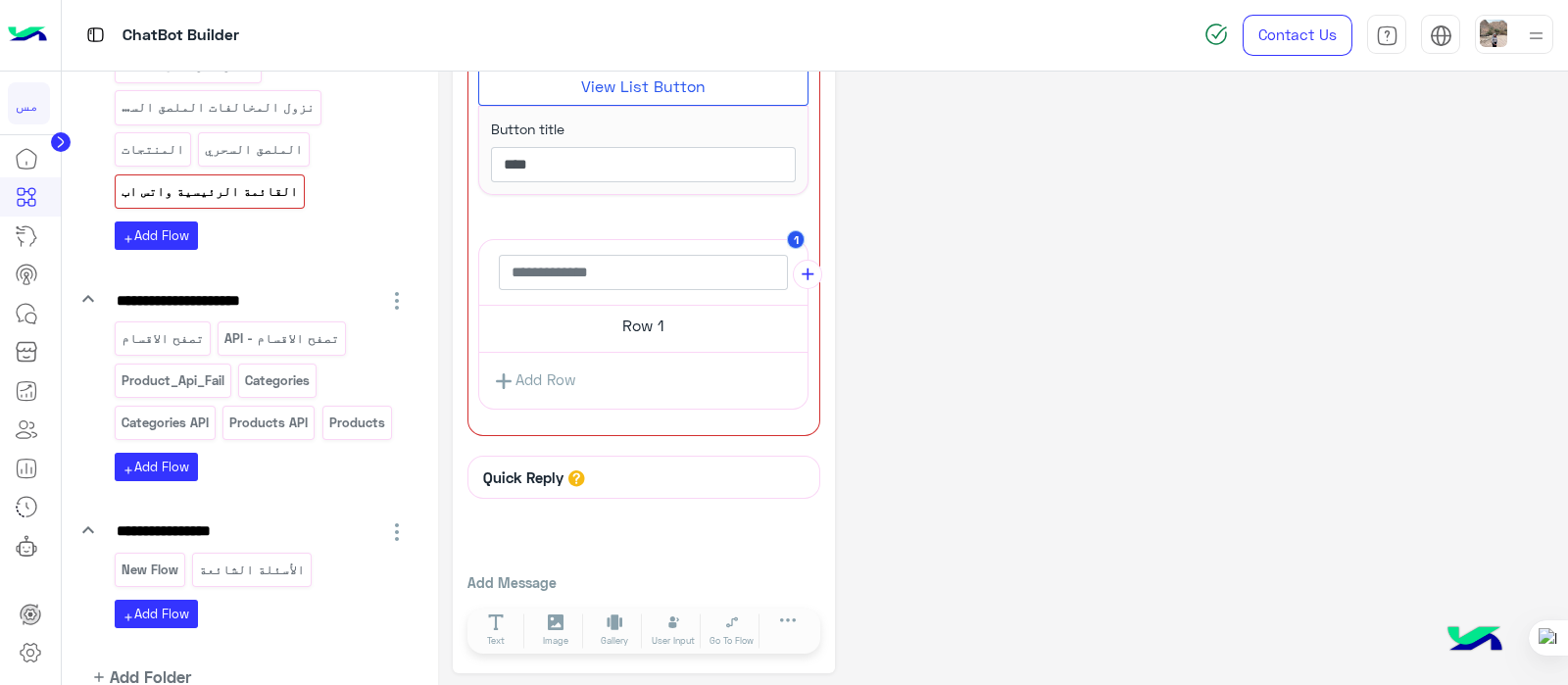 click on "Row 1" at bounding box center (643, 325) 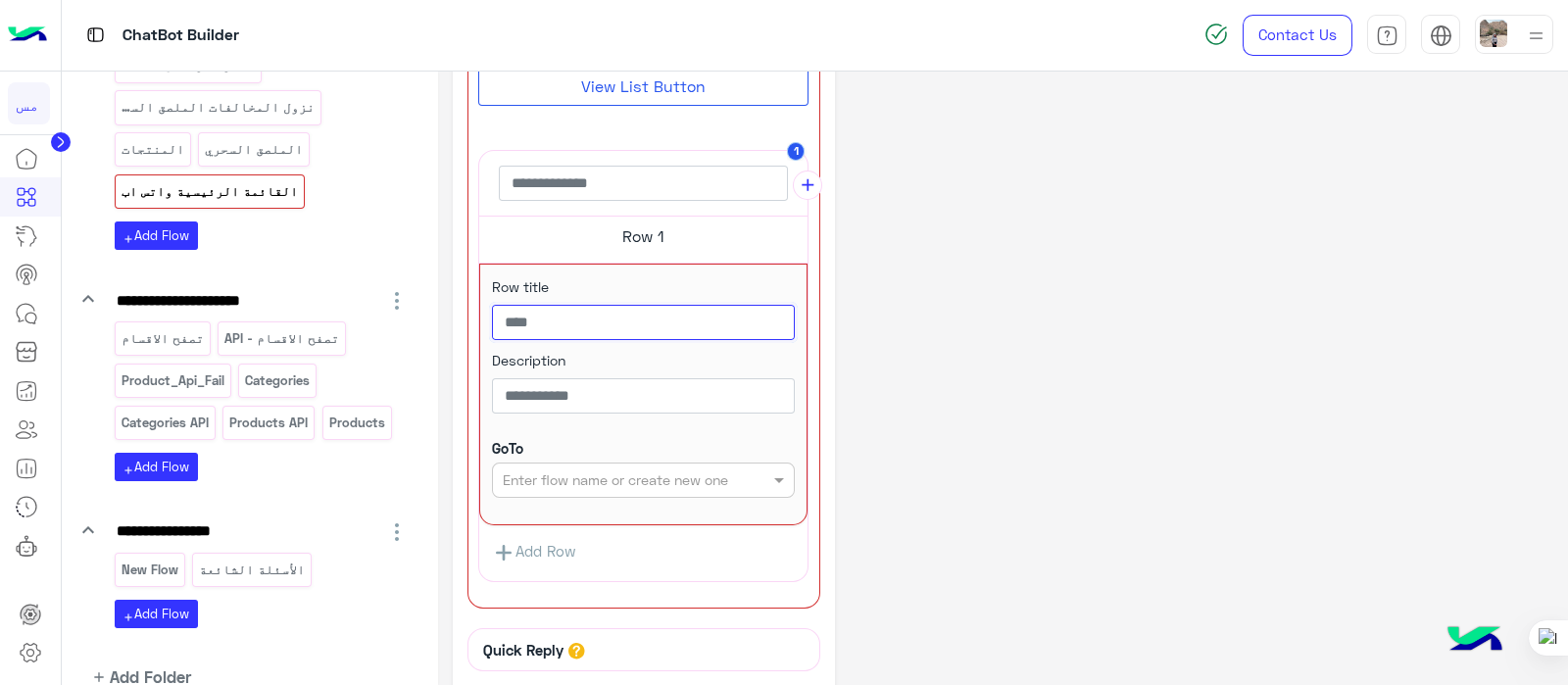 click at bounding box center (643, 322) 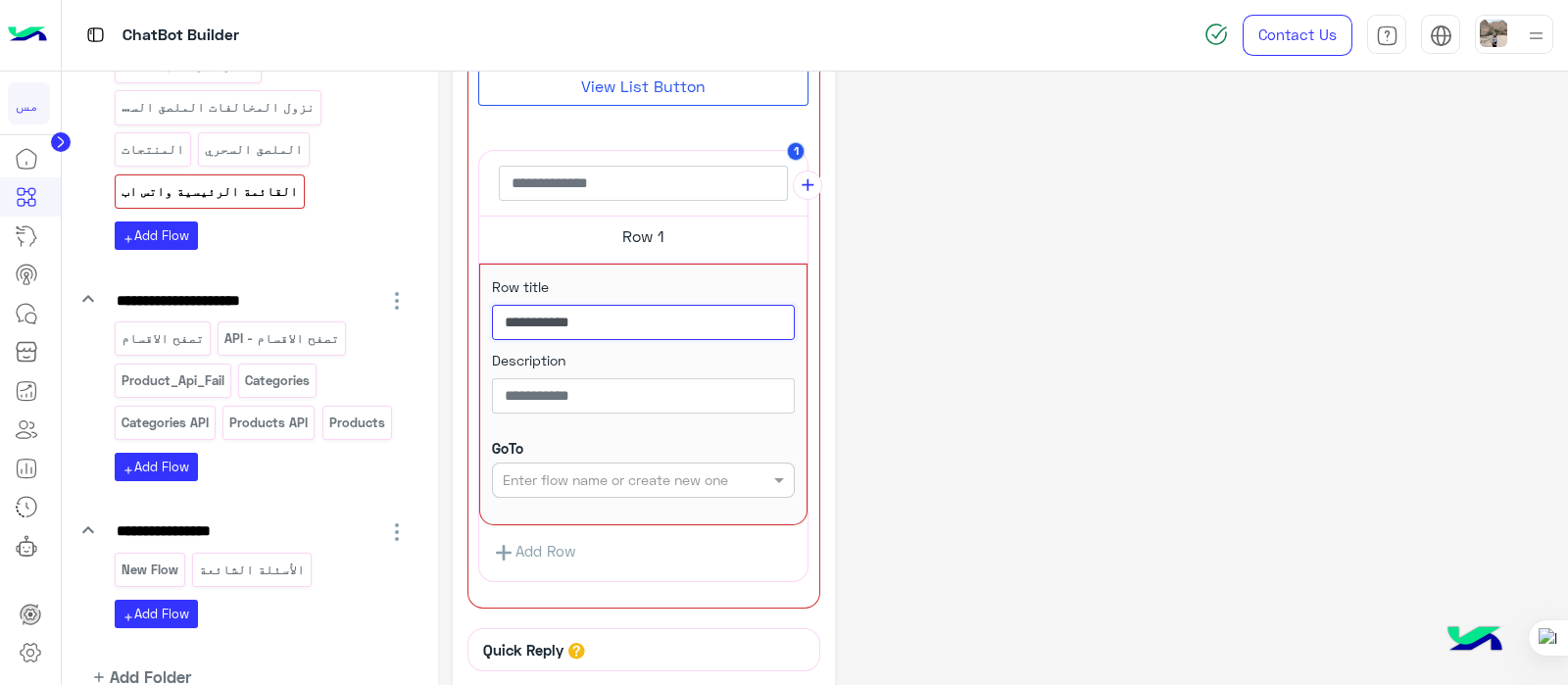 scroll, scrollTop: 551, scrollLeft: 0, axis: vertical 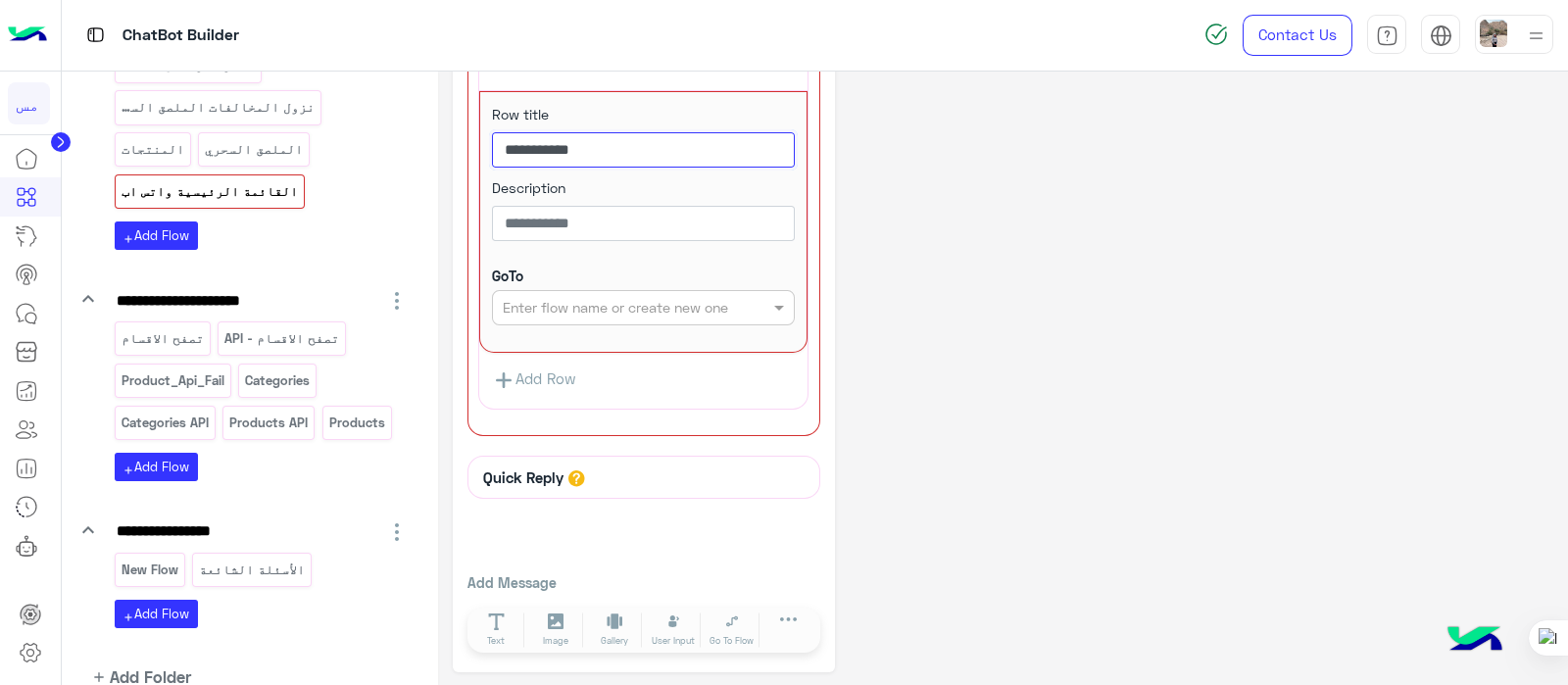 type on "**********" 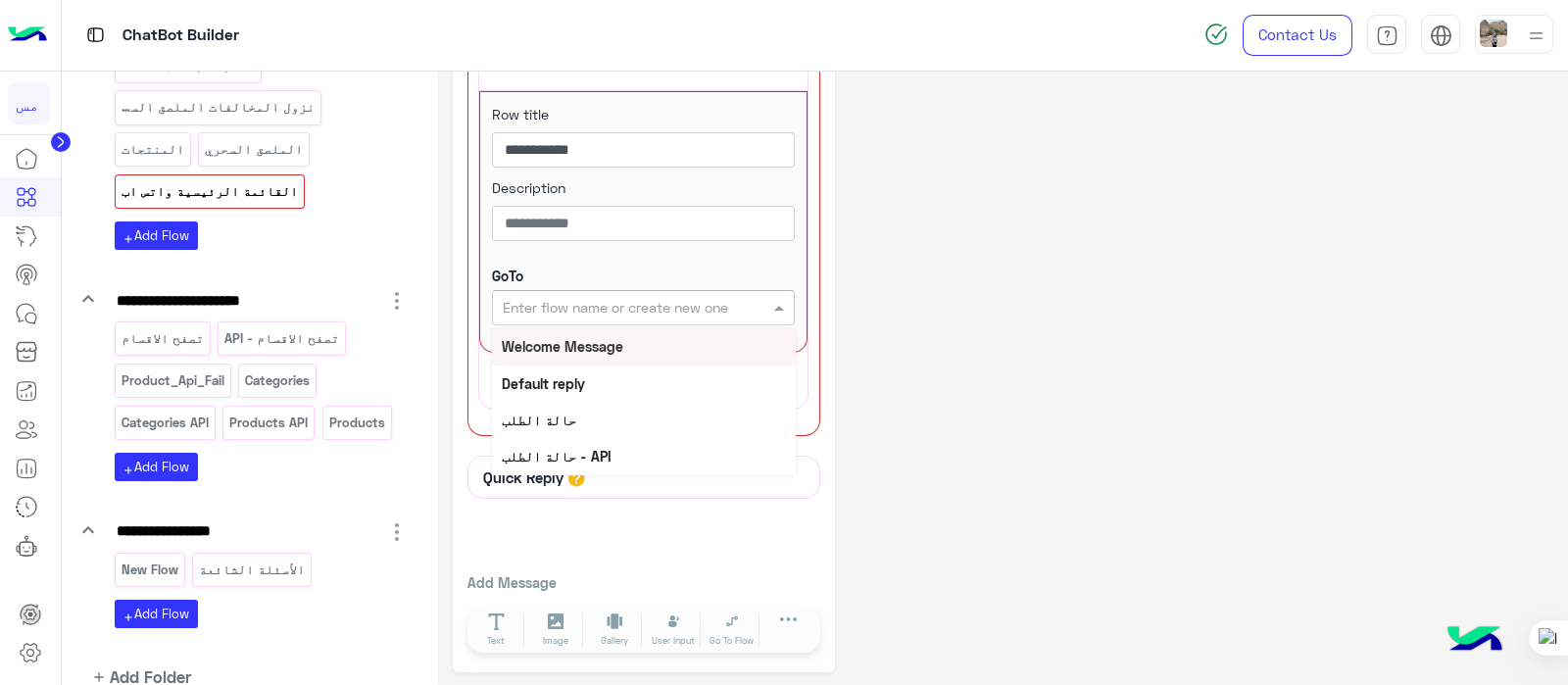 click at bounding box center [612, 308] 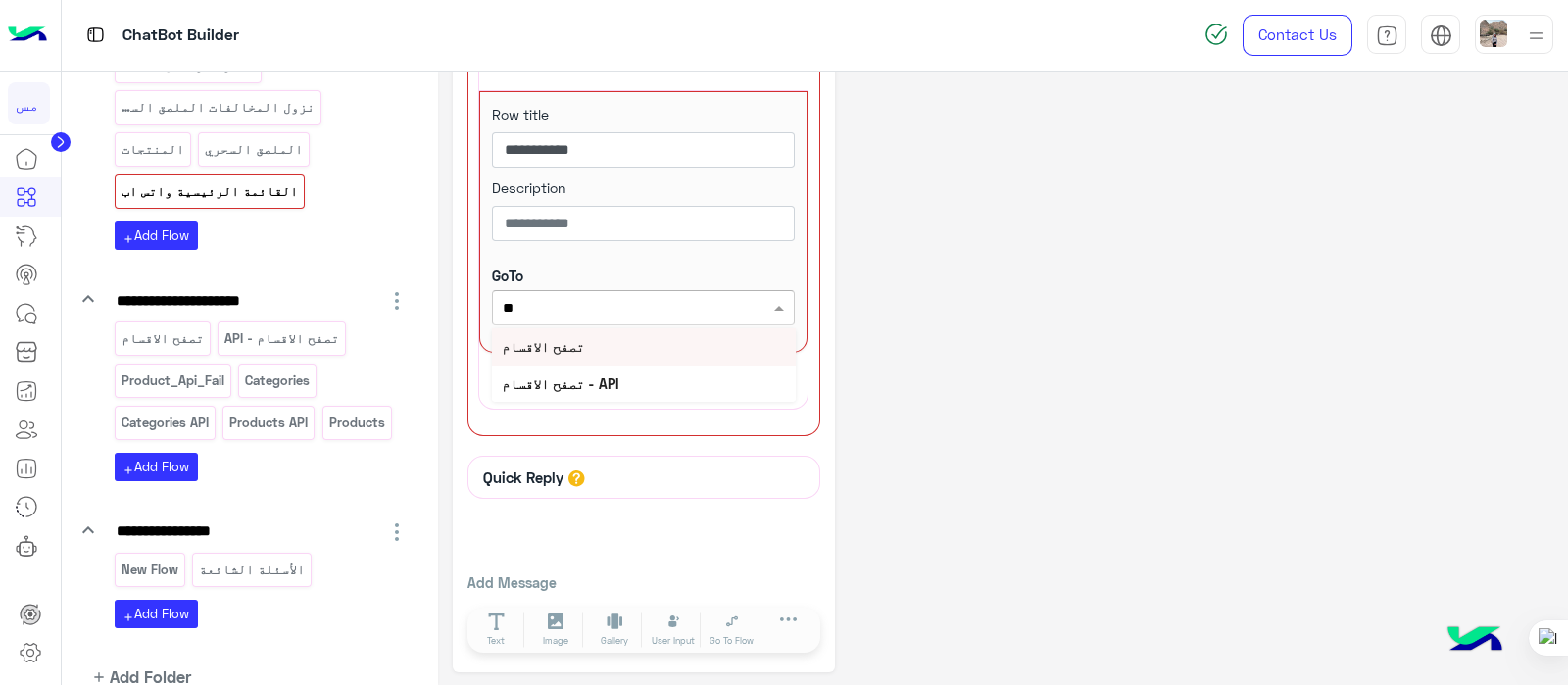 type on "***" 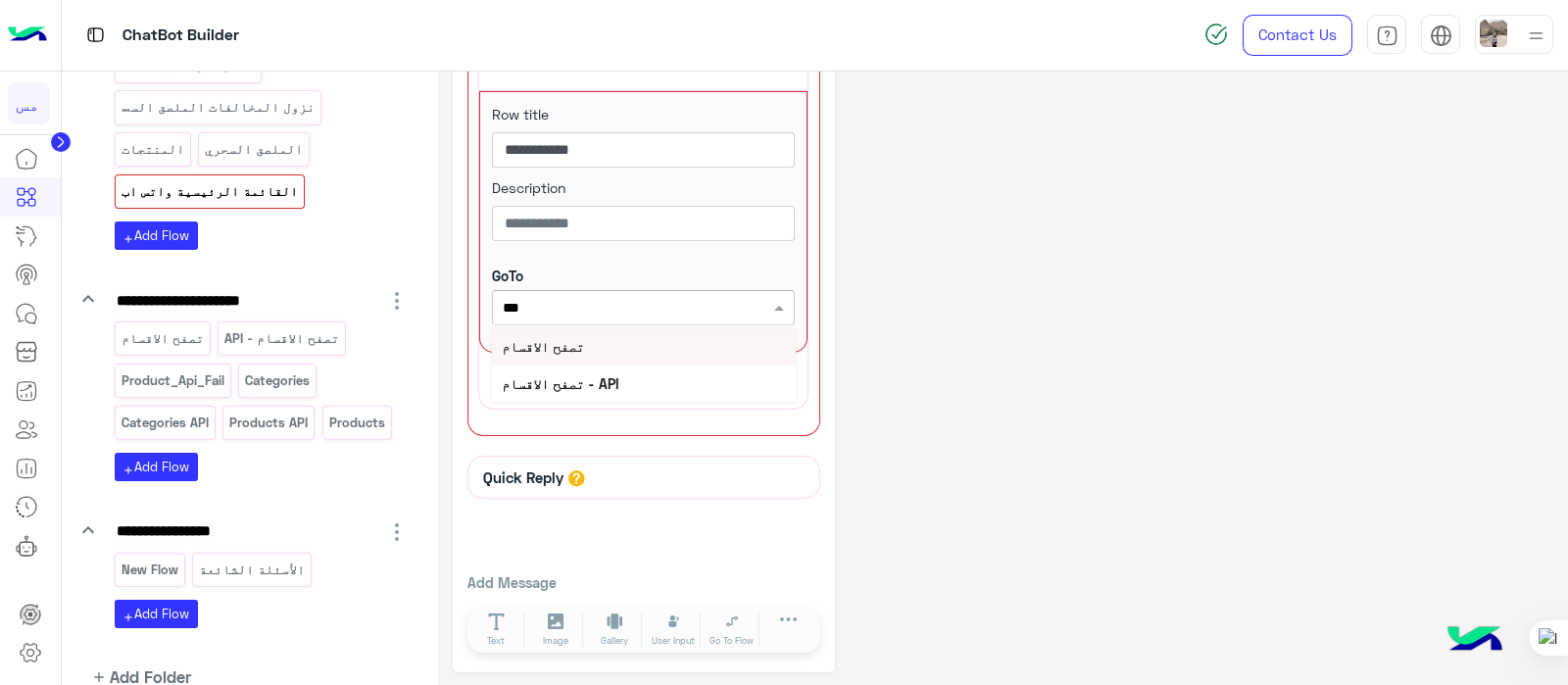 click on "تصفح الاقسام" at bounding box center (644, 346) 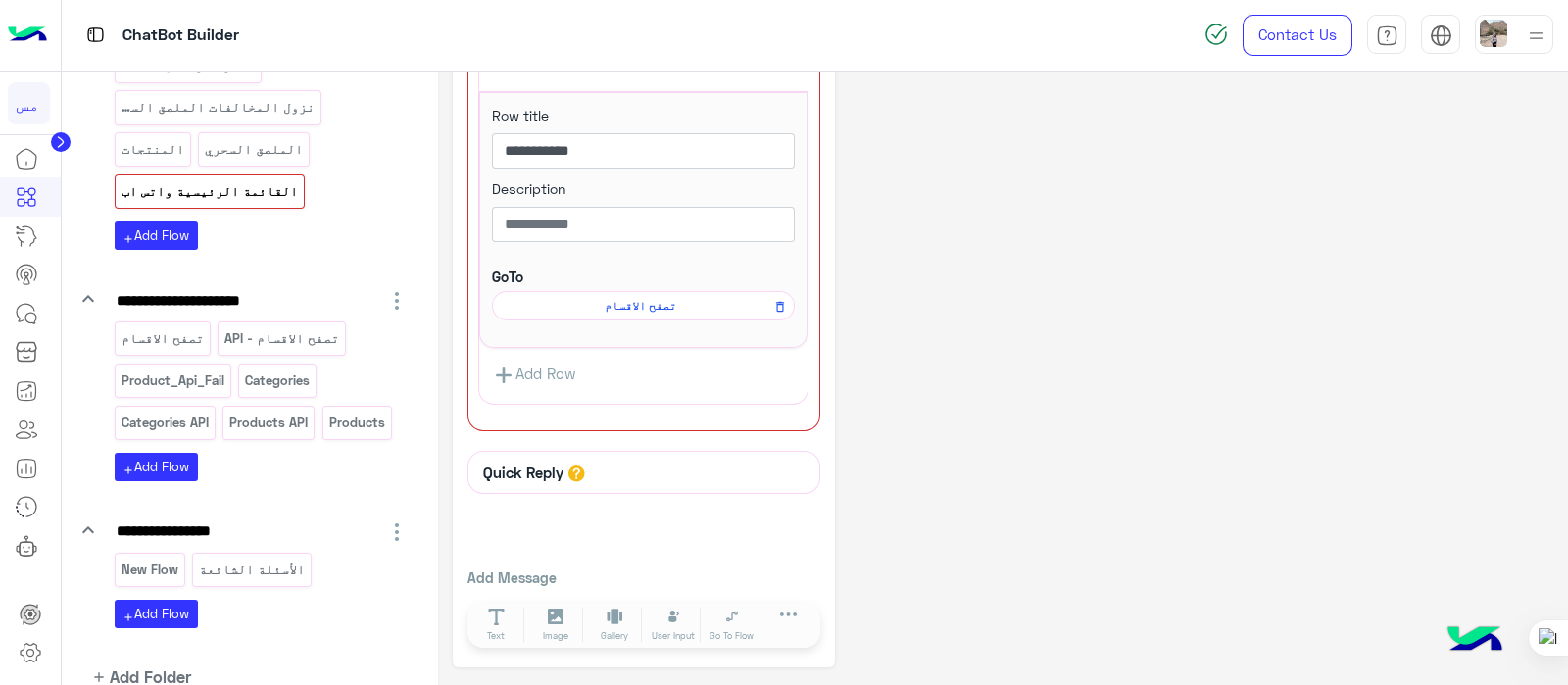 scroll, scrollTop: 545, scrollLeft: 0, axis: vertical 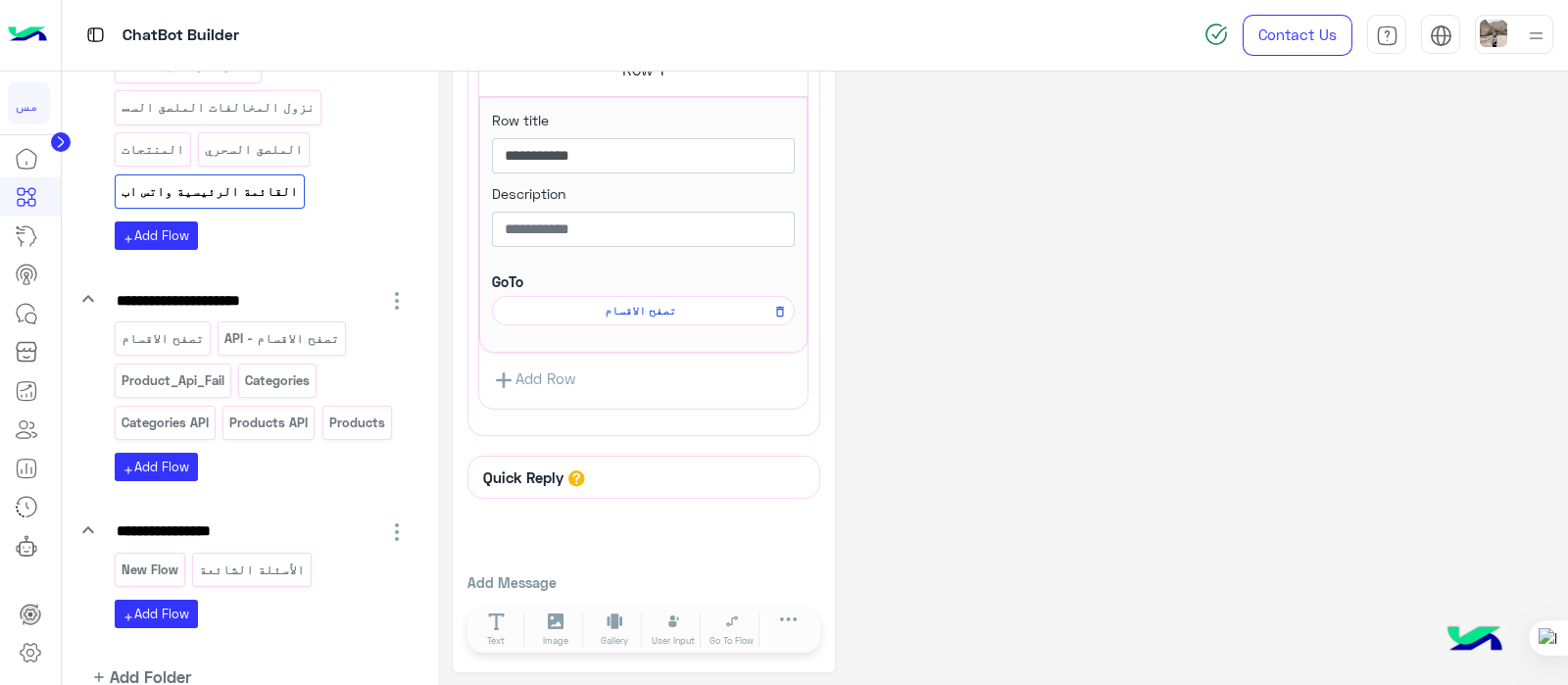 click on "Add Row" at bounding box center [533, 380] 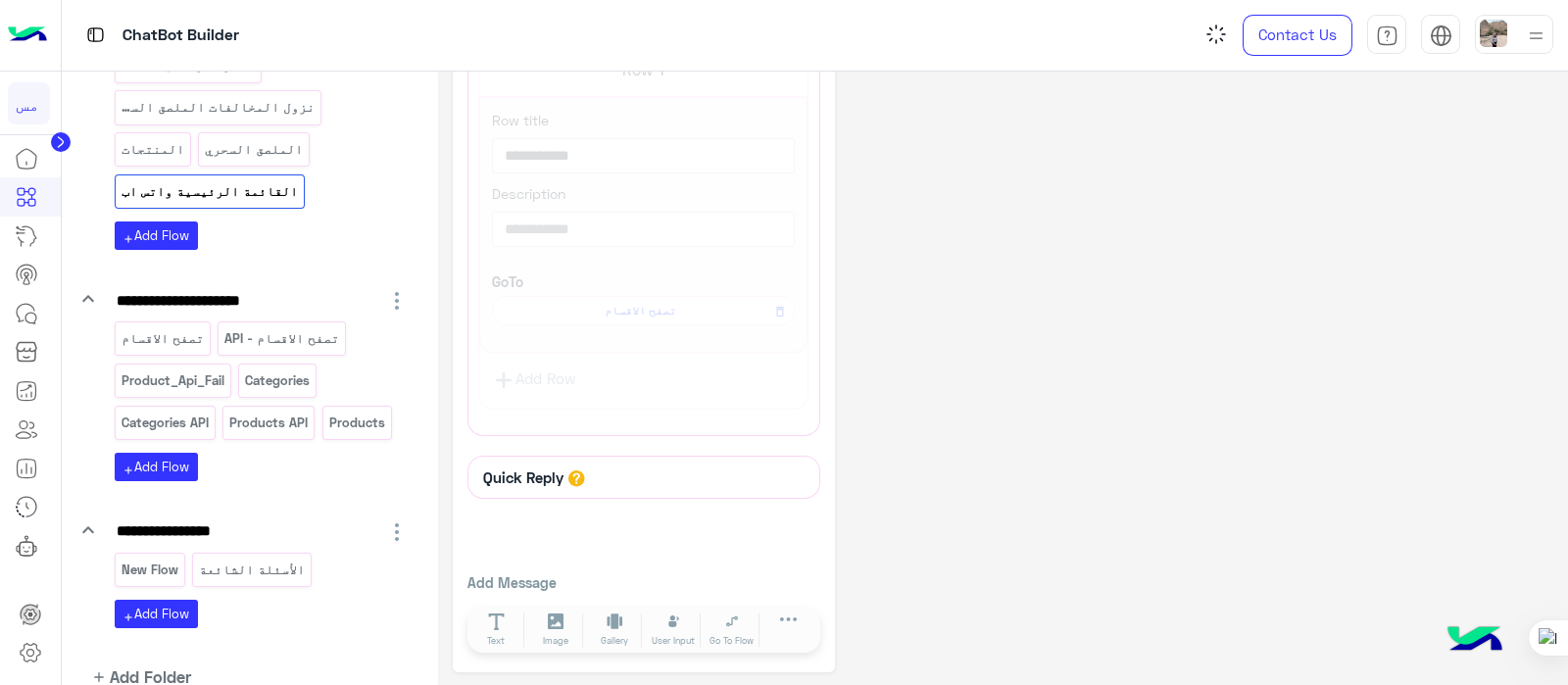 scroll, scrollTop: 551, scrollLeft: 0, axis: vertical 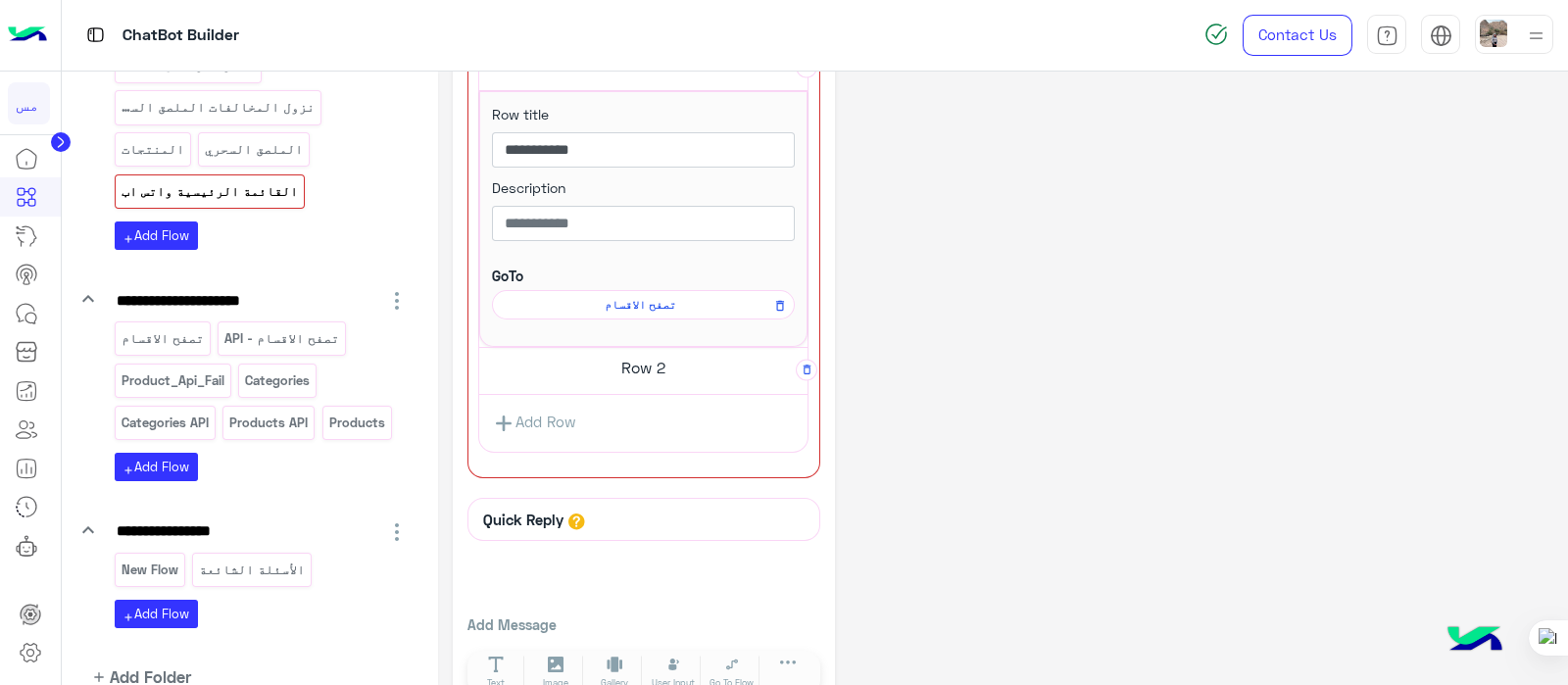 click on "Row 2" at bounding box center (643, 64) 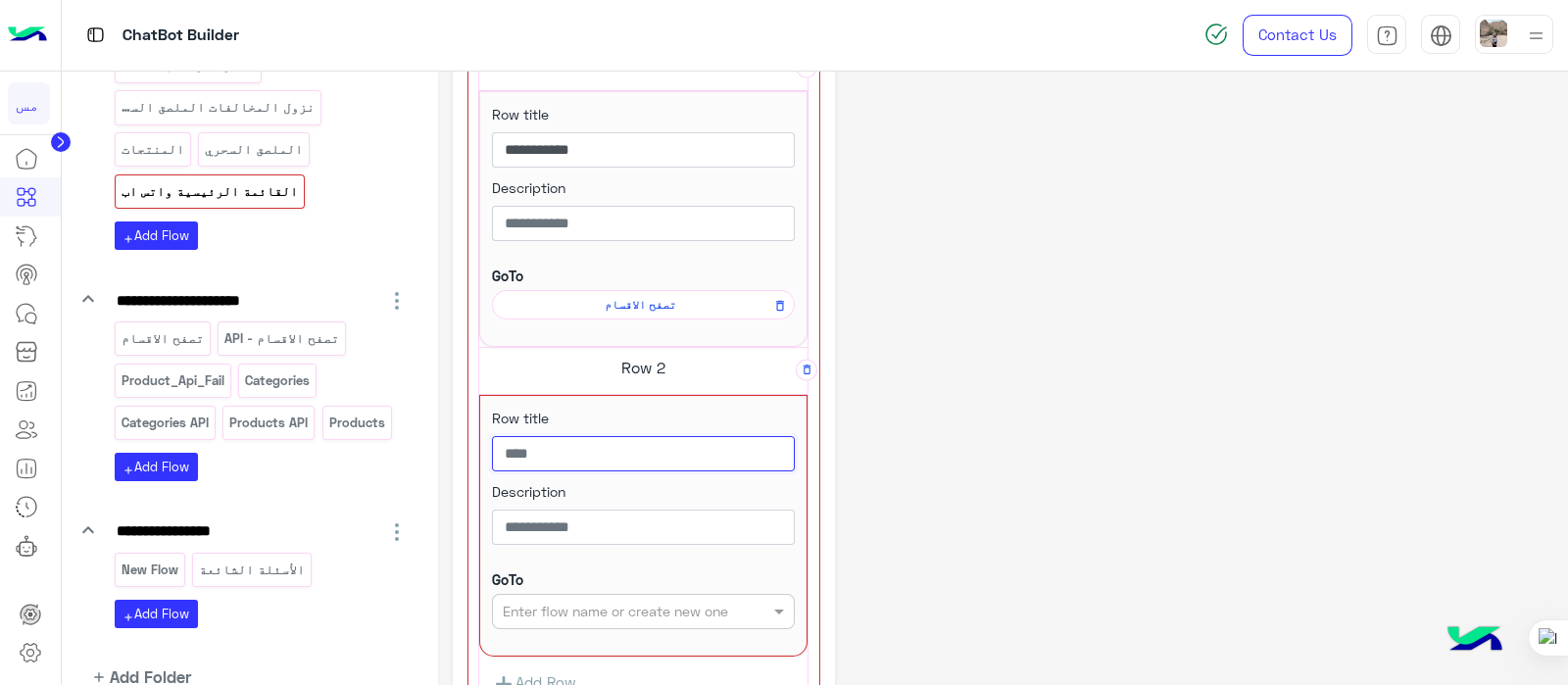click at bounding box center (643, 454) 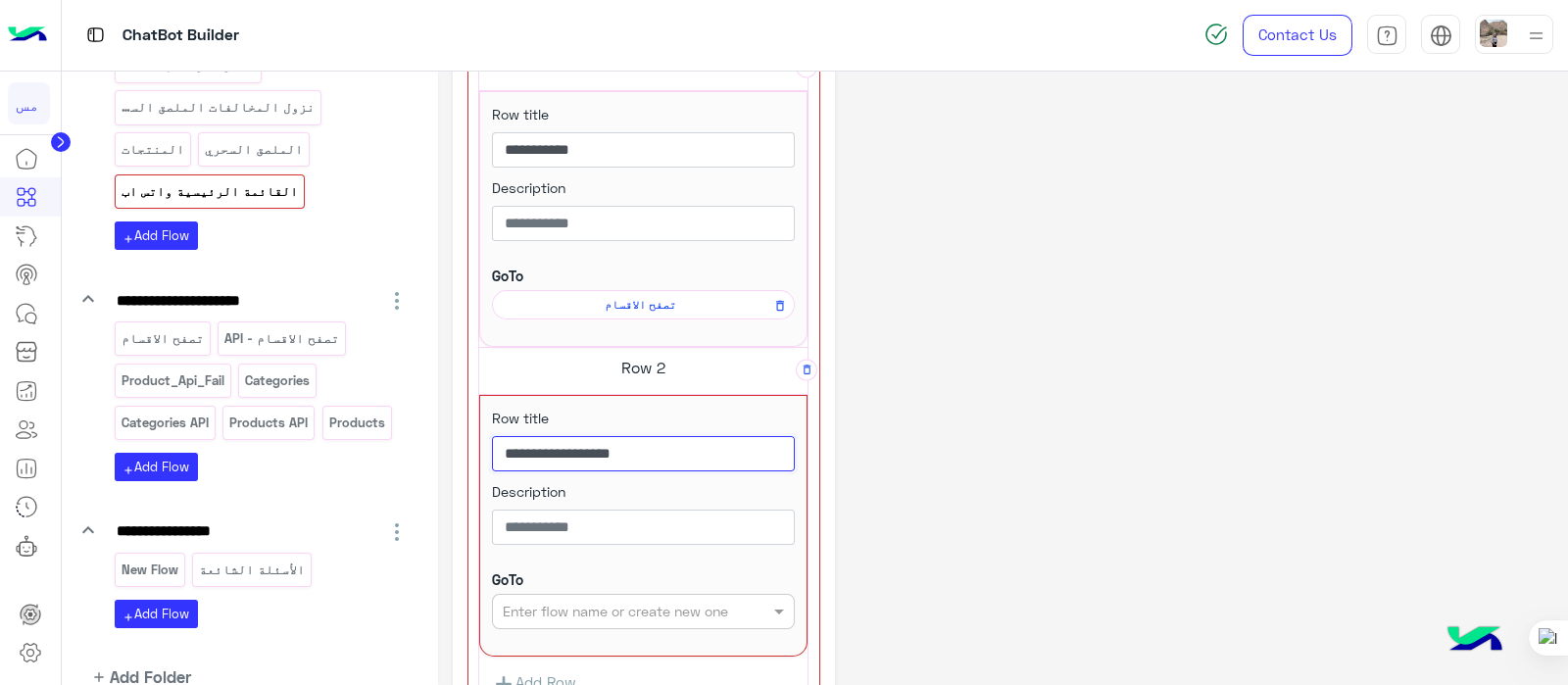 type on "**********" 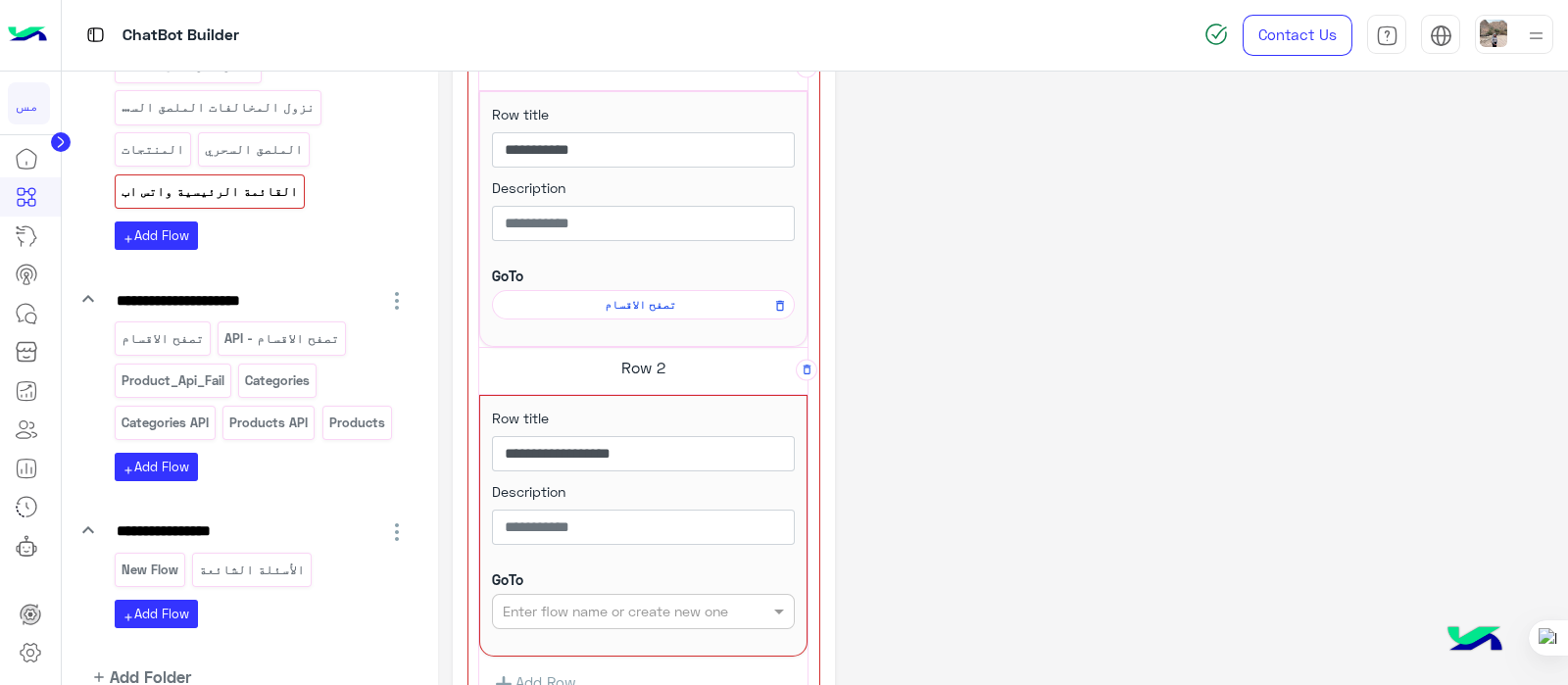 click at bounding box center [612, 612] 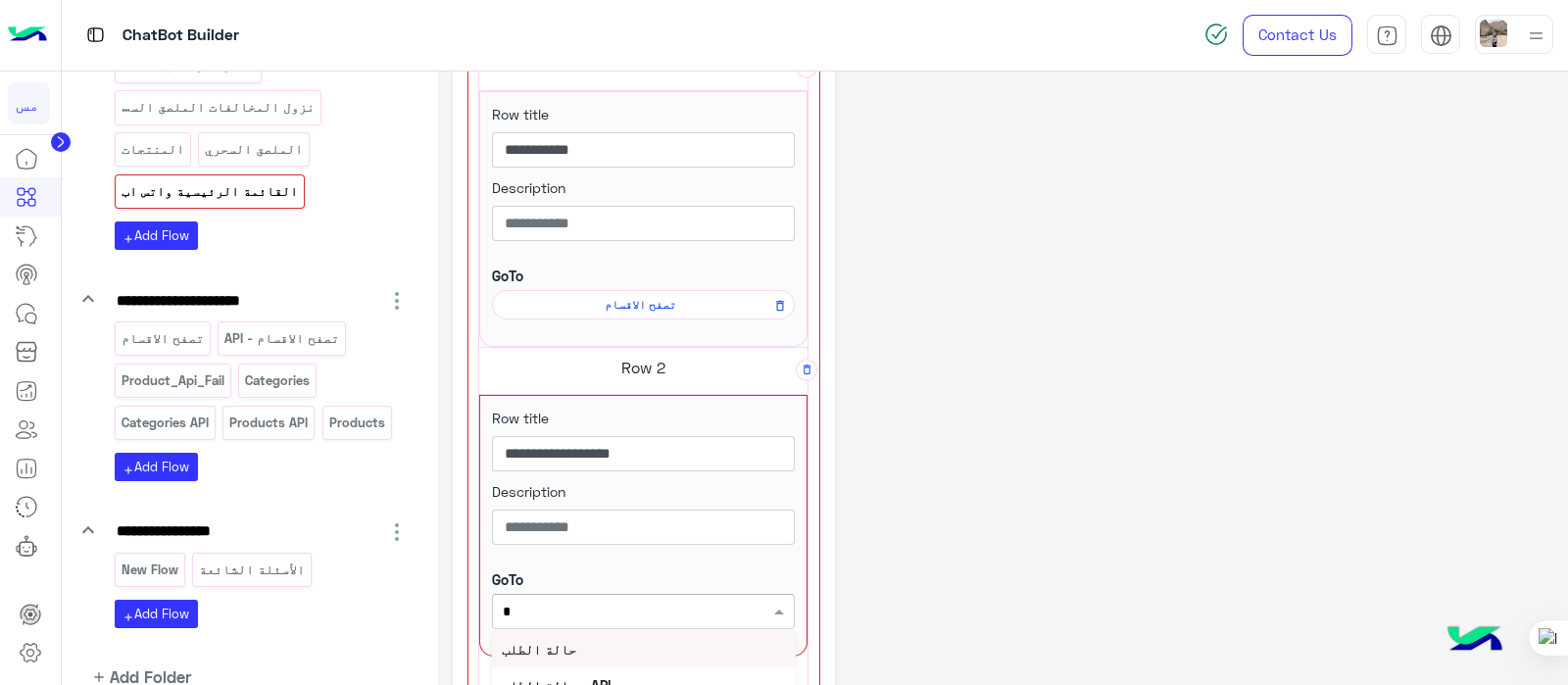 type on "**" 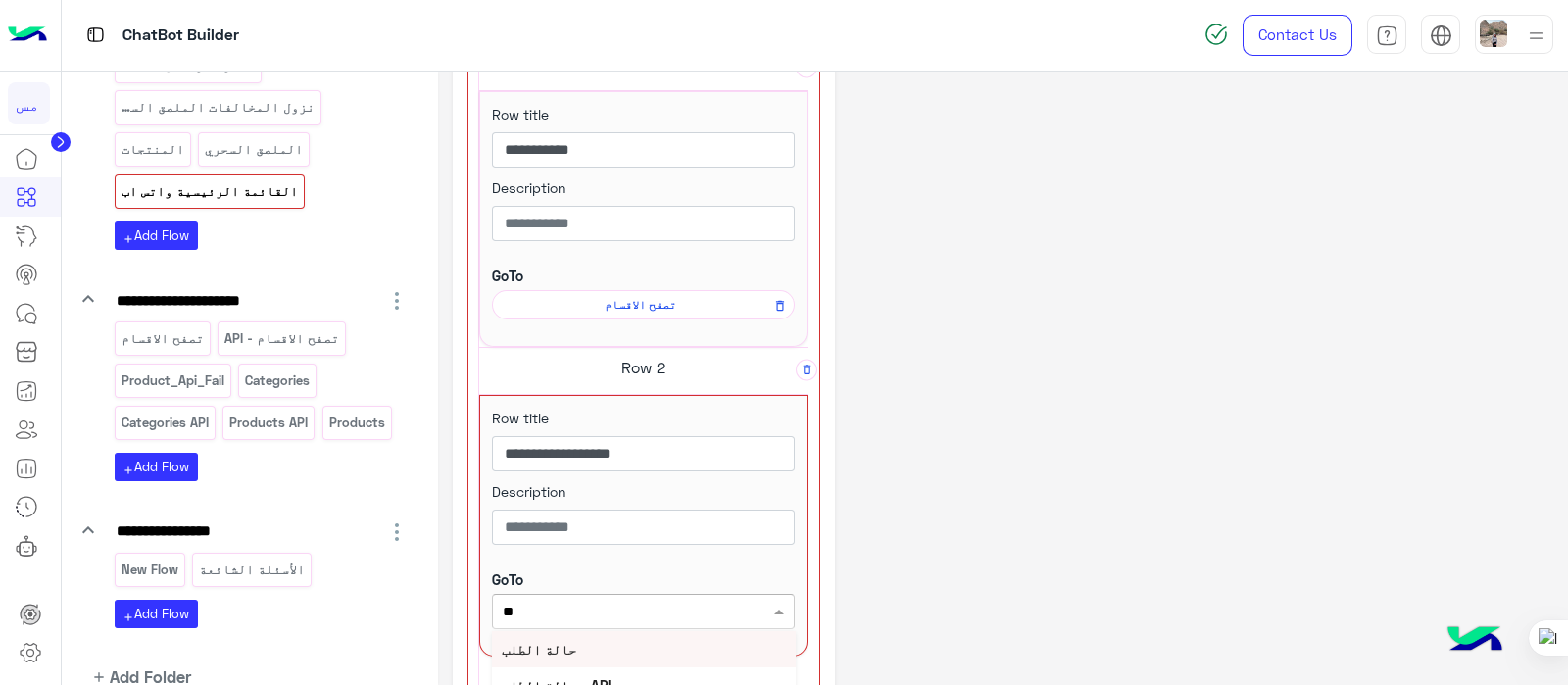 click on "حالة الطلب" at bounding box center (644, 649) 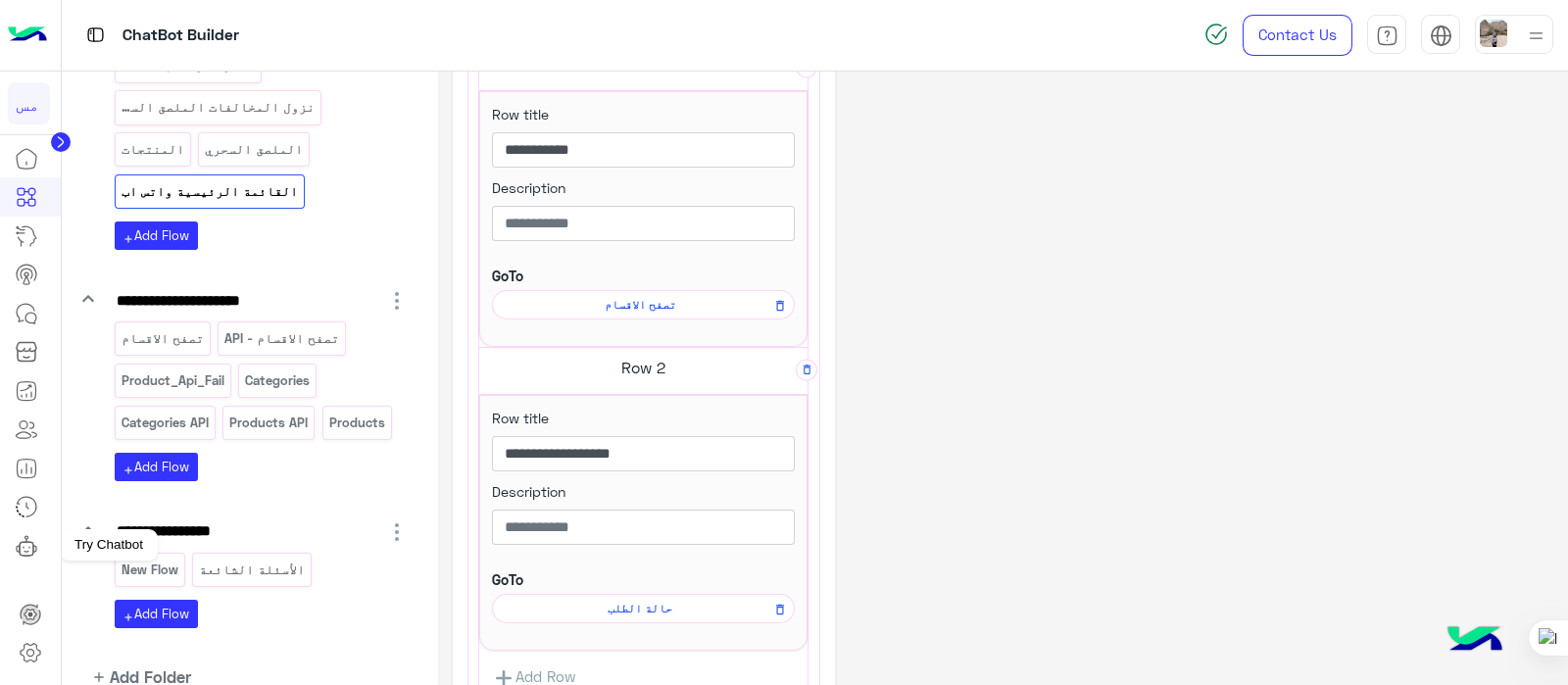 click at bounding box center [26, 546] 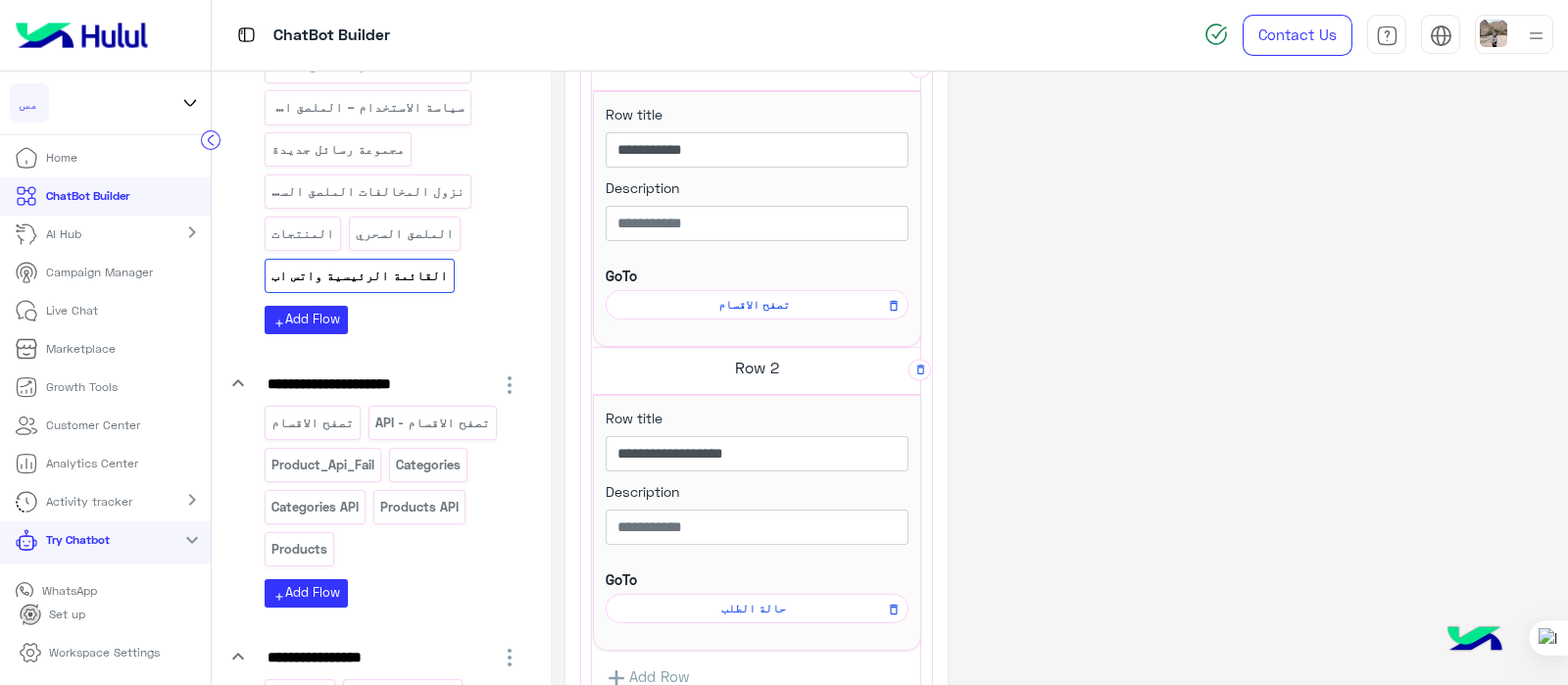 scroll, scrollTop: 1209, scrollLeft: 0, axis: vertical 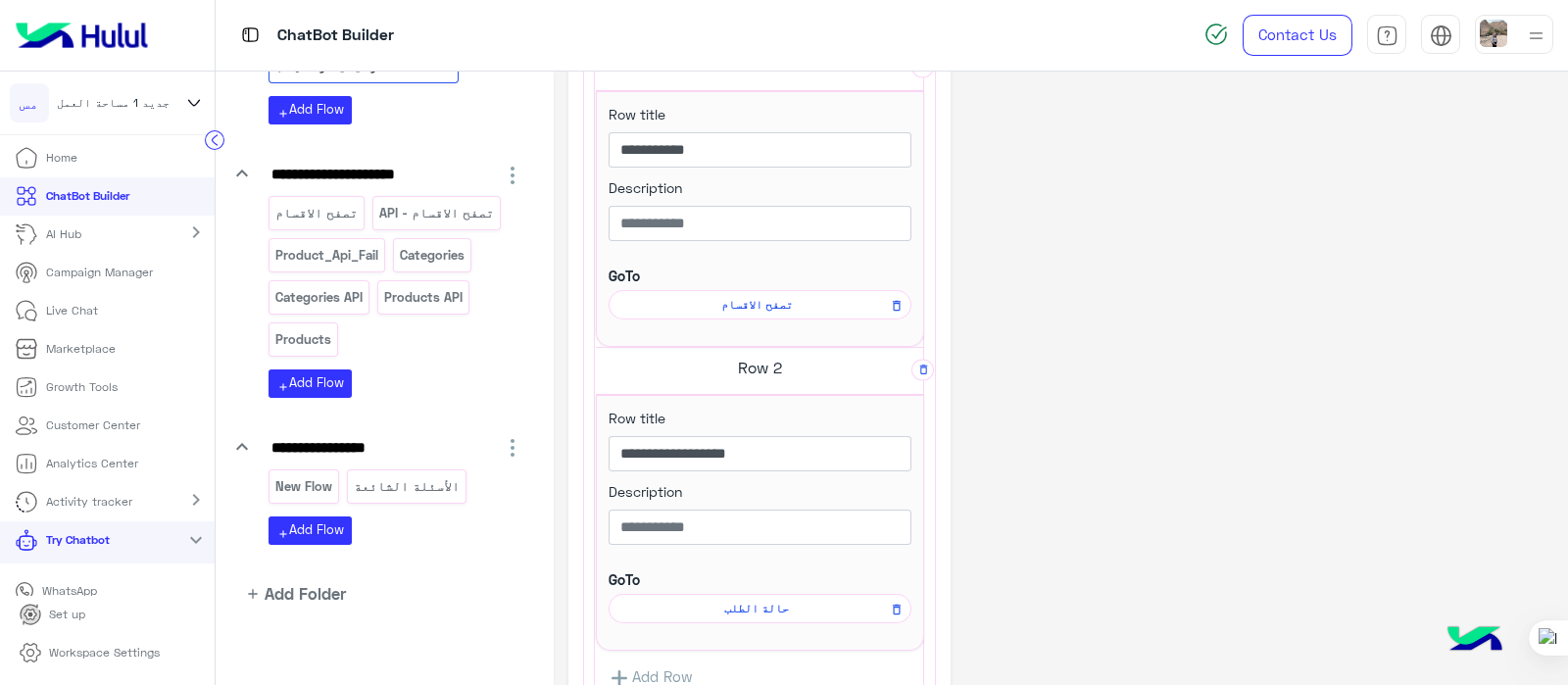 click on "WhatsApp" at bounding box center [69, 591] 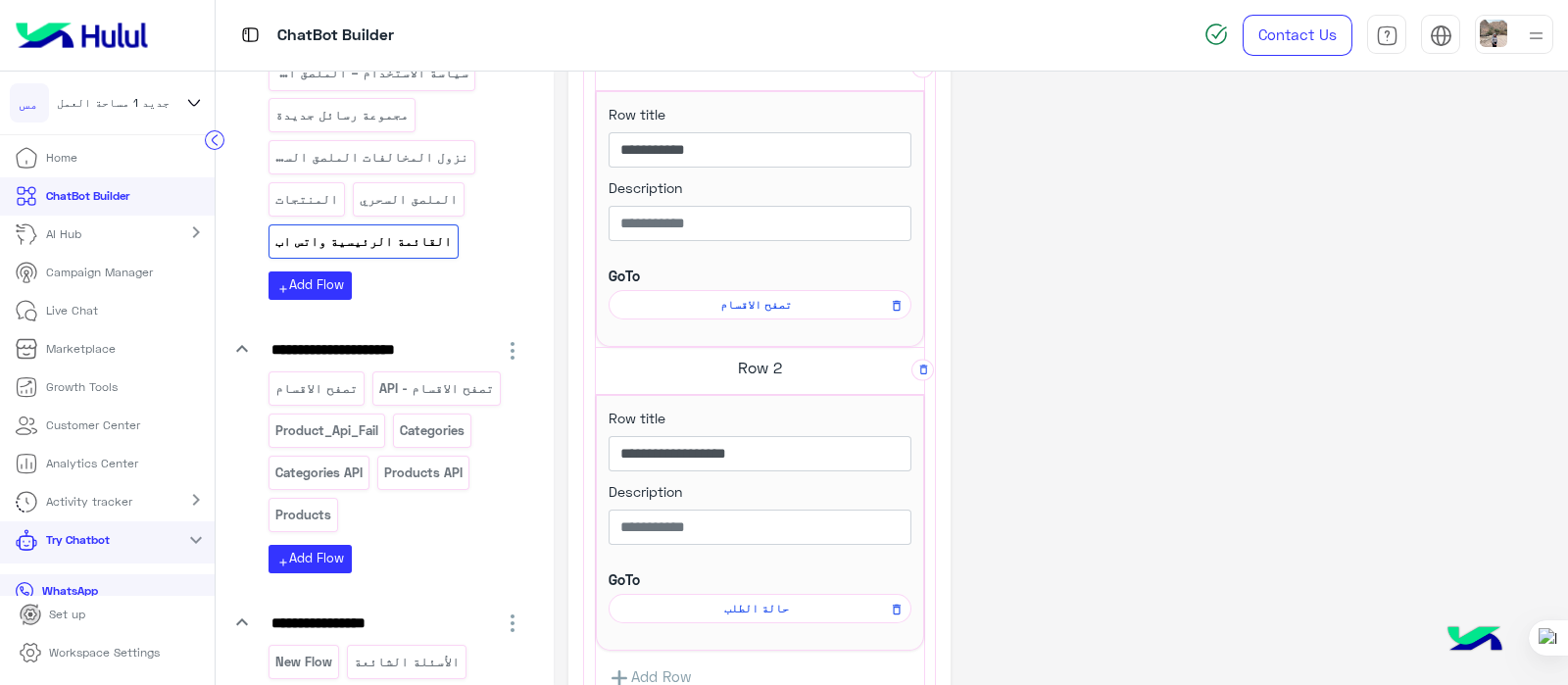 scroll, scrollTop: 1024, scrollLeft: 0, axis: vertical 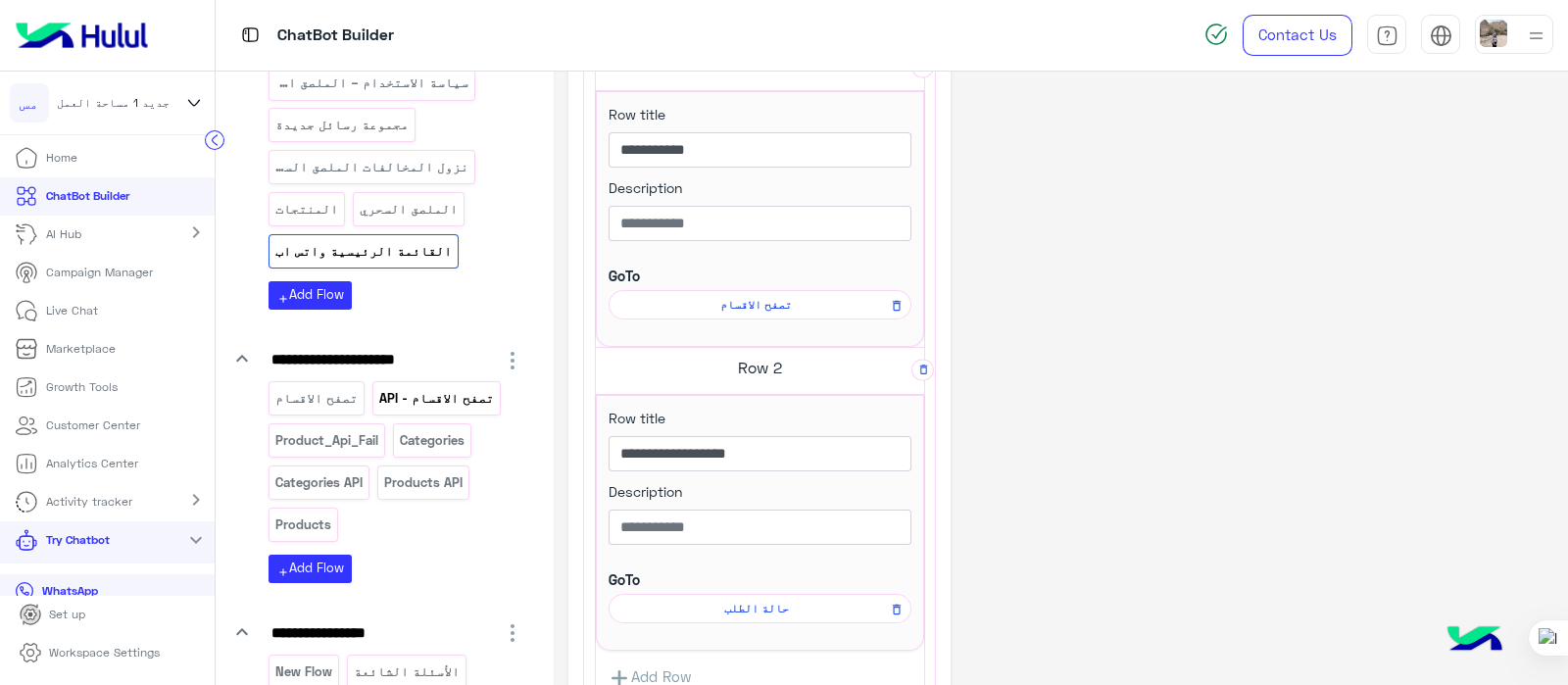 click on "تصفح الاقسام - API" at bounding box center [436, 398] 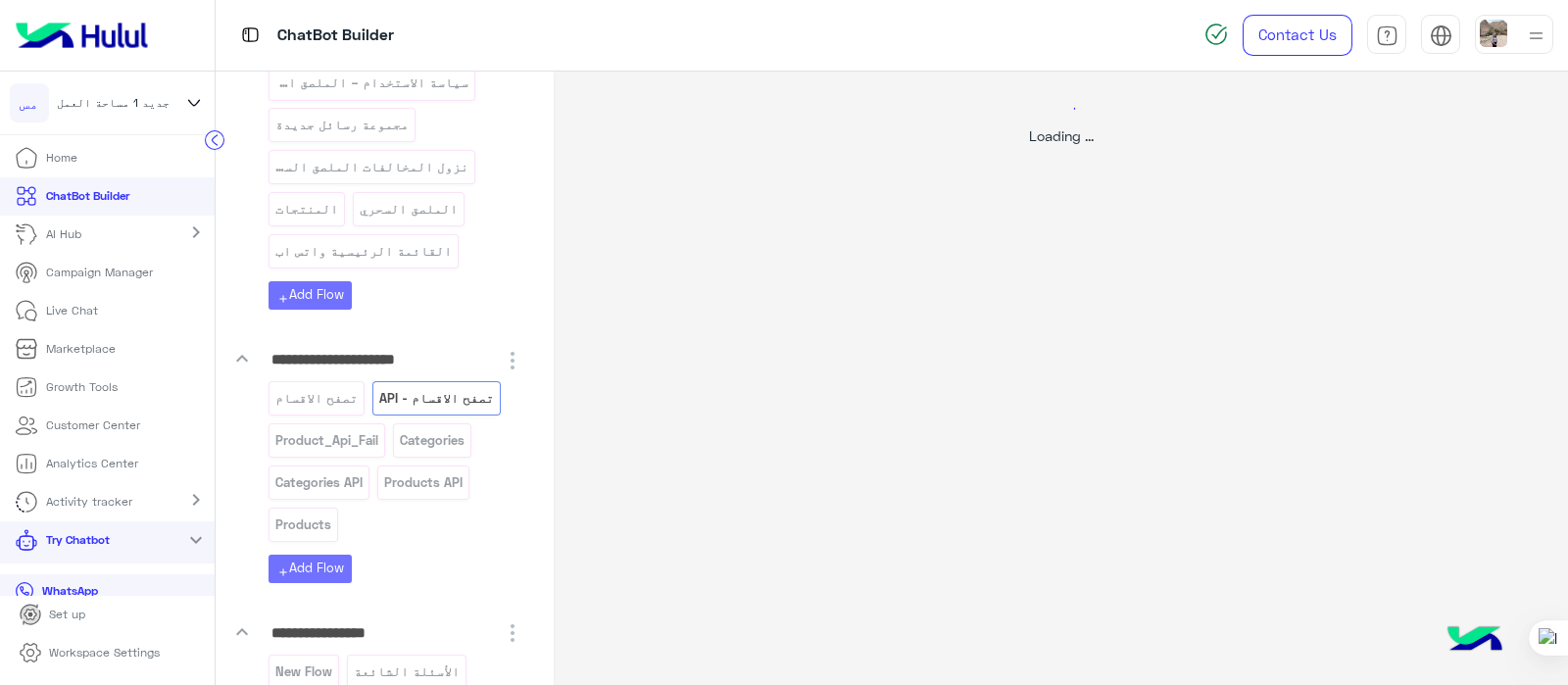 select on "****" 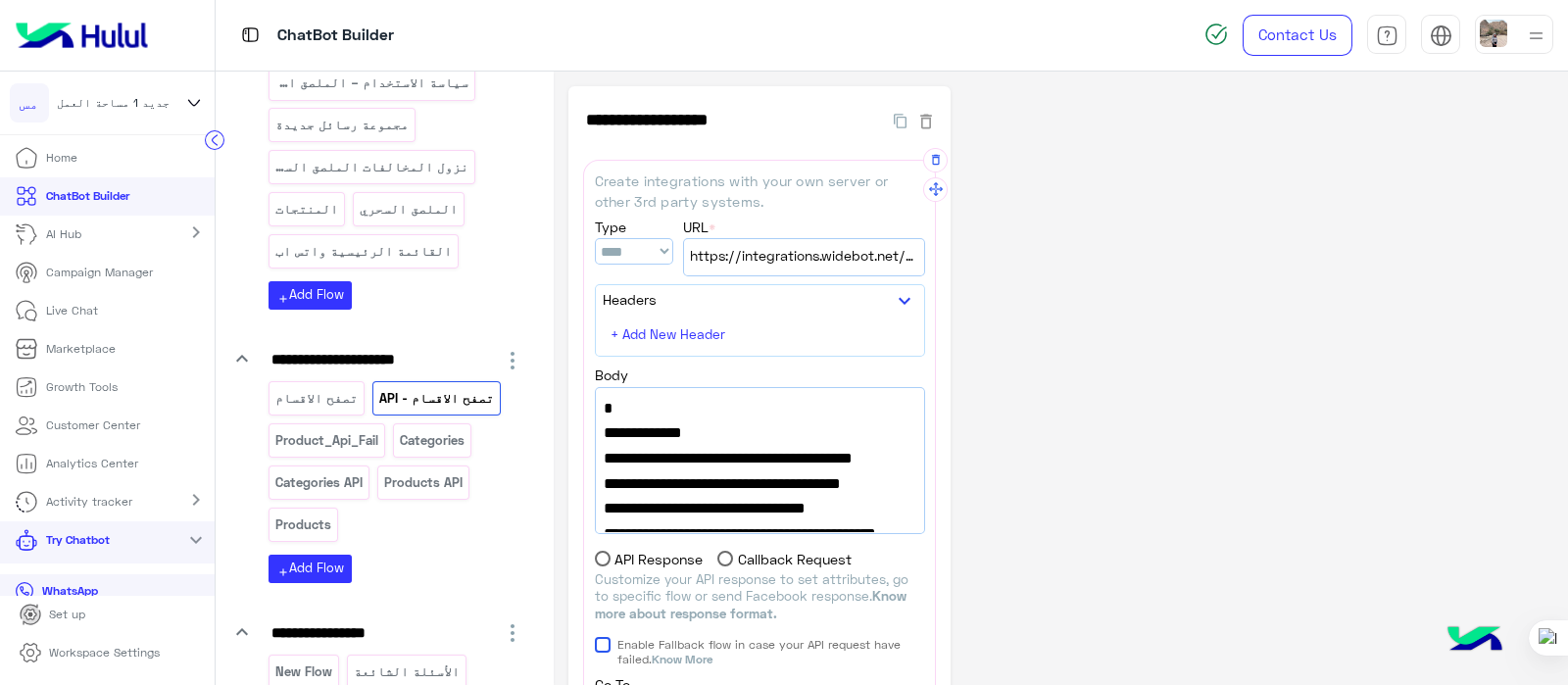 scroll, scrollTop: 10, scrollLeft: 0, axis: vertical 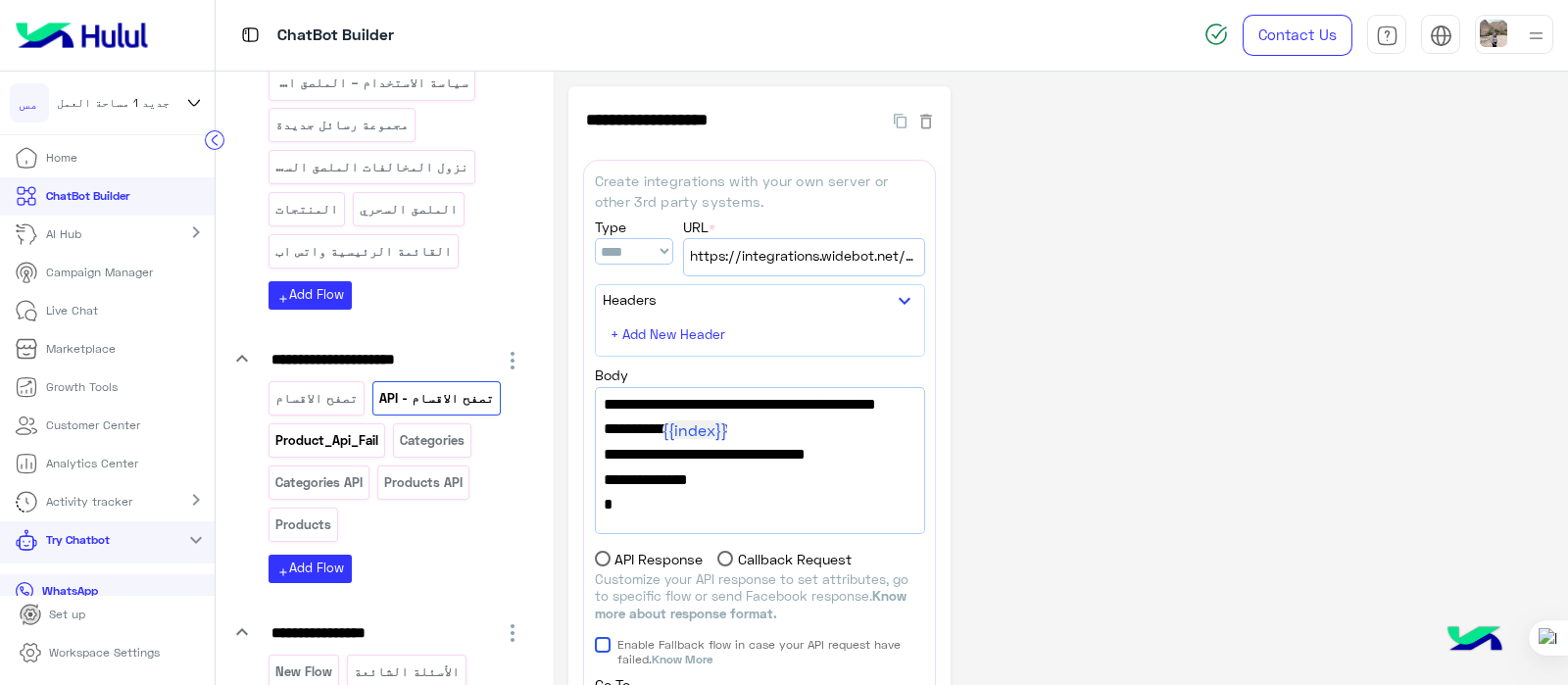 click on "Product_Api_Fail" at bounding box center (327, 440) 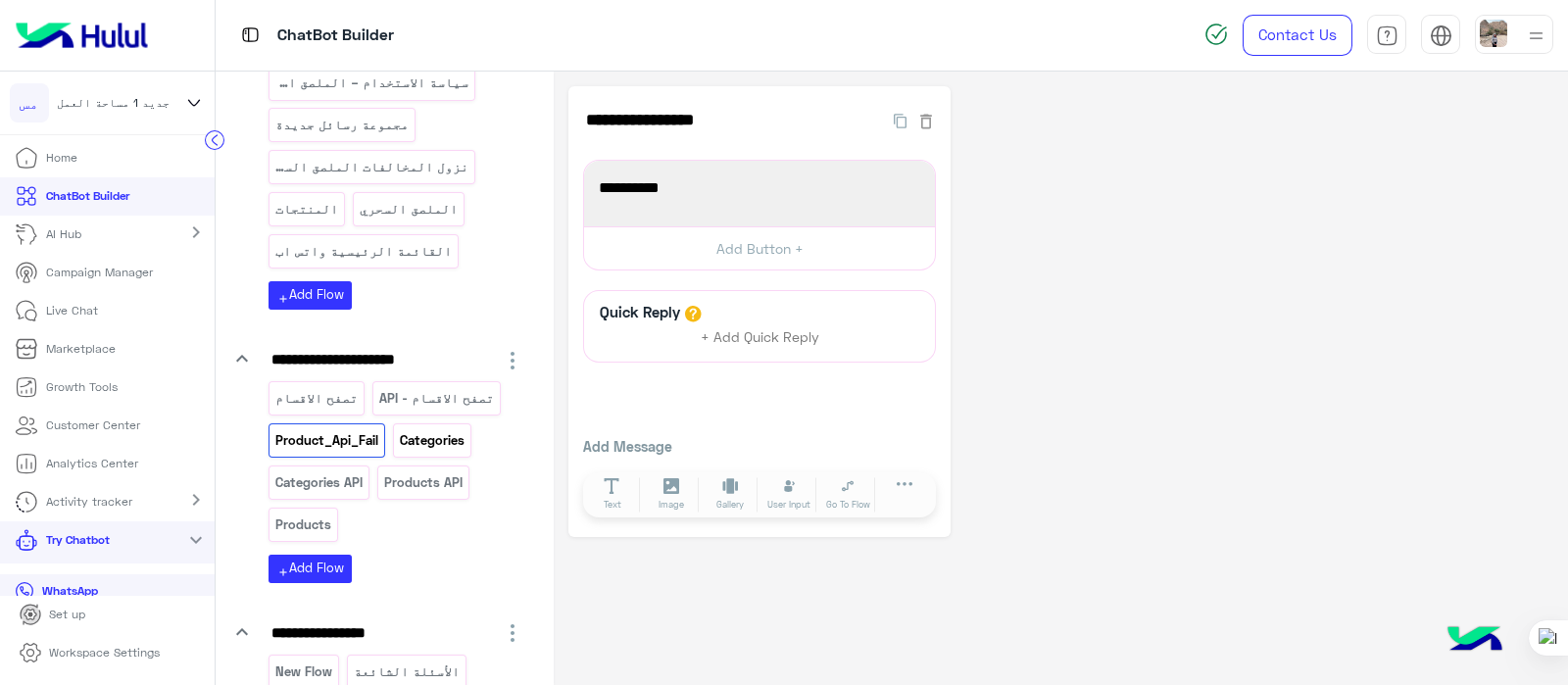 click on "Categories" at bounding box center (431, 440) 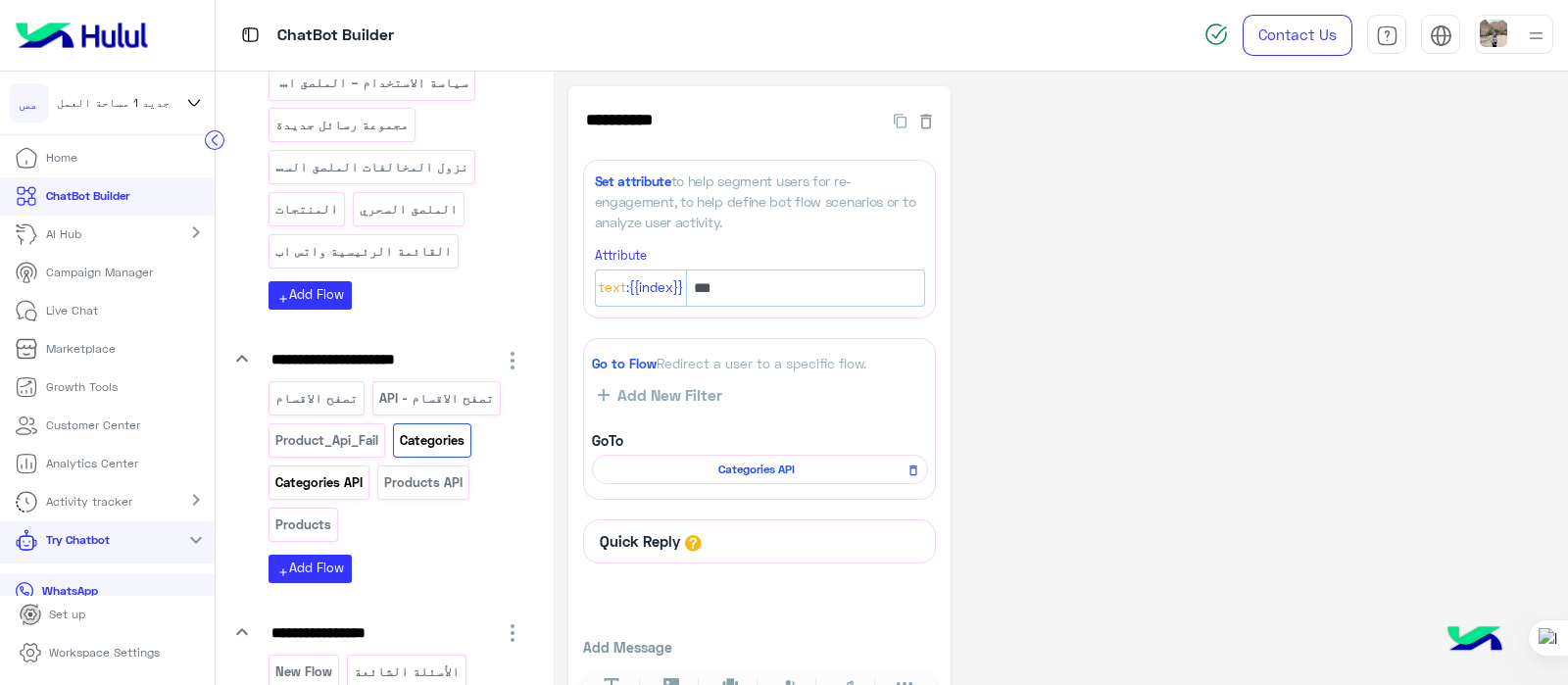 click on "Categories API" at bounding box center [319, 482] 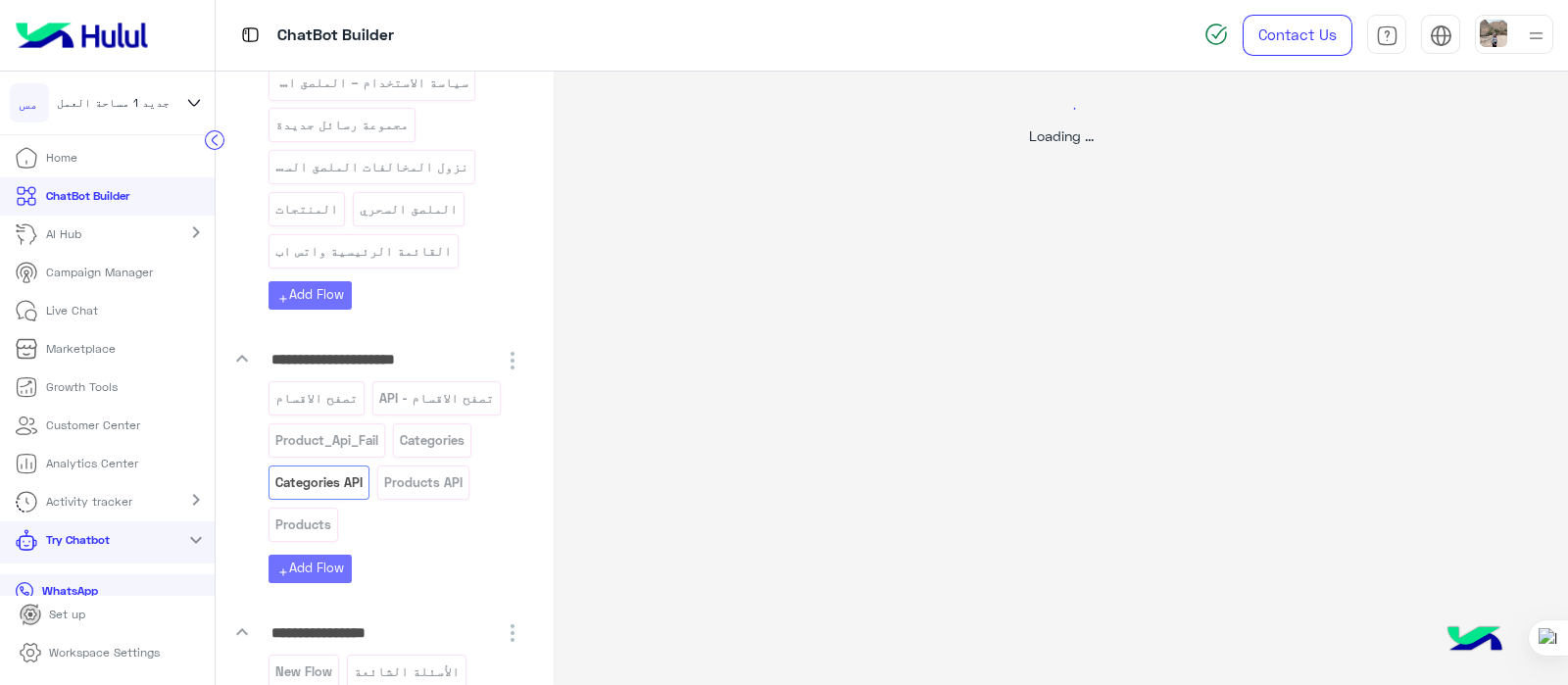 select on "****" 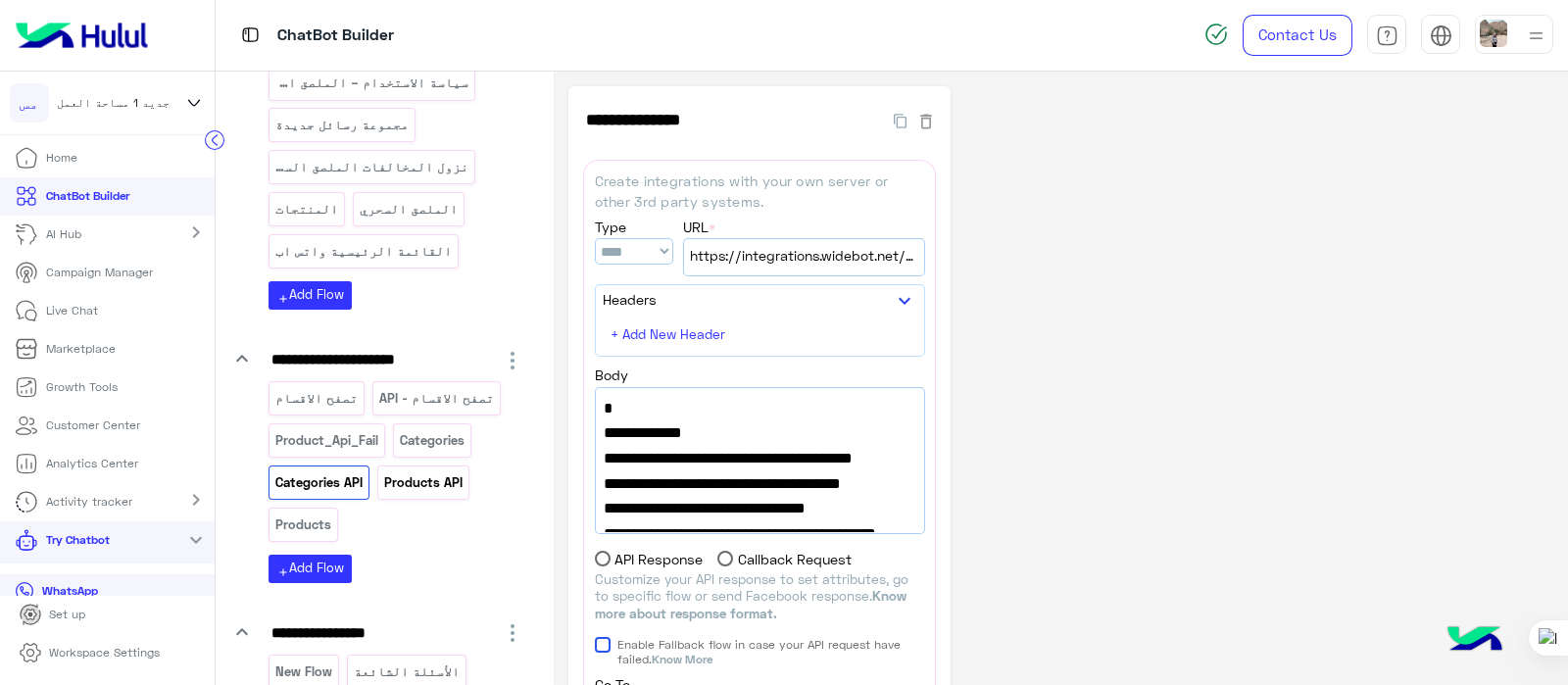 click on "Products API" at bounding box center (422, 482) 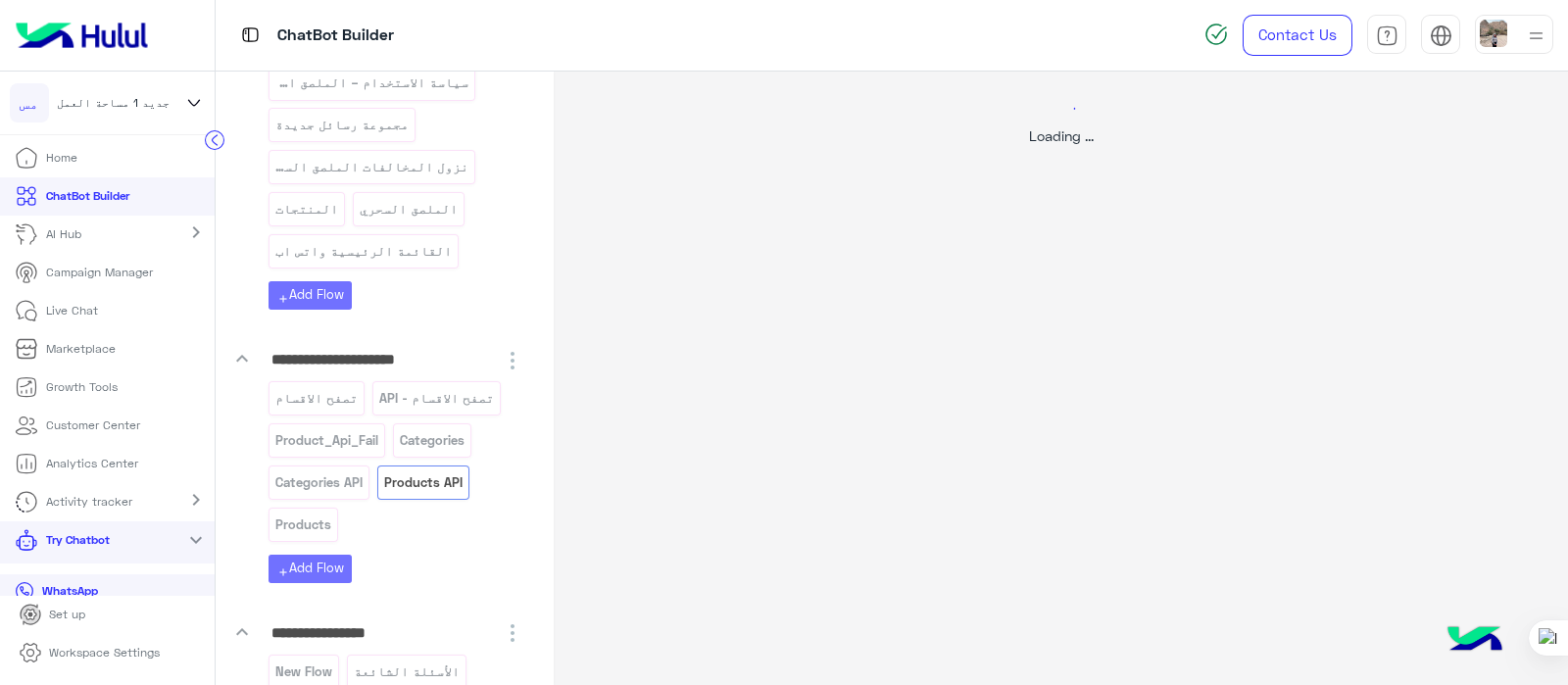 select on "****" 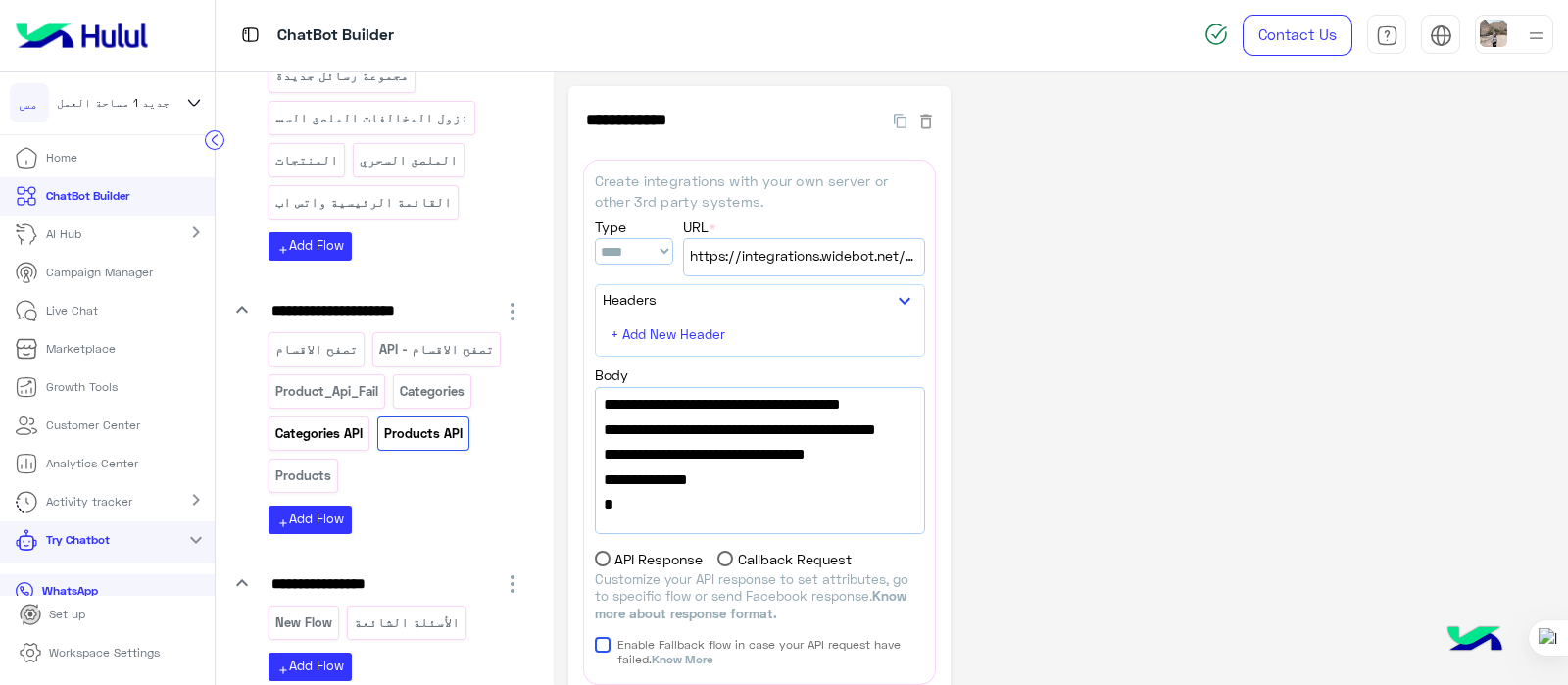 click on "Categories API" at bounding box center [319, 433] 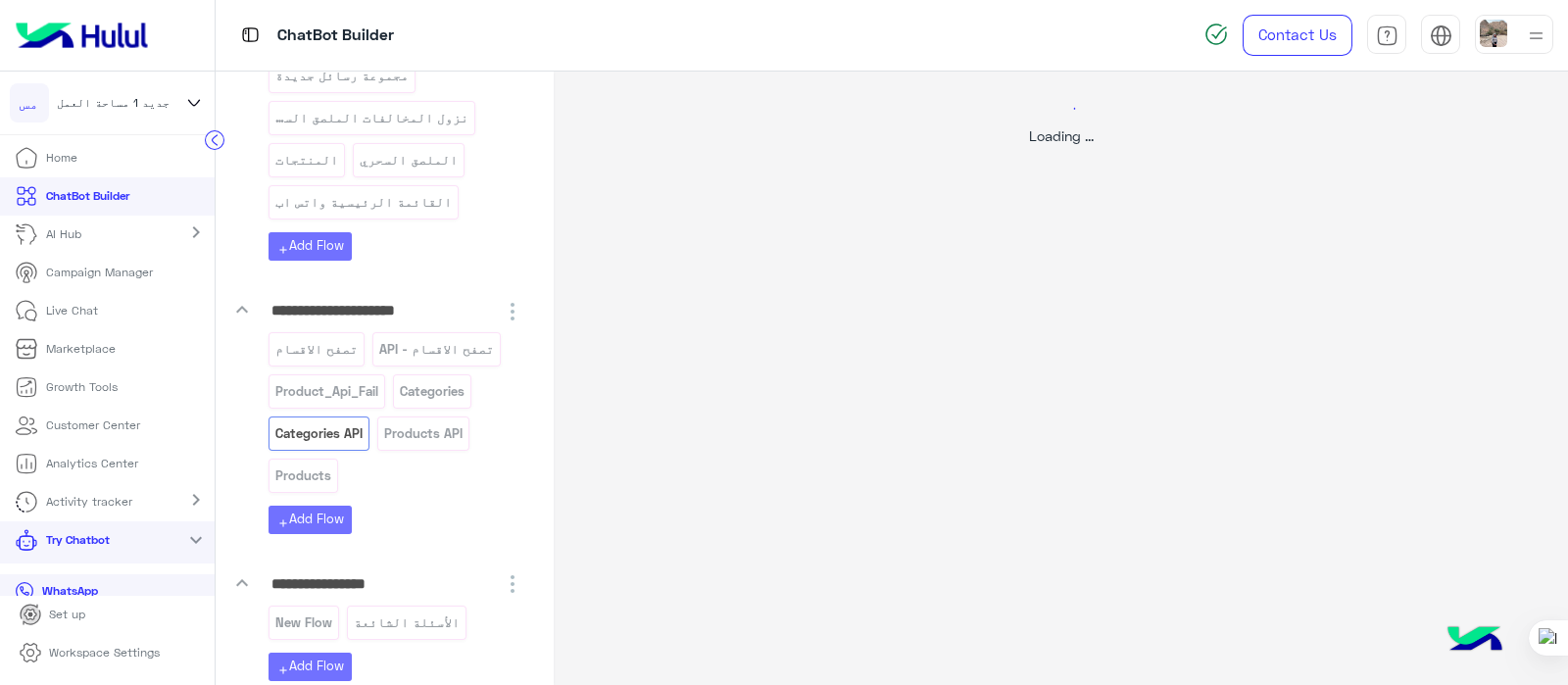 select on "****" 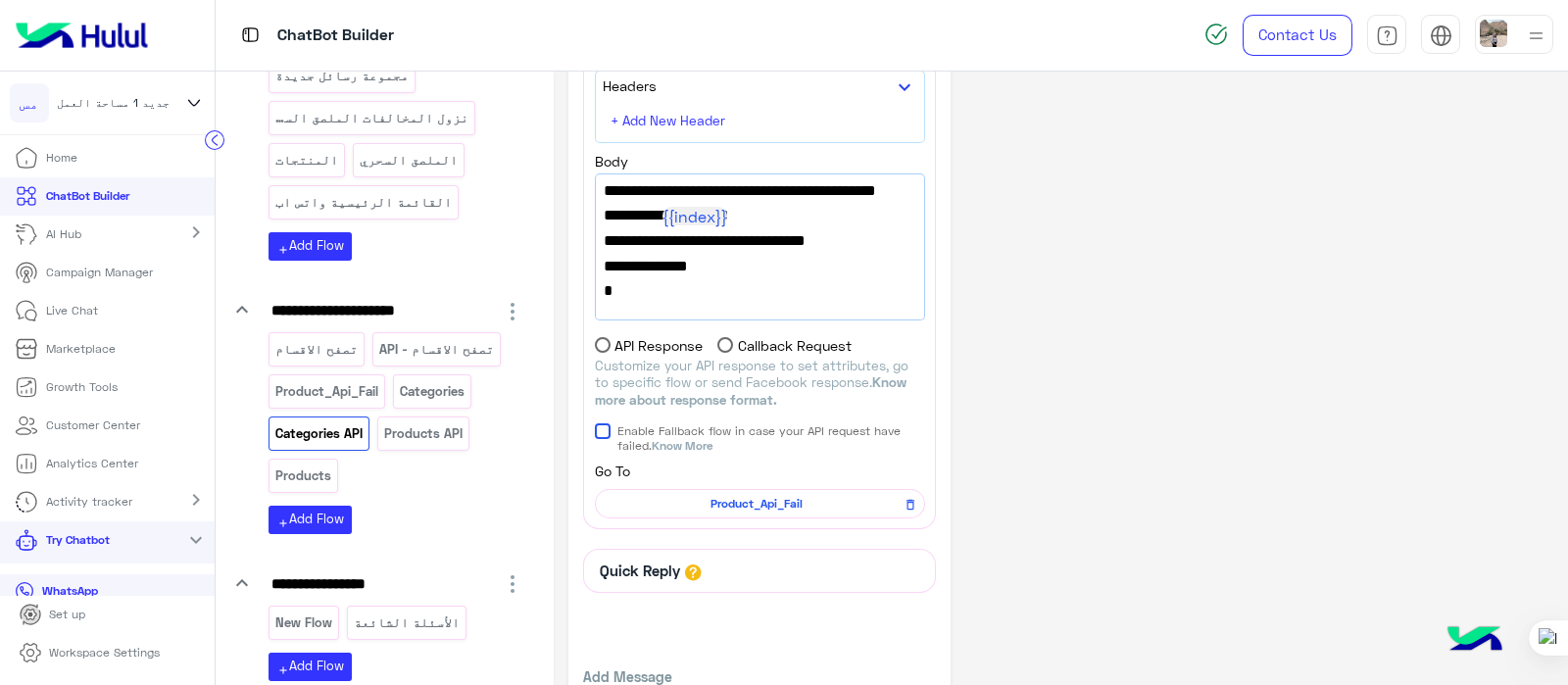 click on "Product_Api_Fail" at bounding box center (757, 504) 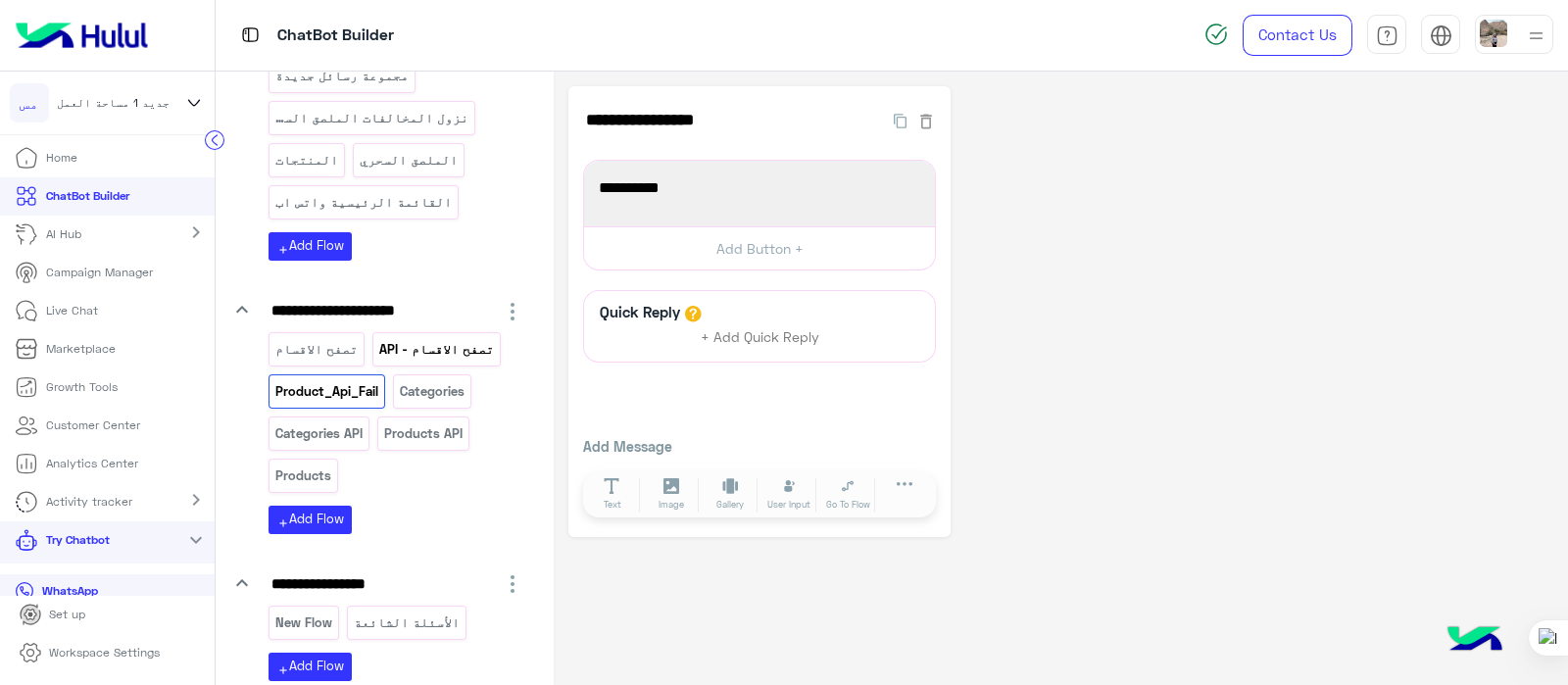 click on "تصفح الاقسام - API" at bounding box center [436, 349] 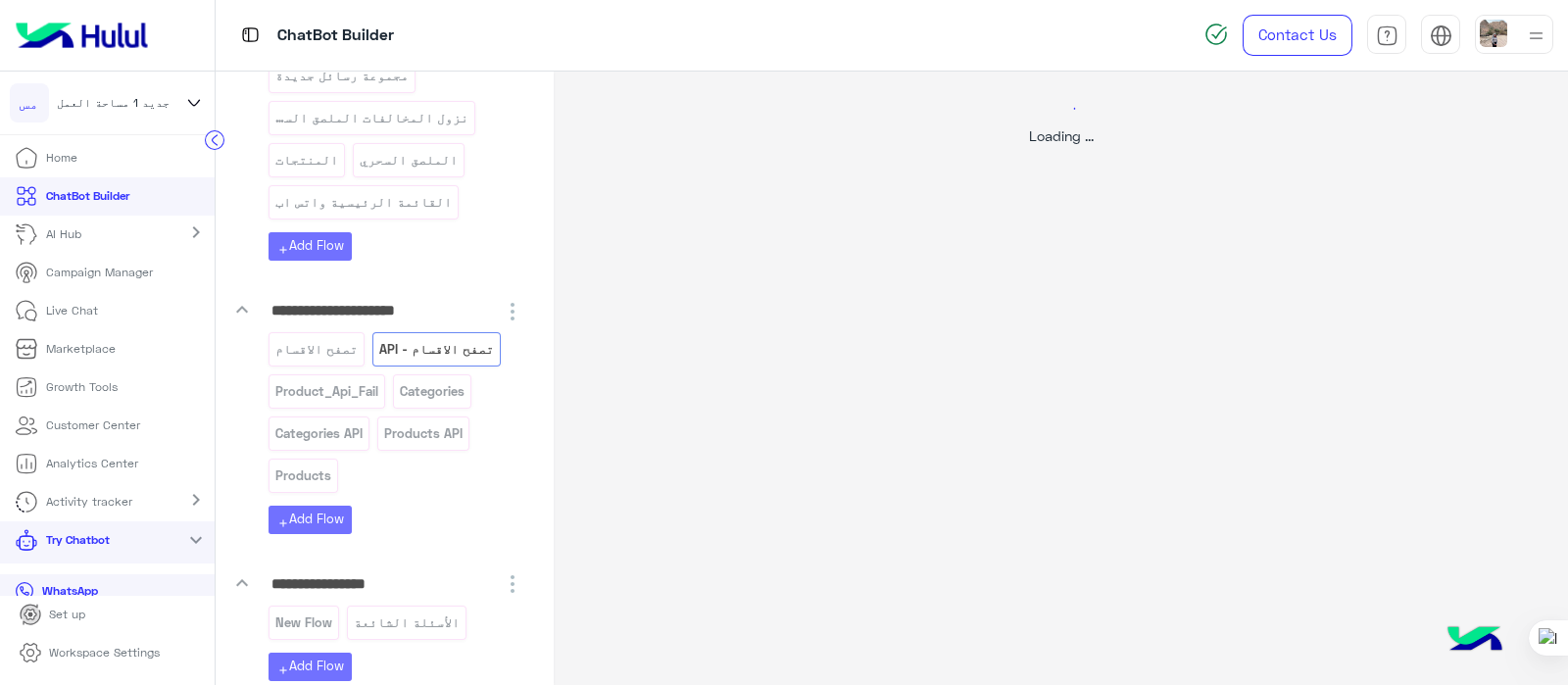 select on "****" 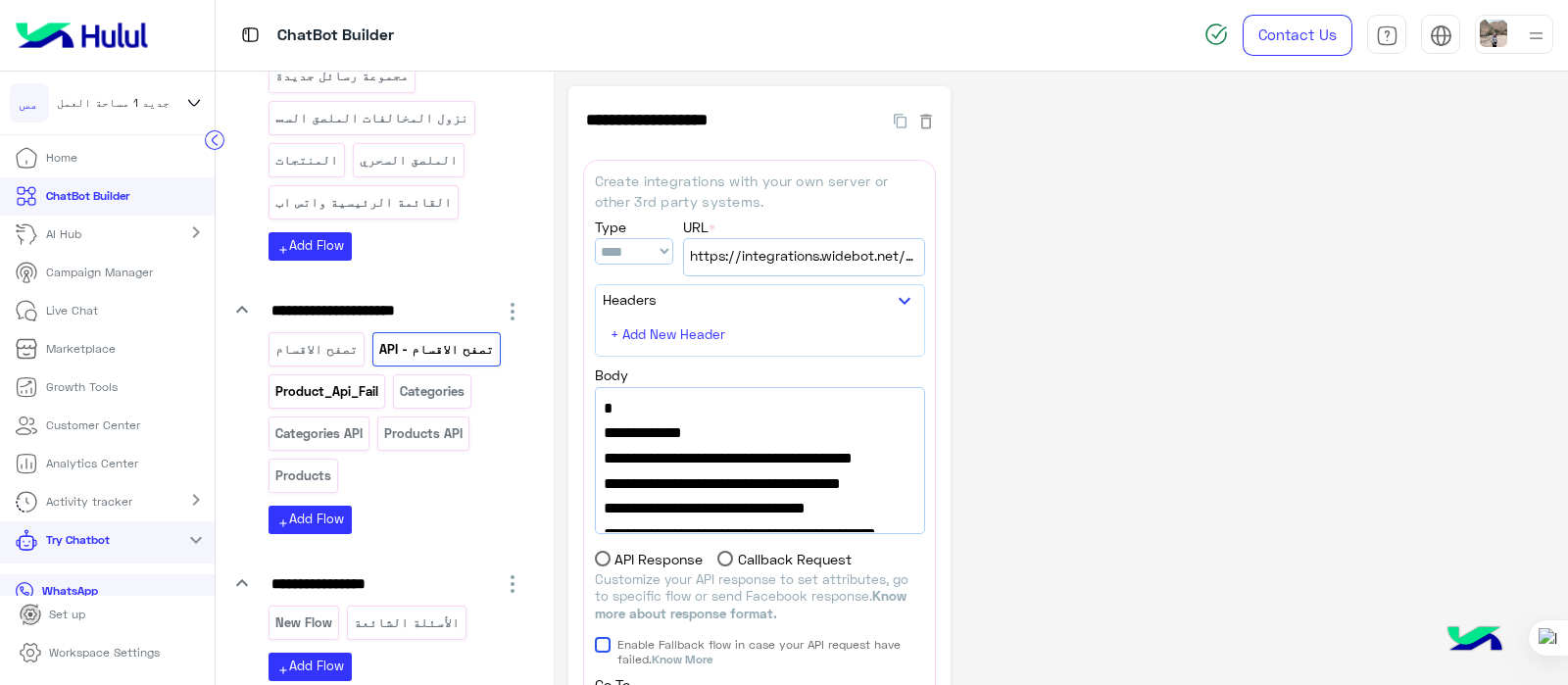 click on "Product_Api_Fail" at bounding box center [327, 391] 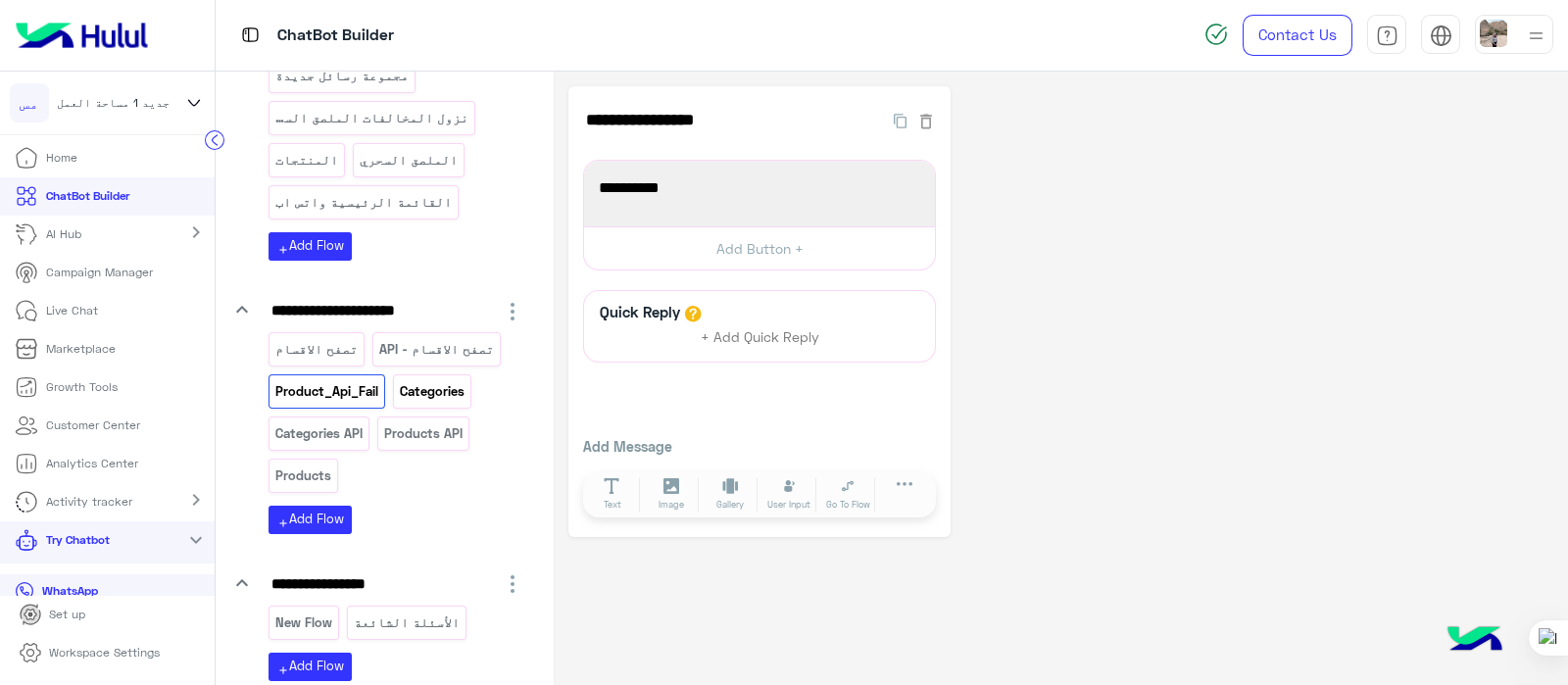 click on "Categories" at bounding box center (431, 391) 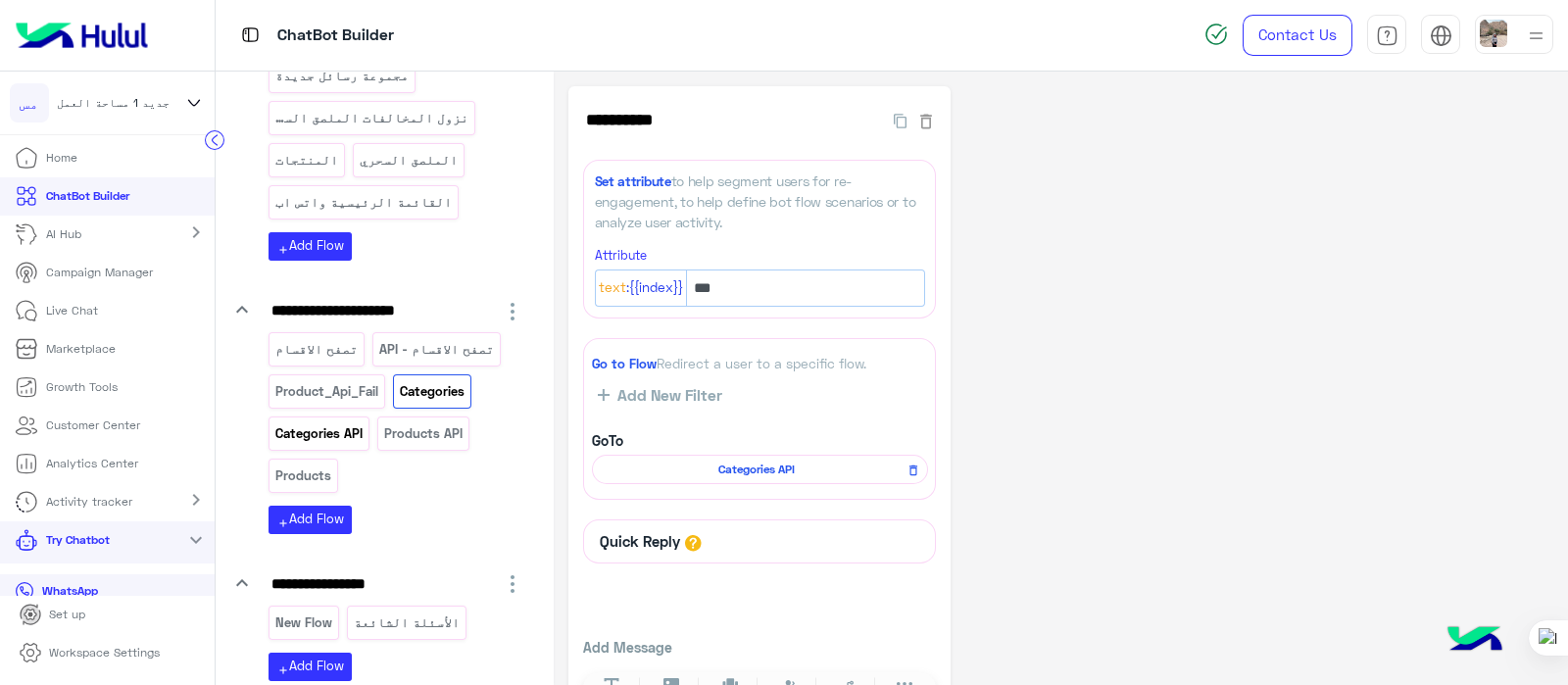 click on "Categories API" at bounding box center [319, 433] 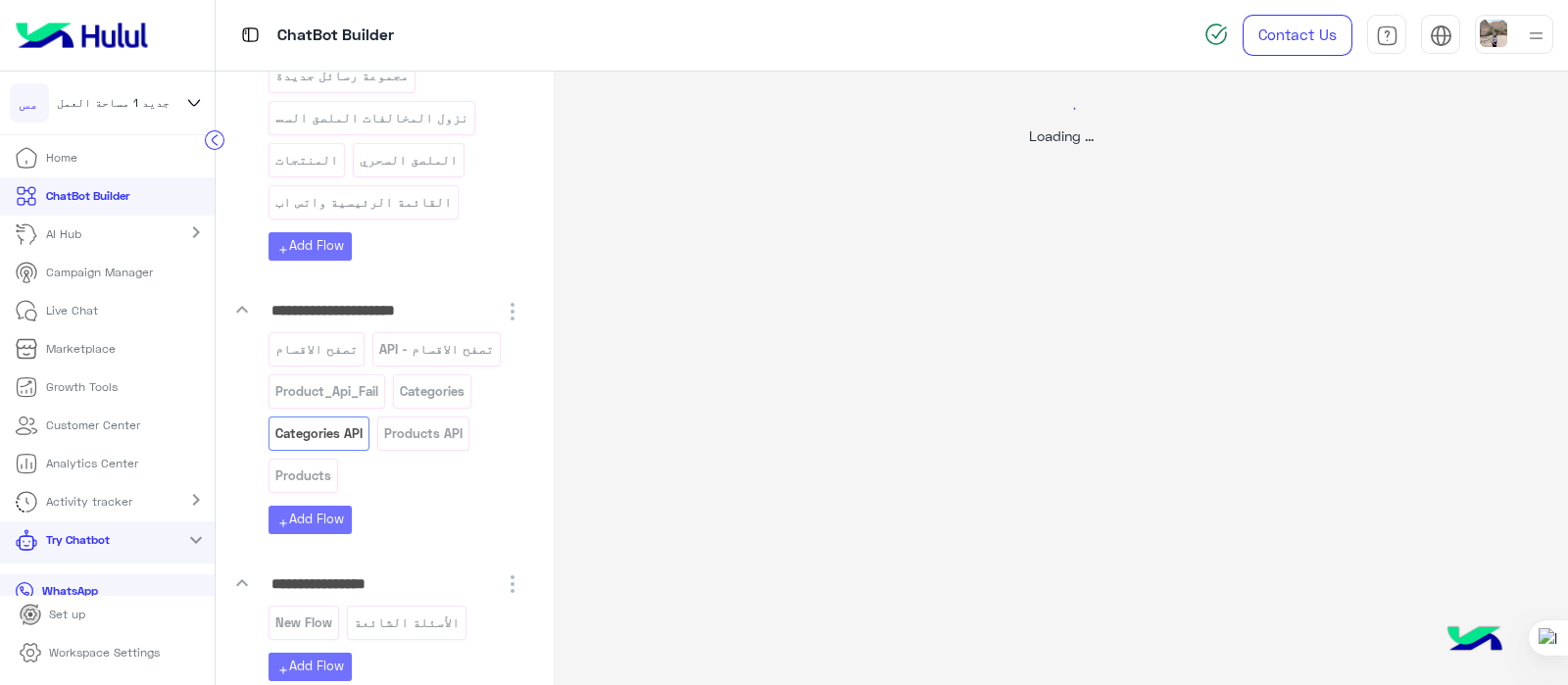 select on "****" 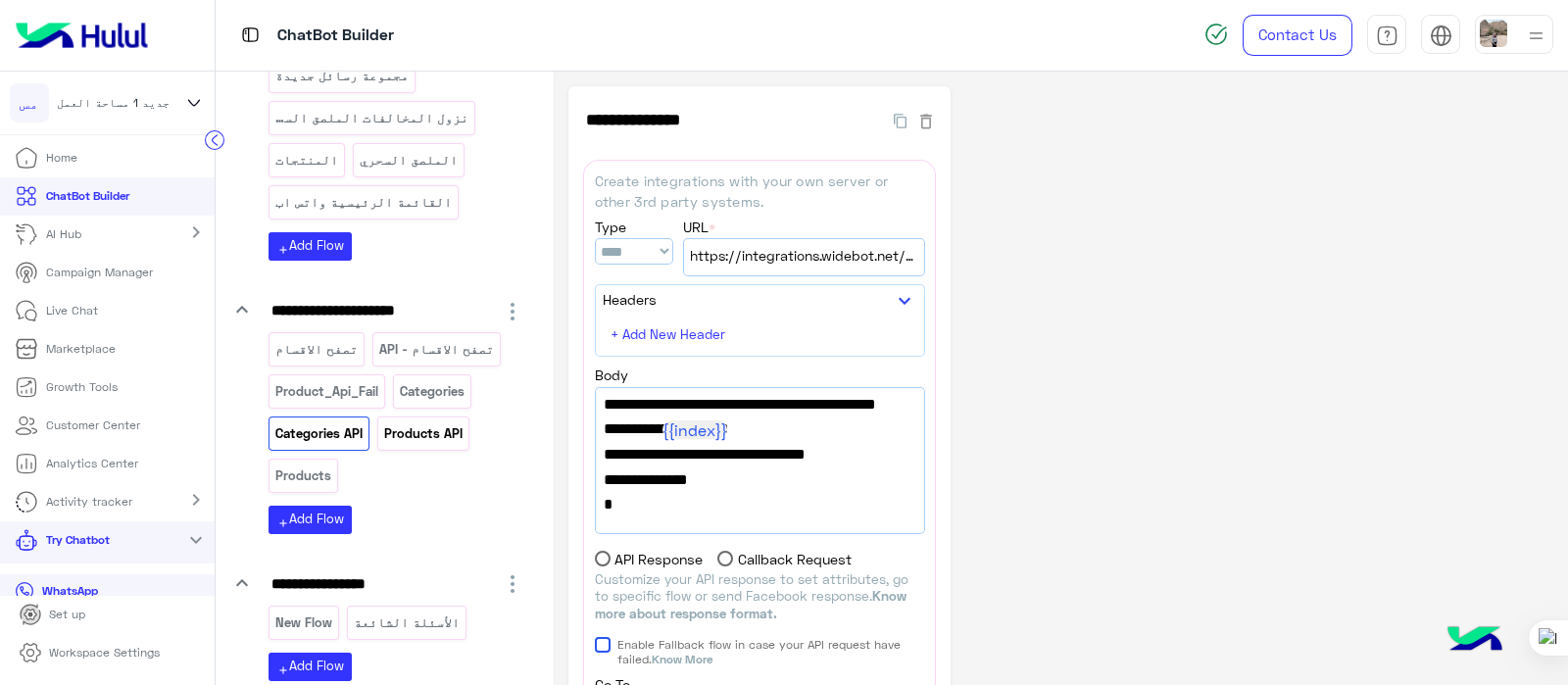click on "Products API" at bounding box center [422, 433] 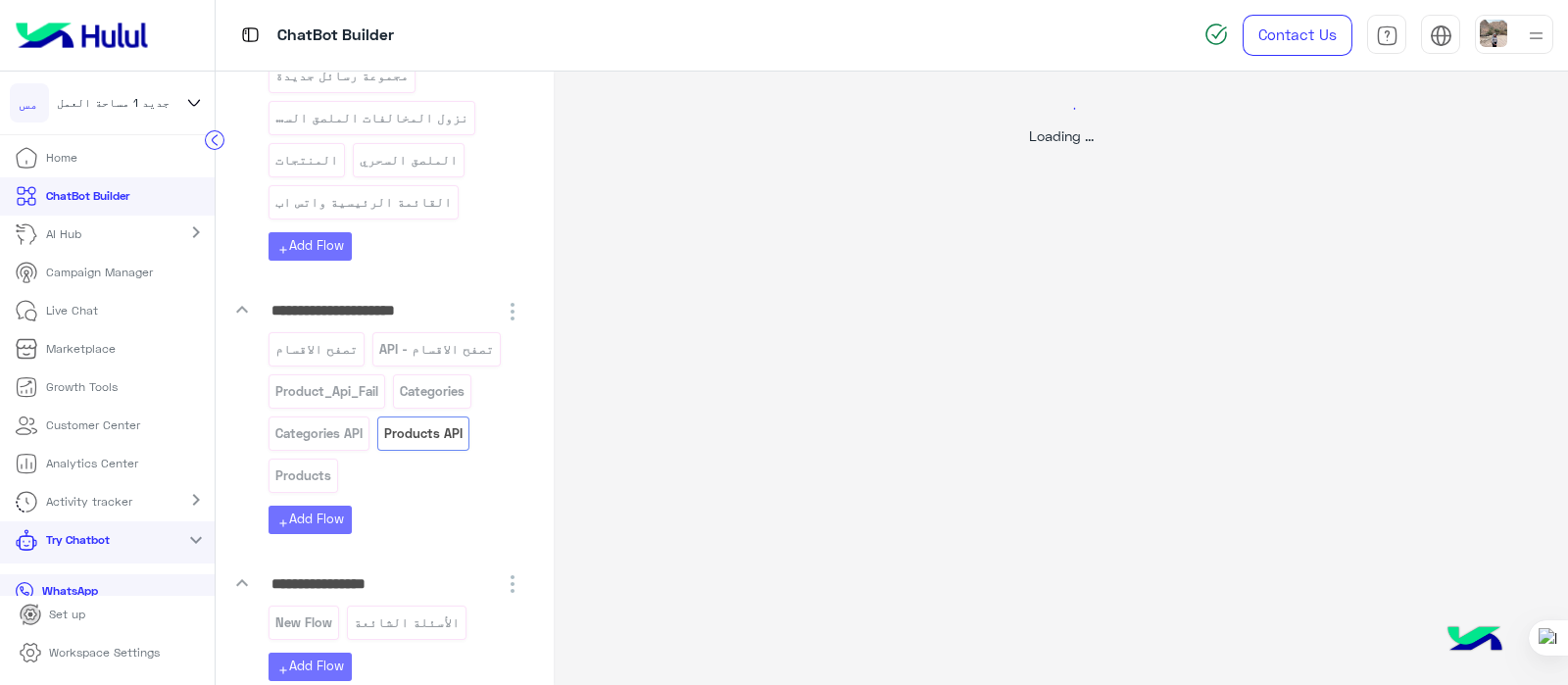 select on "****" 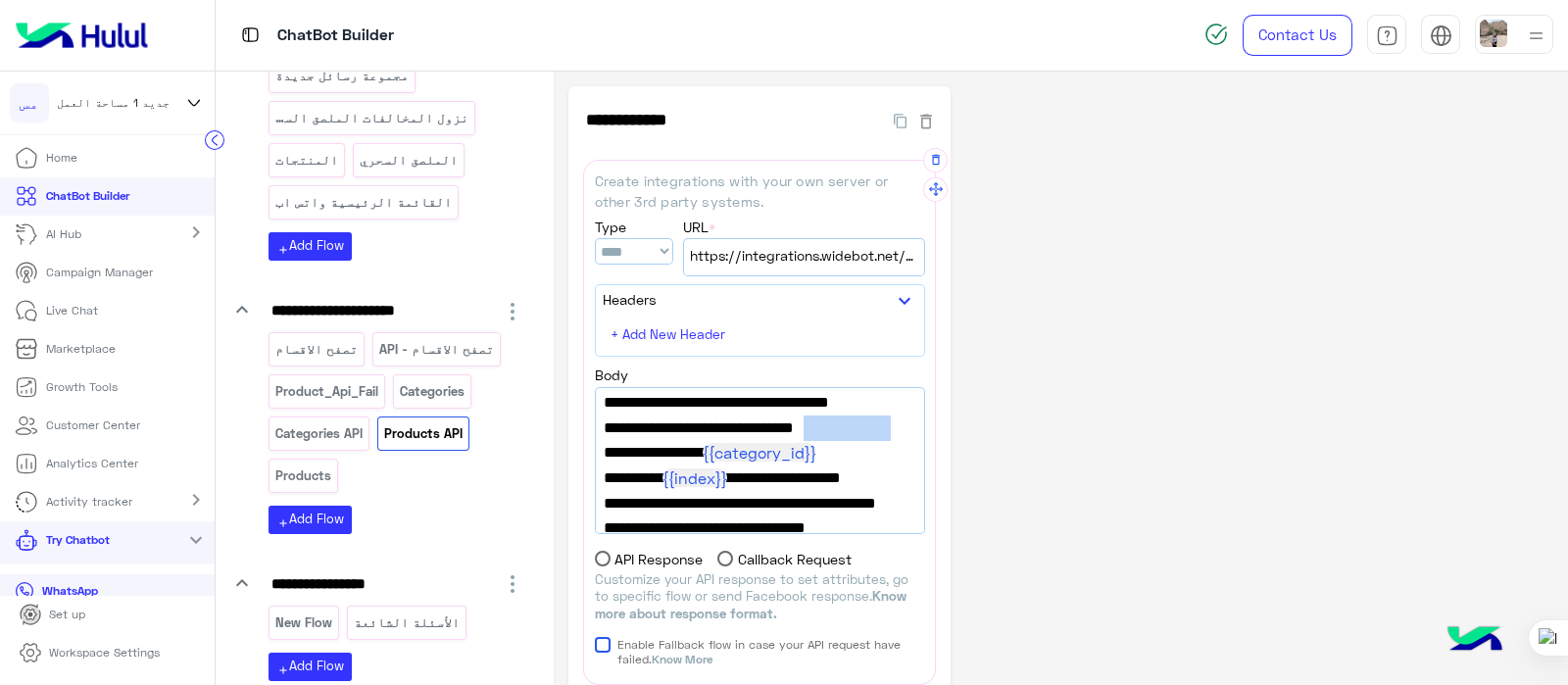 drag, startPoint x: 879, startPoint y: 451, endPoint x: 784, endPoint y: 455, distance: 95.084173 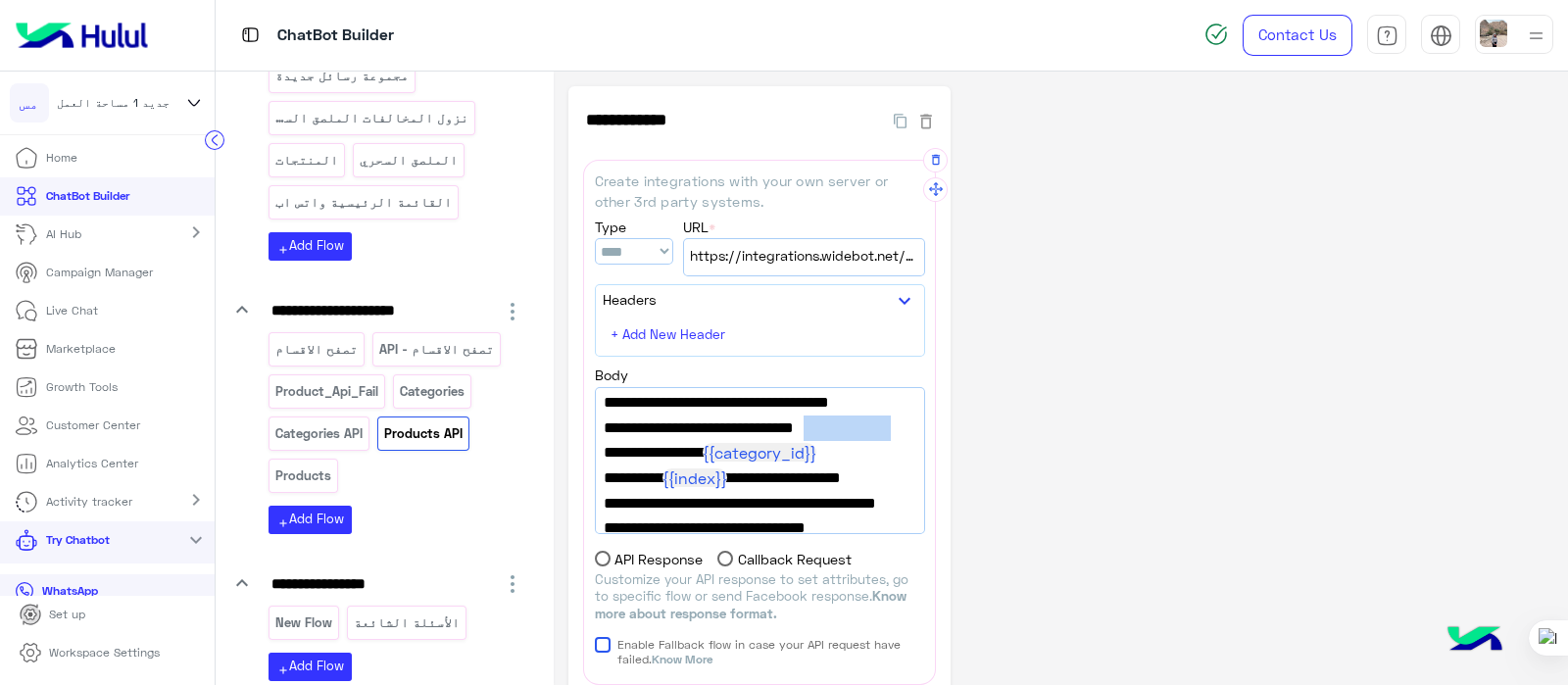 click on ""success_flow_name": "Collect_Data"," at bounding box center (760, 428) 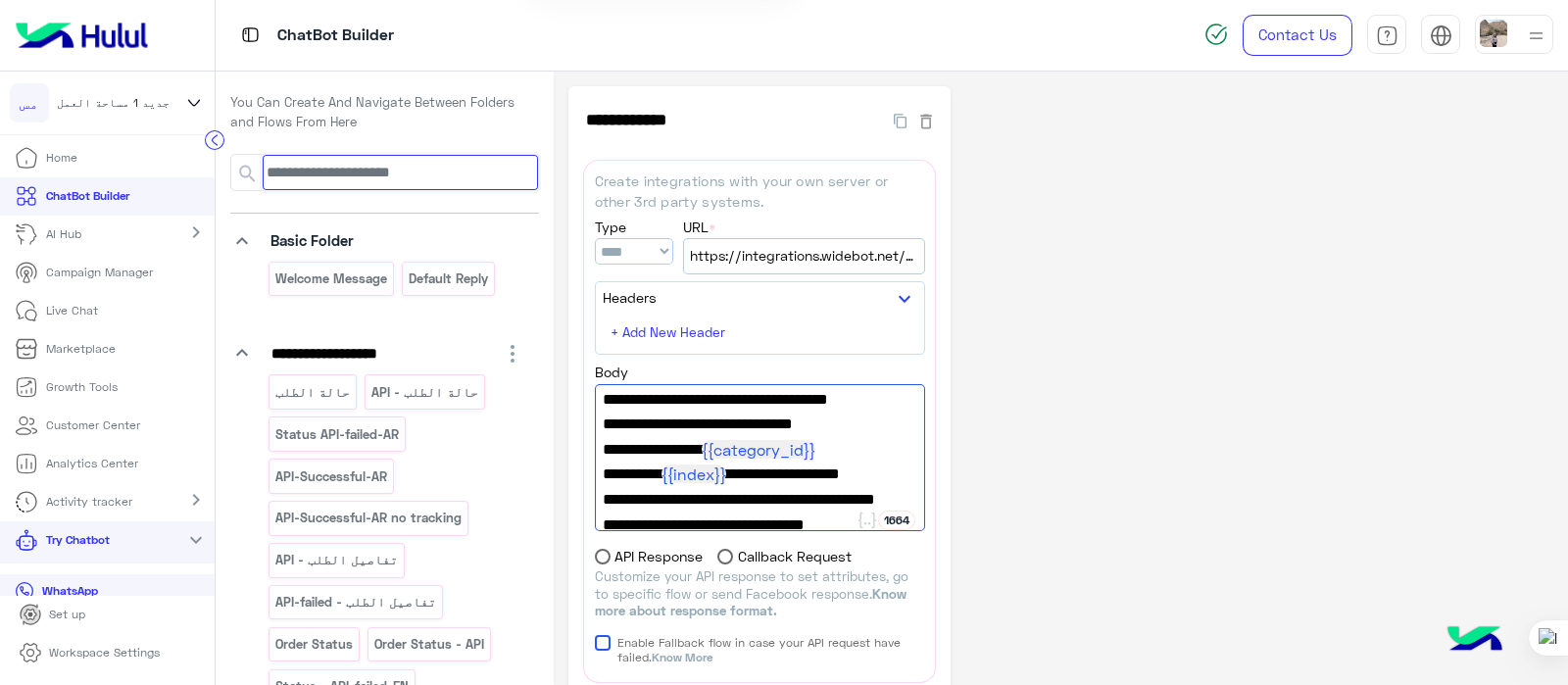 click at bounding box center [400, 172] 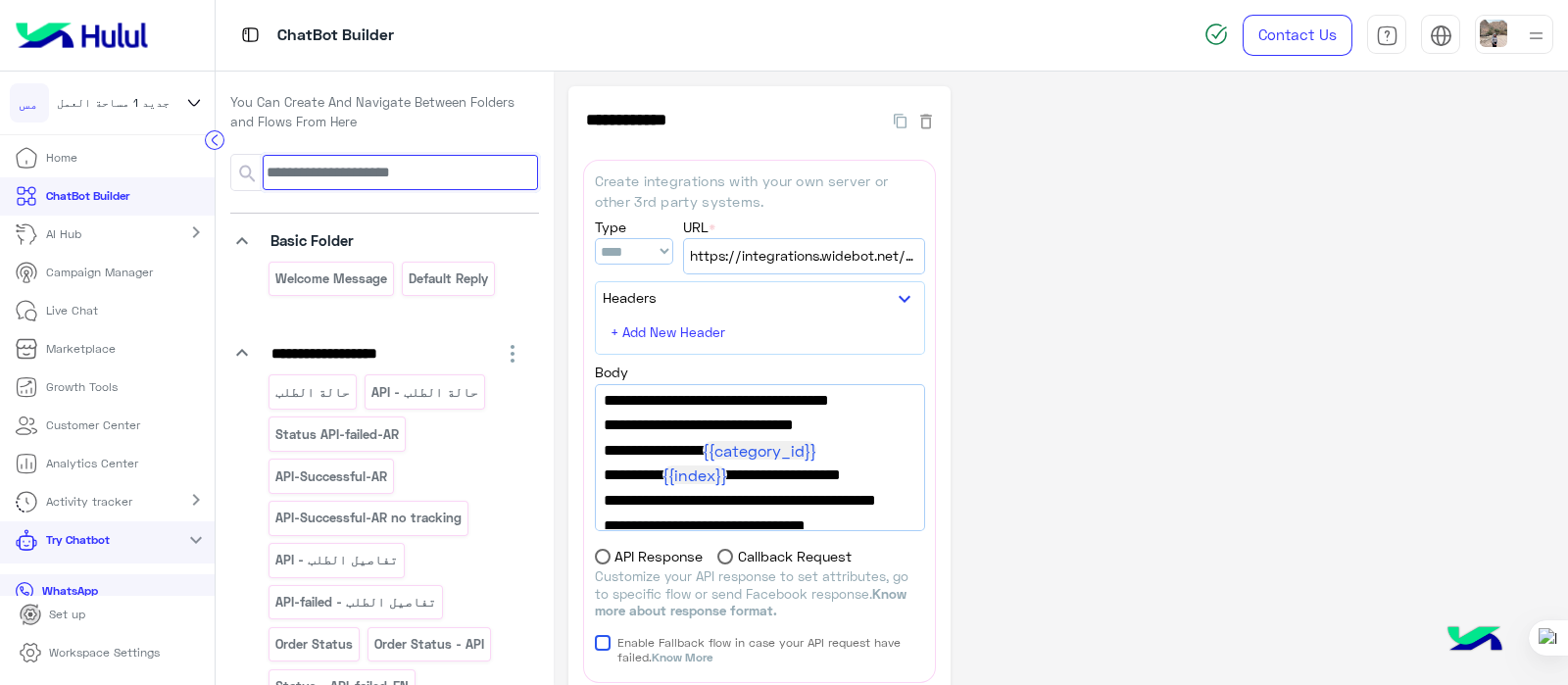 paste on "**********" 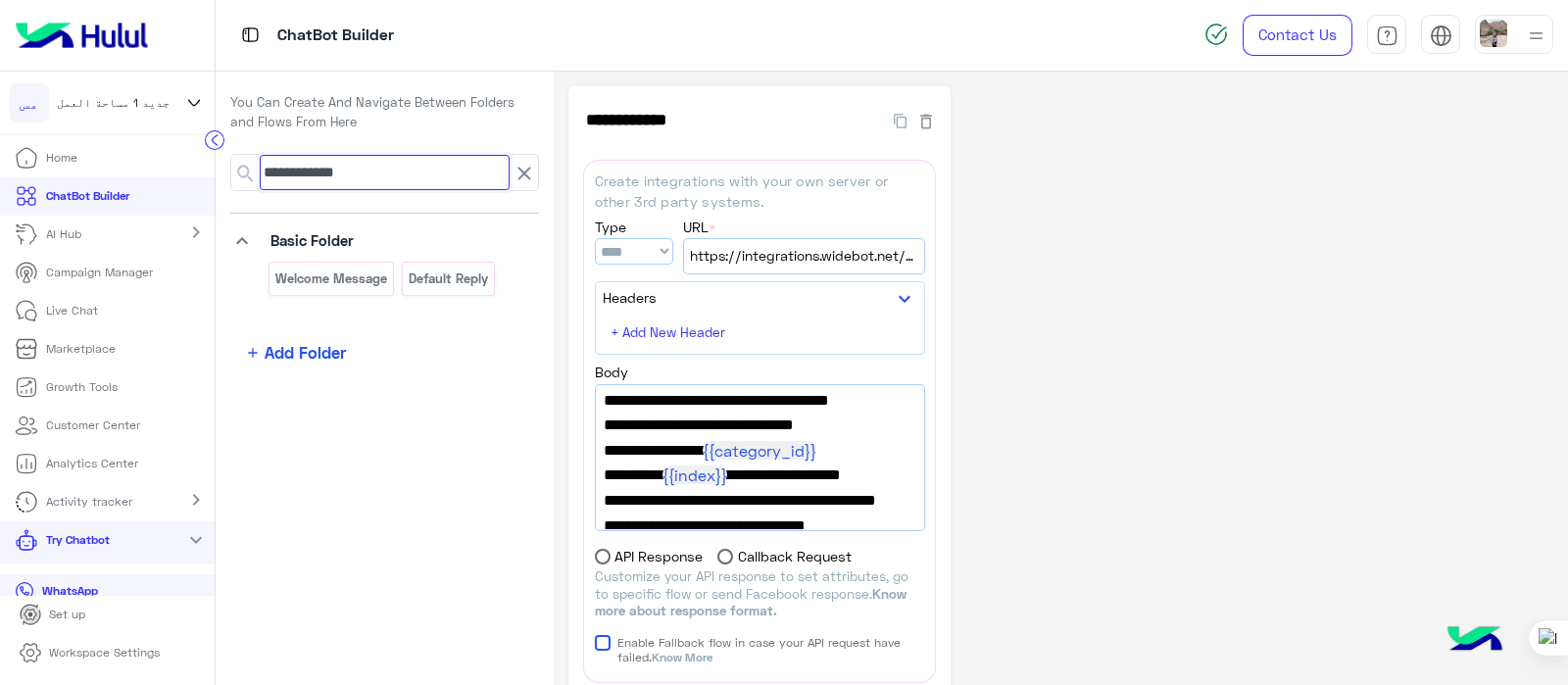type on "**********" 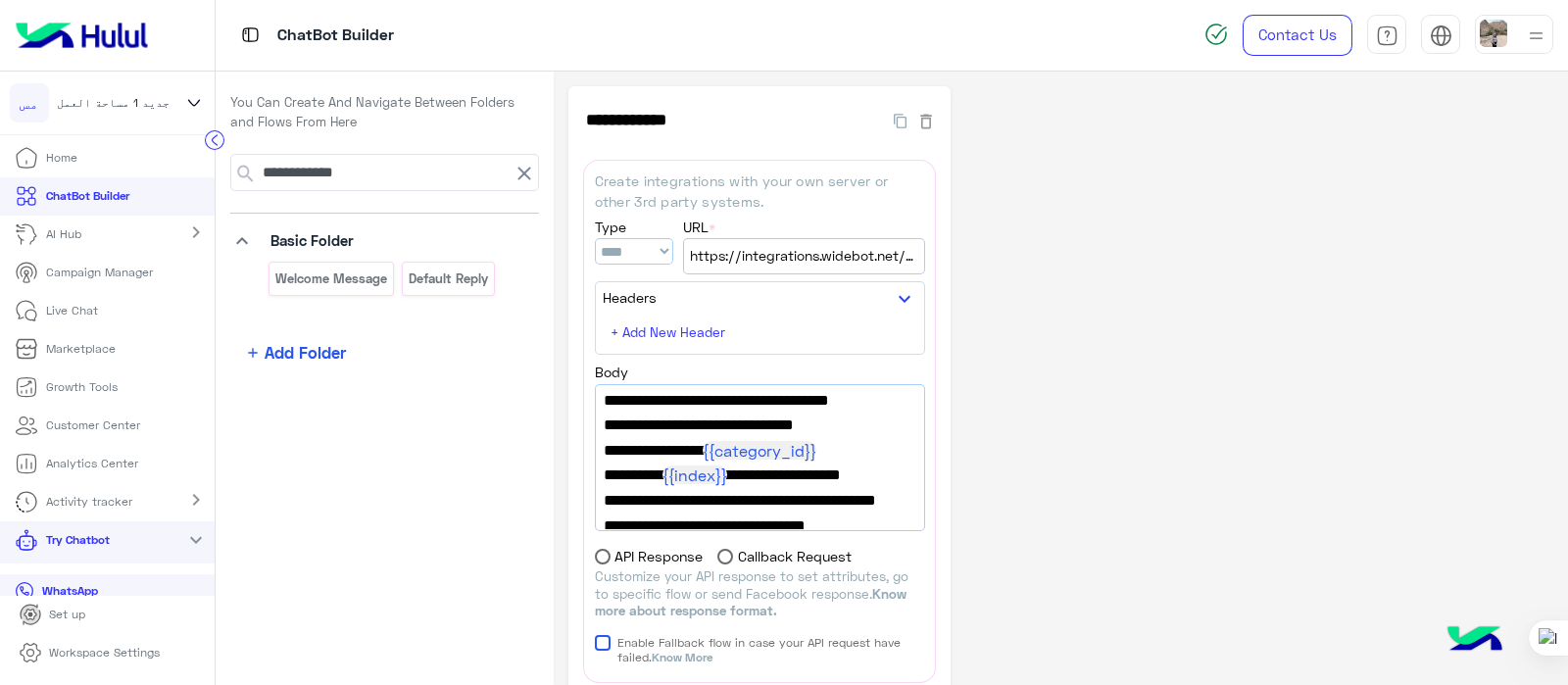 click on "Add Folder" at bounding box center (305, 352) 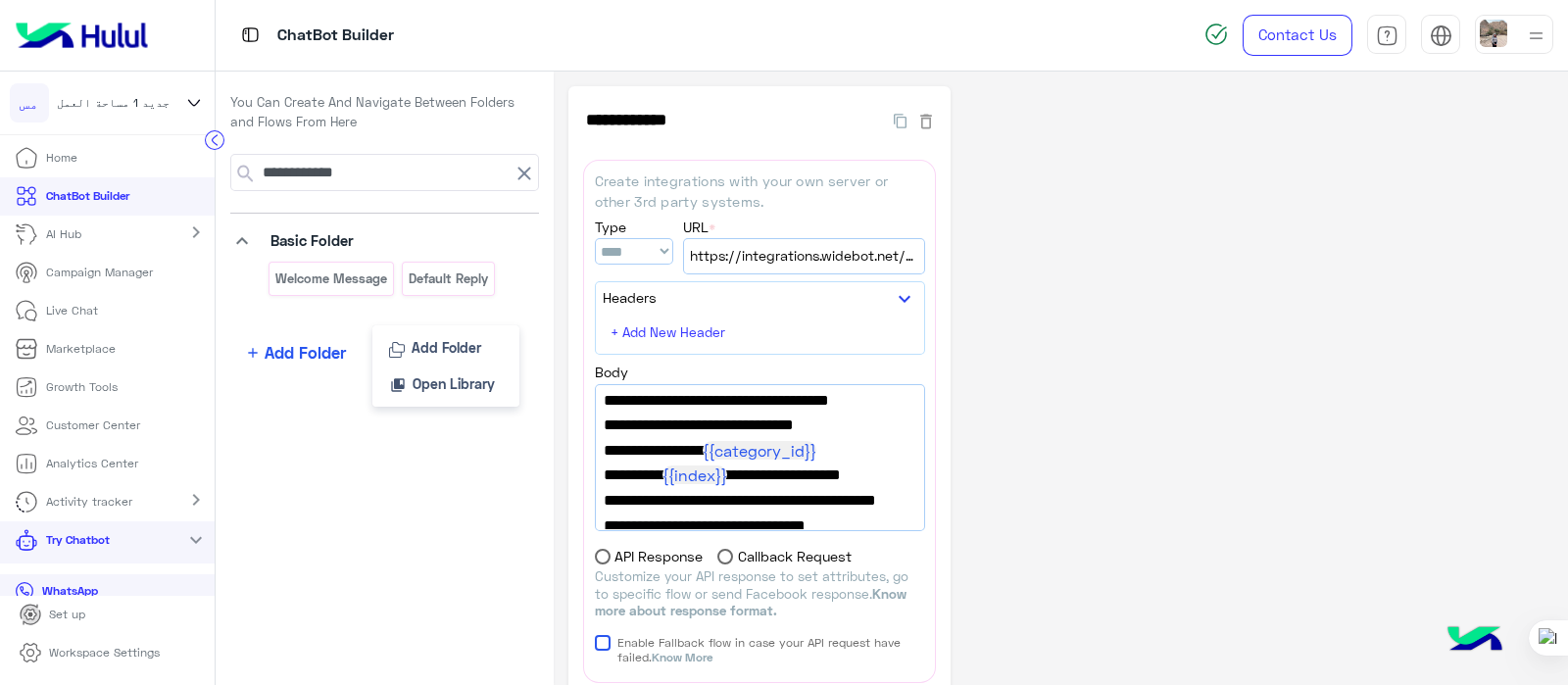 click on "Add Folder" at bounding box center (446, 348) 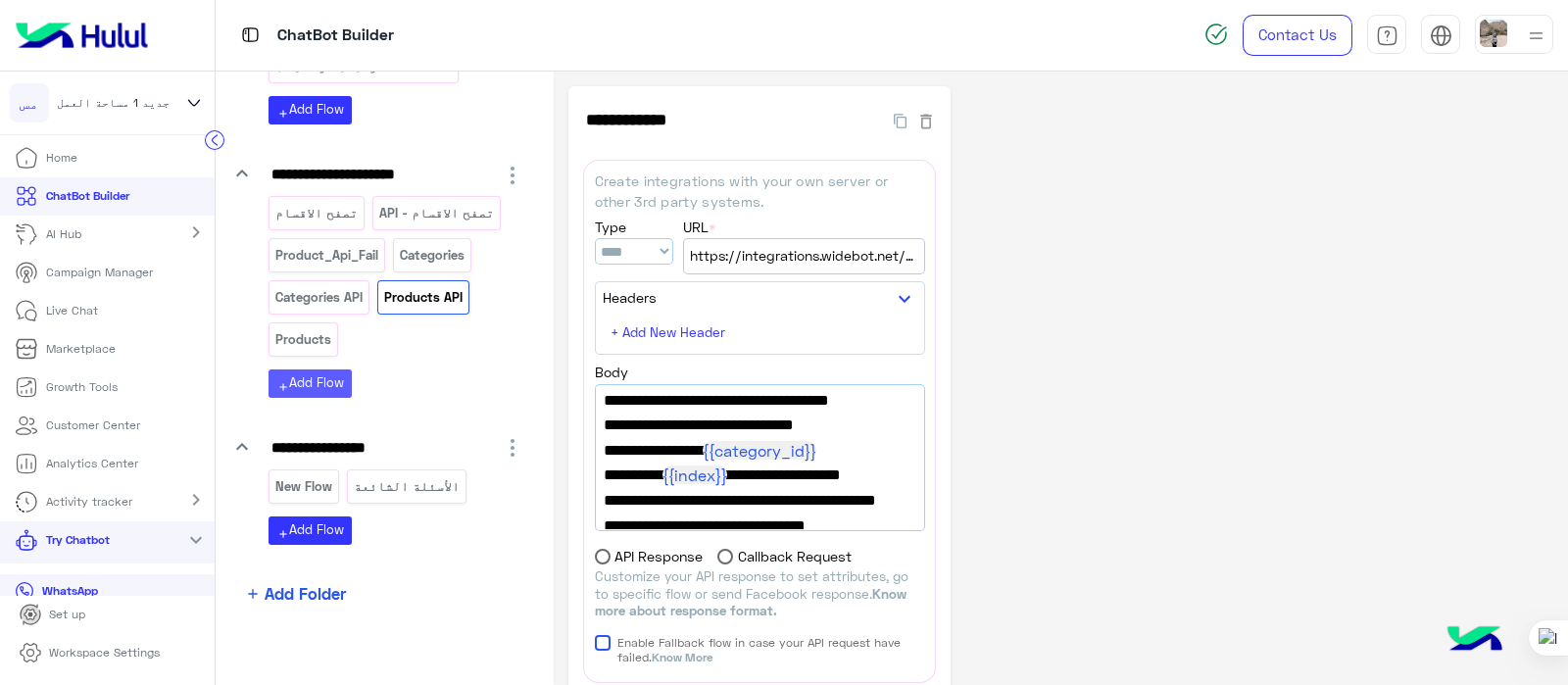 click on "add  Add Flow" at bounding box center [310, 383] 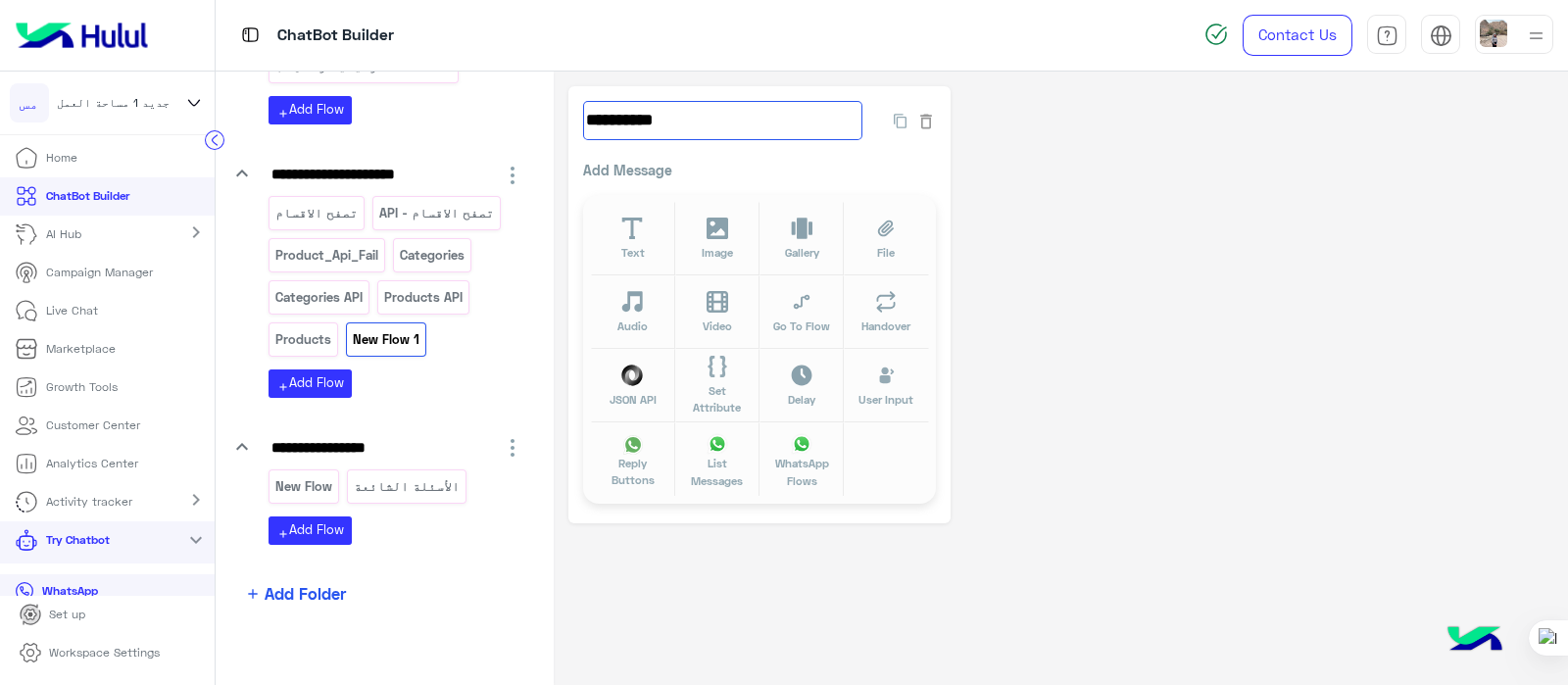 click on "**********" 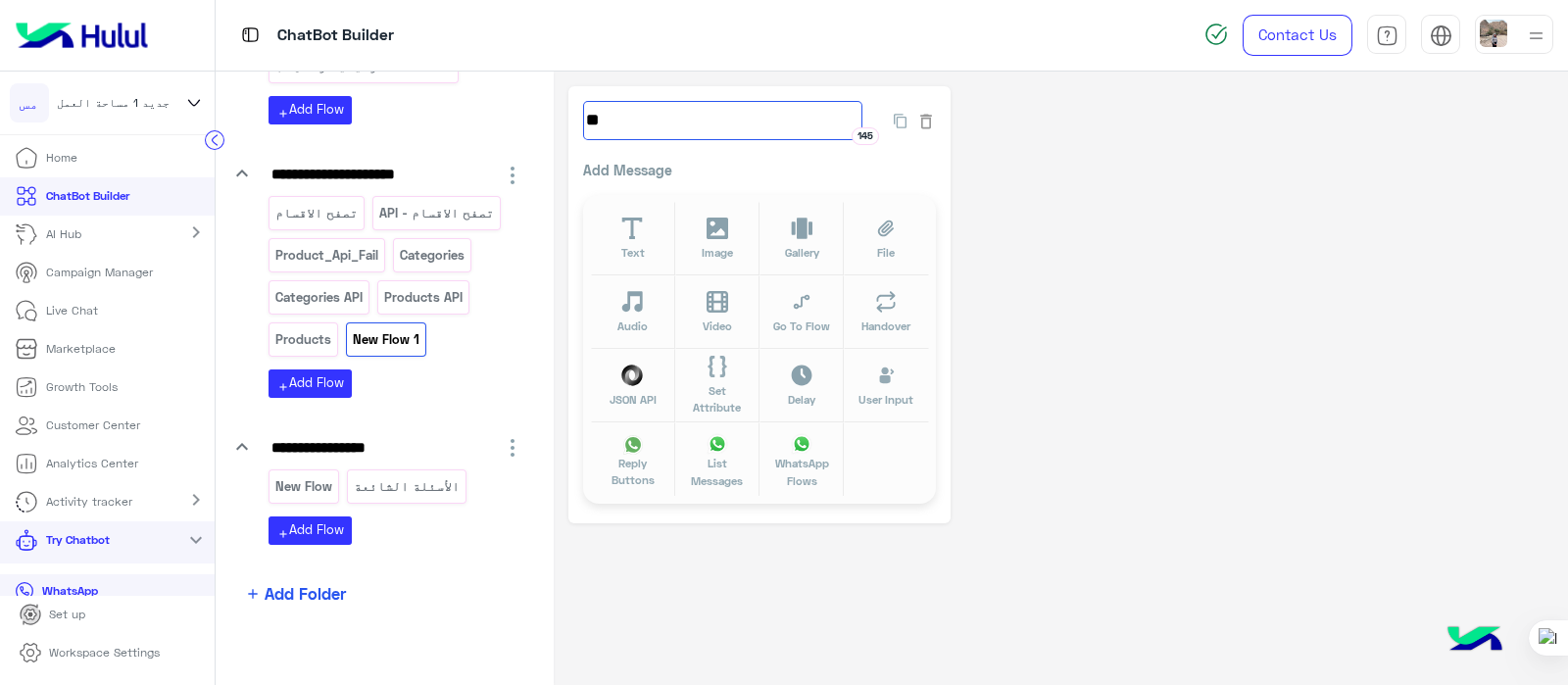 type on "*" 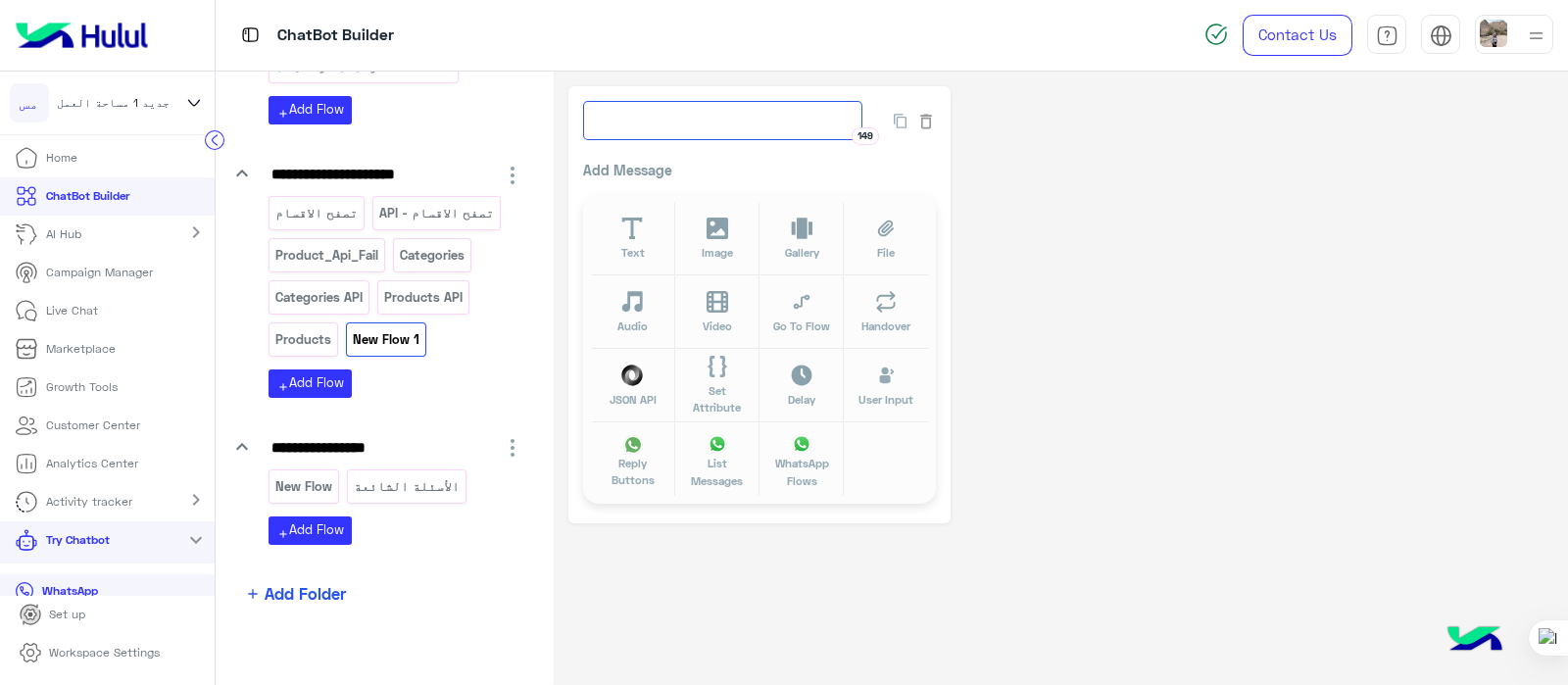 paste on "**********" 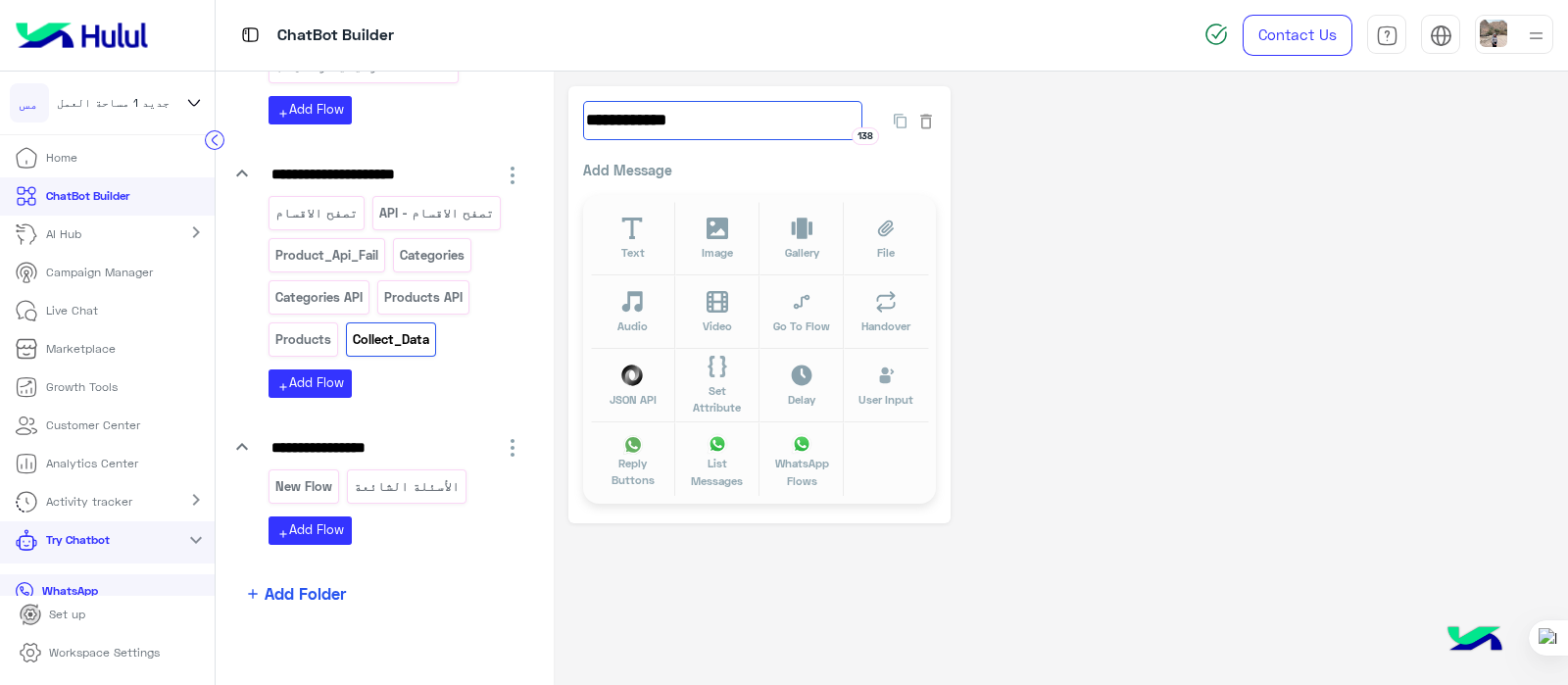 type on "**********" 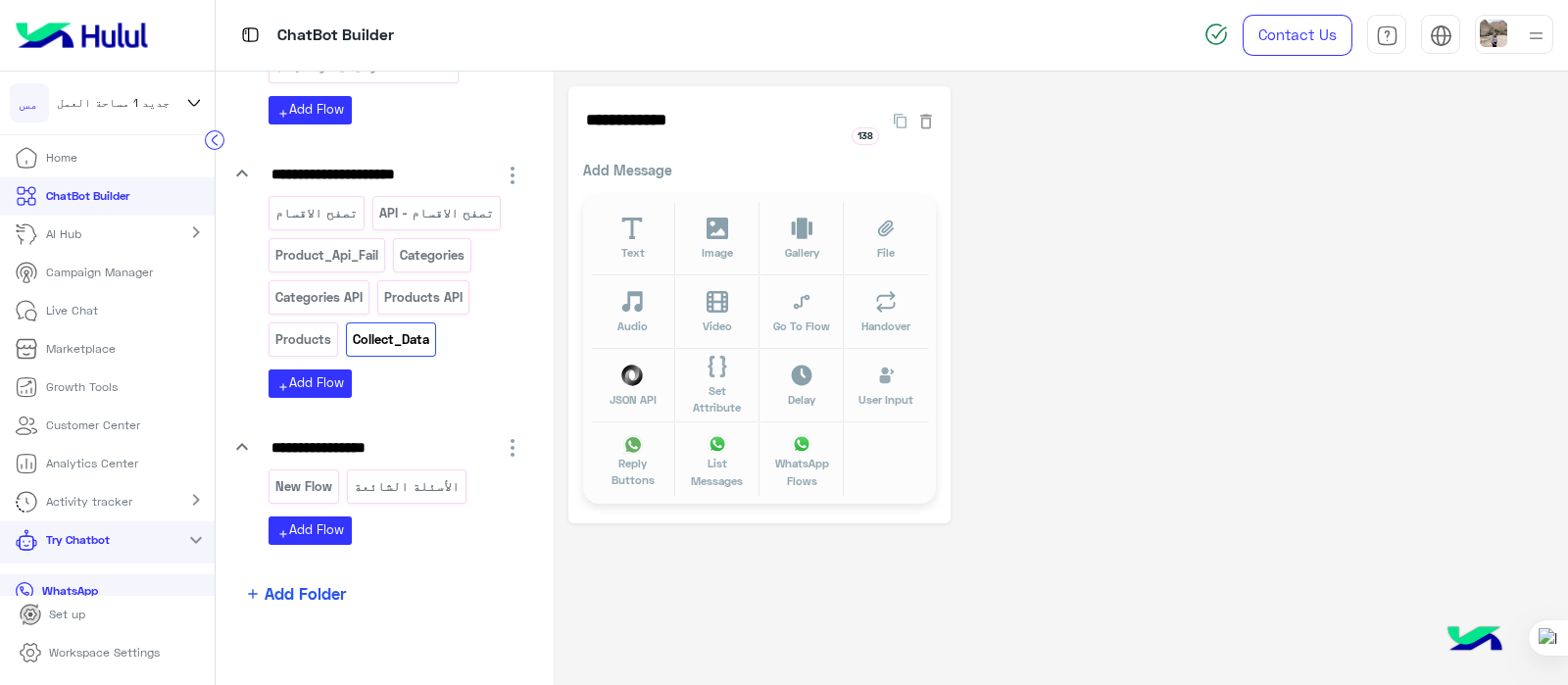 click on "**********" 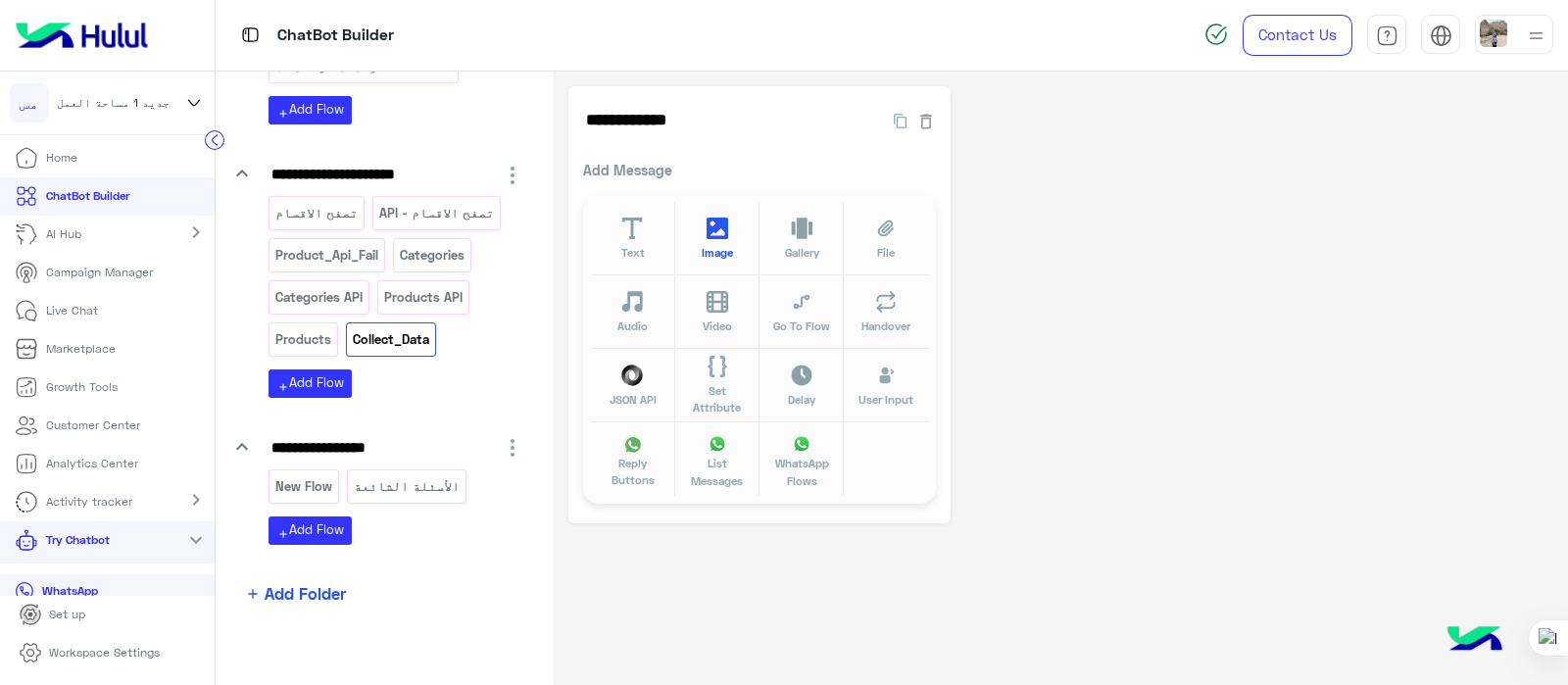 drag, startPoint x: 720, startPoint y: 281, endPoint x: 682, endPoint y: 225, distance: 67.675697 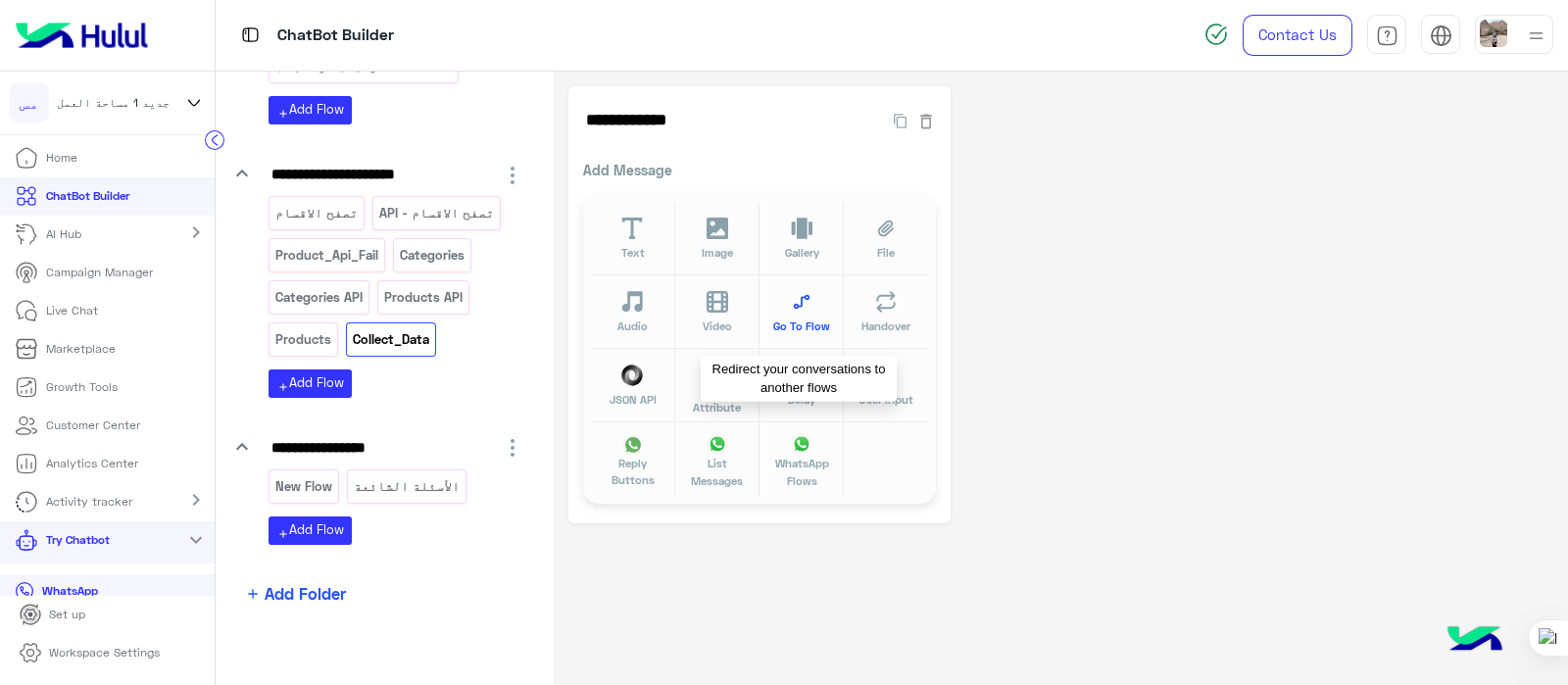 click 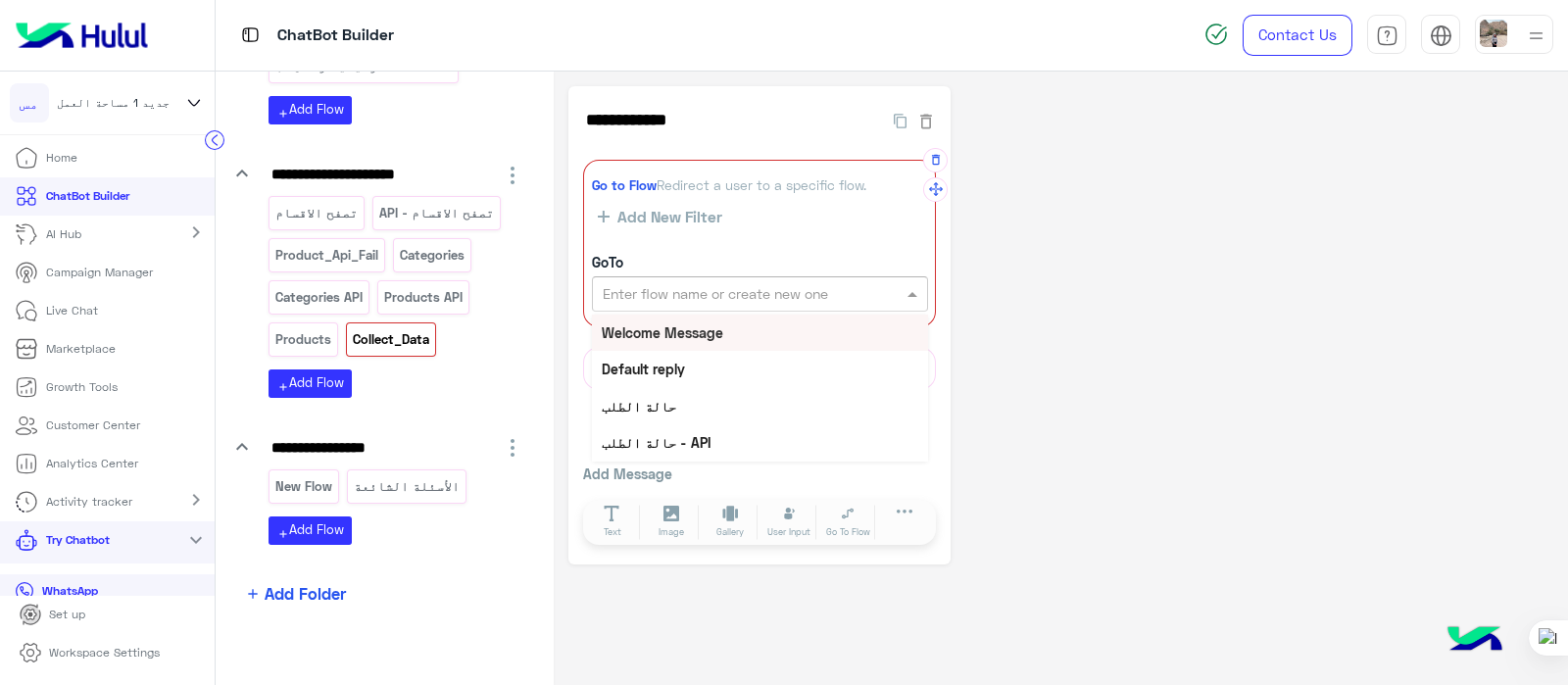 click at bounding box center [726, 294] 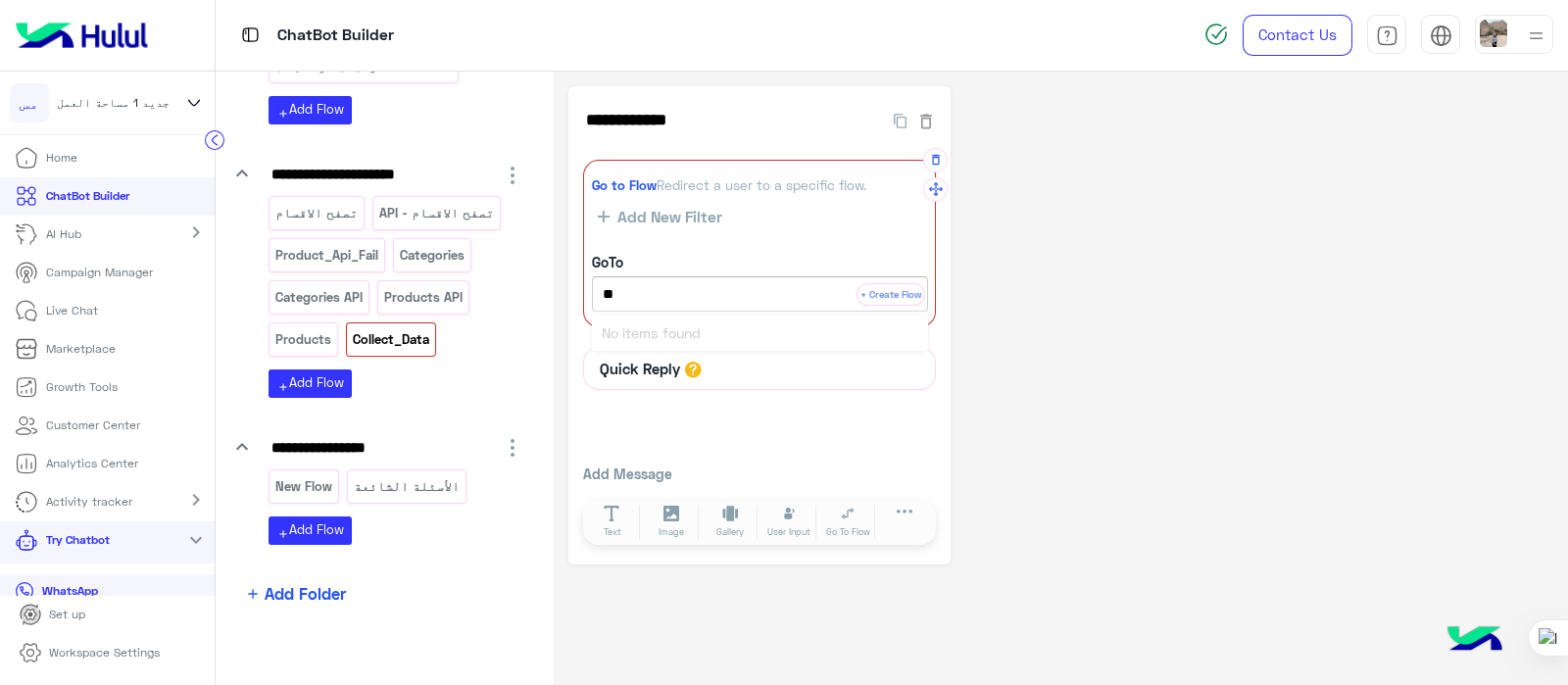 type on "*" 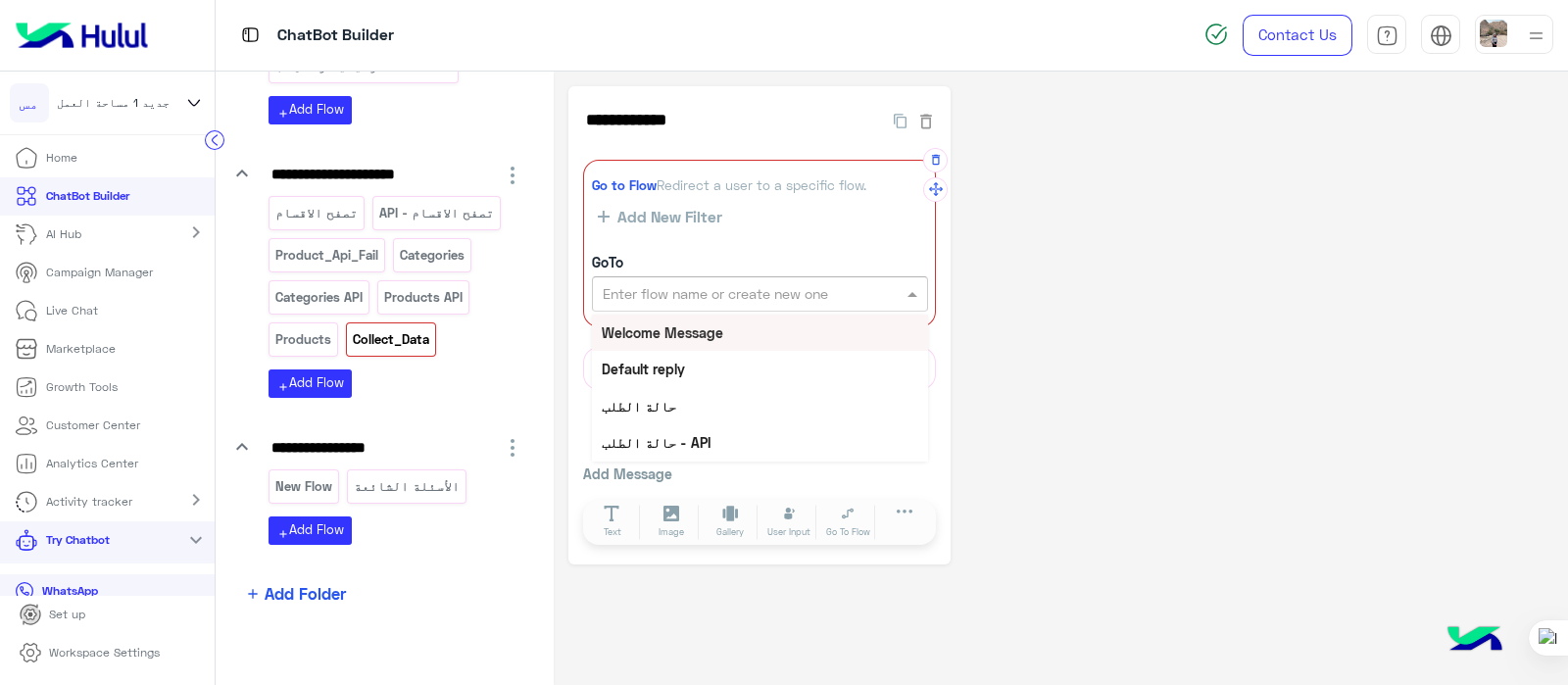 type on "*" 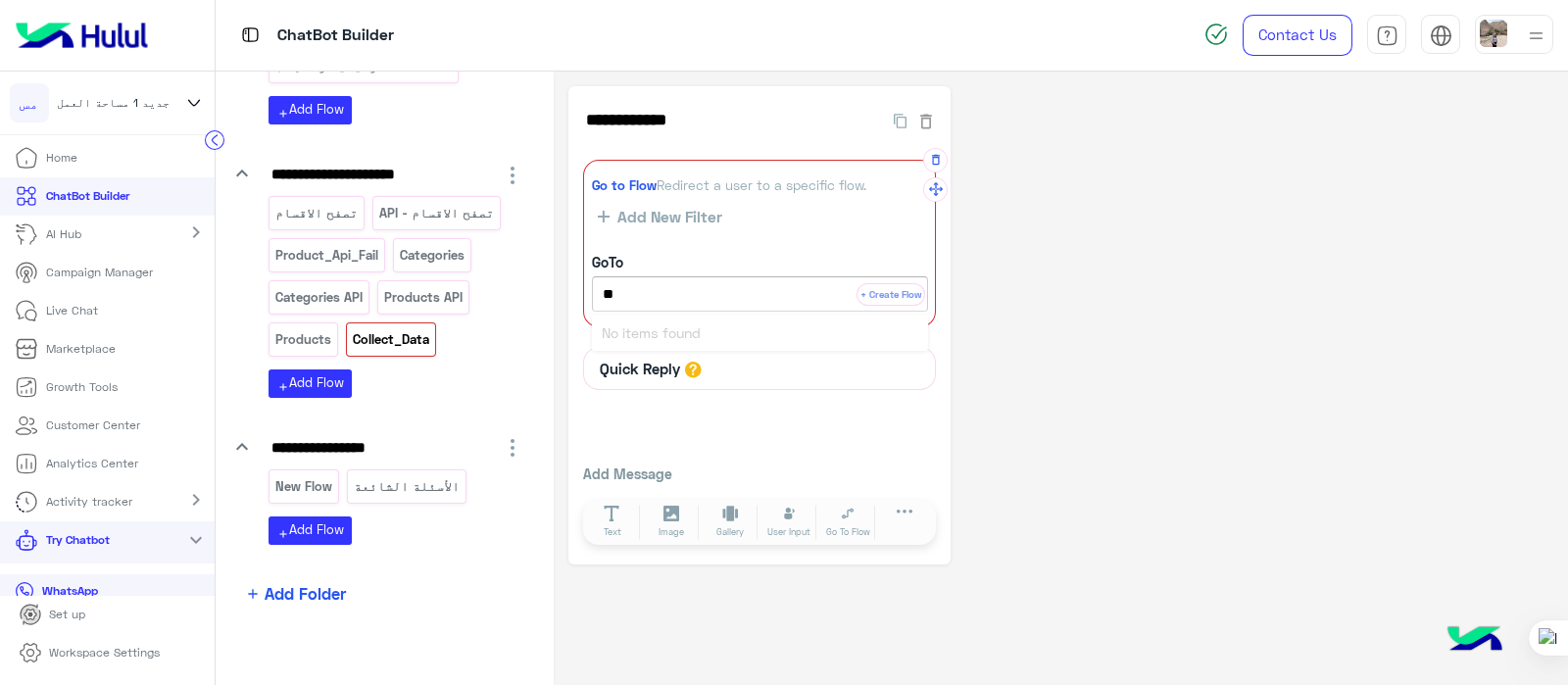 type on "*" 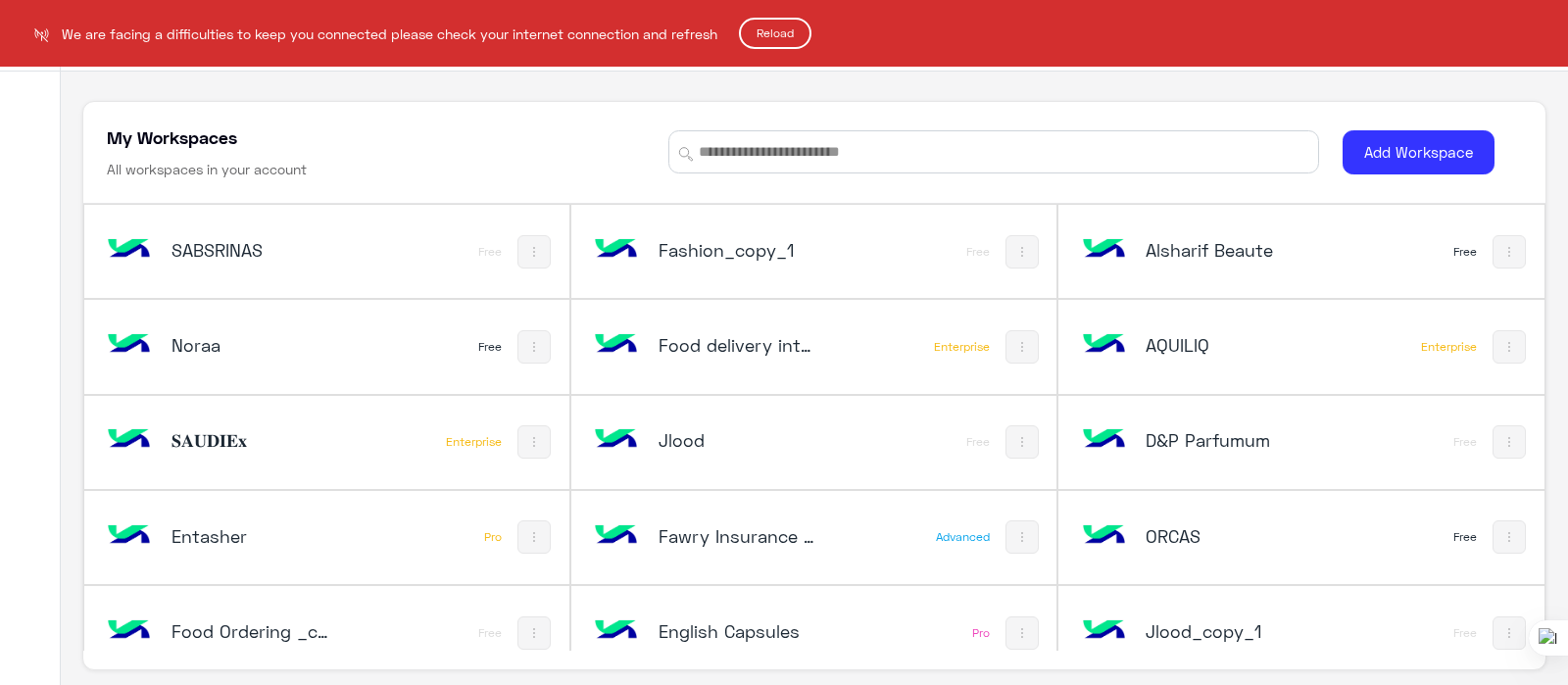 scroll, scrollTop: 0, scrollLeft: 0, axis: both 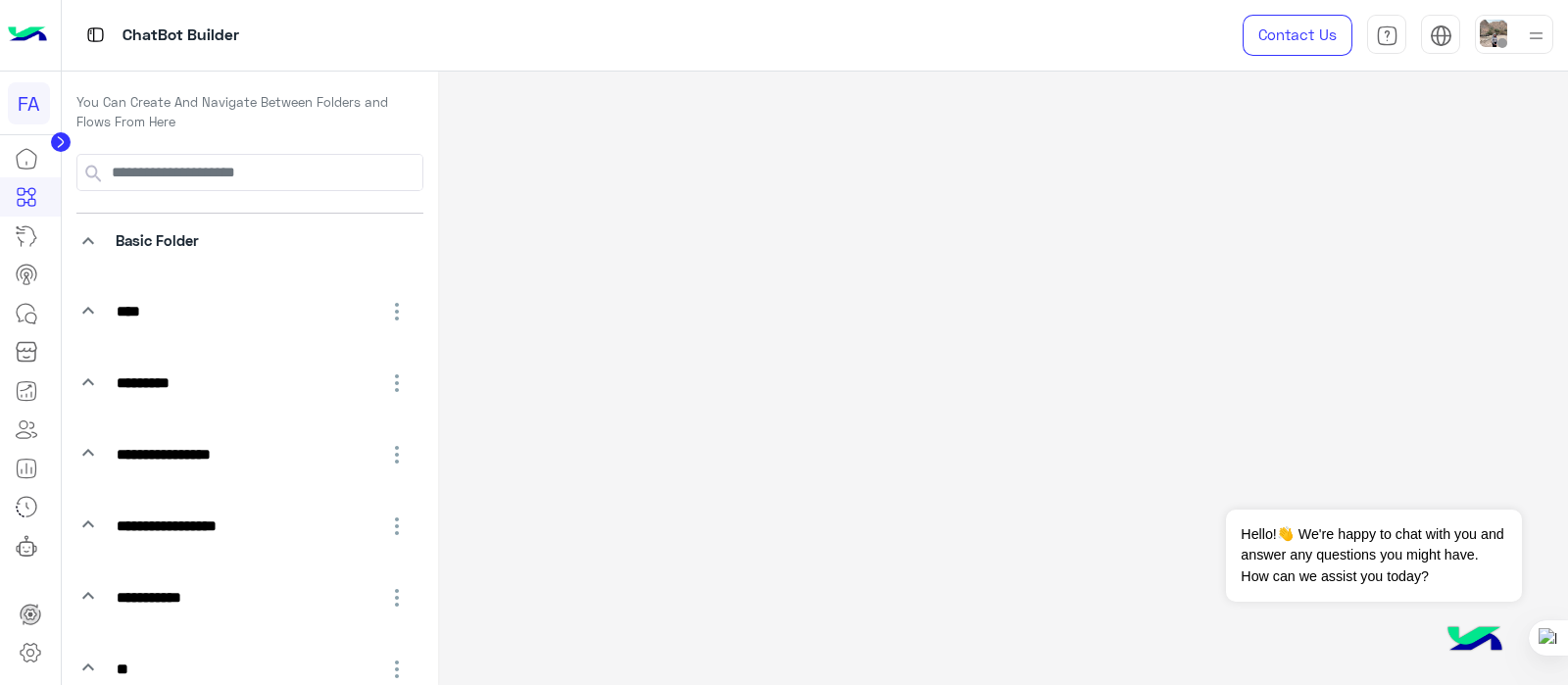 click 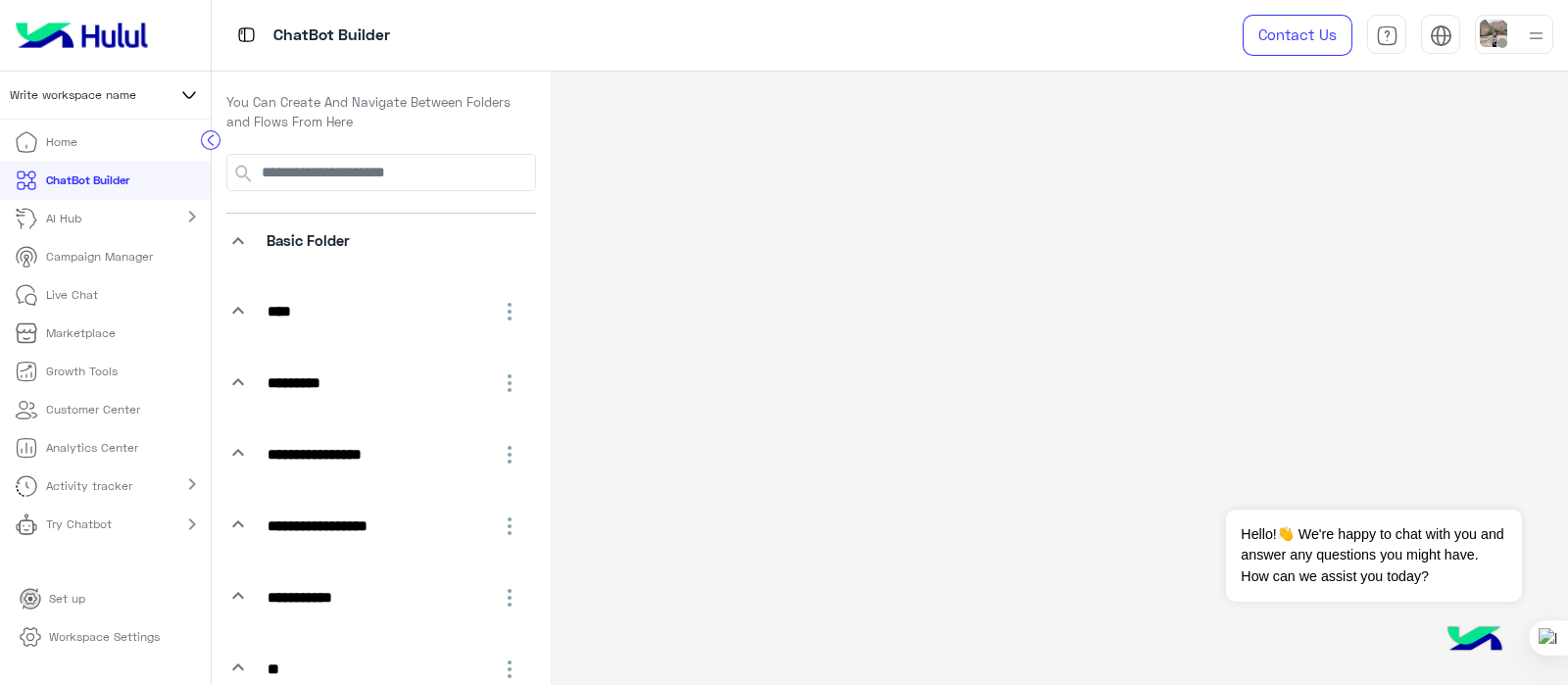 click 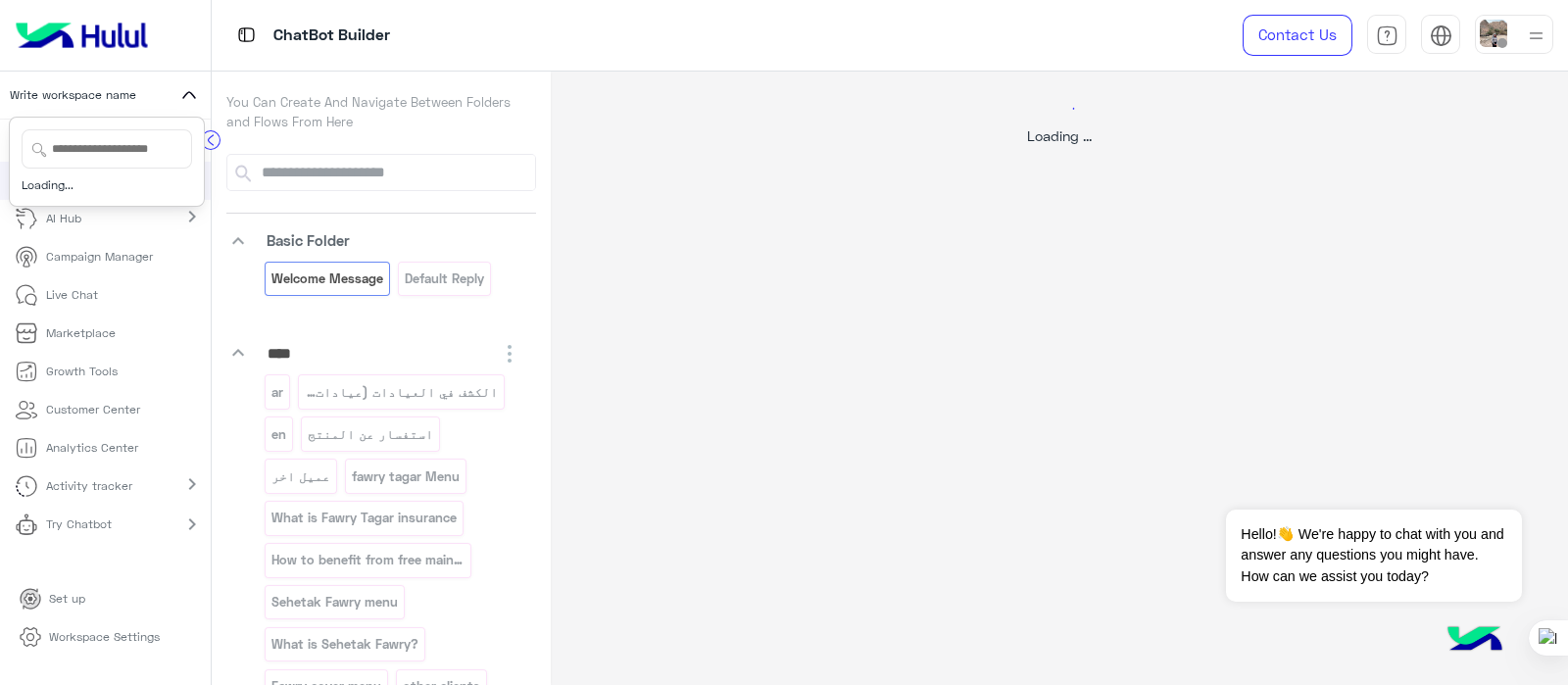 click 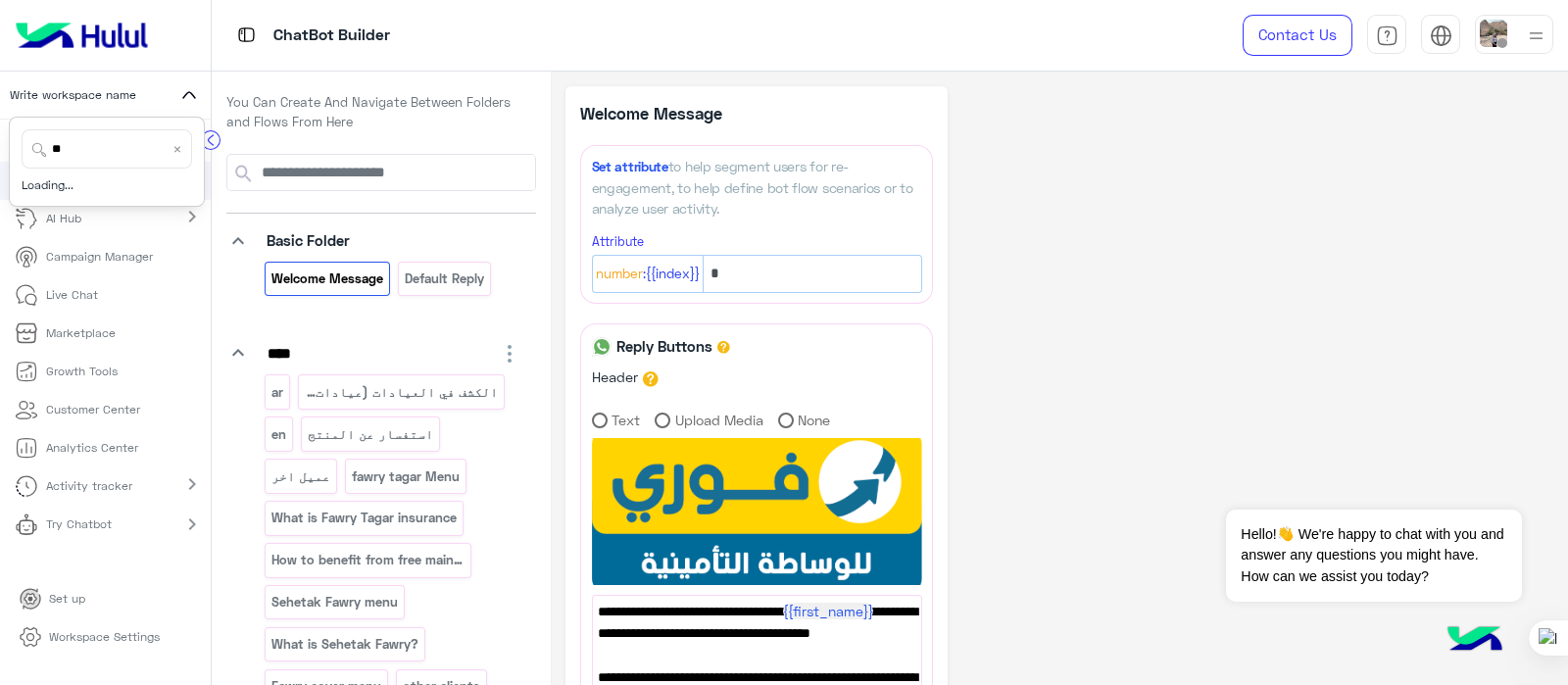 type on "*" 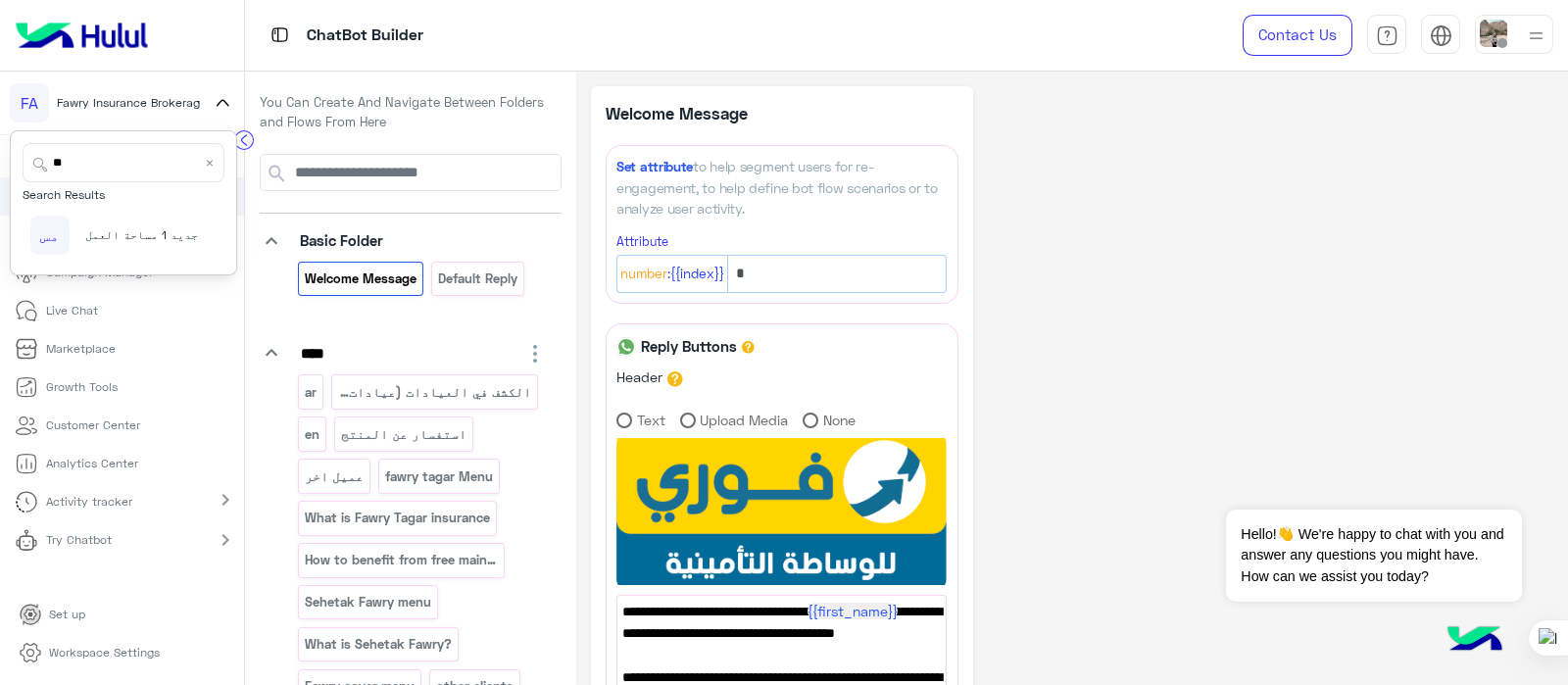type on "**" 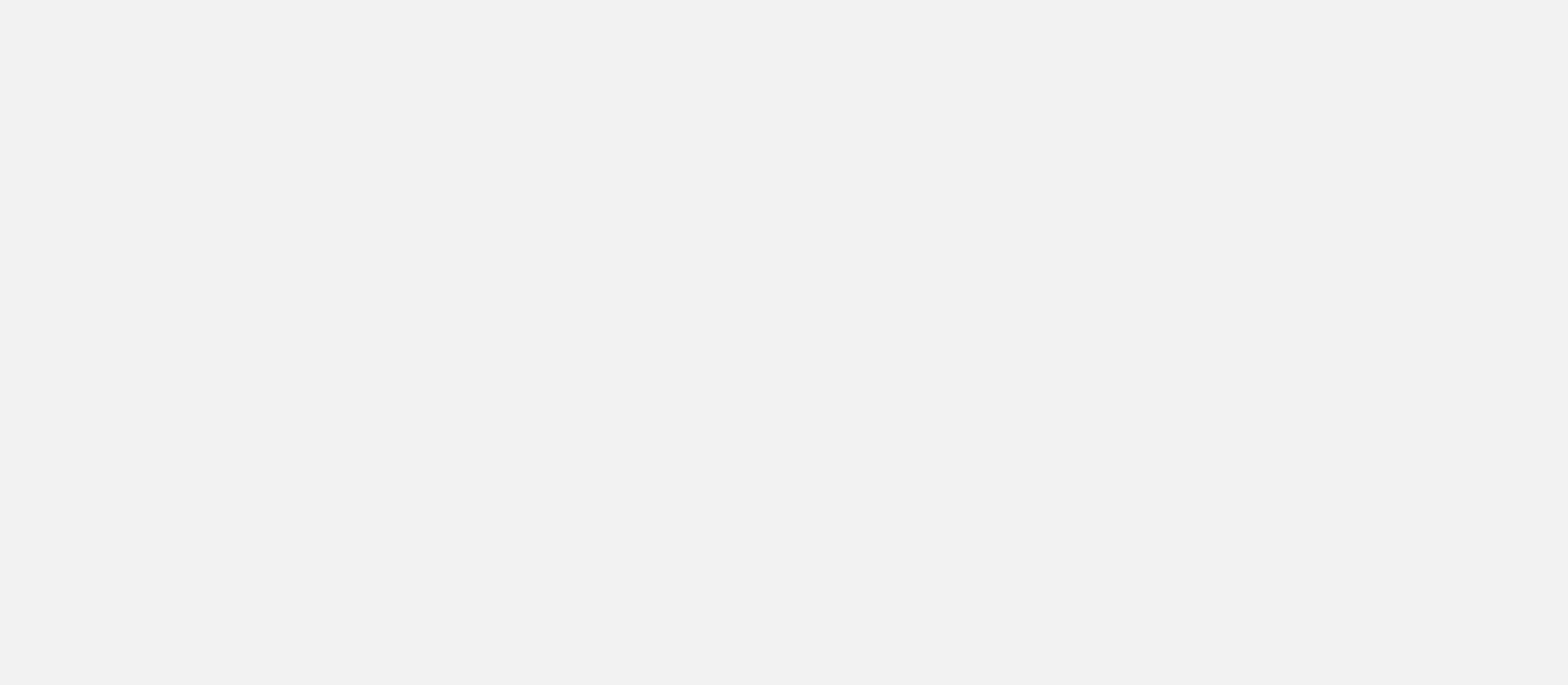 scroll, scrollTop: 0, scrollLeft: 0, axis: both 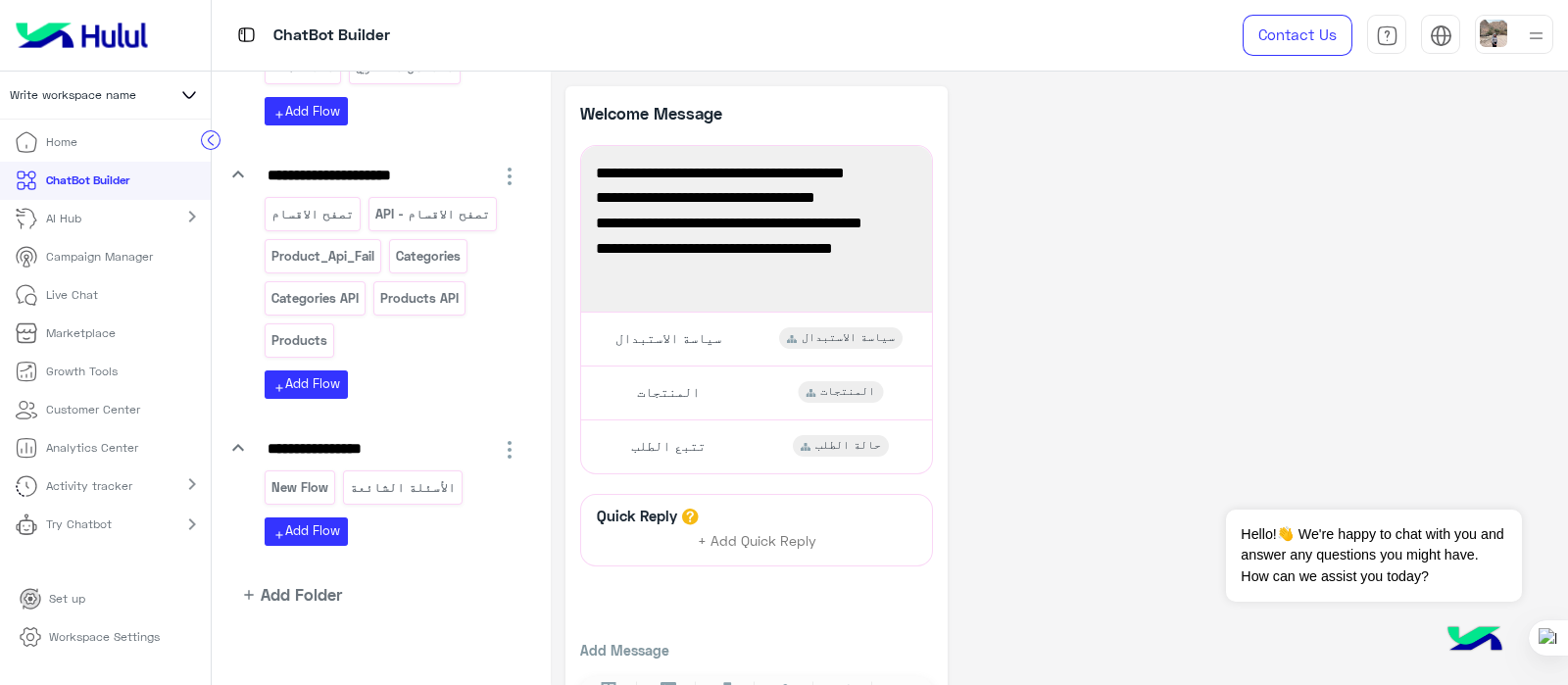 click on "تصفح الاقسام   تصفح الاقسام - API   Product_Api_Fail   Categories   Categories API   Products API   Products" at bounding box center (393, 281) 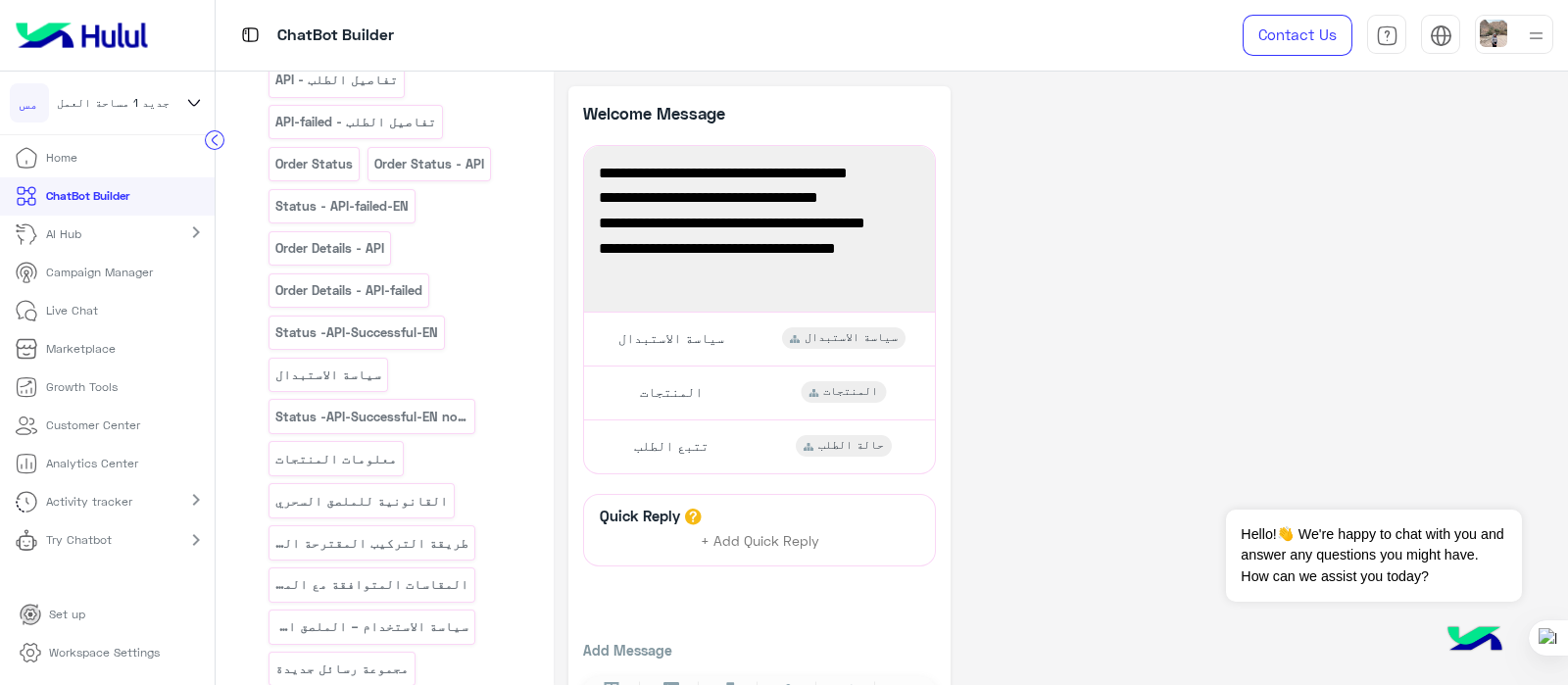 scroll, scrollTop: 478, scrollLeft: 0, axis: vertical 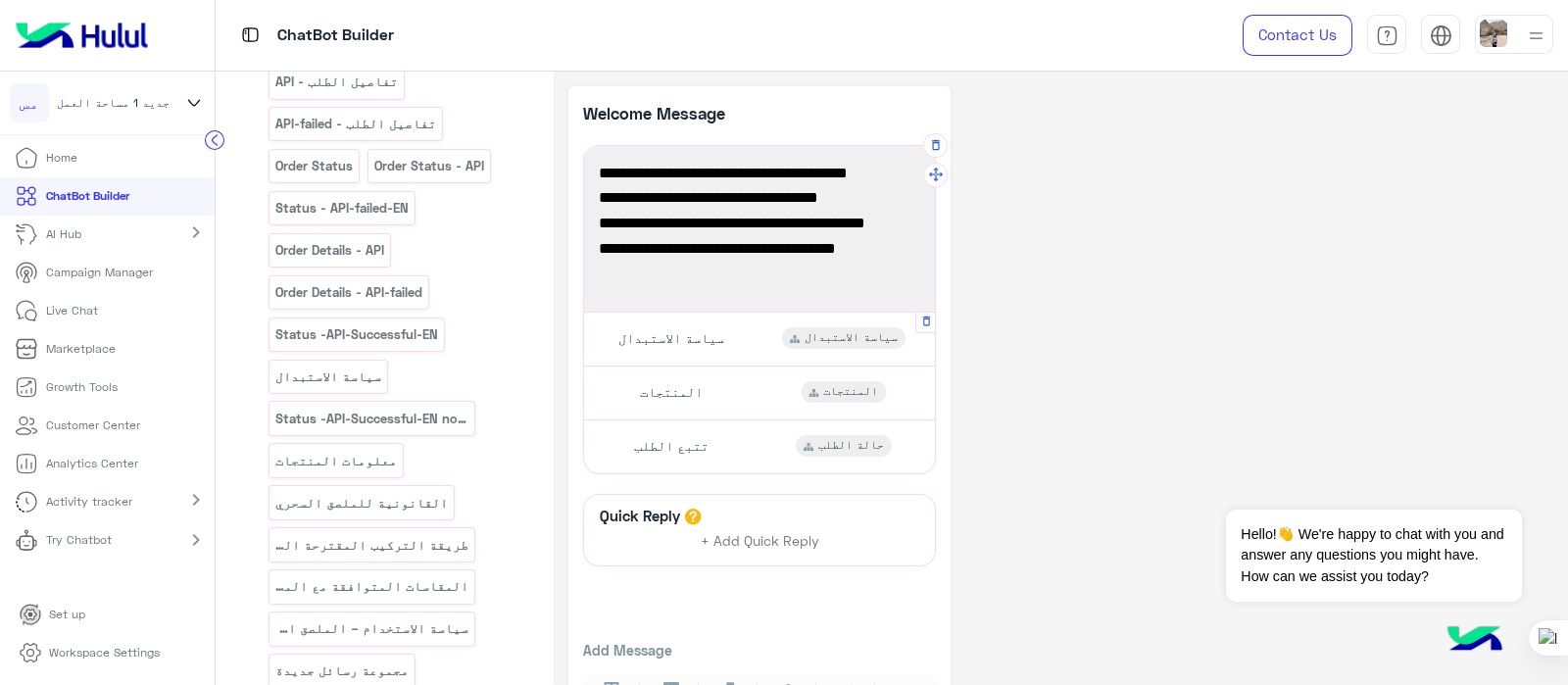 click on "سياسة الاستبدال" at bounding box center (671, 338) 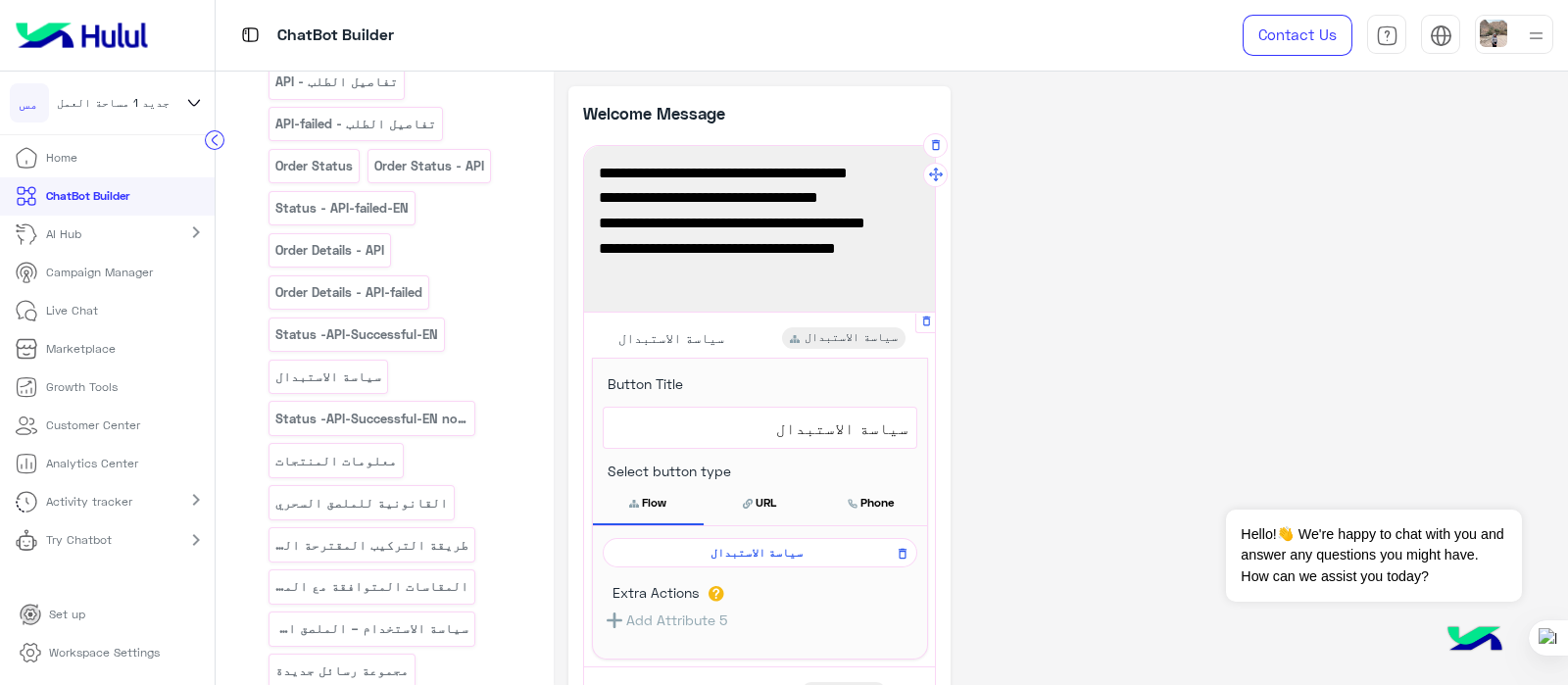 click on "سياسة الاستبدال" at bounding box center (757, 553) 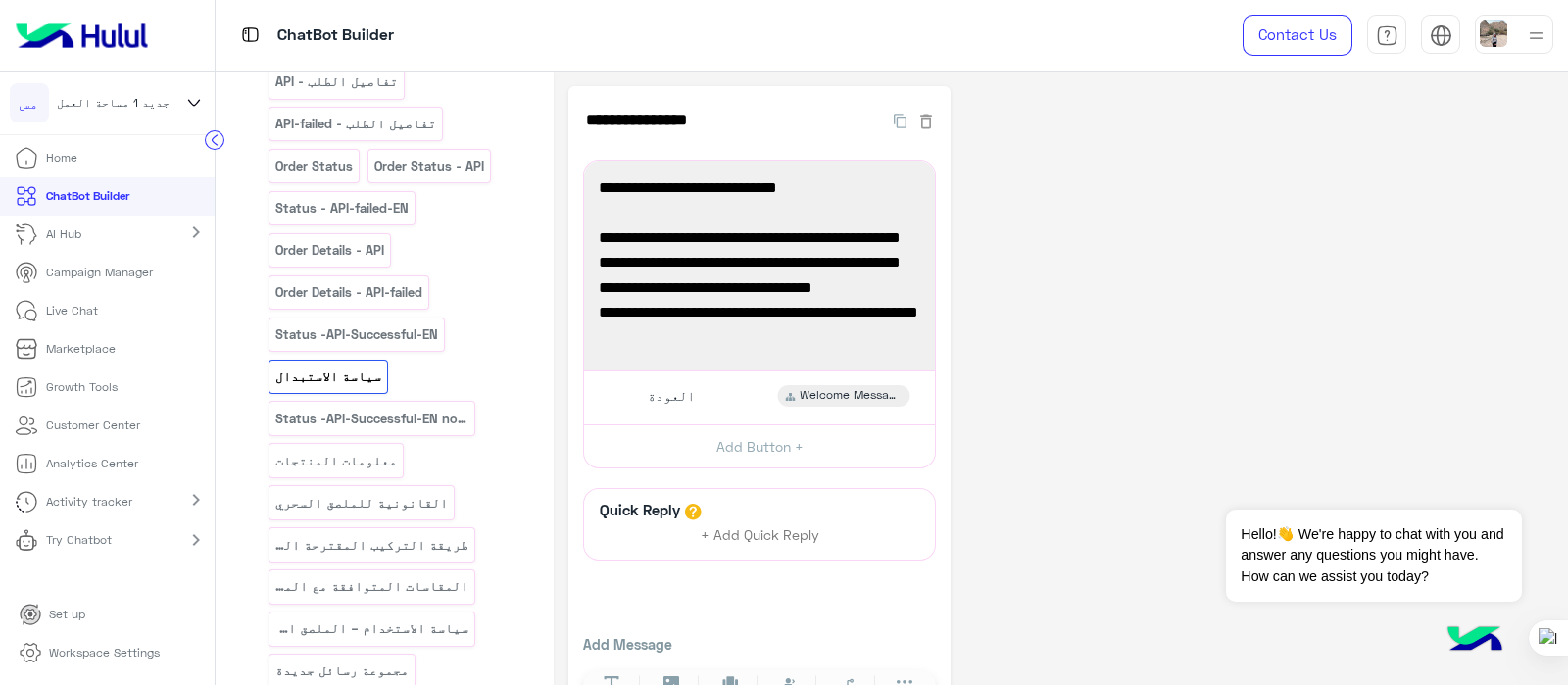 click on "سياسة الاستبدال" at bounding box center (328, 376) 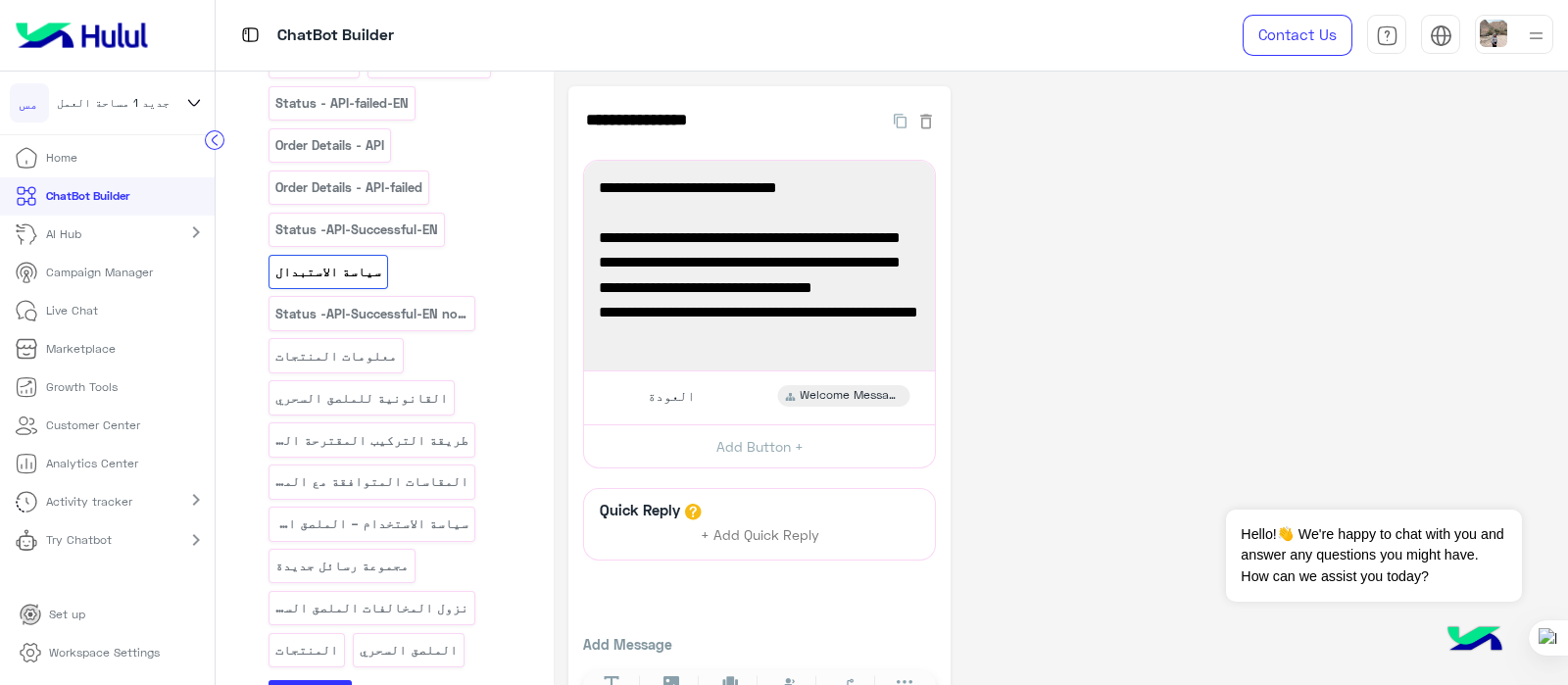 scroll, scrollTop: 586, scrollLeft: 0, axis: vertical 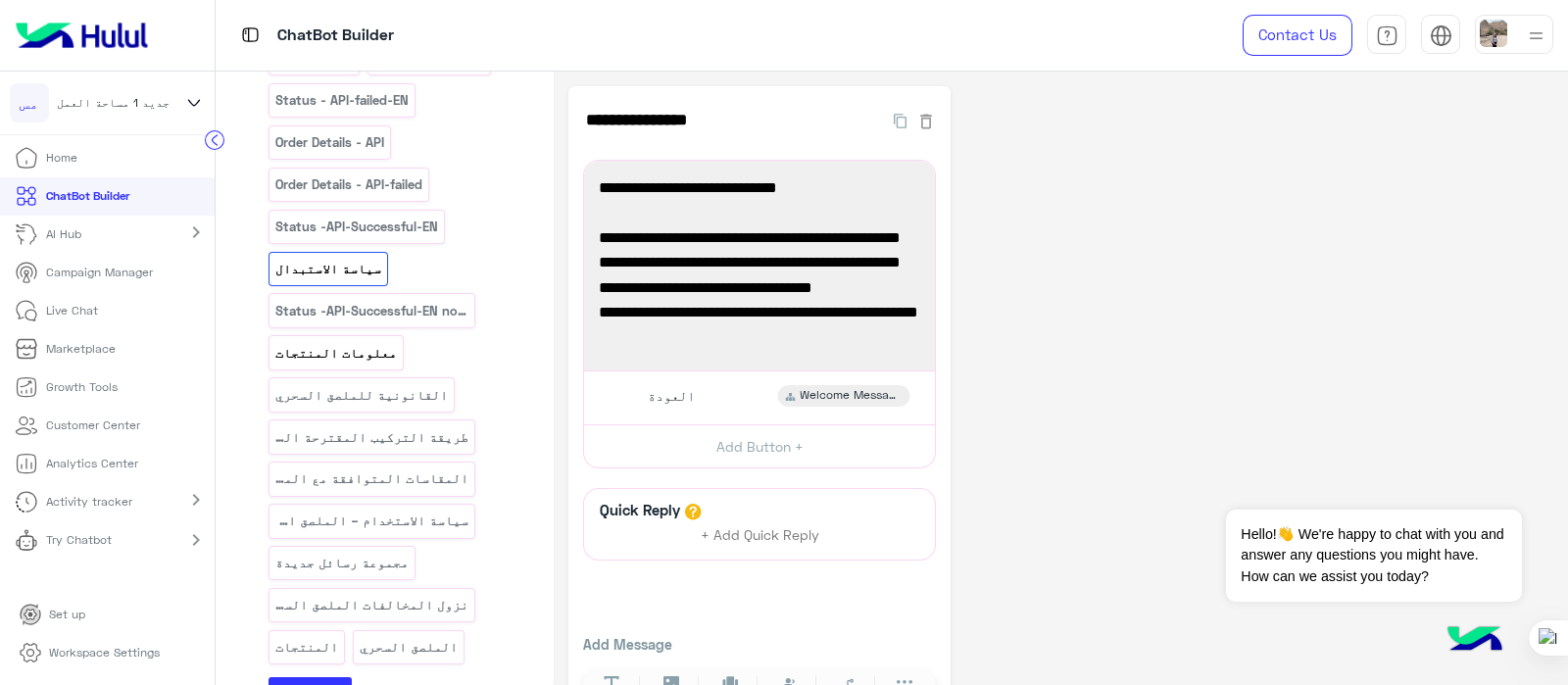 click on "معلومات المنتجات" at bounding box center [336, 353] 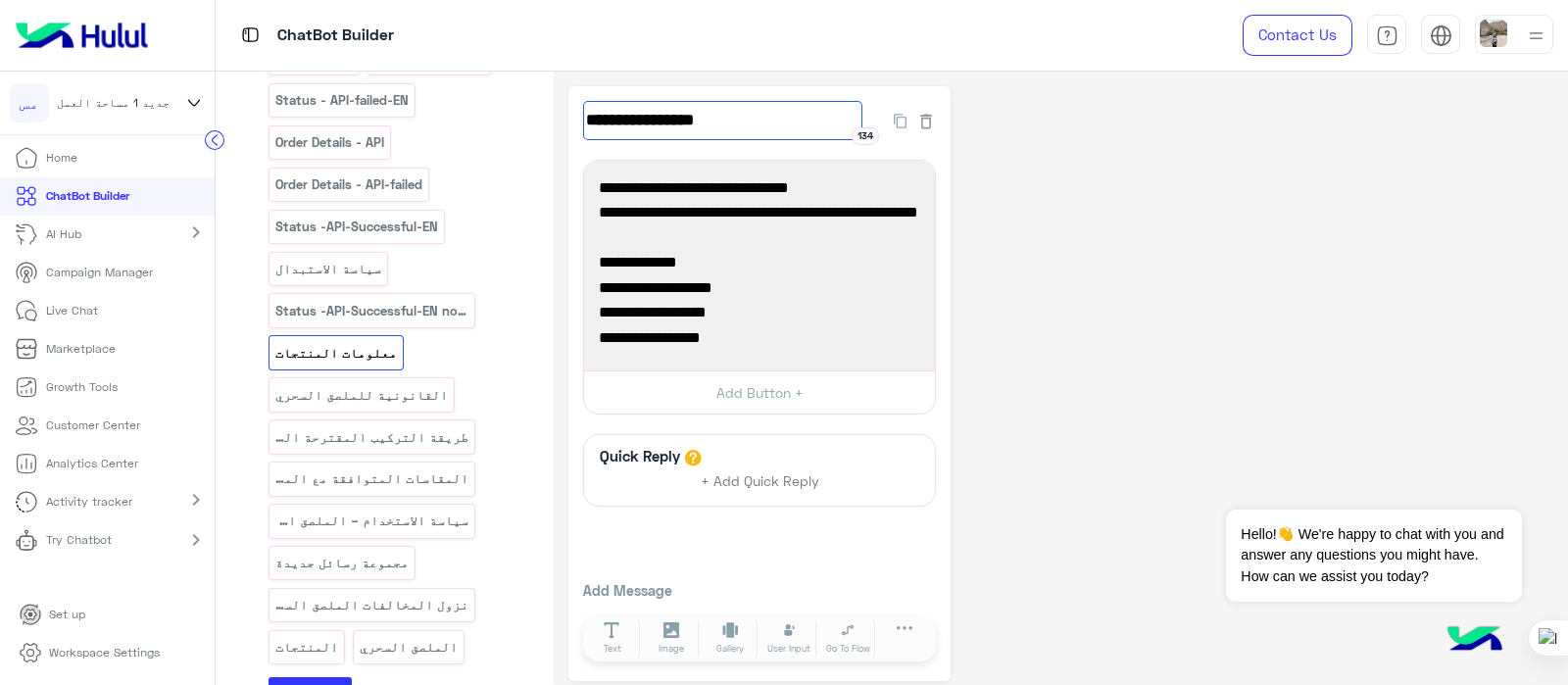 drag, startPoint x: 701, startPoint y: 106, endPoint x: 856, endPoint y: 117, distance: 155.38983 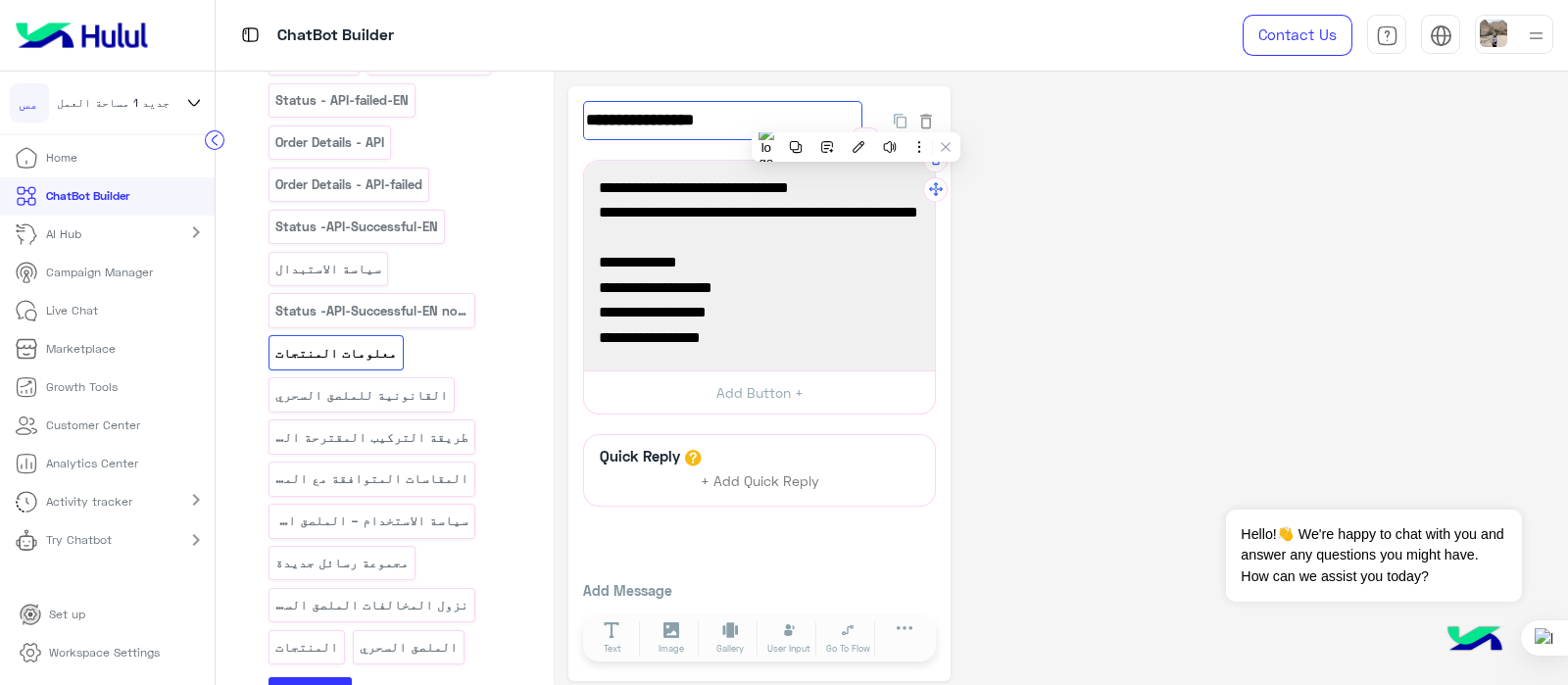 scroll, scrollTop: 53, scrollLeft: 0, axis: vertical 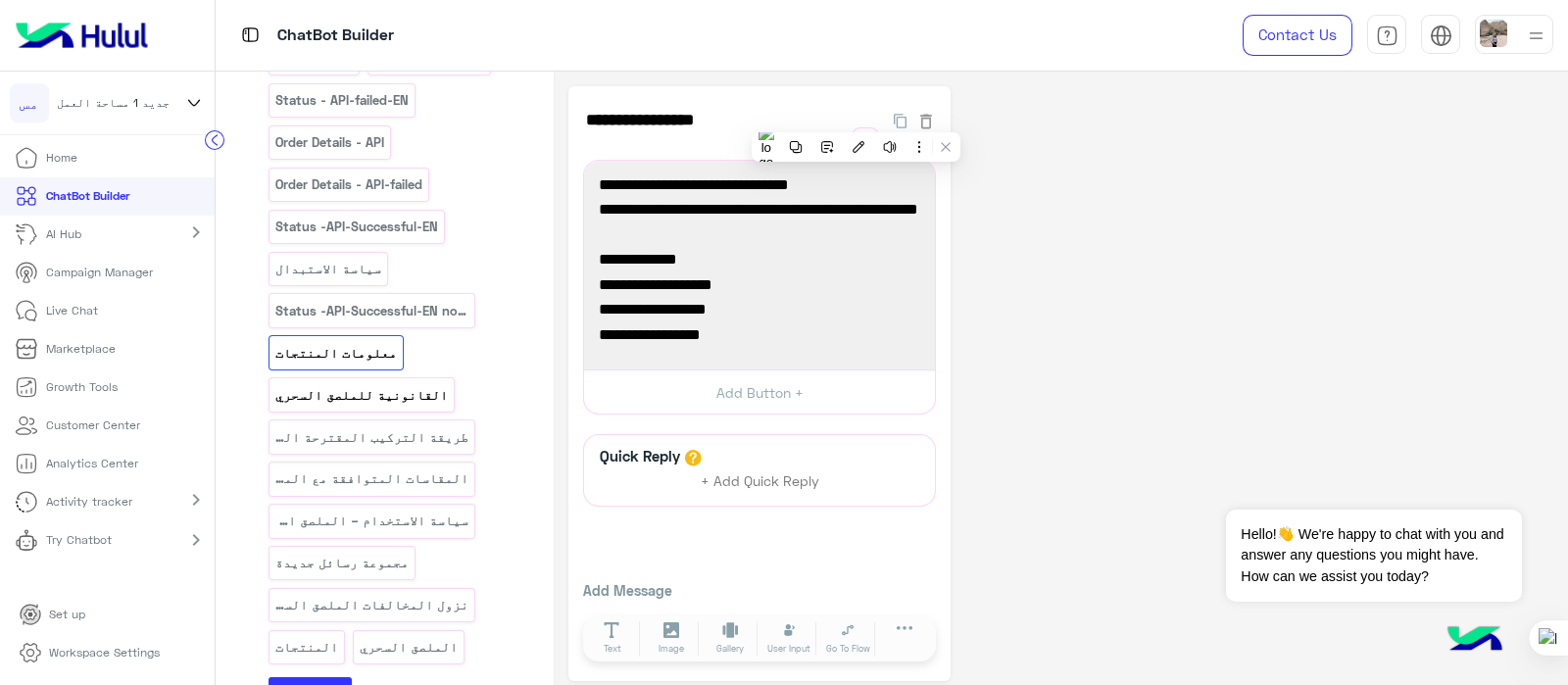 click on "القانونية للملصق السحري" at bounding box center (362, 395) 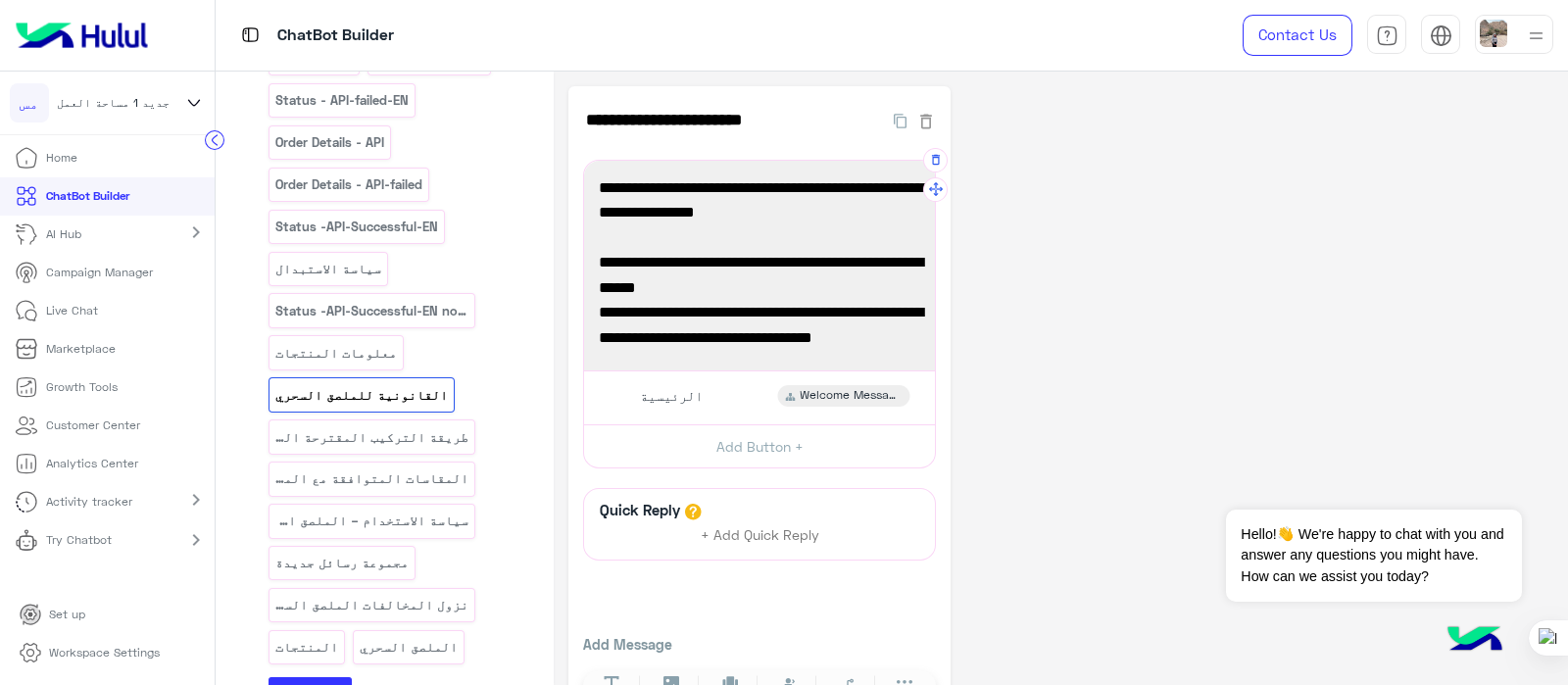 scroll, scrollTop: 27, scrollLeft: 0, axis: vertical 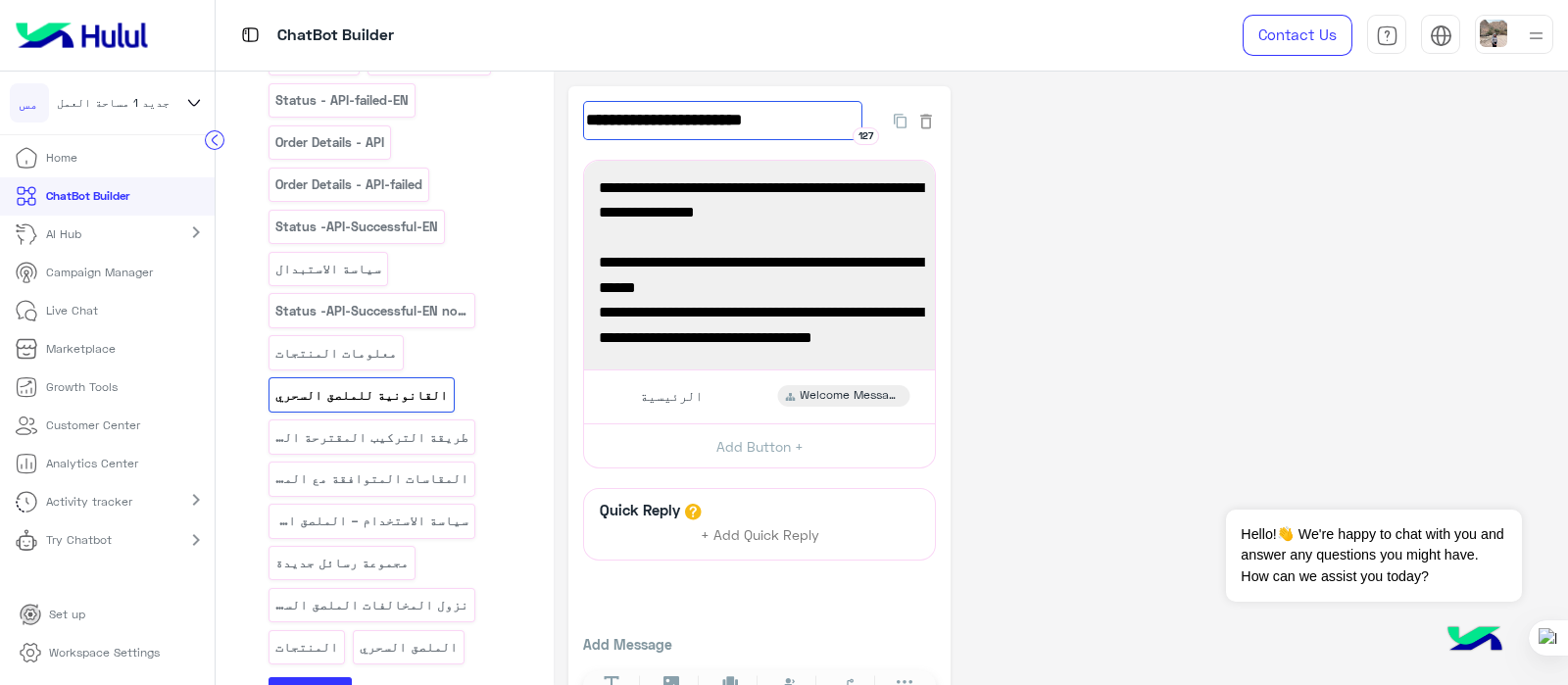 drag, startPoint x: 646, startPoint y: 116, endPoint x: 862, endPoint y: 123, distance: 216.1134 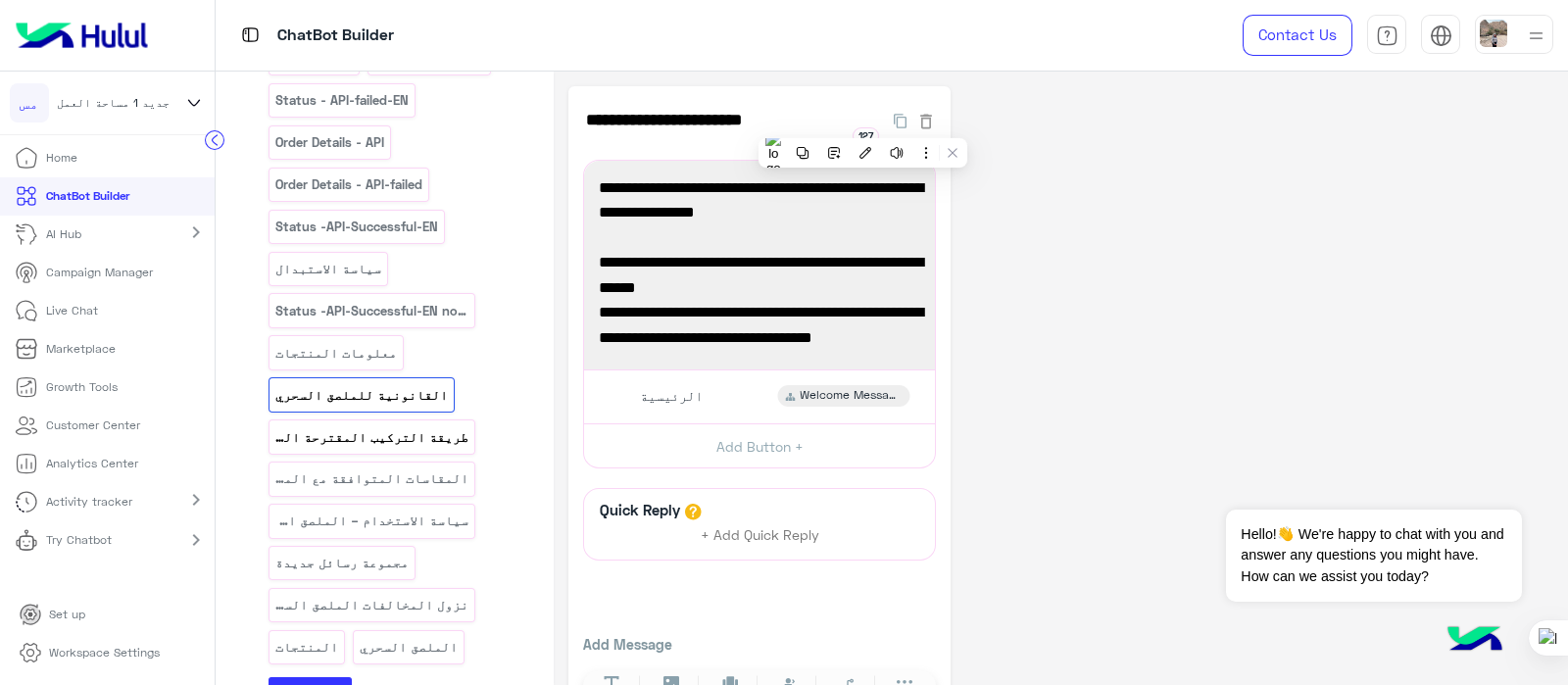 click on "طريقة التركيب المقترحة الملصق السحري" at bounding box center [372, 437] 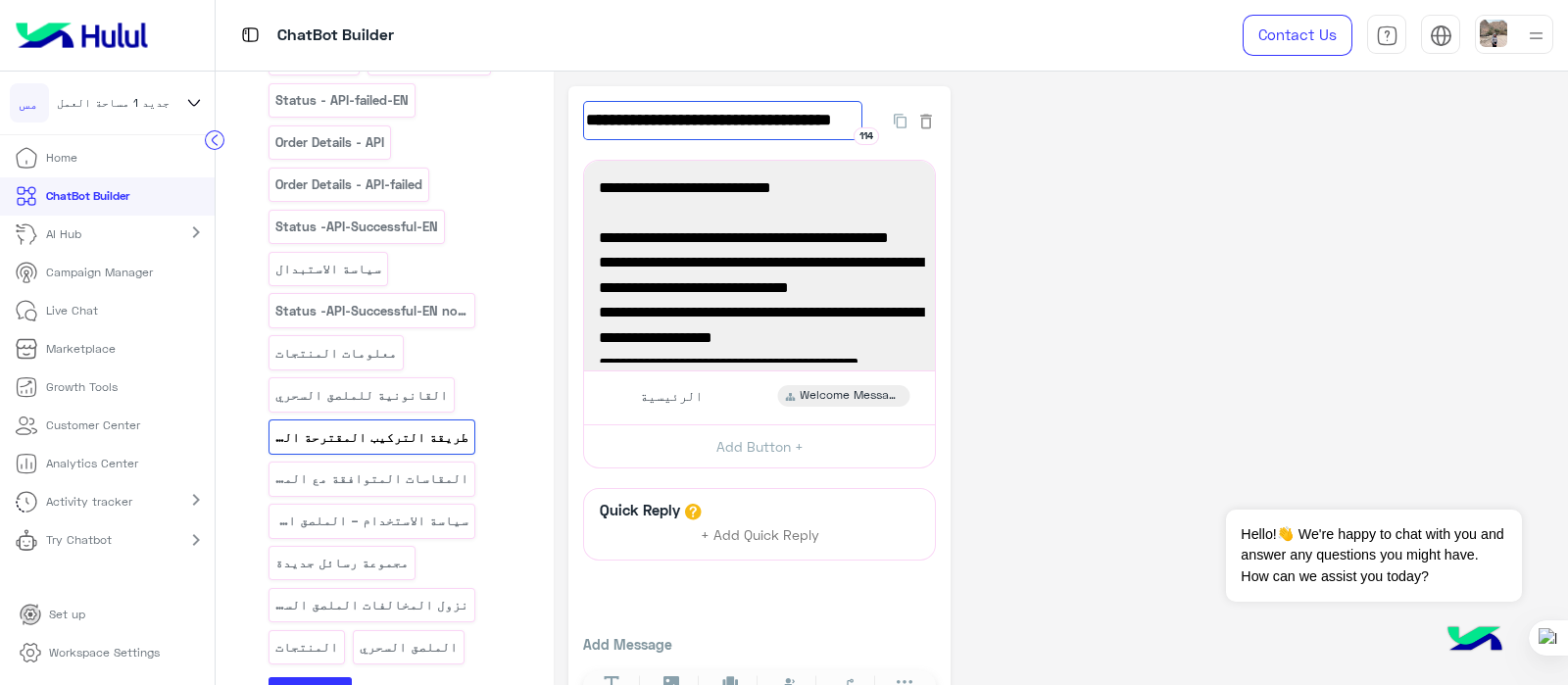 scroll, scrollTop: 0, scrollLeft: -26, axis: horizontal 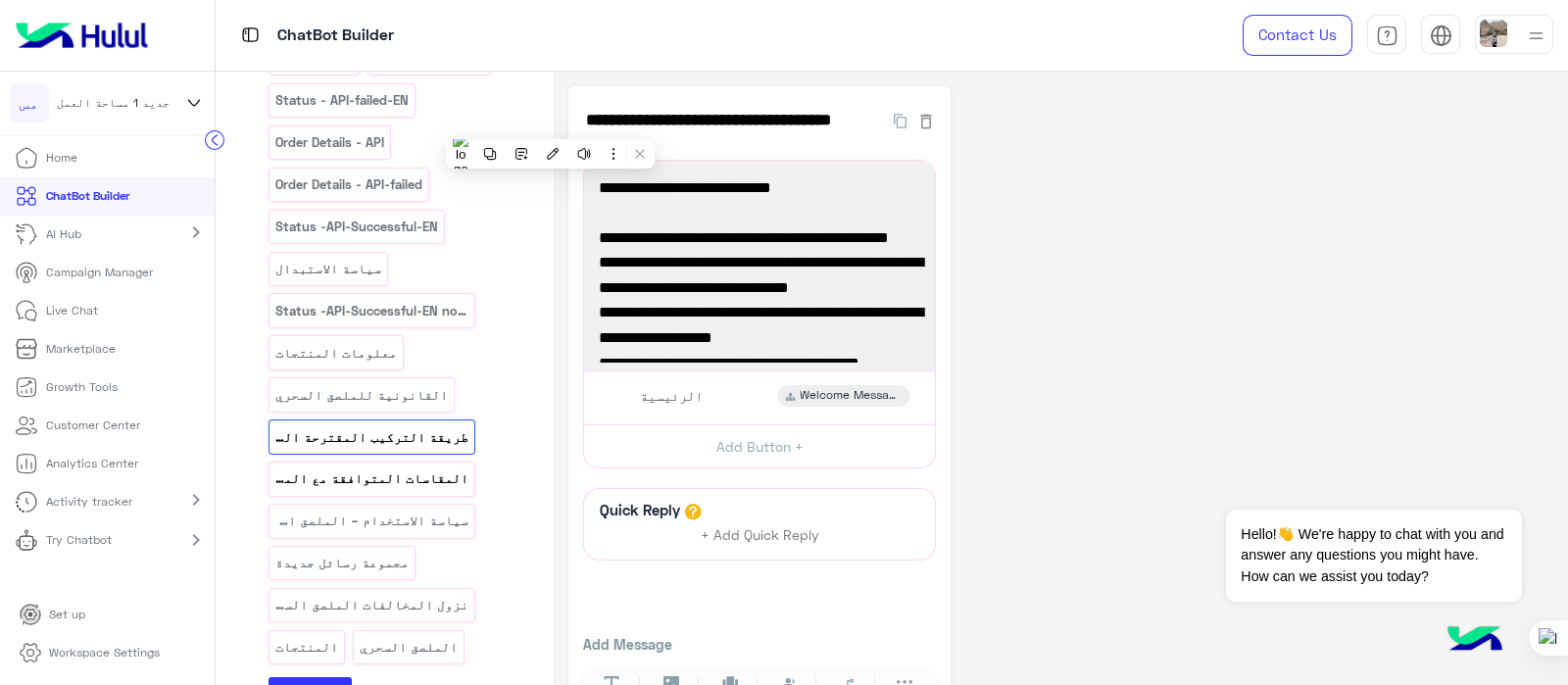 click on "المقاسات المتوافقة مع الملصق السحري" at bounding box center [372, 478] 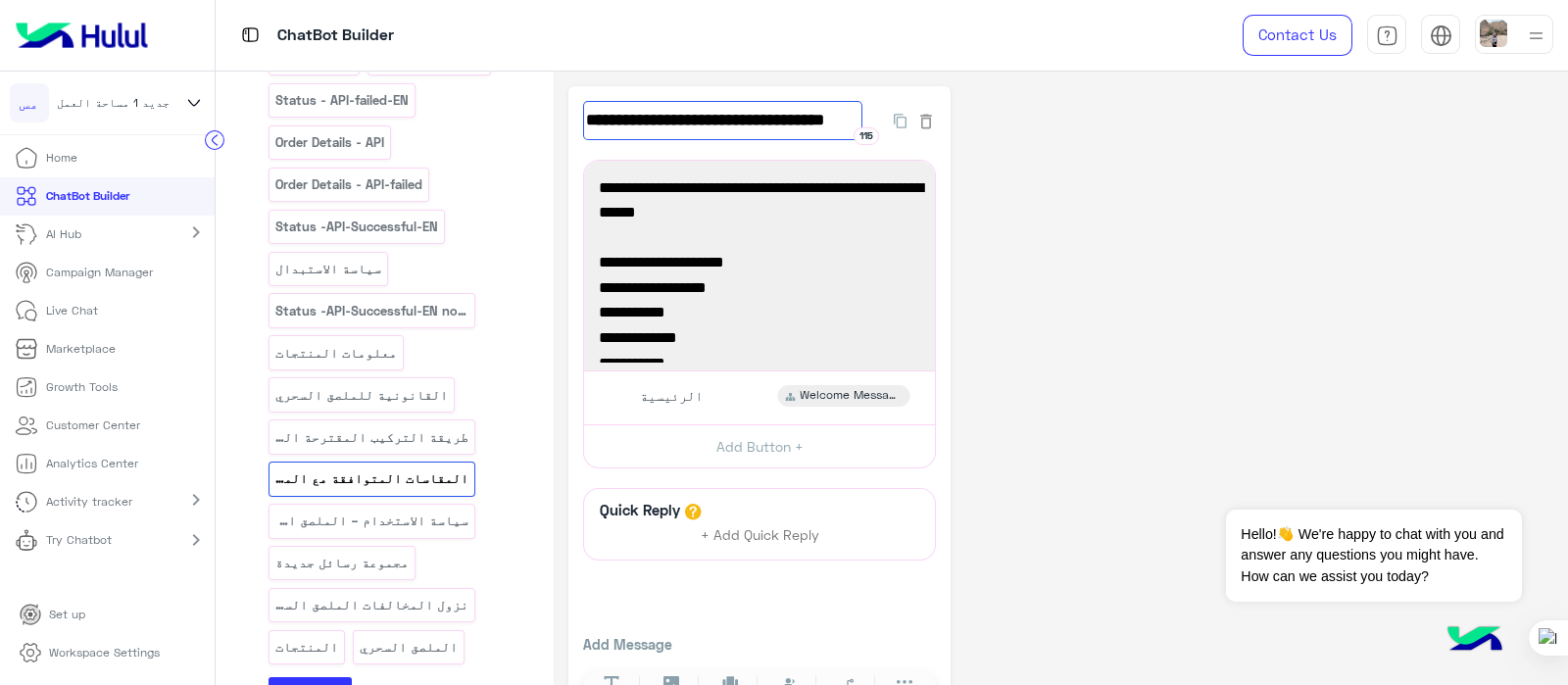 scroll, scrollTop: 0, scrollLeft: -29, axis: horizontal 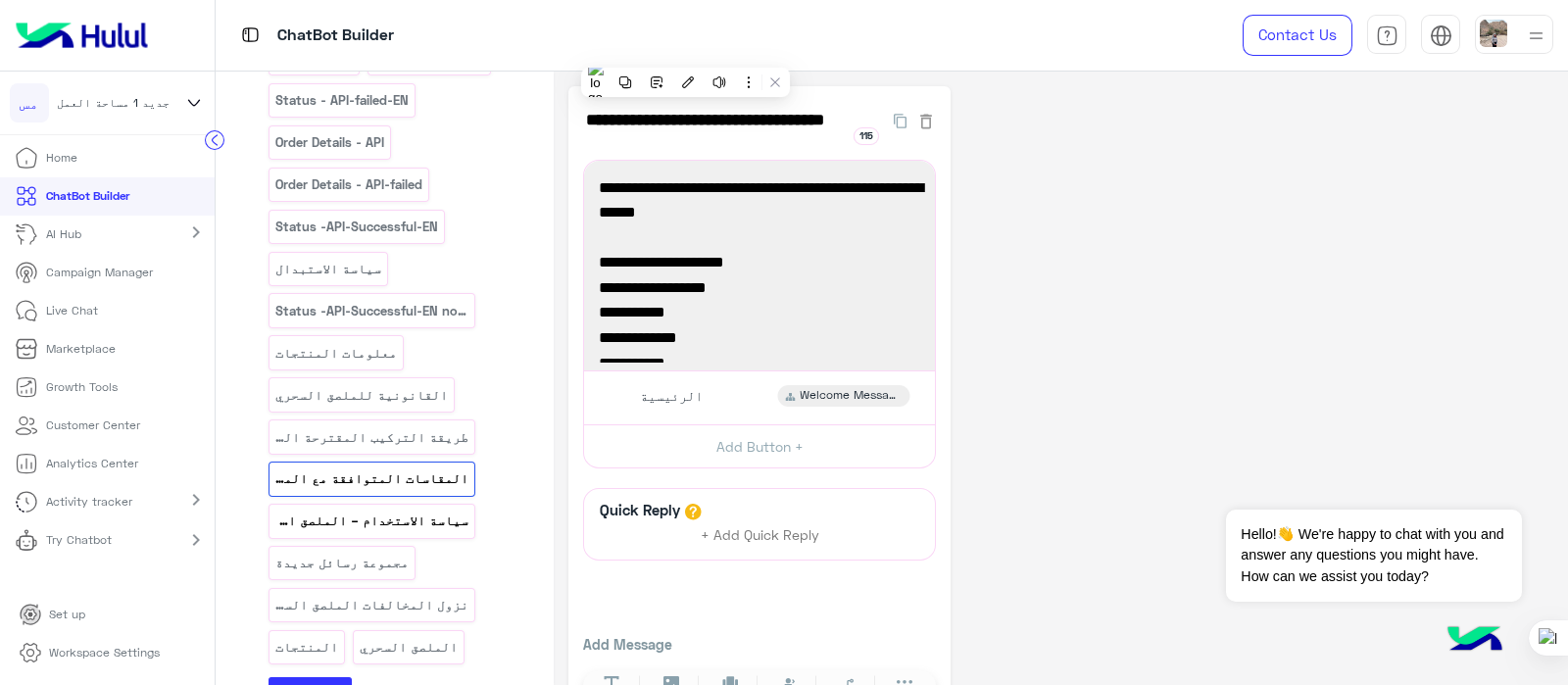 click on "سياسة الاستخدام – الملصق السحري" at bounding box center [372, 520] 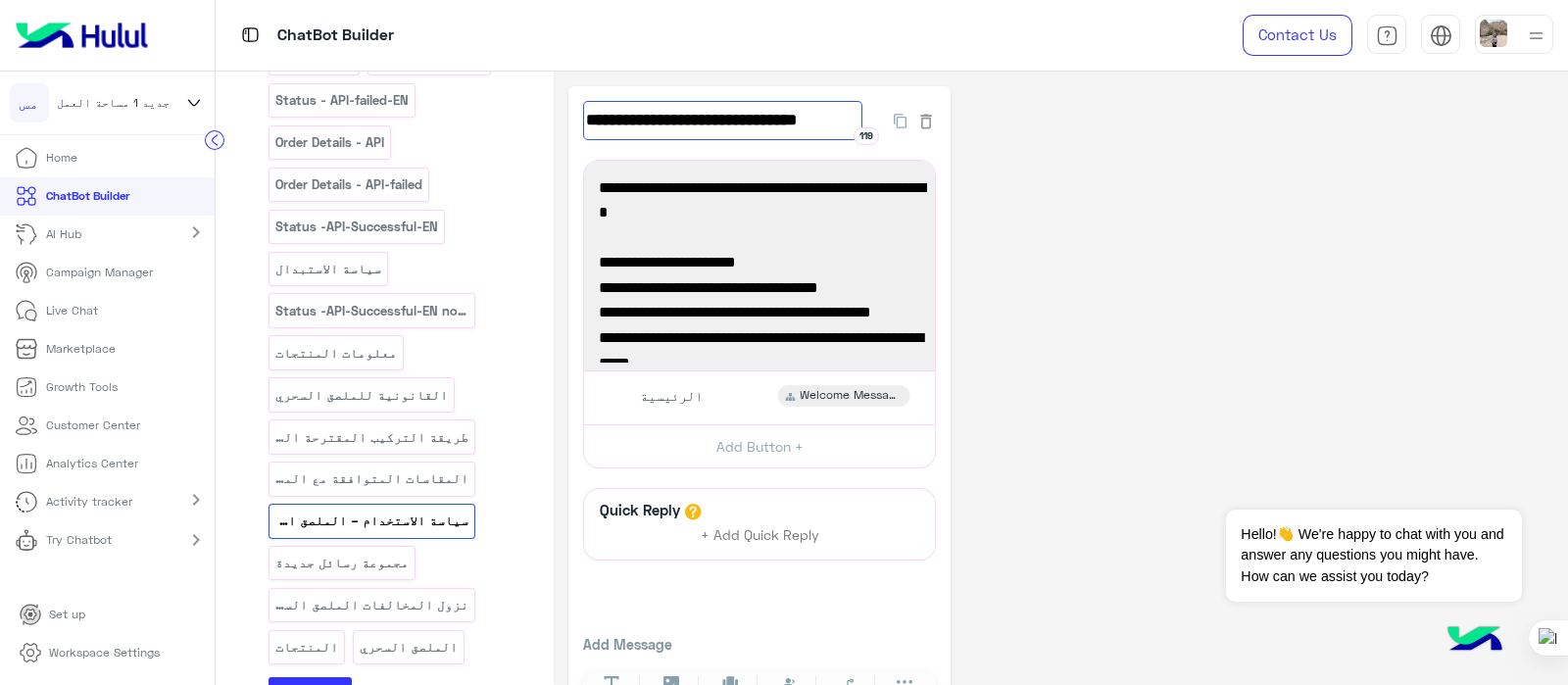 drag, startPoint x: 858, startPoint y: 124, endPoint x: 587, endPoint y: 110, distance: 271.36138 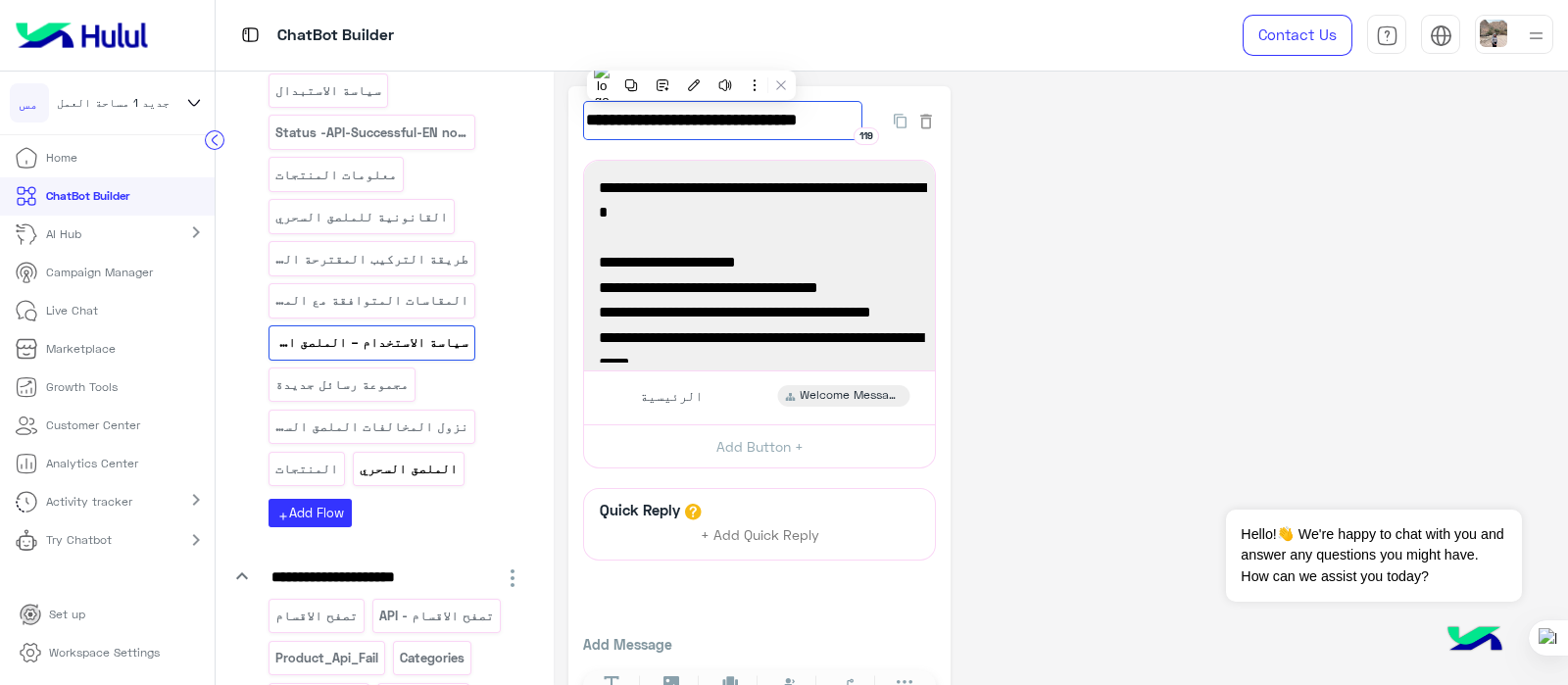 scroll, scrollTop: 767, scrollLeft: 0, axis: vertical 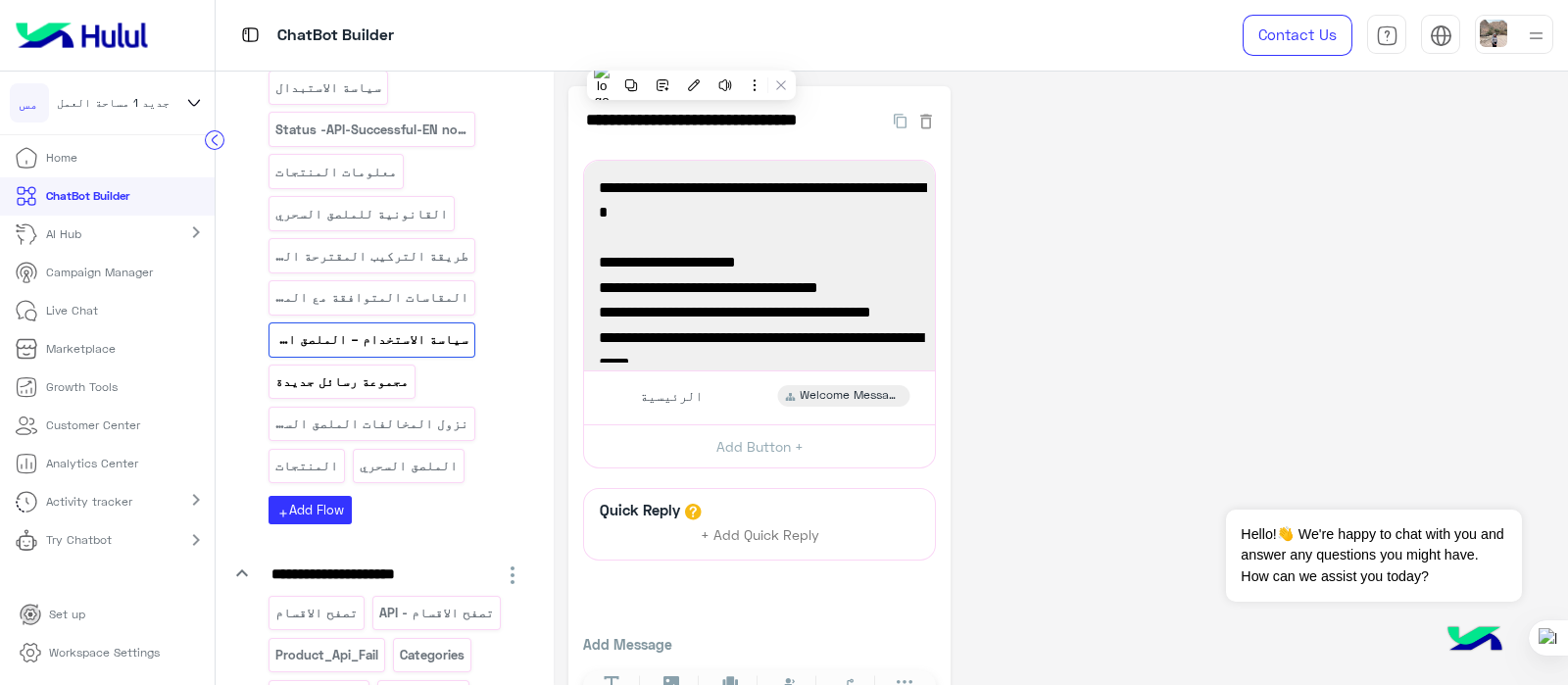 click on "مجموعة رسائل جديدة" at bounding box center [342, 381] 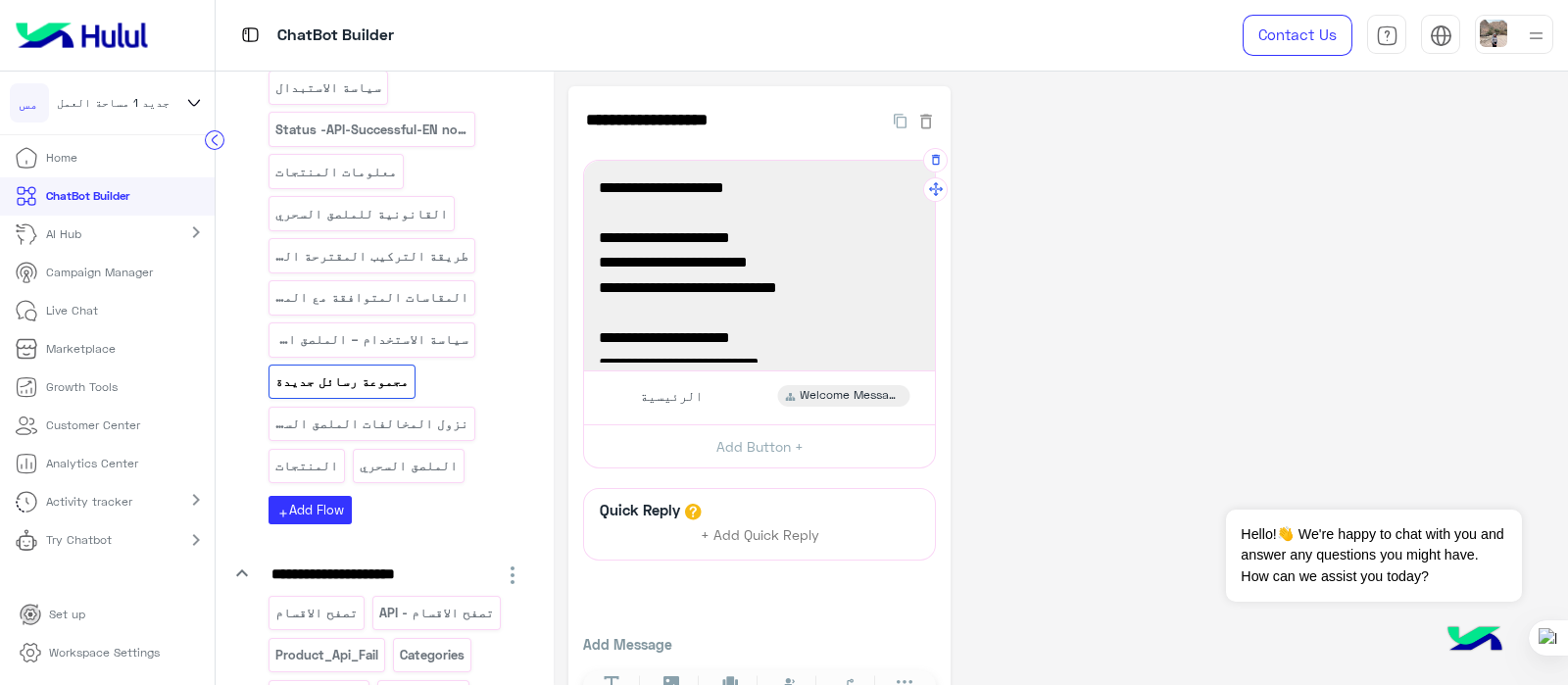 scroll, scrollTop: 151, scrollLeft: 0, axis: vertical 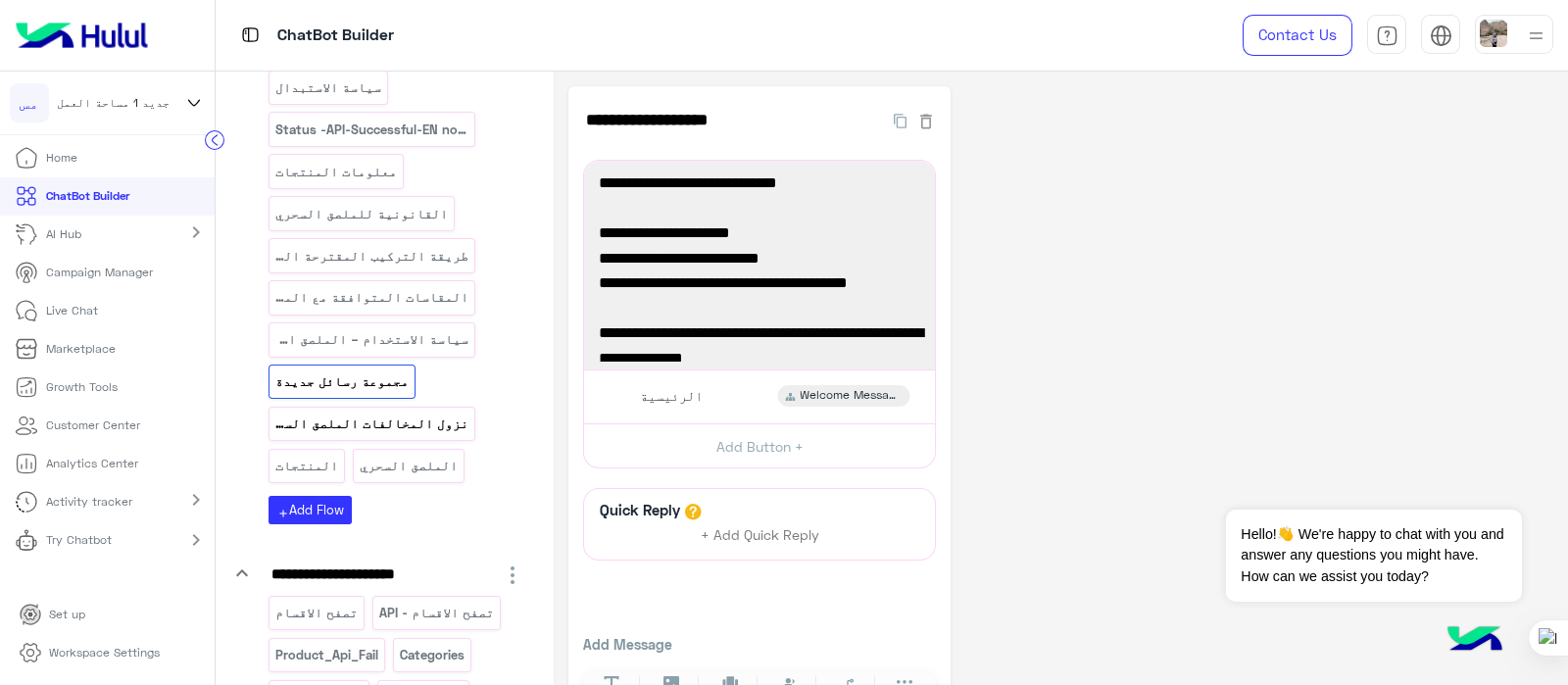 click on "نزول المخالفات الملصق السحري" at bounding box center [372, 423] 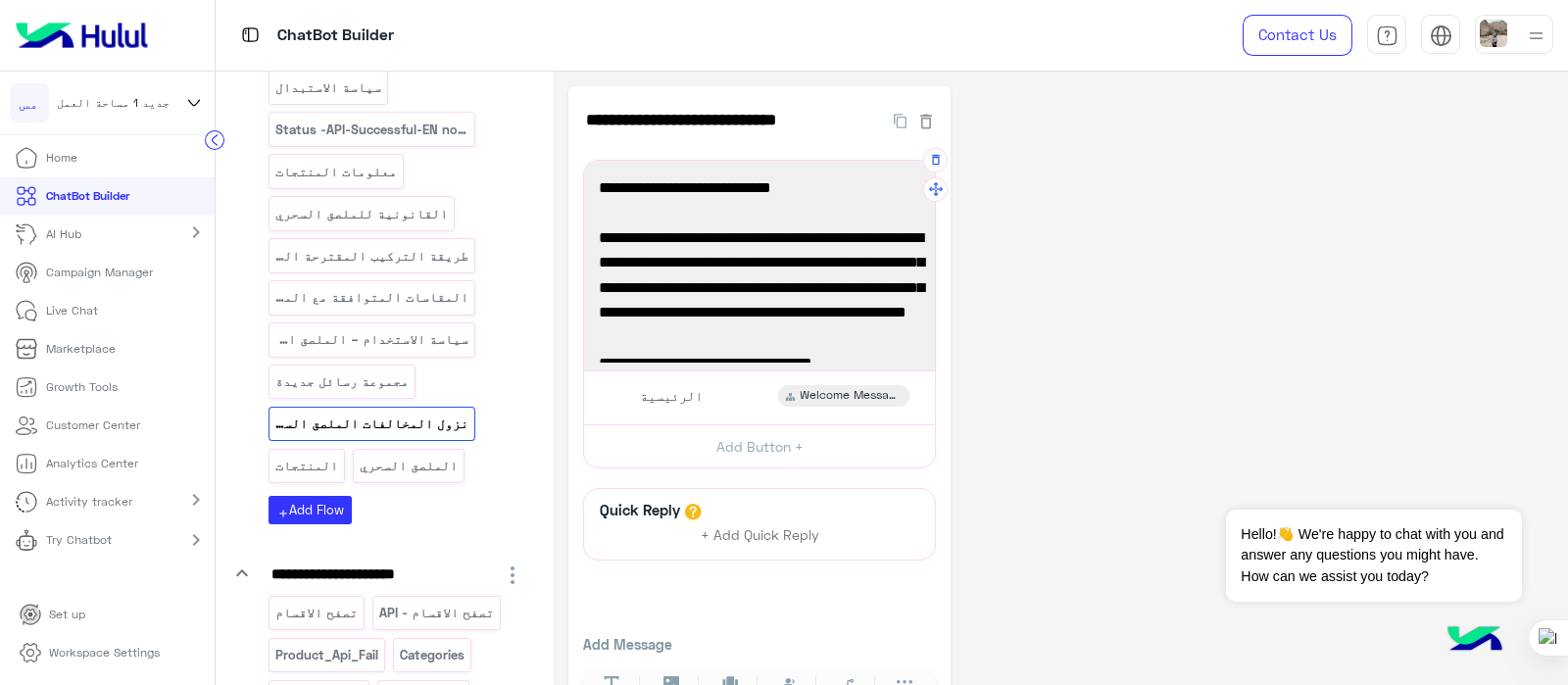 scroll, scrollTop: 41, scrollLeft: 0, axis: vertical 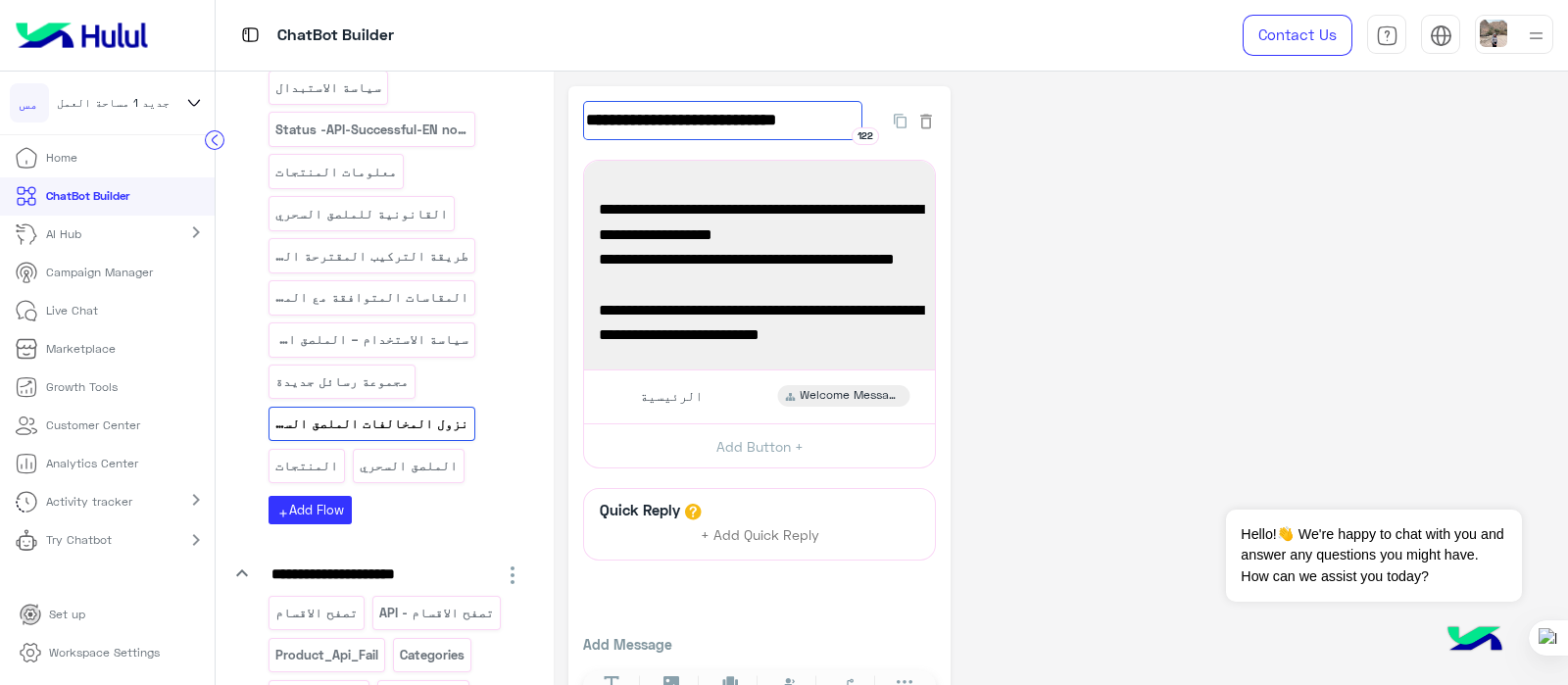 drag, startPoint x: 617, startPoint y: 116, endPoint x: 824, endPoint y: 129, distance: 207.40781 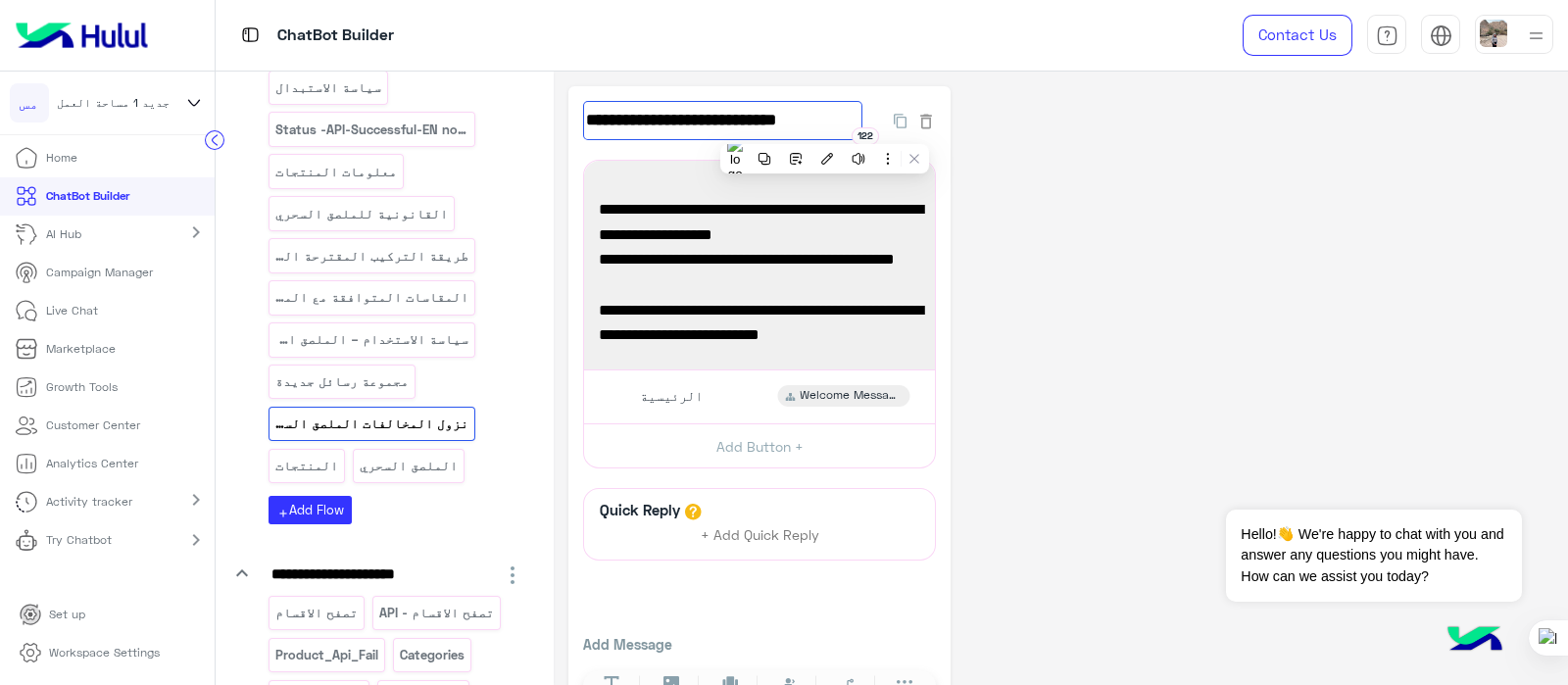 click on "**********" 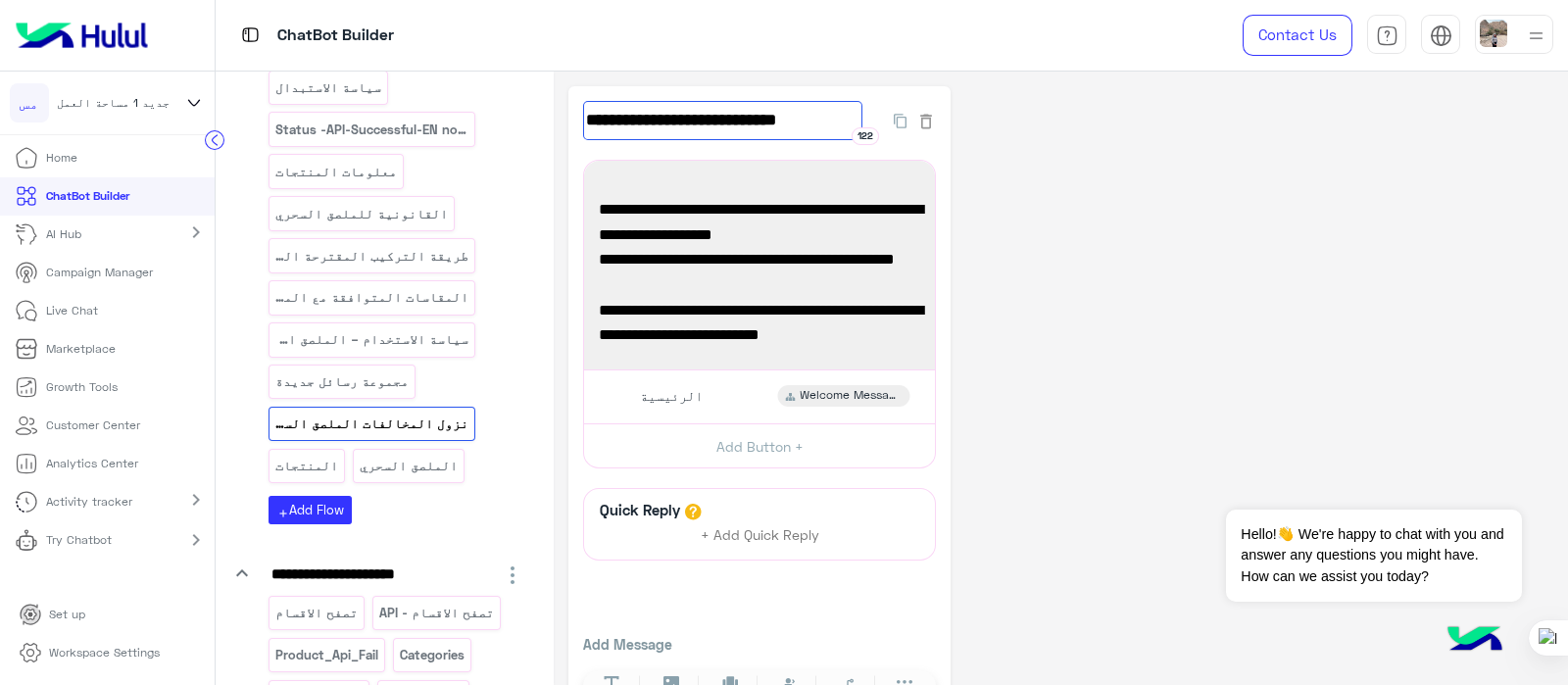 drag, startPoint x: 612, startPoint y: 123, endPoint x: 899, endPoint y: 144, distance: 287.7673 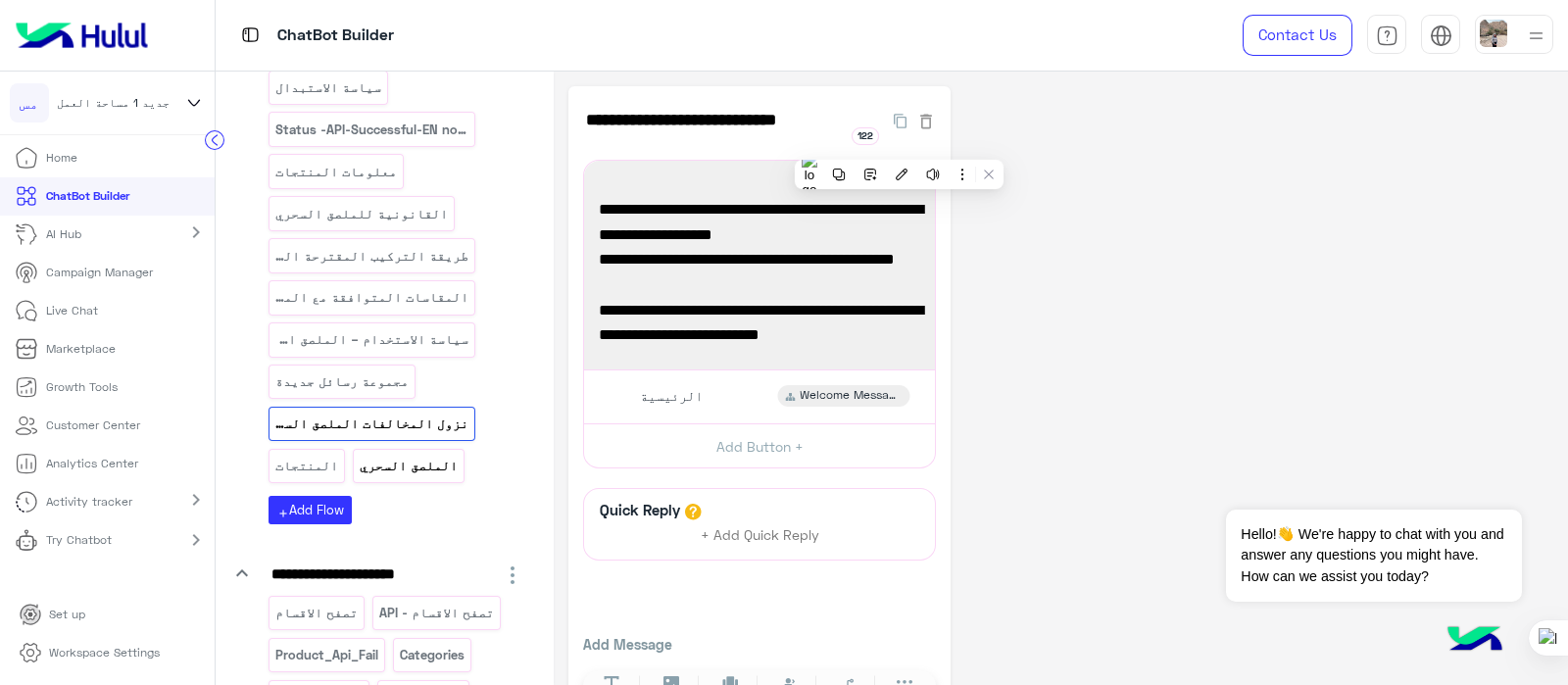 click on "الملصق السحري" at bounding box center [408, 465] 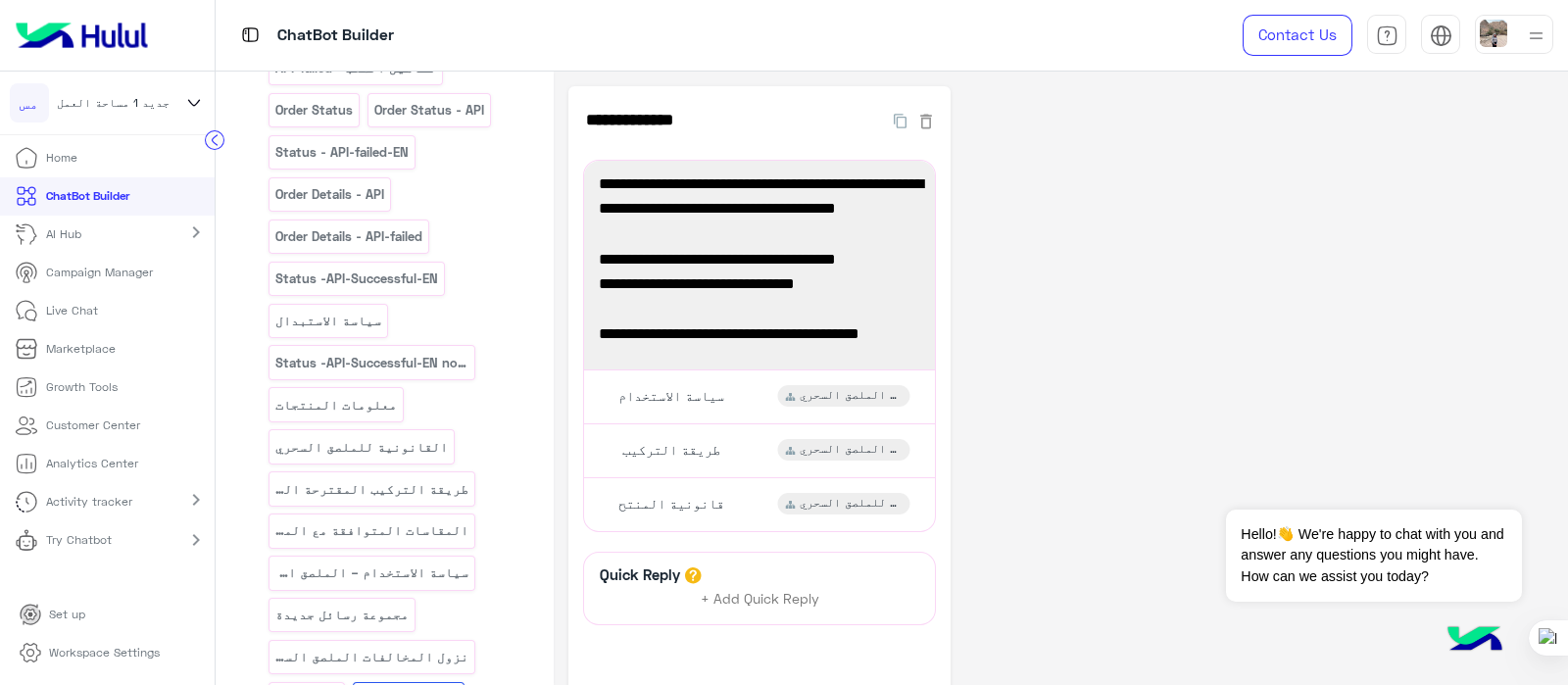 scroll, scrollTop: 532, scrollLeft: 0, axis: vertical 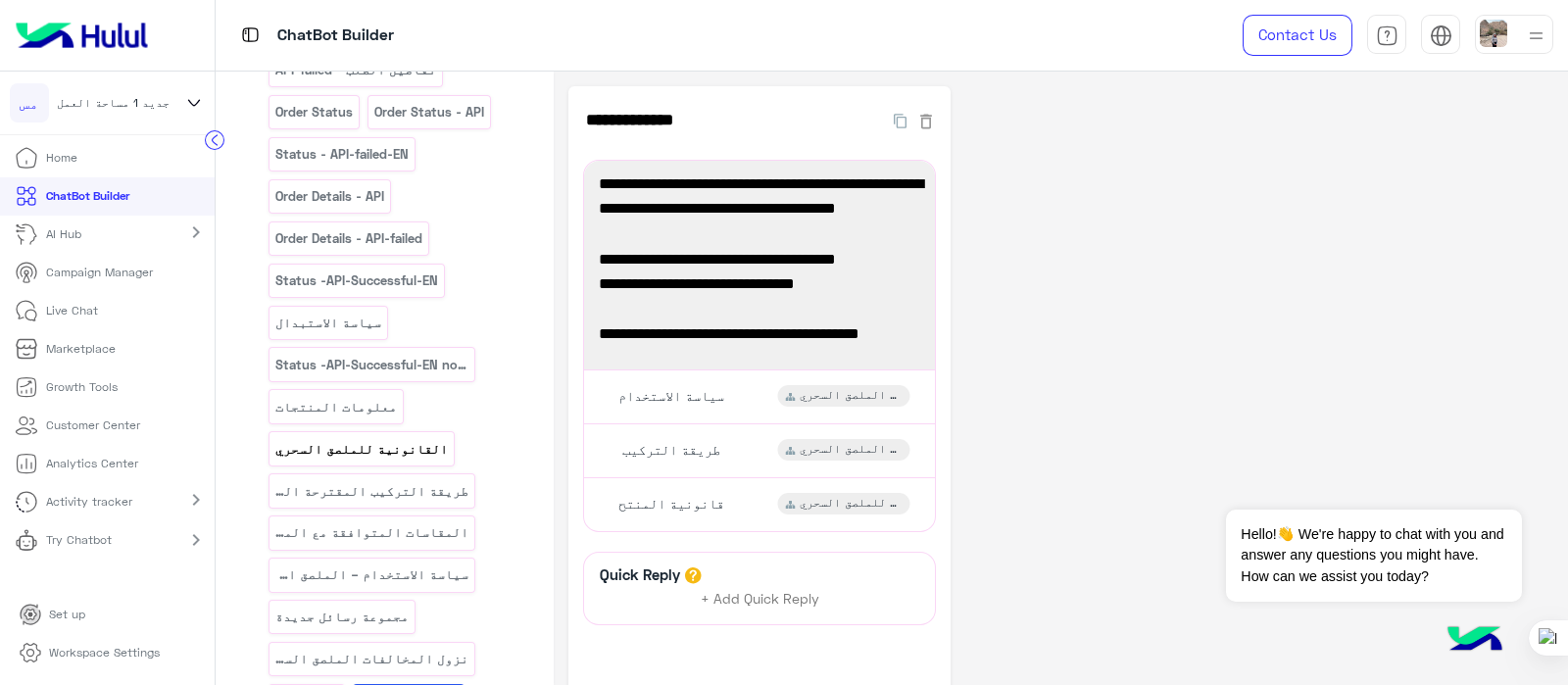 click on "القانونية للملصق السحري" at bounding box center (362, 449) 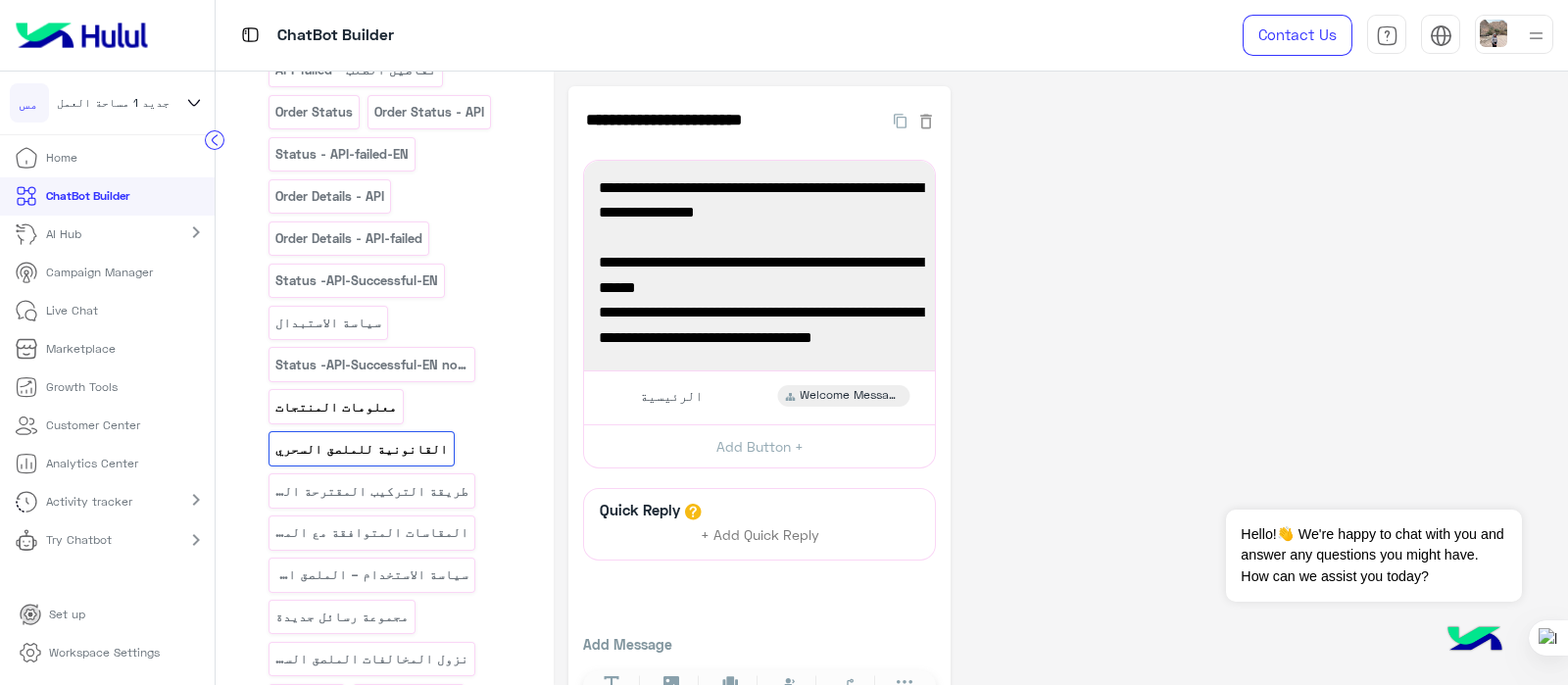 click on "معلومات المنتجات" at bounding box center (336, 407) 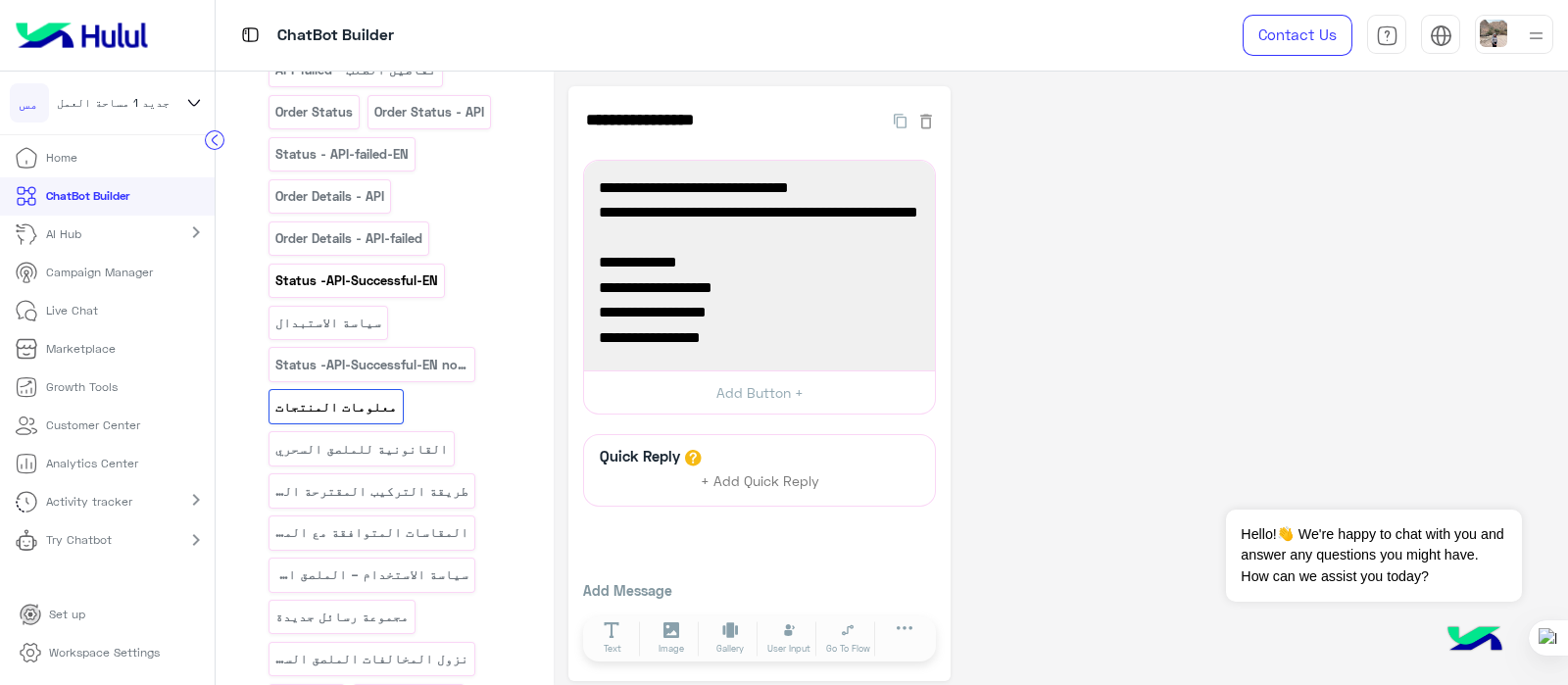 scroll, scrollTop: 468, scrollLeft: 0, axis: vertical 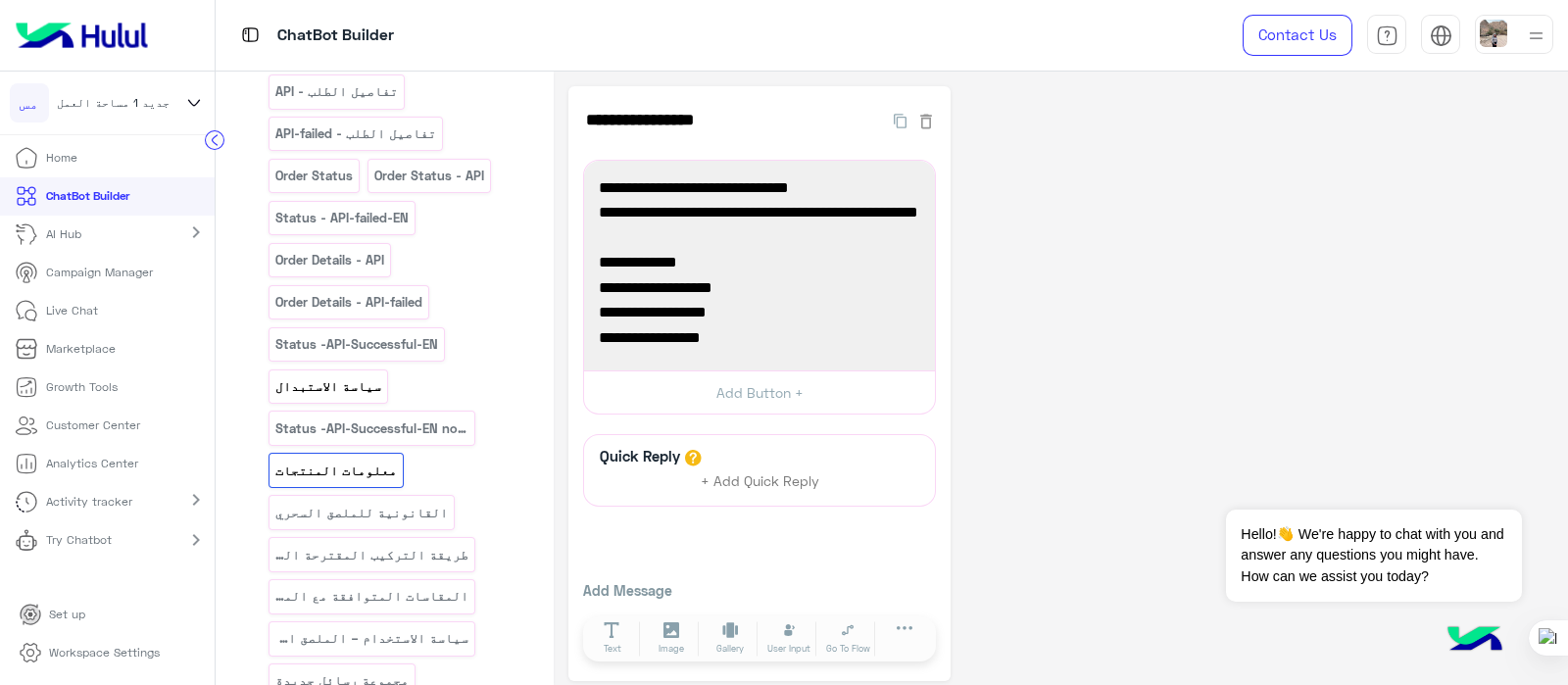 click on "سياسة الاستبدال" at bounding box center [328, 386] 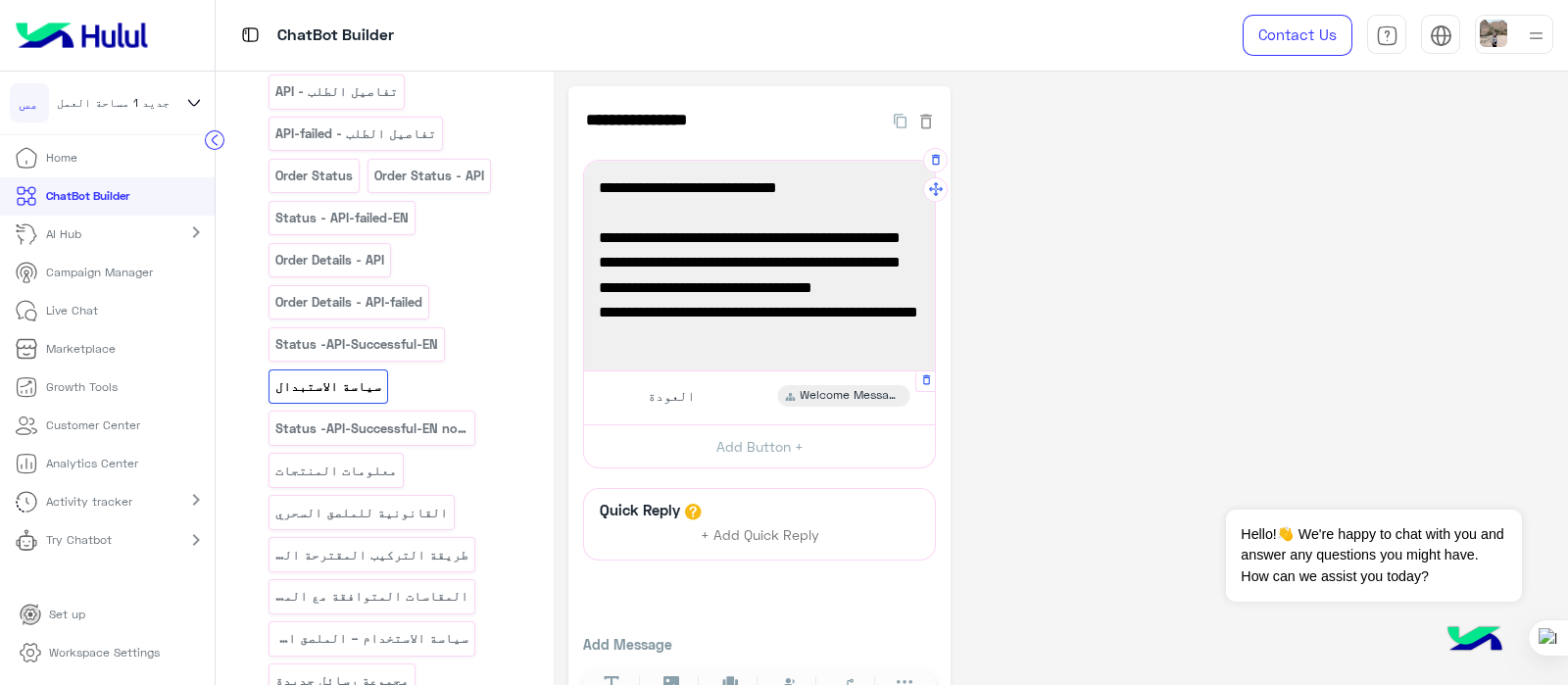 scroll, scrollTop: 65, scrollLeft: 0, axis: vertical 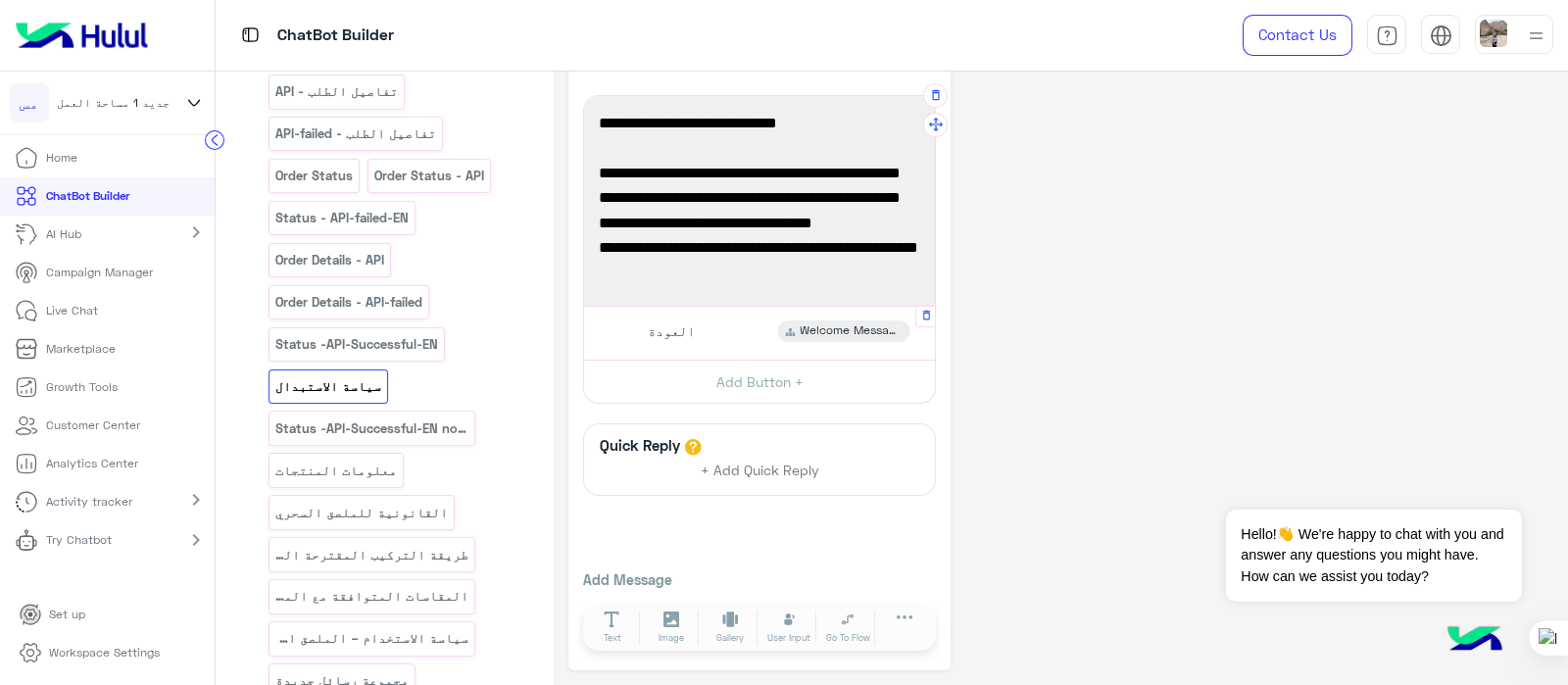 click on "العودة" at bounding box center (671, 331) 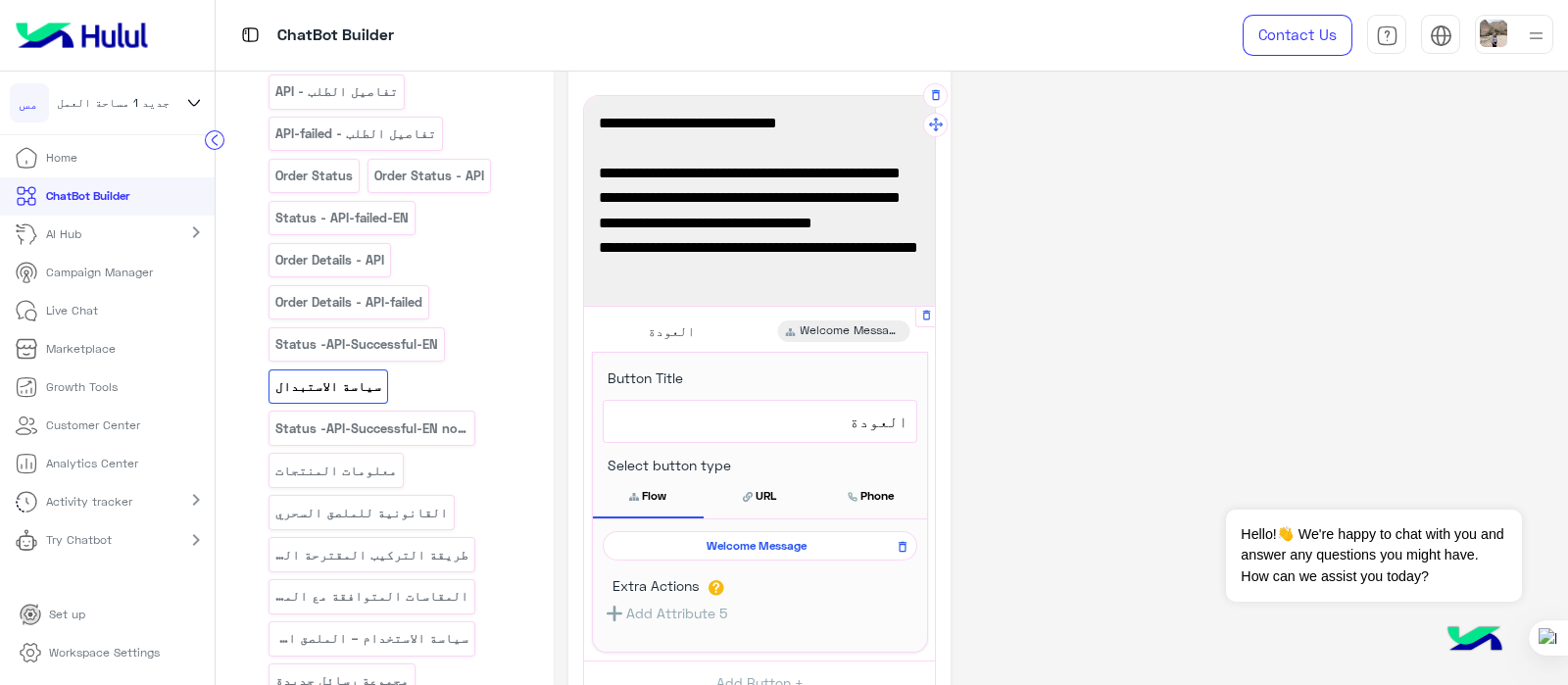 click on "العودة" at bounding box center (760, 421) 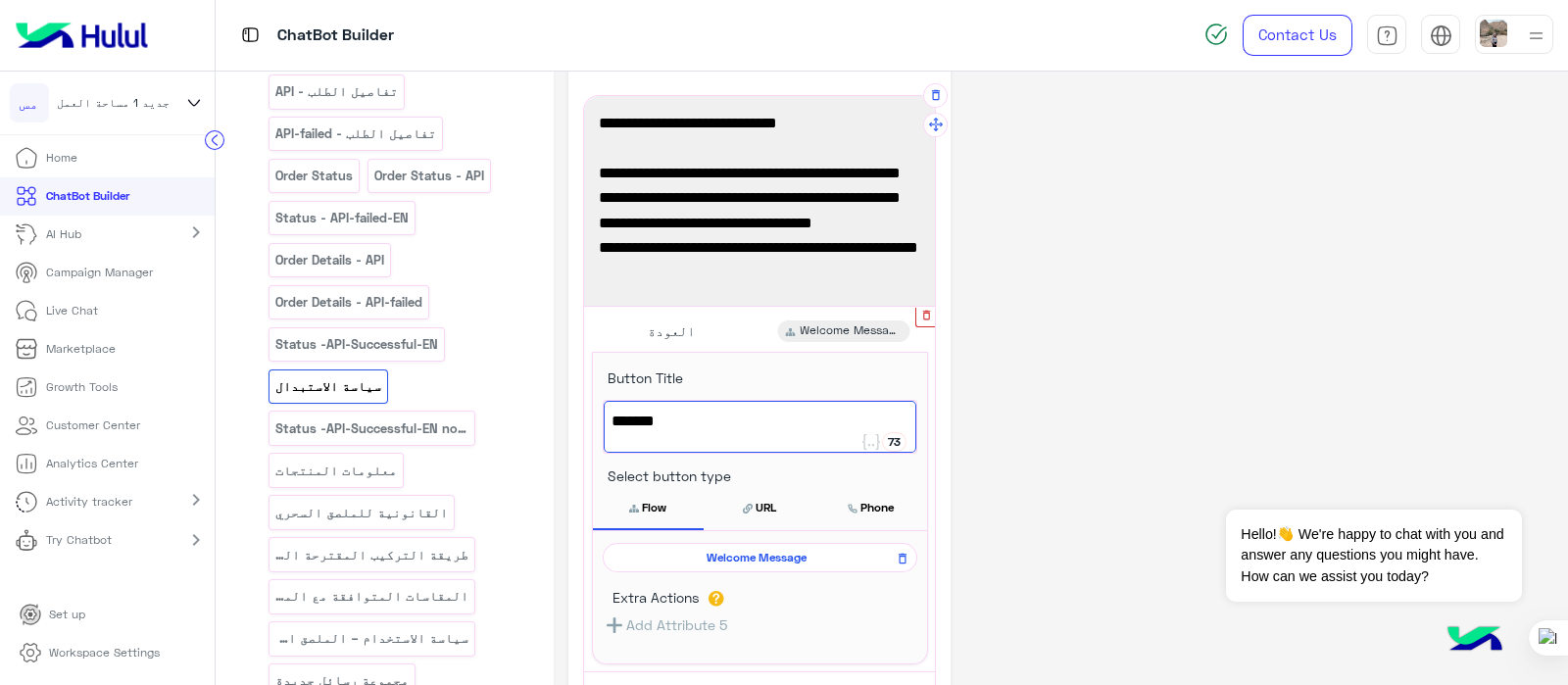type on "******" 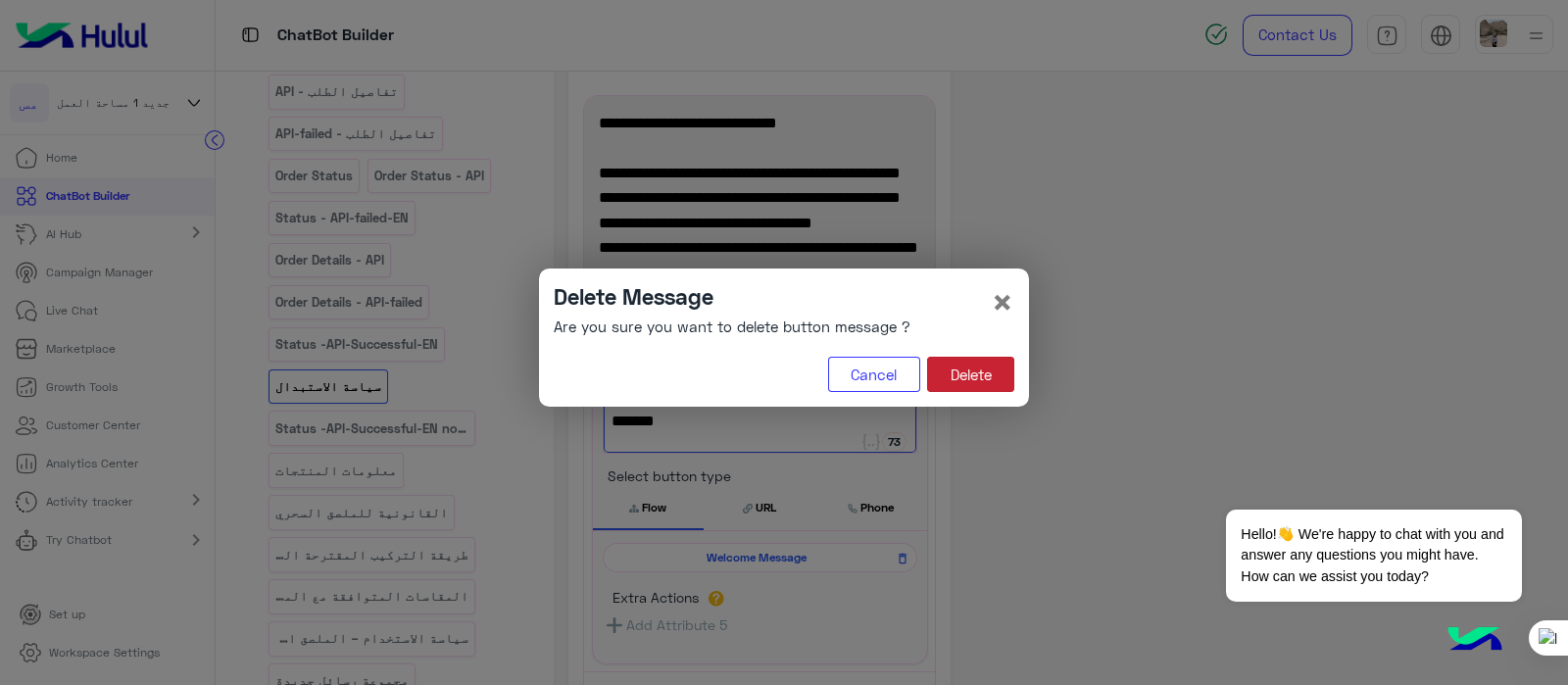 click on "Delete" 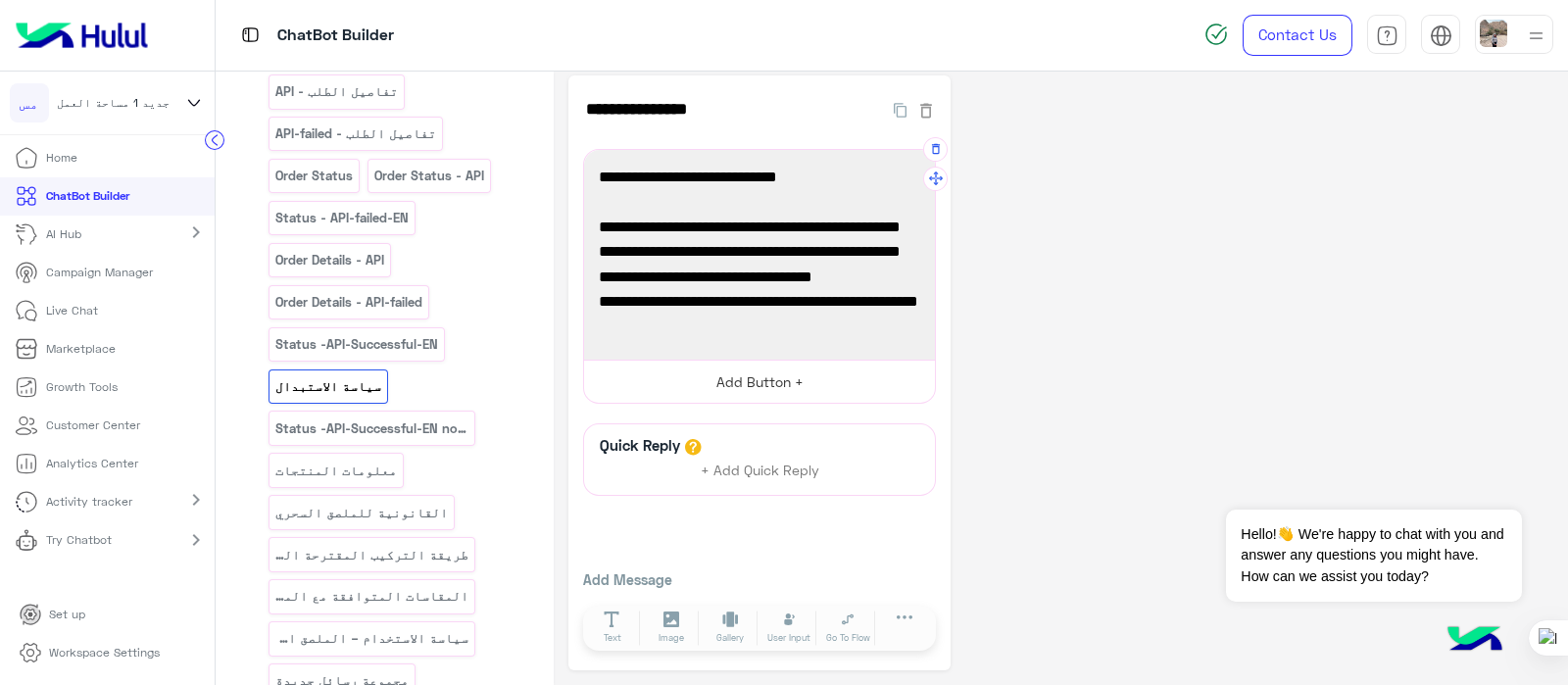 click on "Add Button +" at bounding box center [760, 381] 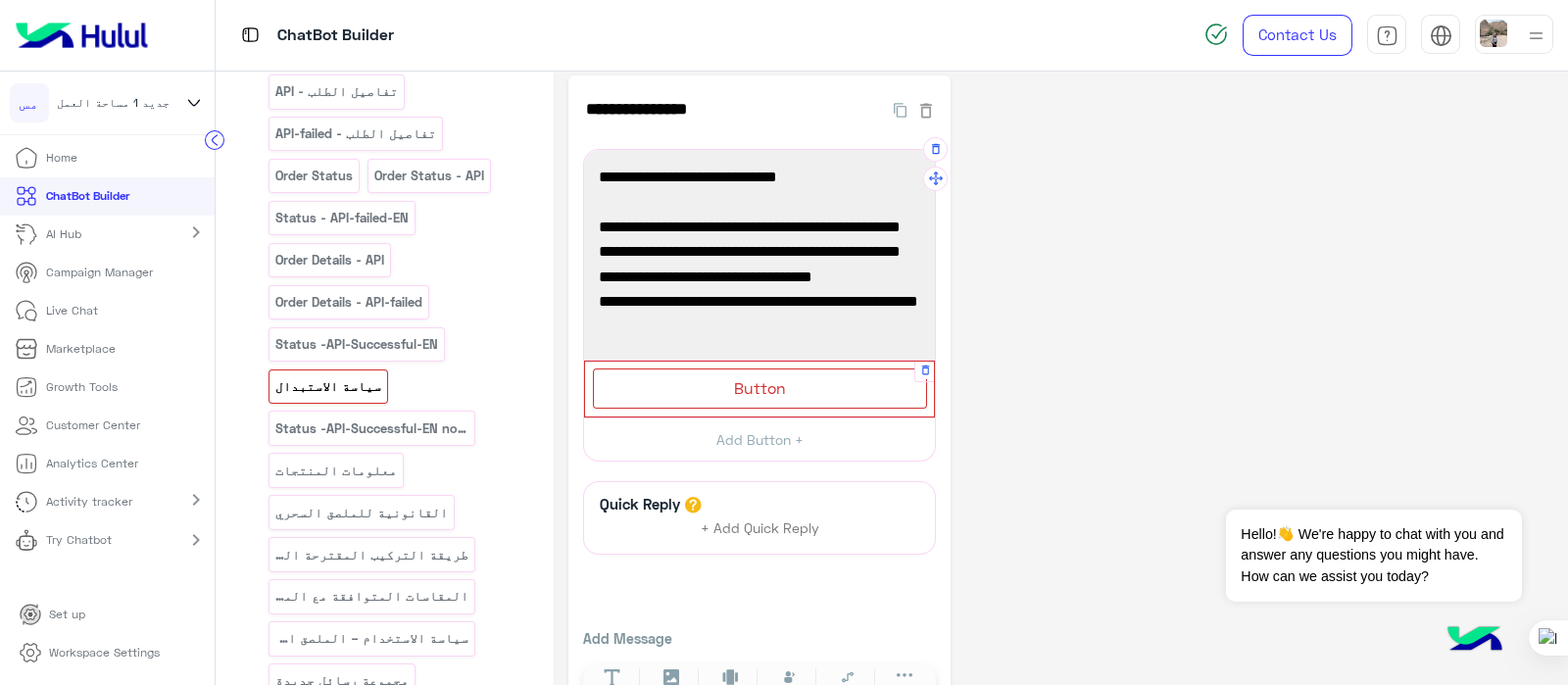 click on "Button" at bounding box center (760, 387) 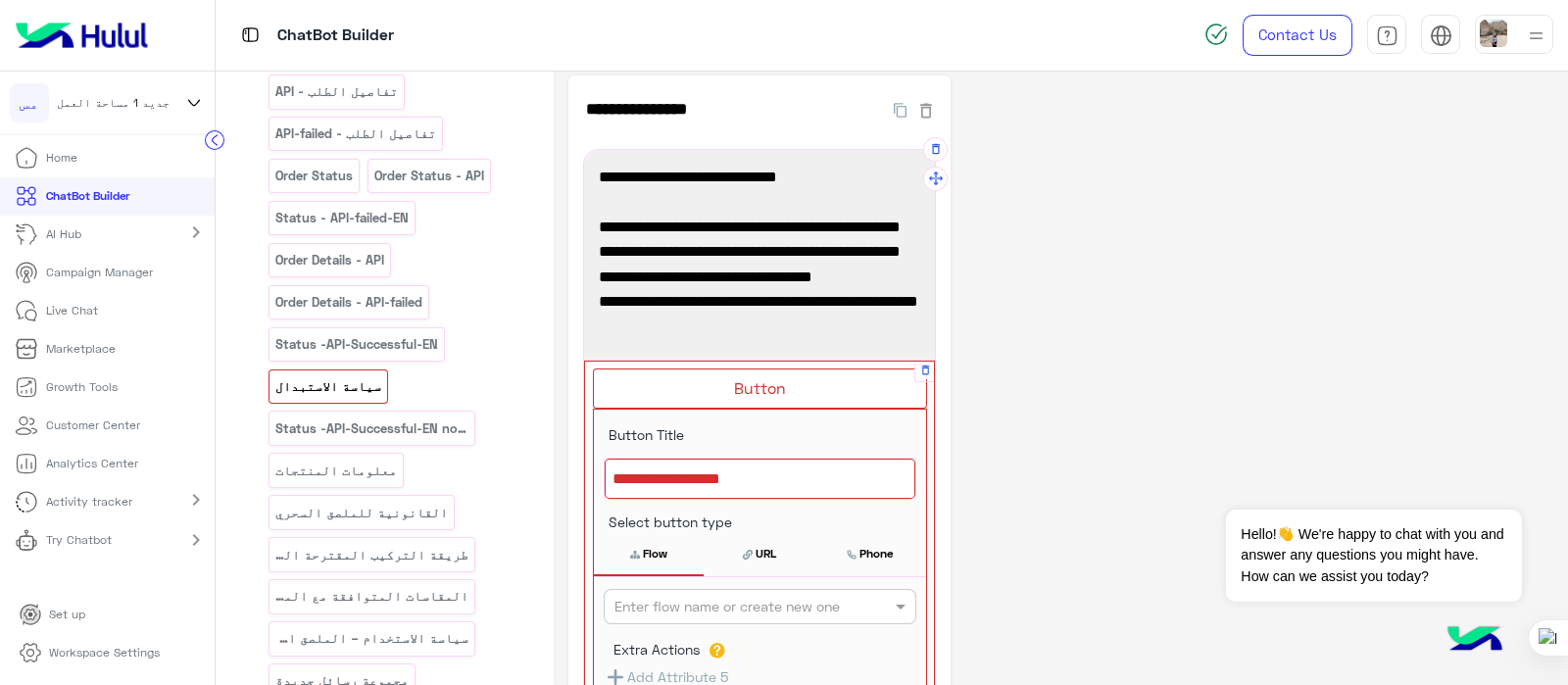 click at bounding box center [760, 479] 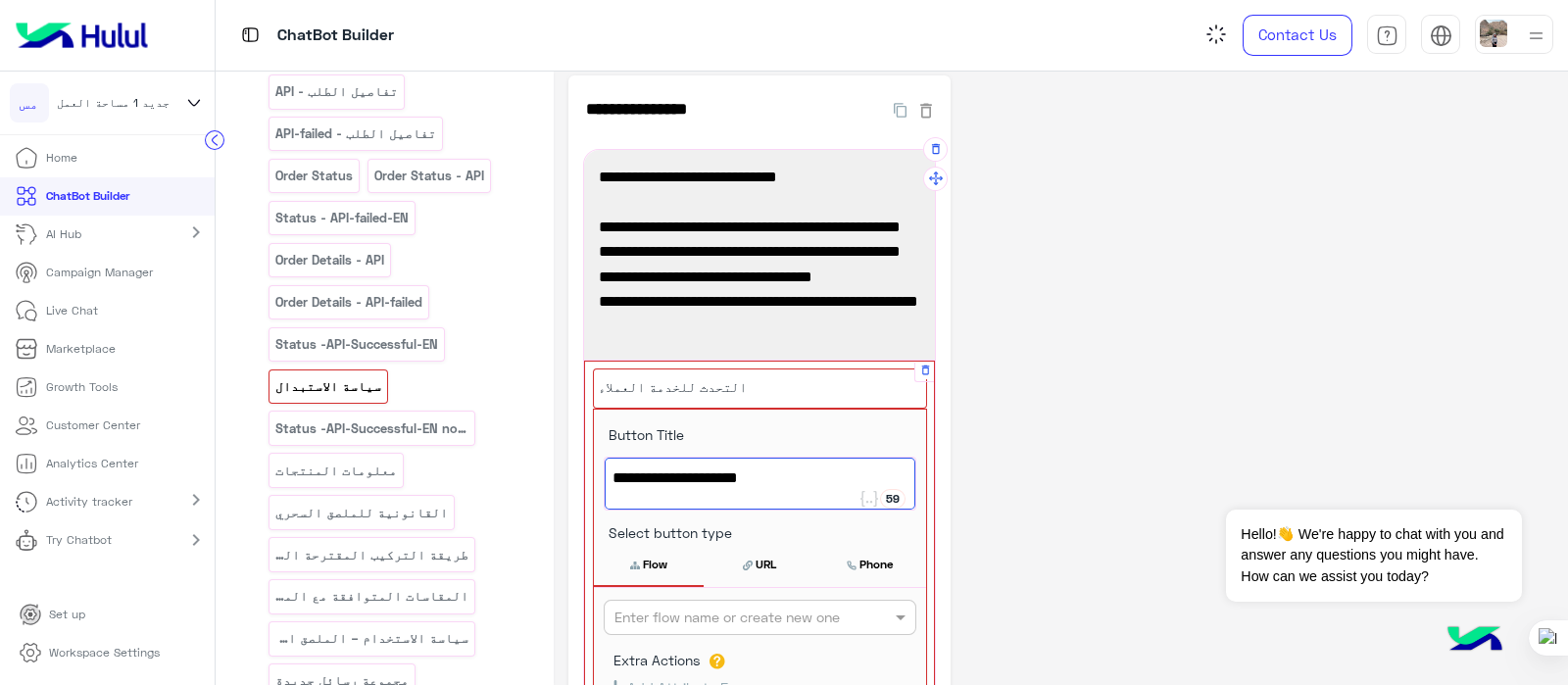 type on "**********" 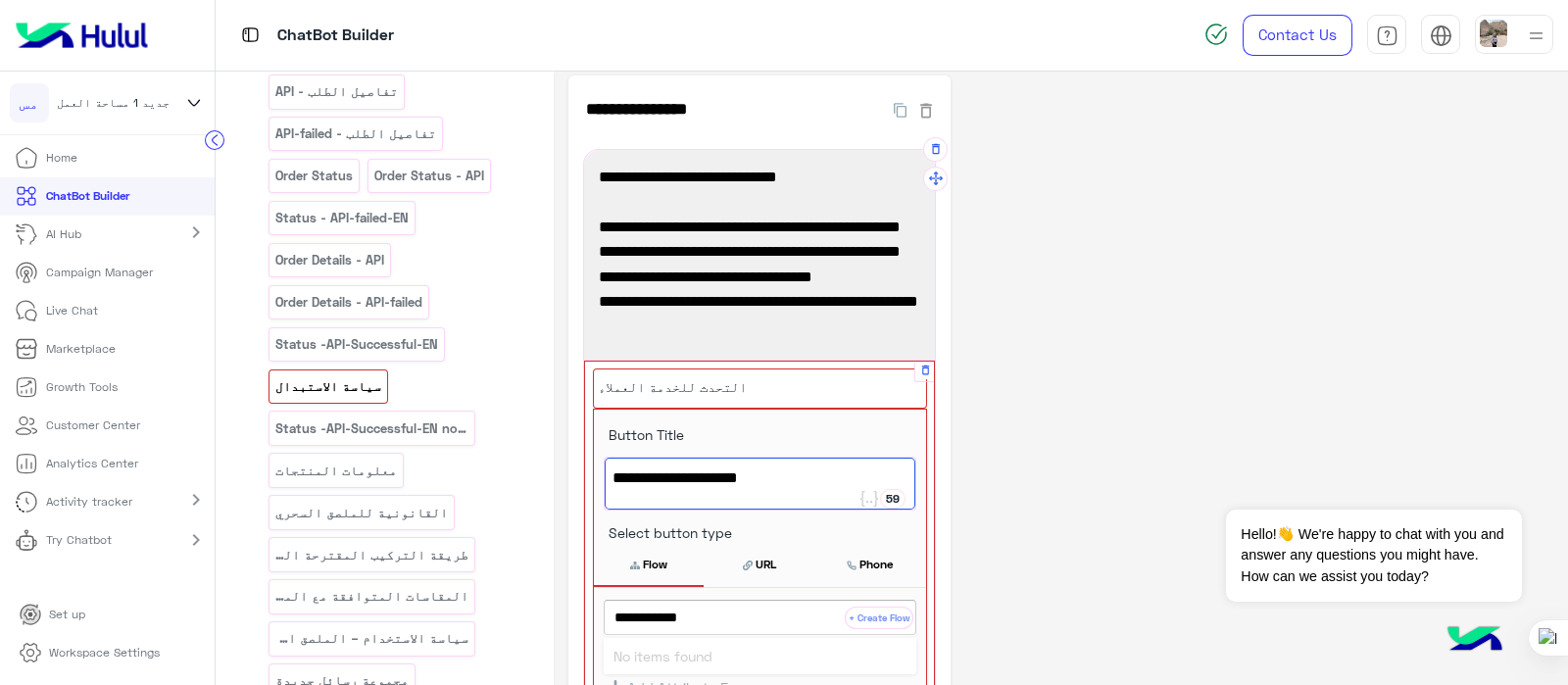 type on "**********" 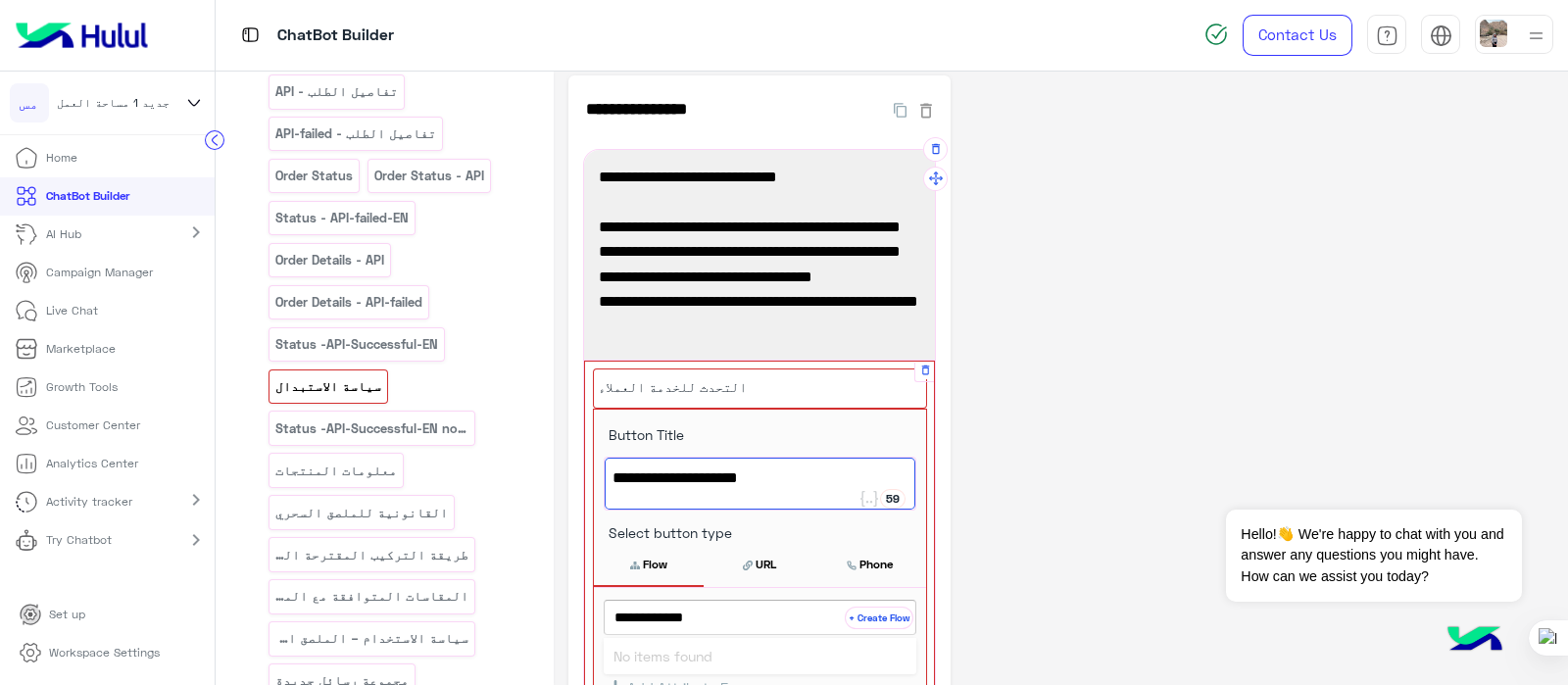 type 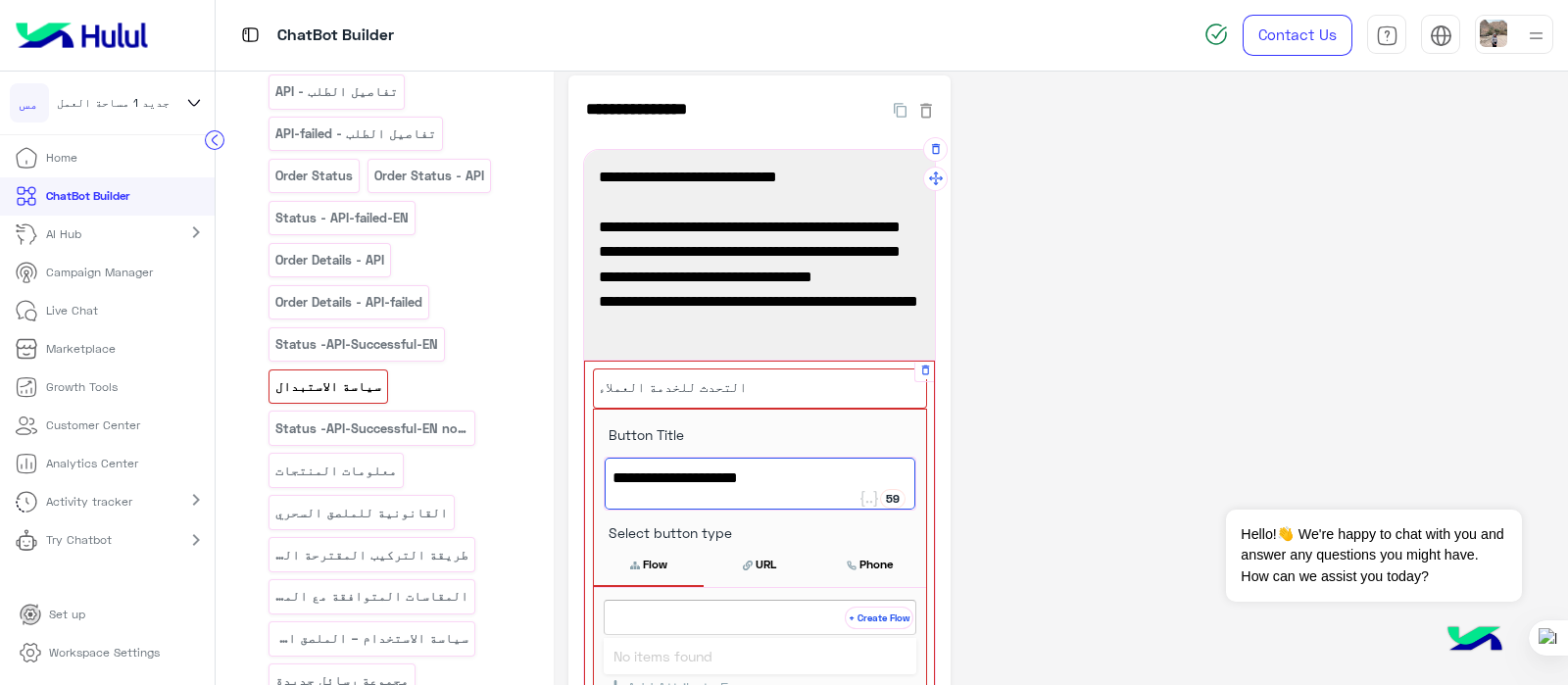 click on "+ Create Flow" at bounding box center (879, 617) 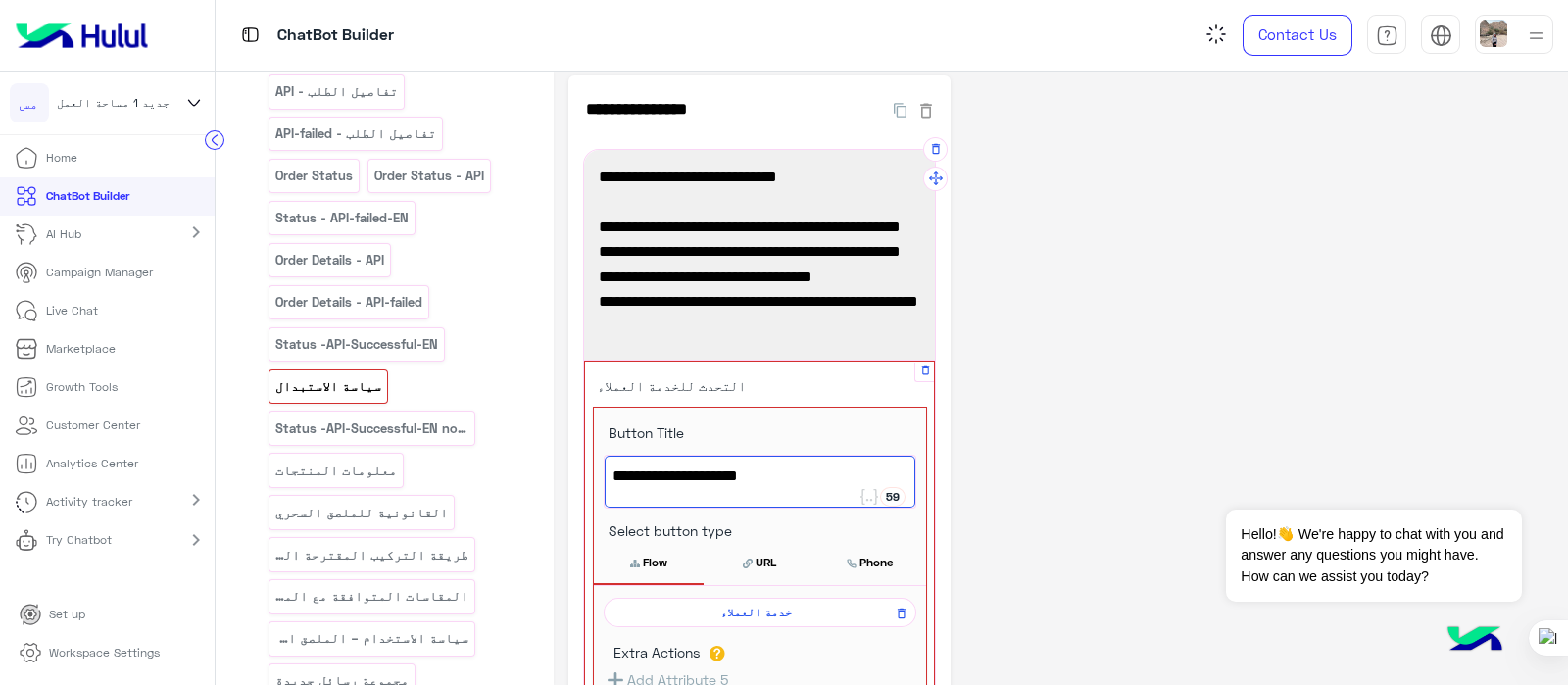 click on "Flow" at bounding box center [649, 563] 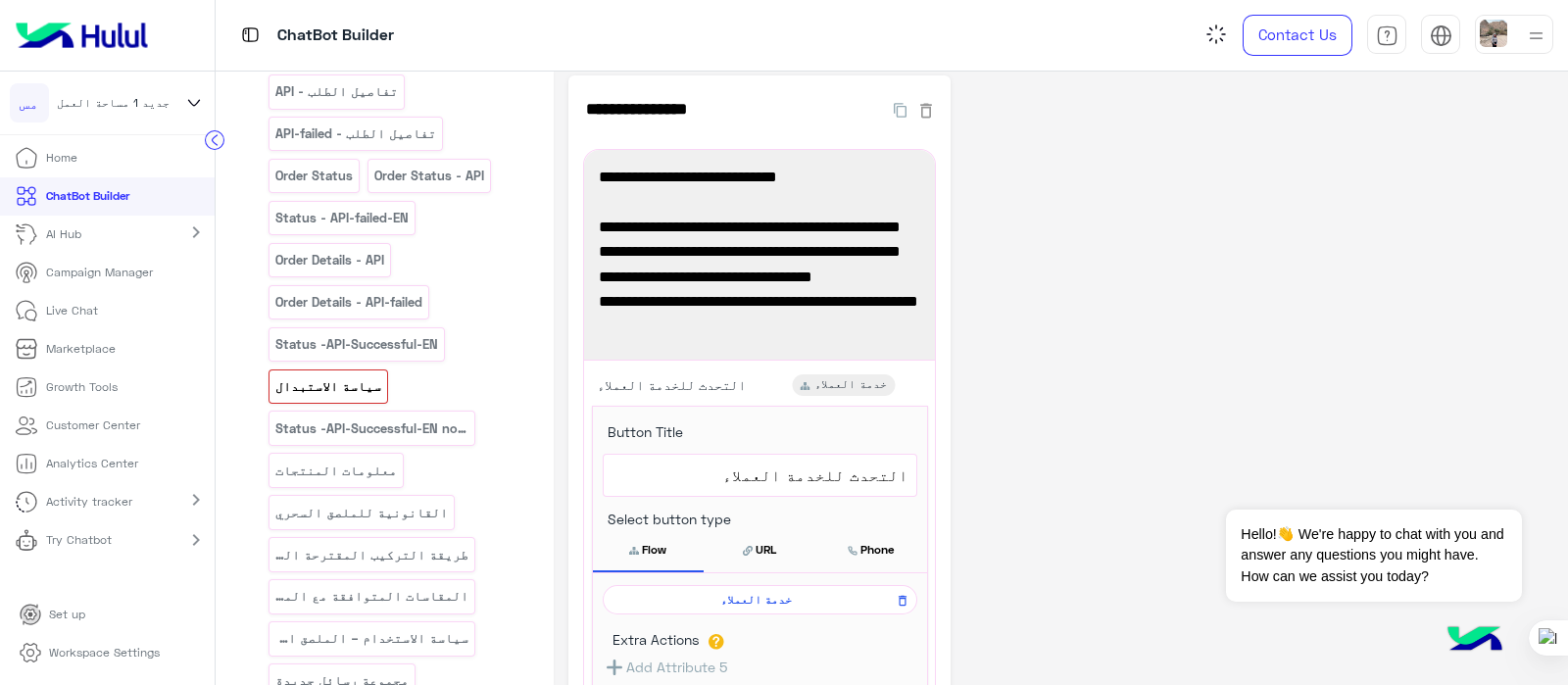 click on "**********" 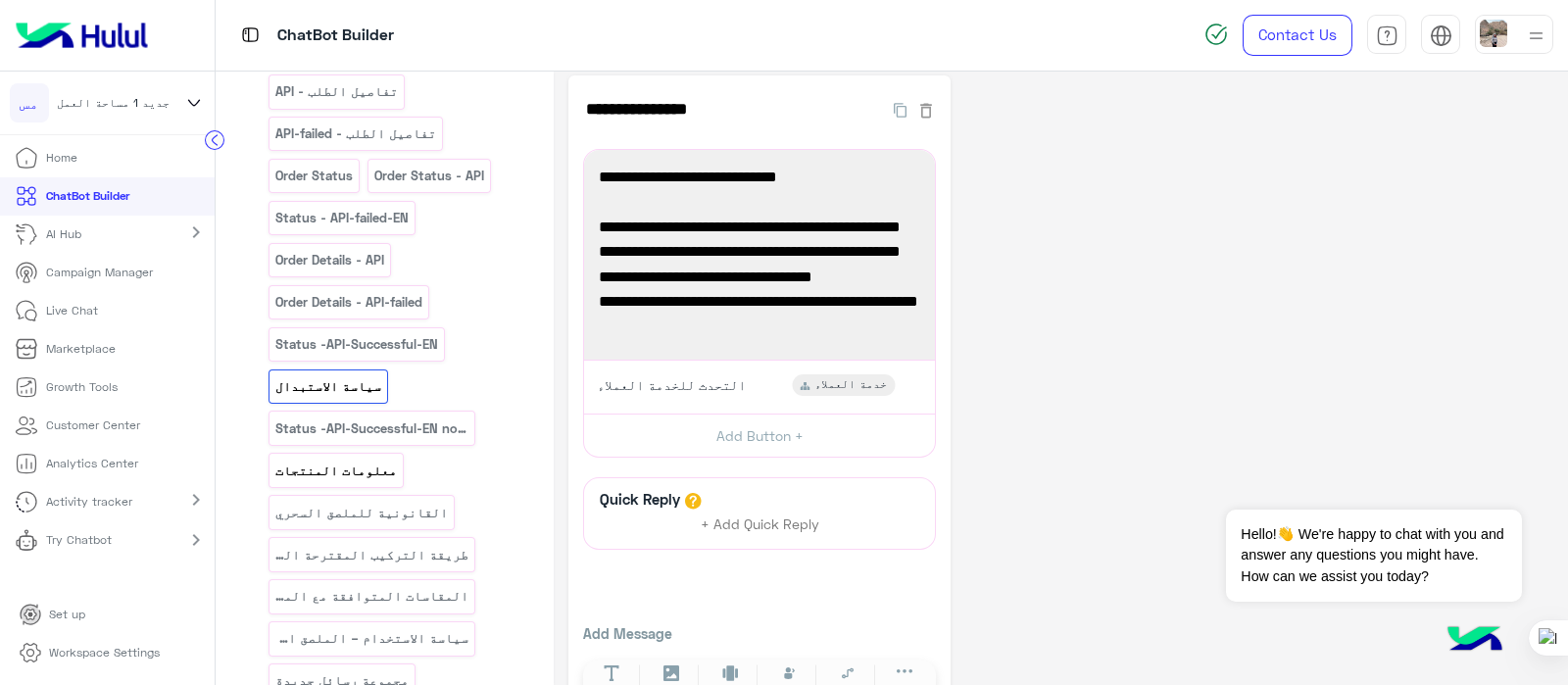 click on "معلومات المنتجات" at bounding box center (336, 470) 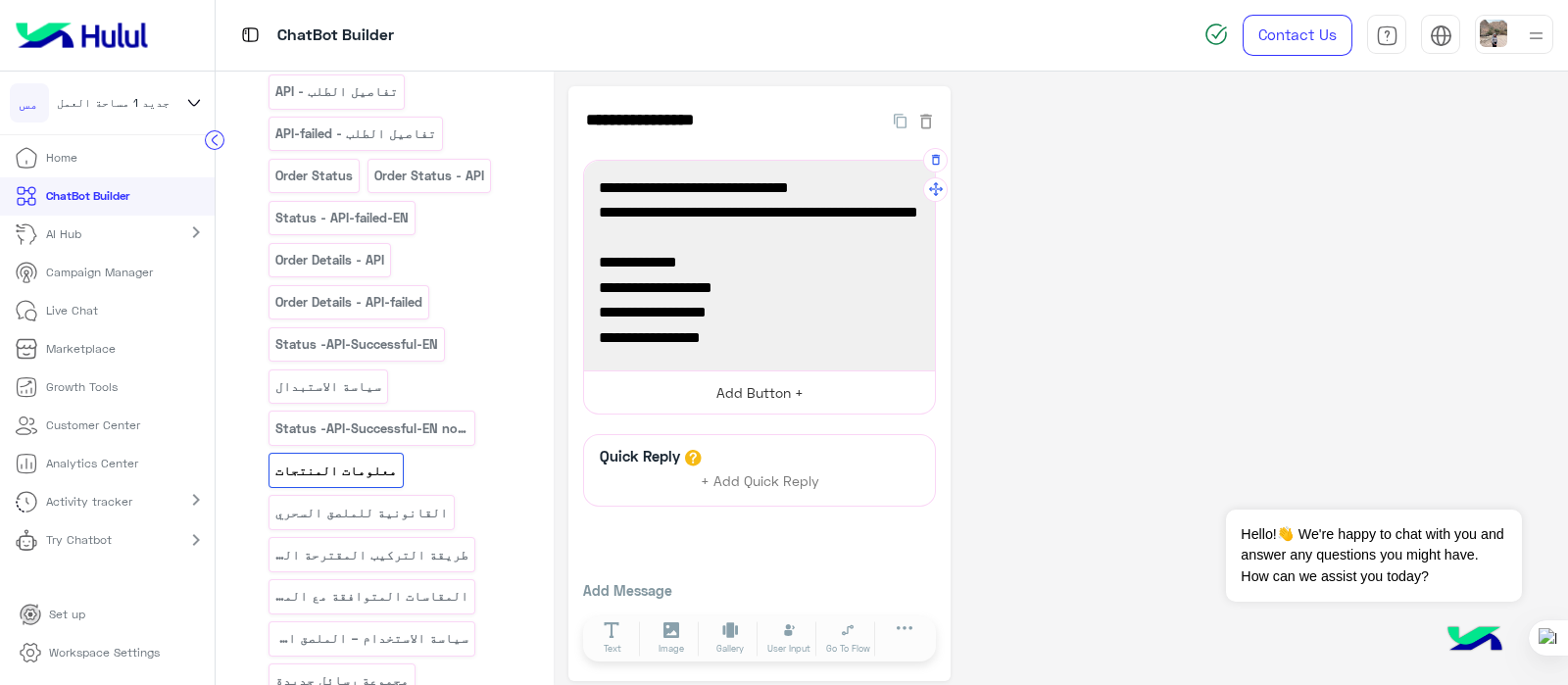 scroll, scrollTop: 11, scrollLeft: 0, axis: vertical 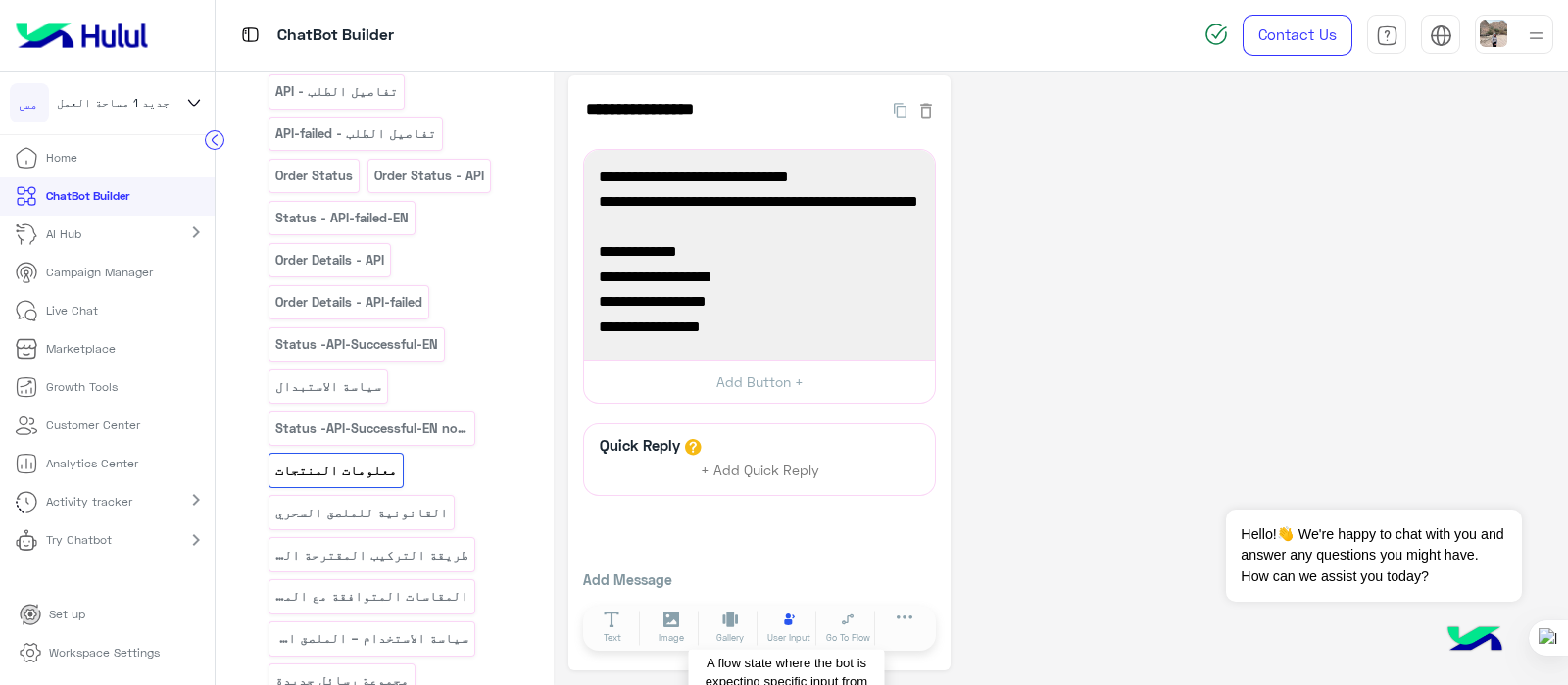 click on "User Input" at bounding box center (789, 628) 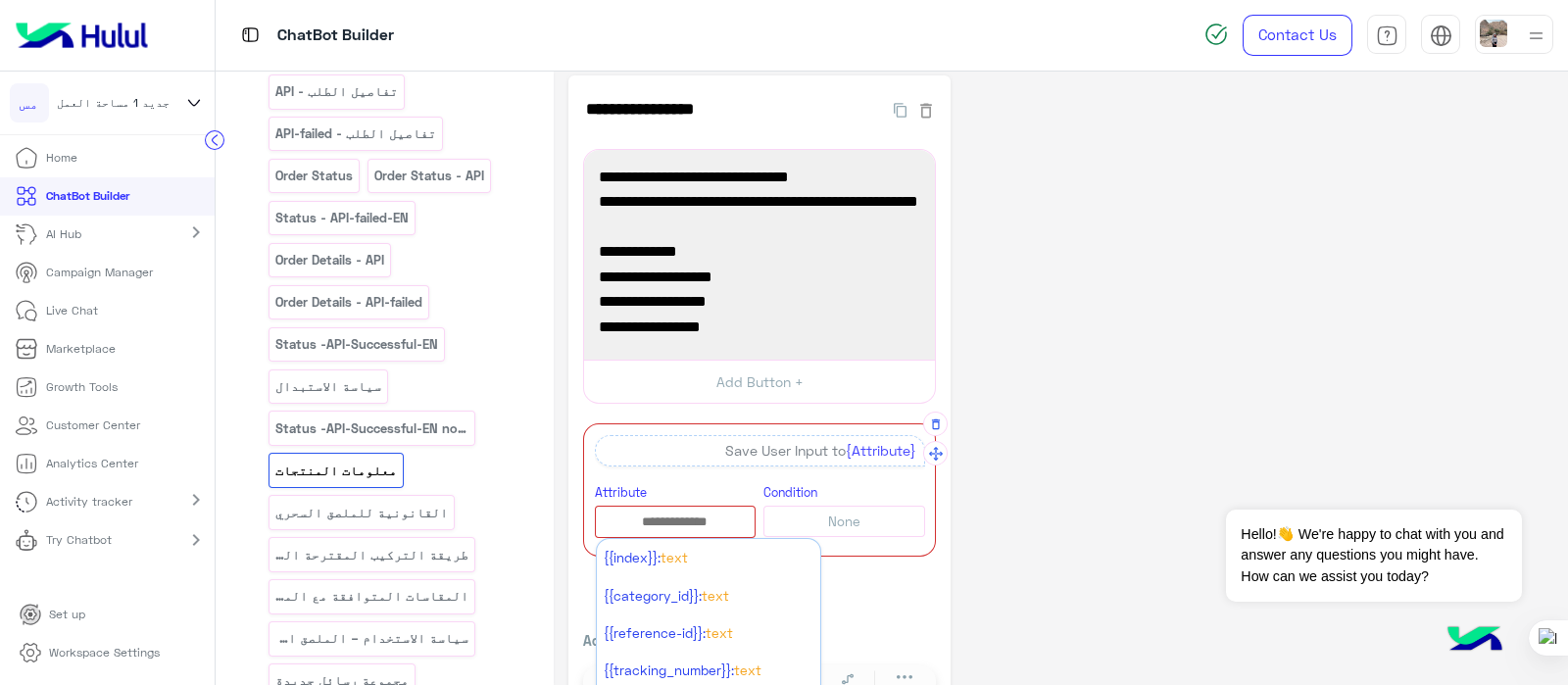 click at bounding box center (675, 522) 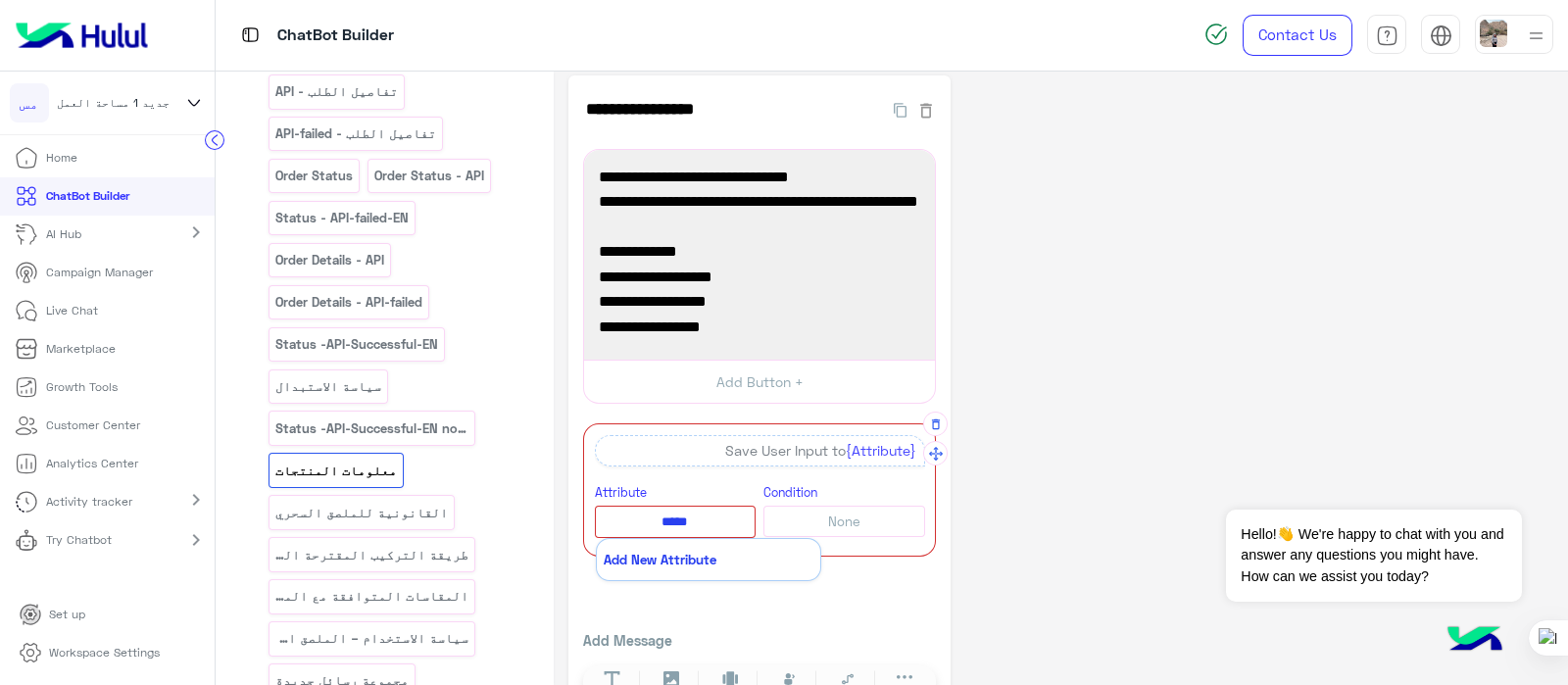 type on "****" 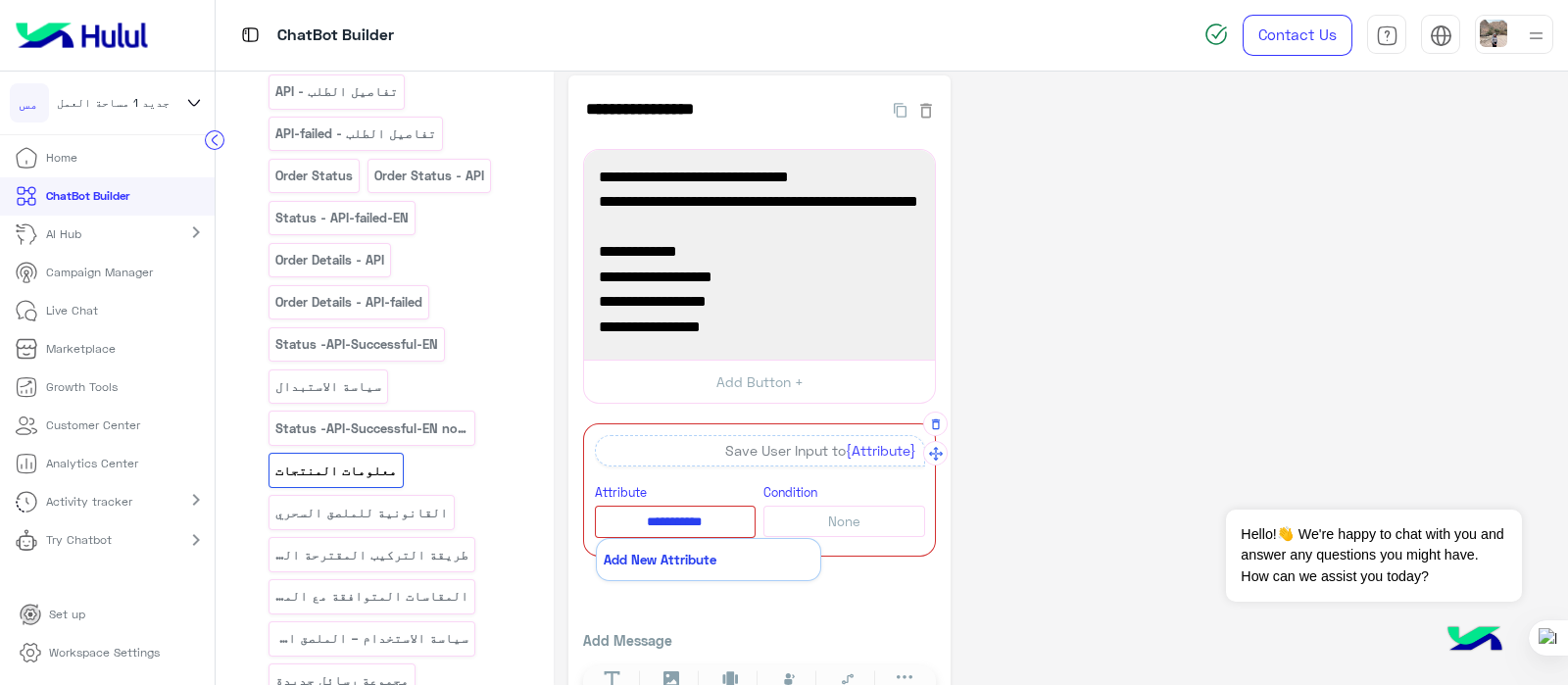 click on "Add New Attribute" at bounding box center (709, 559) 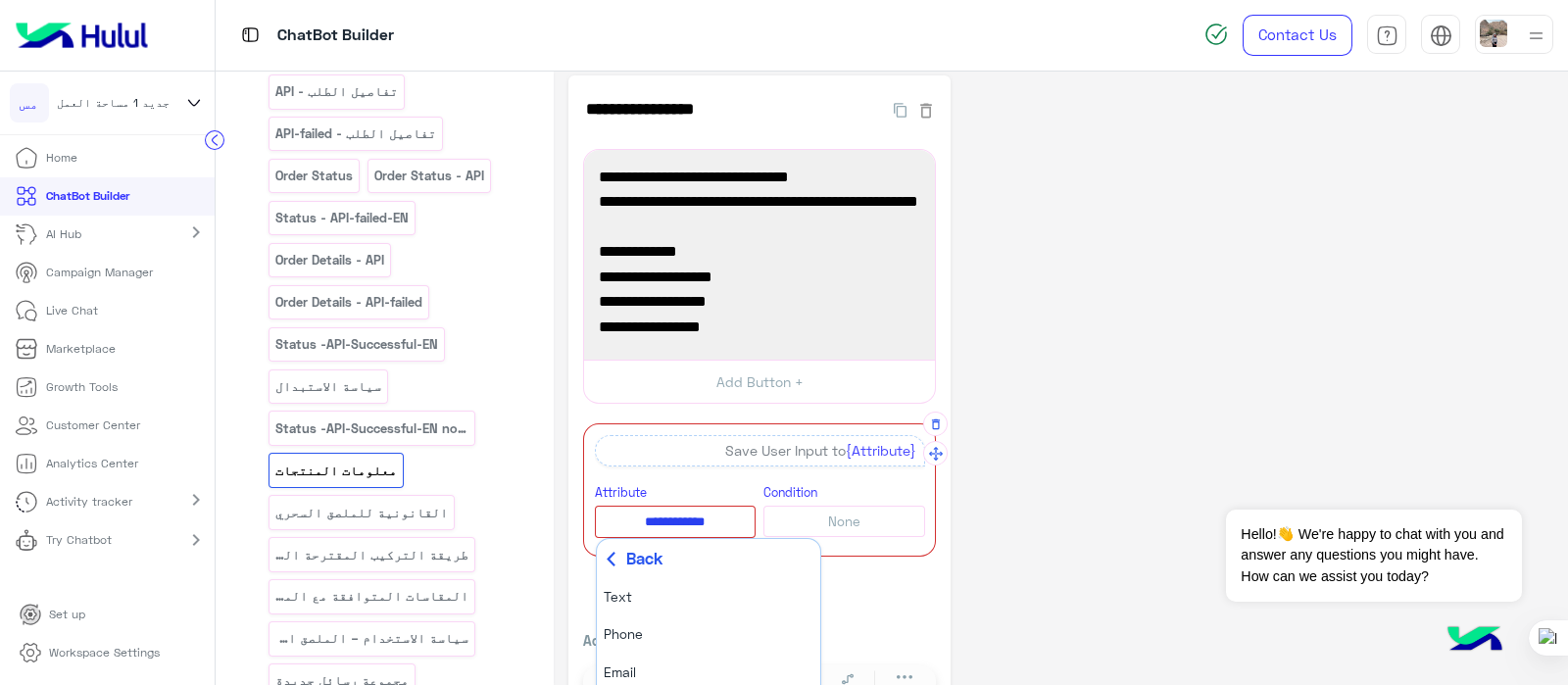 click on "Text" at bounding box center (709, 597) 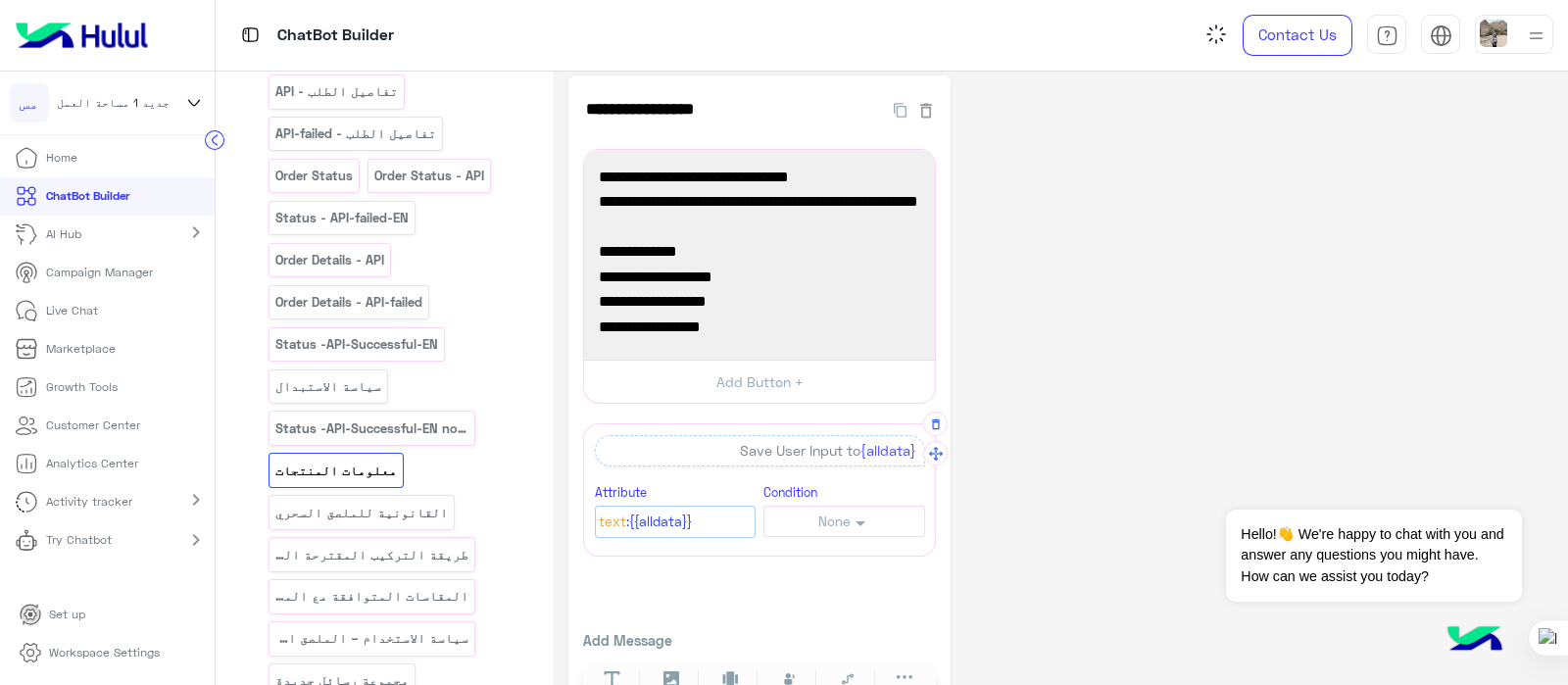 scroll, scrollTop: 71, scrollLeft: 0, axis: vertical 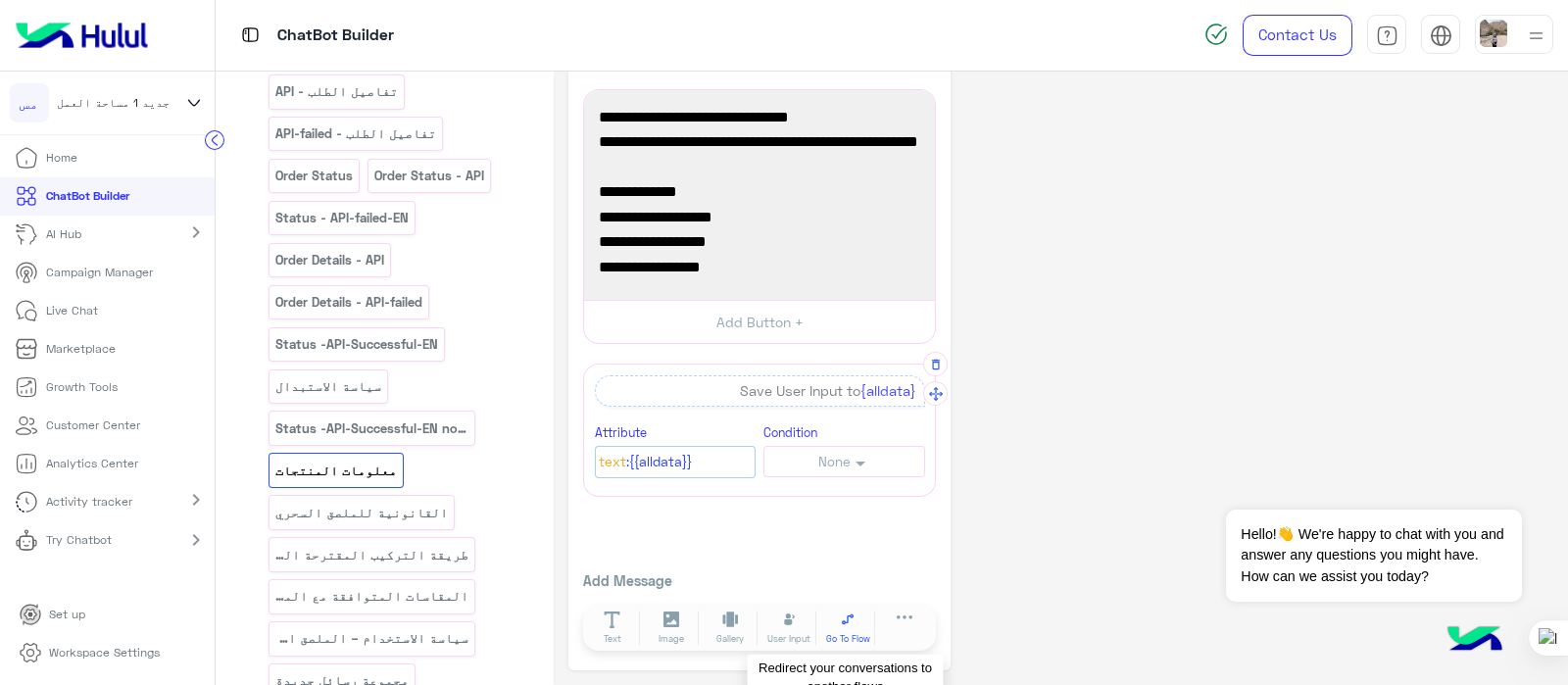 click on "Go To Flow" at bounding box center [848, 639] 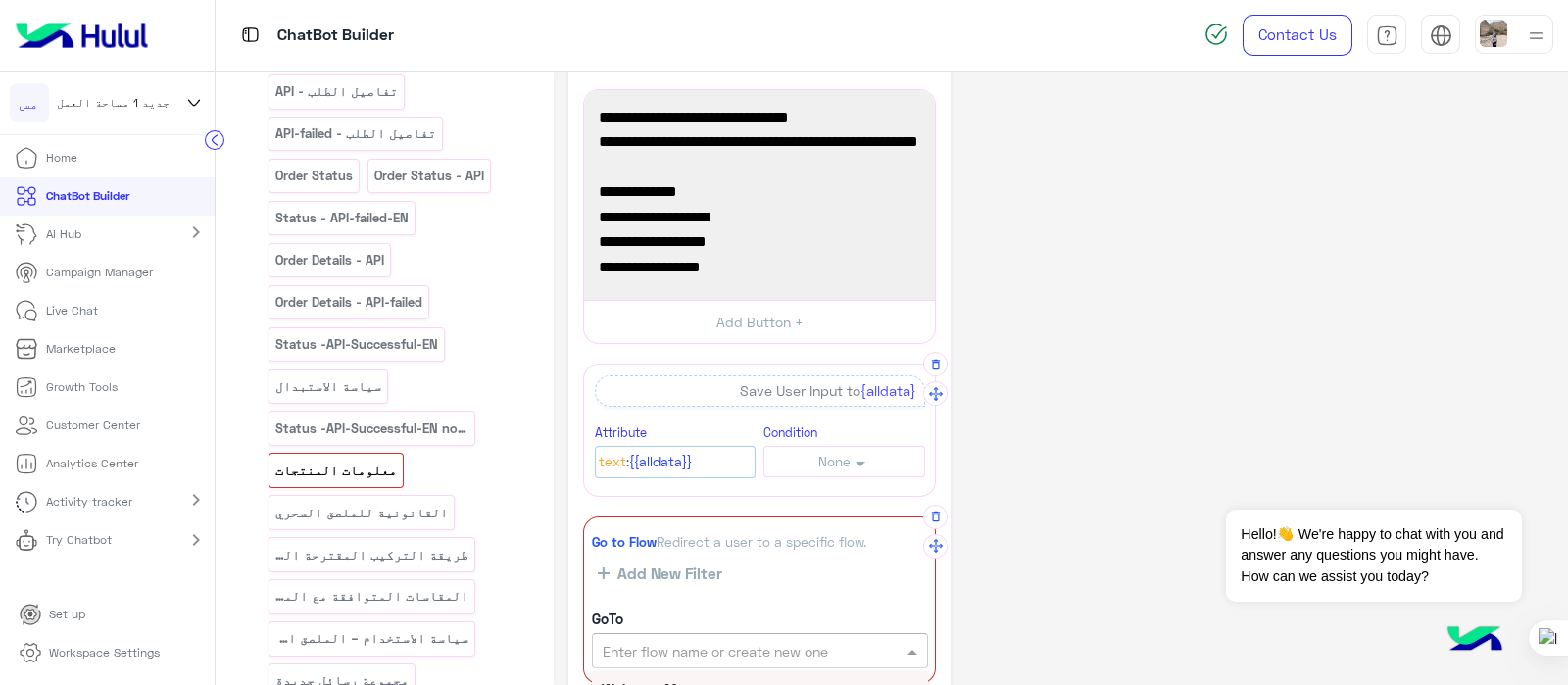 click at bounding box center (726, 651) 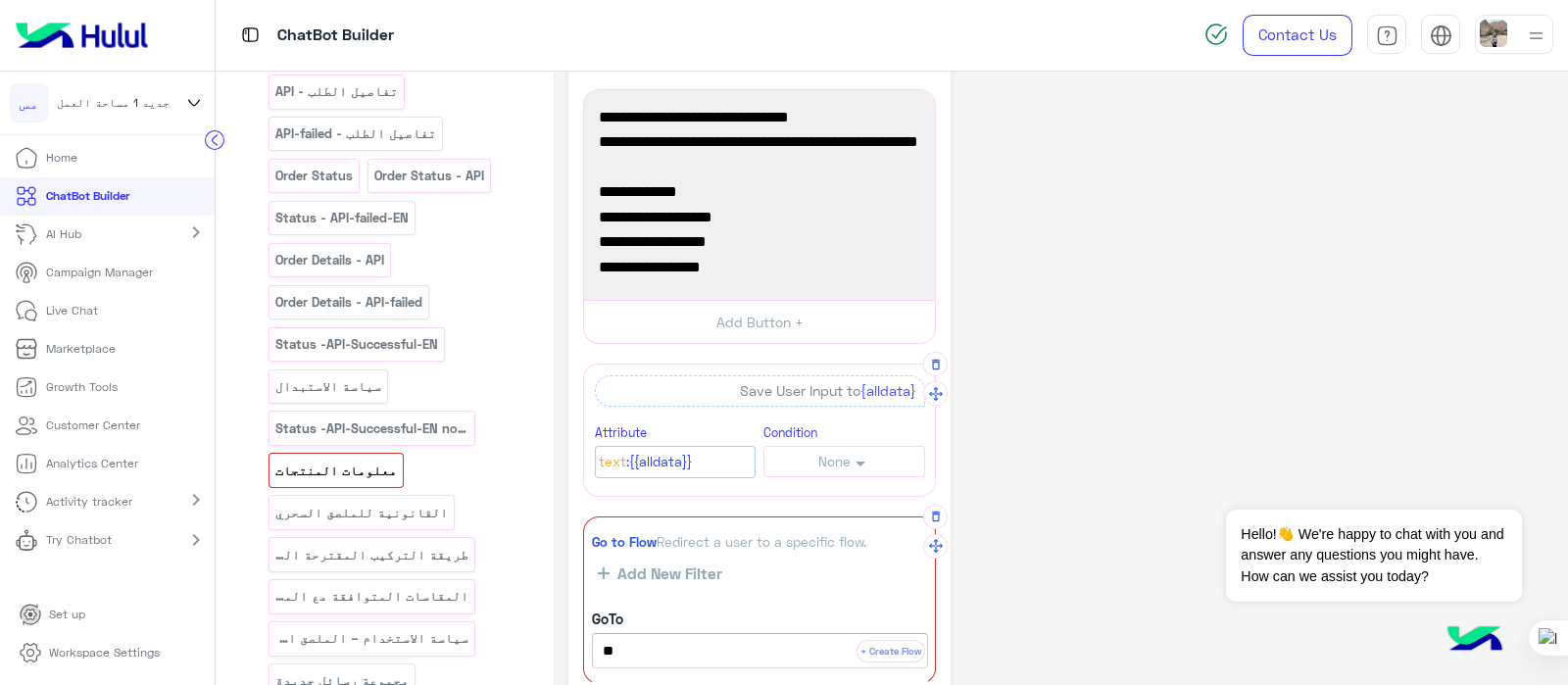 type on "*" 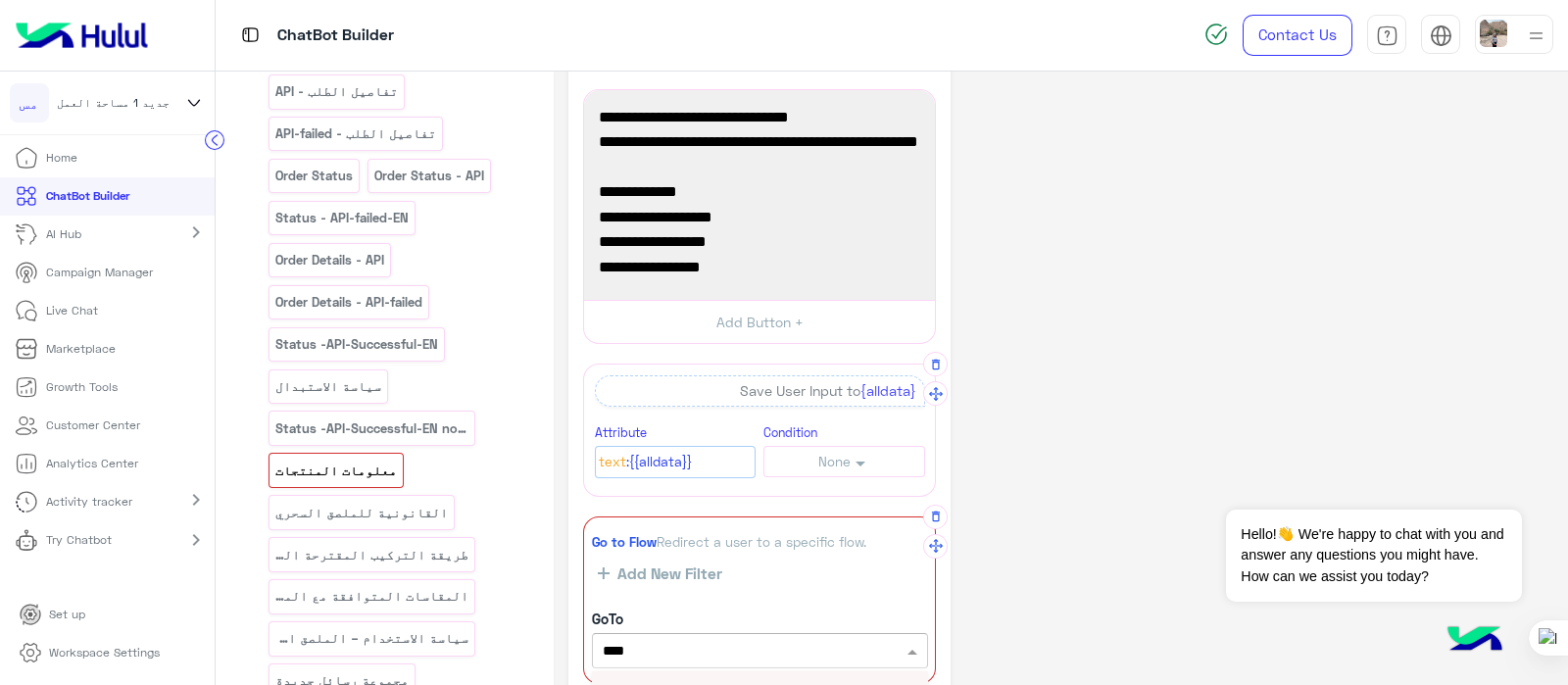 type on "****" 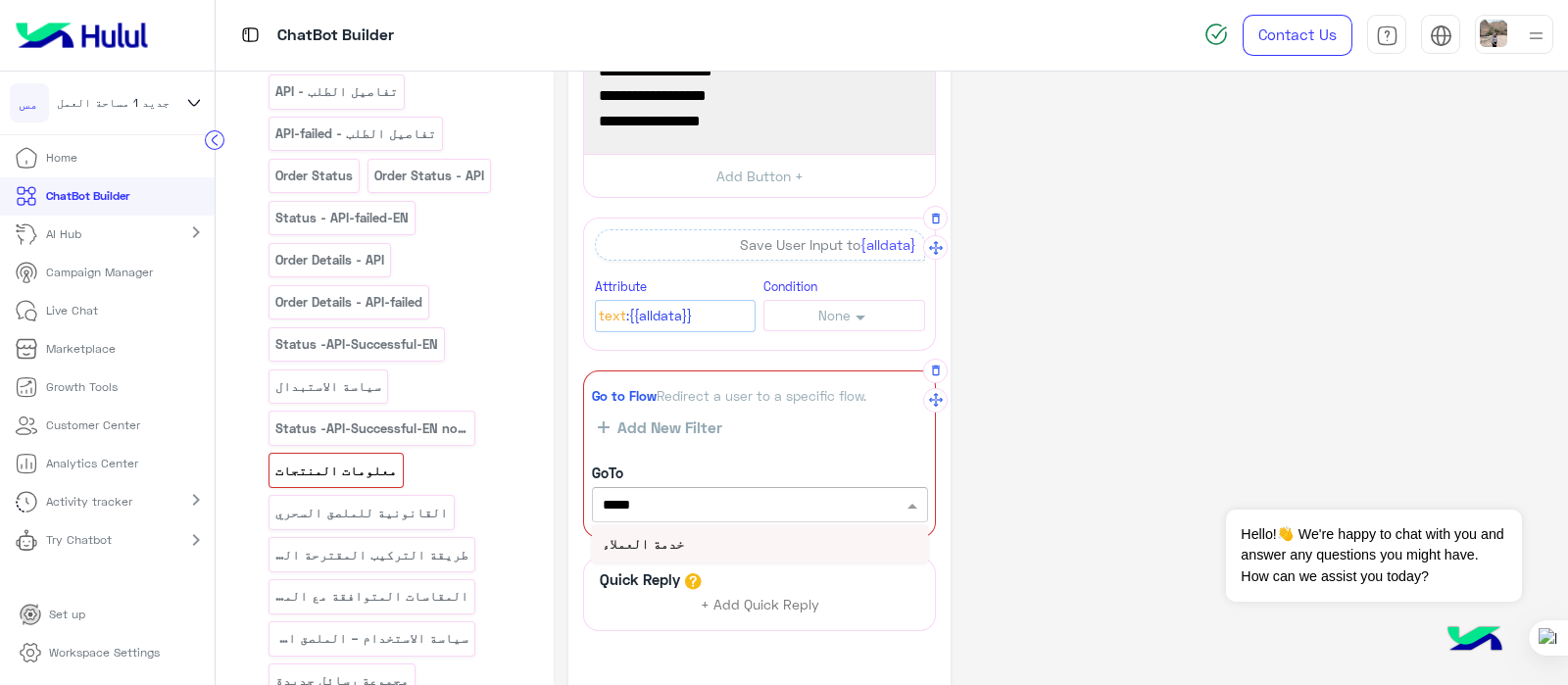 scroll, scrollTop: 222, scrollLeft: 0, axis: vertical 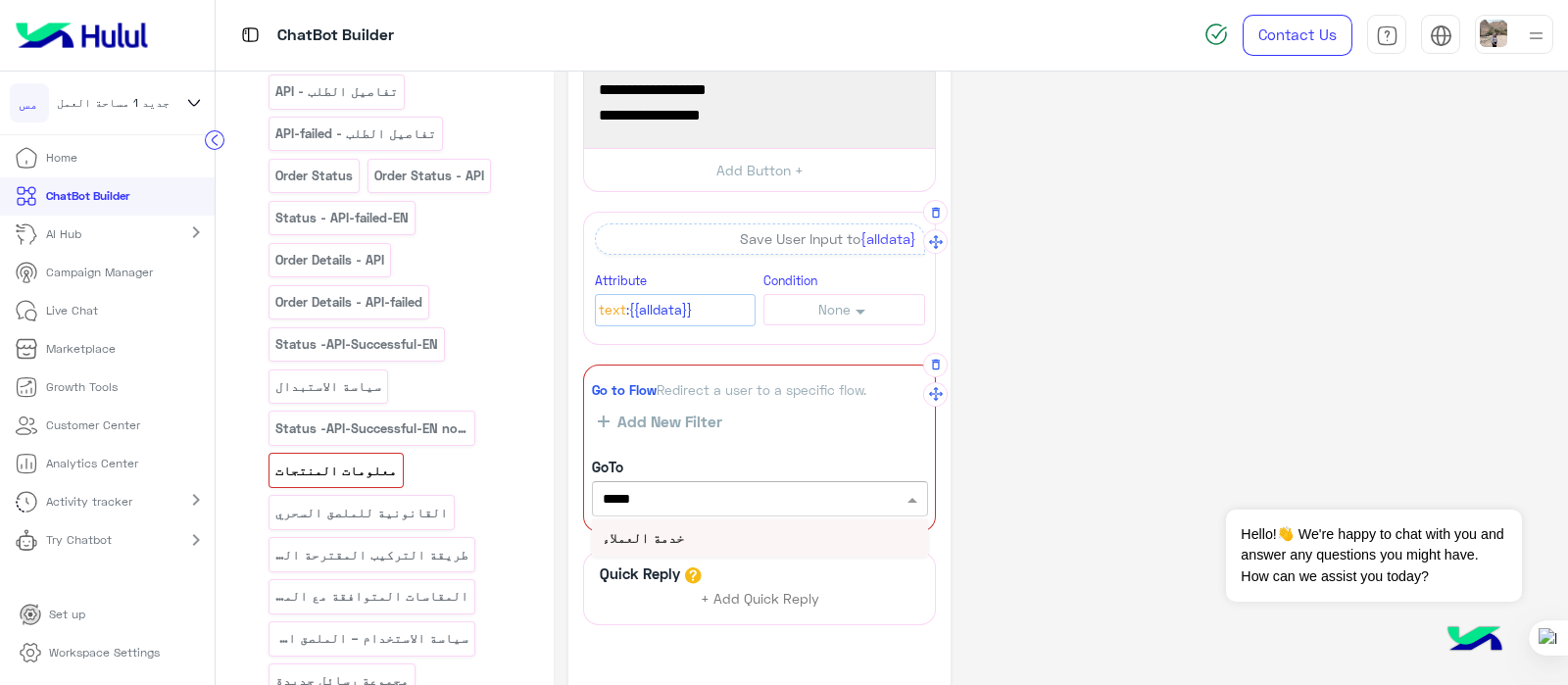 click on "خدمة العملاء" at bounding box center (643, 537) 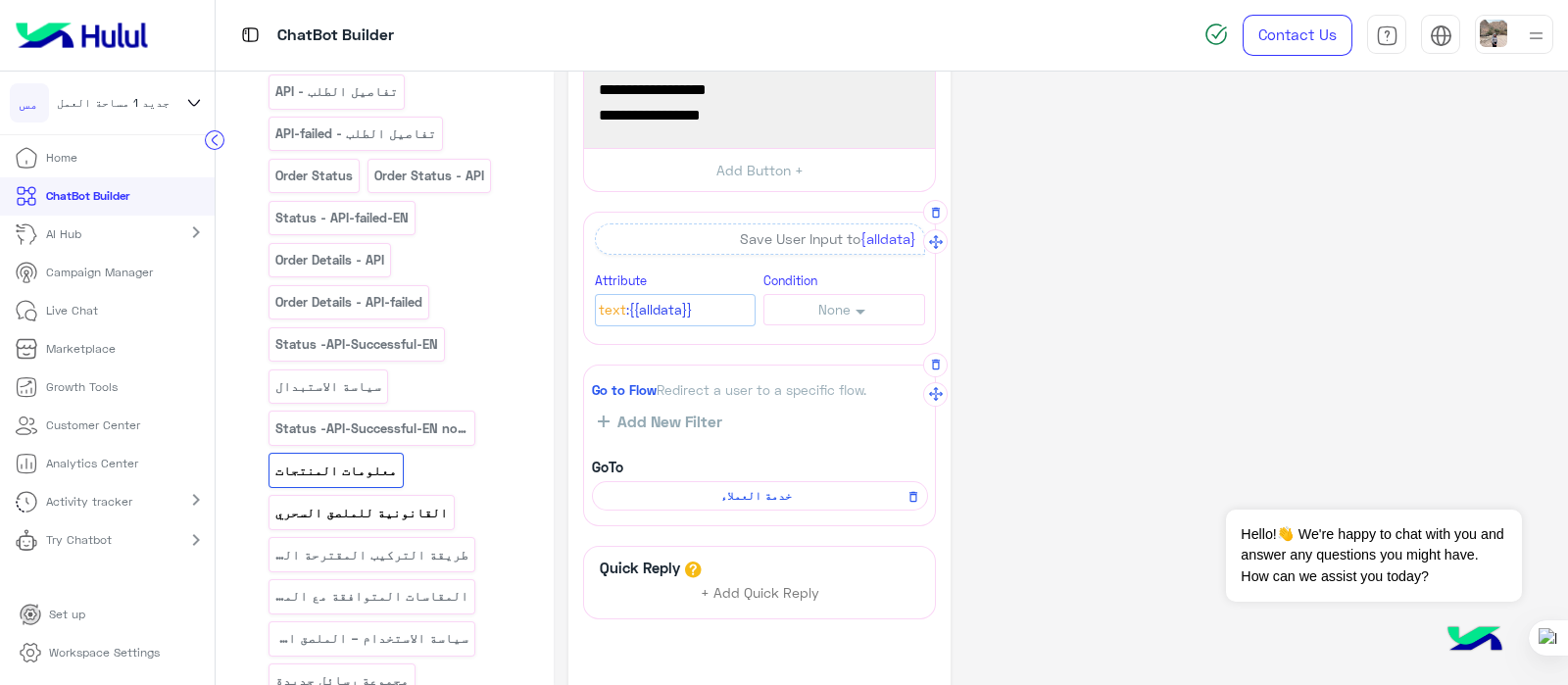 click on "القانونية للملصق السحري" at bounding box center (362, 513) 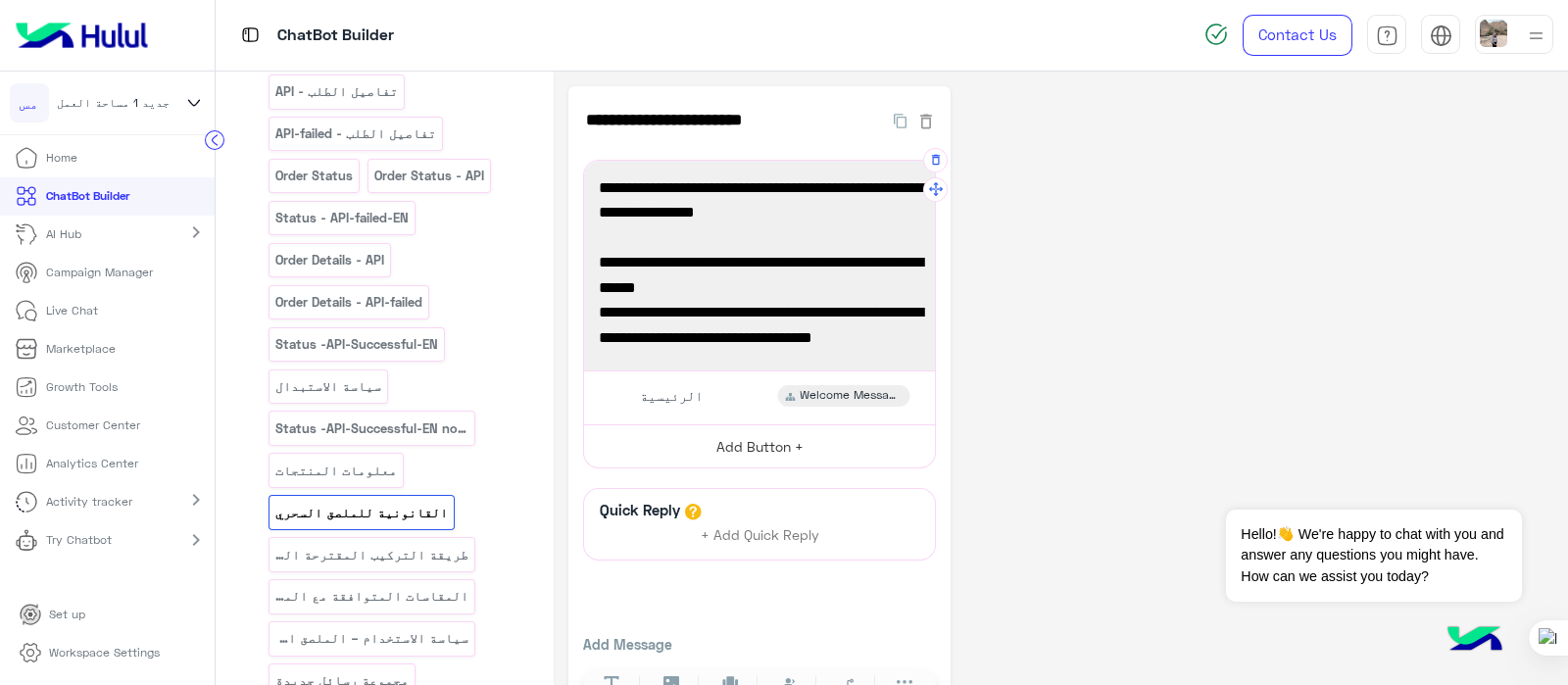 click on "Add Button +" at bounding box center (760, 446) 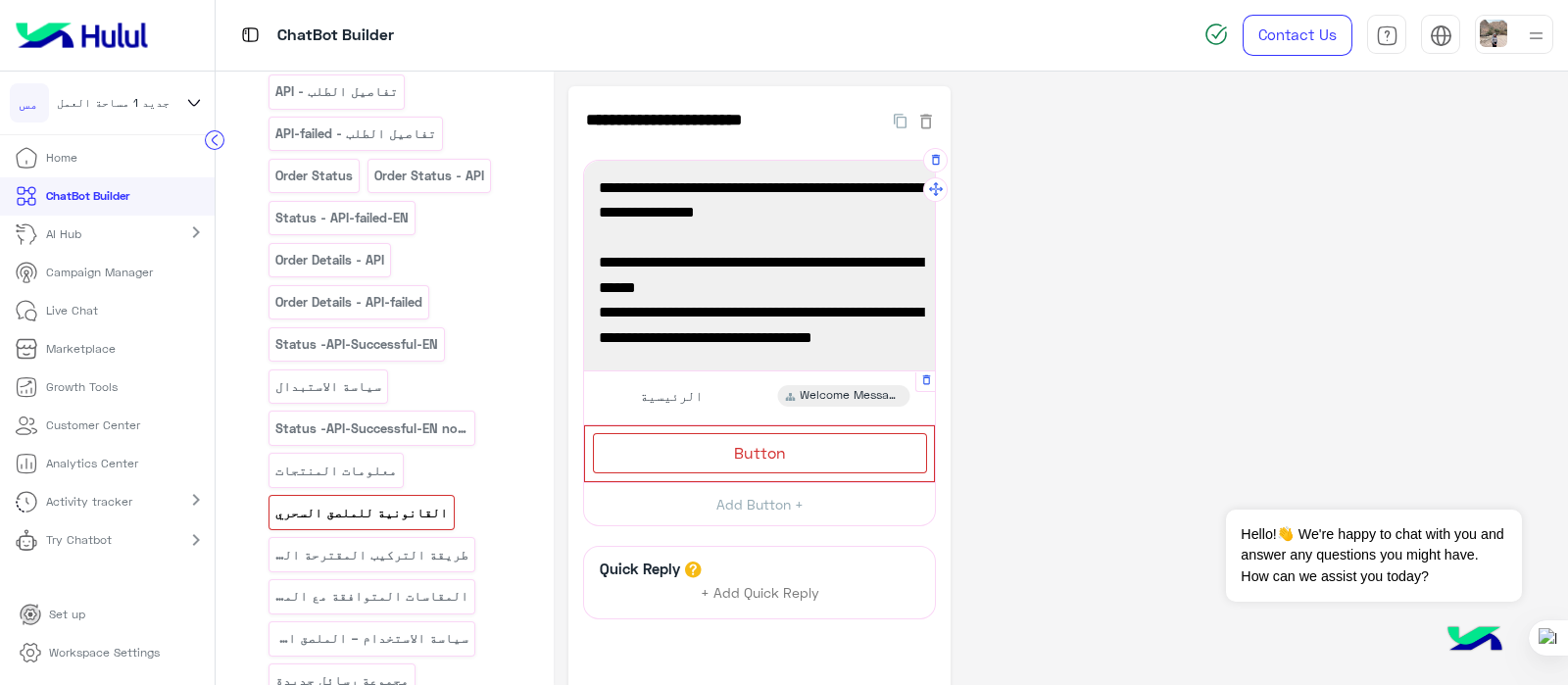 click on "الرئيسية" at bounding box center (668, 396) 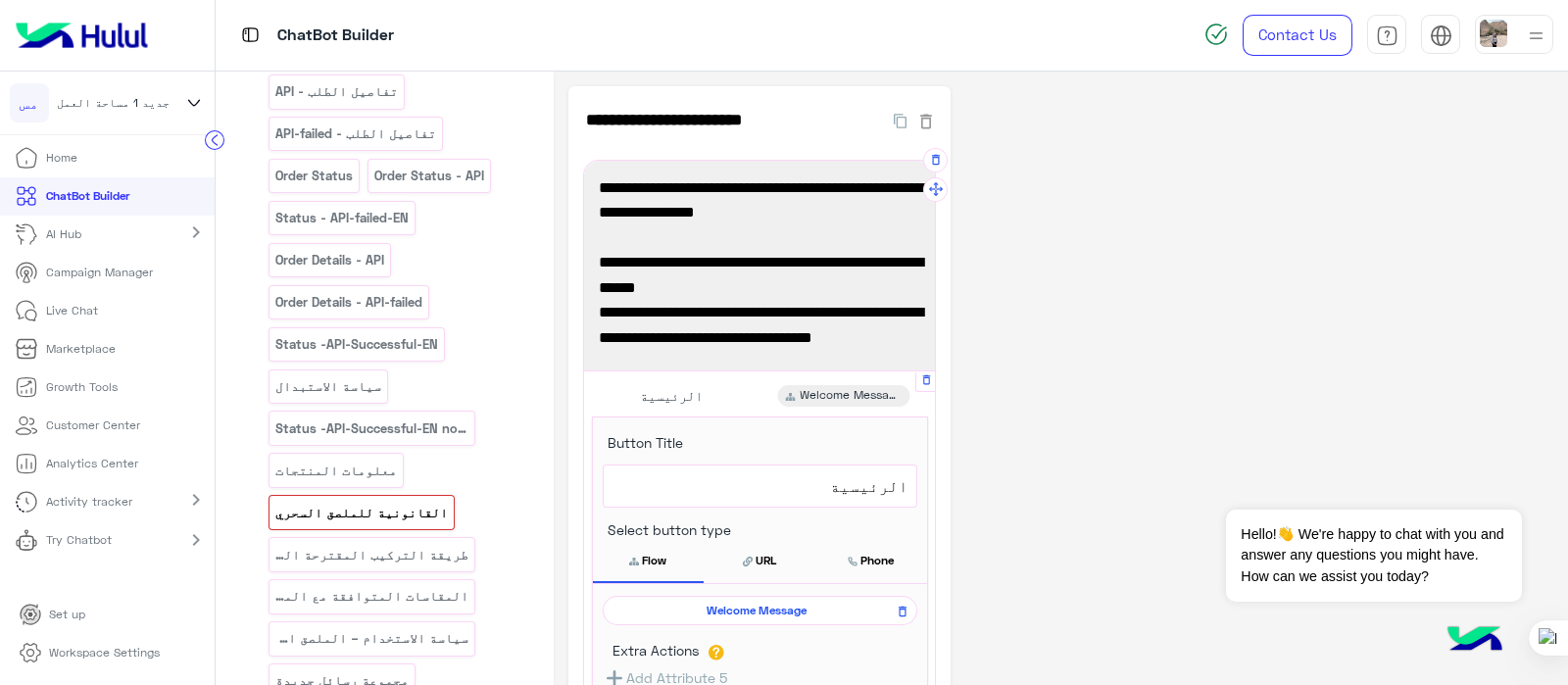 click on "الرئيسية" at bounding box center [760, 486] 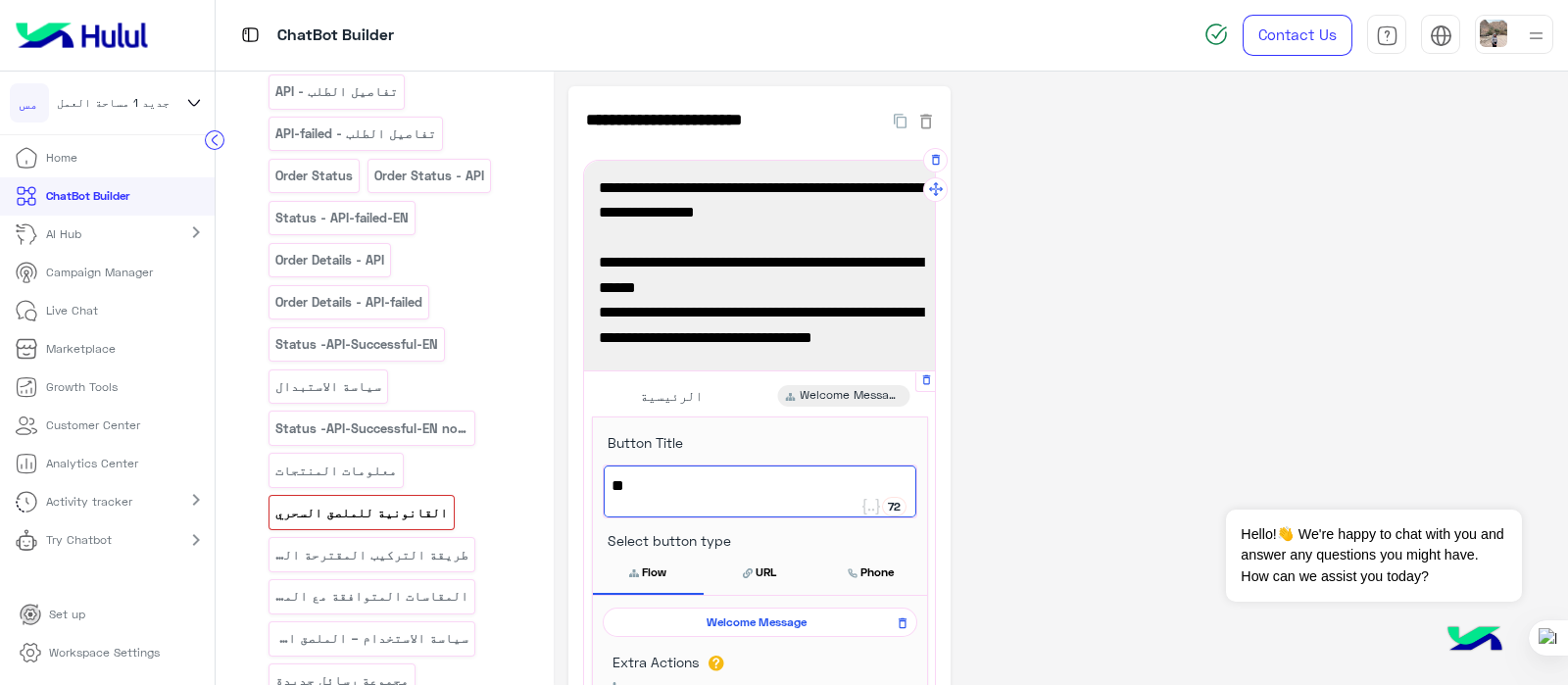 type on "*" 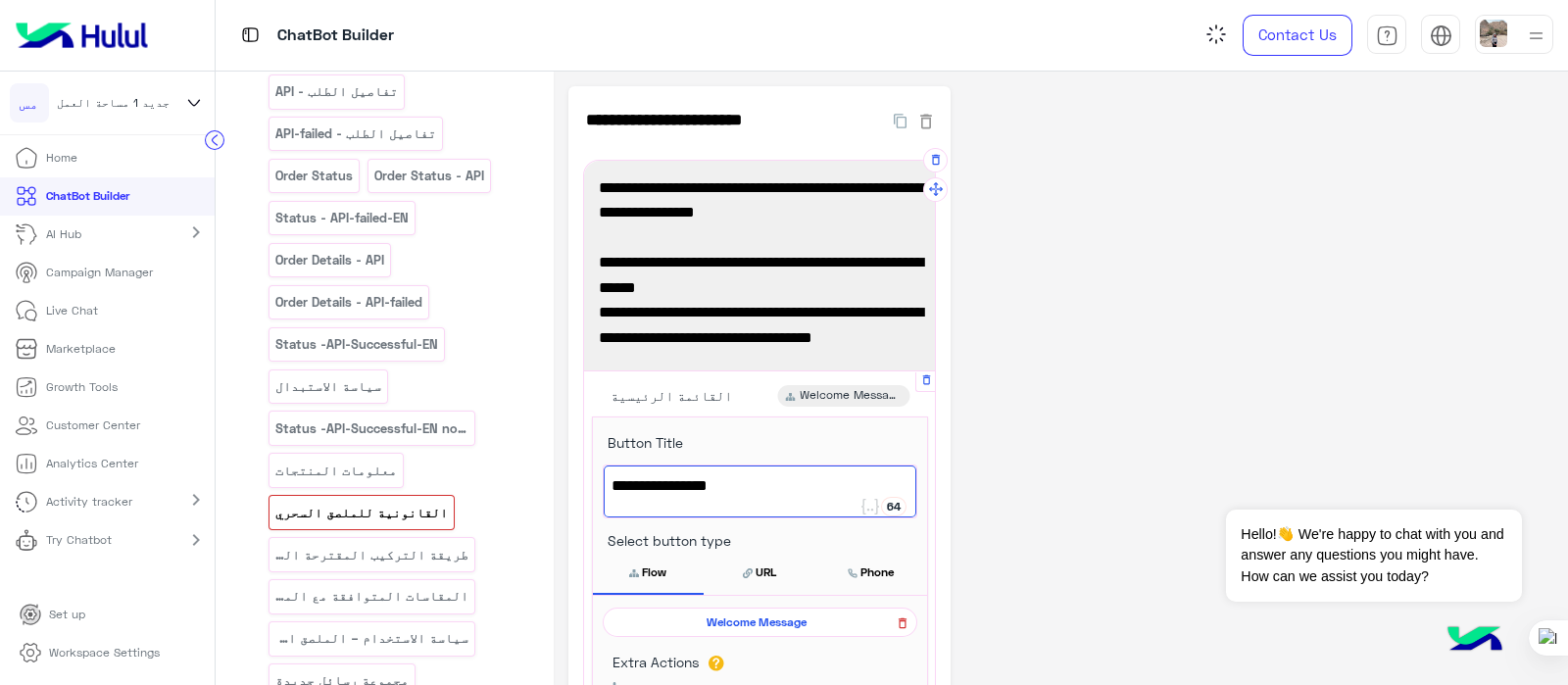 type on "**********" 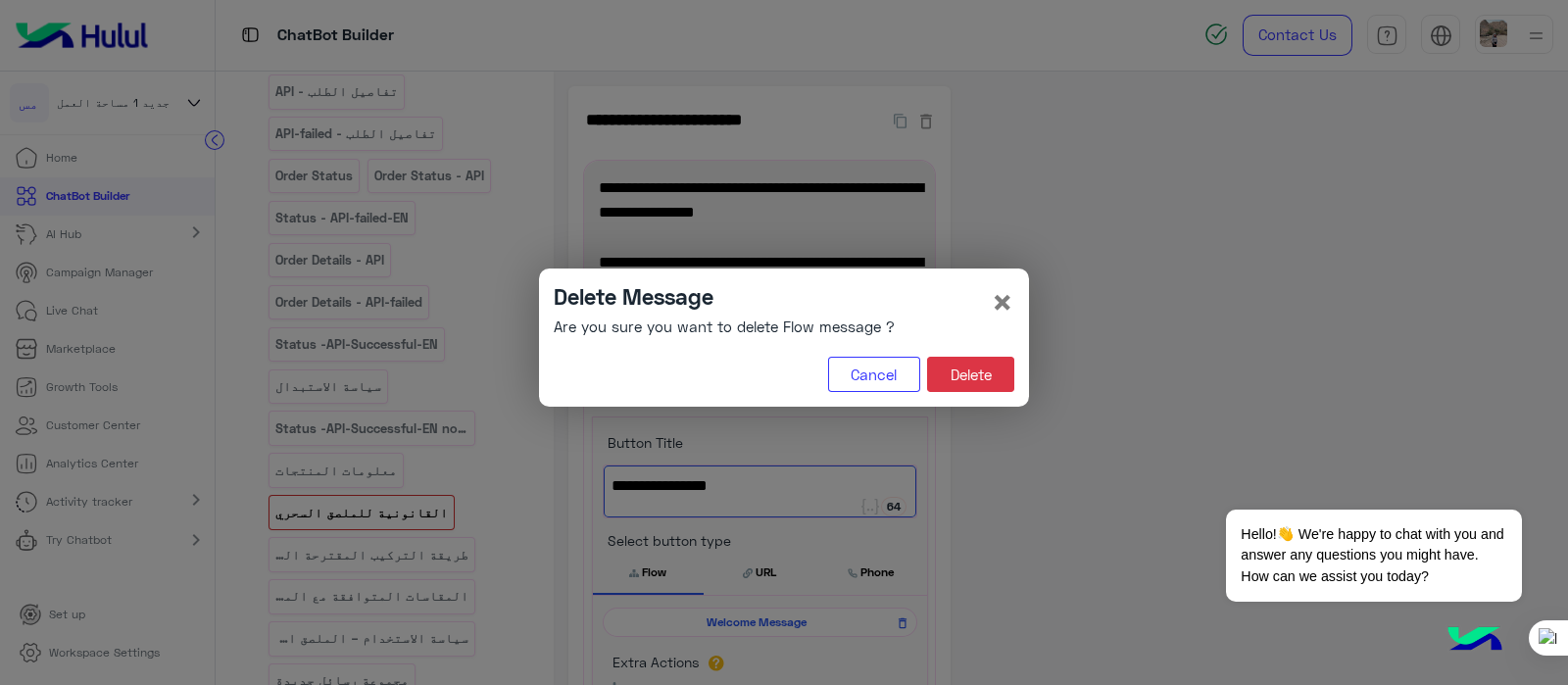 click on "Delete Message  Are you sure you want to delete Flow message ? ×  Cancel   Delete" 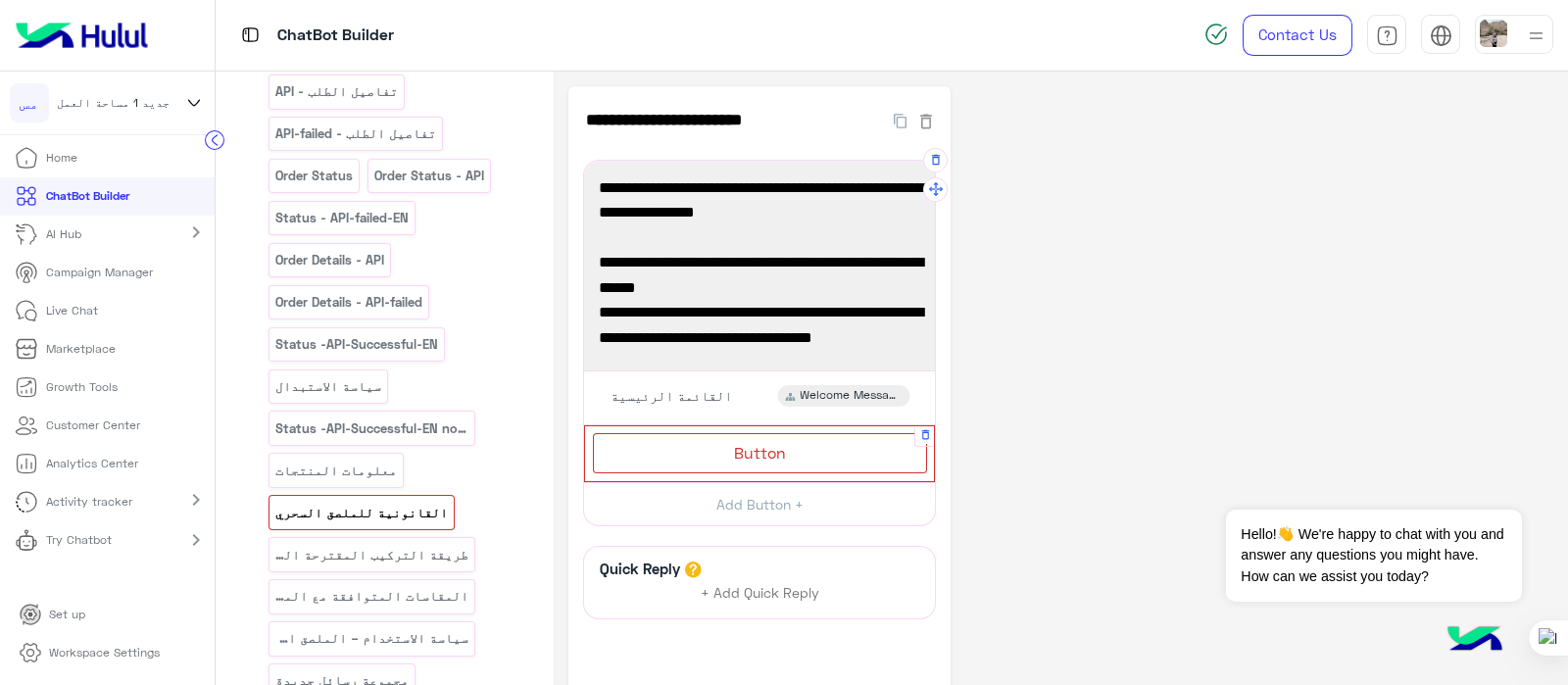 click on "Button" at bounding box center [760, 453] 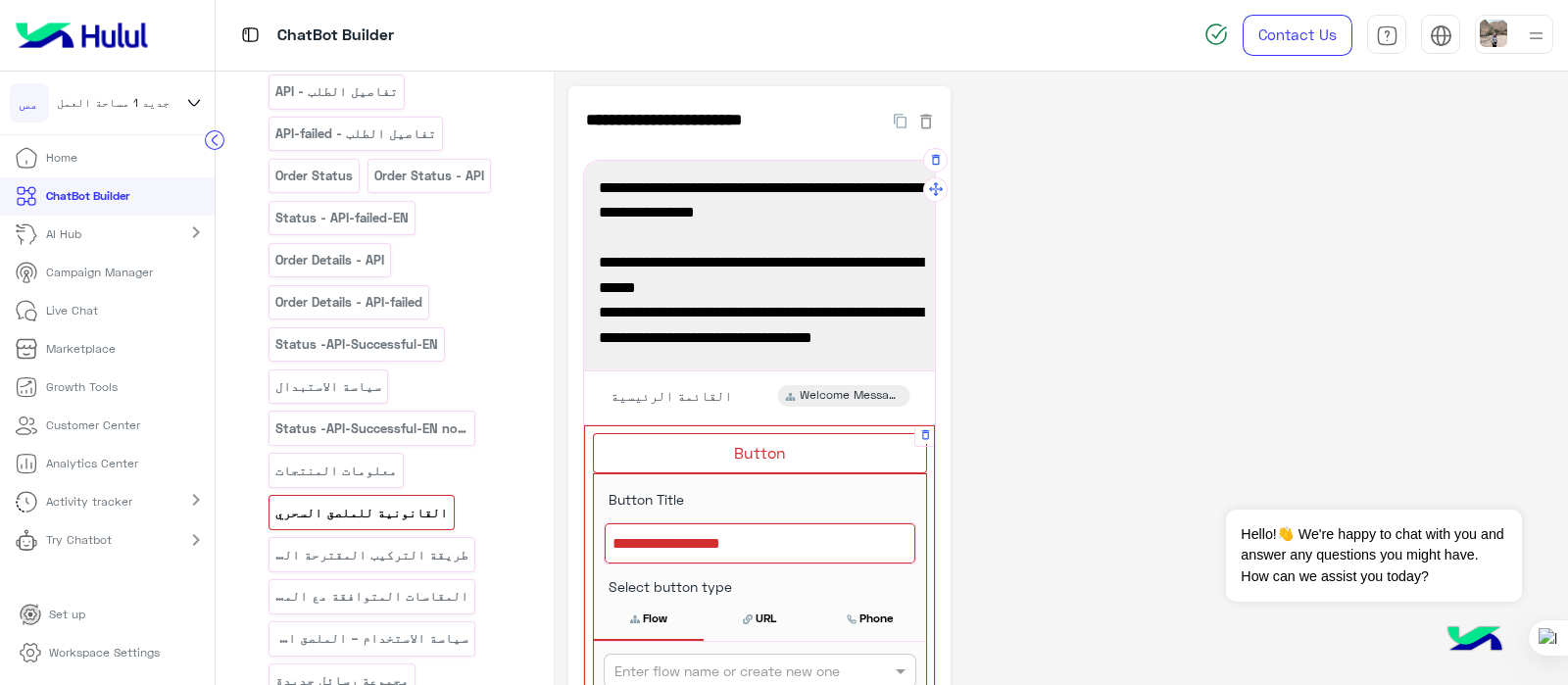 click at bounding box center (760, 544) 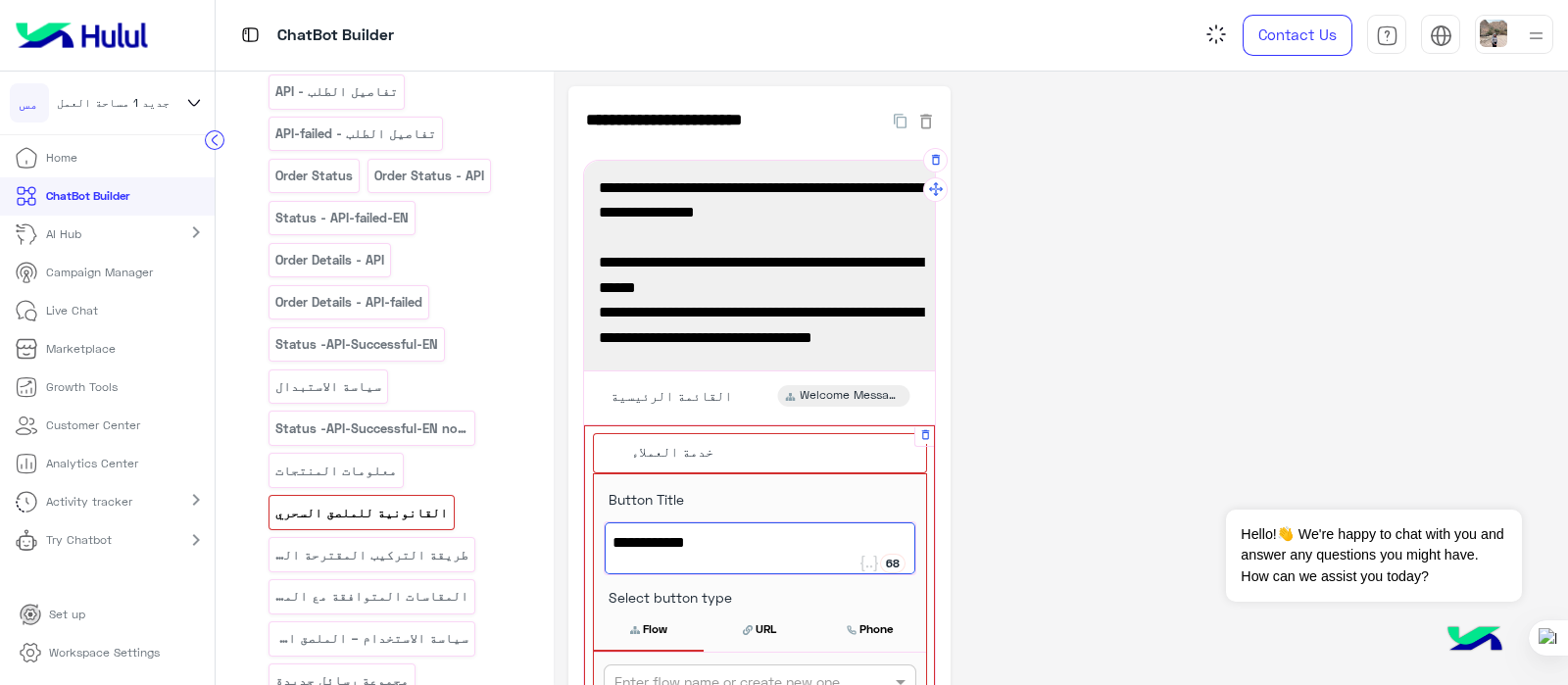 scroll, scrollTop: 205, scrollLeft: 0, axis: vertical 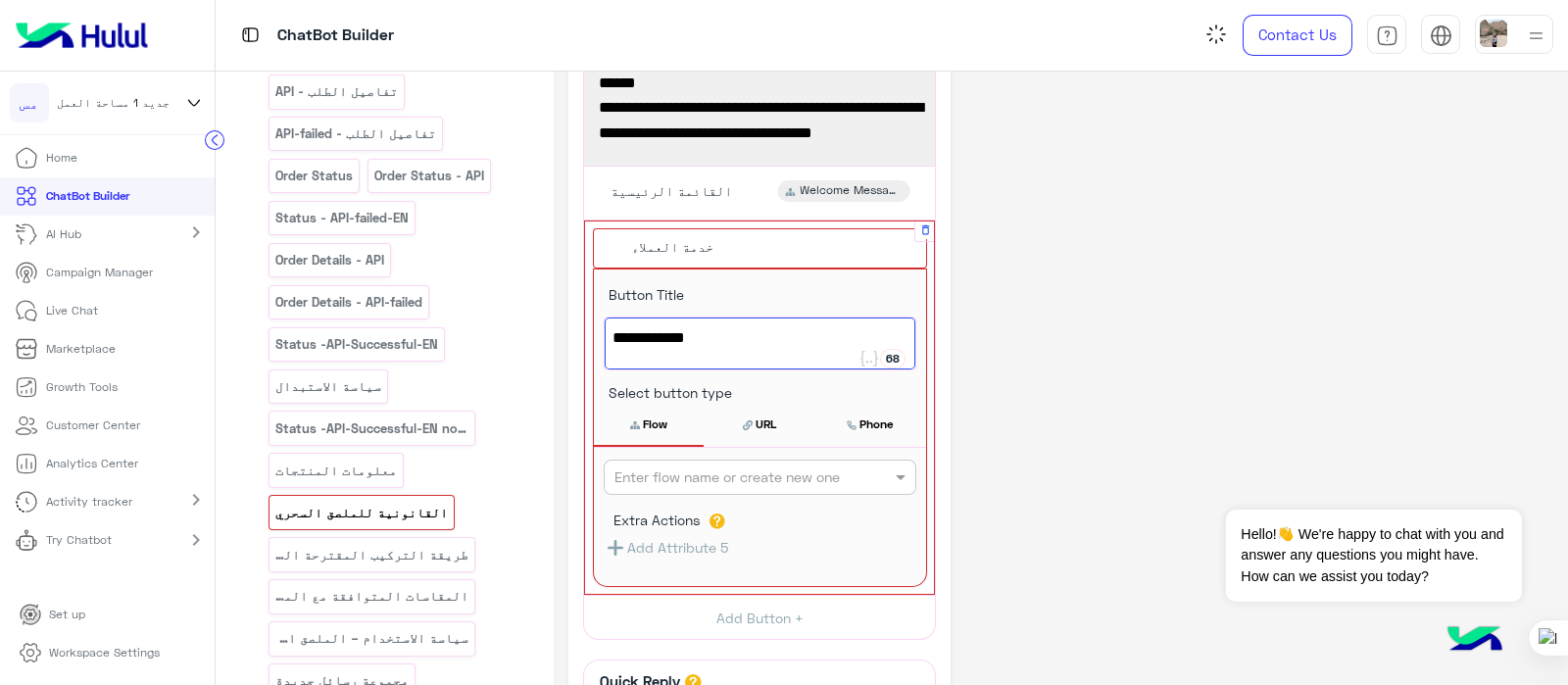 type on "**********" 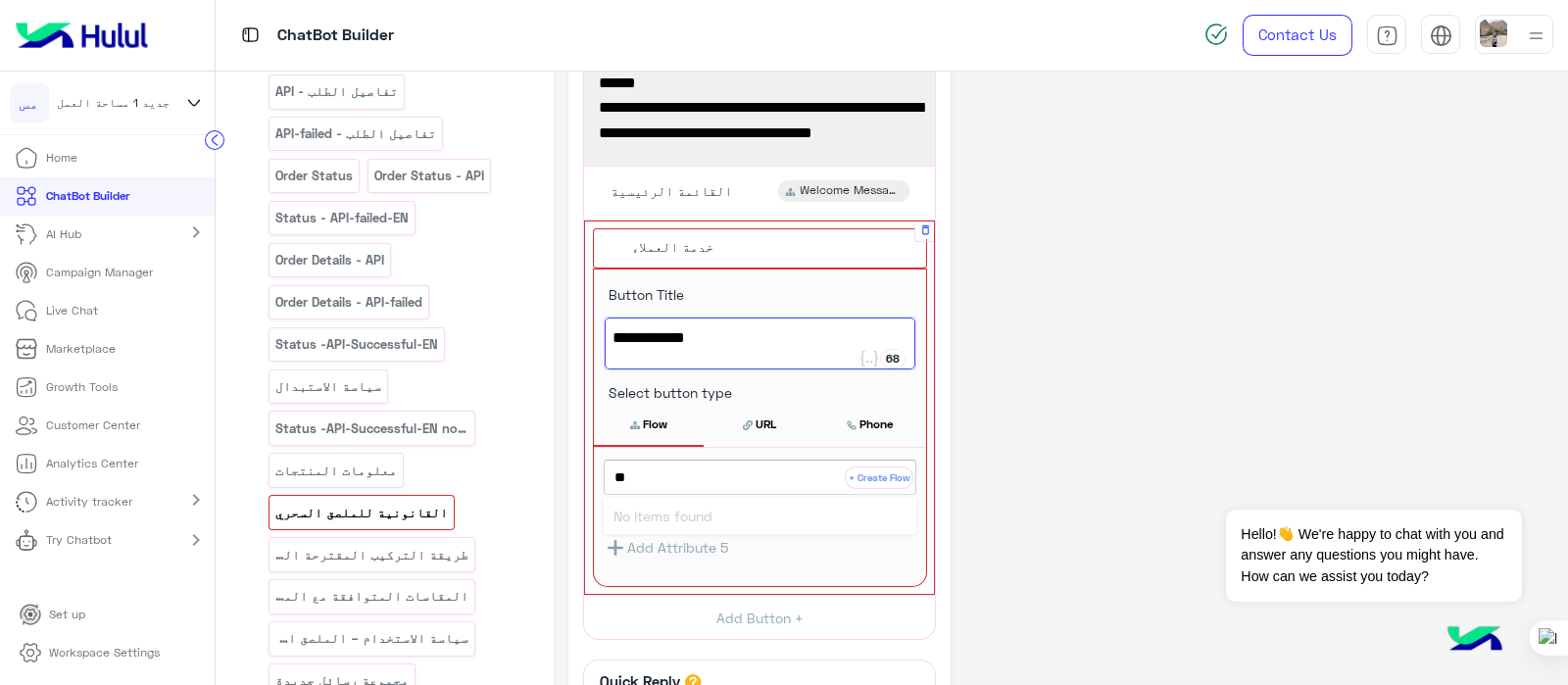 type on "*" 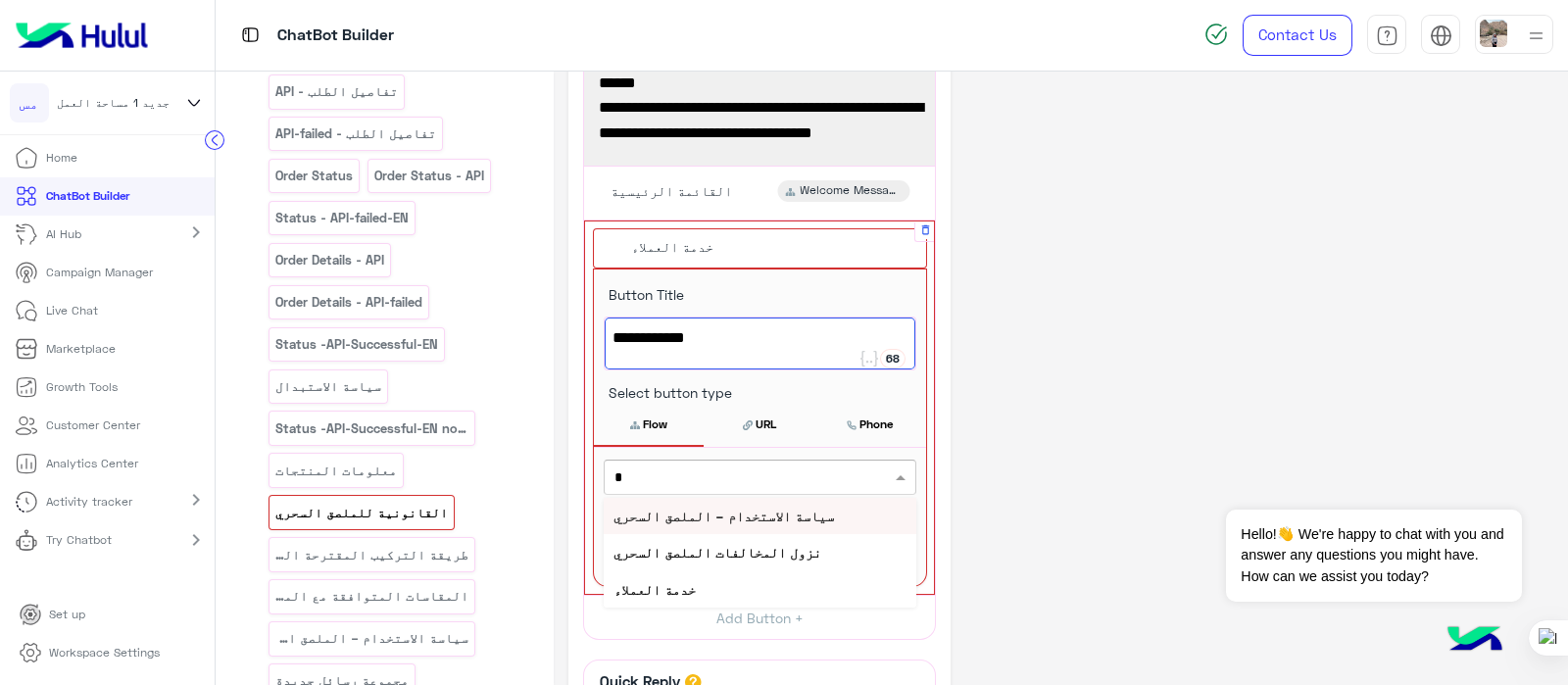 type on "**" 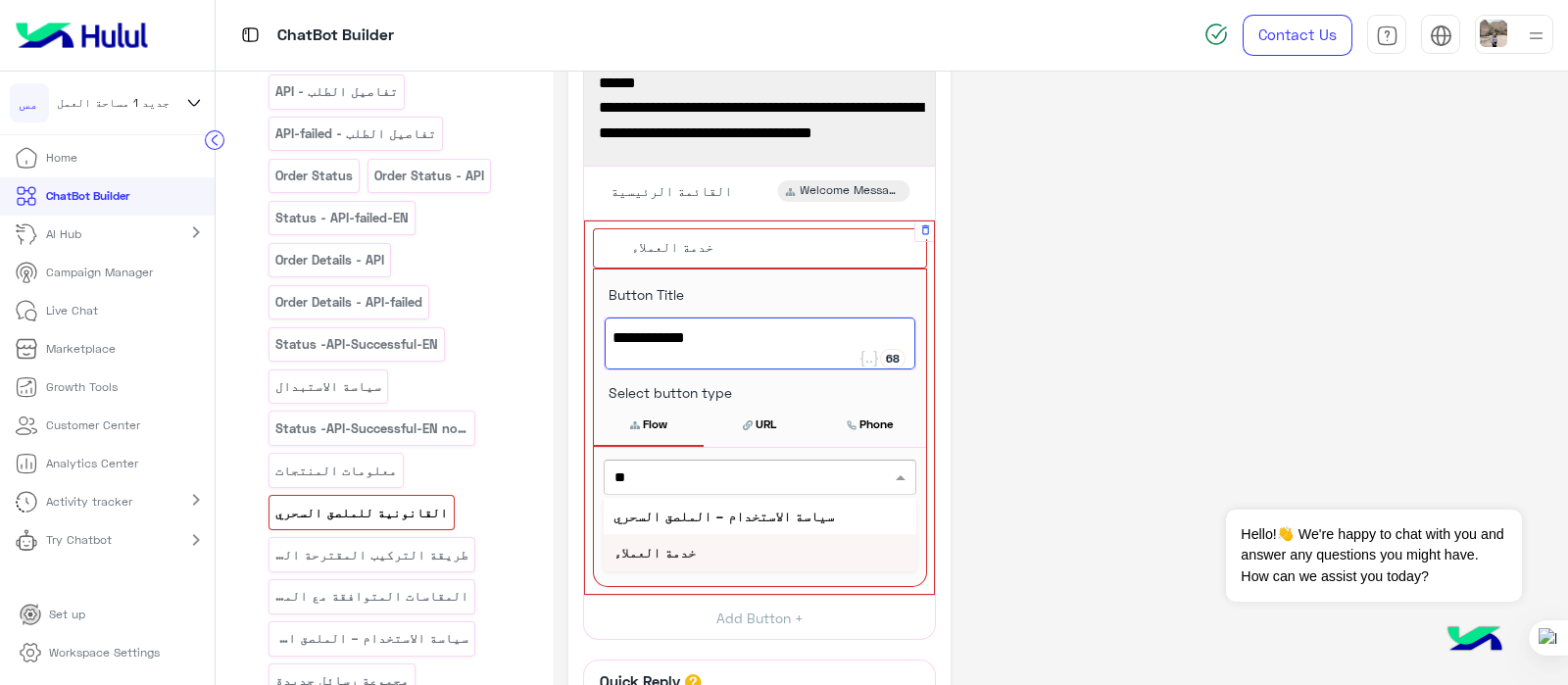 click on "خدمة العملاء" at bounding box center (655, 552) 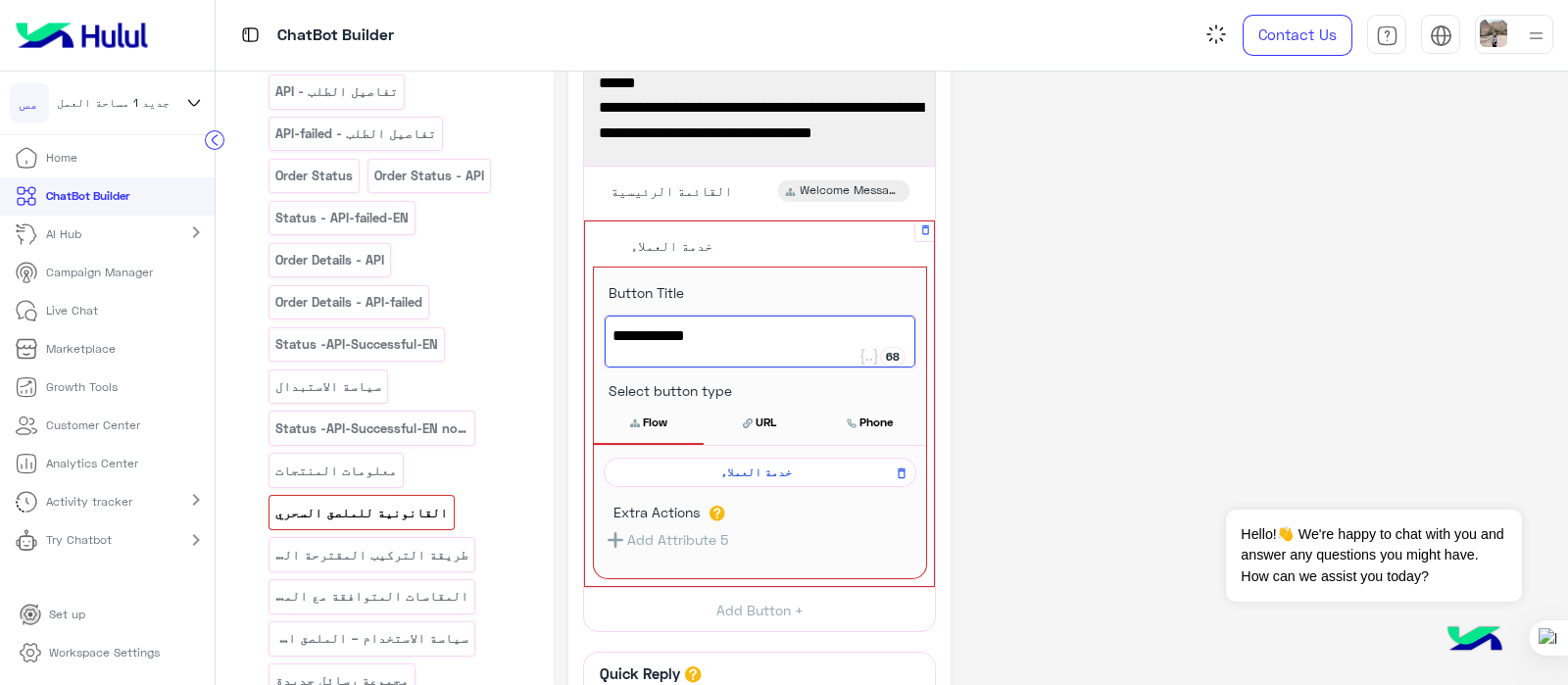 click on "Flow" at bounding box center [649, 422] 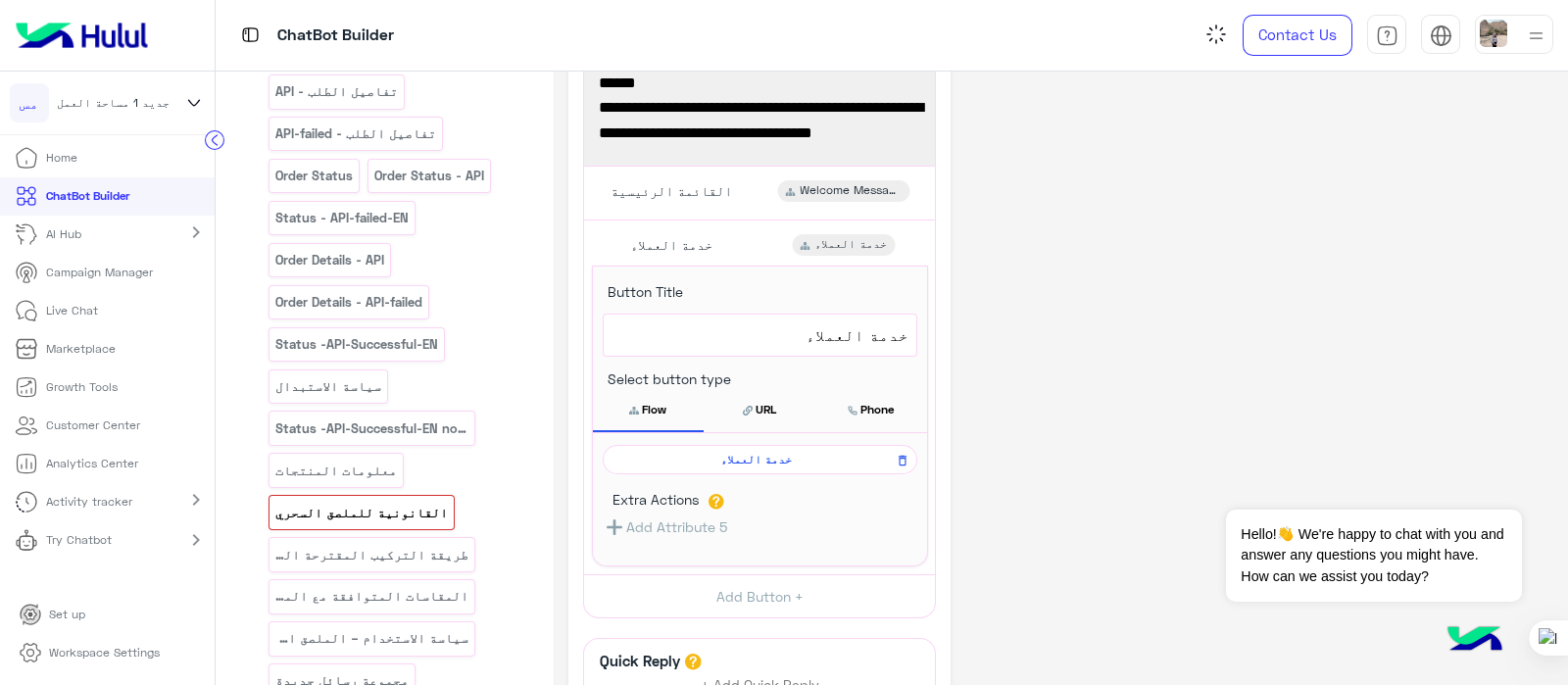 click on "**********" 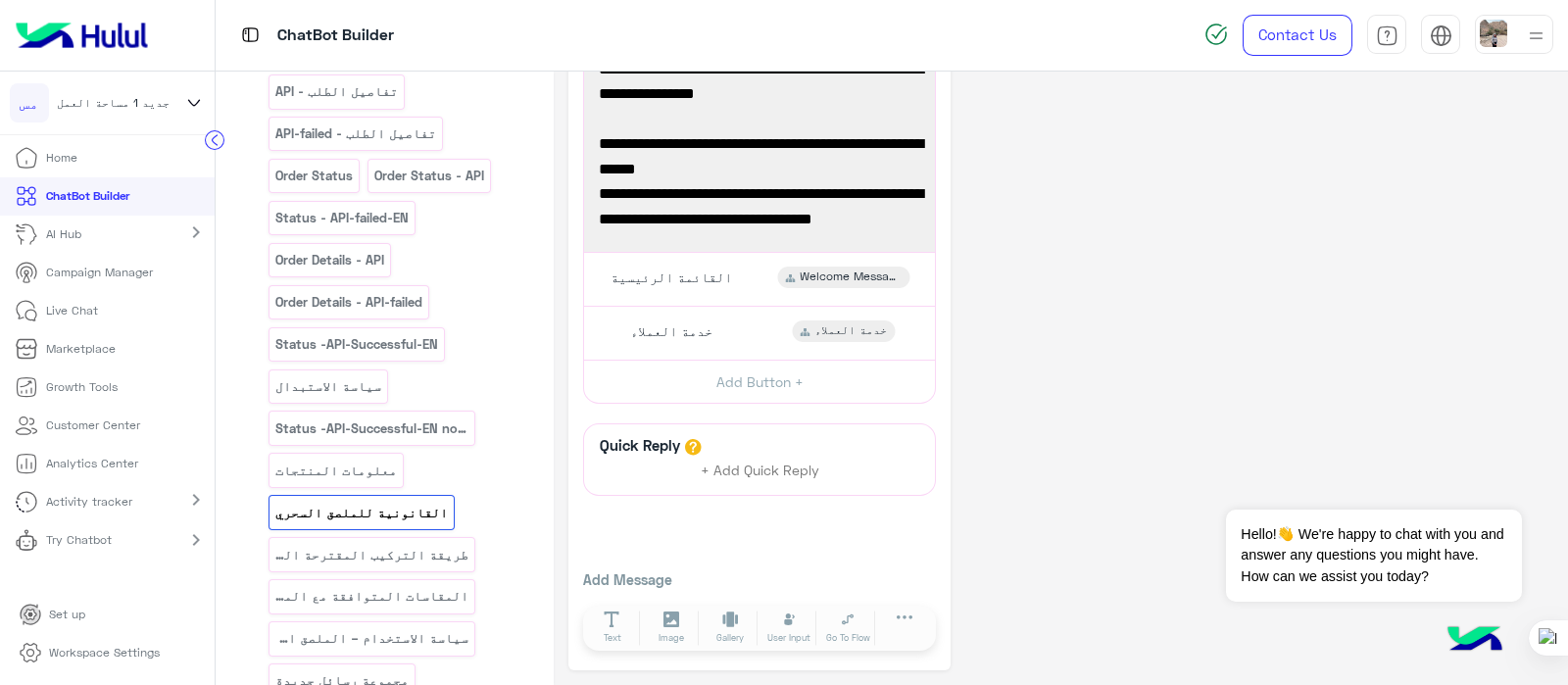 click on "القانونية للملصق السحري" at bounding box center [362, 513] 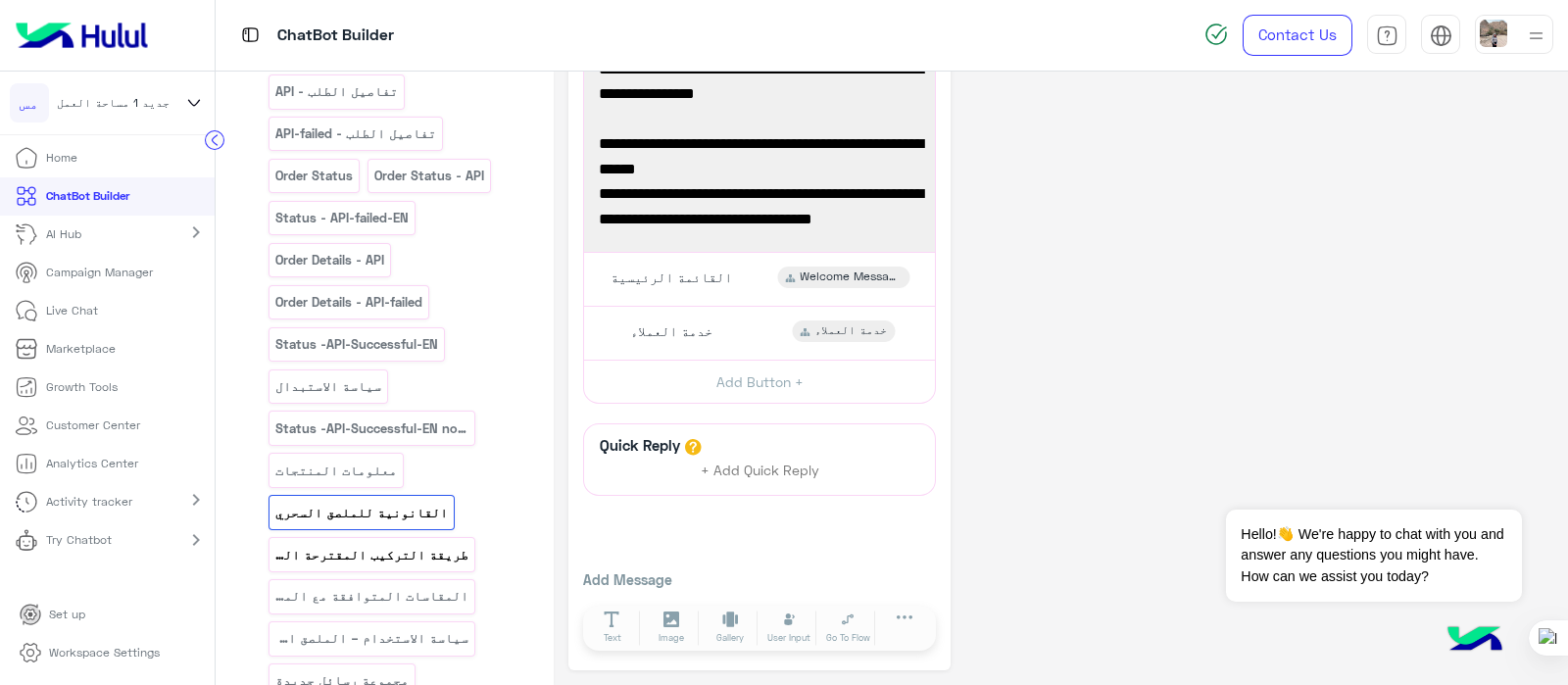 click on "طريقة التركيب المقترحة الملصق السحري" at bounding box center [372, 555] 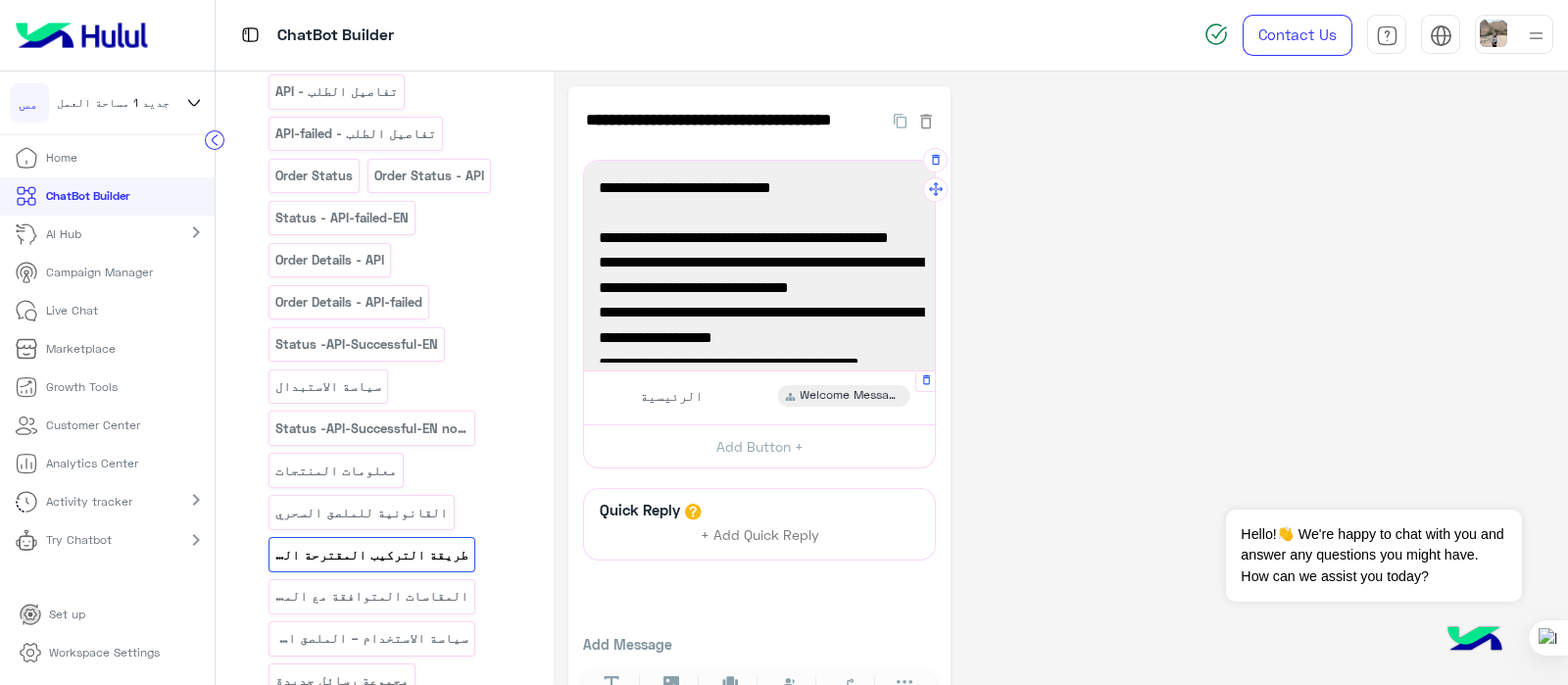 click on "الرئيسية" at bounding box center [671, 396] 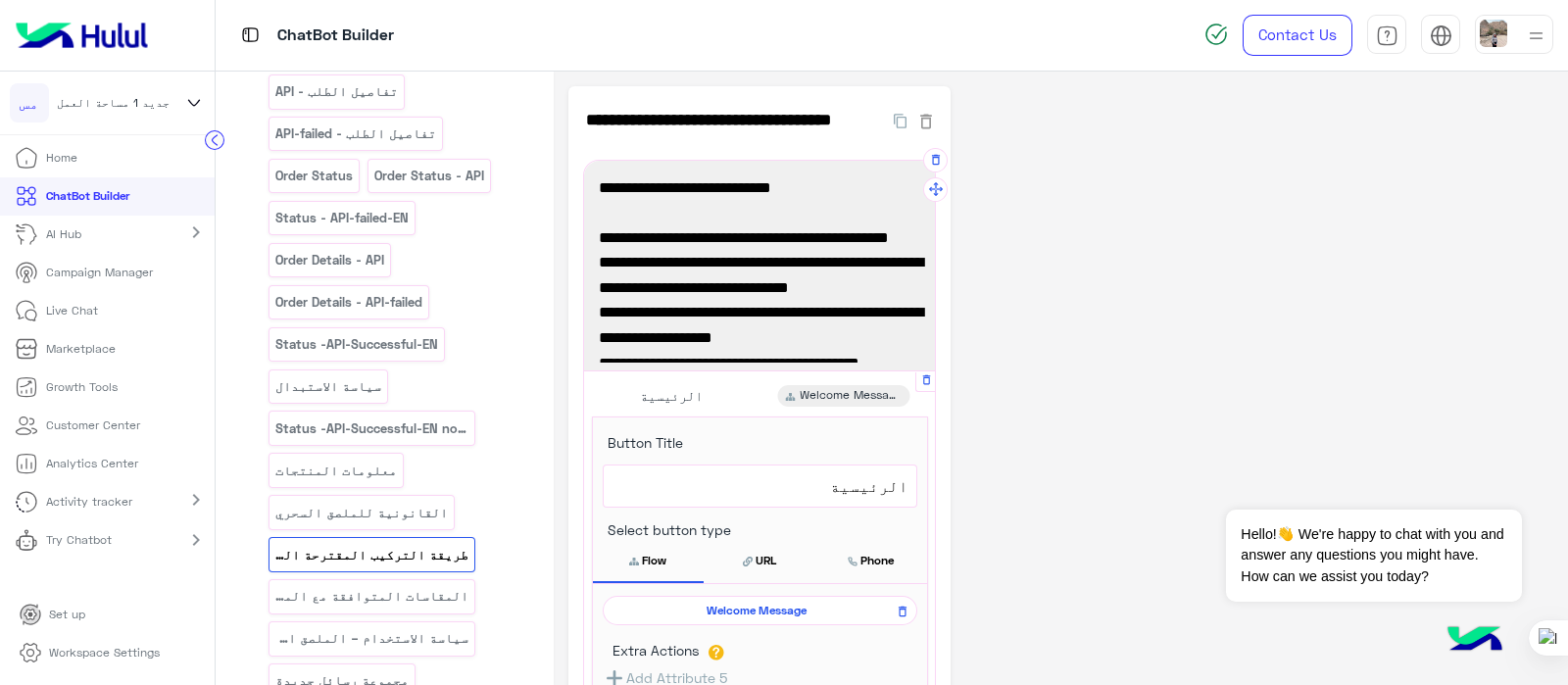 click on "الرئيسية" at bounding box center (760, 486) 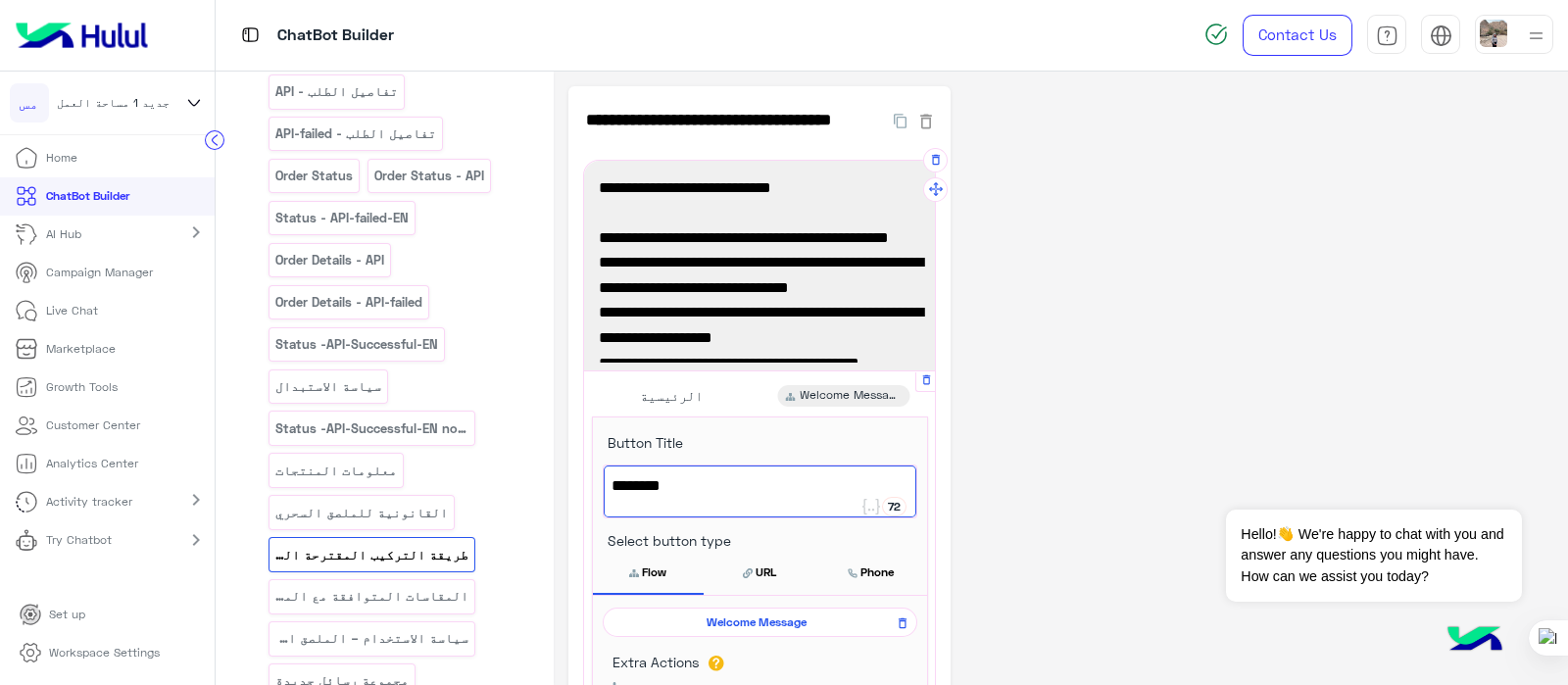 click on "الرئيسية" at bounding box center [760, 491] 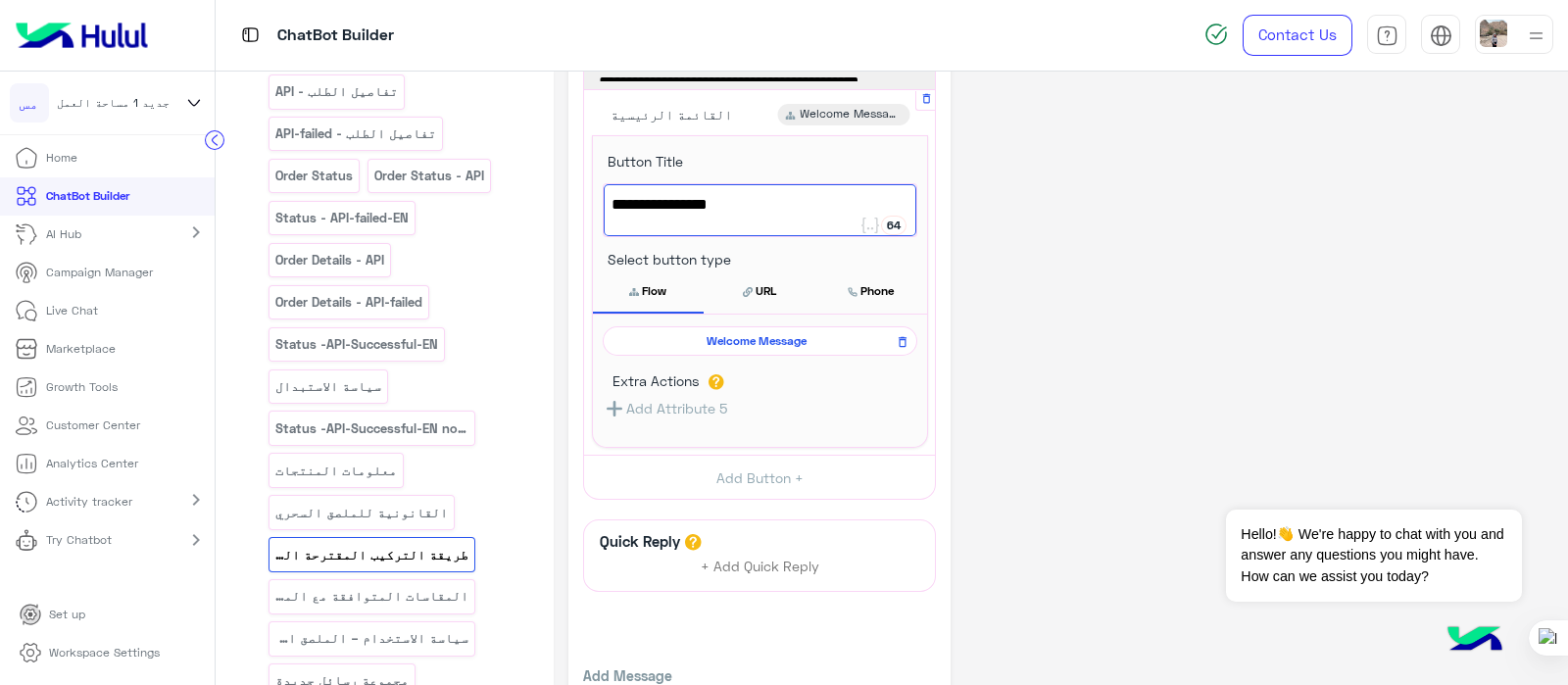 scroll, scrollTop: 375, scrollLeft: 0, axis: vertical 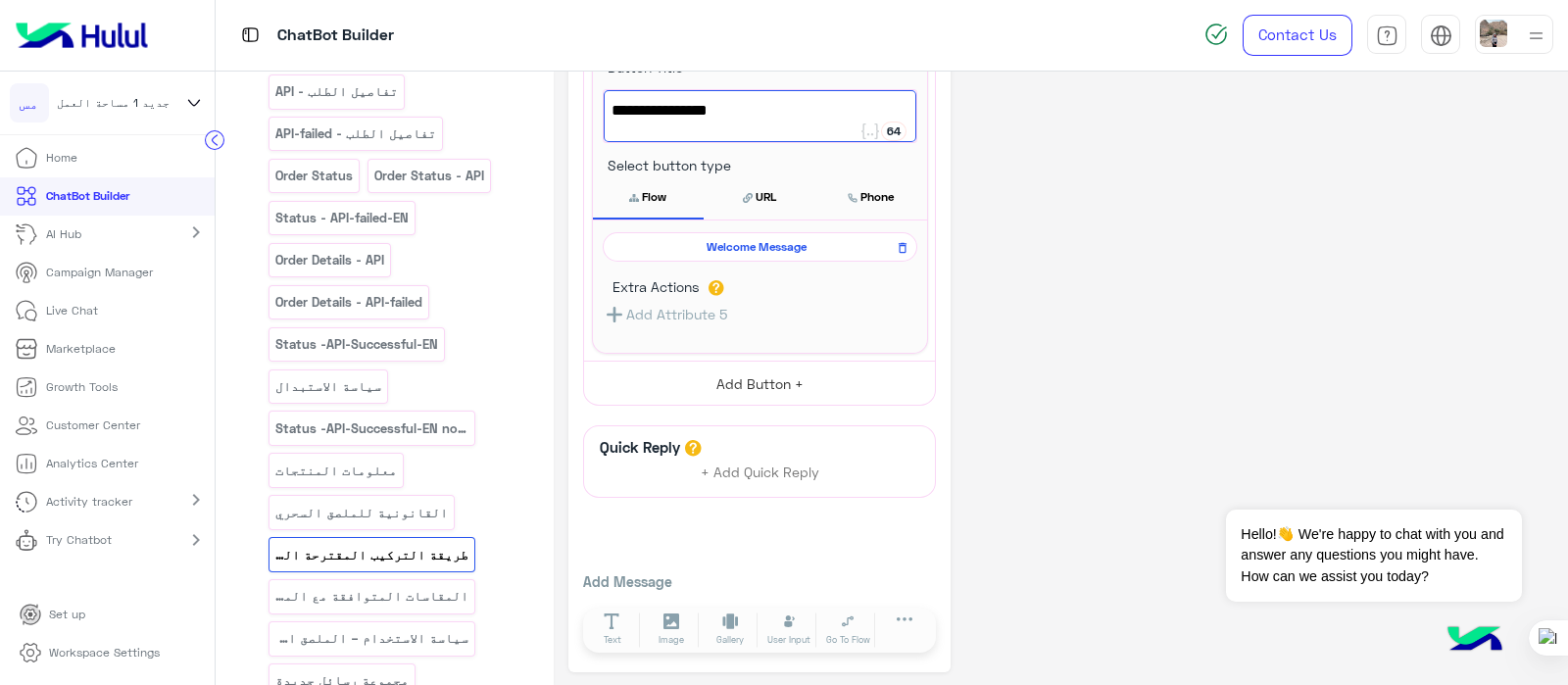 type on "**********" 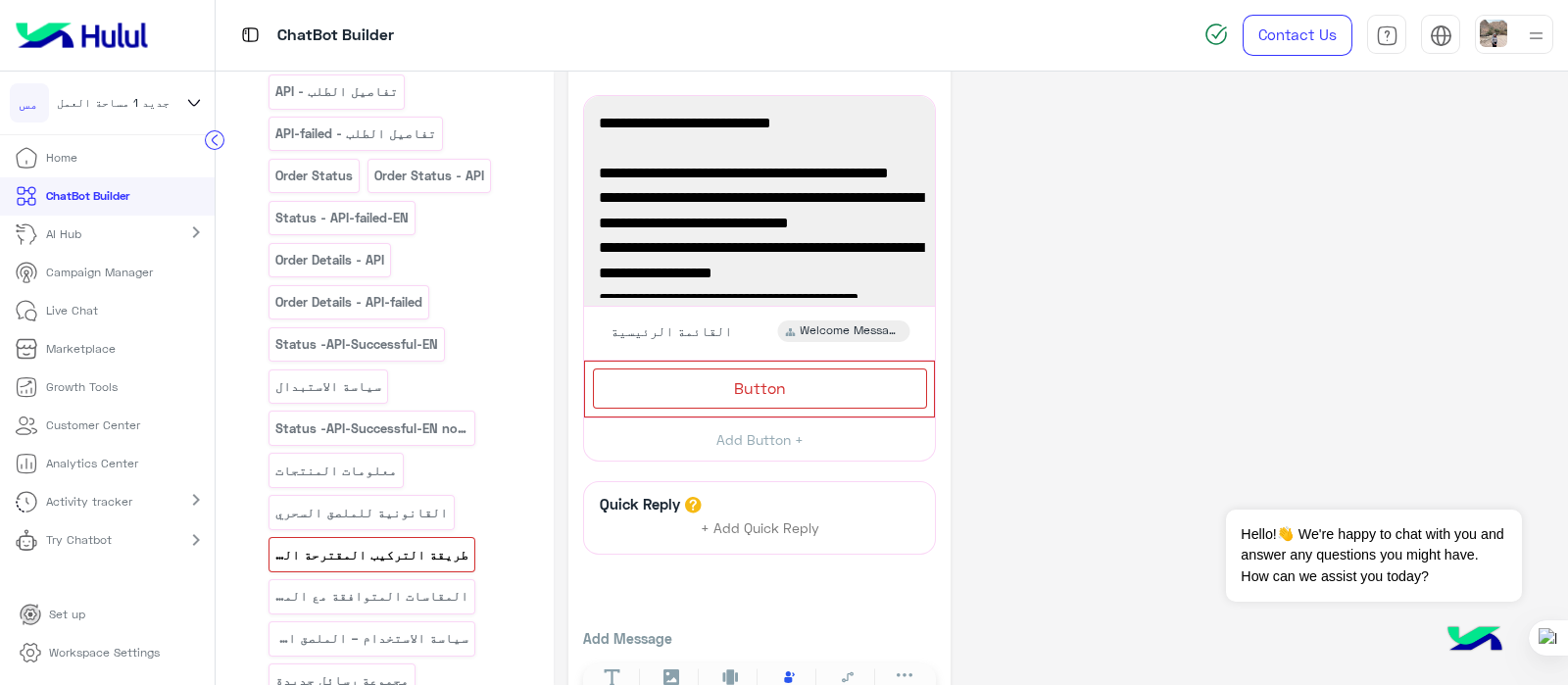scroll, scrollTop: 122, scrollLeft: 0, axis: vertical 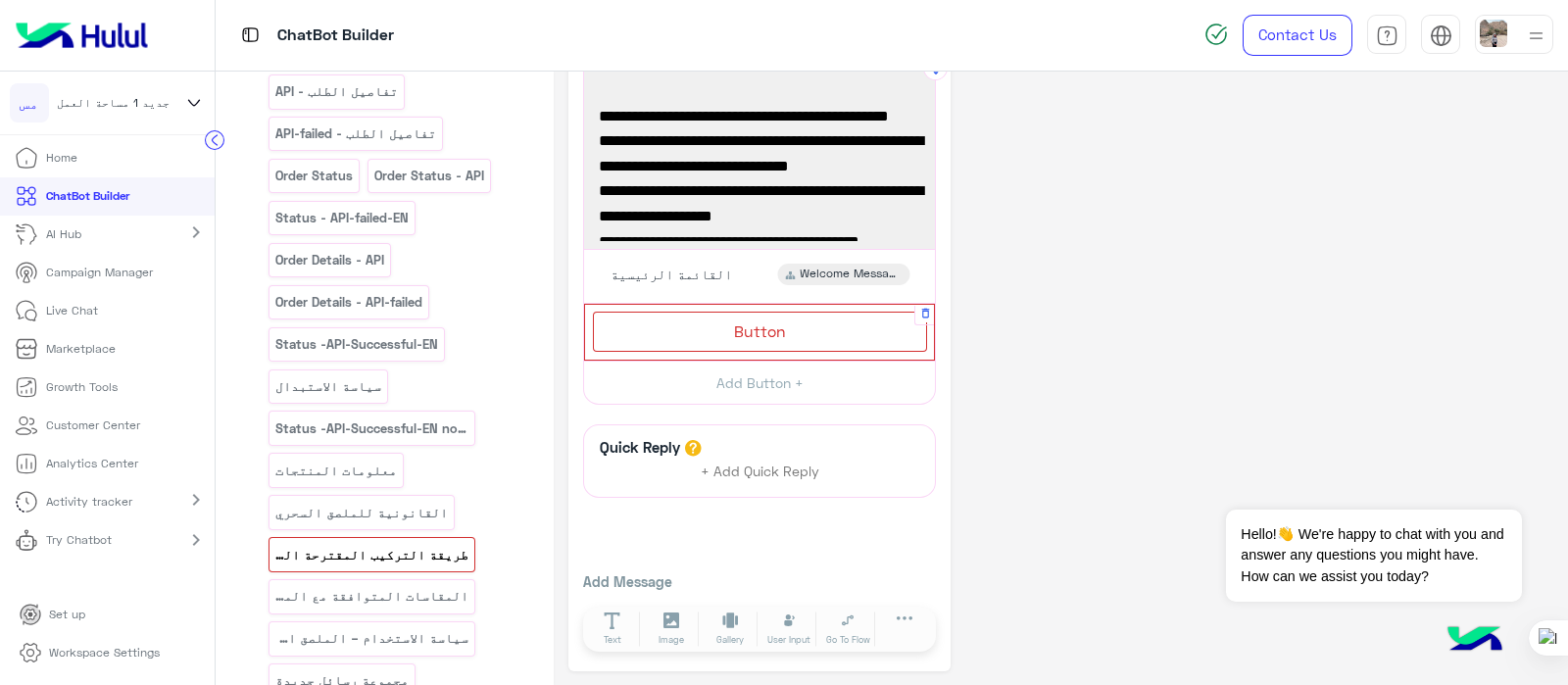 click on "Button" at bounding box center (760, 331) 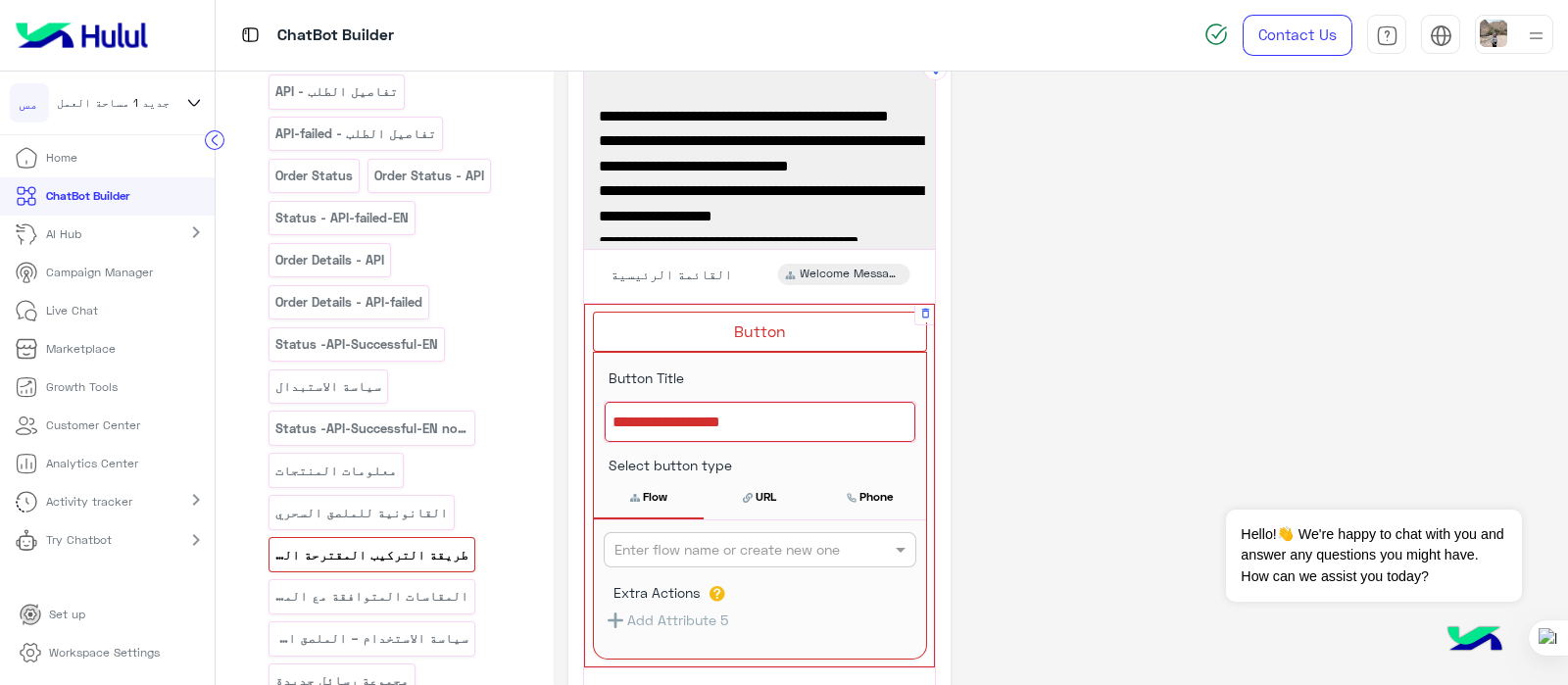click at bounding box center [760, 422] 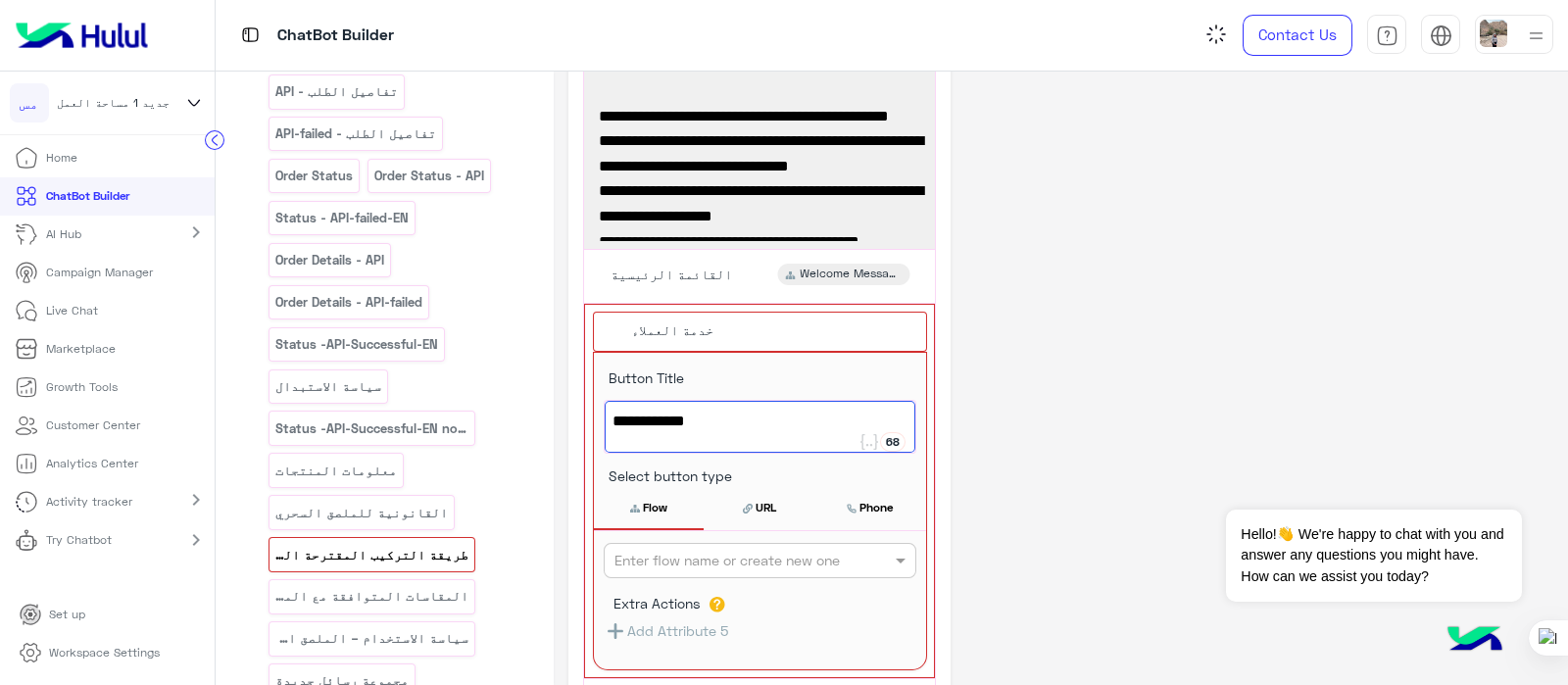 scroll, scrollTop: 234, scrollLeft: 0, axis: vertical 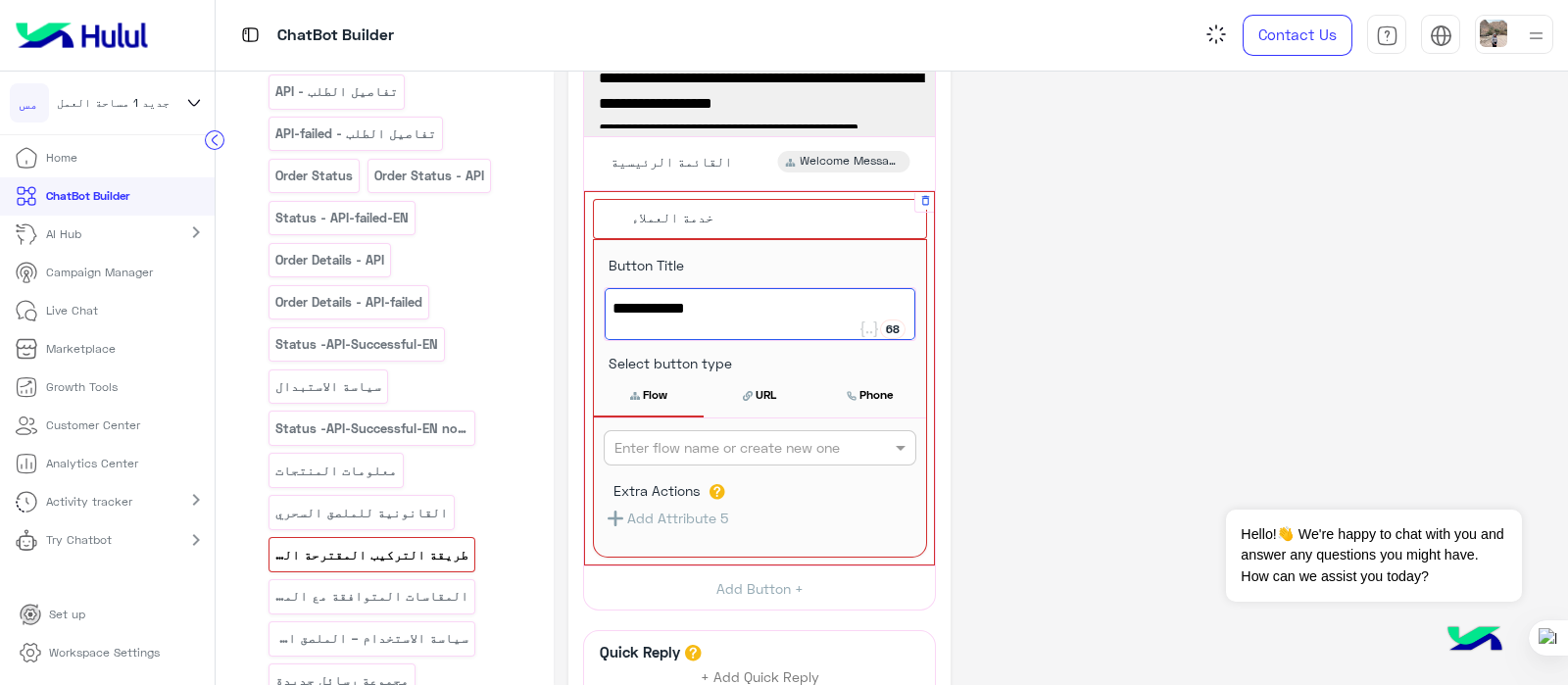 type on "**********" 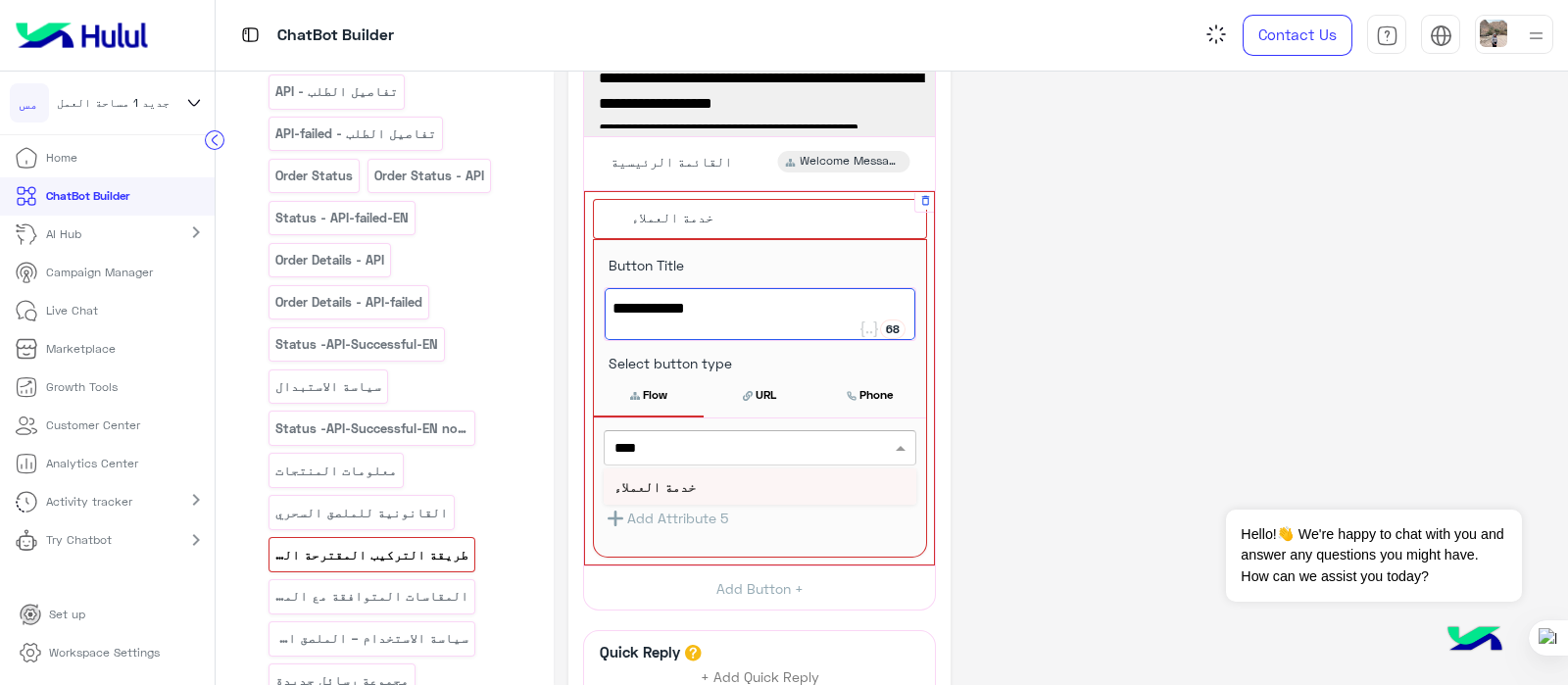 type on "****" 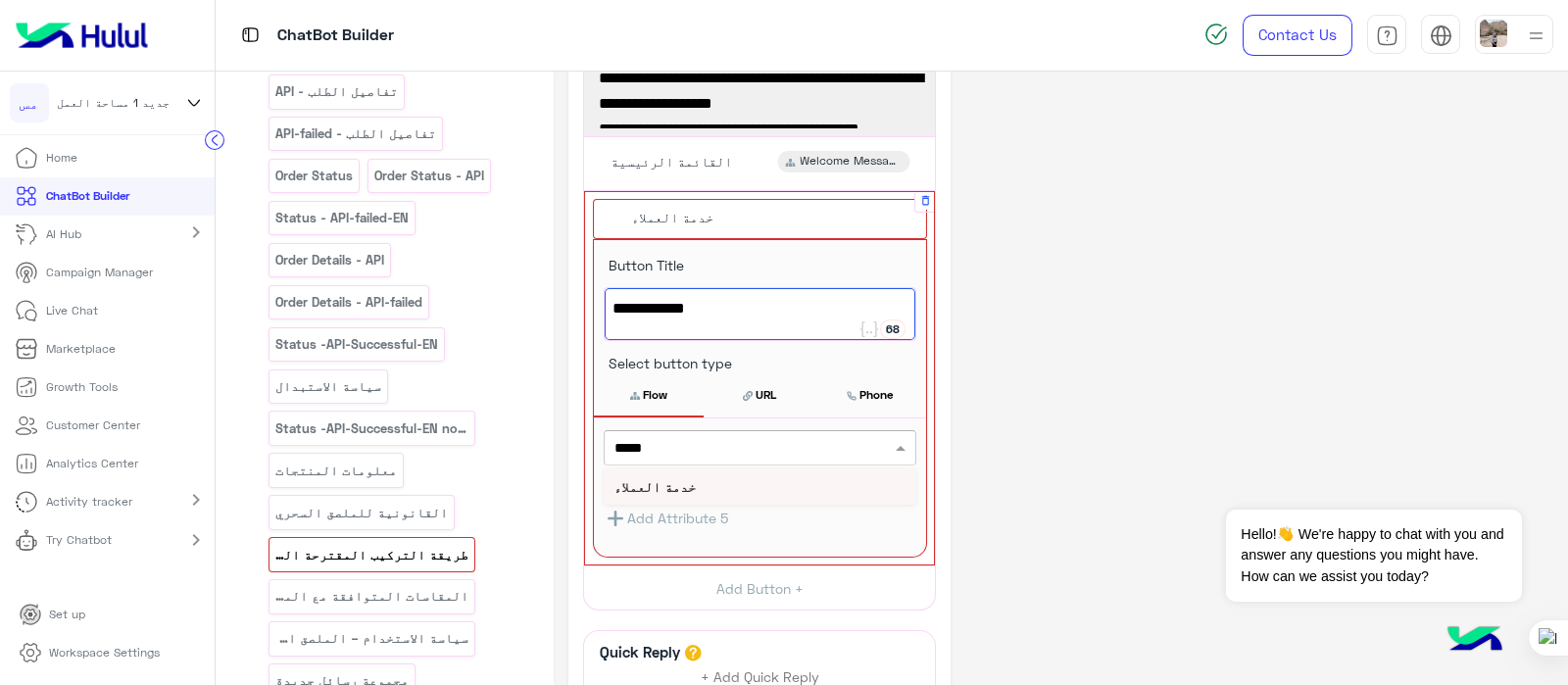 click on "خدمة العملاء" at bounding box center (760, 486) 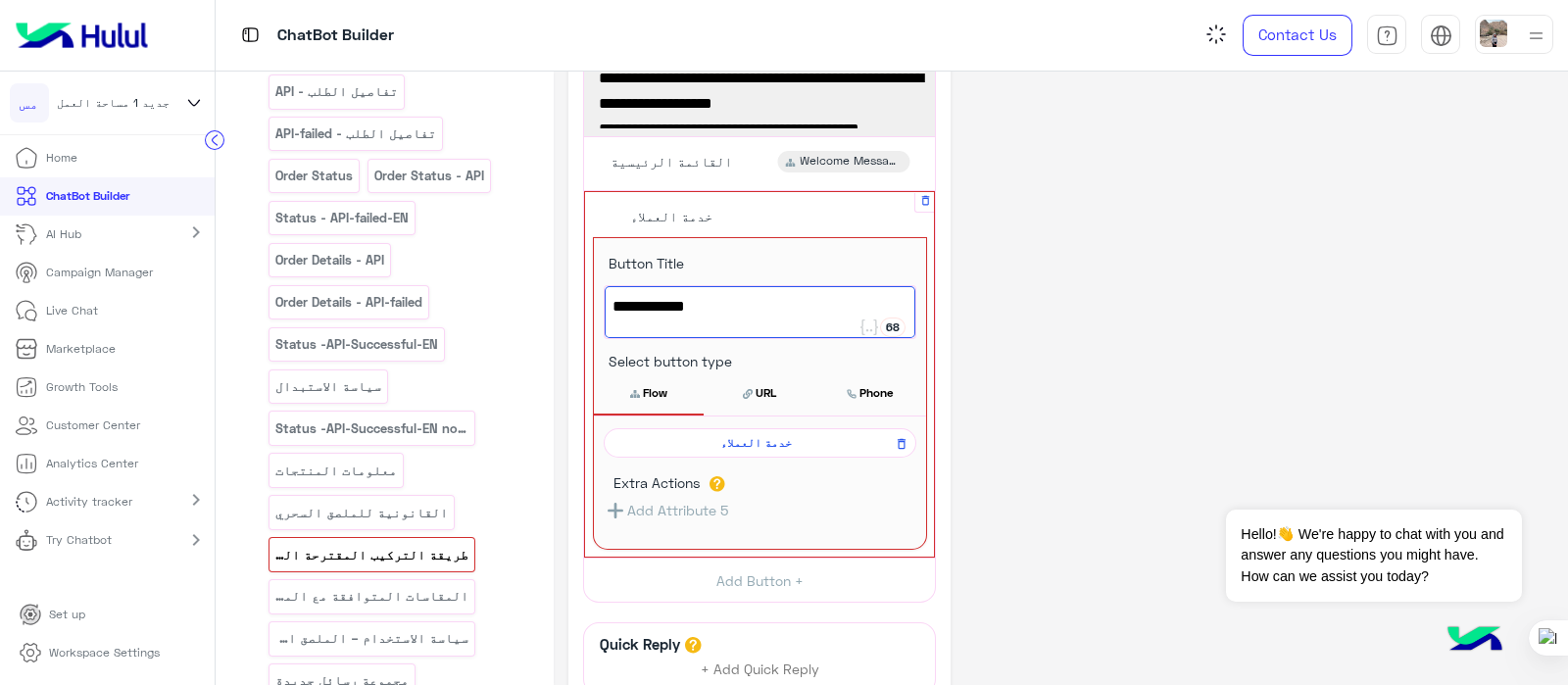 click on "Flow" at bounding box center [649, 393] 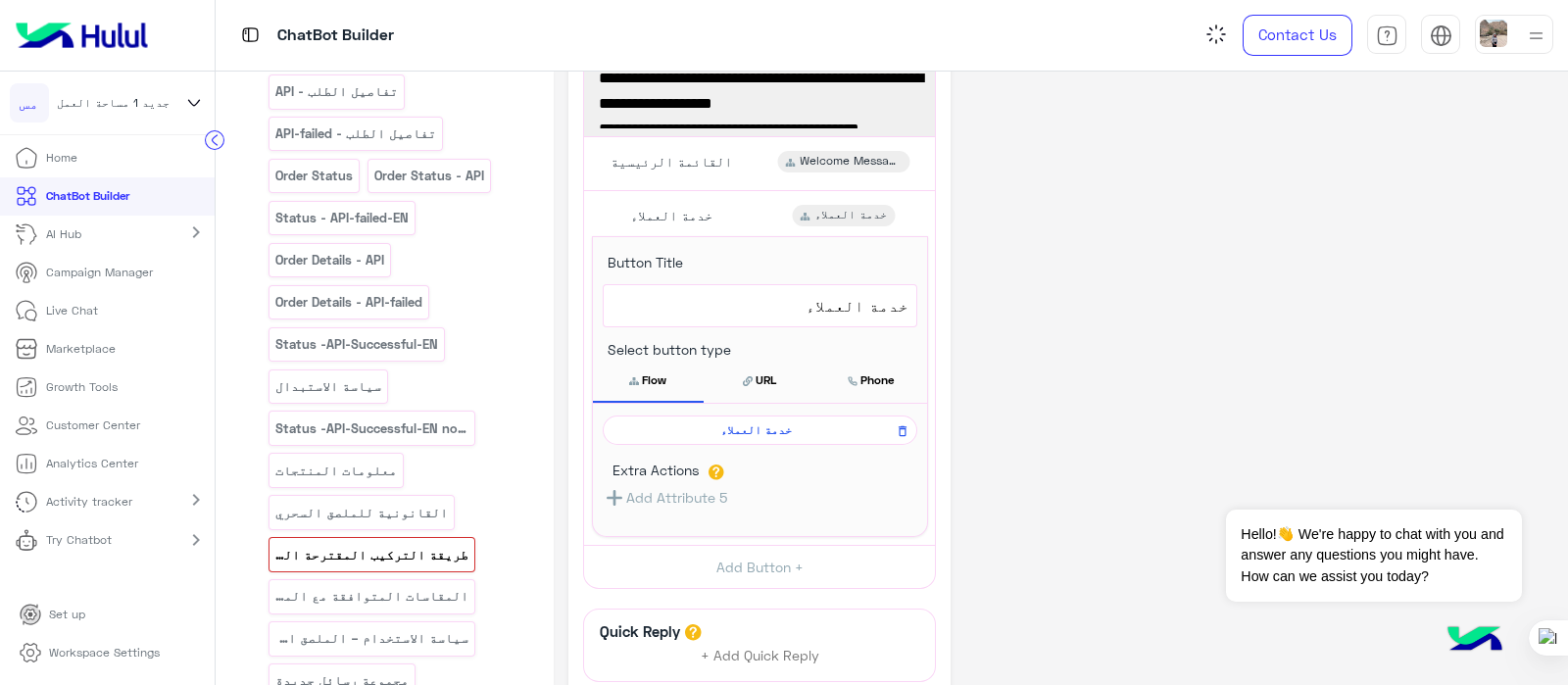 click on "**********" 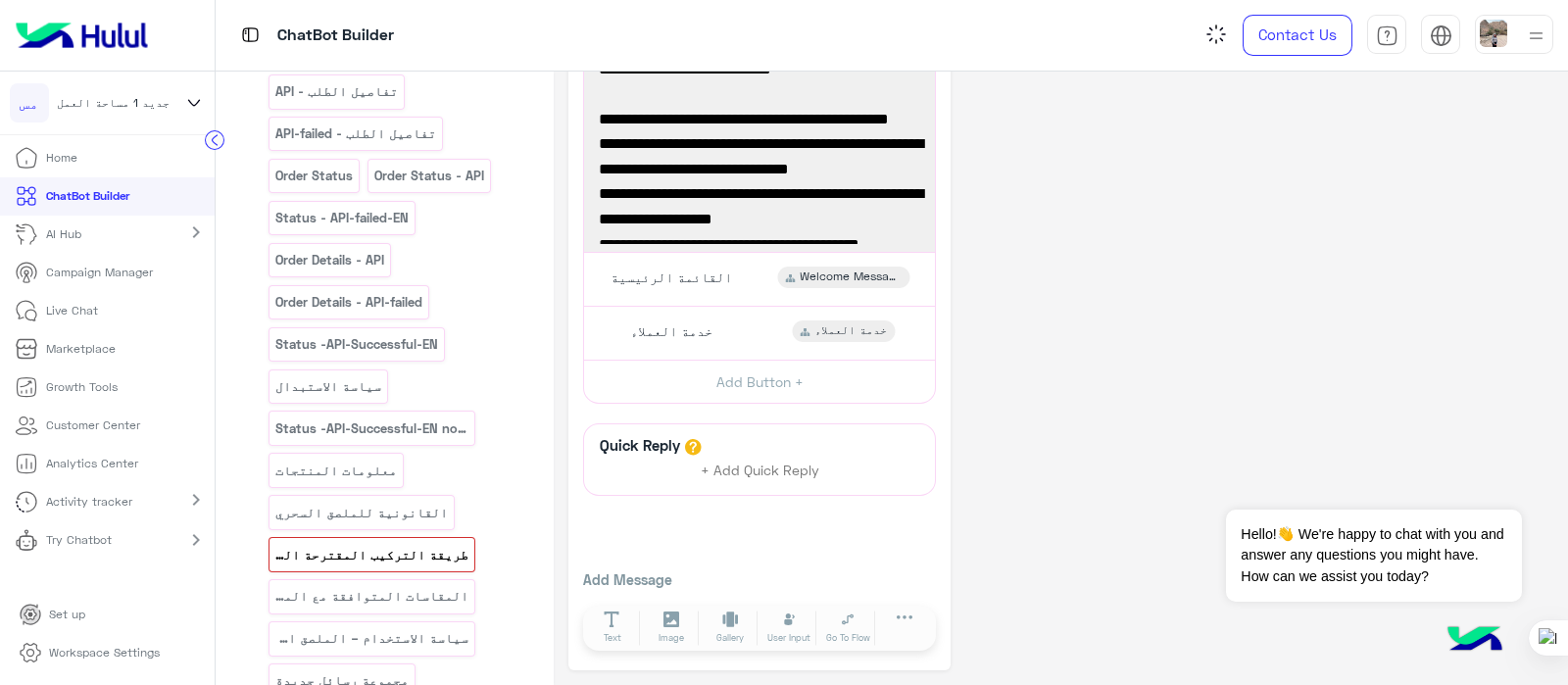 click on "طريقة التركيب المقترحة الملصق السحري" at bounding box center (372, 555) 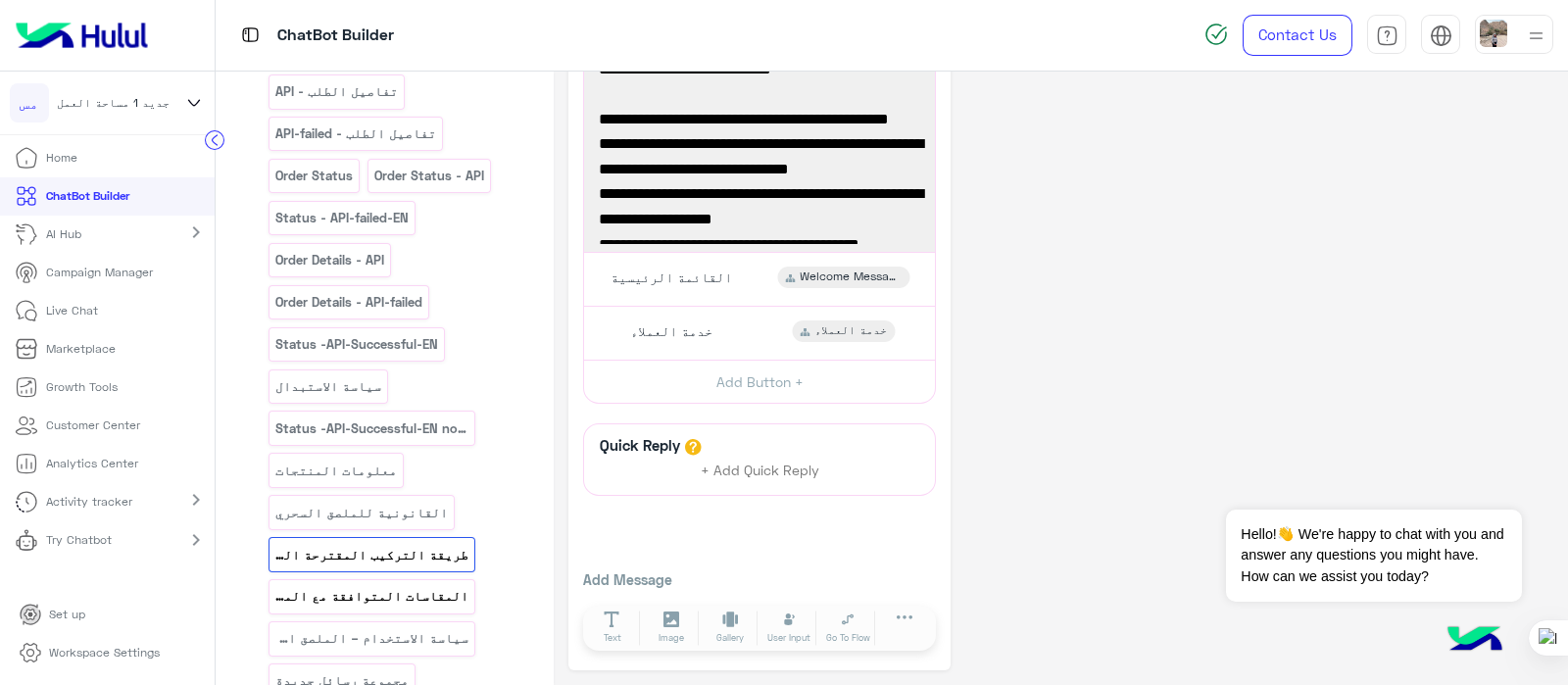 click on "المقاسات المتوافقة مع الملصق السحري" at bounding box center [372, 596] 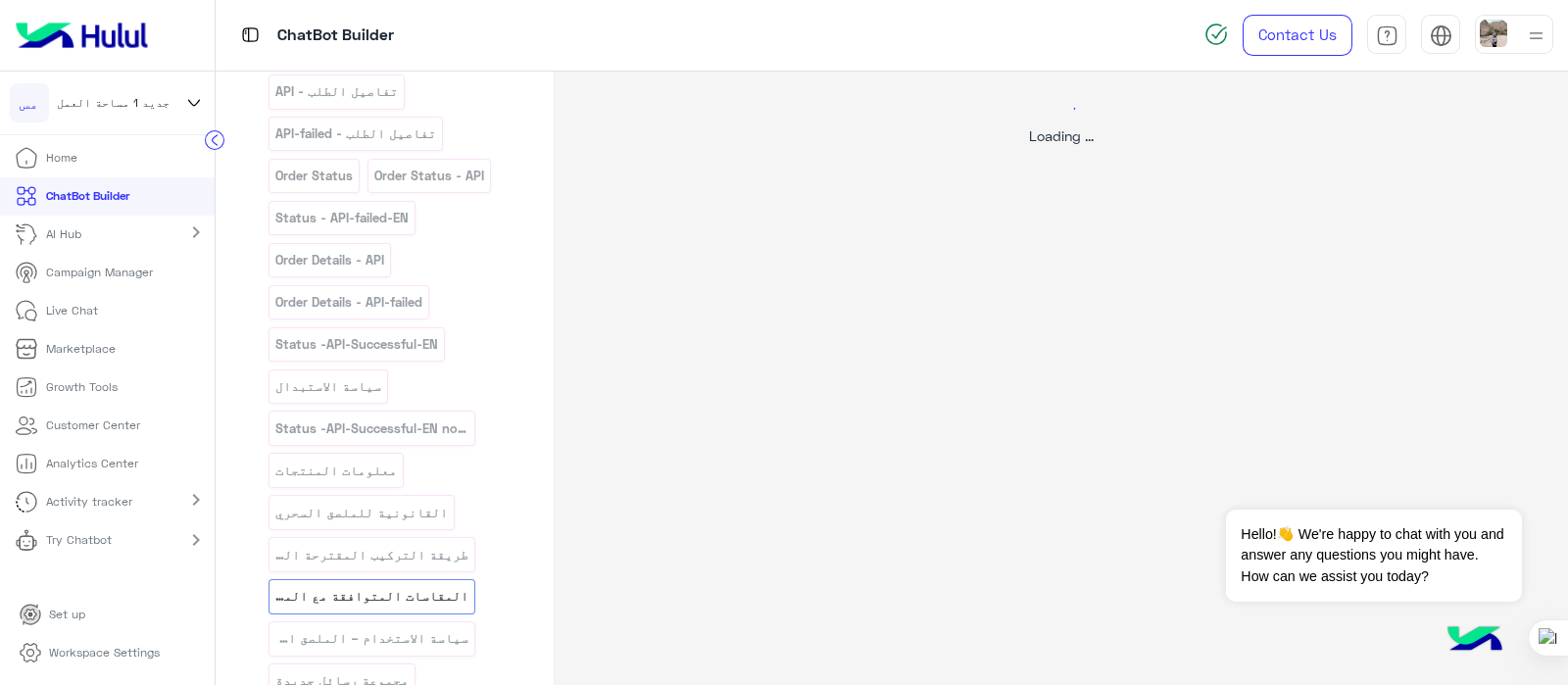 scroll, scrollTop: 0, scrollLeft: 0, axis: both 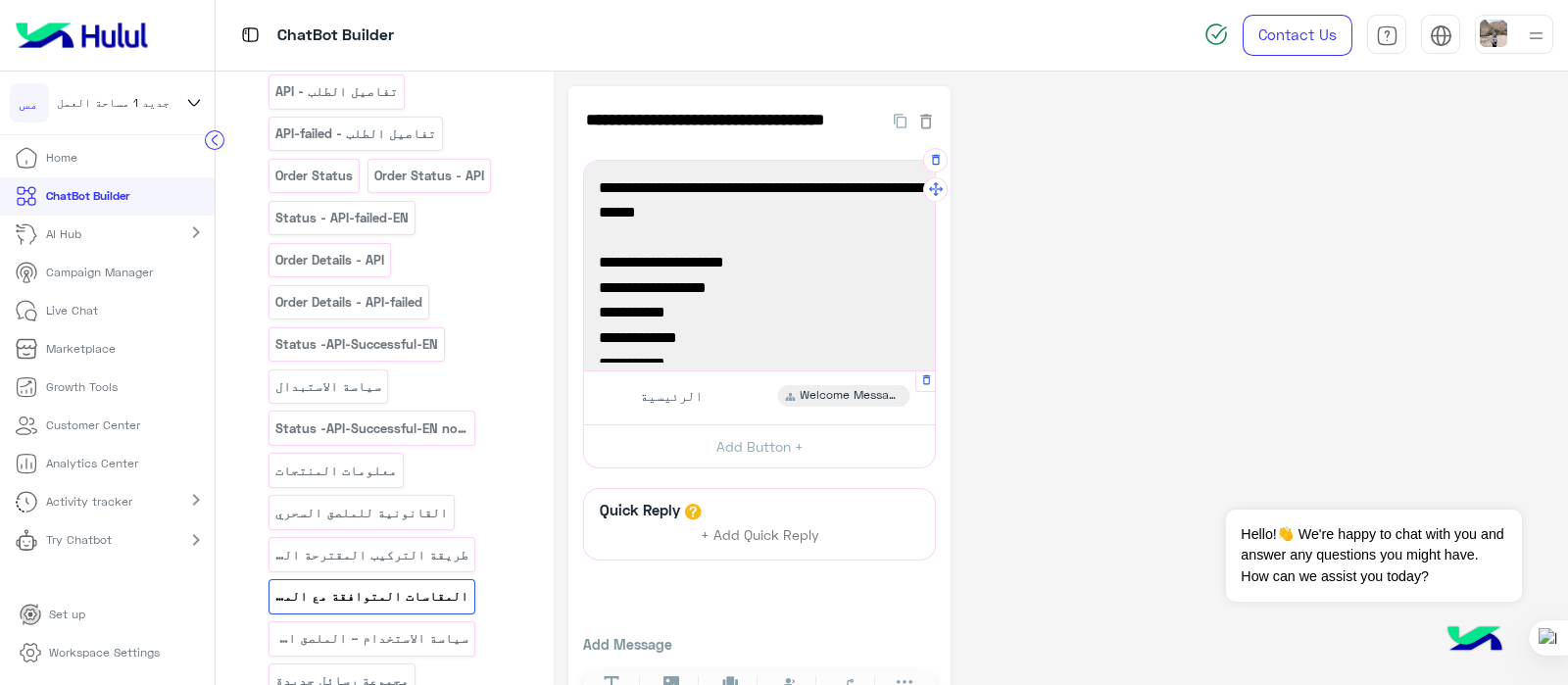 click on "الرئيسية" at bounding box center (671, 396) 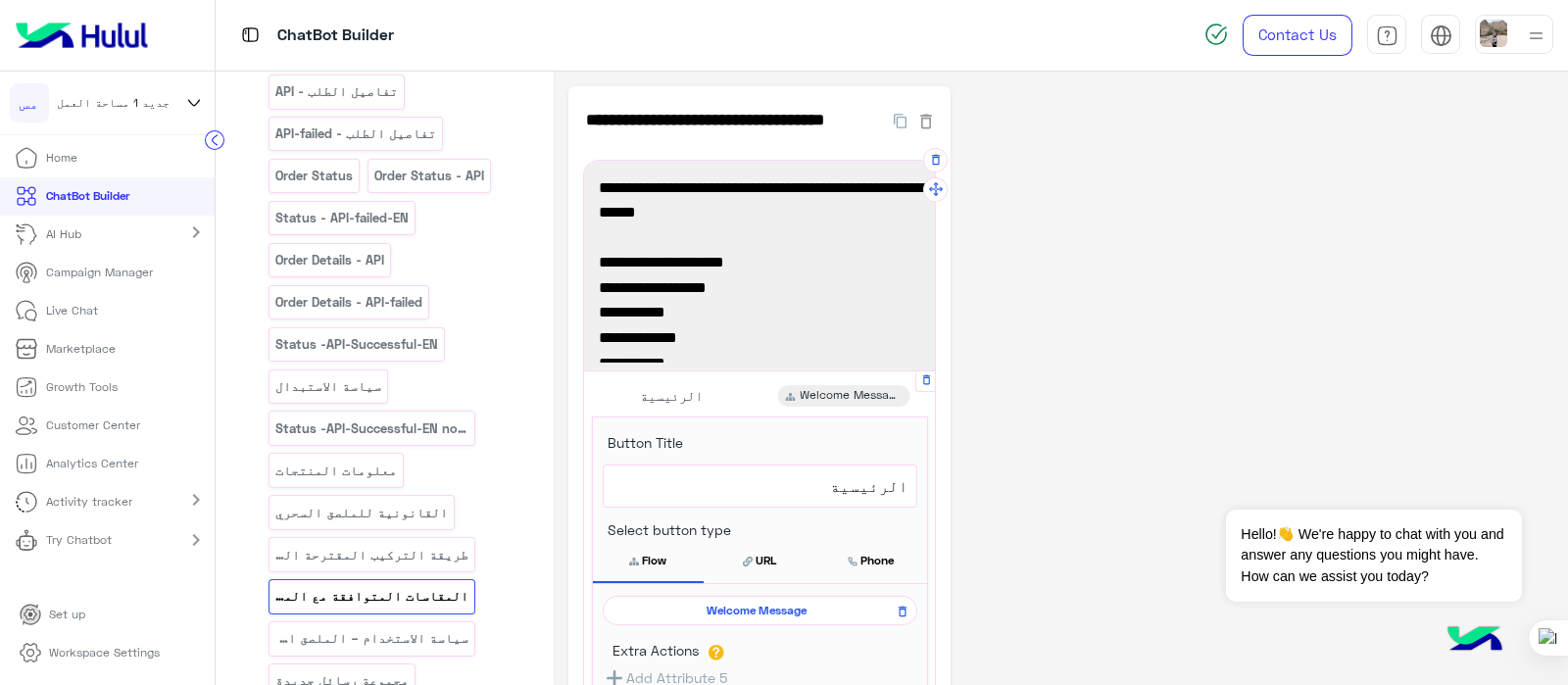 click on "الرئيسية" at bounding box center (760, 486) 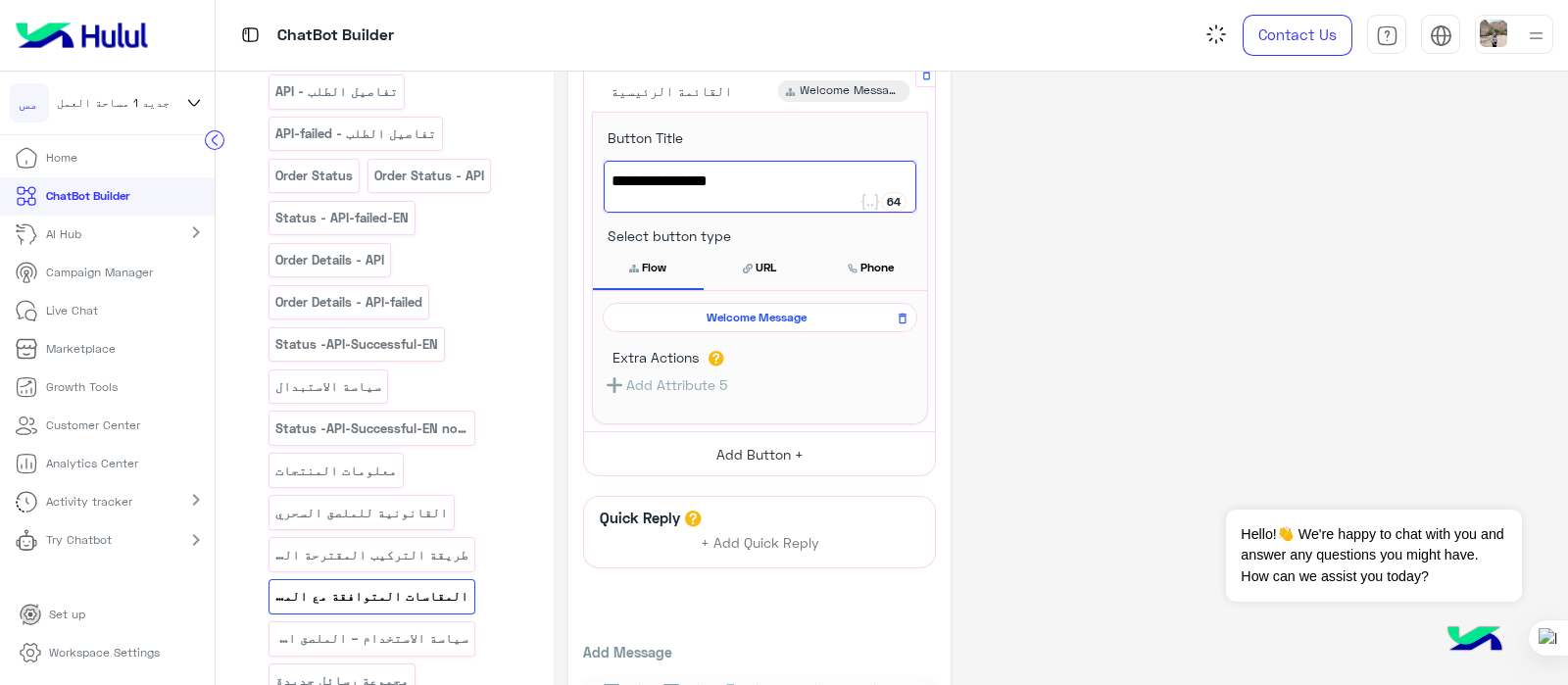 scroll, scrollTop: 309, scrollLeft: 0, axis: vertical 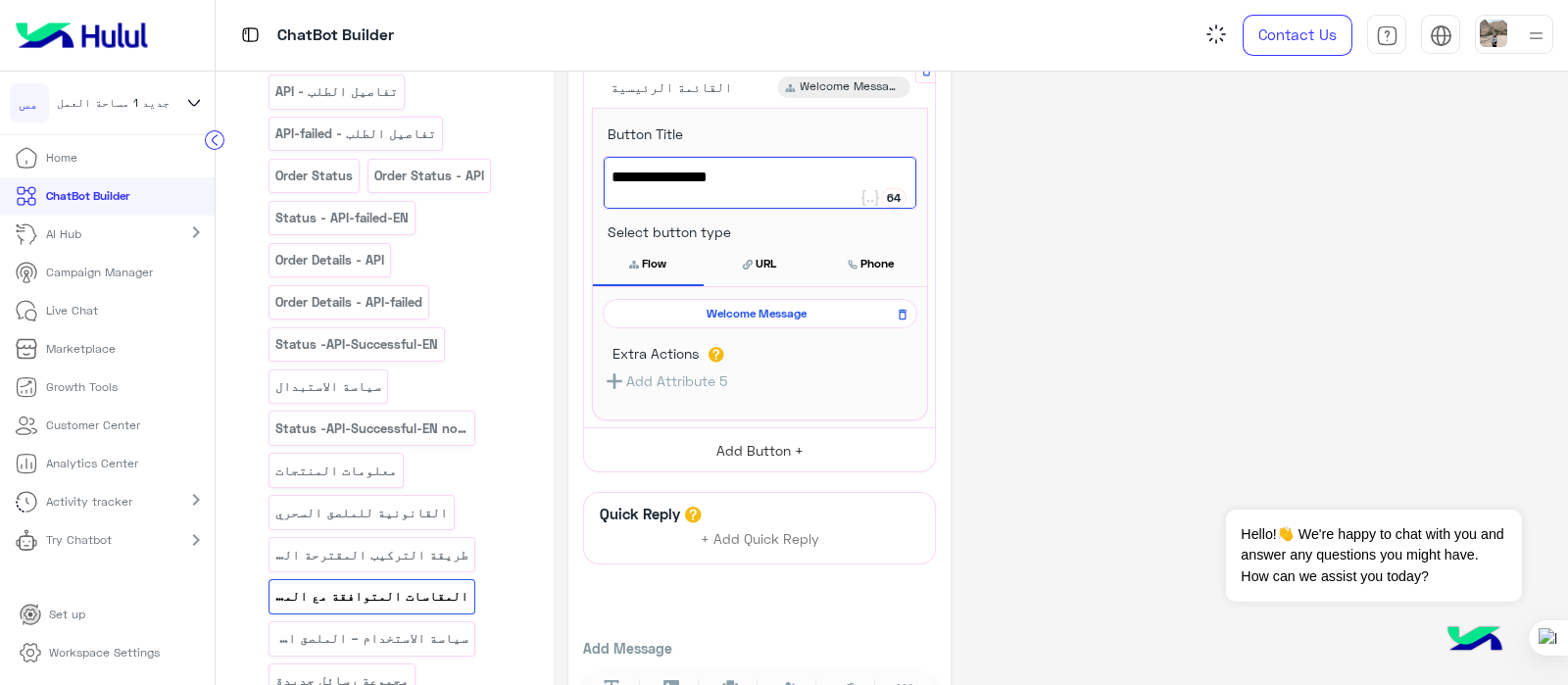type on "**********" 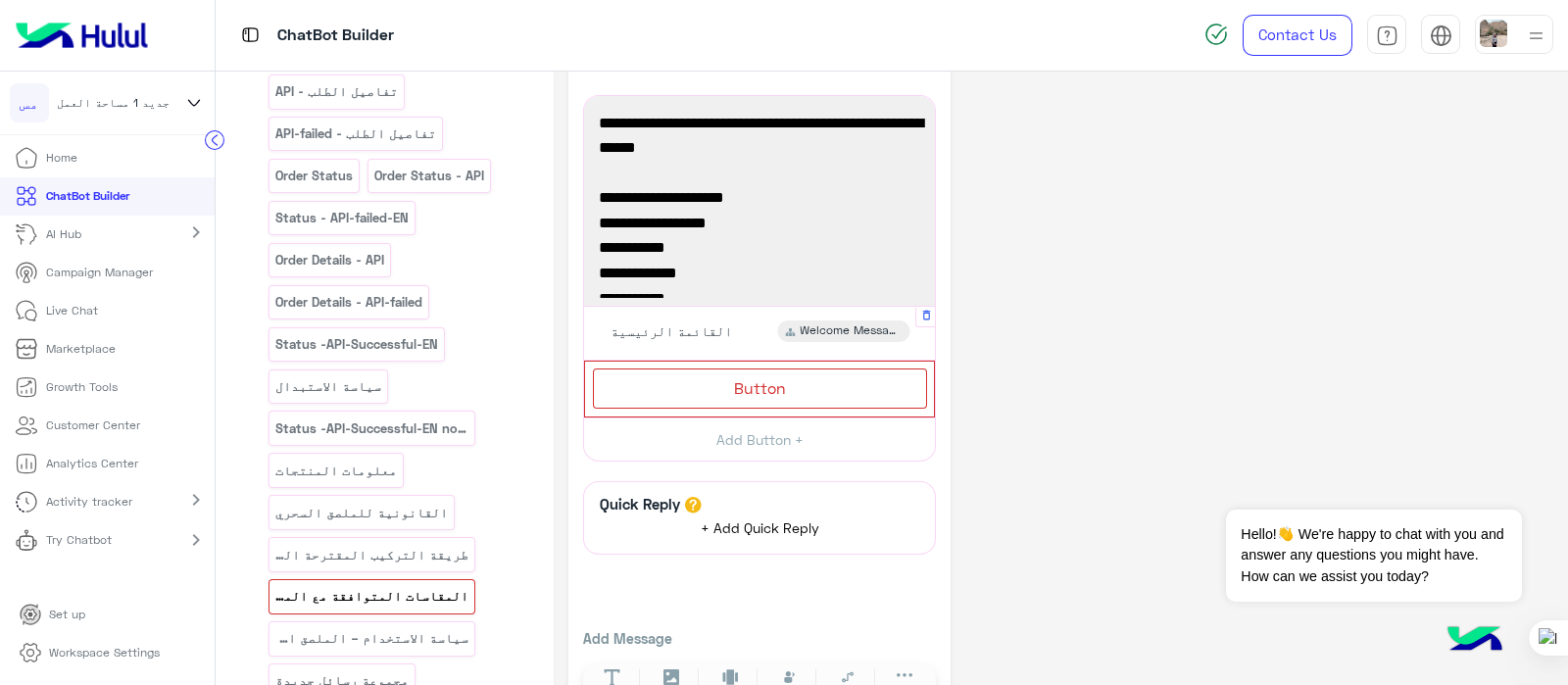 scroll, scrollTop: 122, scrollLeft: 0, axis: vertical 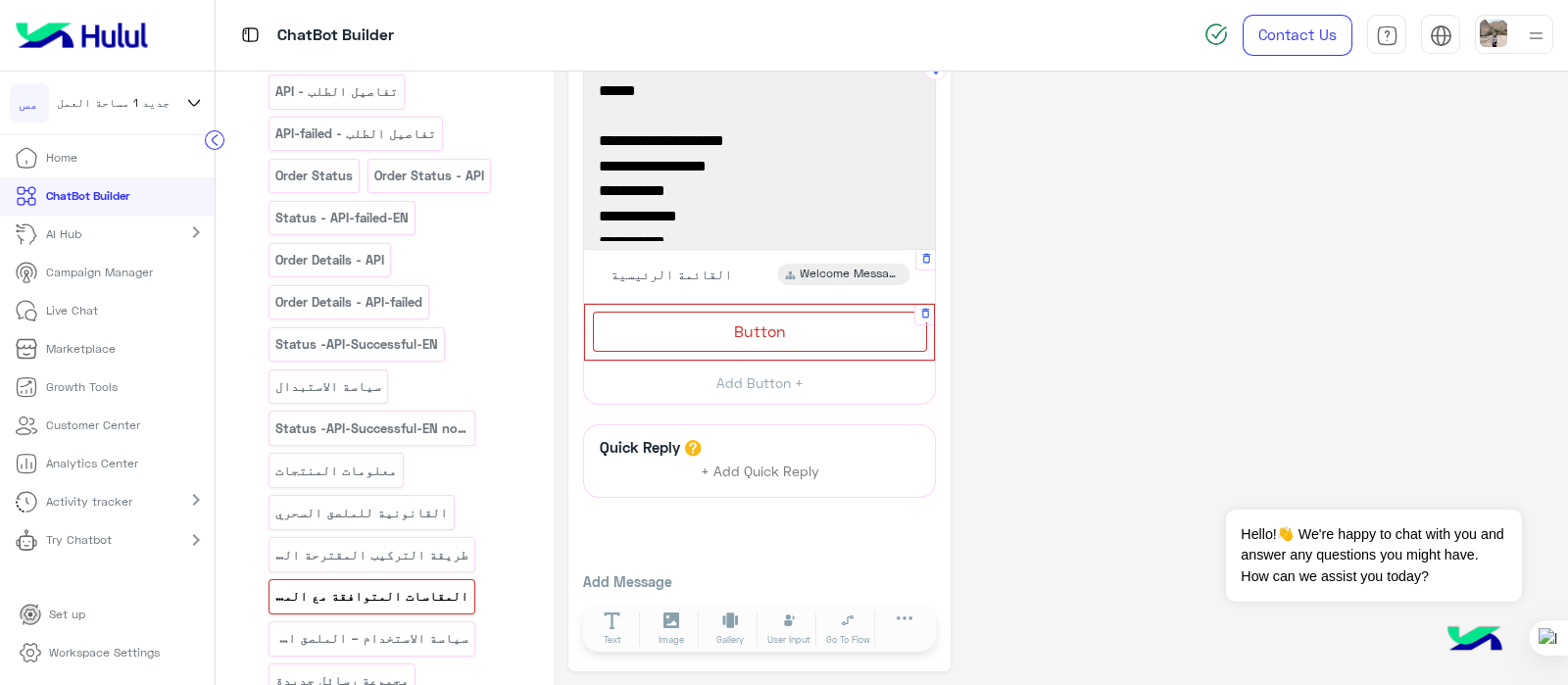 click on "Button" at bounding box center [760, 330] 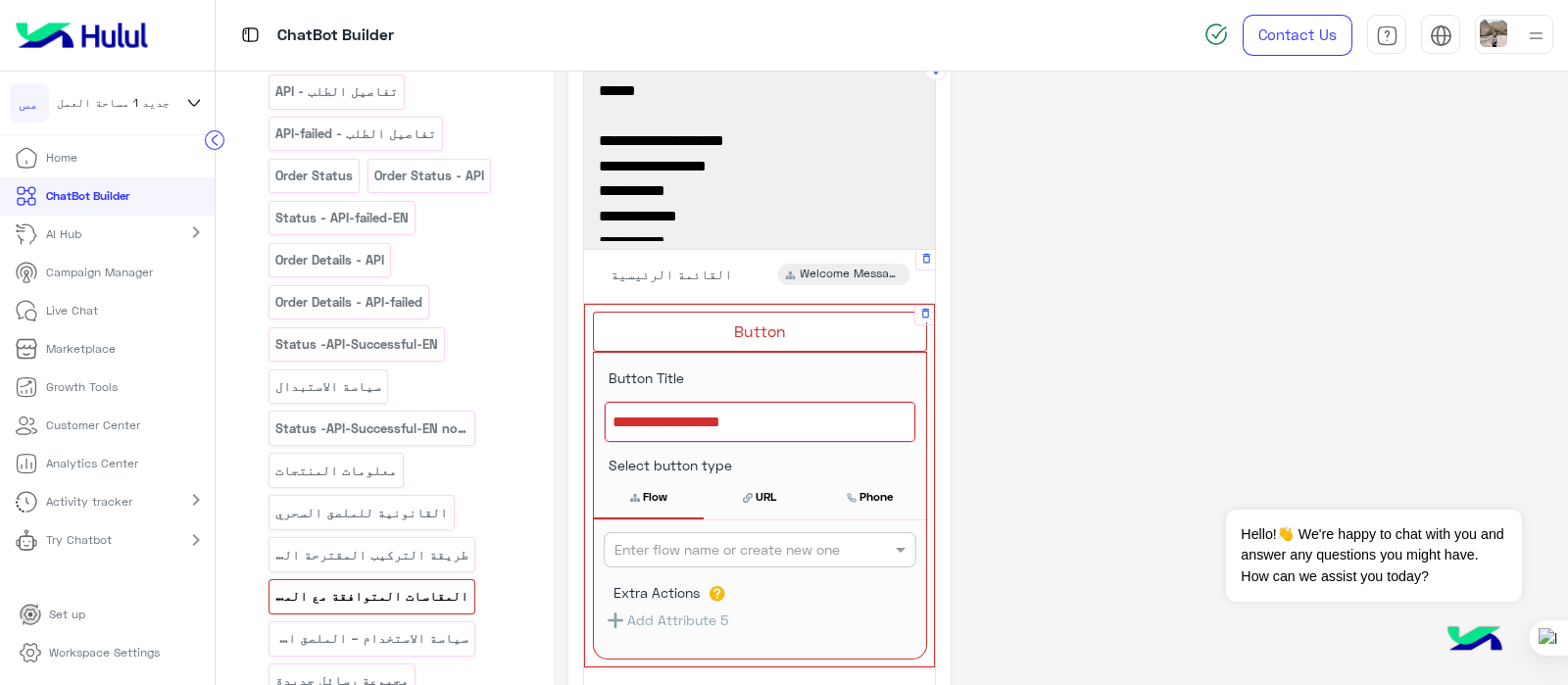 click at bounding box center [760, 422] 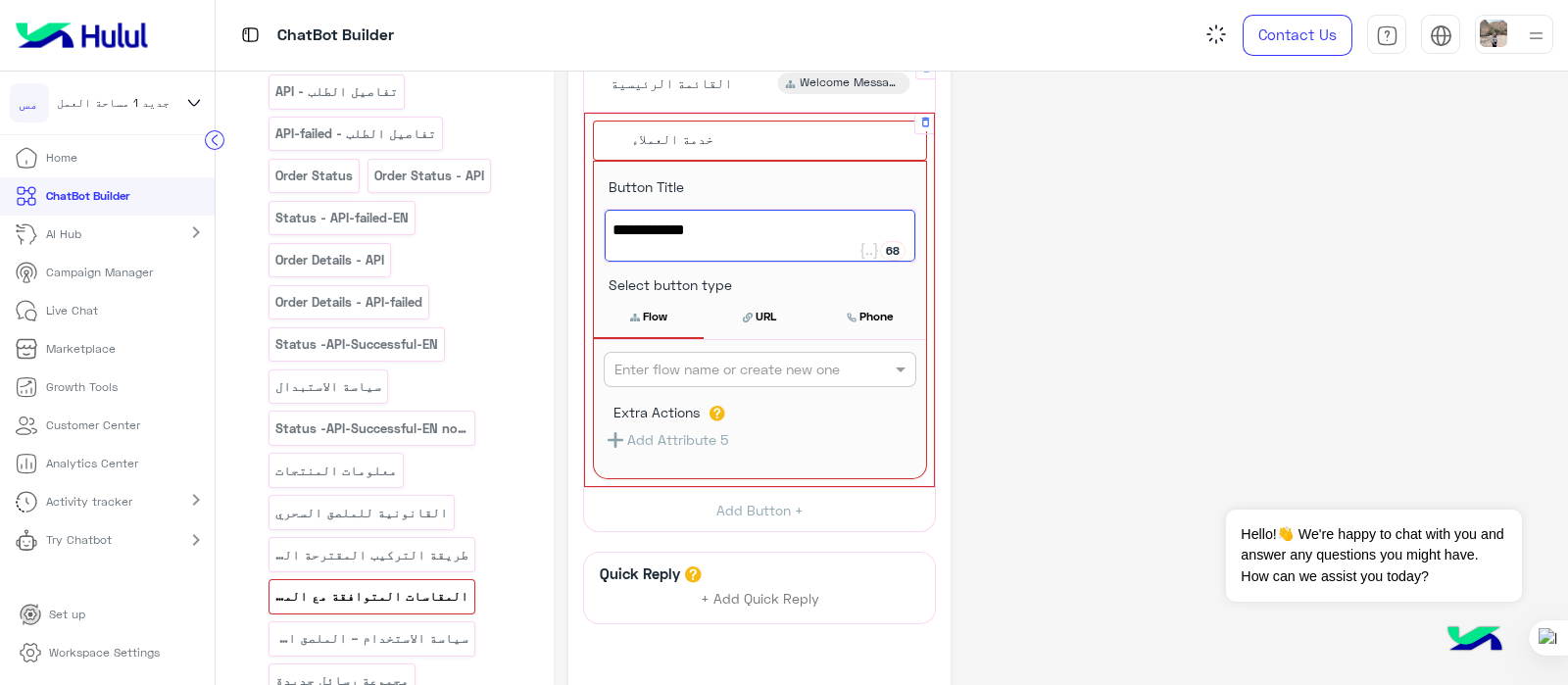 scroll, scrollTop: 314, scrollLeft: 0, axis: vertical 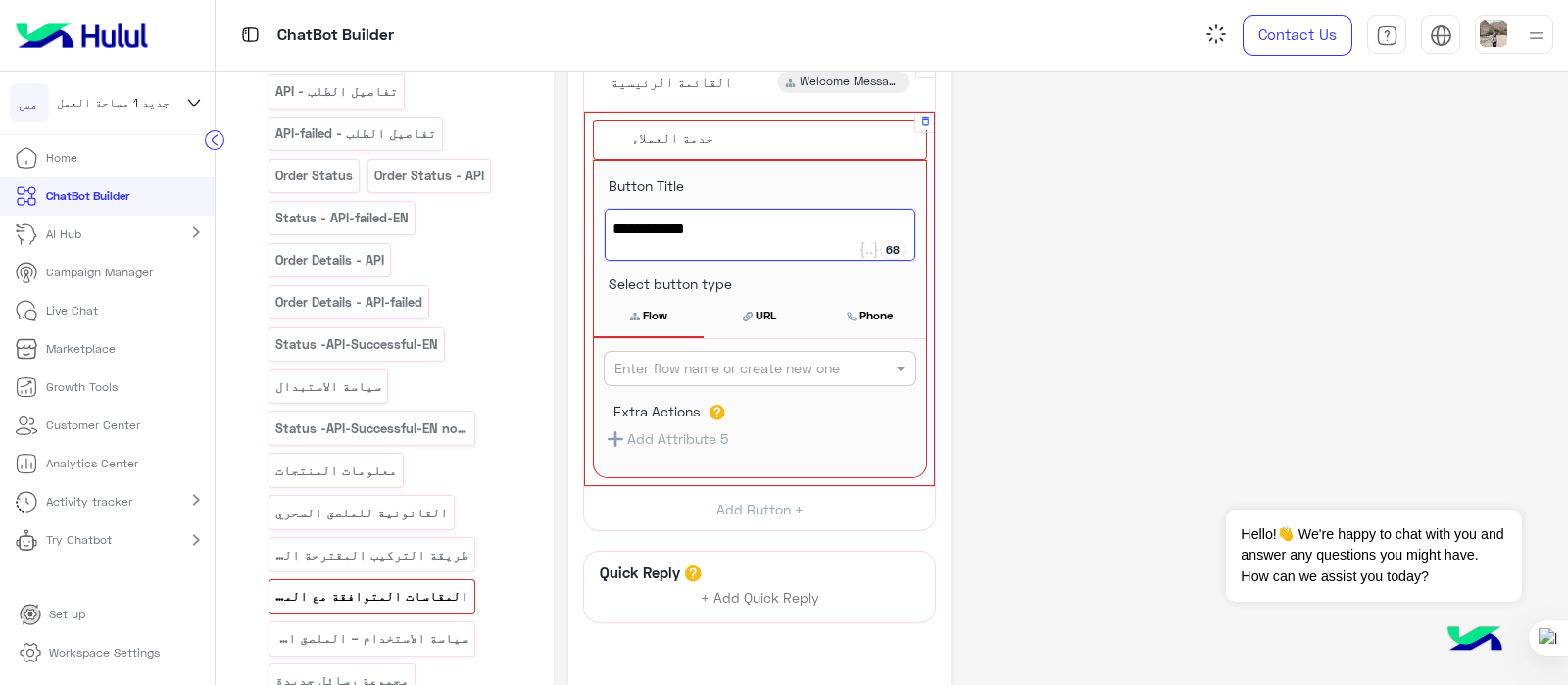 type on "**********" 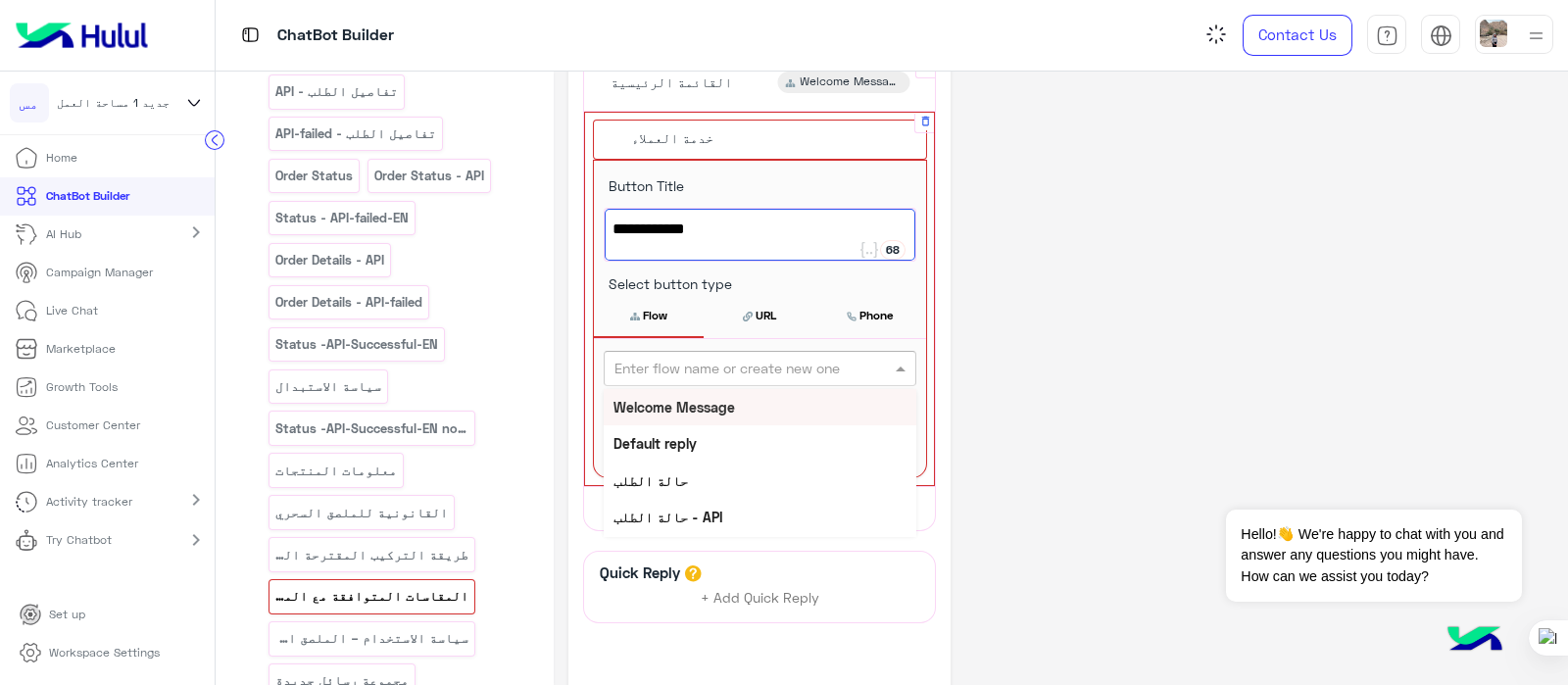 click at bounding box center (727, 368) 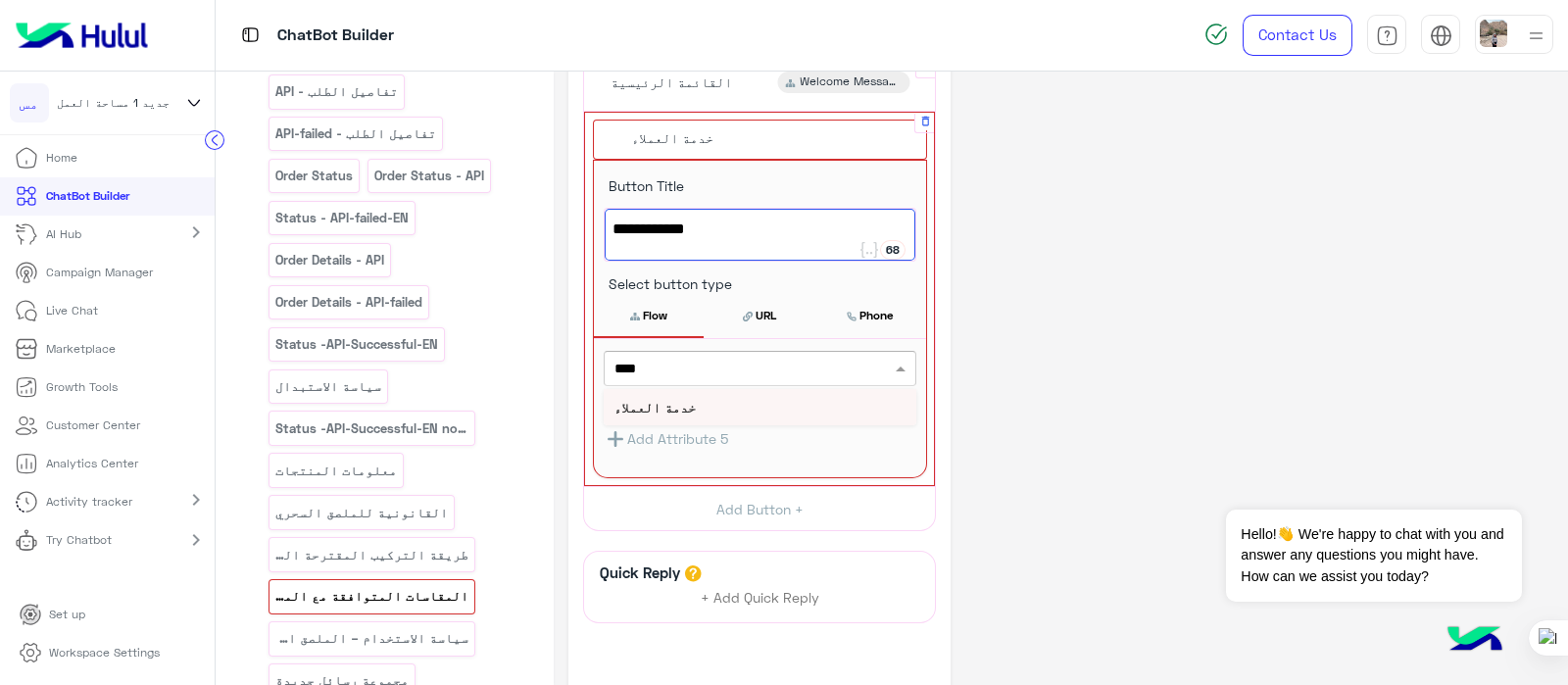 type on "****" 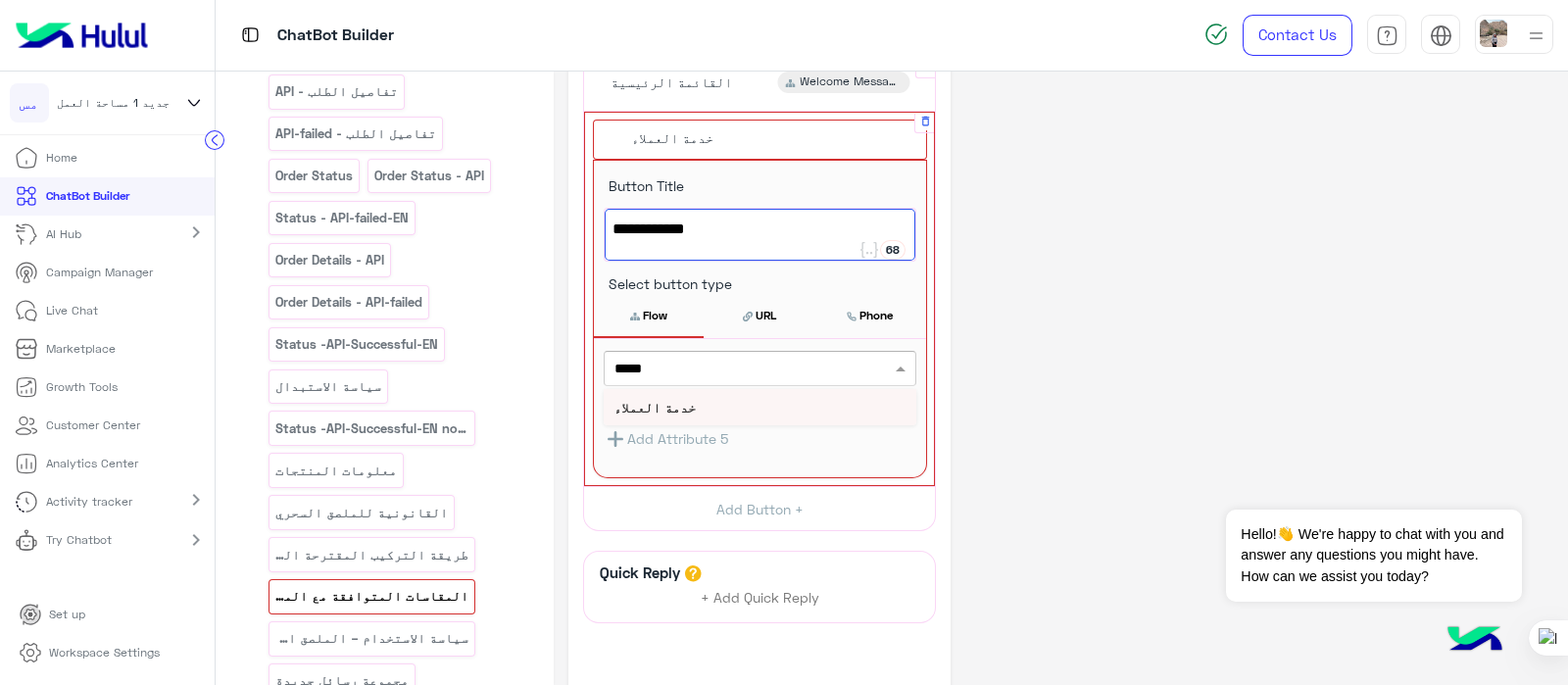 click on "خدمة العملاء" at bounding box center [655, 407] 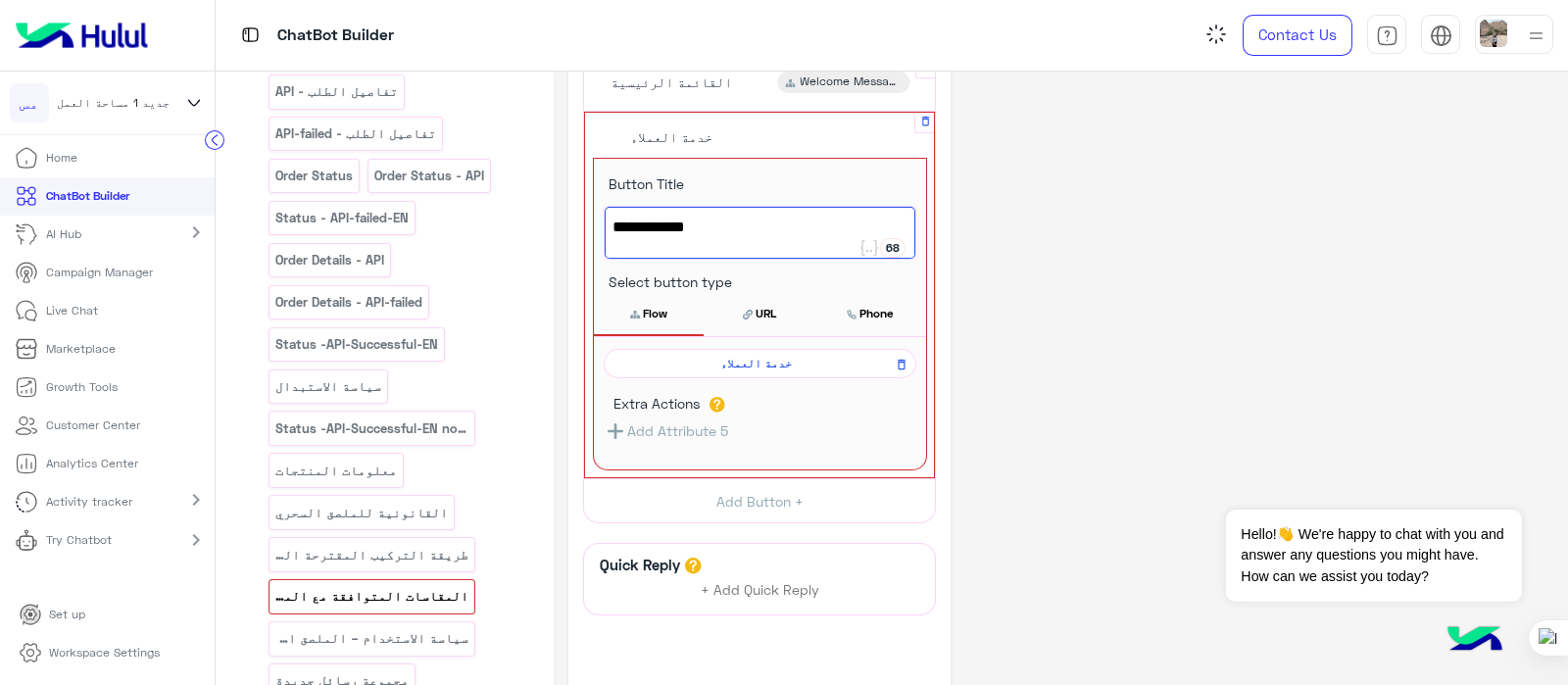 click on "Flow" at bounding box center (649, 314) 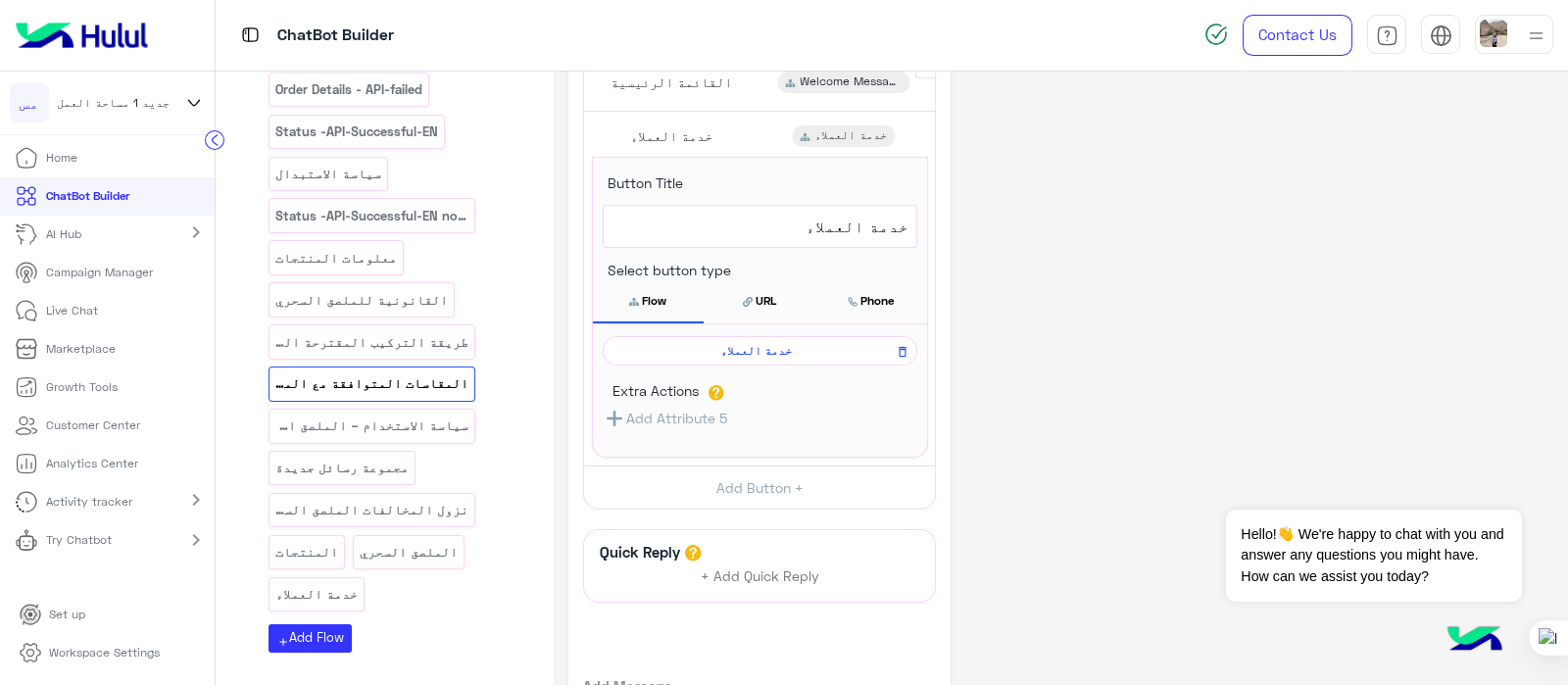 scroll, scrollTop: 701, scrollLeft: 0, axis: vertical 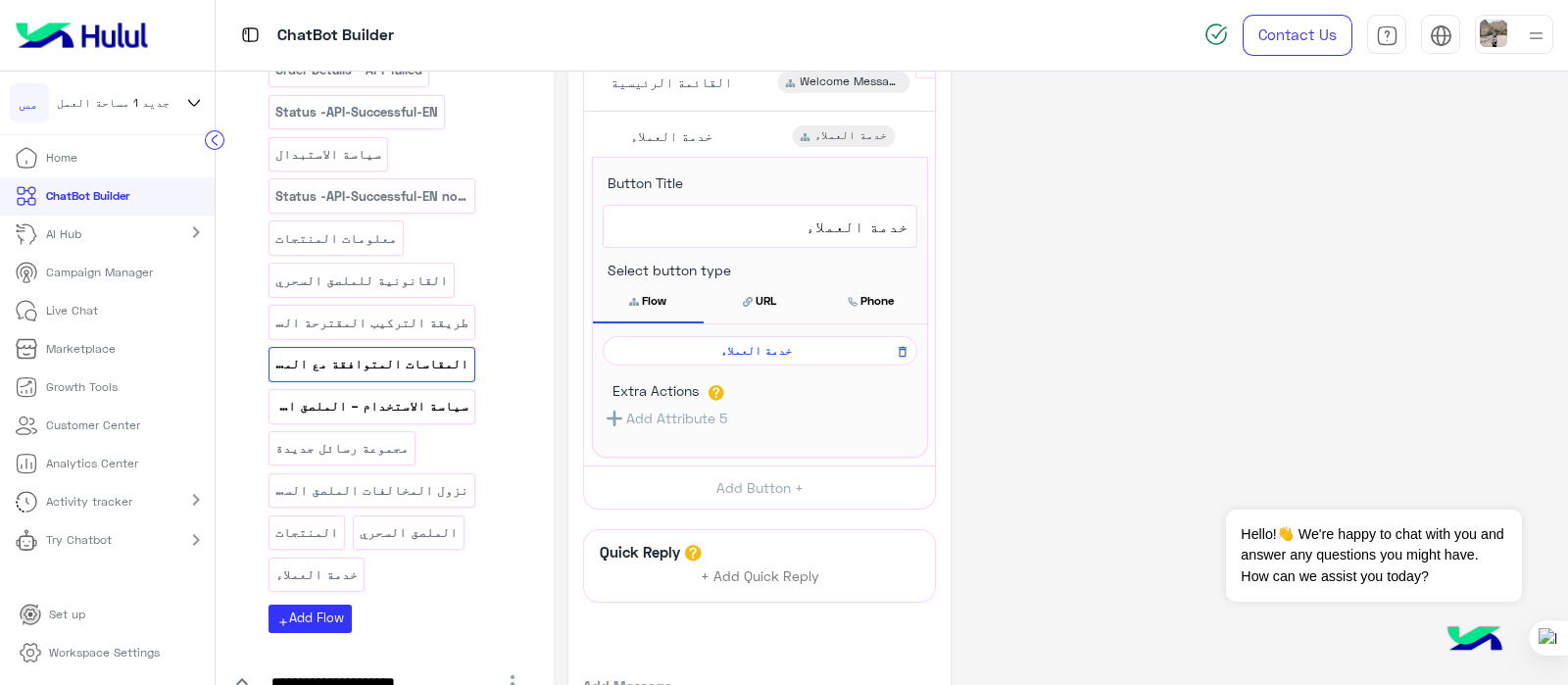 click on "سياسة الاستخدام – الملصق السحري" at bounding box center (372, 406) 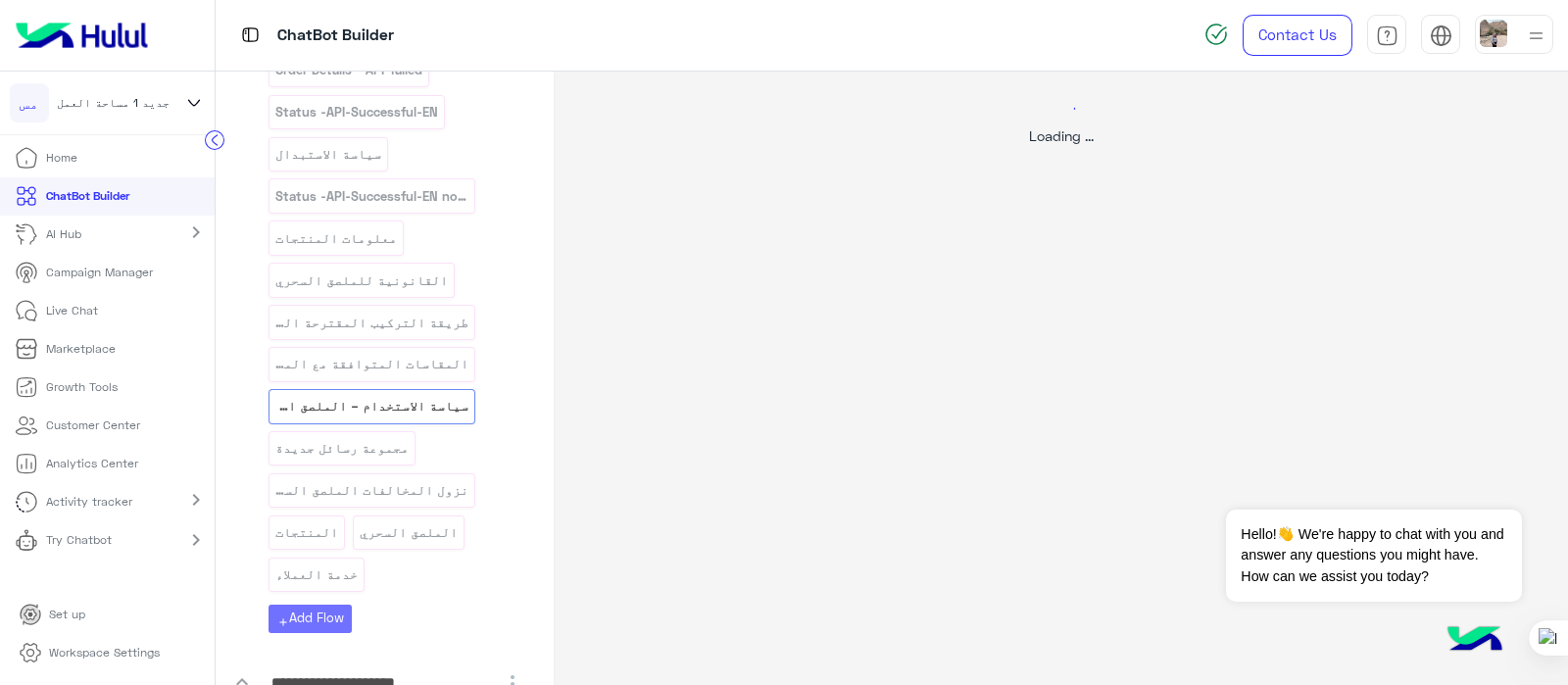 scroll, scrollTop: 0, scrollLeft: 0, axis: both 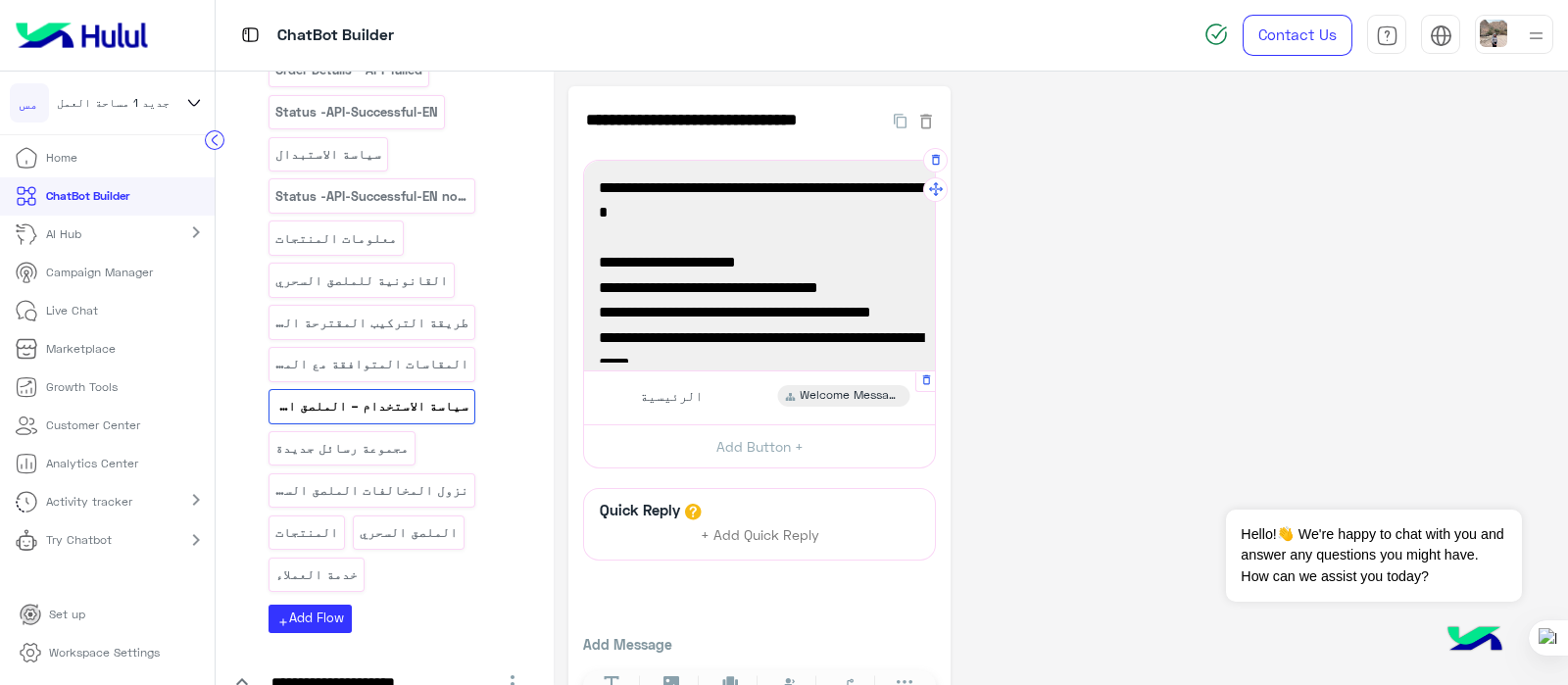 click on "الرئيسية  Welcome Message" at bounding box center (760, 397) 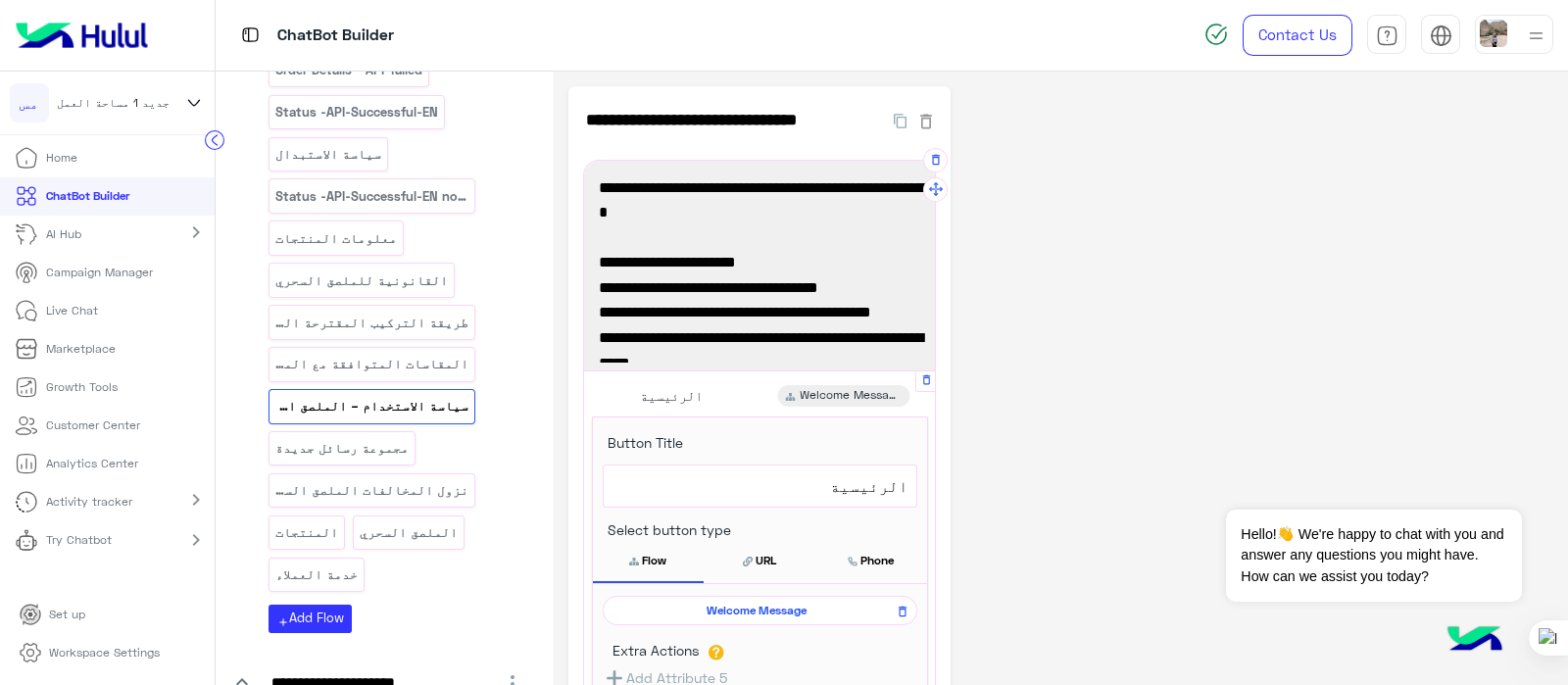 click on "الرئيسية" at bounding box center [760, 486] 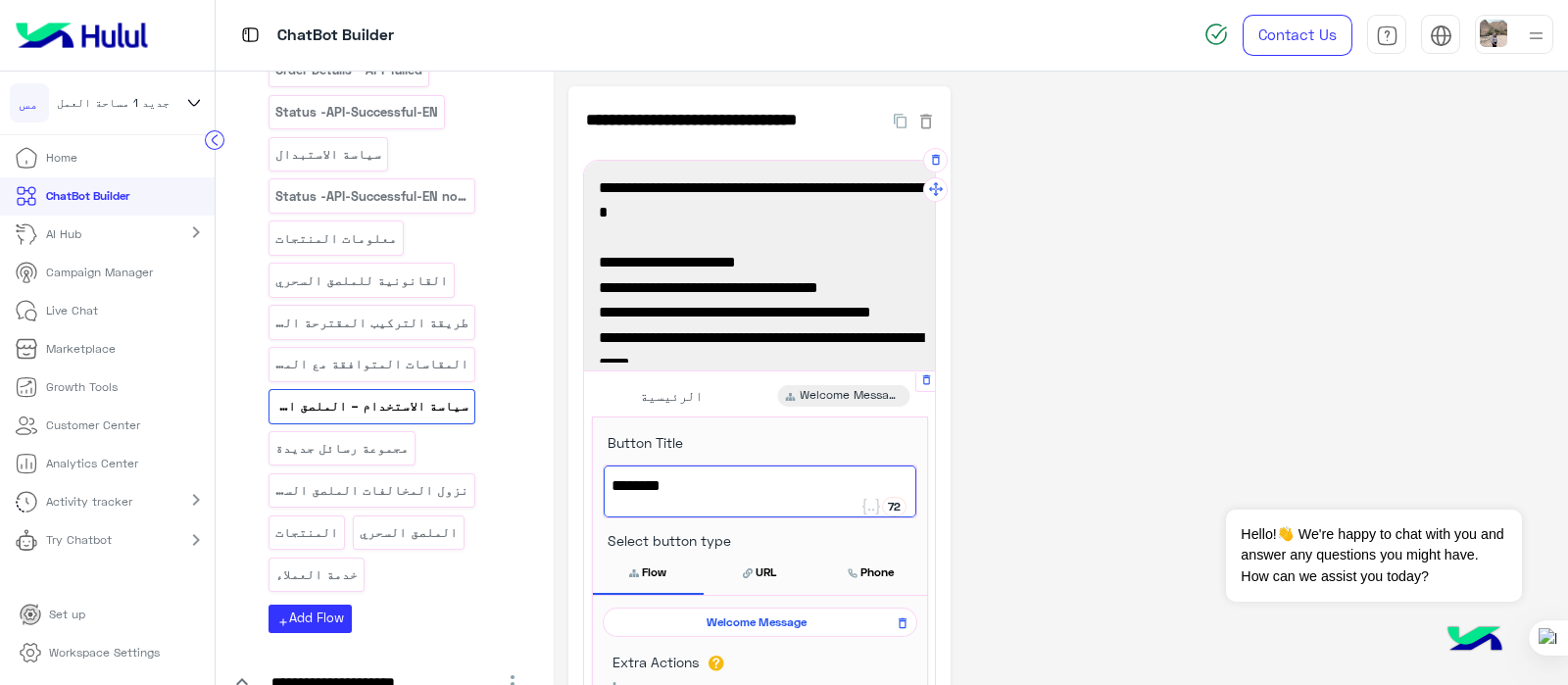 click on "الرئيسية" at bounding box center [760, 486] 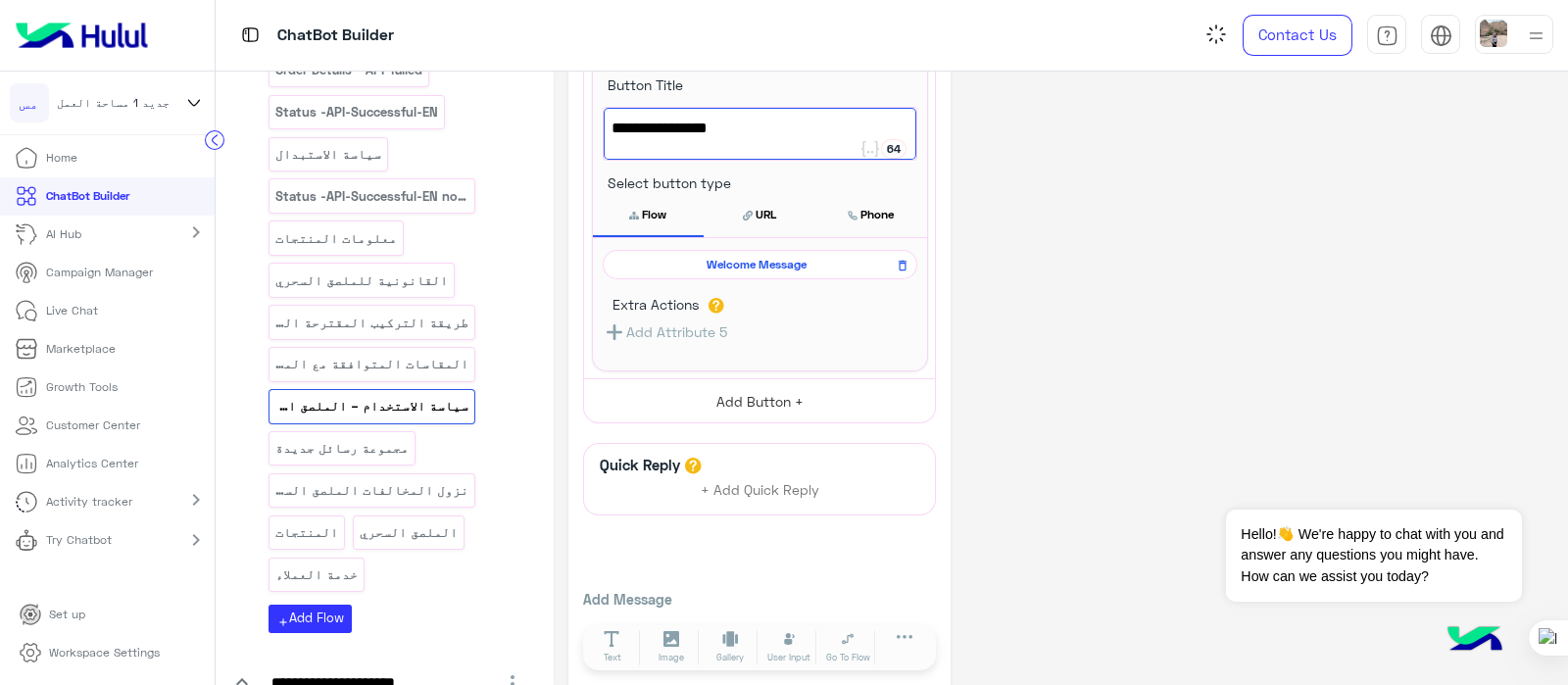 type on "**********" 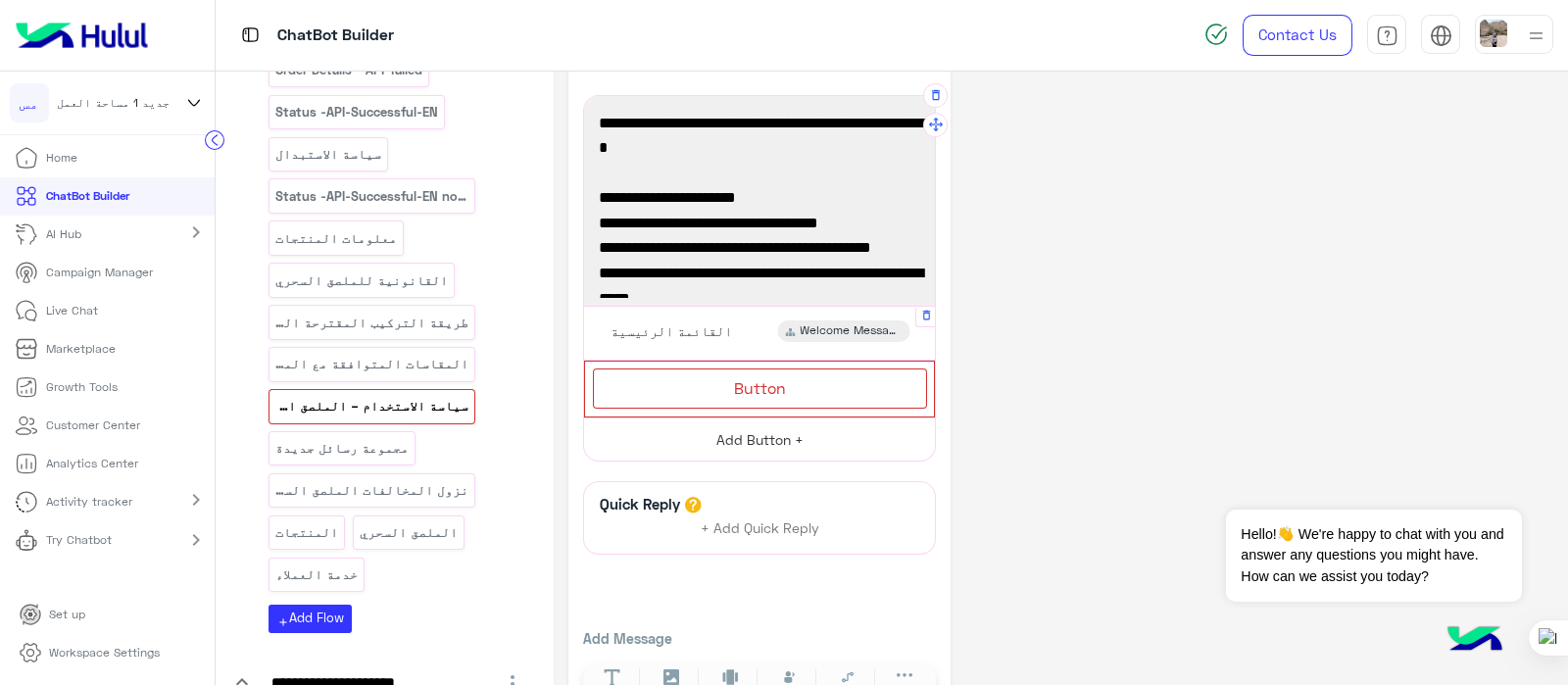 scroll, scrollTop: 122, scrollLeft: 0, axis: vertical 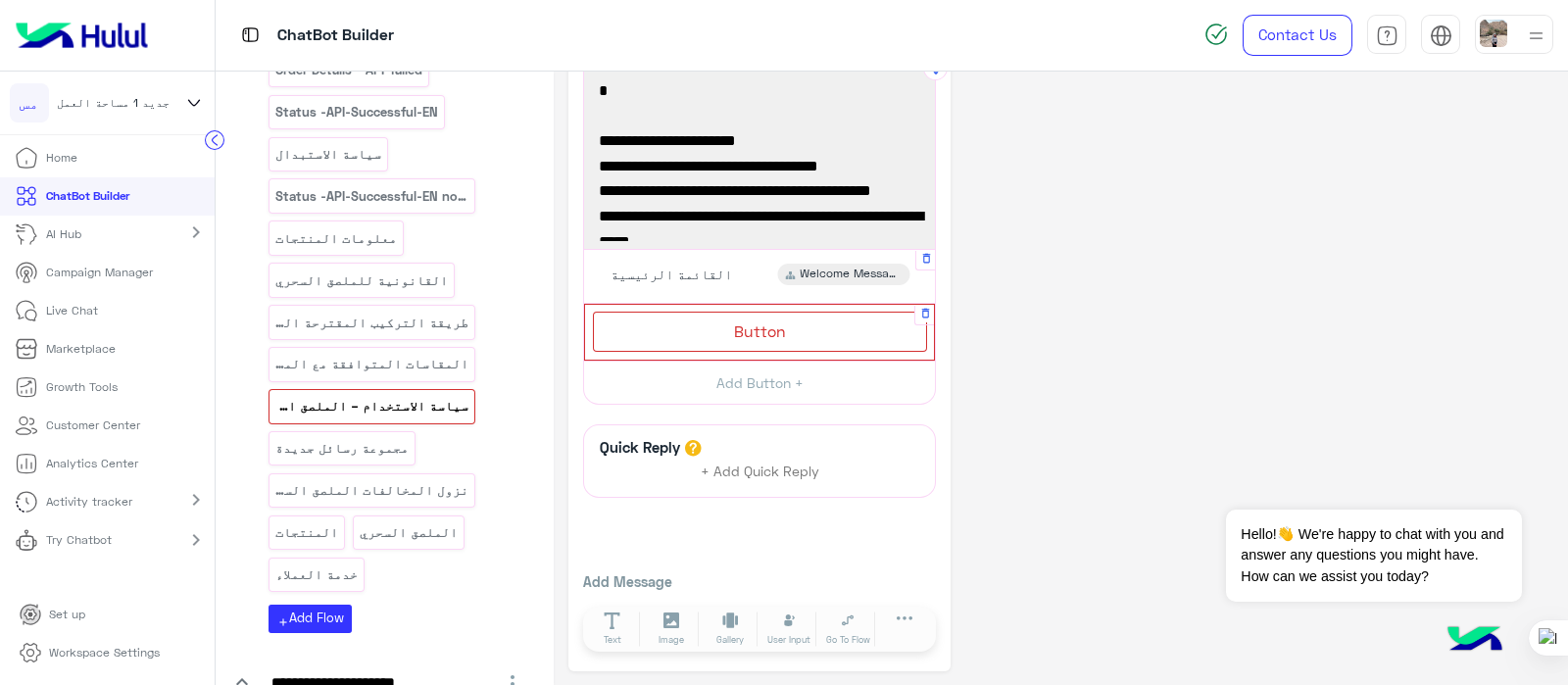 click on "Button" at bounding box center [760, 331] 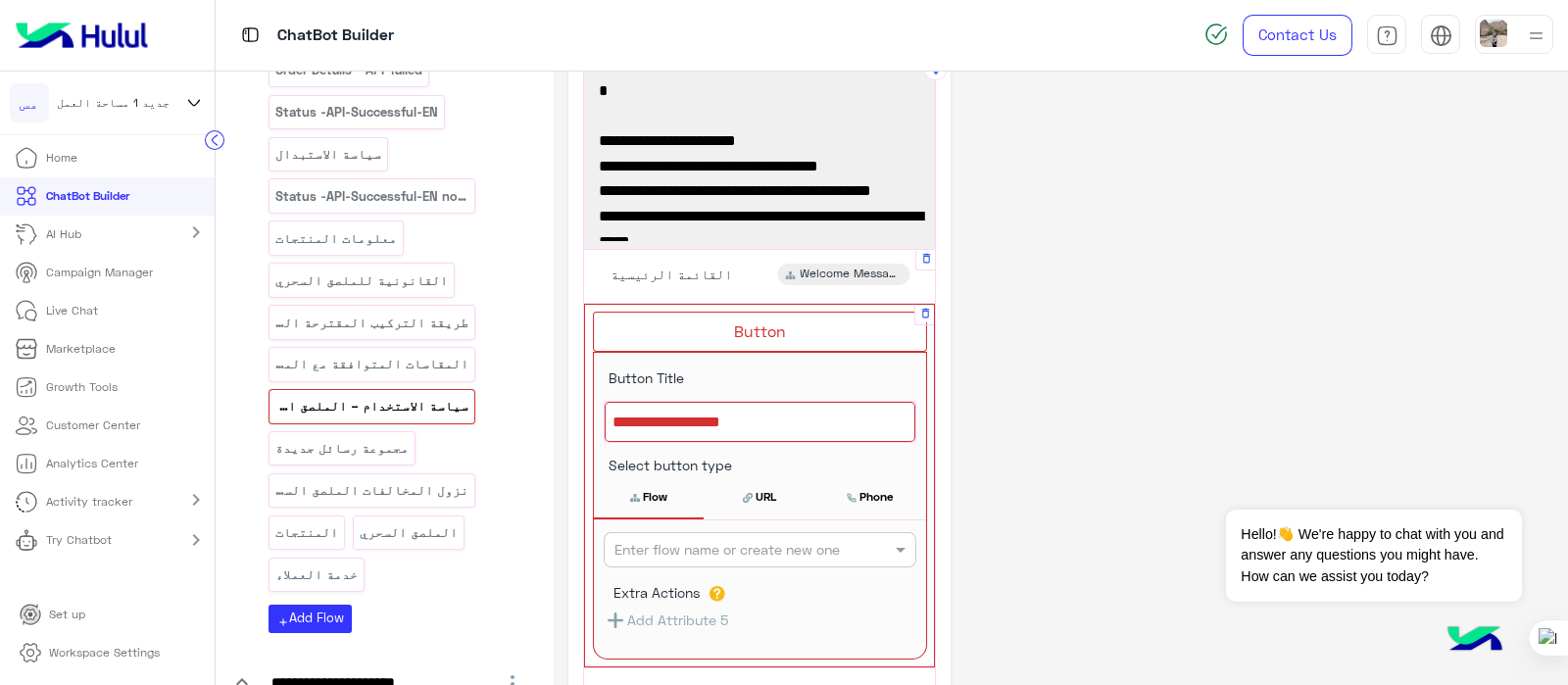 click at bounding box center (760, 422) 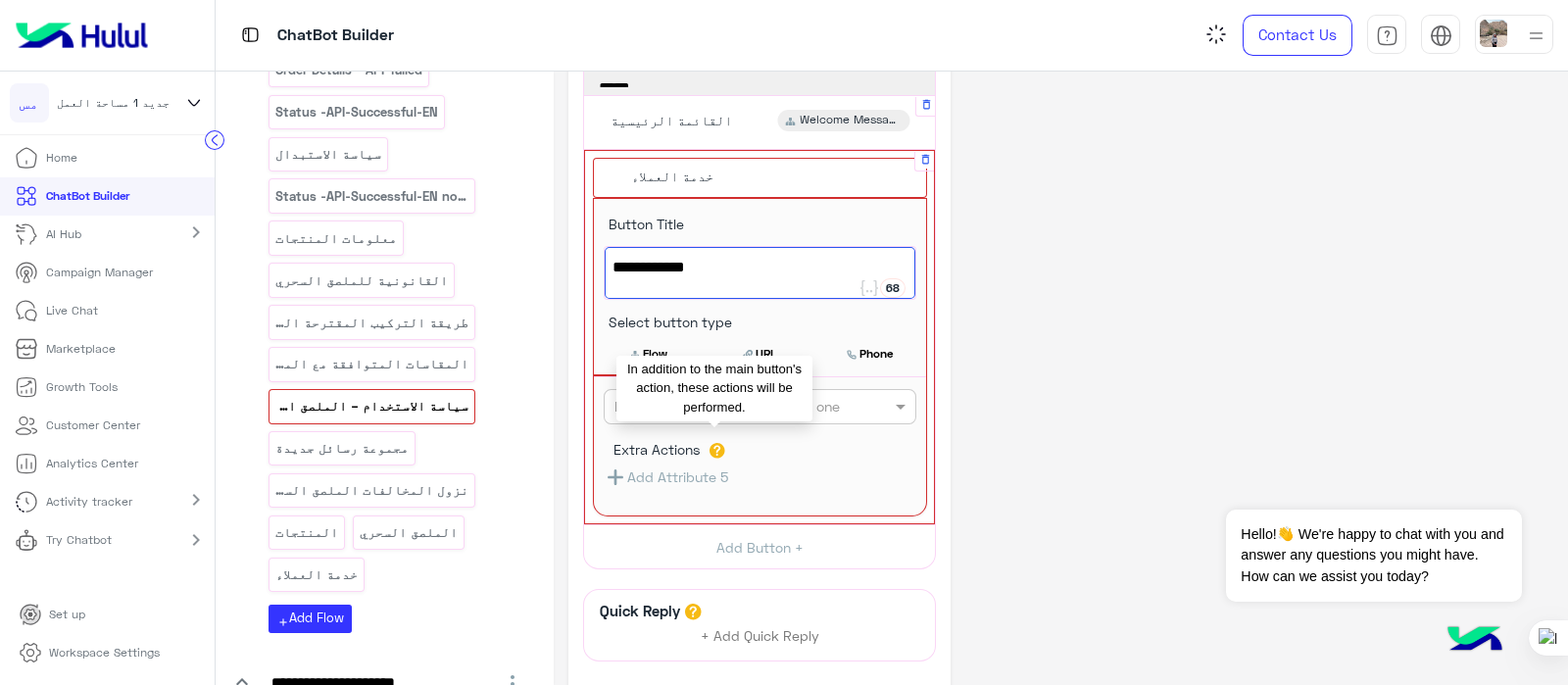 scroll, scrollTop: 276, scrollLeft: 0, axis: vertical 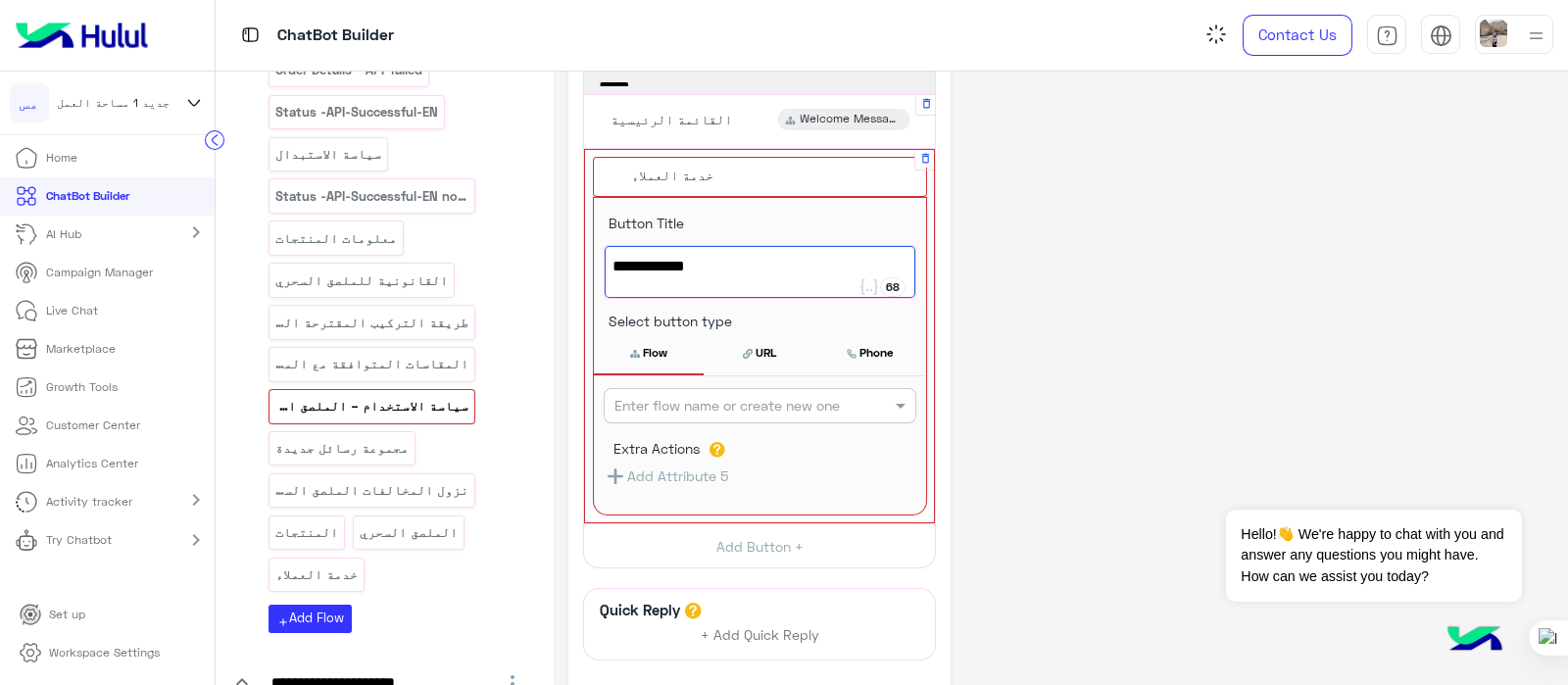 type on "**********" 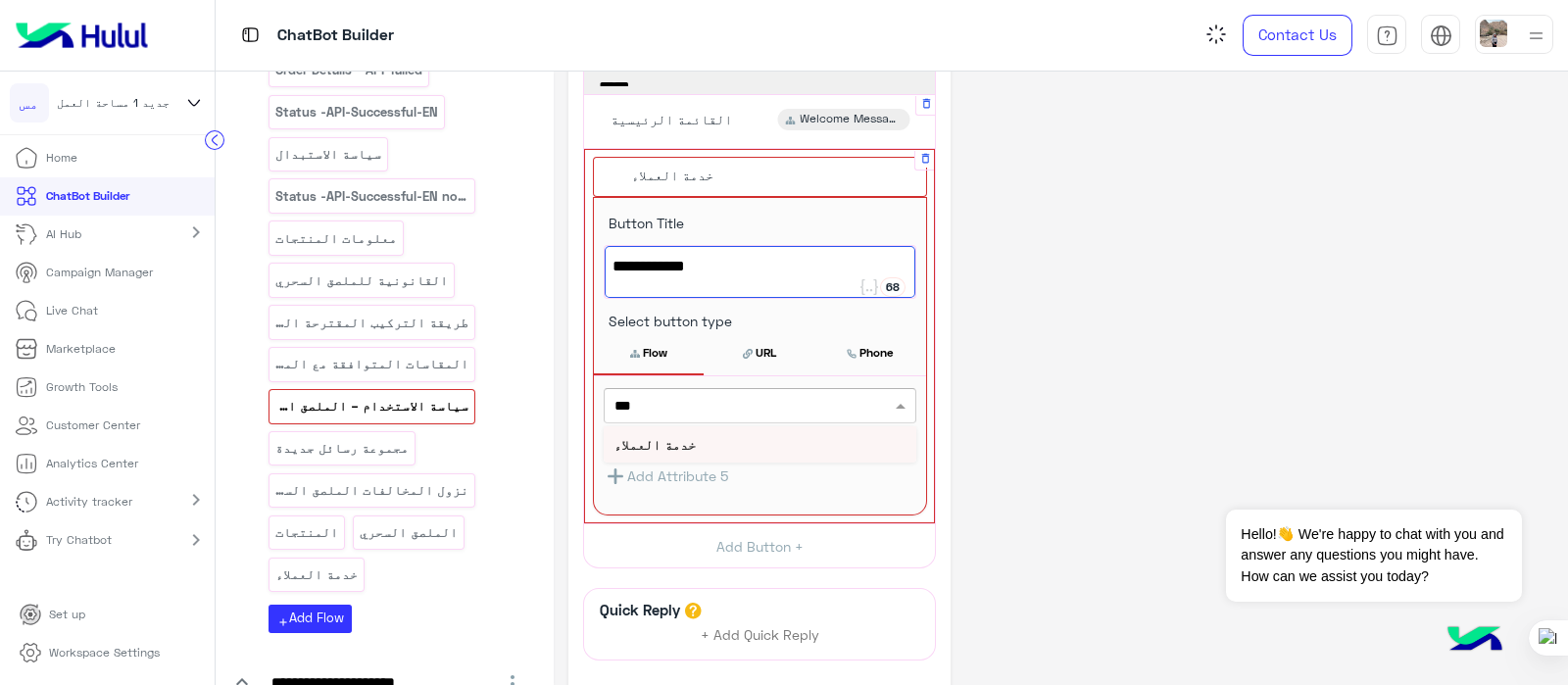 type on "****" 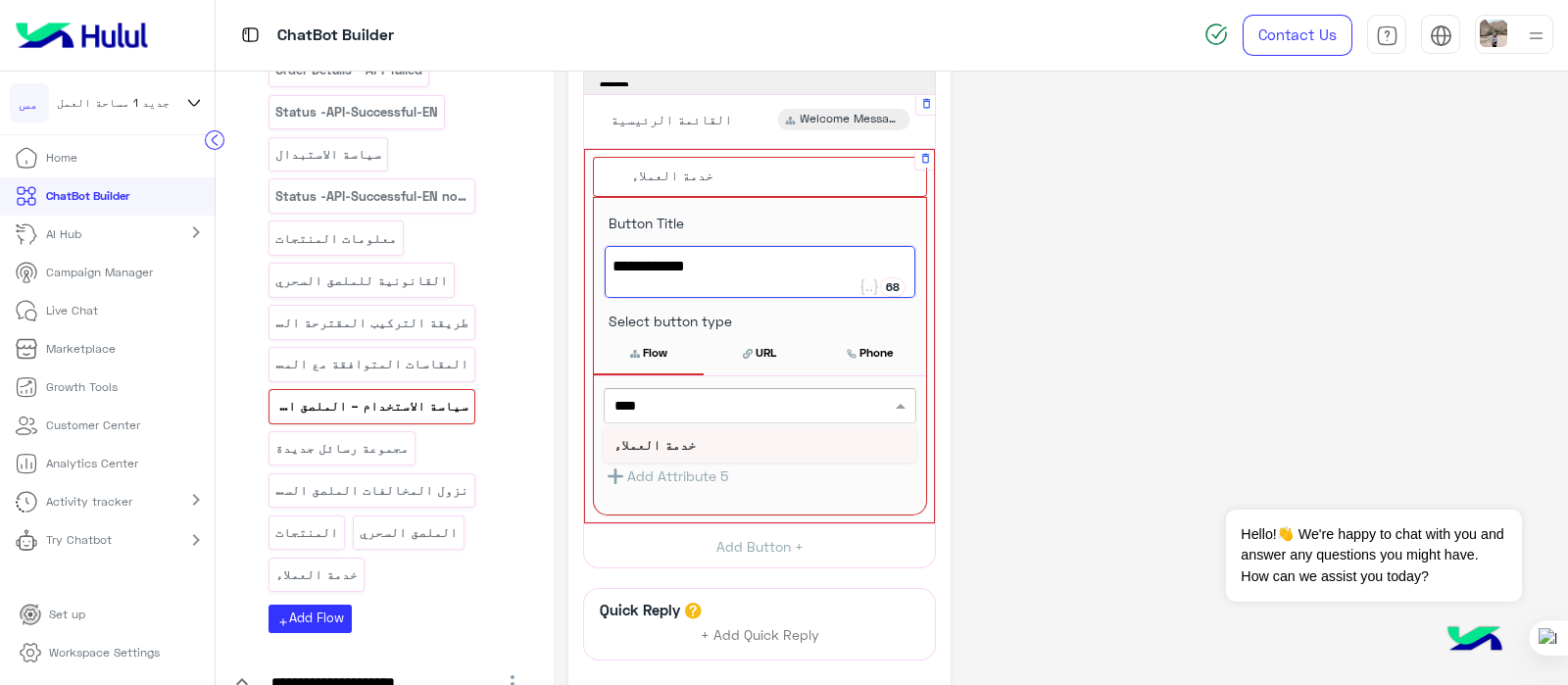 click on "خدمة العملاء" at bounding box center [655, 444] 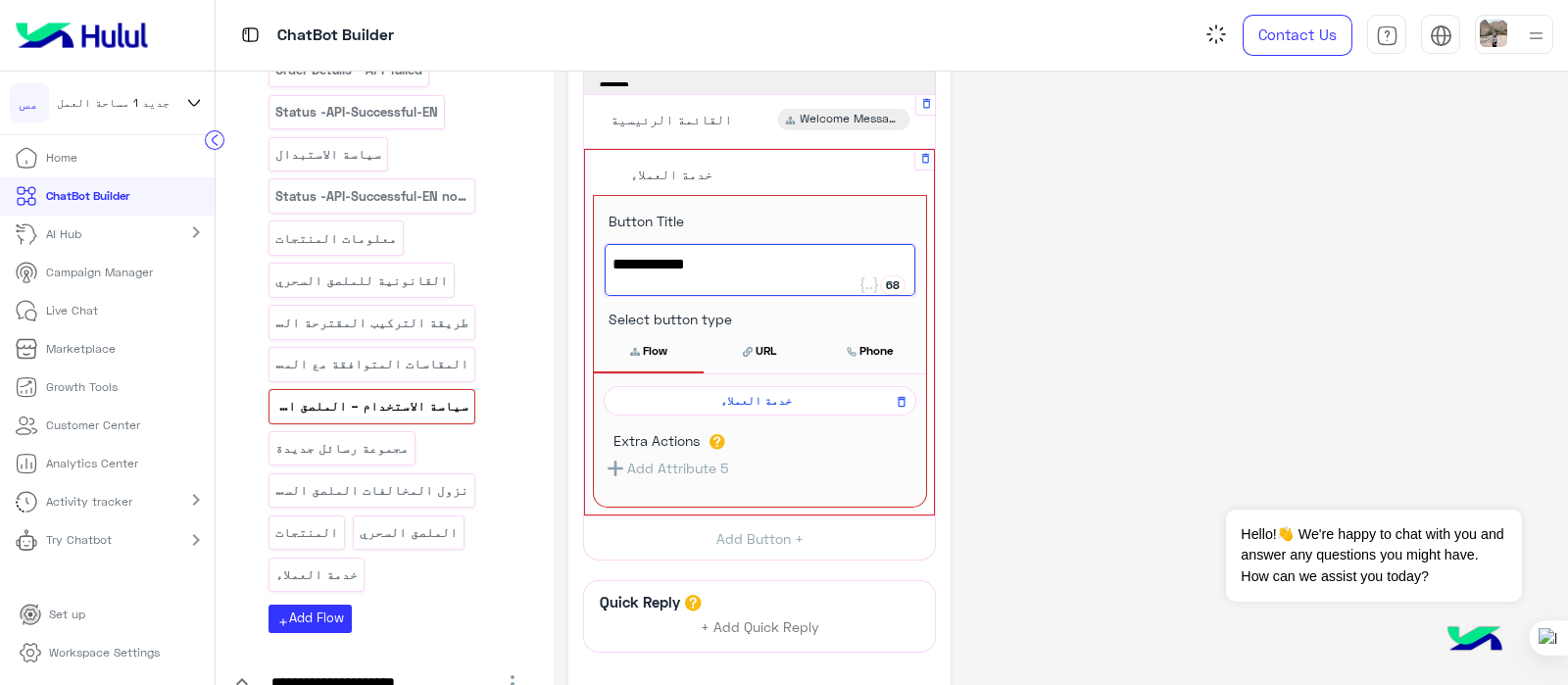 click on "Flow" at bounding box center [649, 351] 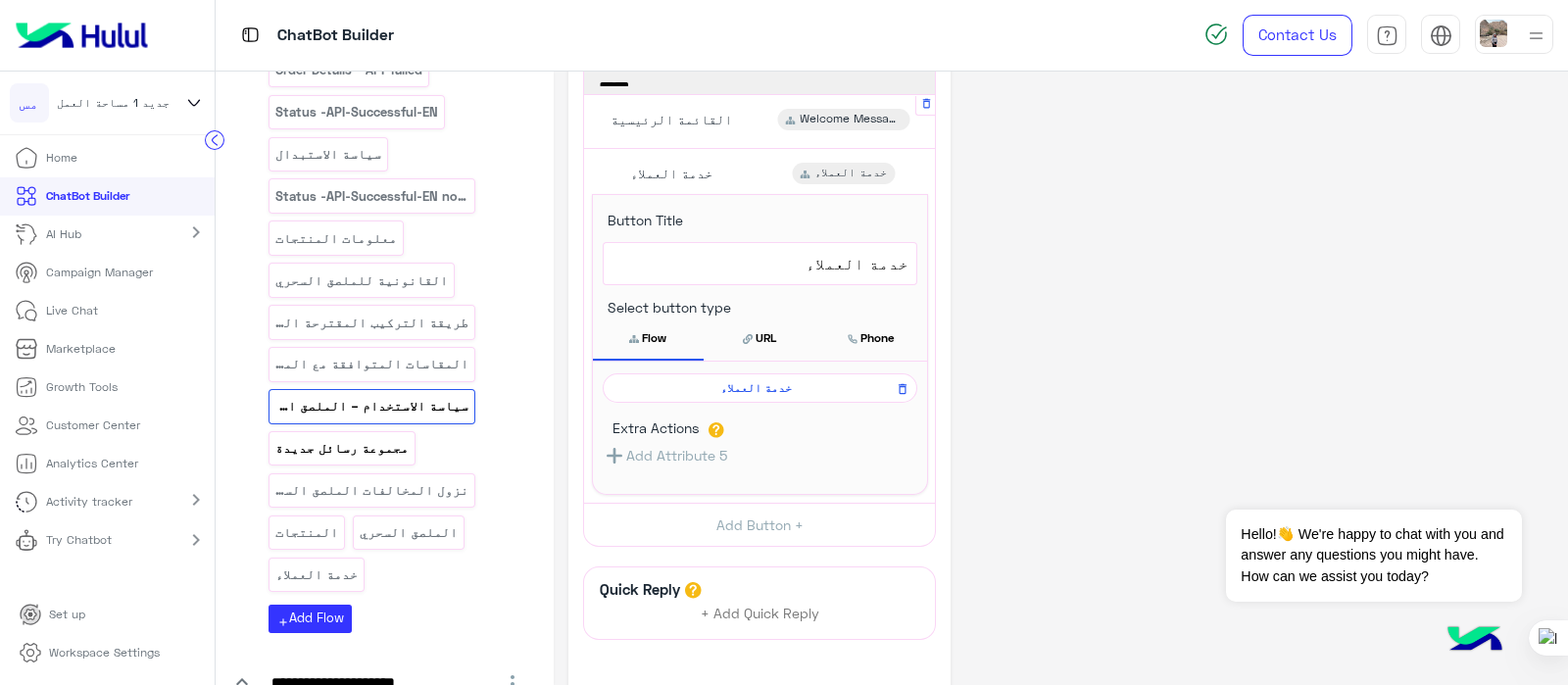 click on "مجموعة رسائل جديدة" at bounding box center [342, 448] 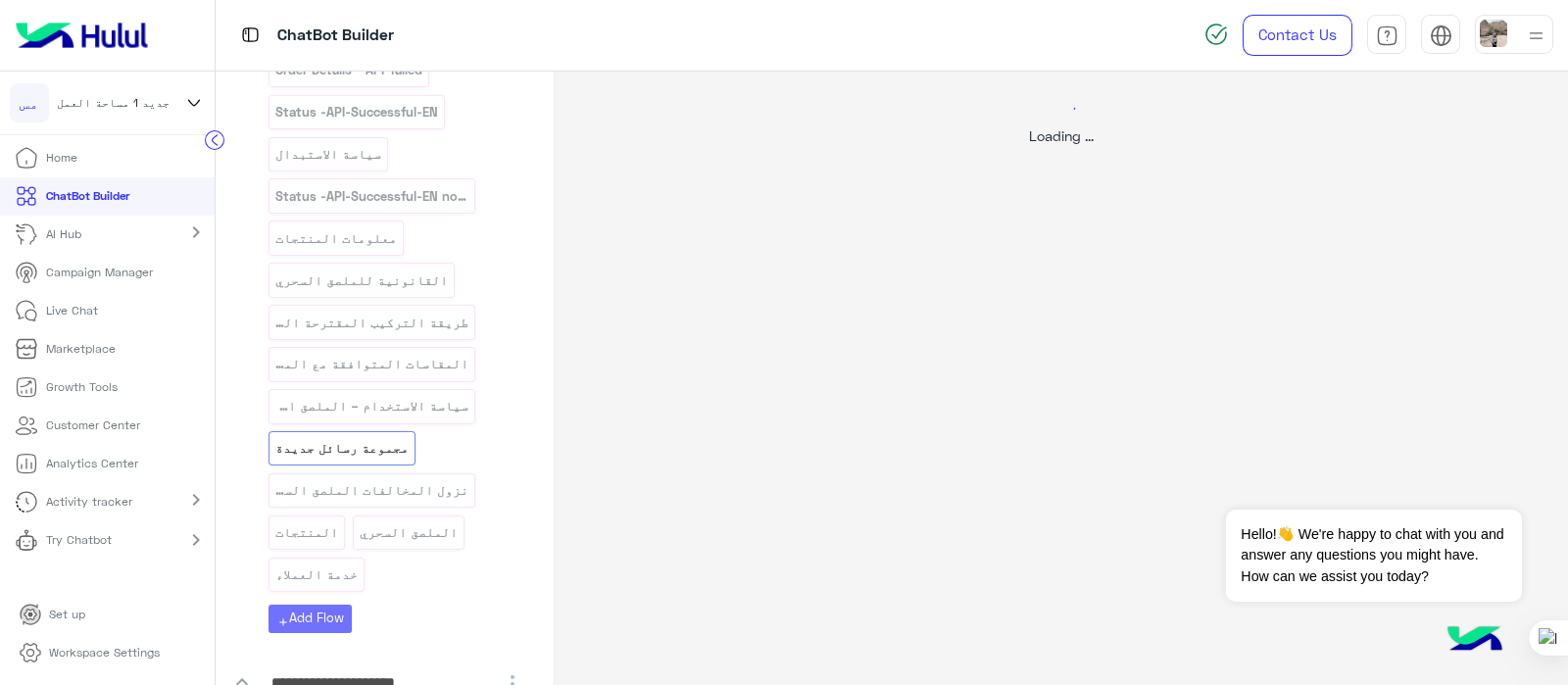 scroll, scrollTop: 0, scrollLeft: 0, axis: both 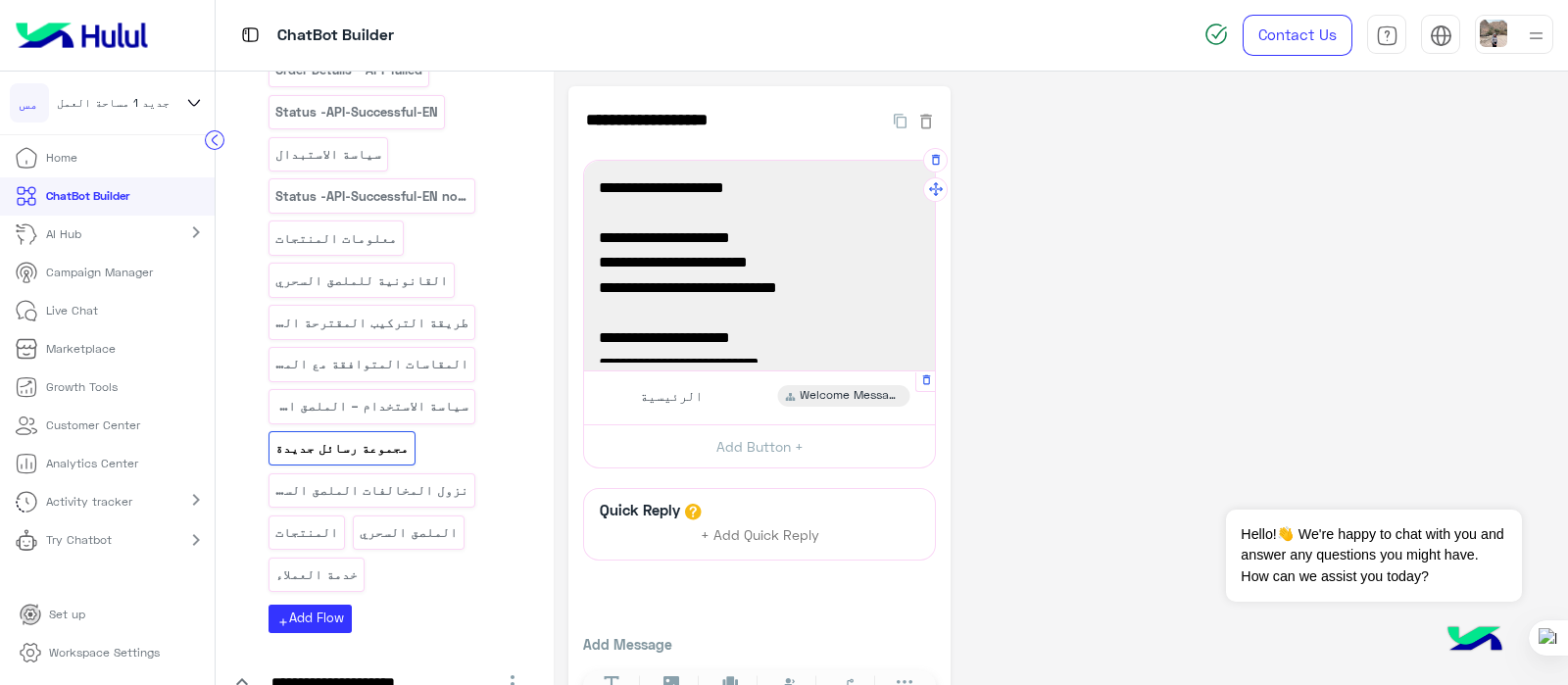 click on "الرئيسية  Welcome Message" at bounding box center (760, 397) 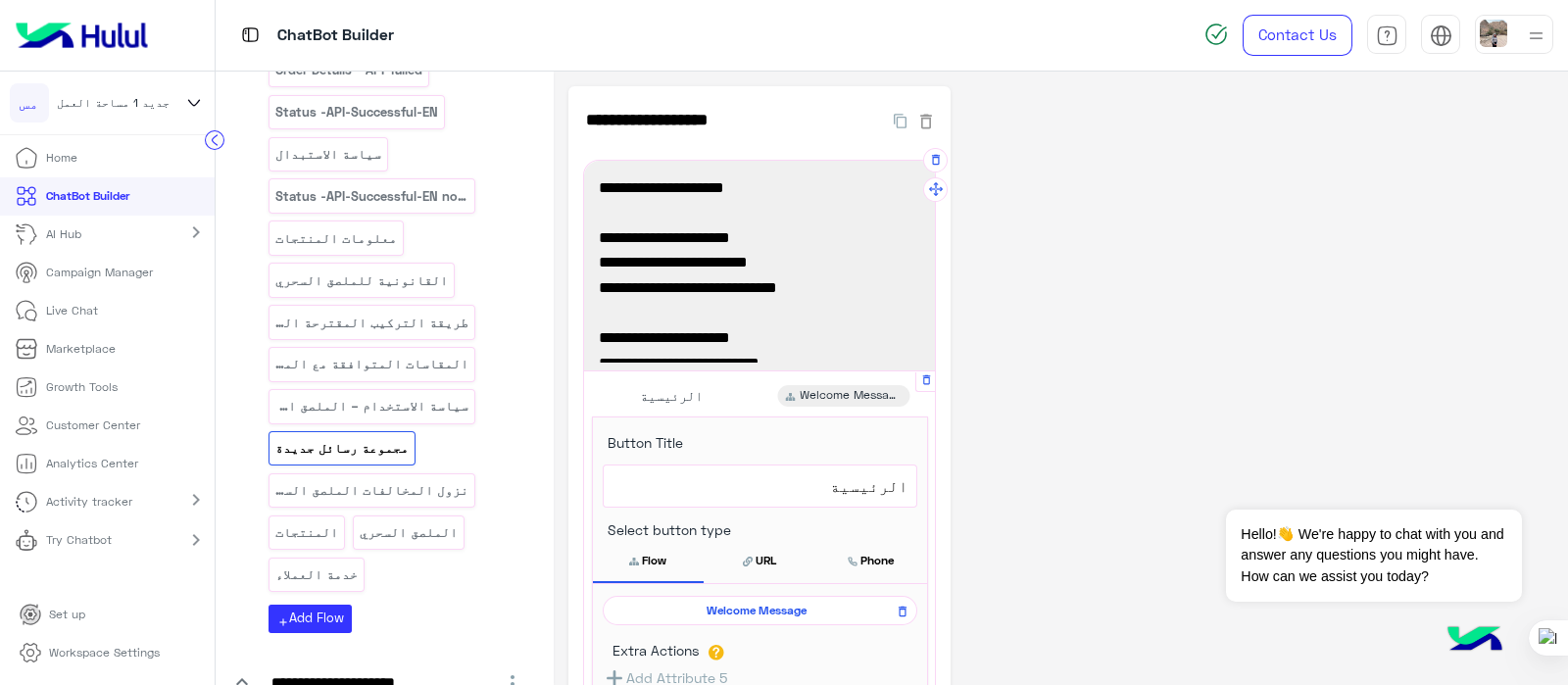 click on "الرئيسية" at bounding box center [760, 486] 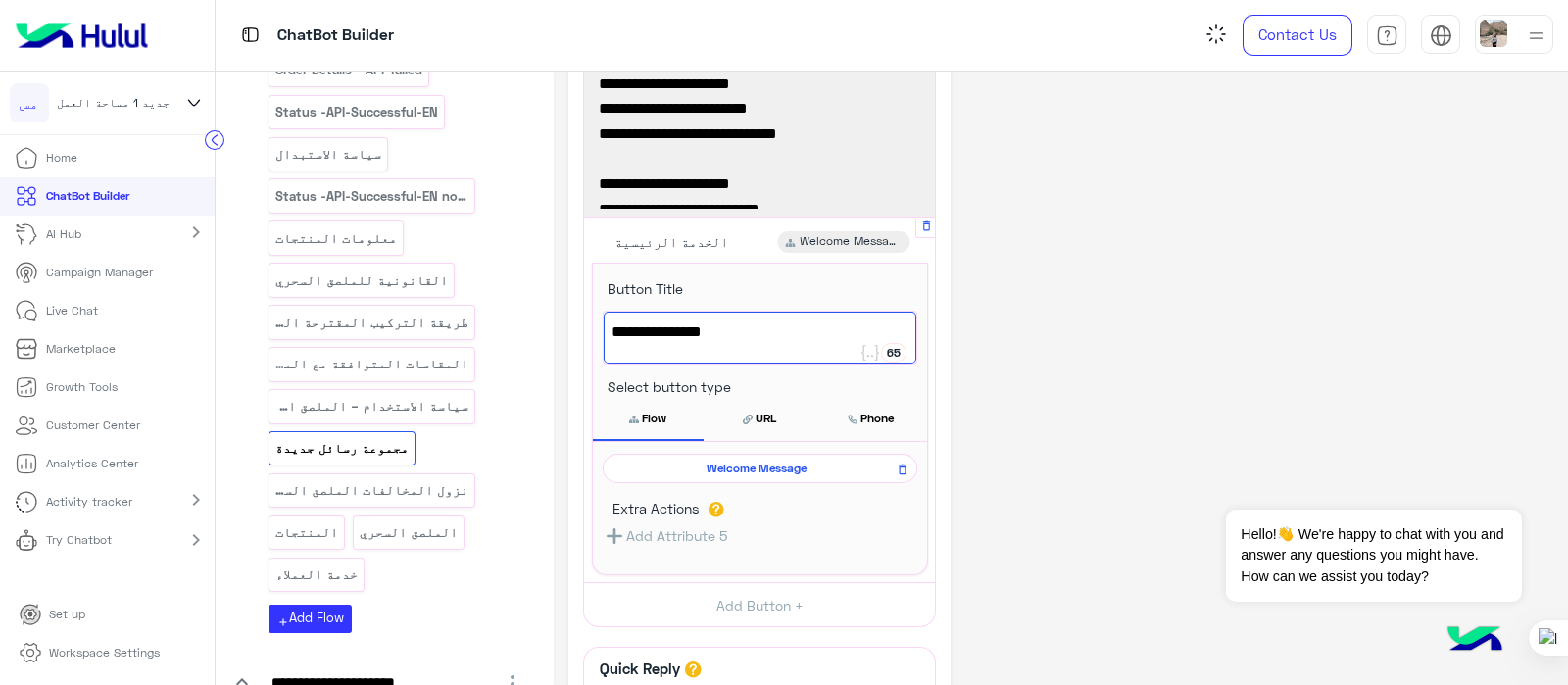 scroll, scrollTop: 167, scrollLeft: 0, axis: vertical 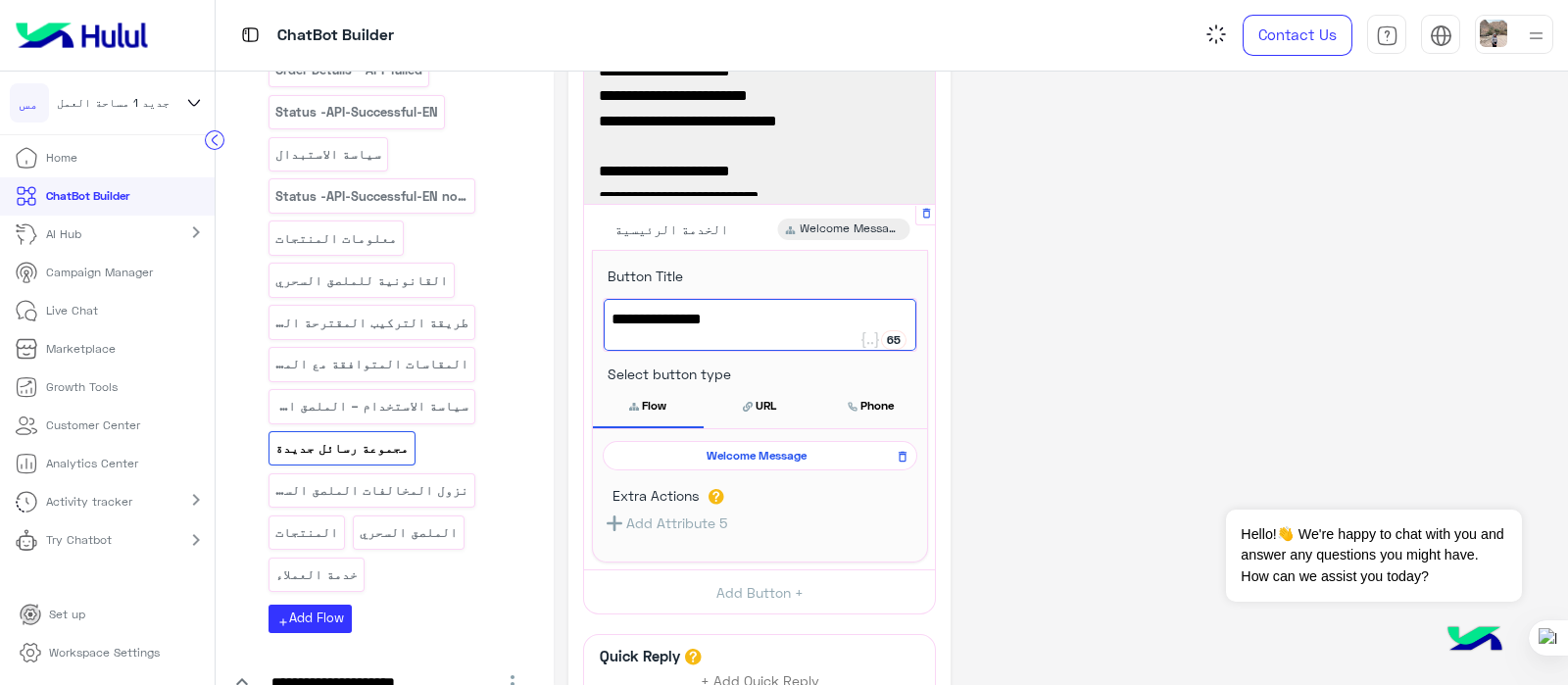 click on "Add Button +" at bounding box center [760, 591] 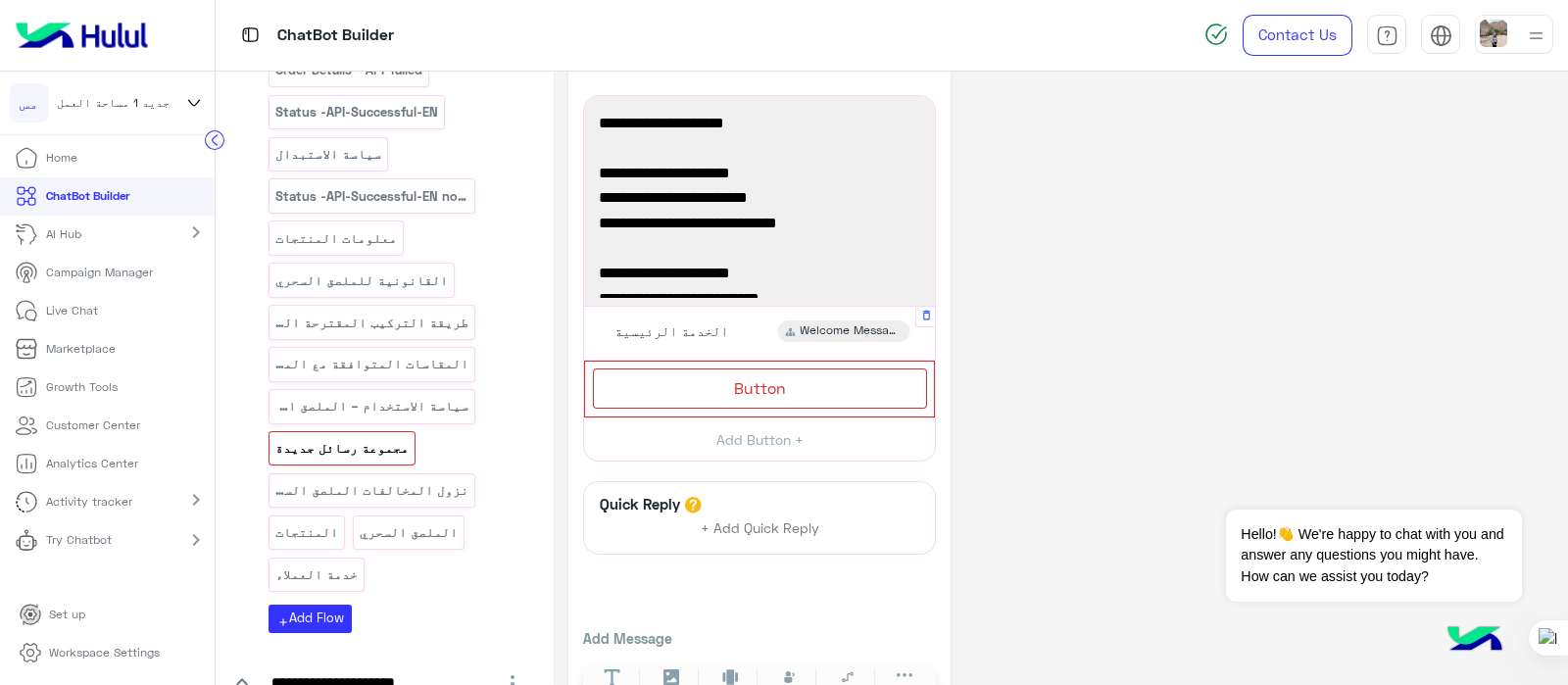 scroll, scrollTop: 122, scrollLeft: 0, axis: vertical 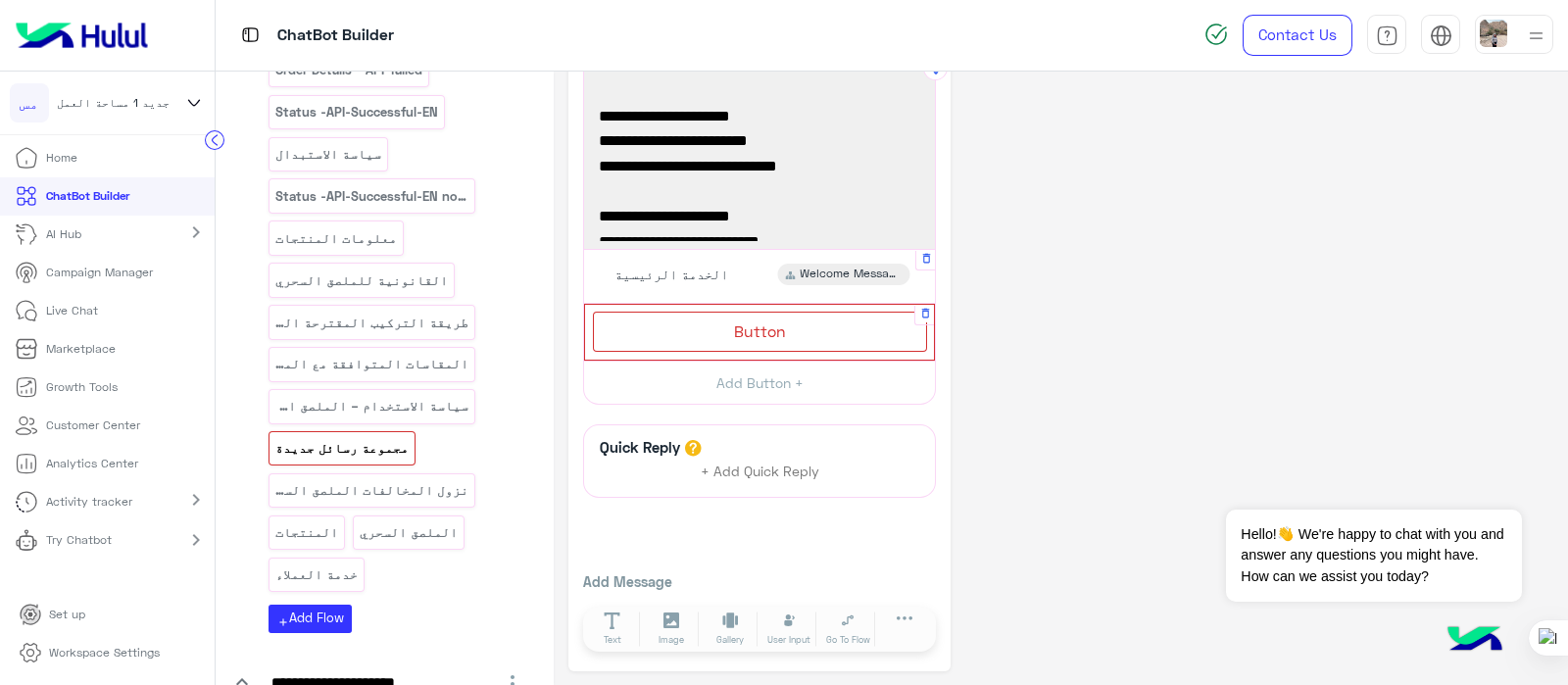 click on "Button" at bounding box center (760, 331) 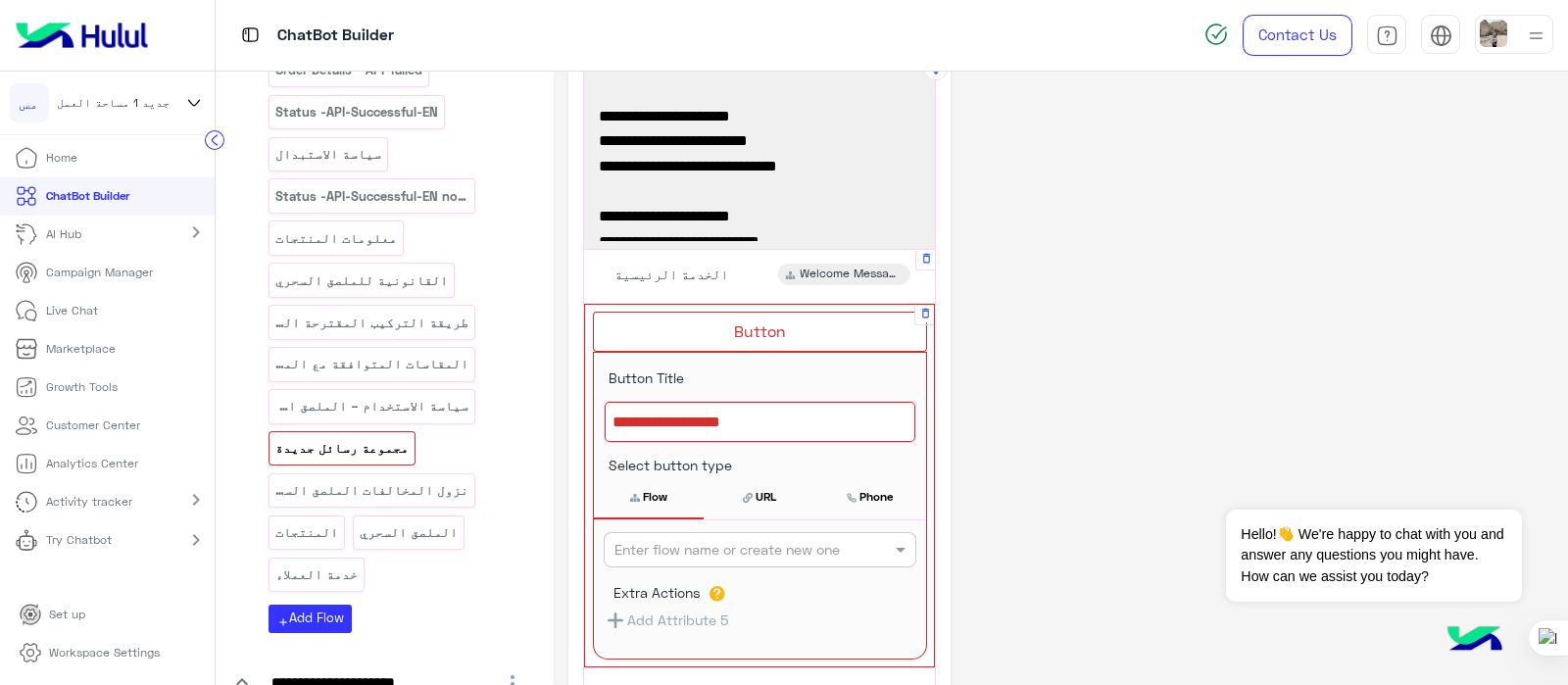 click at bounding box center [760, 422] 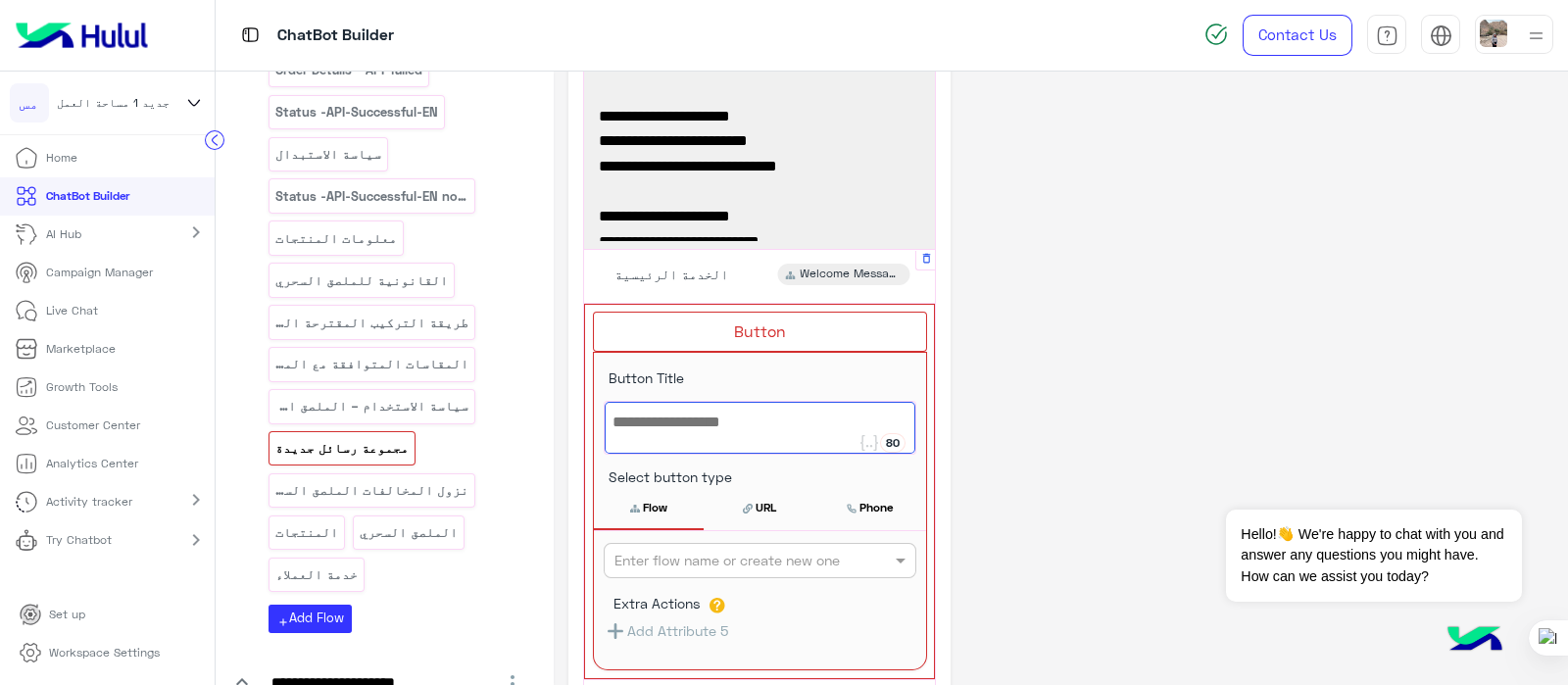 click on "الخدمة الرئيسية" at bounding box center [671, 274] 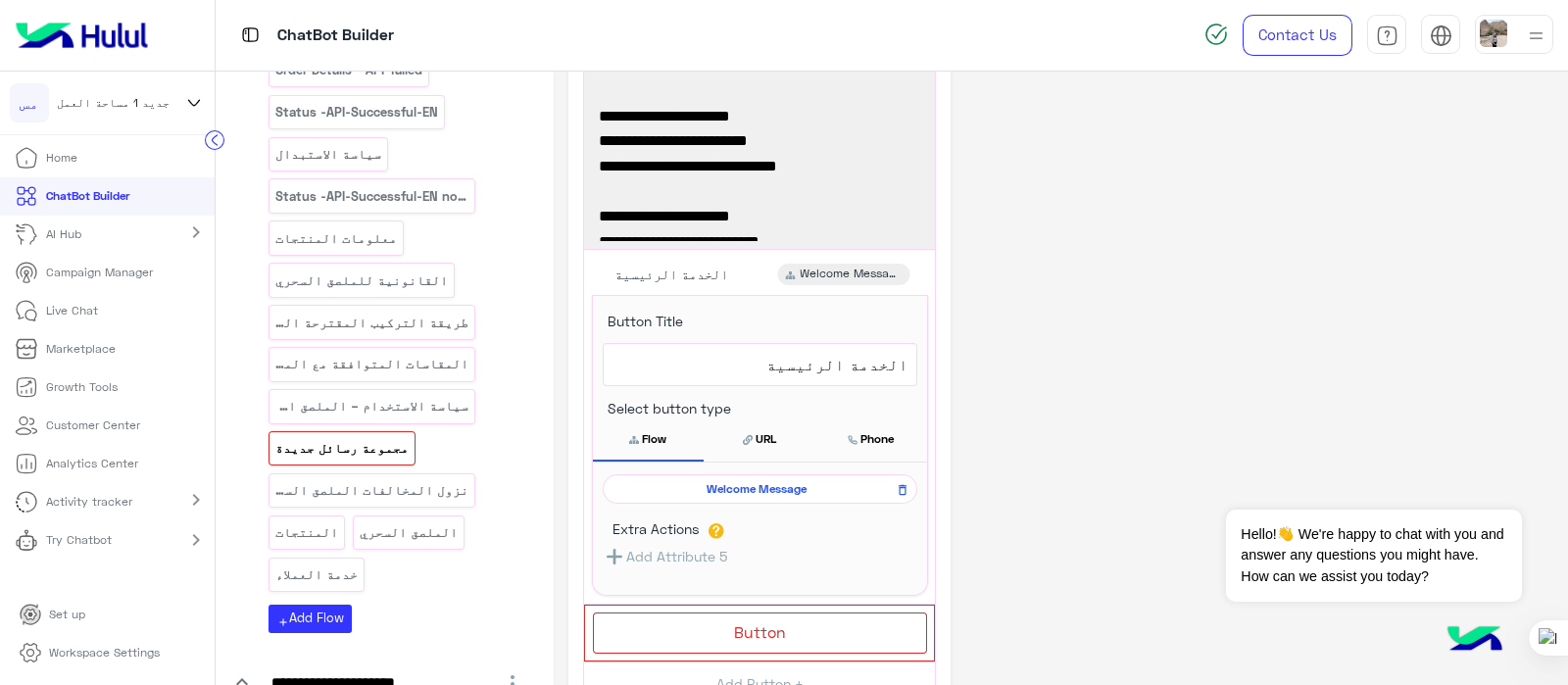 drag, startPoint x: 882, startPoint y: 364, endPoint x: 871, endPoint y: 371, distance: 13.038405 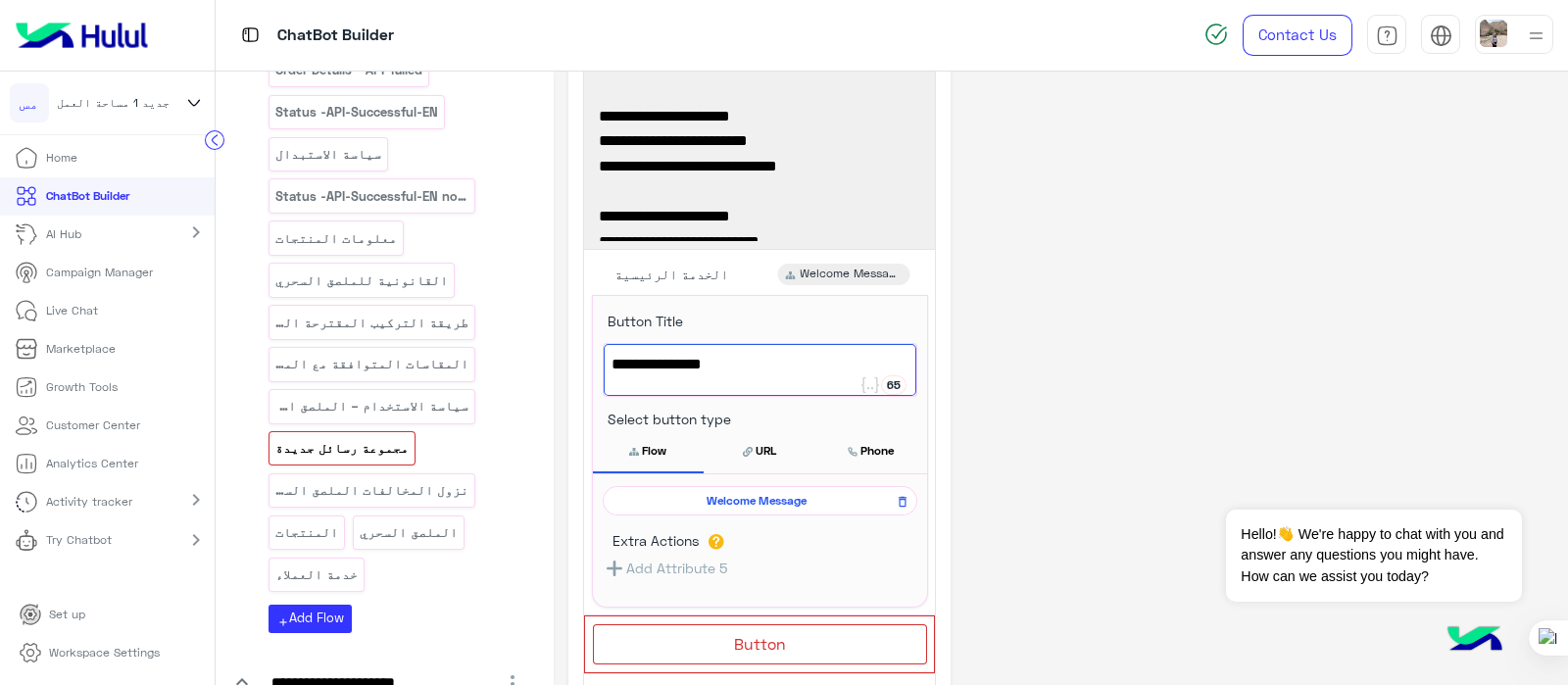 click on "الخدمة الرئيسية" at bounding box center (760, 365) 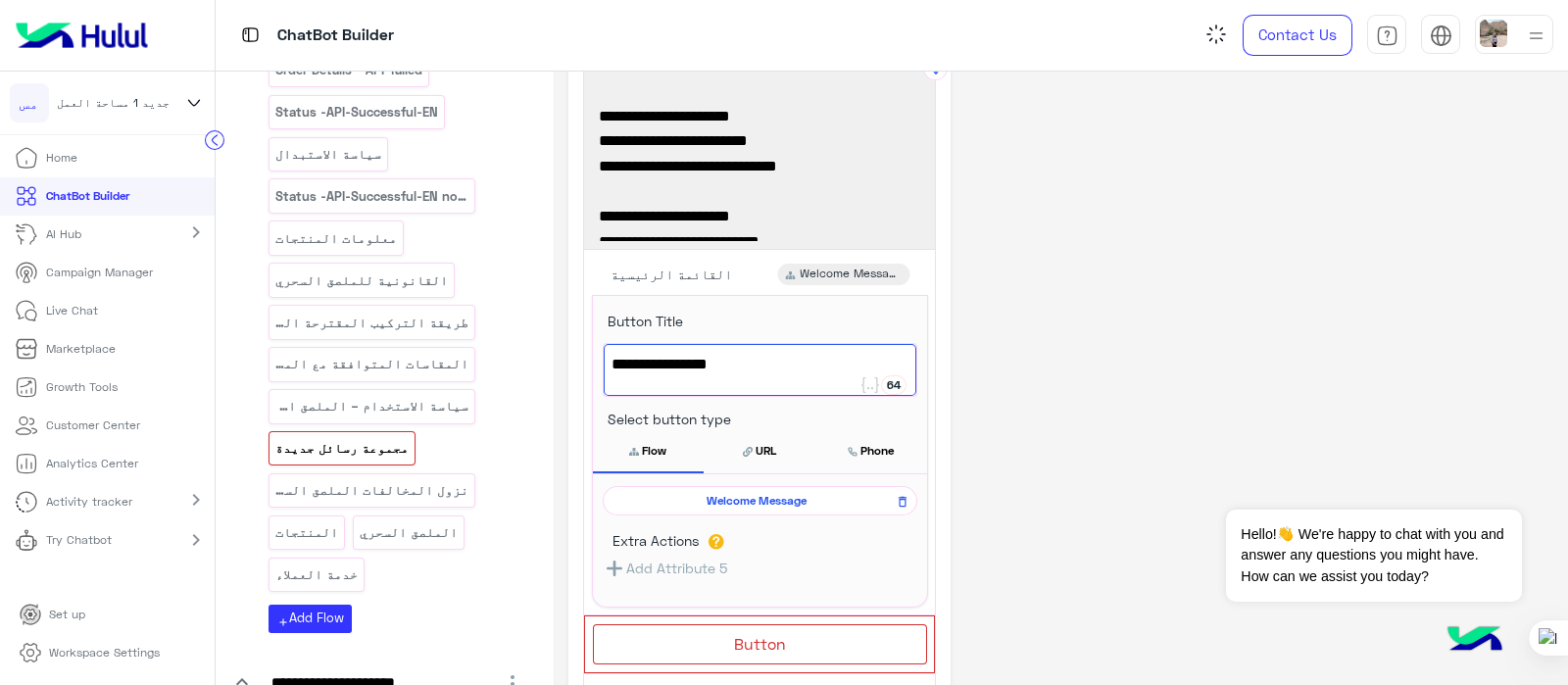 type on "**********" 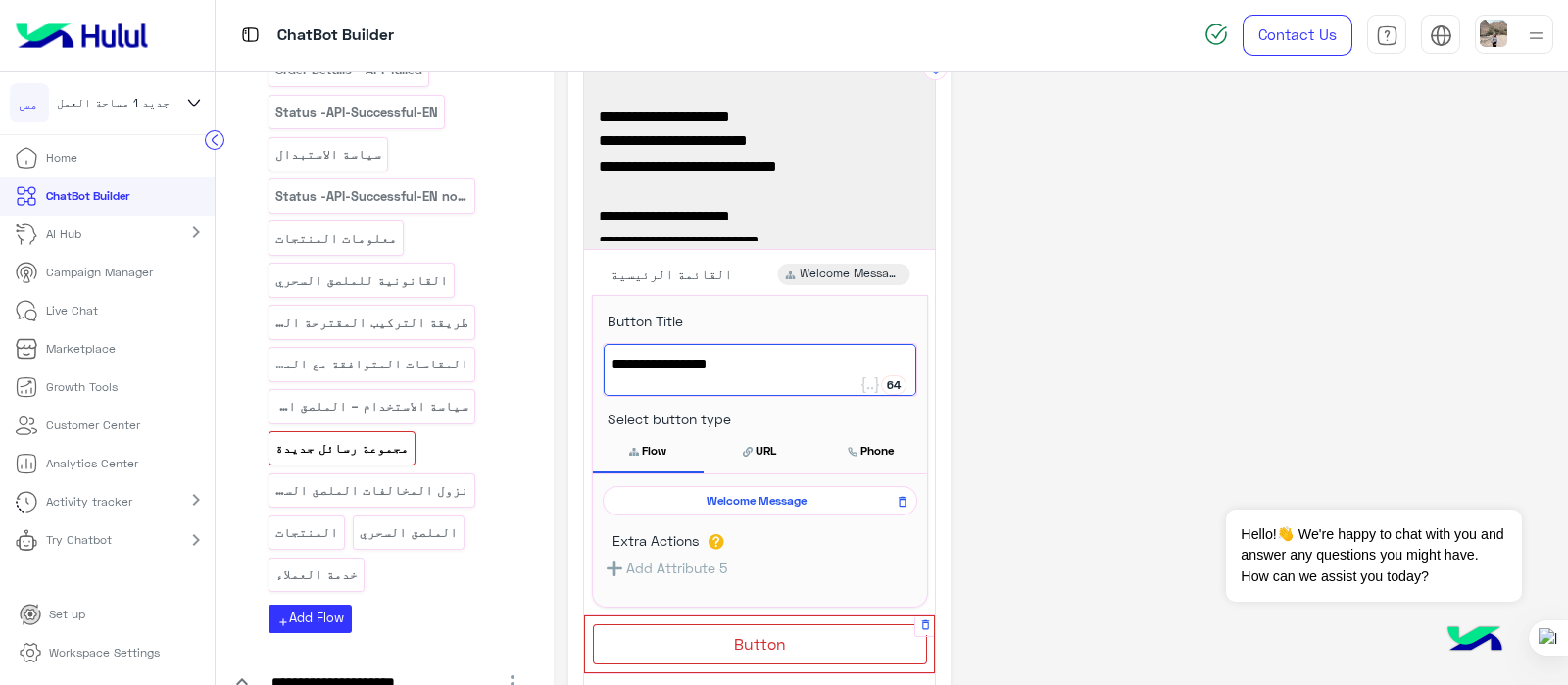 click on "Button" at bounding box center (760, 644) 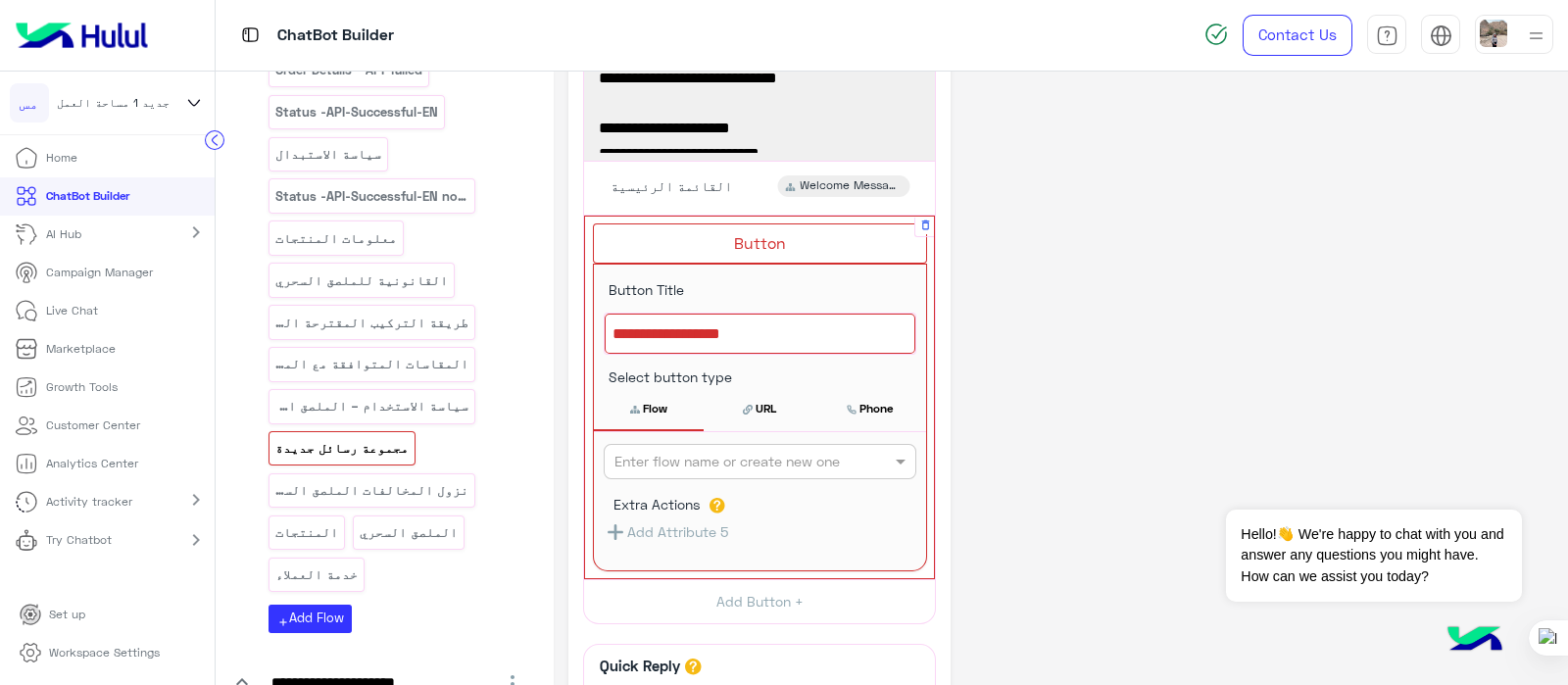 scroll, scrollTop: 210, scrollLeft: 0, axis: vertical 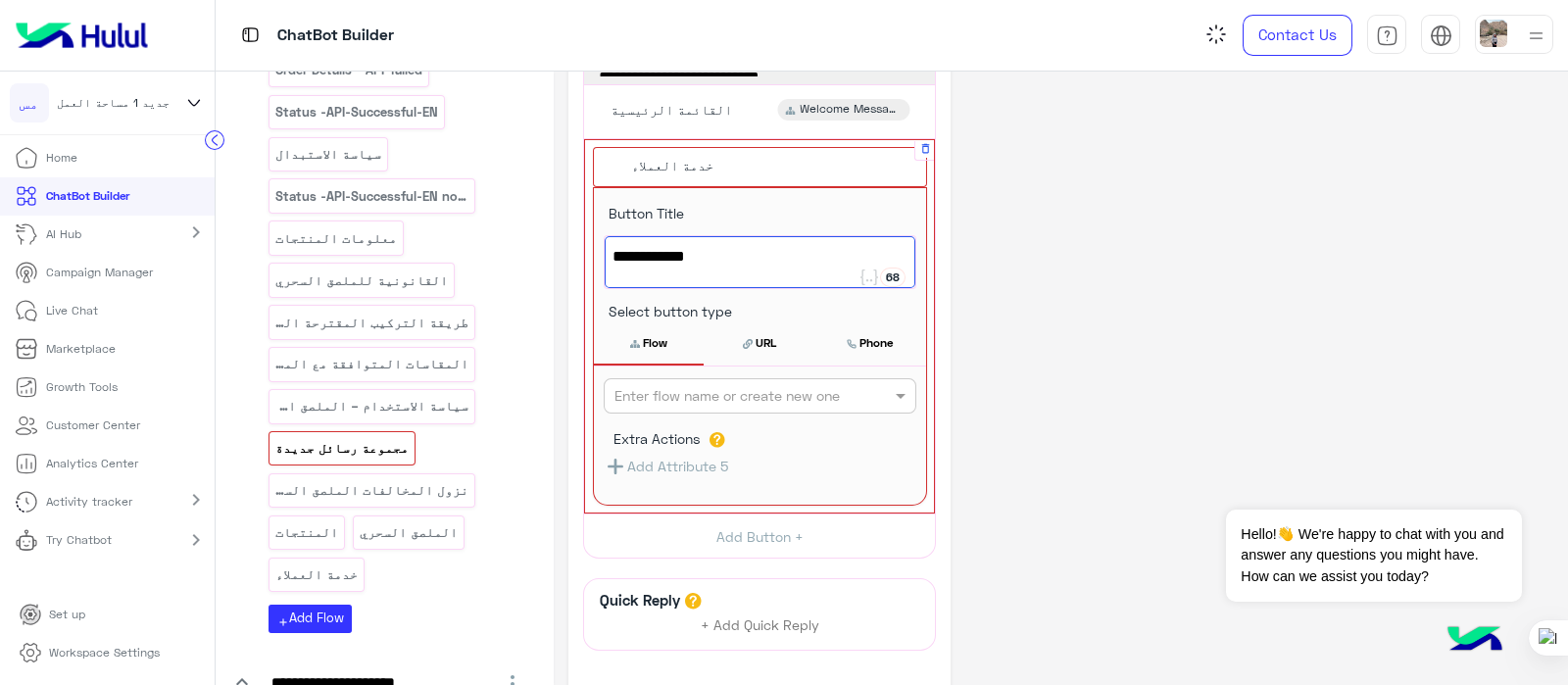 type on "**********" 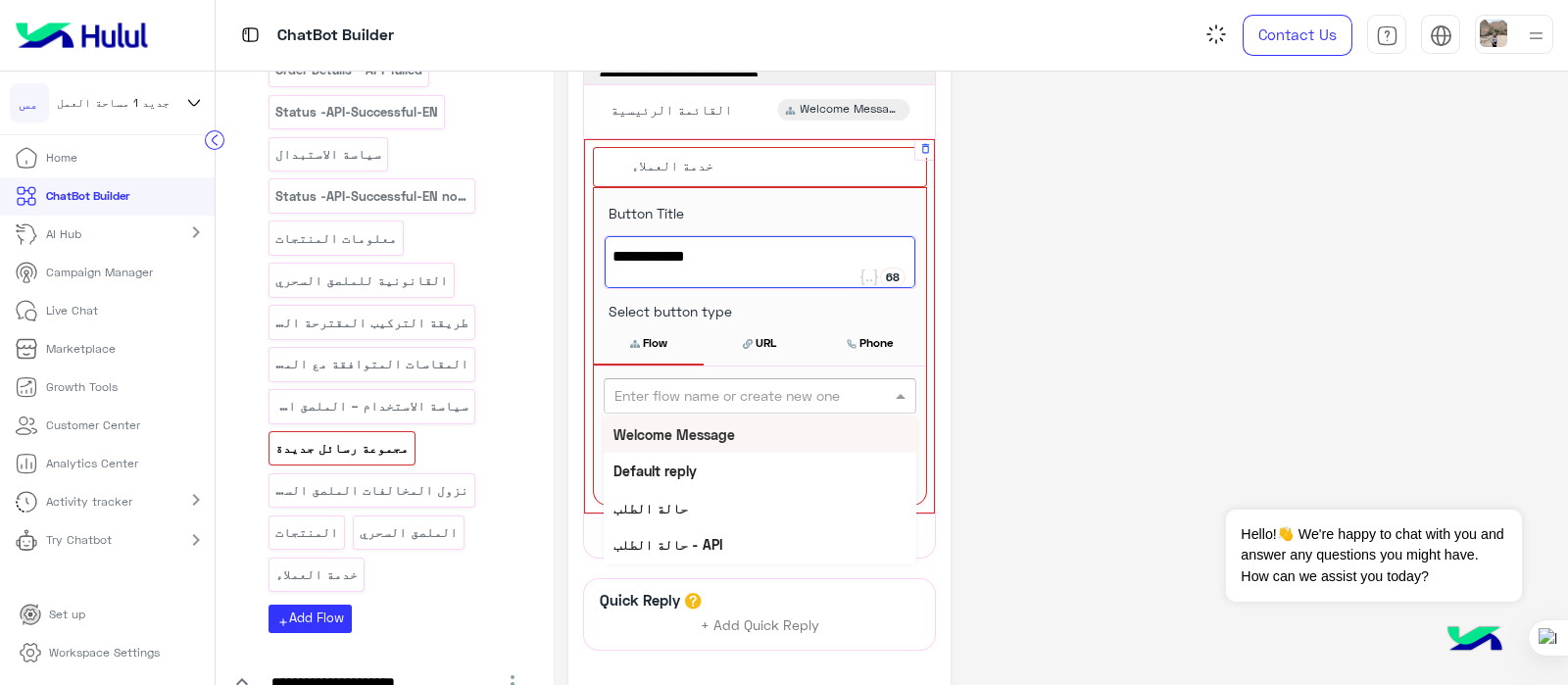 click on "Enter flow name or create new one" at bounding box center (760, 396) 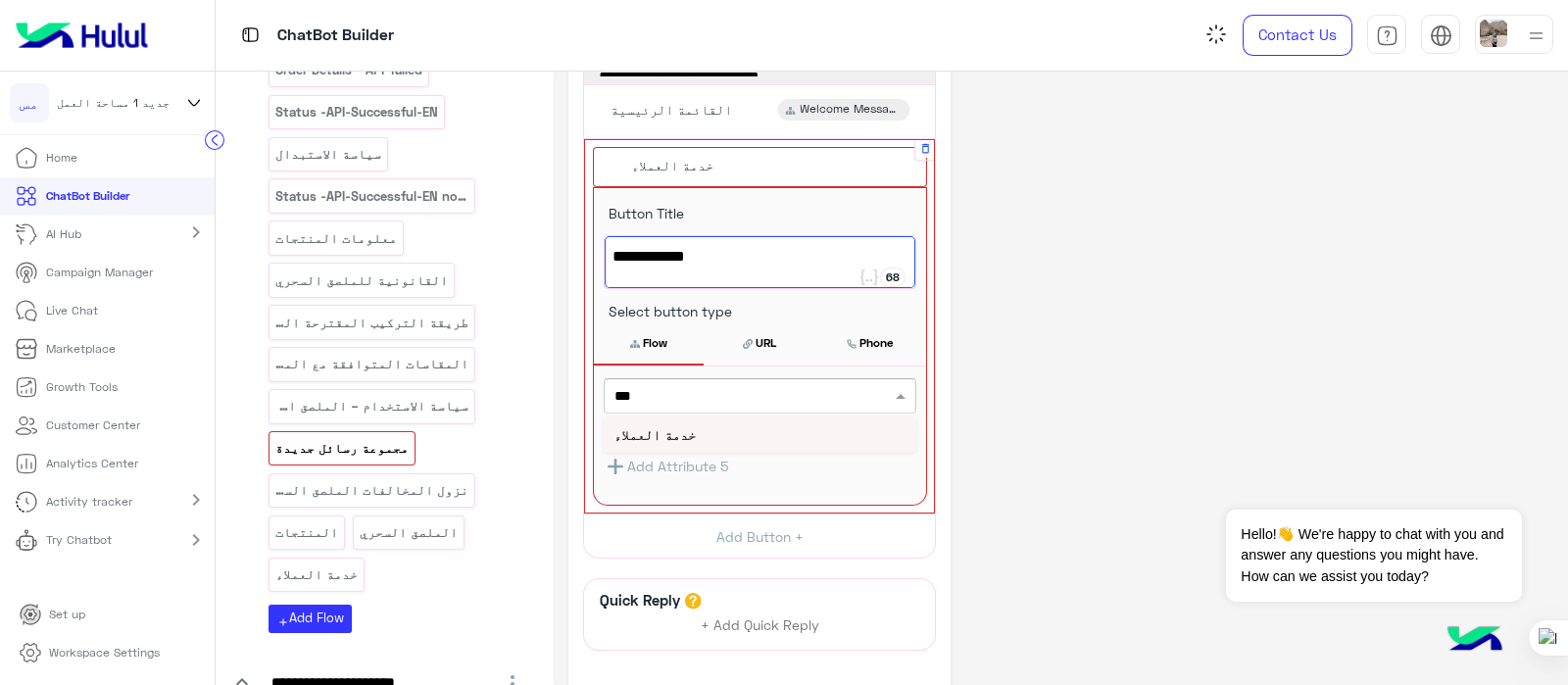 type on "****" 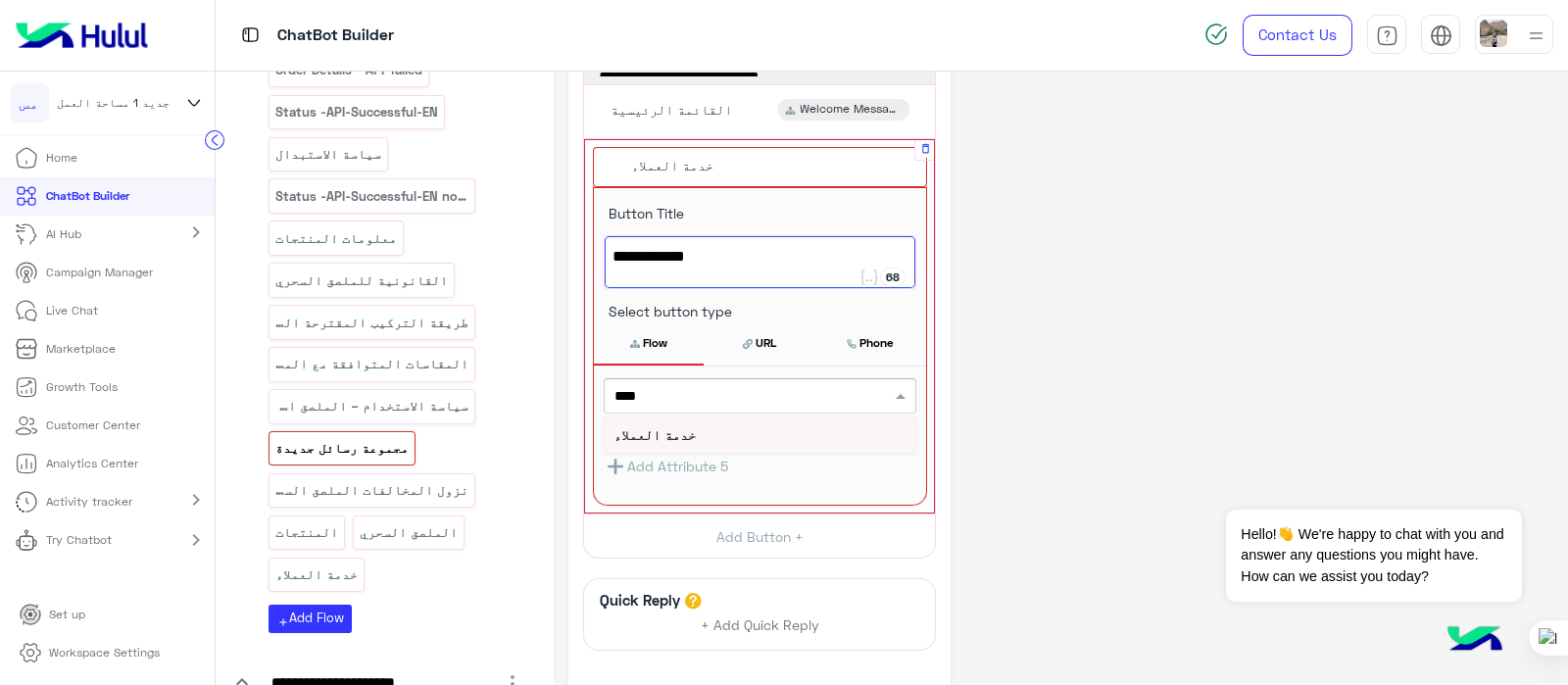 click on "خدمة العملاء" at bounding box center [655, 434] 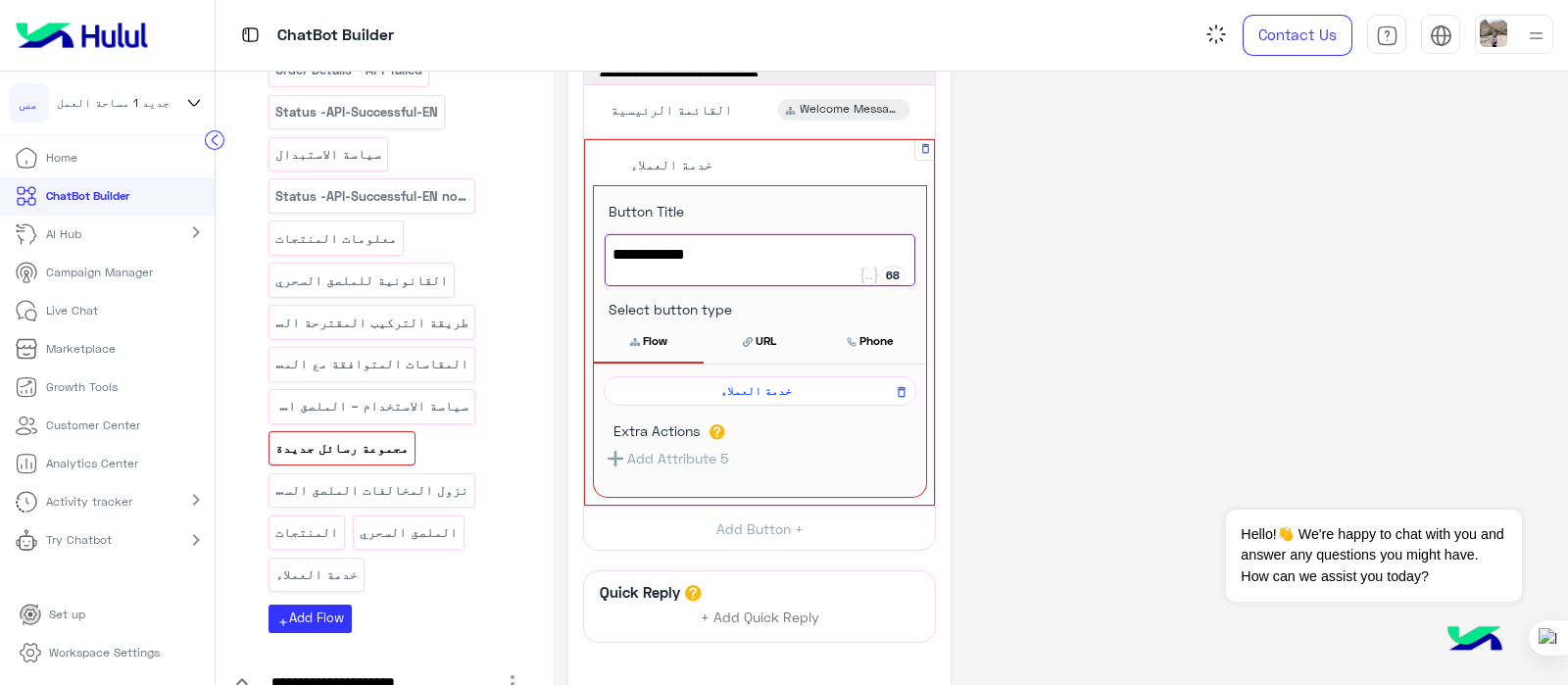 click on "Flow" at bounding box center [649, 341] 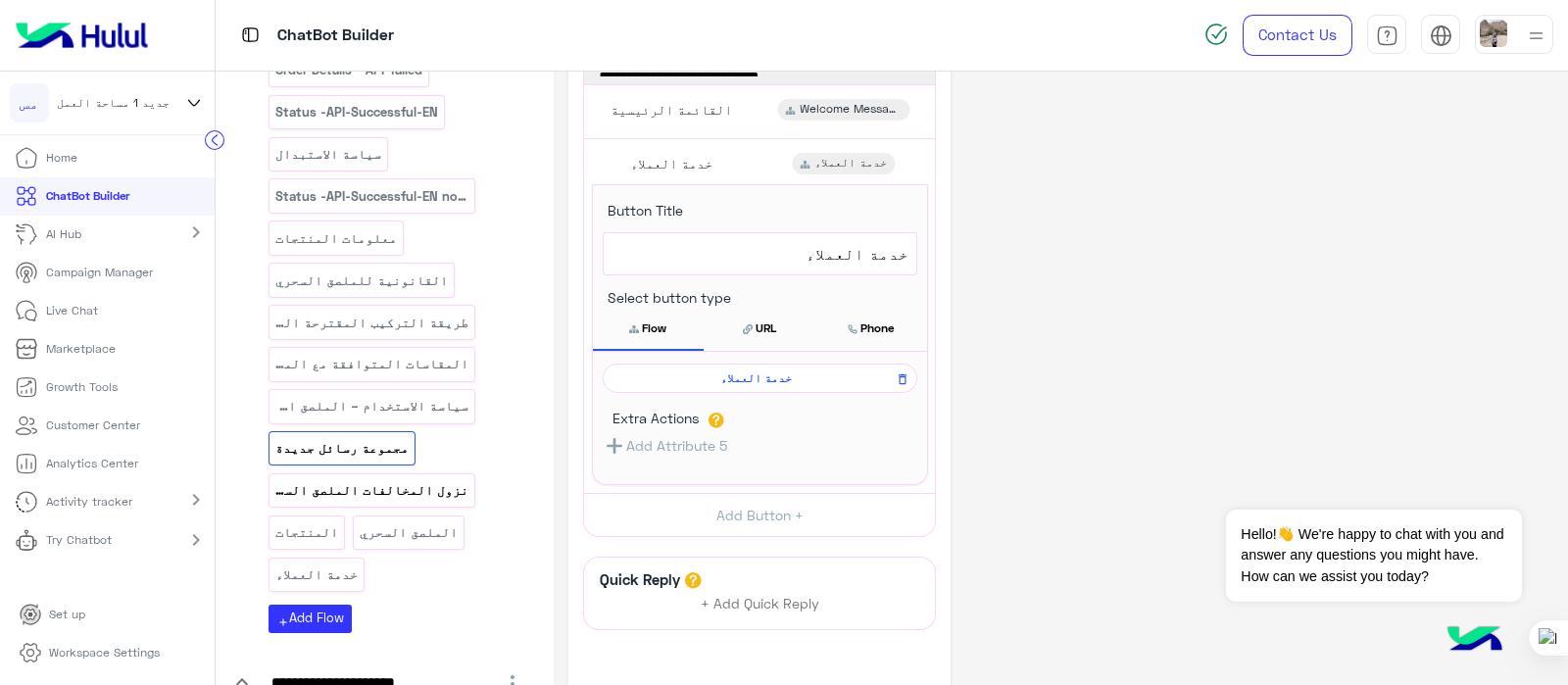 click on "نزول المخالفات الملصق السحري" at bounding box center [372, 490] 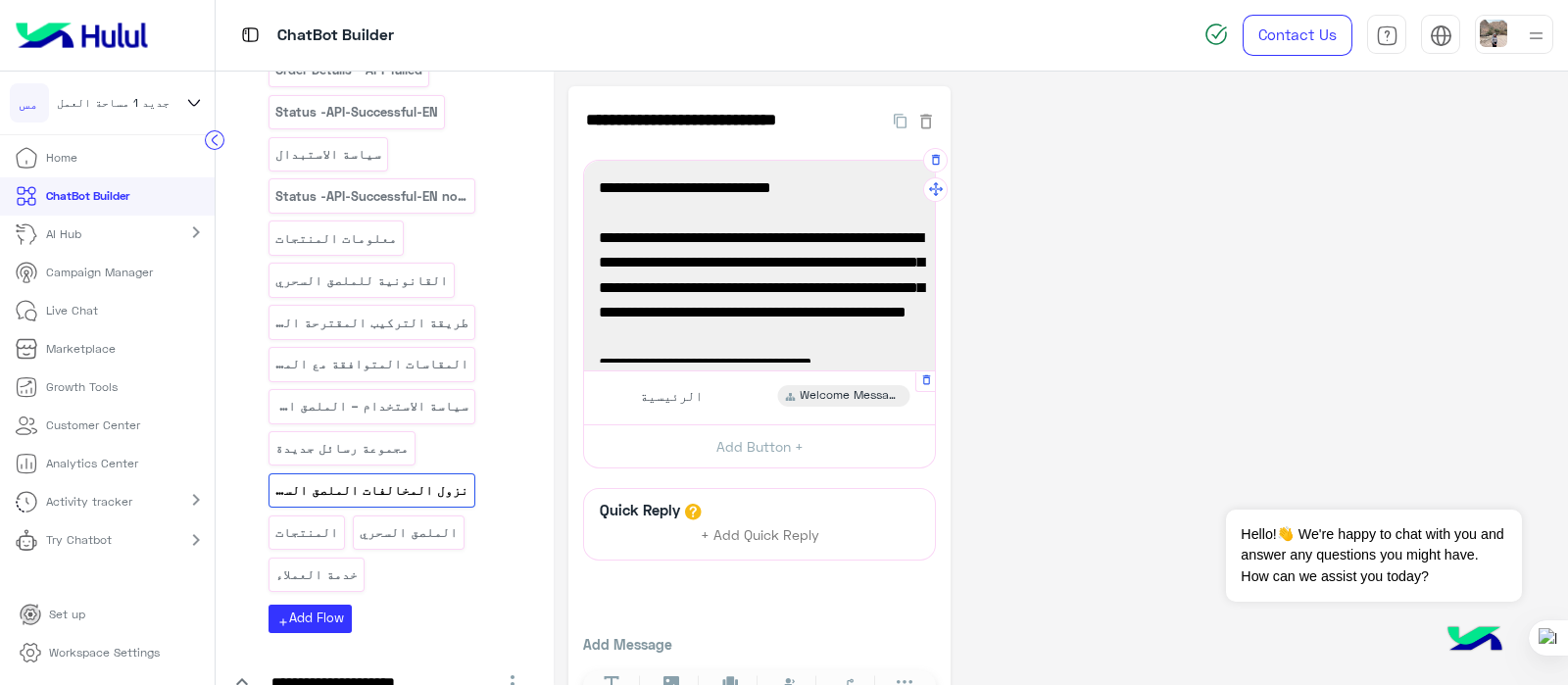 click on "الرئيسية  Welcome Message" at bounding box center [760, 397] 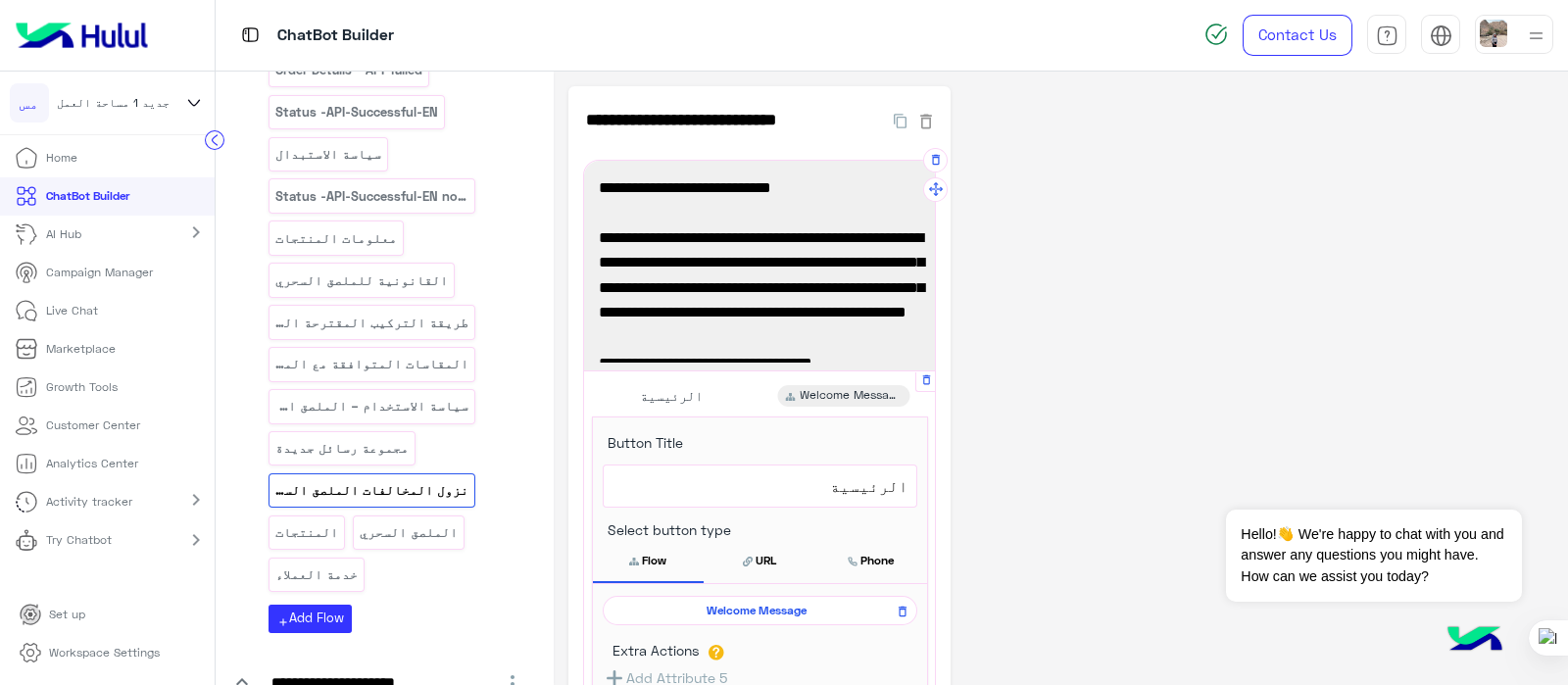 click on "الرئيسية" at bounding box center (760, 486) 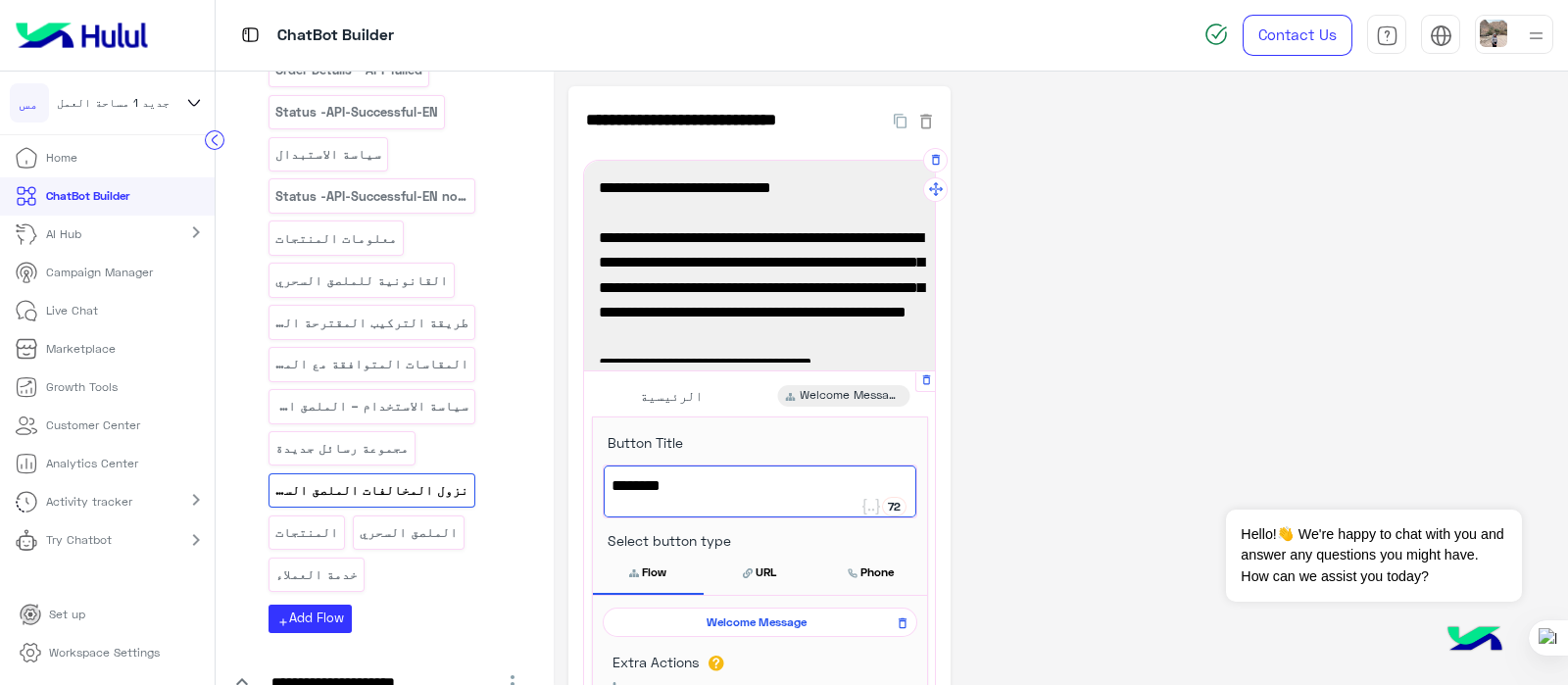 click on "الرئيسية" at bounding box center [760, 491] 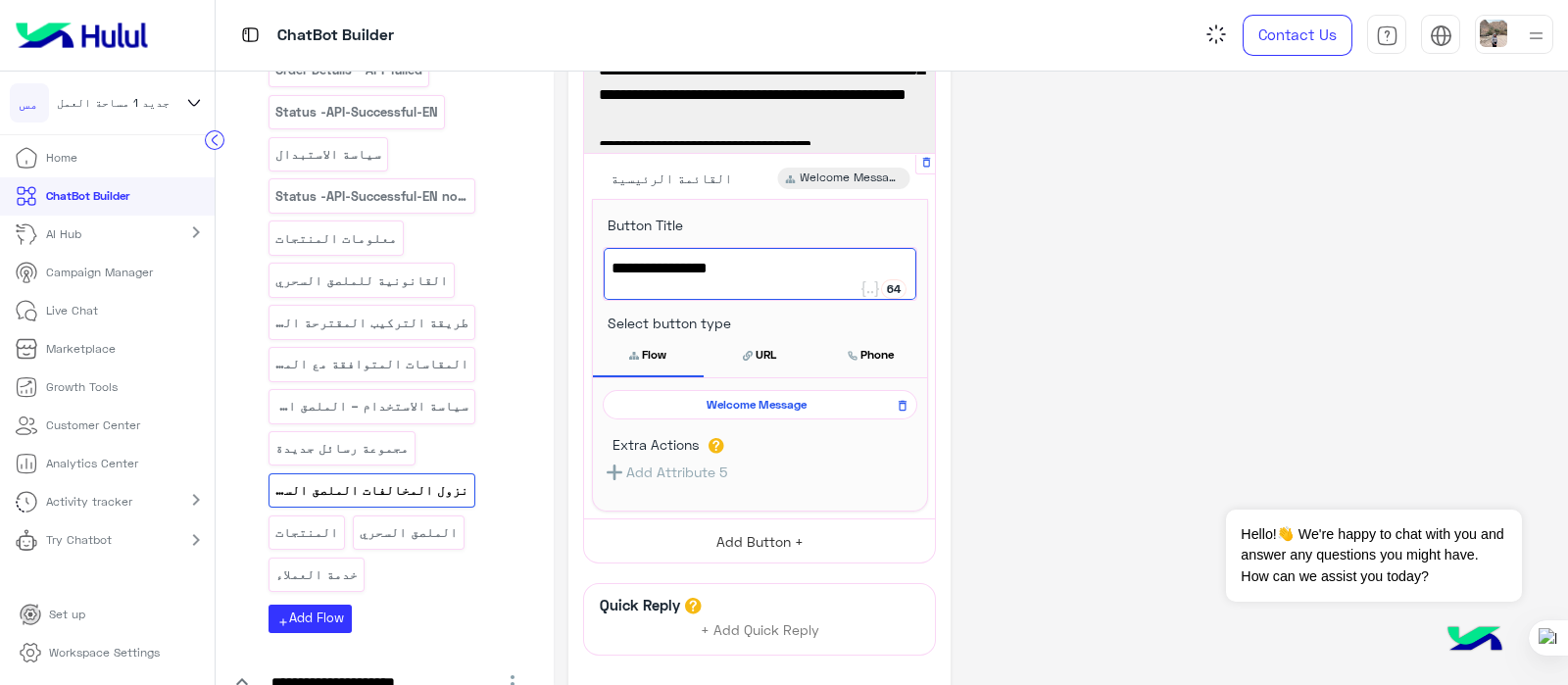 type on "**********" 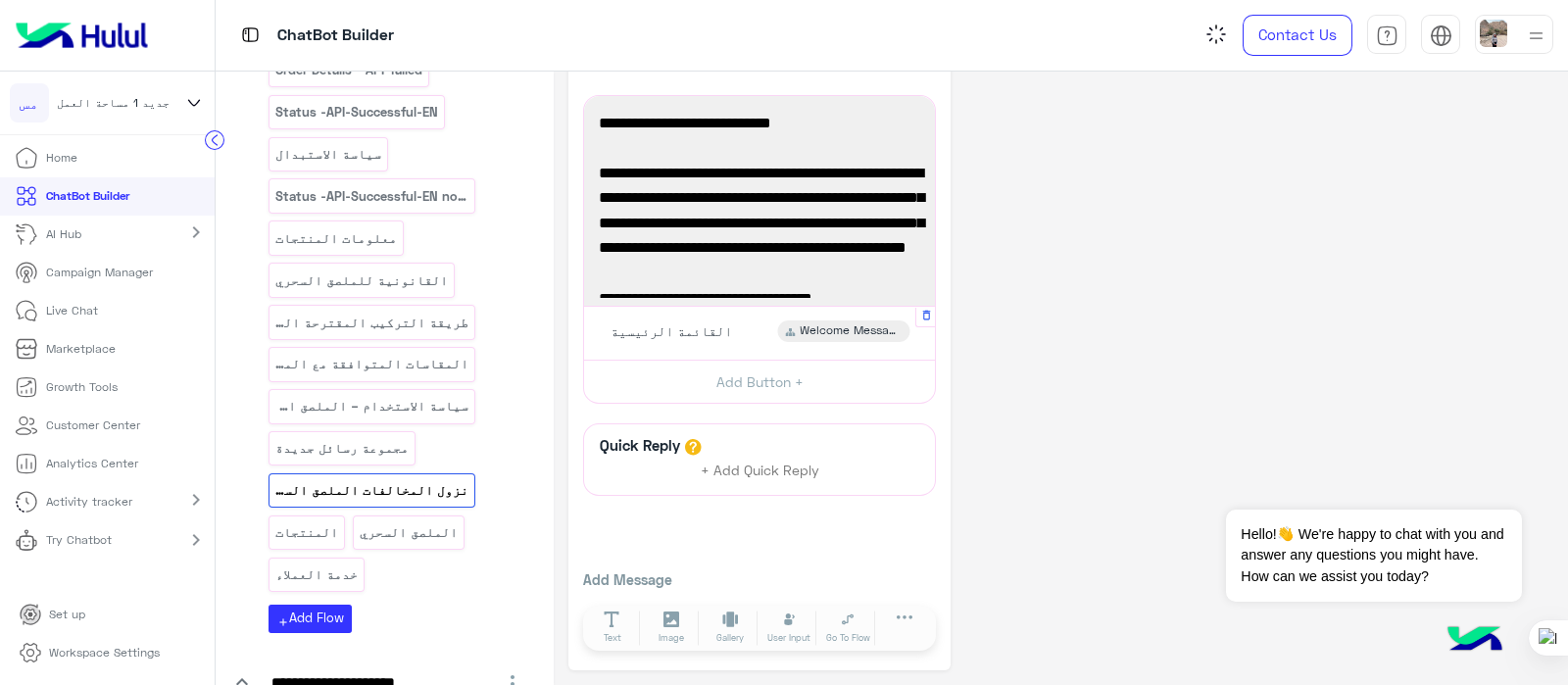 scroll, scrollTop: 122, scrollLeft: 0, axis: vertical 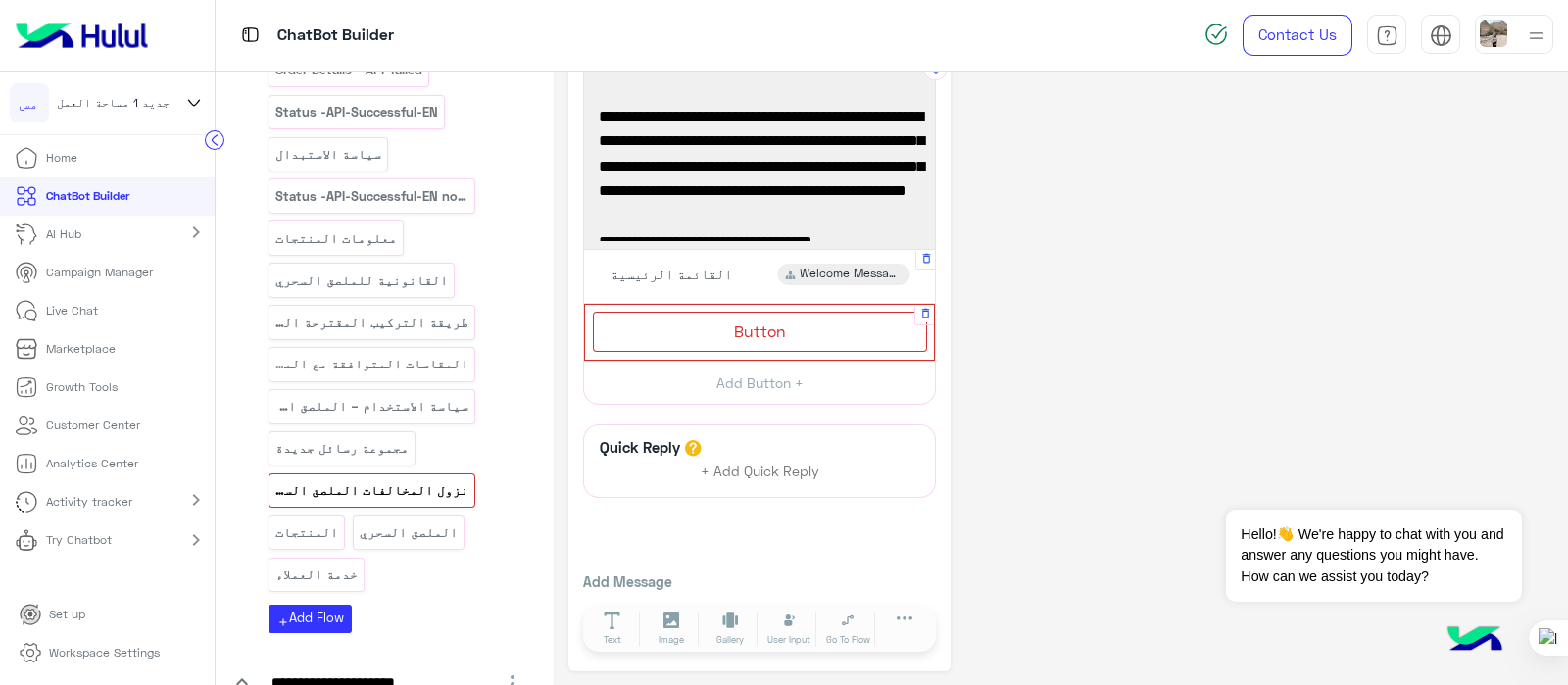click on "Button" at bounding box center (760, 331) 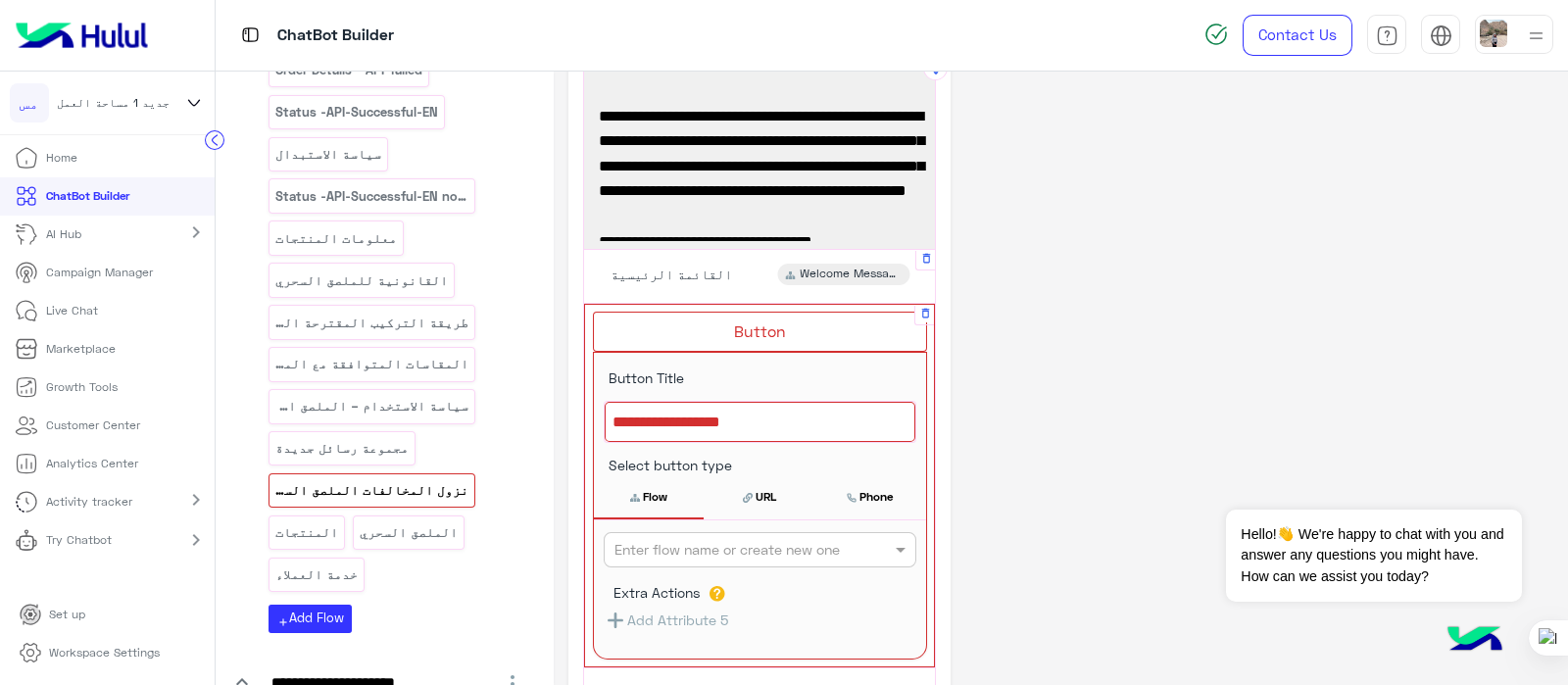 click at bounding box center [760, 422] 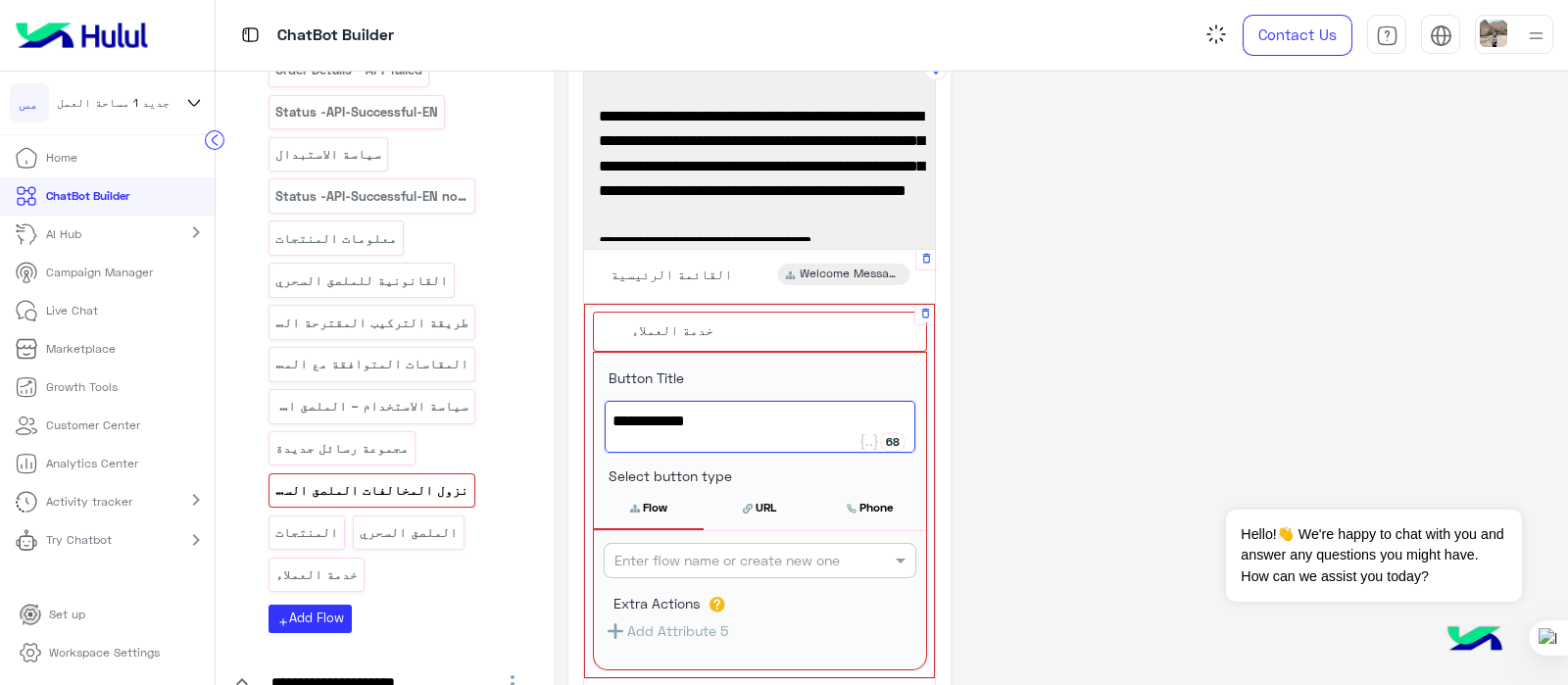 type on "**********" 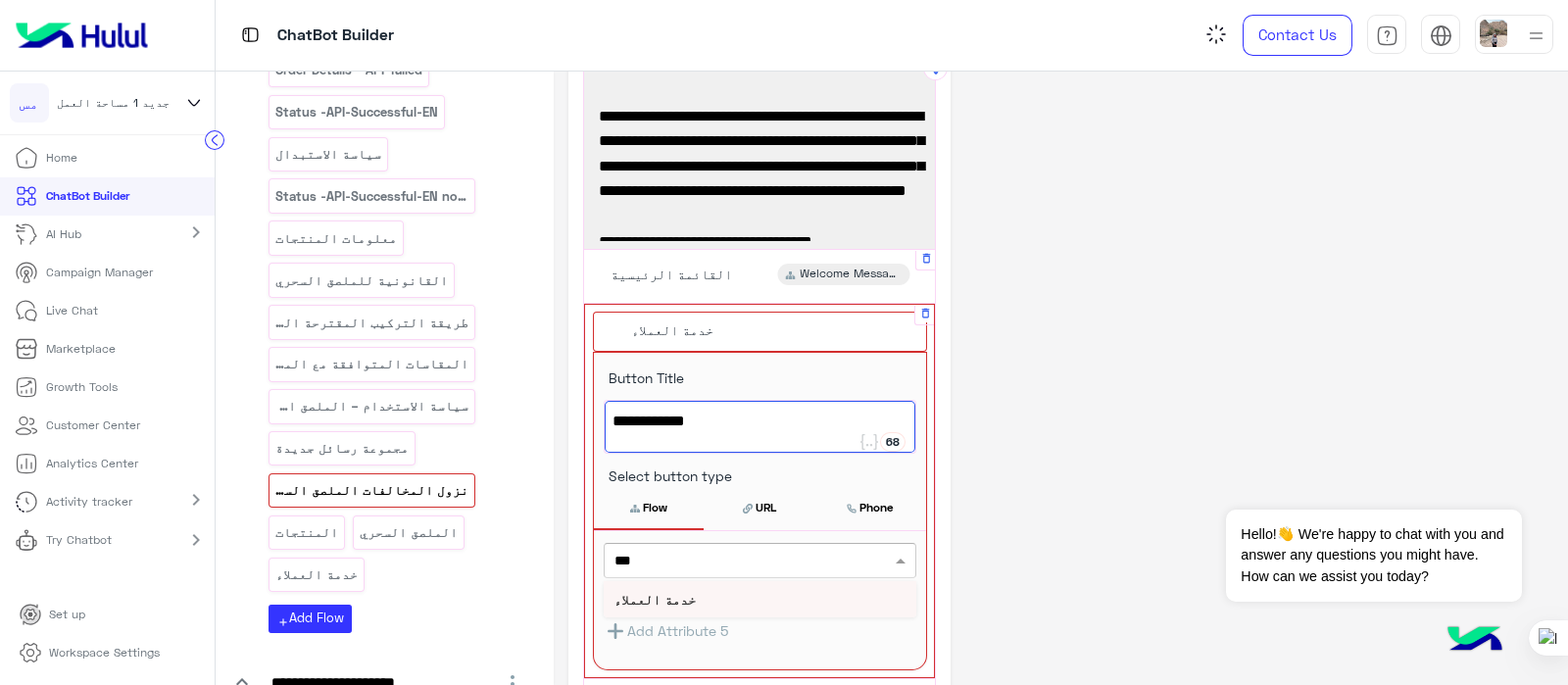 type on "****" 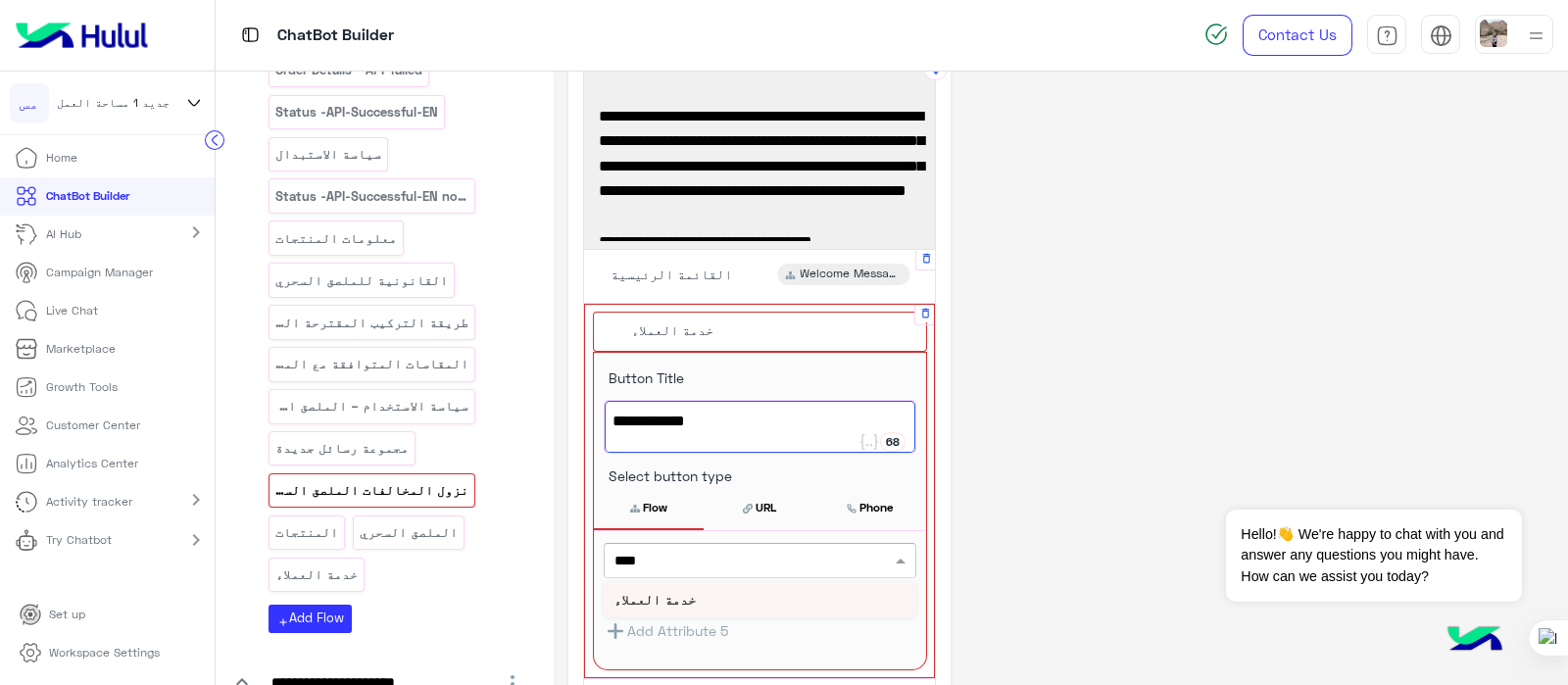 click on "خدمة العملاء" at bounding box center [760, 599] 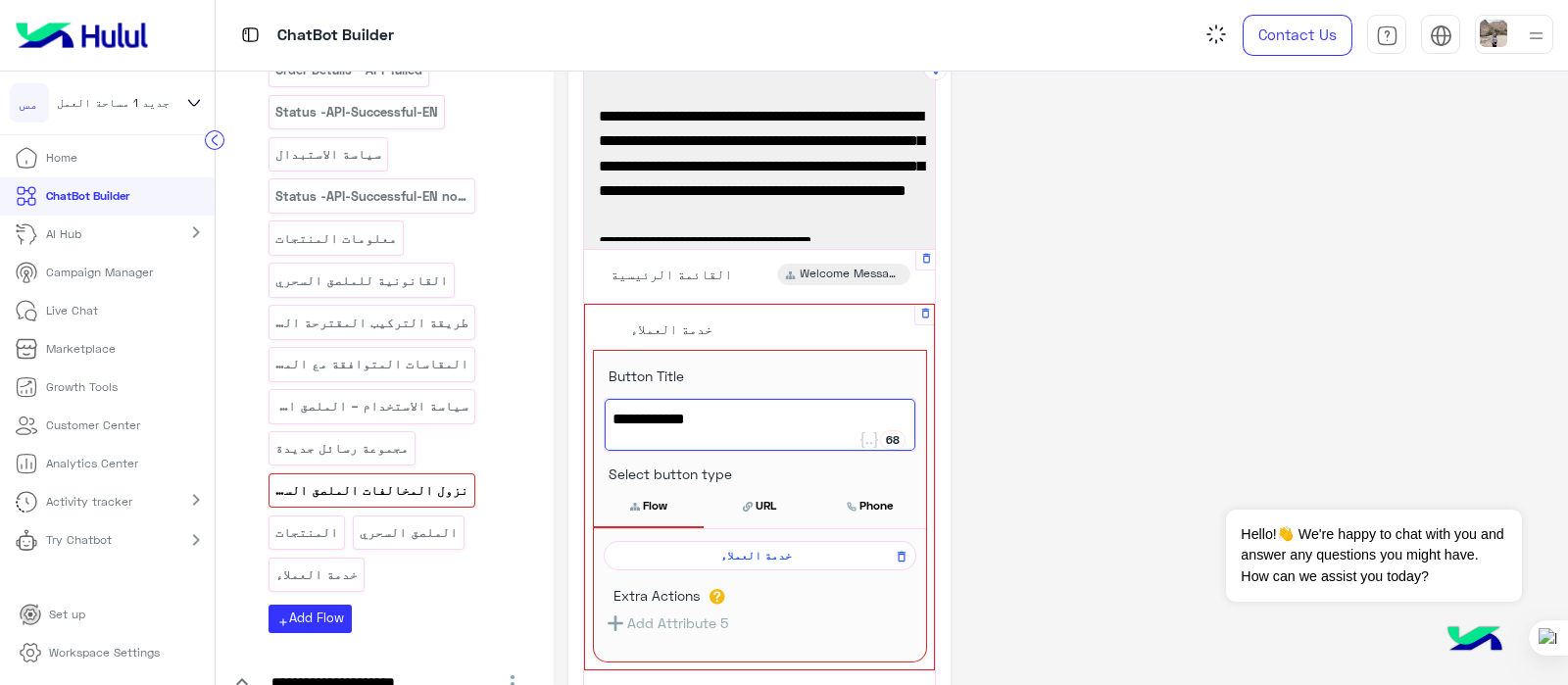 click at bounding box center [636, 505] 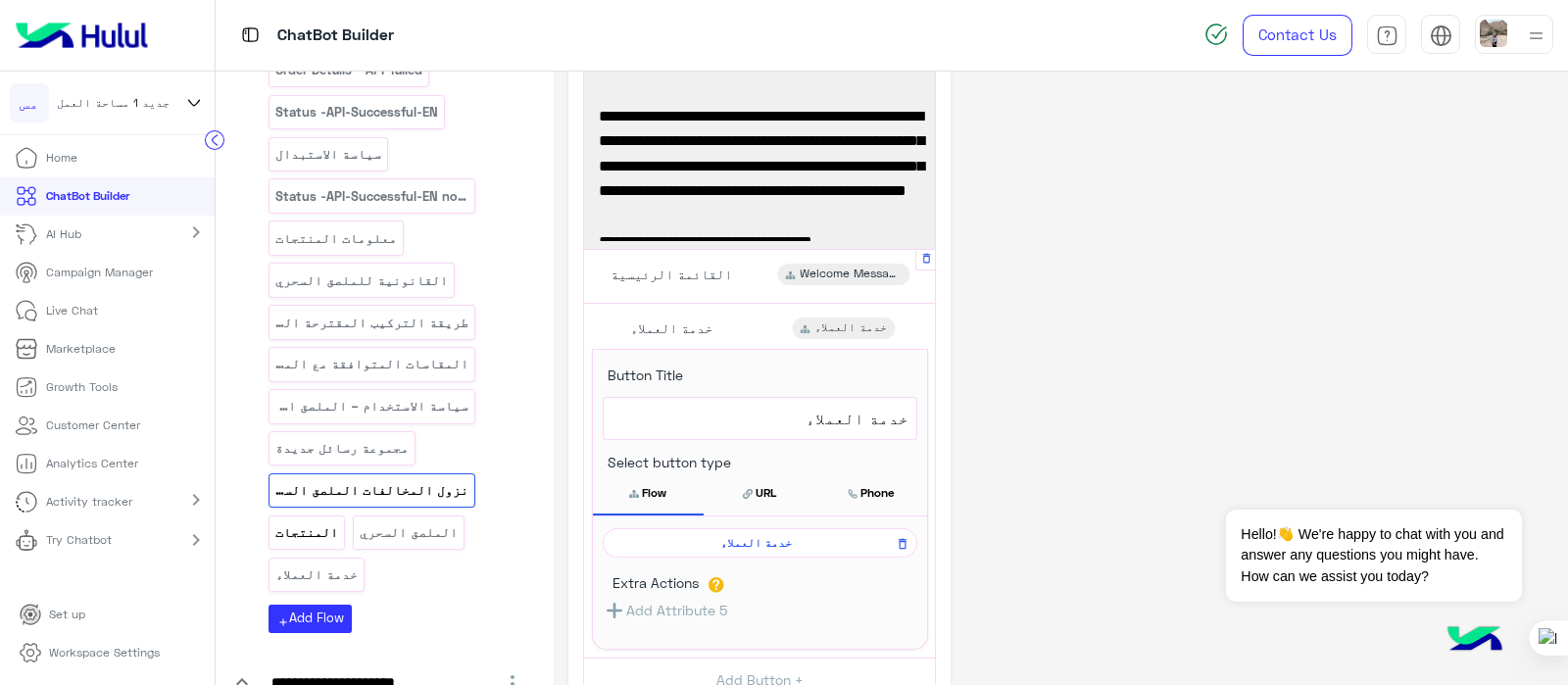 click on "المنتجات" at bounding box center (307, 532) 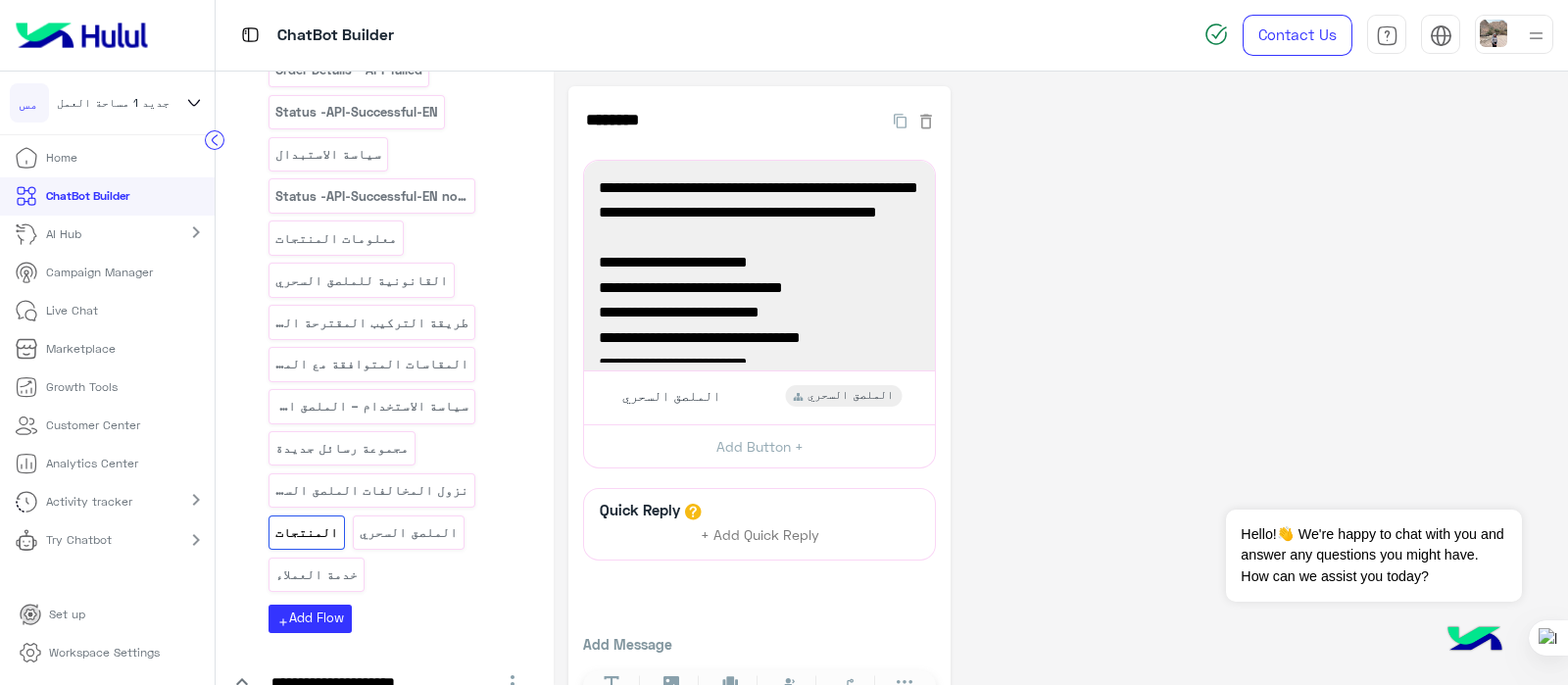 click on "حالة الطلب   حالة الطلب - API   Status API-failed-AR   API-Successful-AR   API-Successful-AR no tracking   تفاصيل الطلب - API   تفاصيل الطلب - API-failed   Order Status   Order Status - API   Status - API-failed-EN   Order Details - API   Order Details - API-failed   Status -API-Successful-EN   سياسة الاستبدال   Status -API-Successful-EN no tracking   معلومات المنتجات   القانونية للملصق السحري   طريقة التركيب المقترحة الملصق السحري   المقاسات المتوافقة مع الملصق السحري   سياسة الاستخدام – الملصق السحري   مجموعة رسائل جديدة   نزول المخالفات الملصق السحري   المنتجات   الملصق السحري   خدمة العملاء" at bounding box center (396, 136) 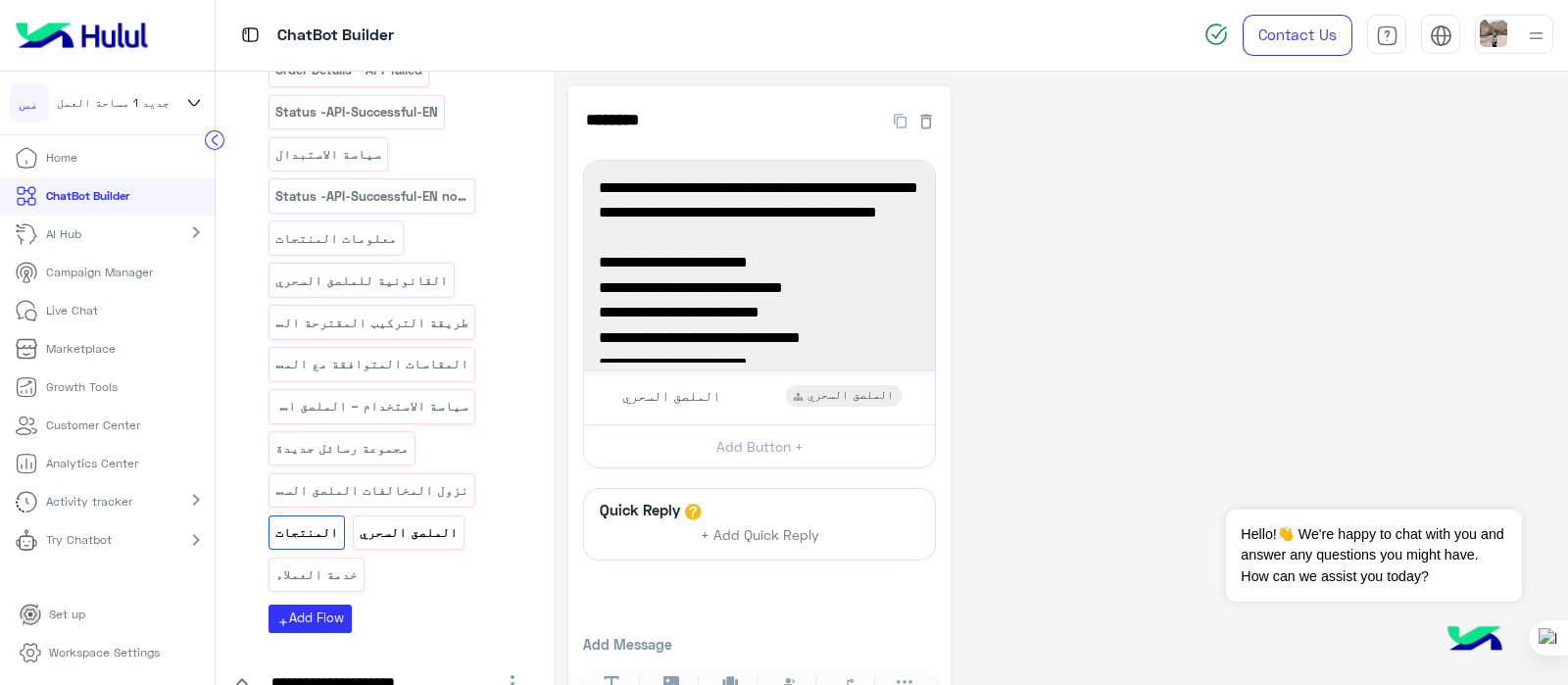 click on "الملصق السحري" at bounding box center (408, 532) 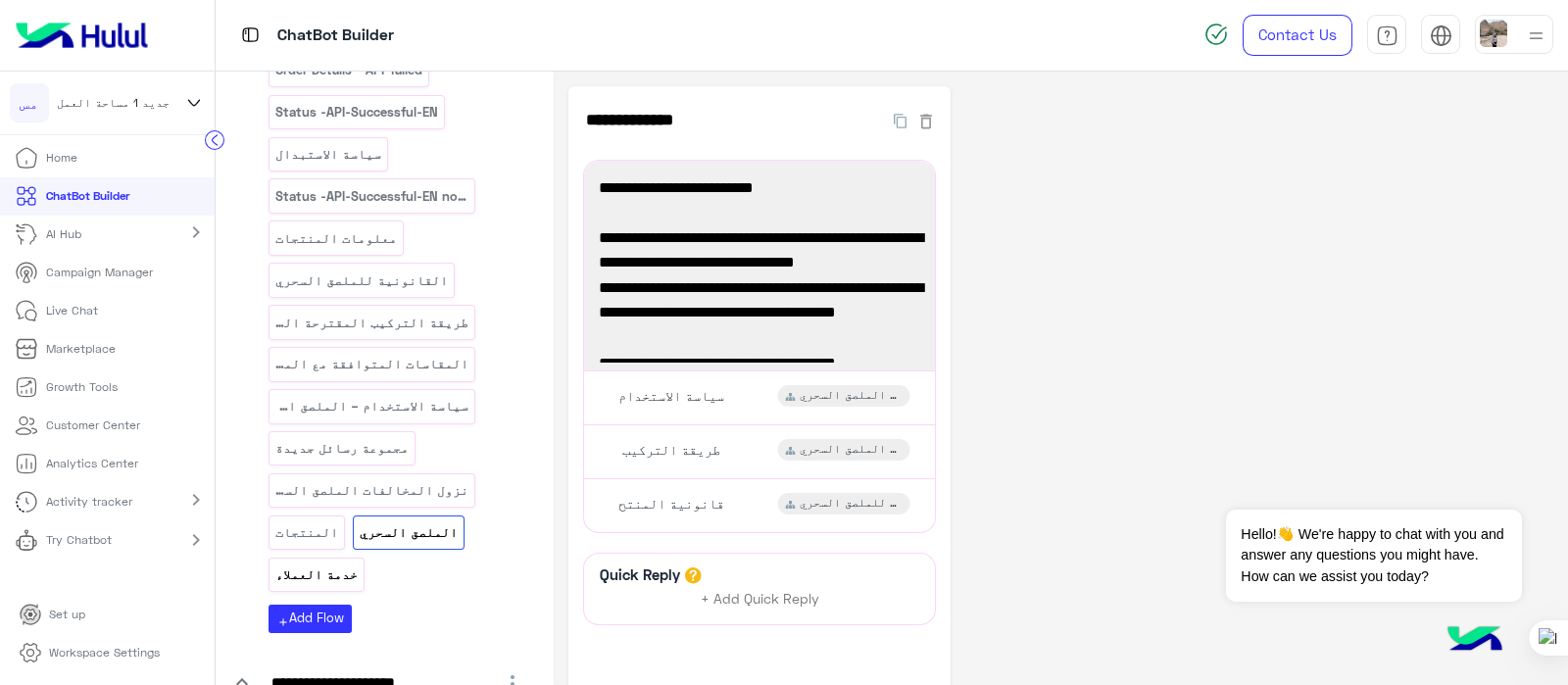 click on "خدمة العملاء" at bounding box center [317, 574] 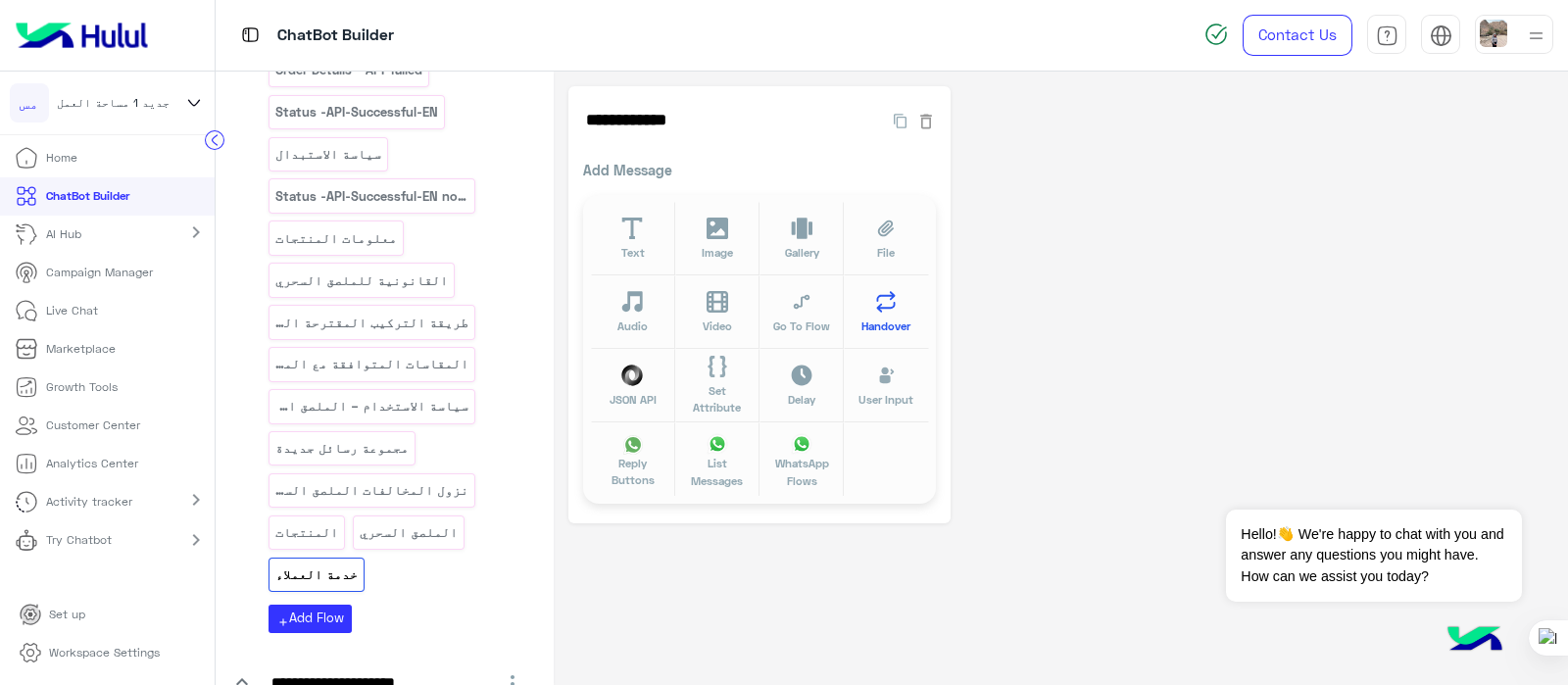 click on "Handover" at bounding box center (886, 325) 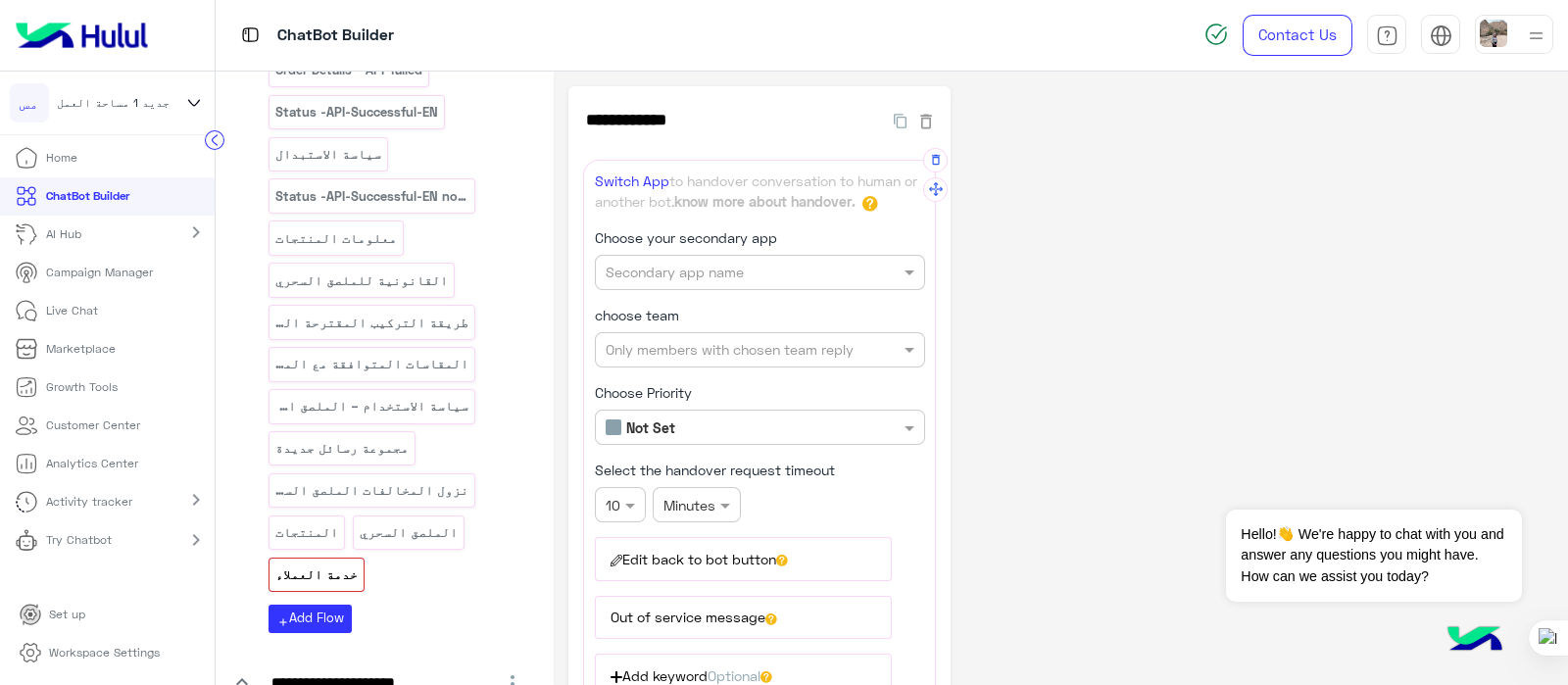 click on "Secondary app name" at bounding box center (760, 272) 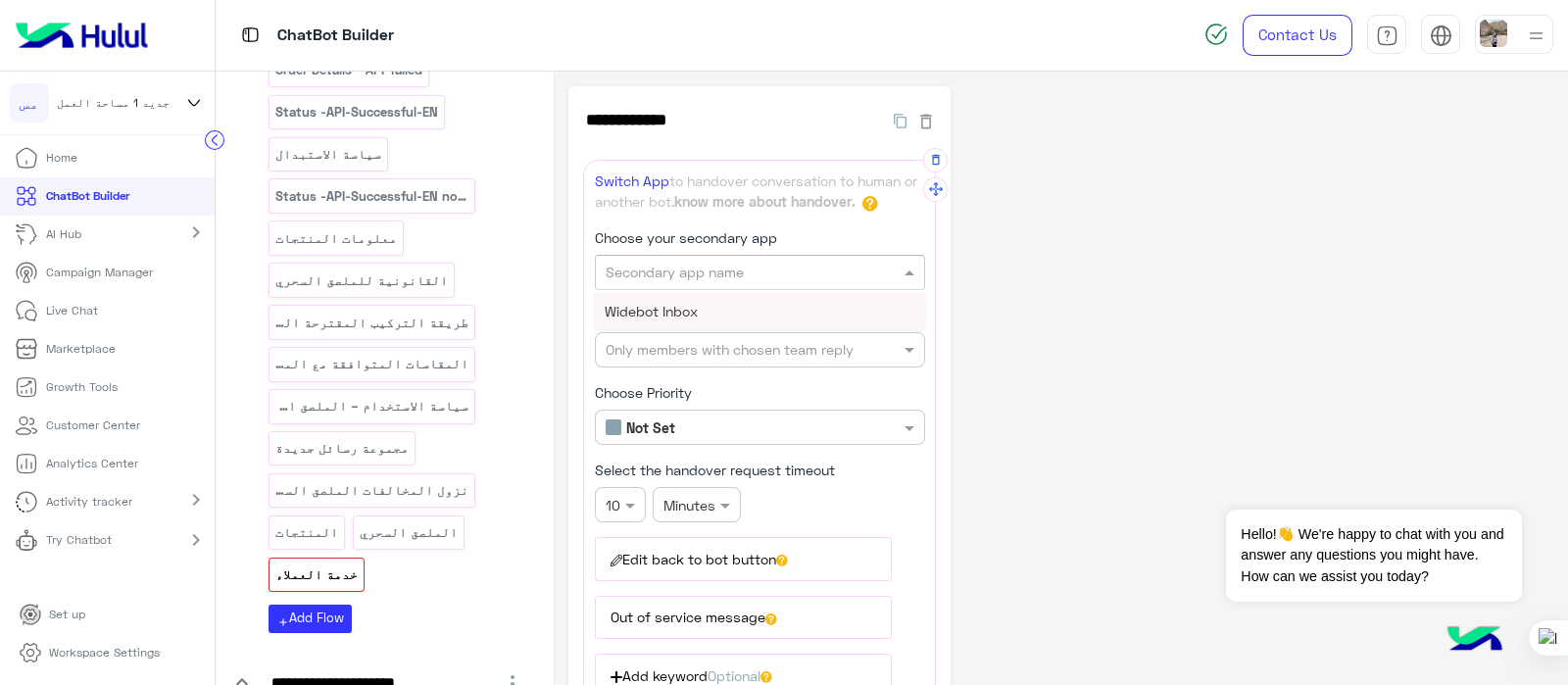 click on "Widebot Inbox" at bounding box center (760, 311) 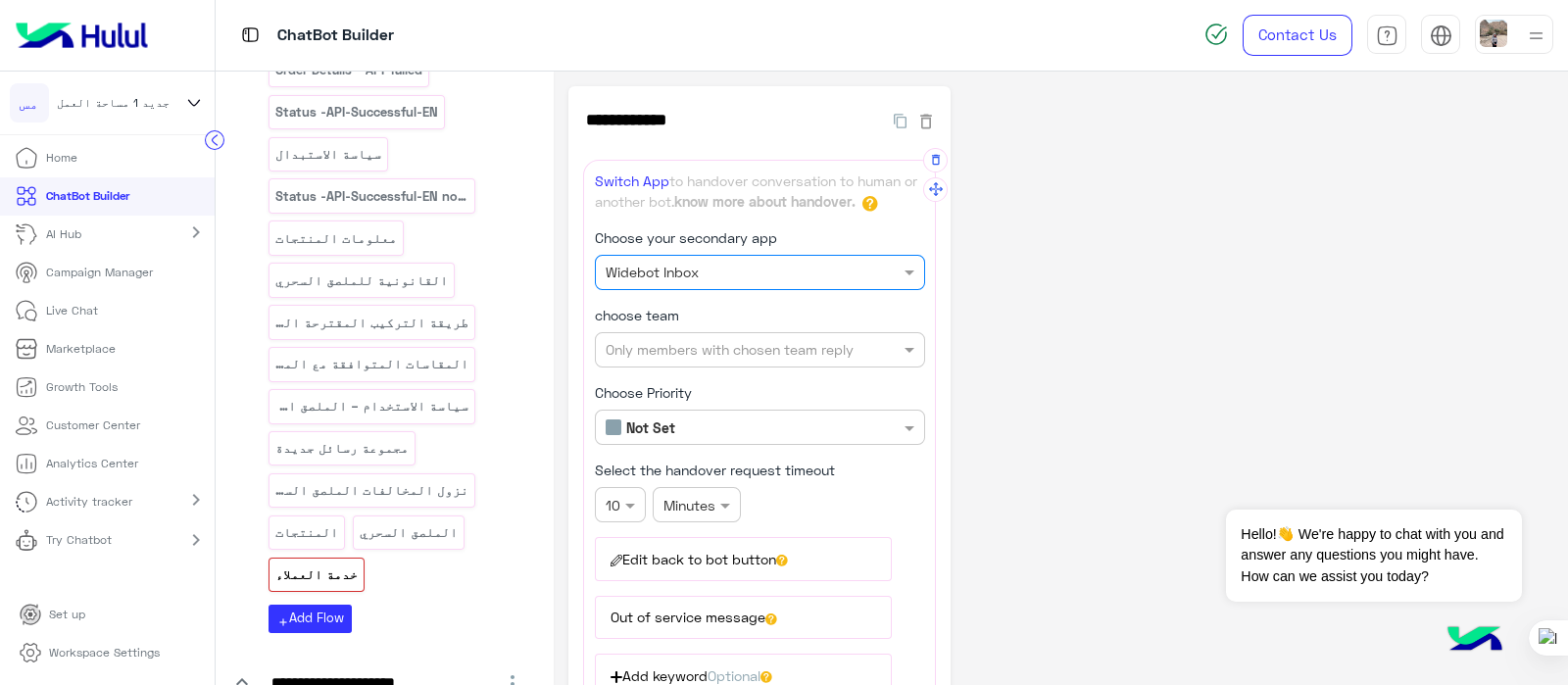 click at bounding box center [727, 350] 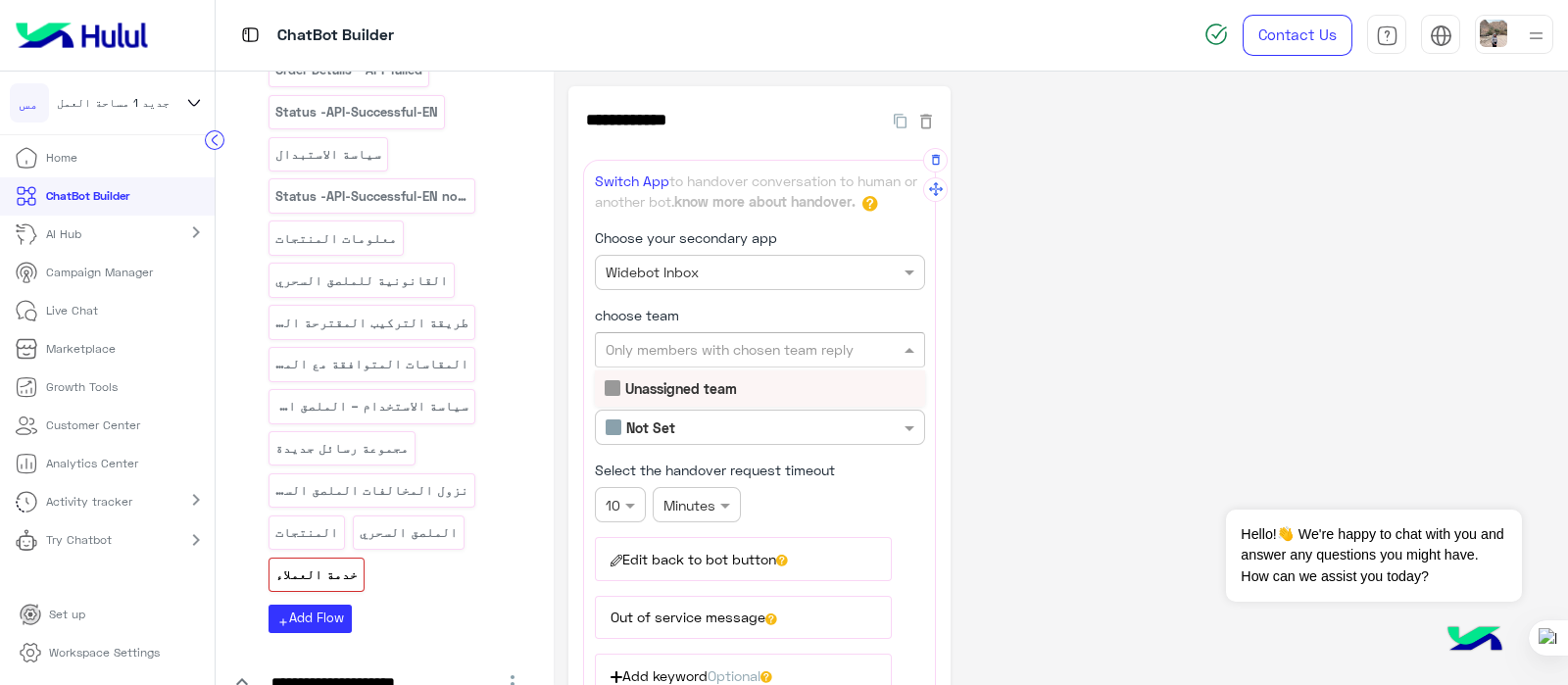 click on "Unassigned team" at bounding box center (760, 388) 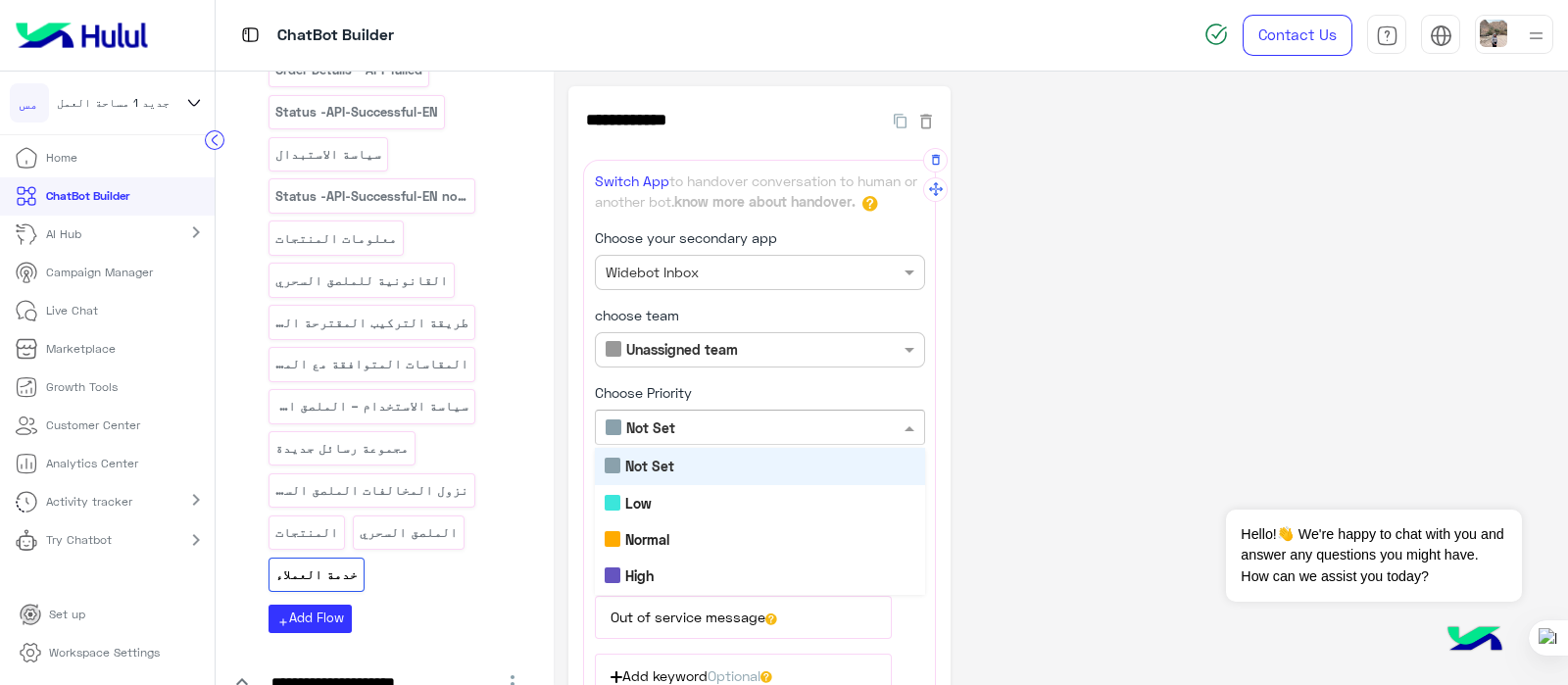 click at bounding box center (727, 427) 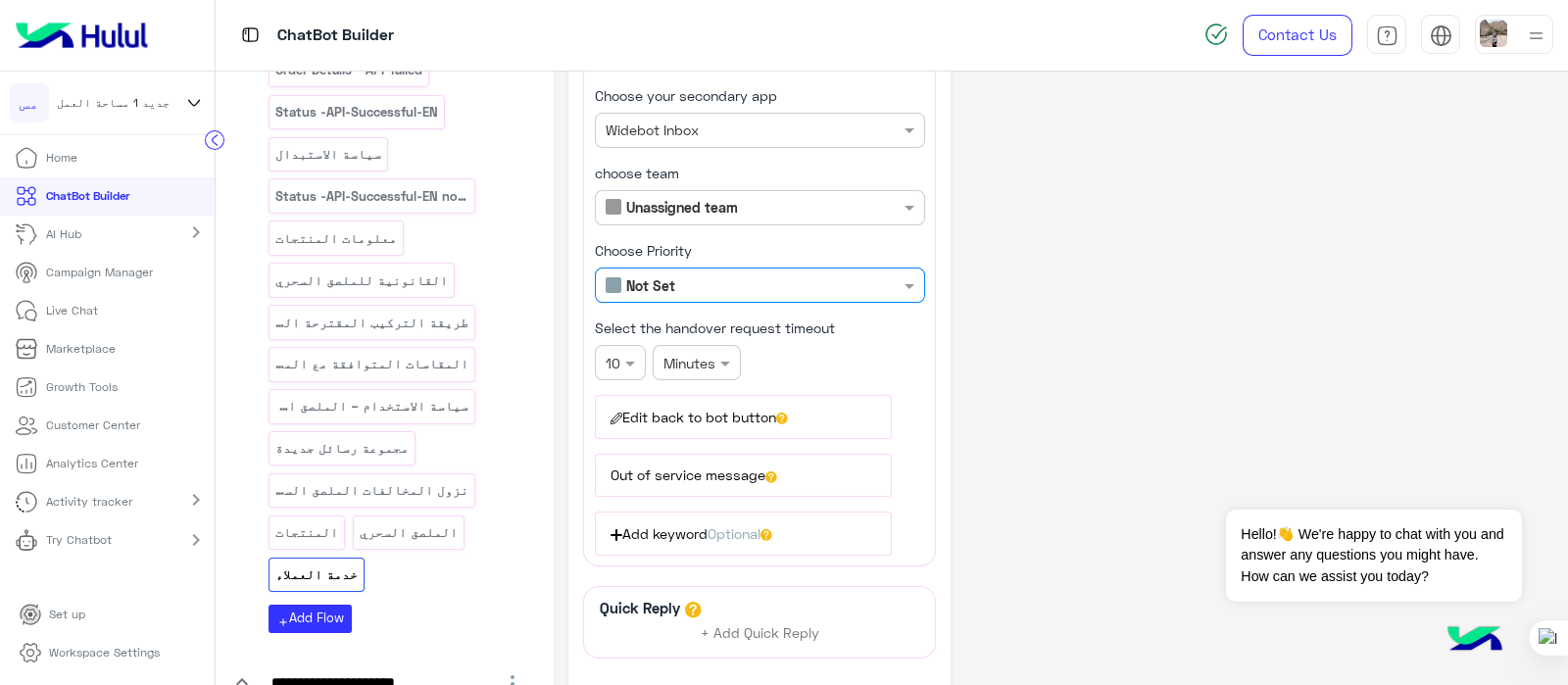 scroll, scrollTop: 146, scrollLeft: 0, axis: vertical 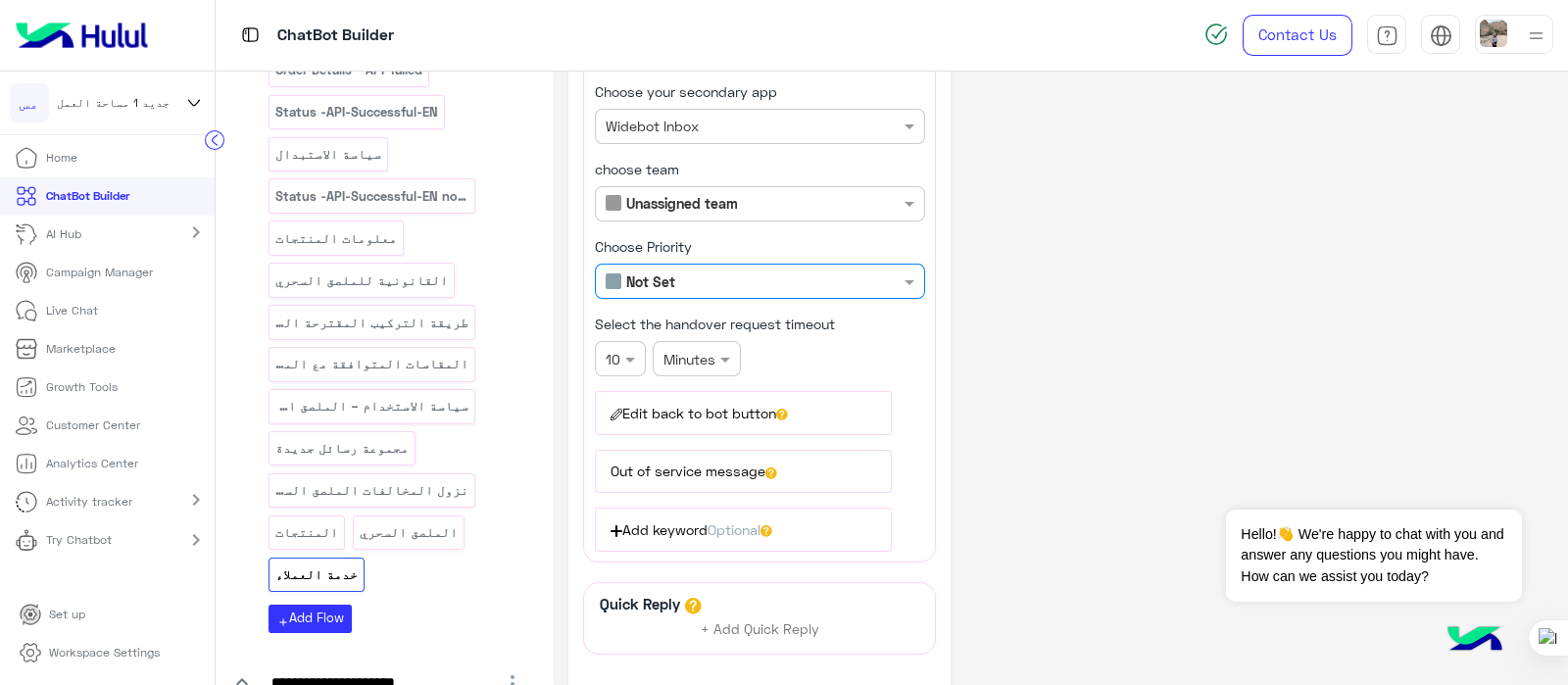 click on "Edit back to bot button" at bounding box center [743, 413] 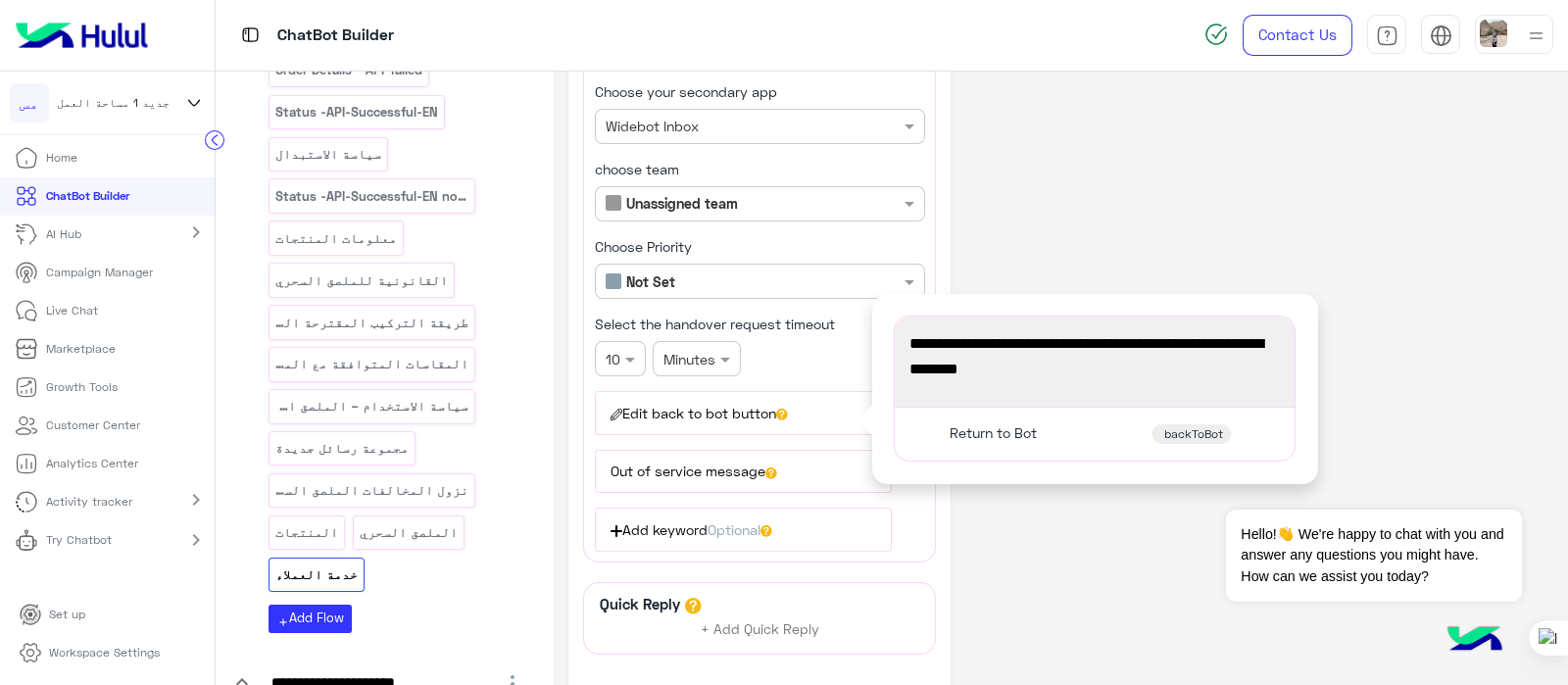 click on "You're now on handover mode, click the button below to return to bot" at bounding box center (1095, 356) 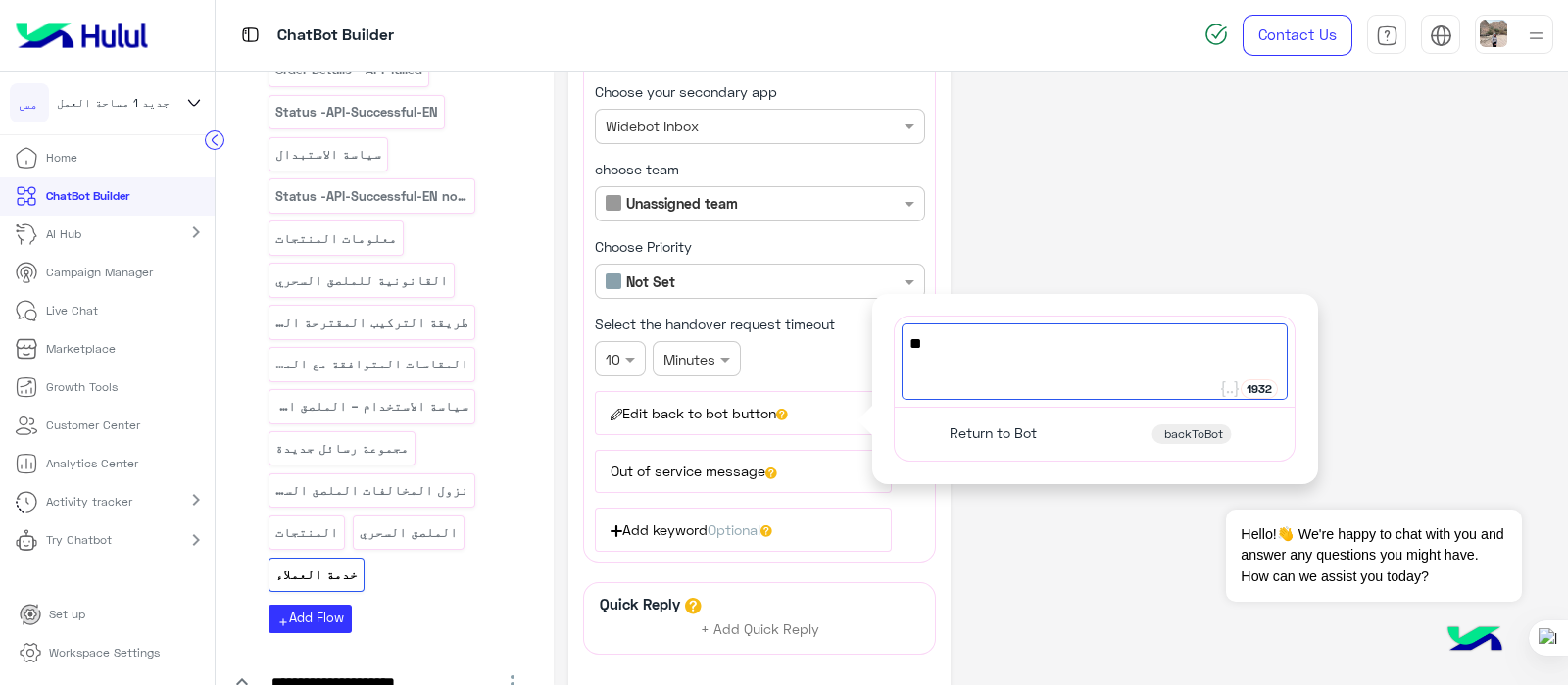 type on "*" 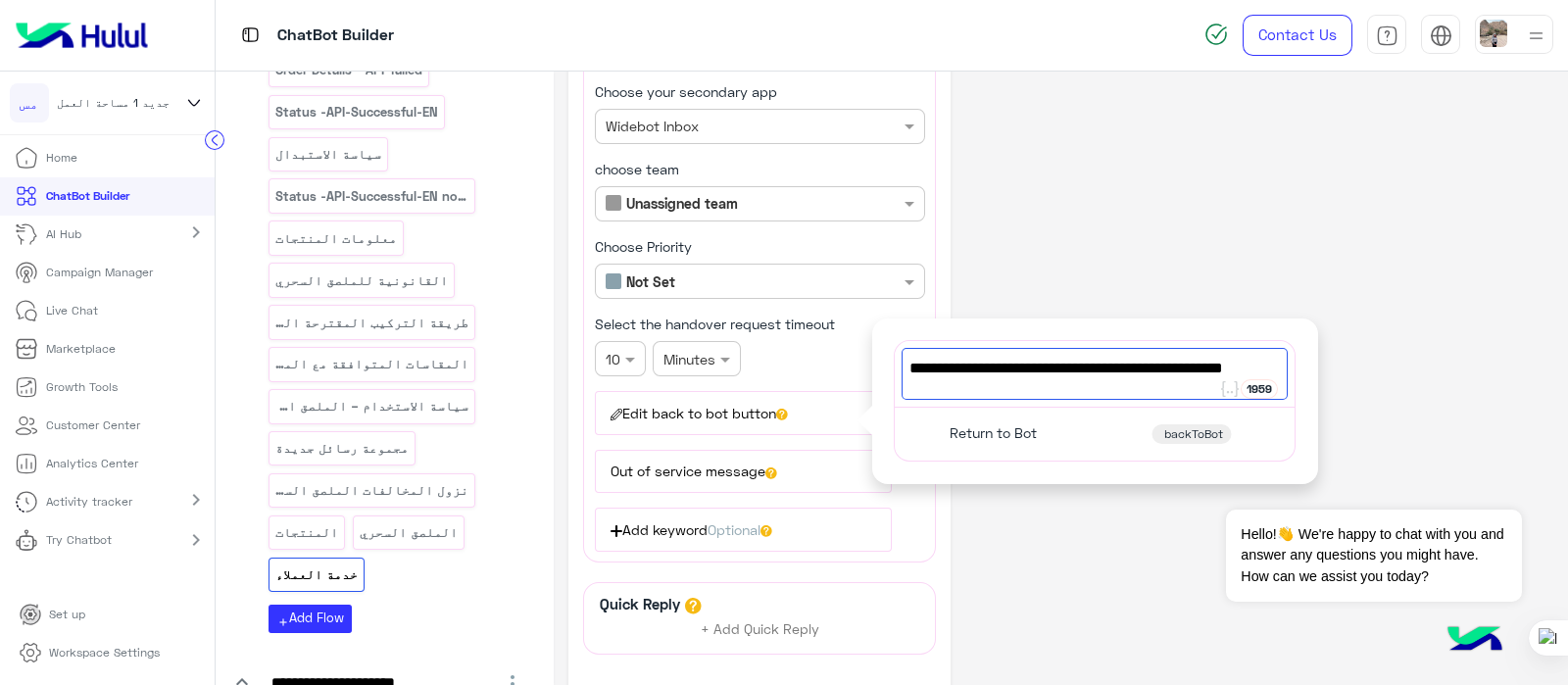 scroll, scrollTop: 0, scrollLeft: 0, axis: both 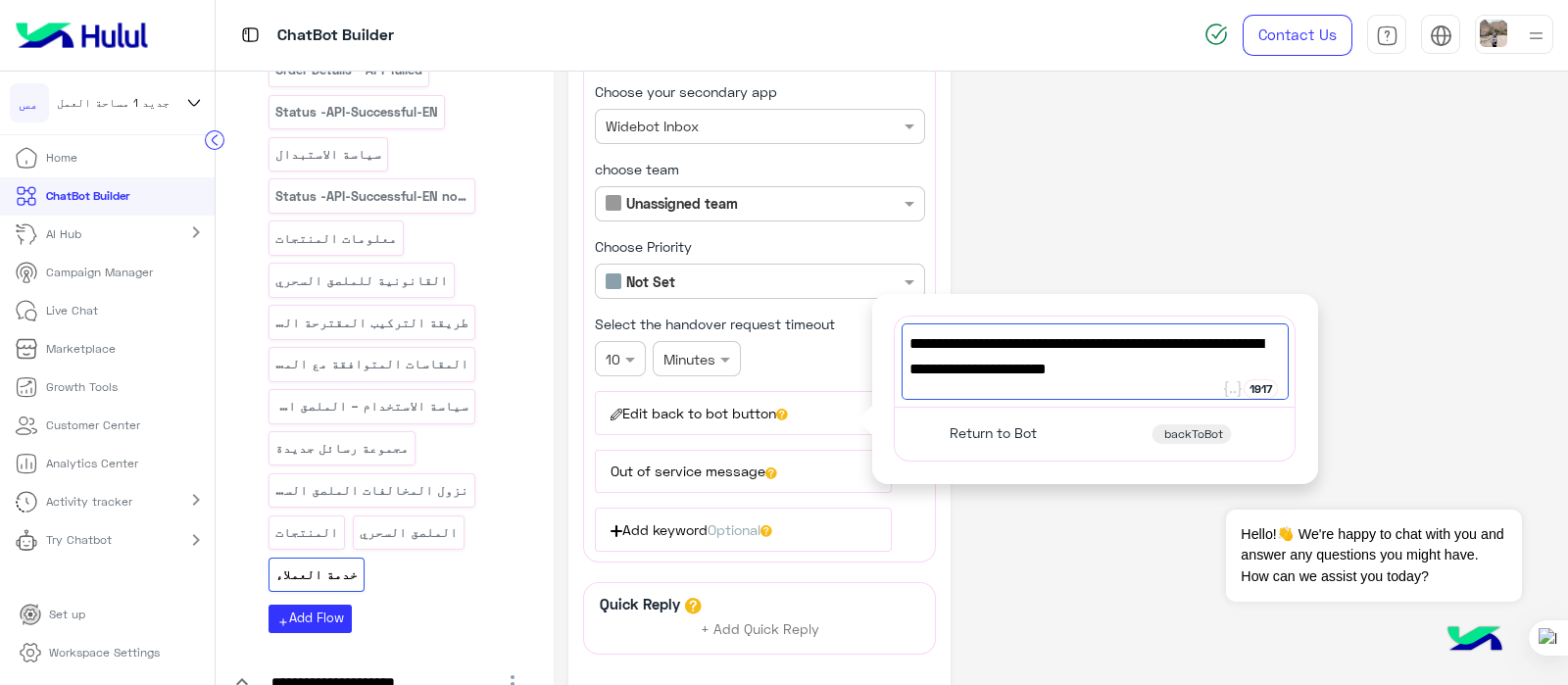 type on "**********" 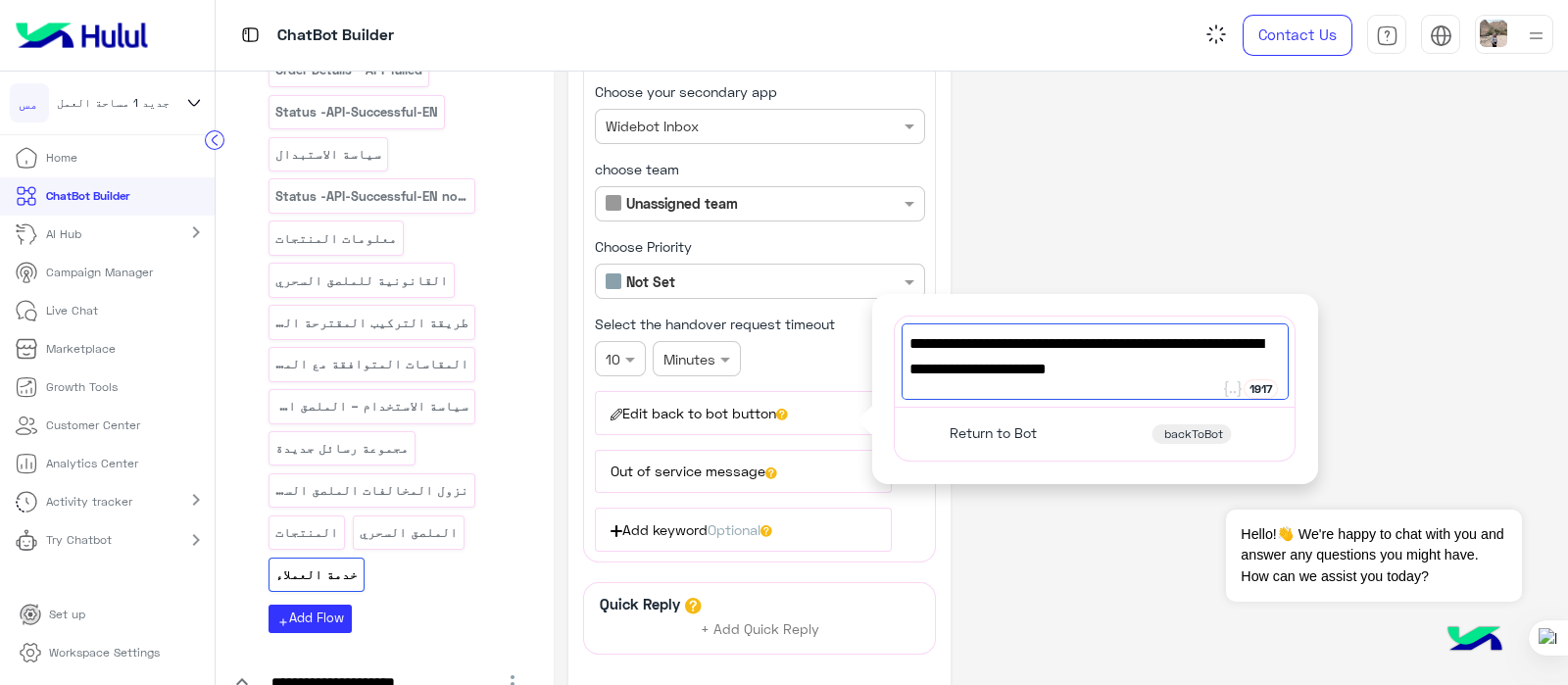 click on "Return to Bot  backToBot" at bounding box center (1095, 434) 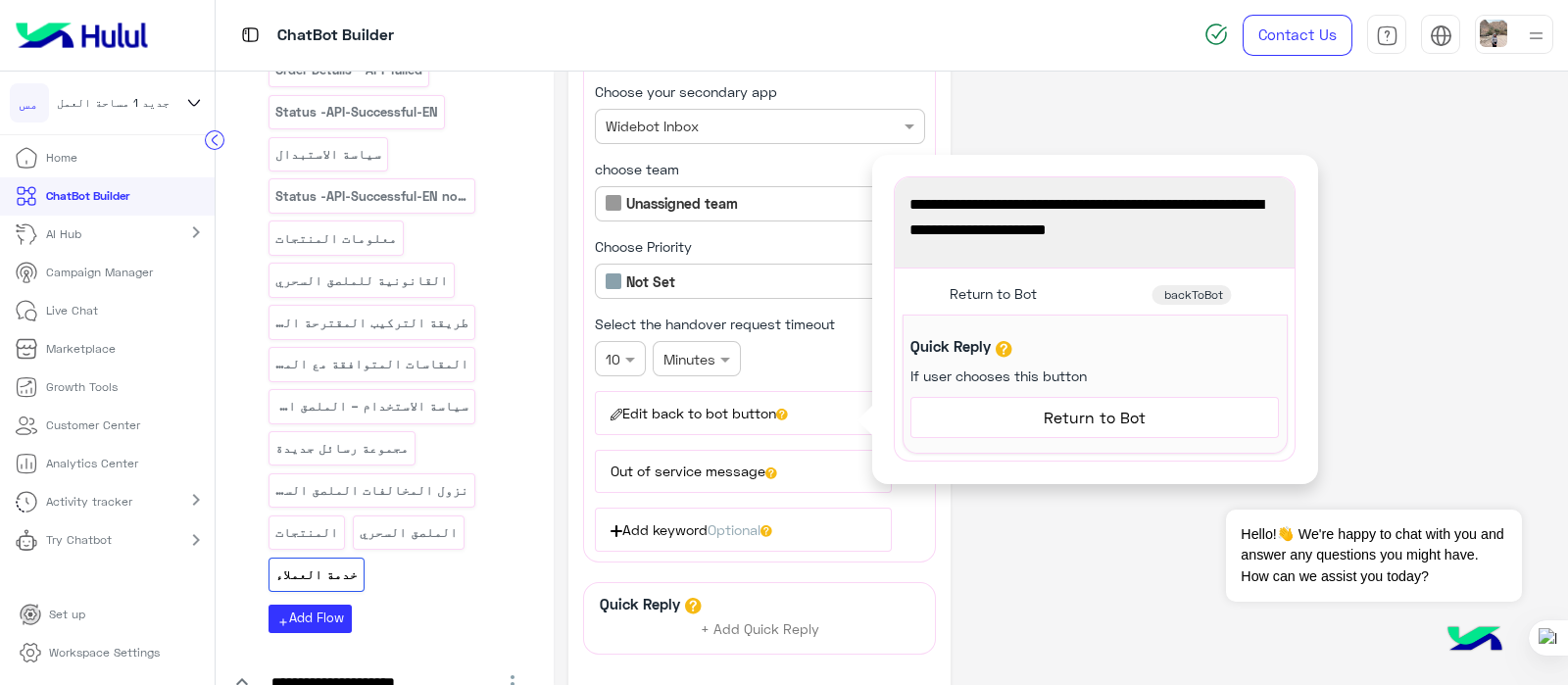 click on "**********" at bounding box center (1095, 384) 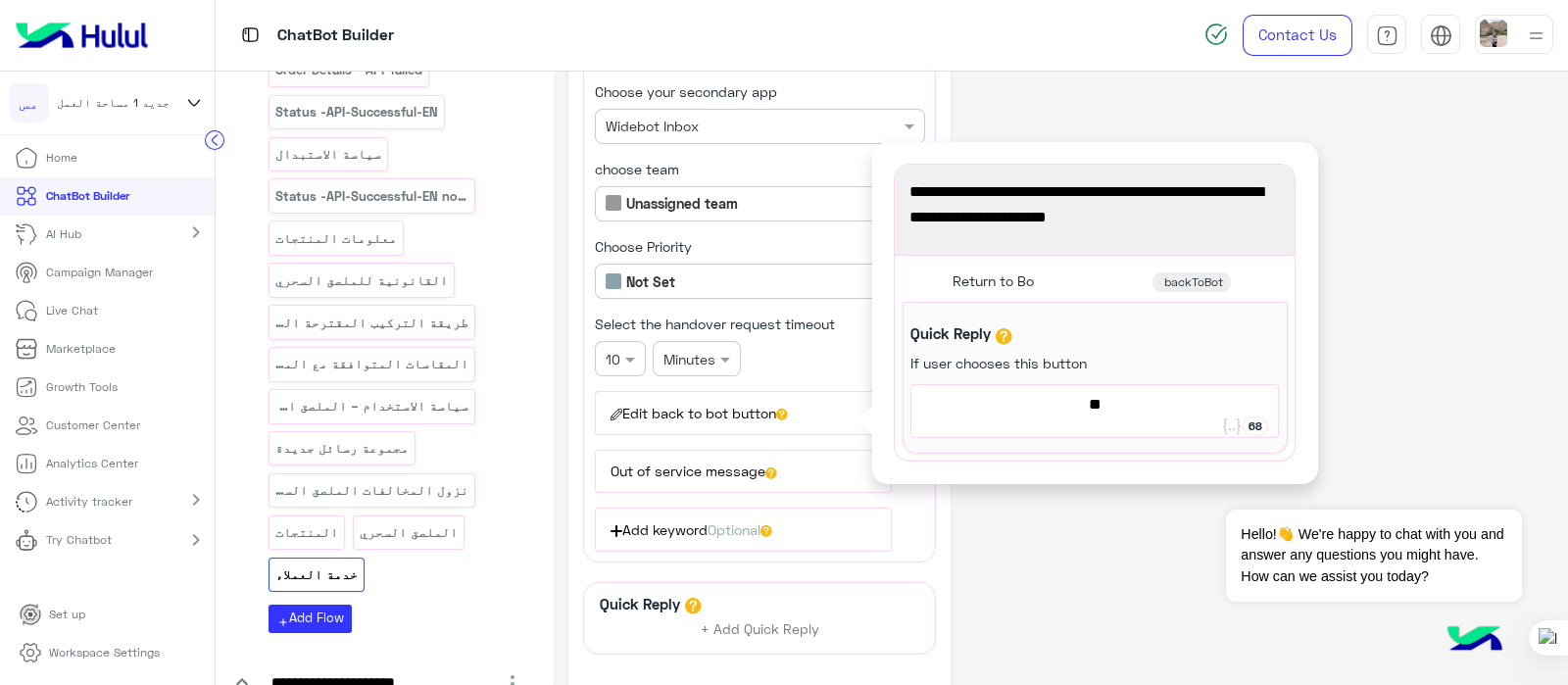 type on "*" 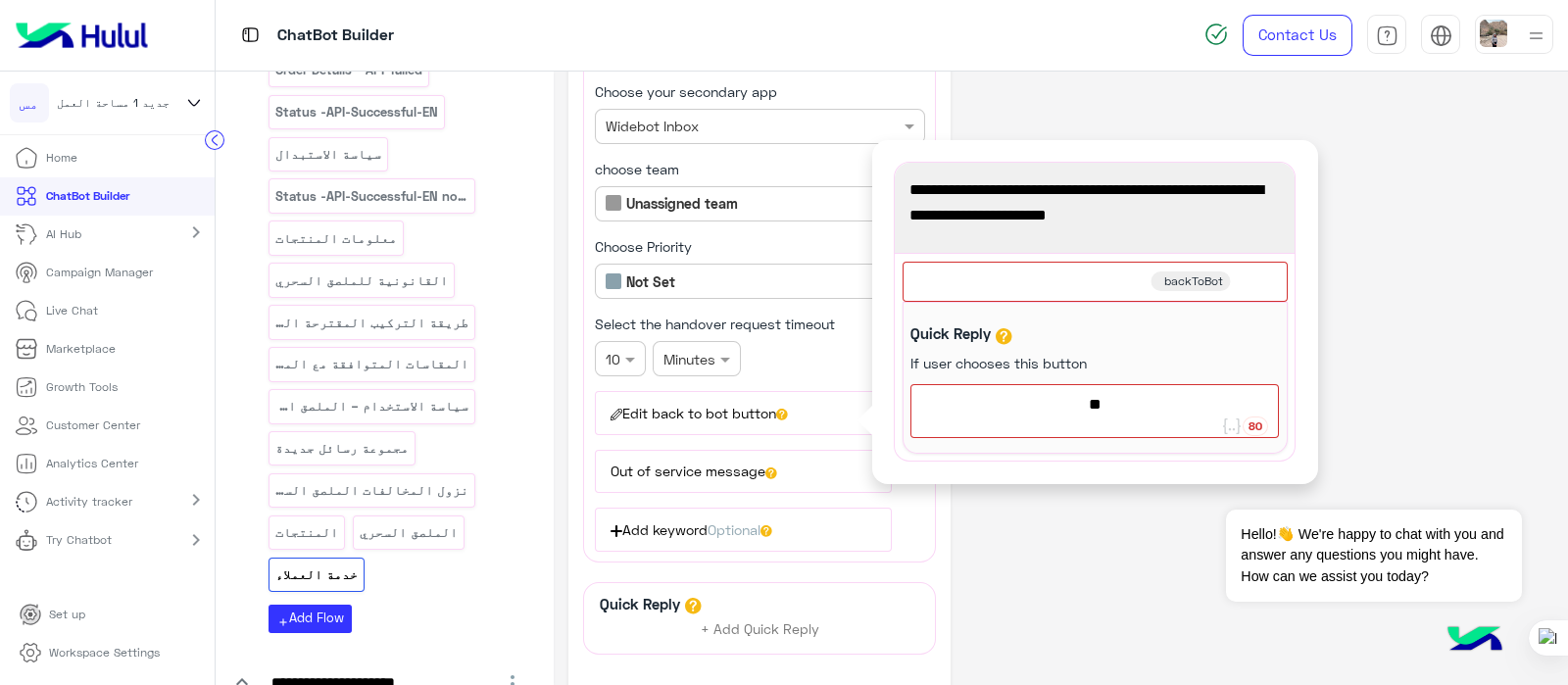 type on "*" 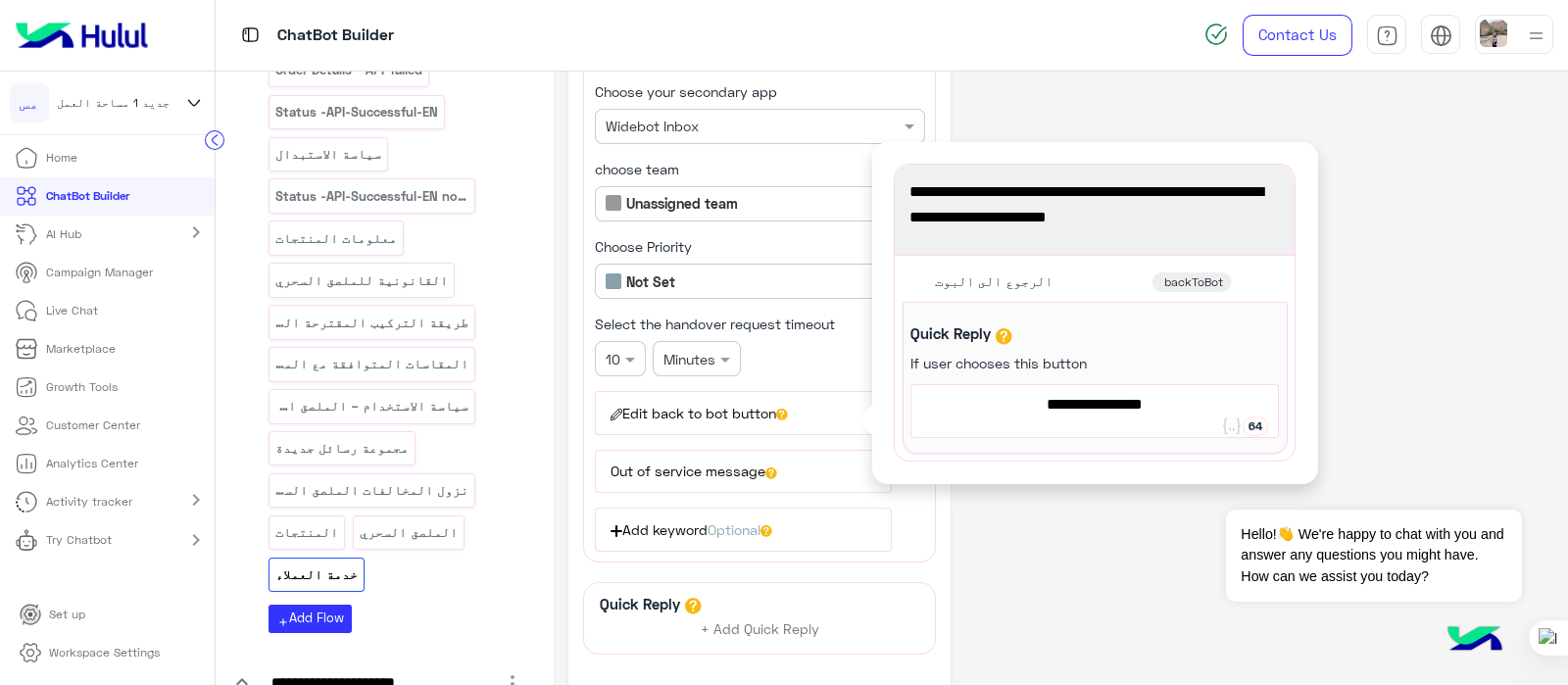 click on "الرجوع الى البوت" at bounding box center [1095, 405] 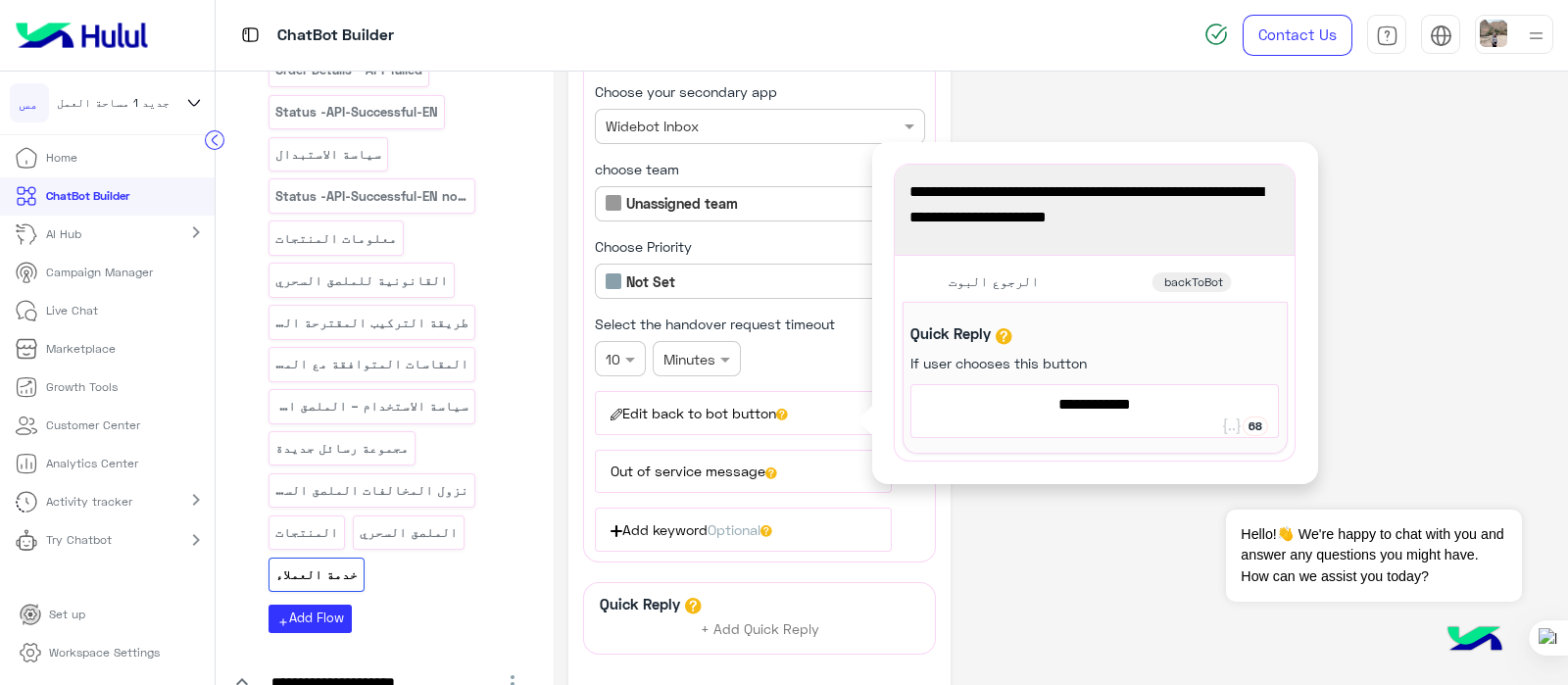 click on "الرجوع البوت" at bounding box center (1095, 405) 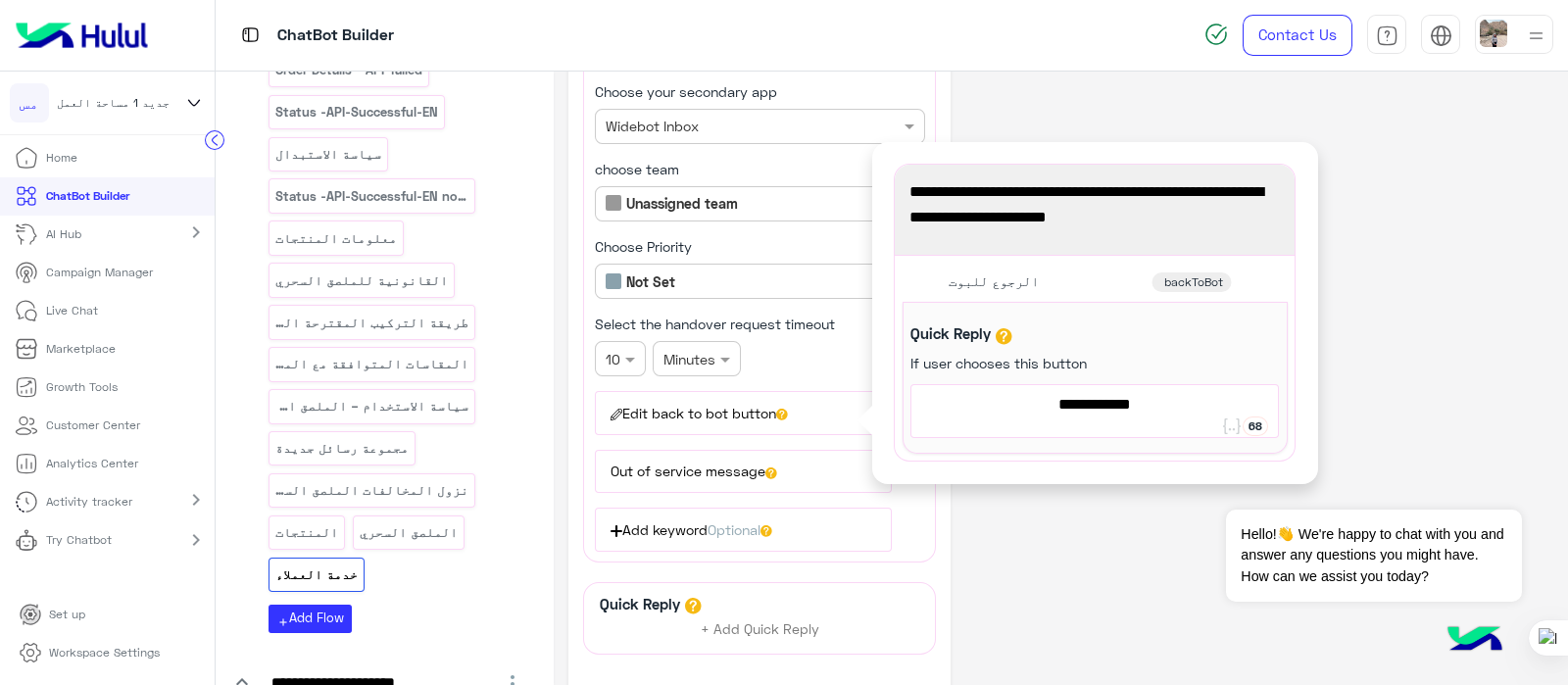 type on "**********" 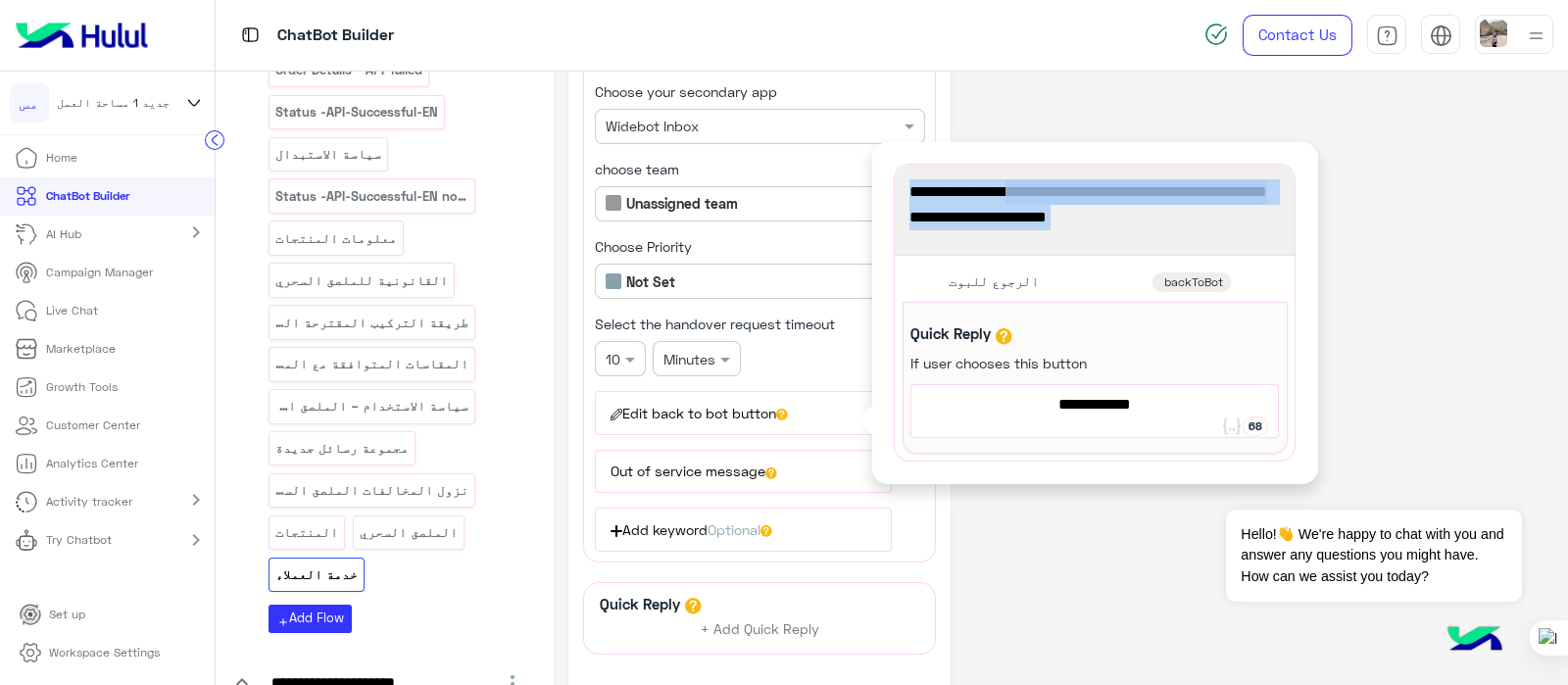 drag, startPoint x: 1055, startPoint y: 201, endPoint x: 1255, endPoint y: 169, distance: 202.54382 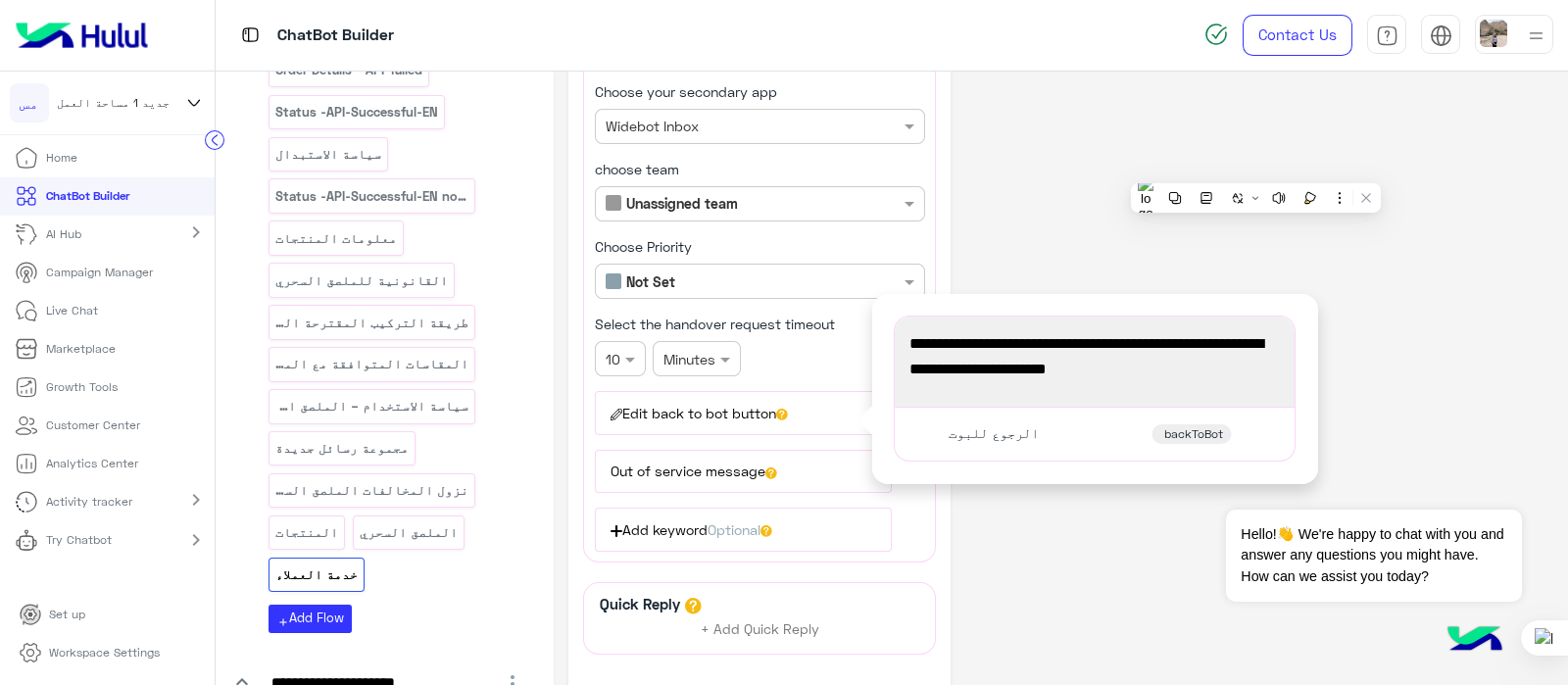 click on "انت الأن تتحدث الى احد ممثلى خدمة العملاء سيقوم احد ممثلينا بالرد عليك فى اقرب وقت" at bounding box center [1095, 356] 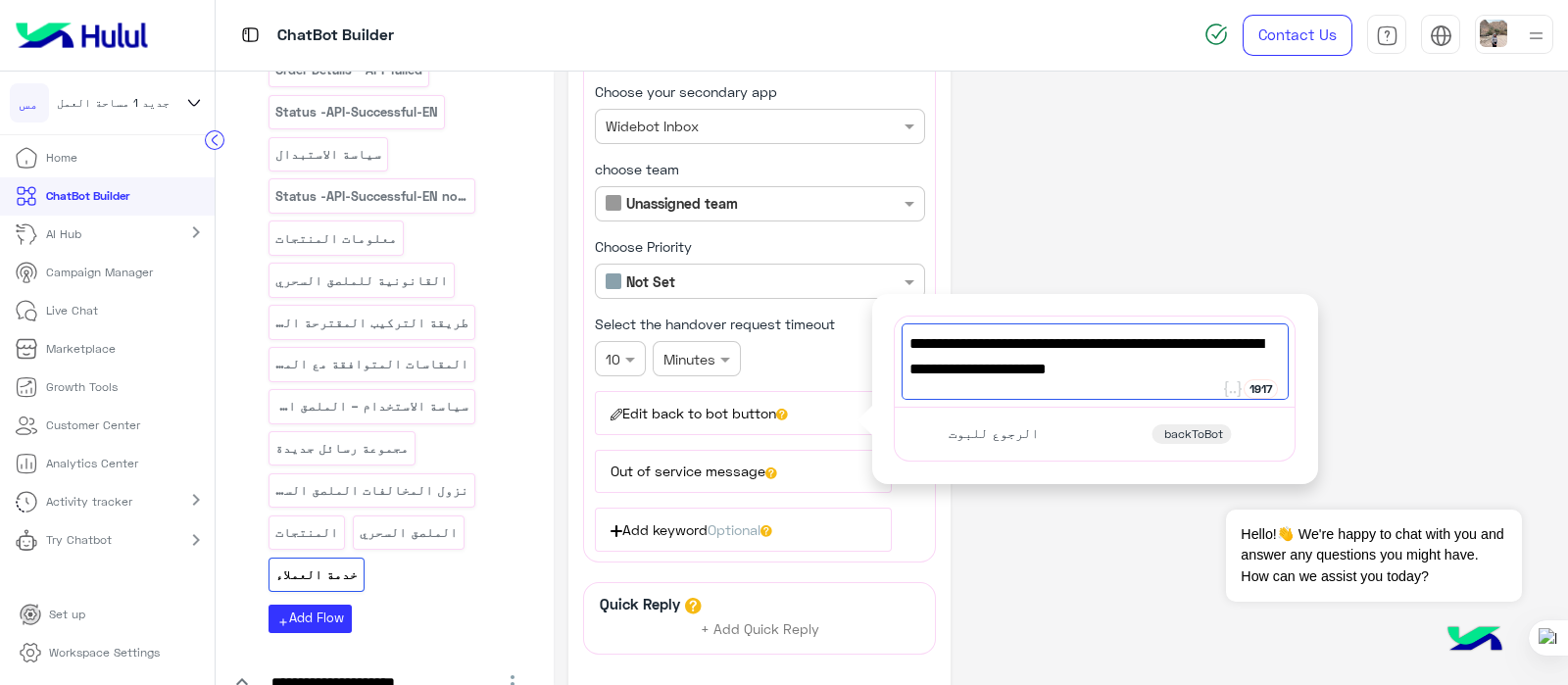 drag, startPoint x: 1063, startPoint y: 382, endPoint x: 1164, endPoint y: 318, distance: 119.57006 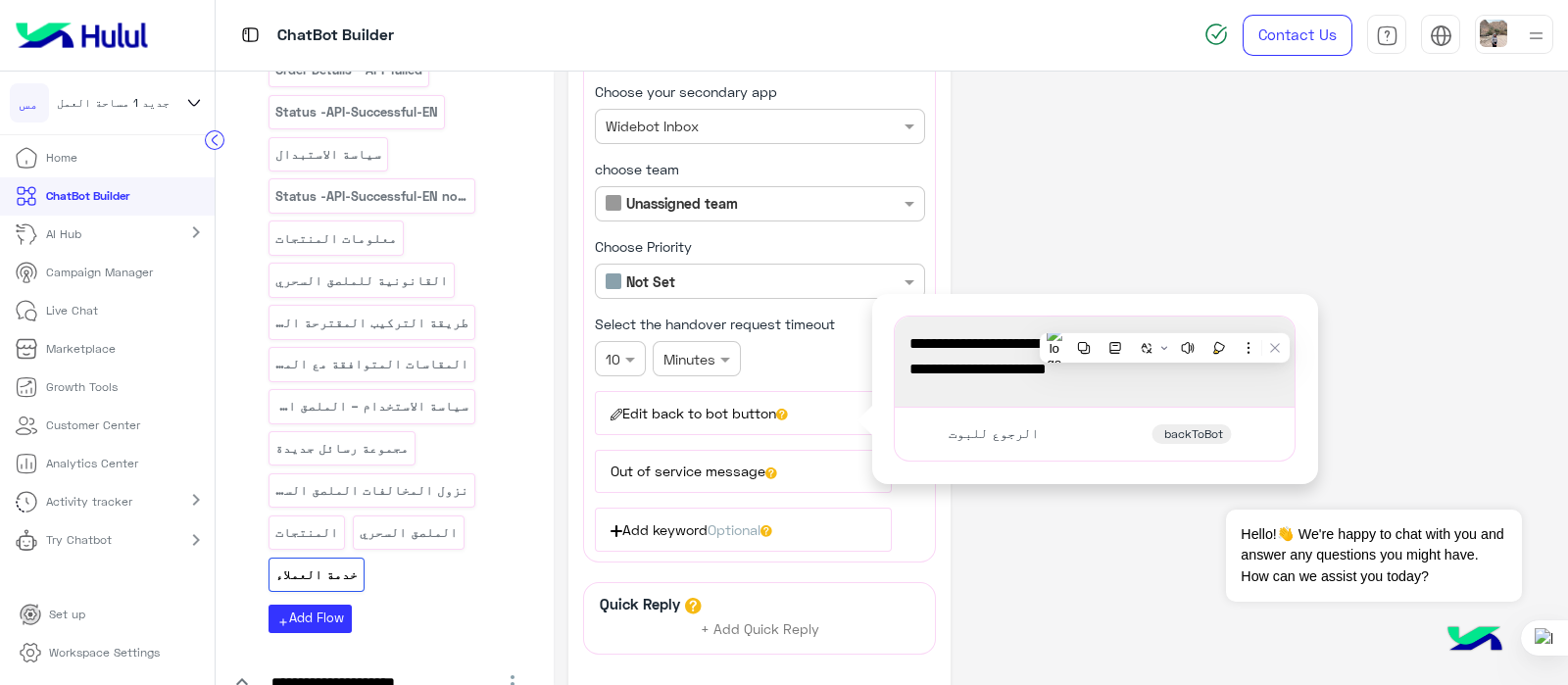 copy on "1917  انت الأن تتحدث الى احد ممثلى خدمة العملاء سيقوم احد ممثلينا بالرد عليك فى اقرب وقت" 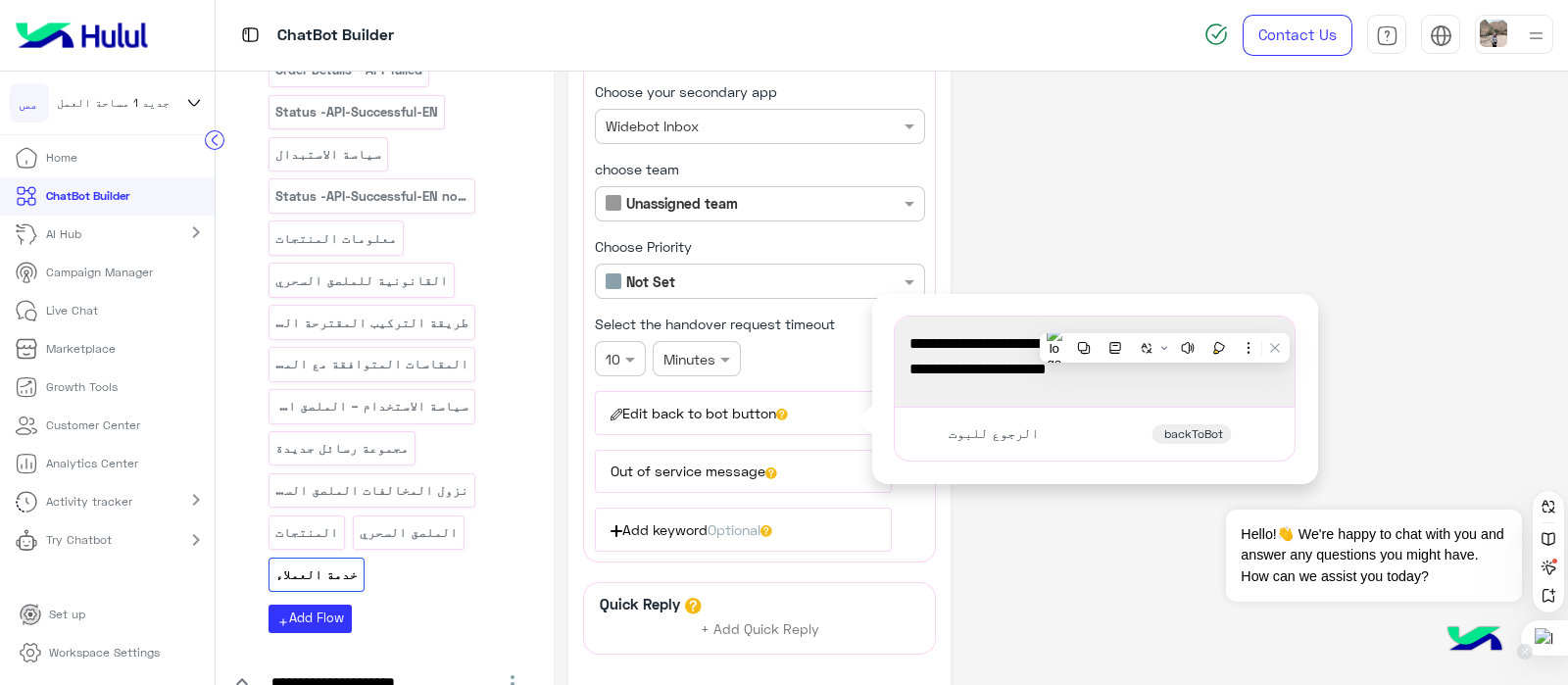click at bounding box center [1544, 638] 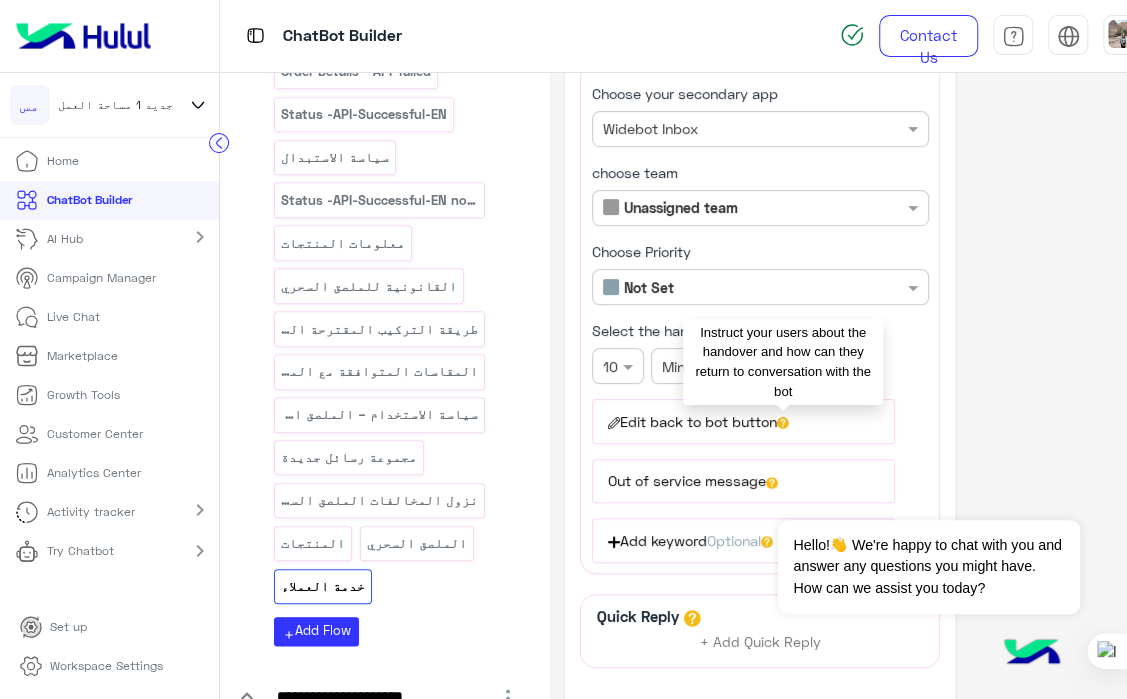 click 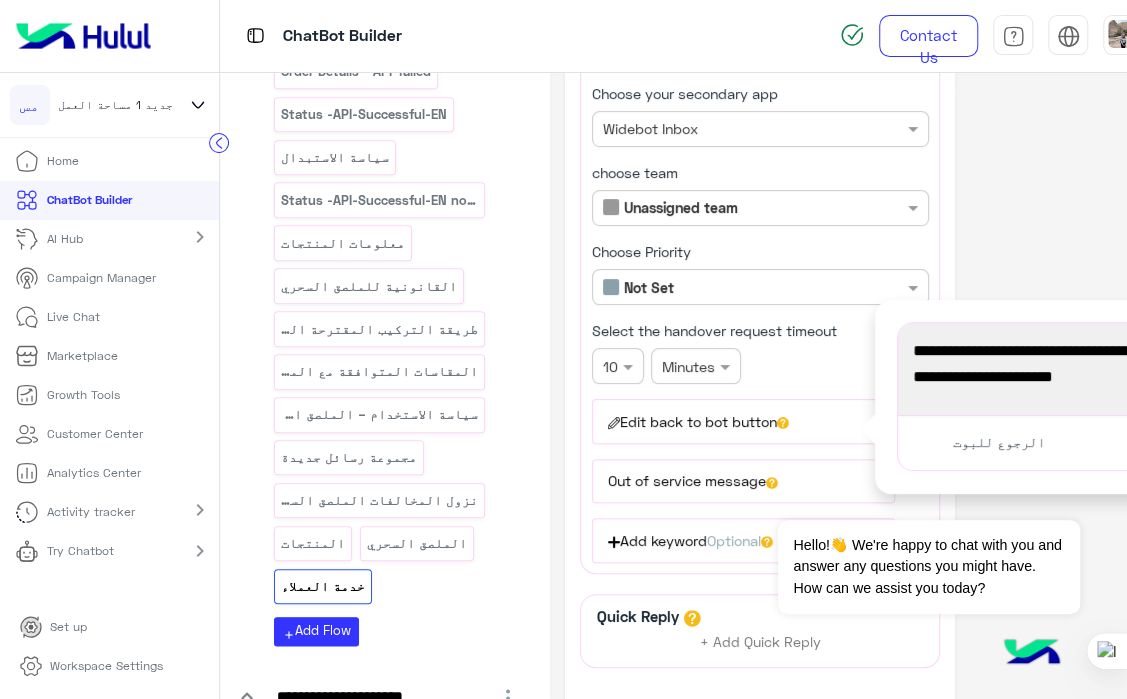 type 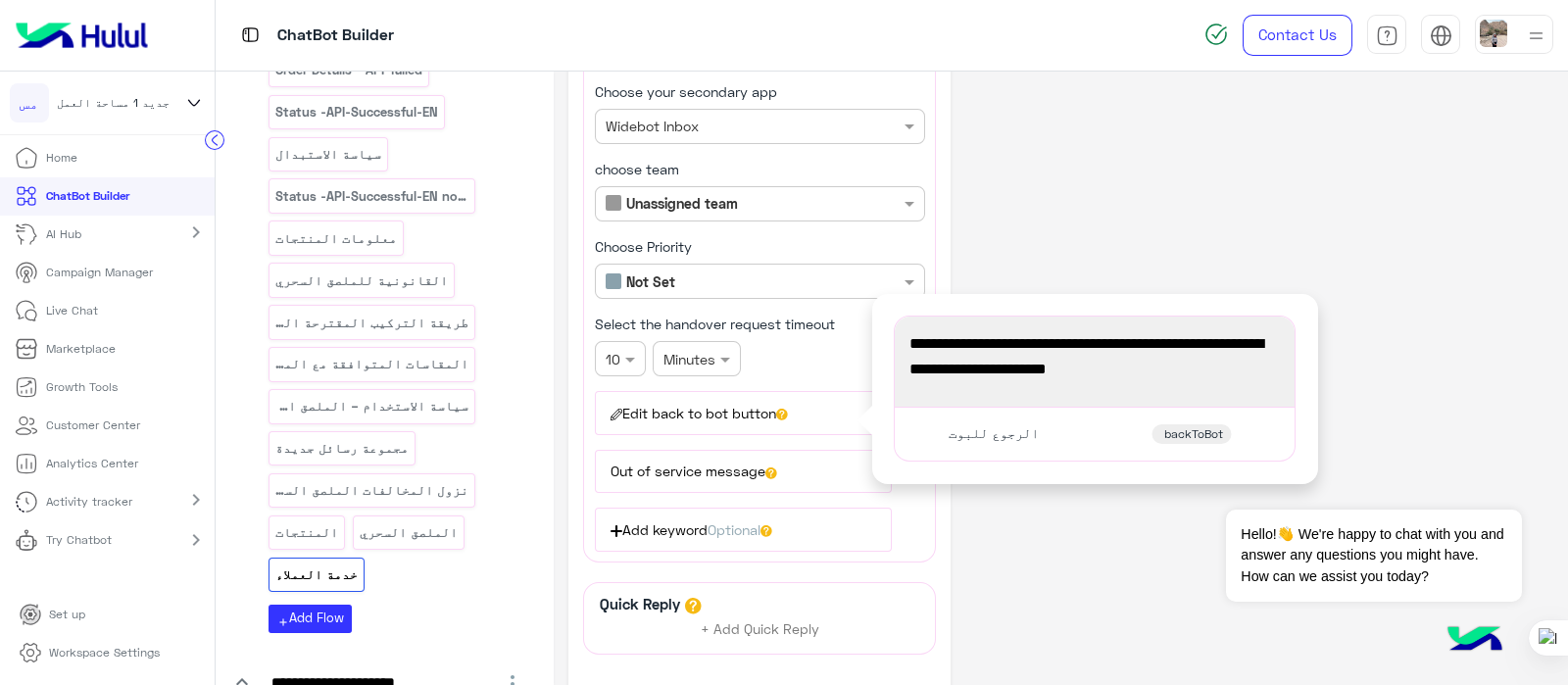 click on "انت الأن تتحدث الى احد ممثلى خدمة العملاء سيقوم احد ممثلينا بالرد عليك فى اقرب وقت" at bounding box center (1095, 356) 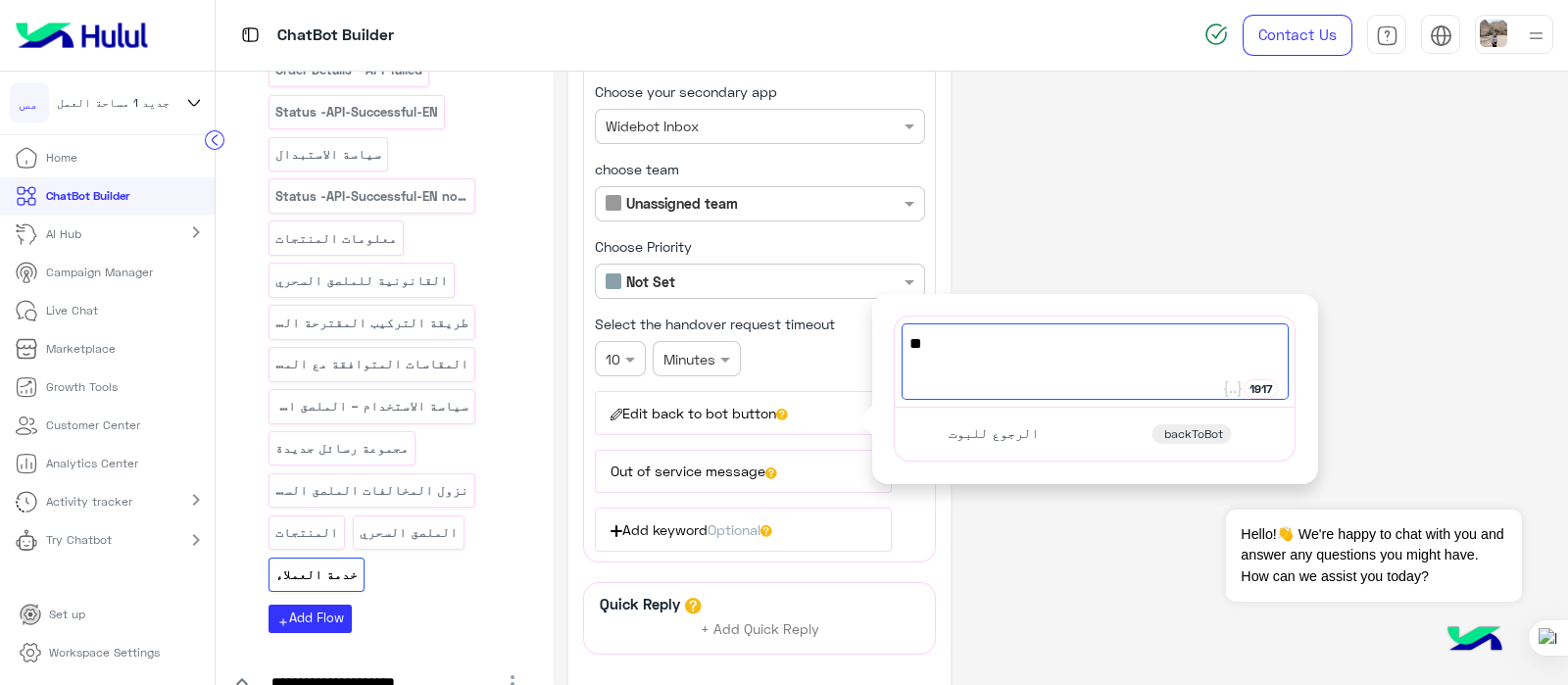type on "*" 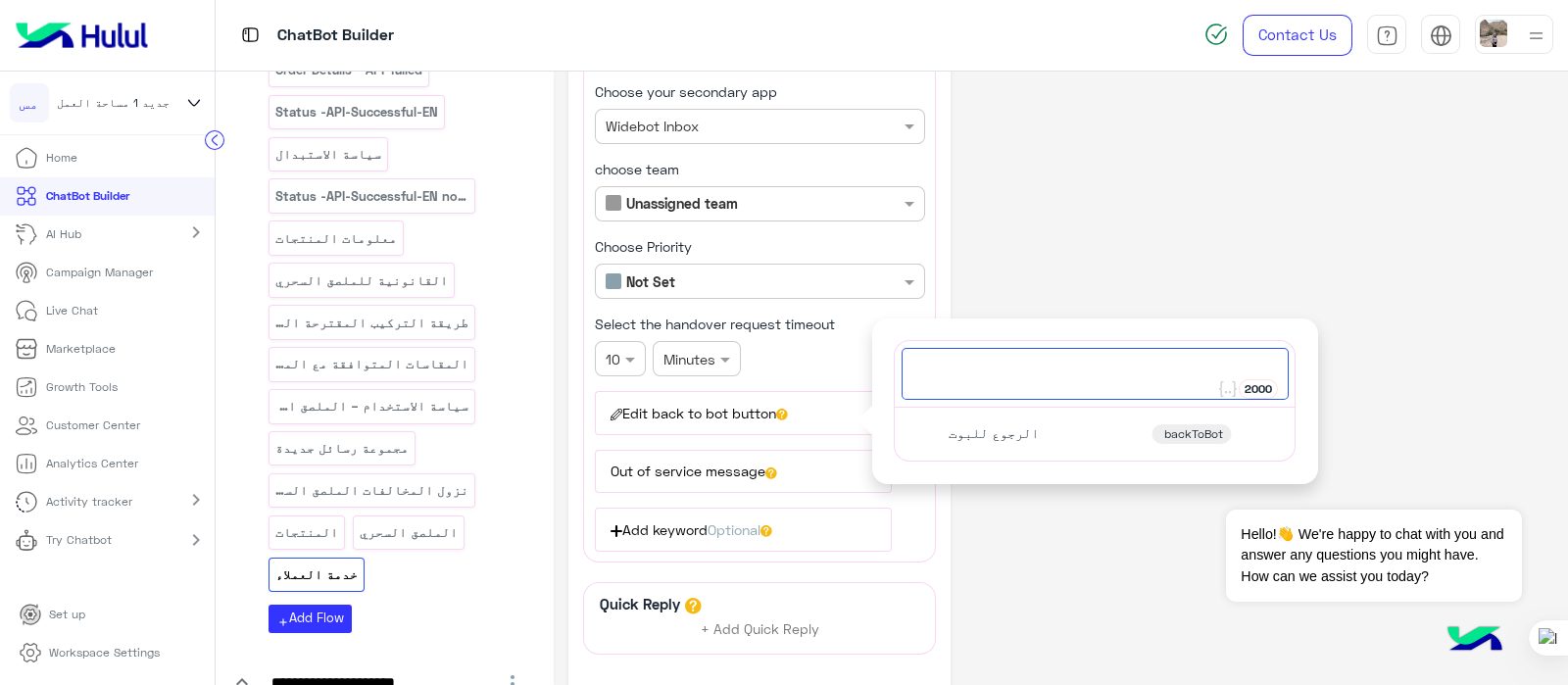 paste on "**********" 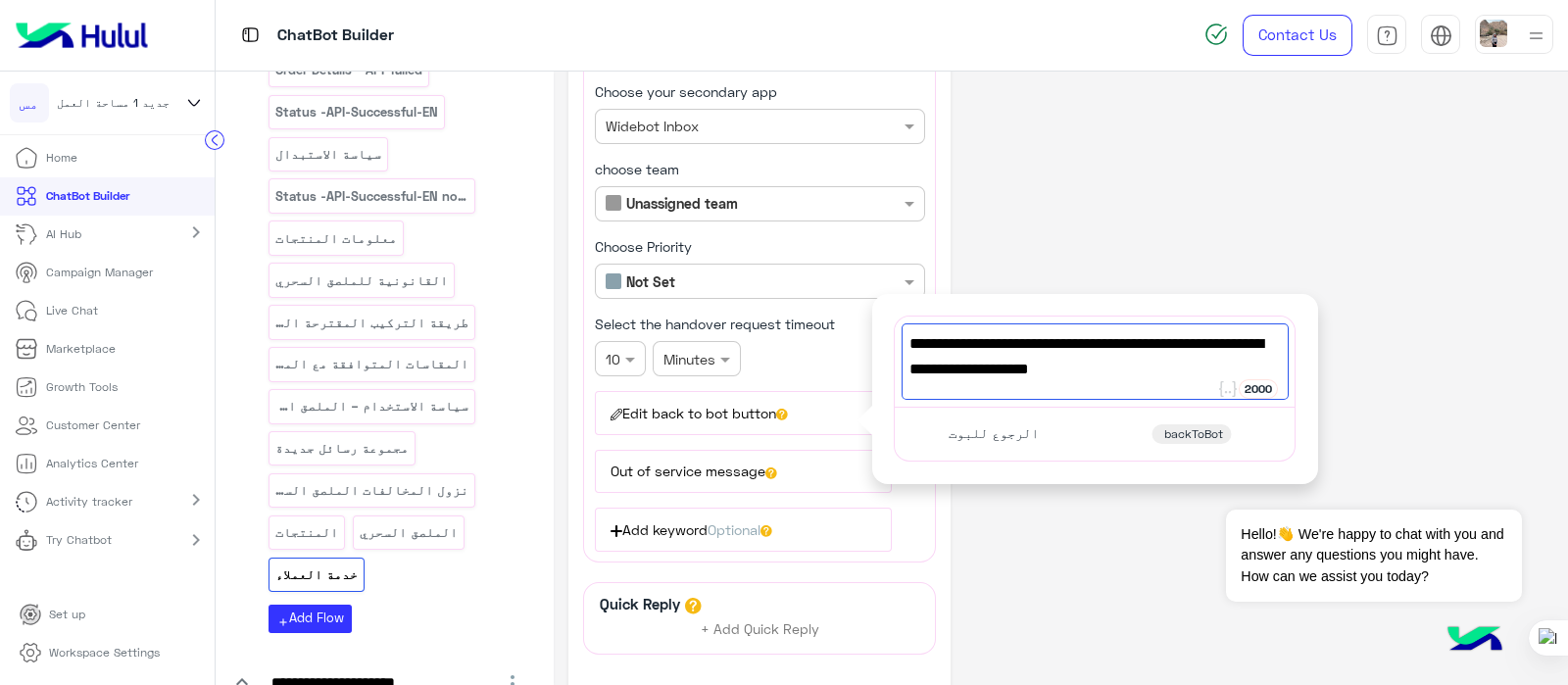 scroll, scrollTop: 0, scrollLeft: 0, axis: both 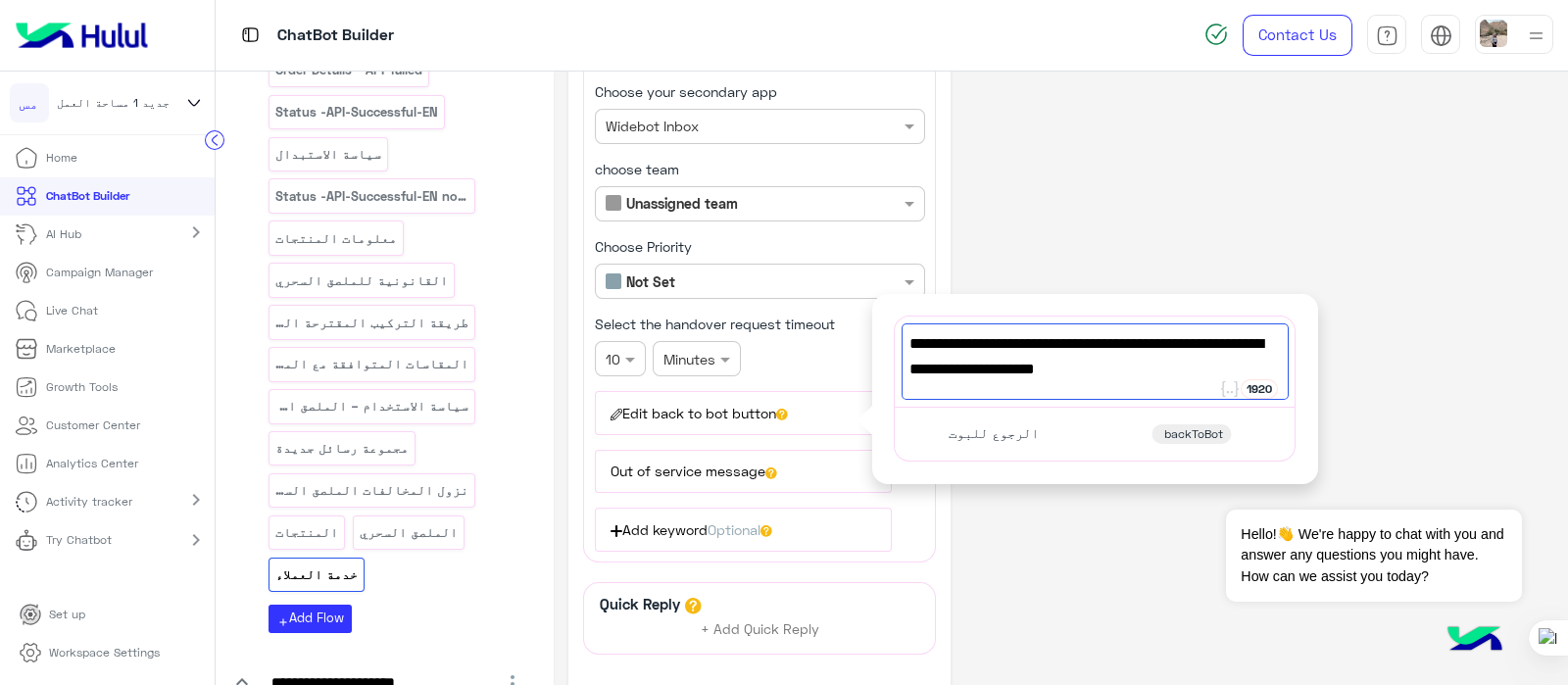 paste on "***" 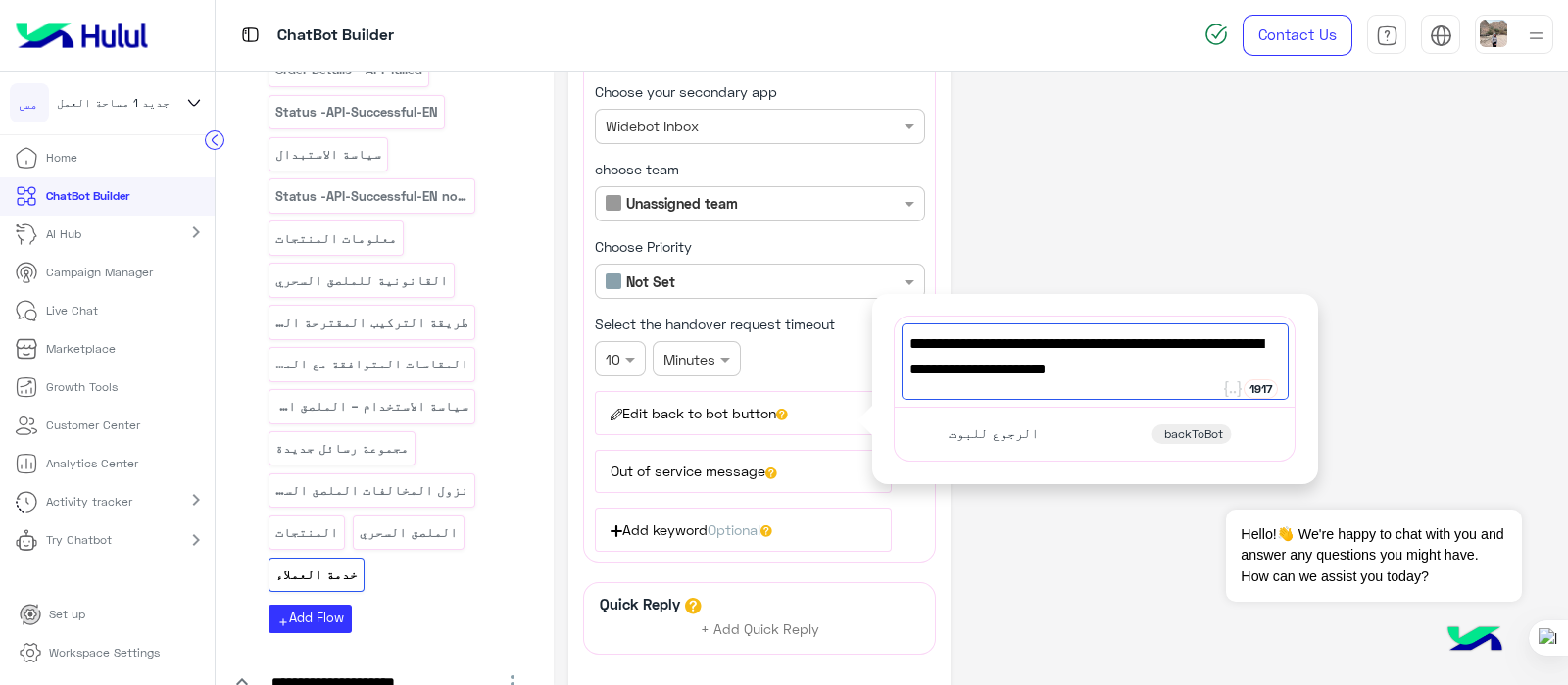 type on "**********" 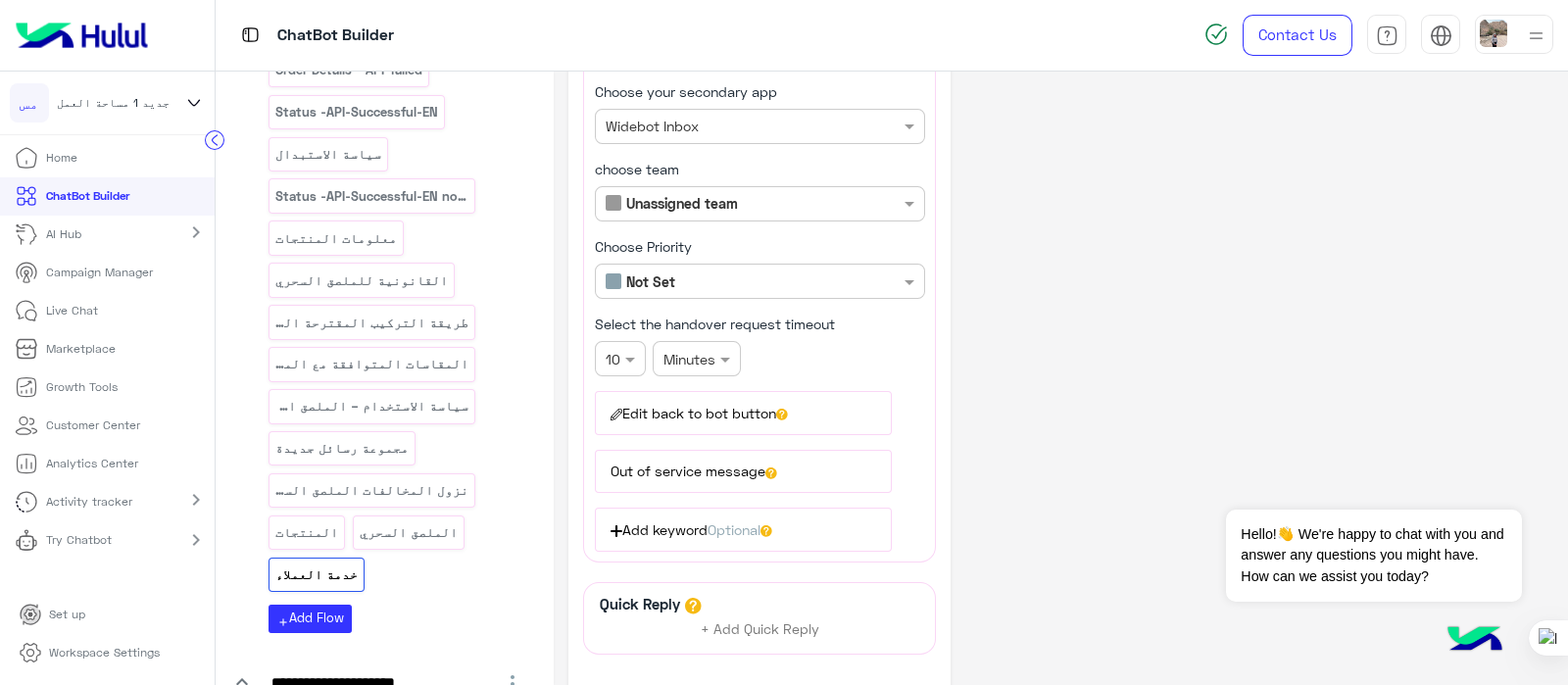 click on "Out of service message" at bounding box center [743, 471] 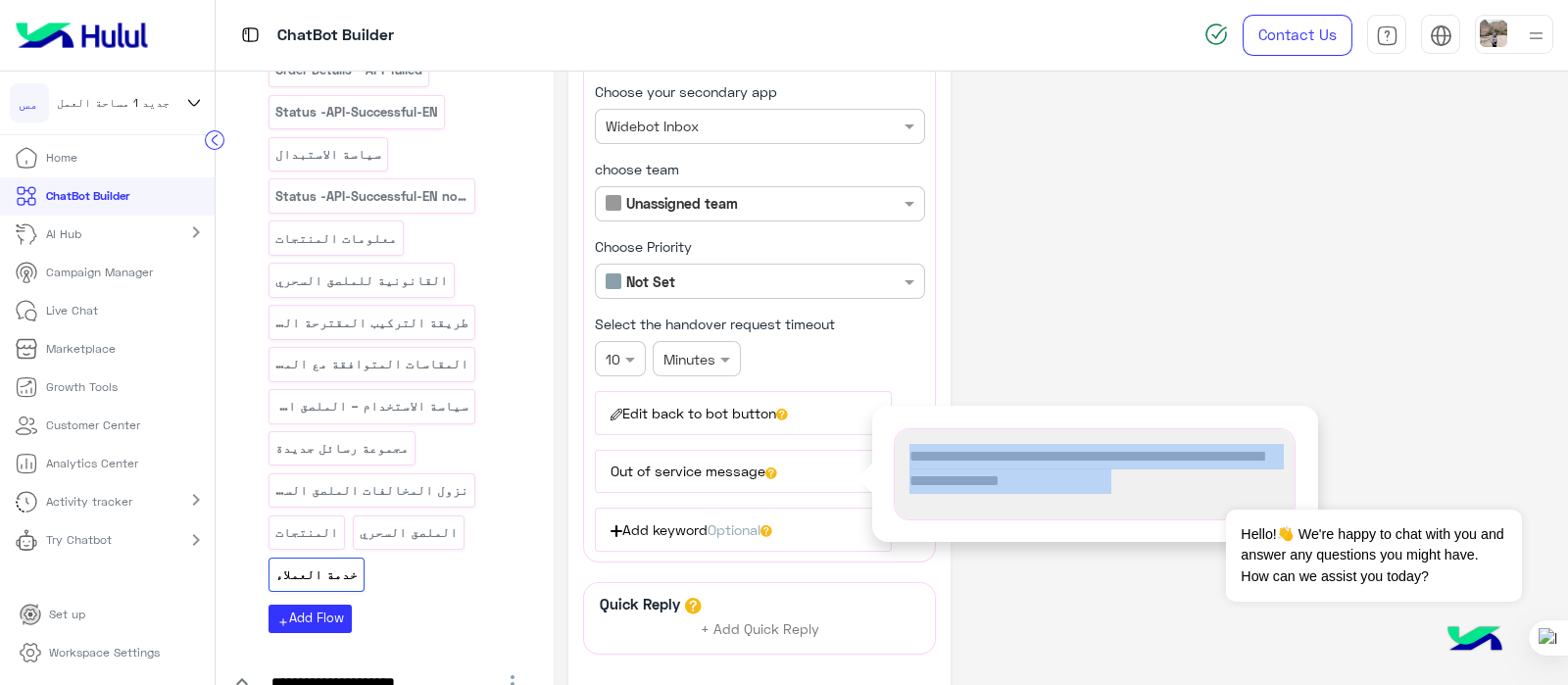 drag, startPoint x: 1127, startPoint y: 495, endPoint x: 916, endPoint y: 435, distance: 219.36499 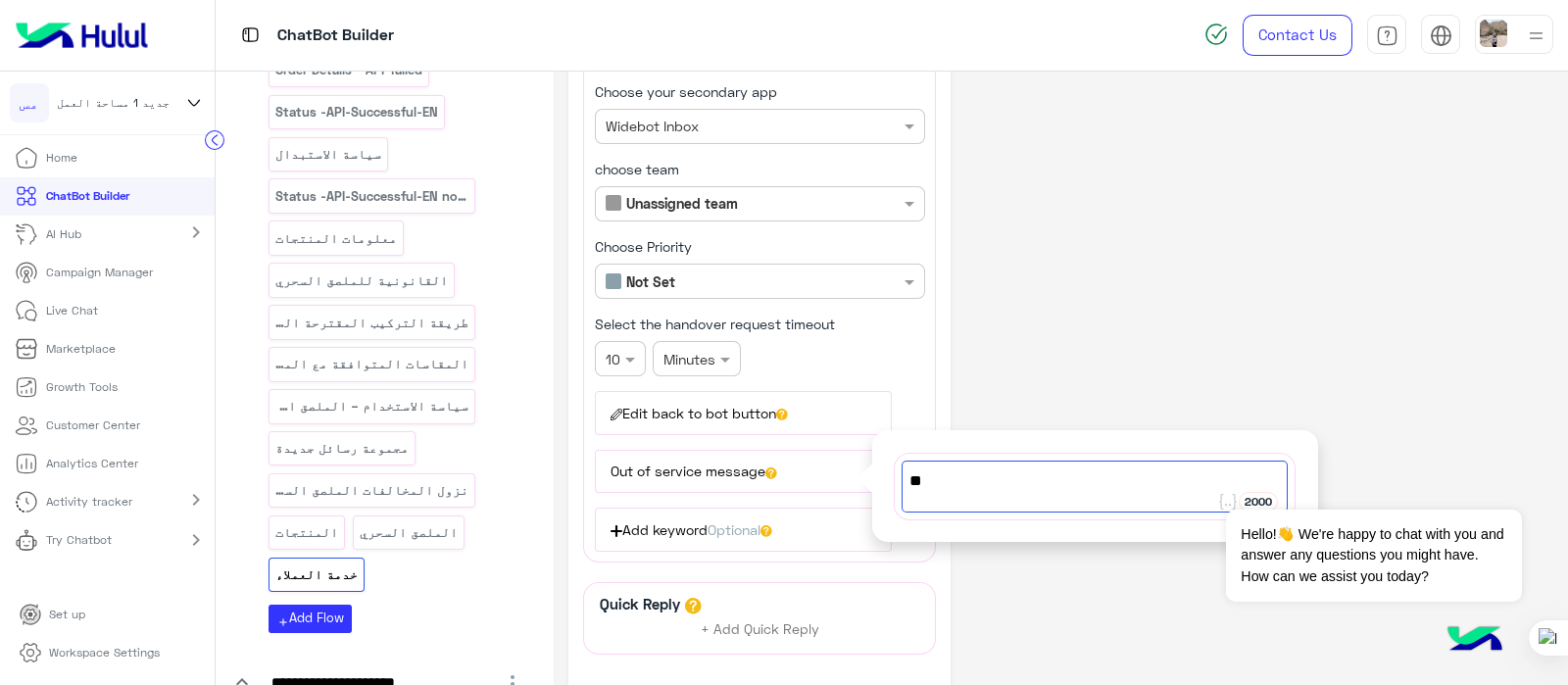 type on "*" 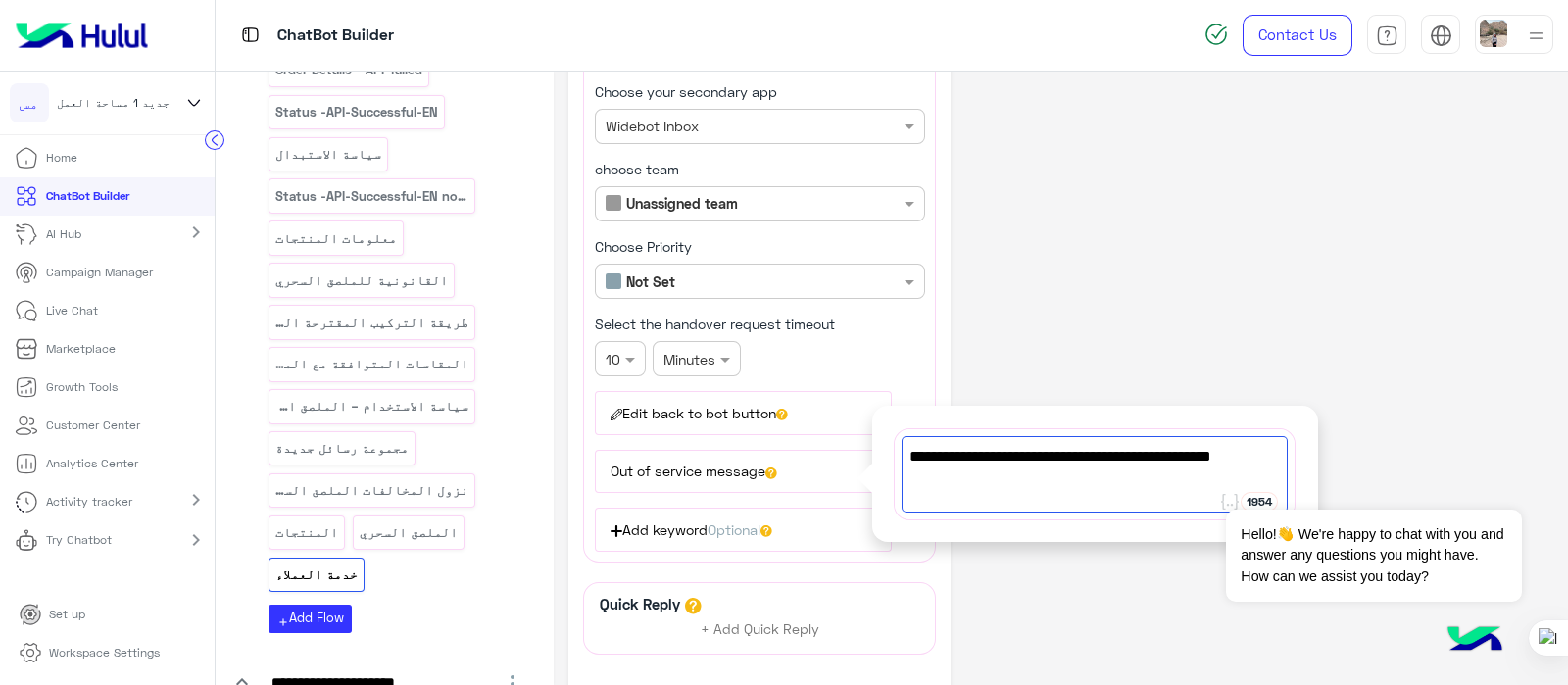 scroll, scrollTop: 0, scrollLeft: 0, axis: both 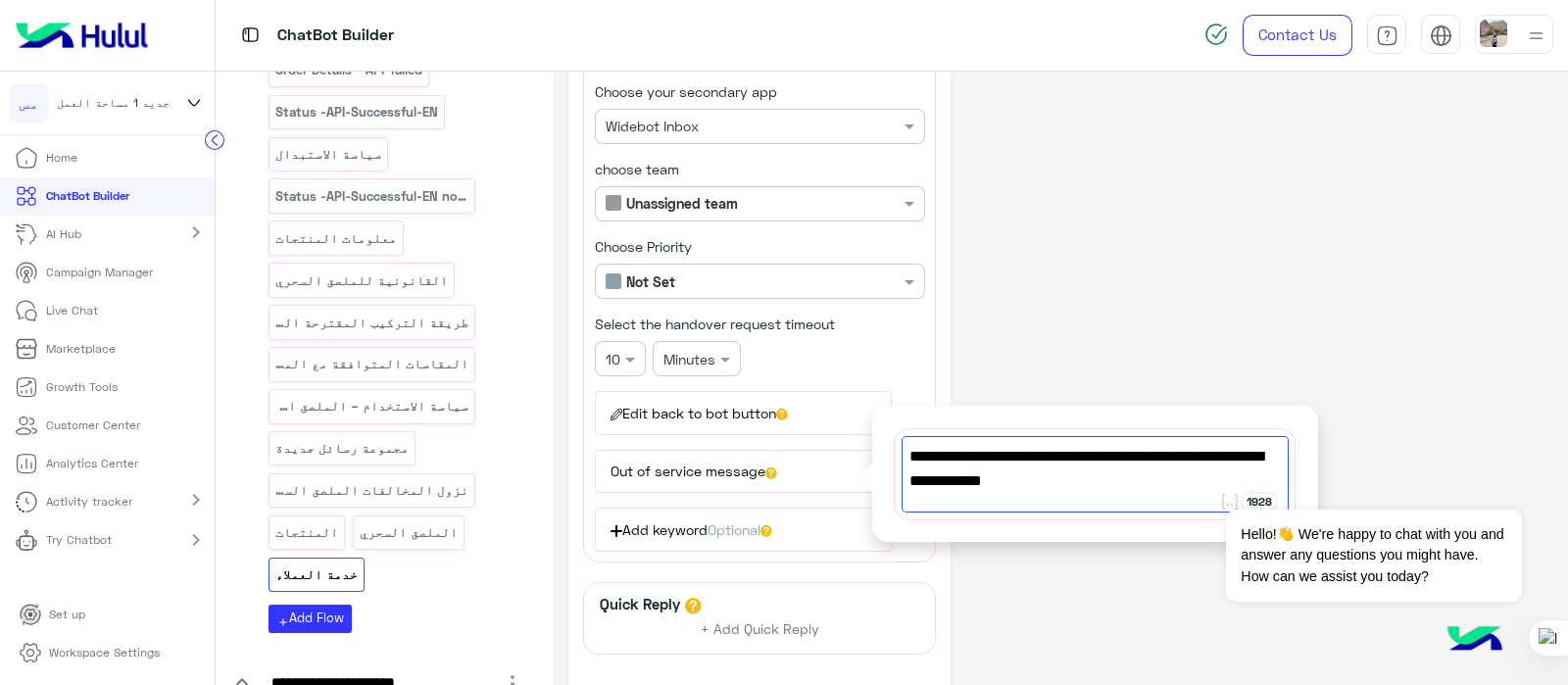 paste on "***" 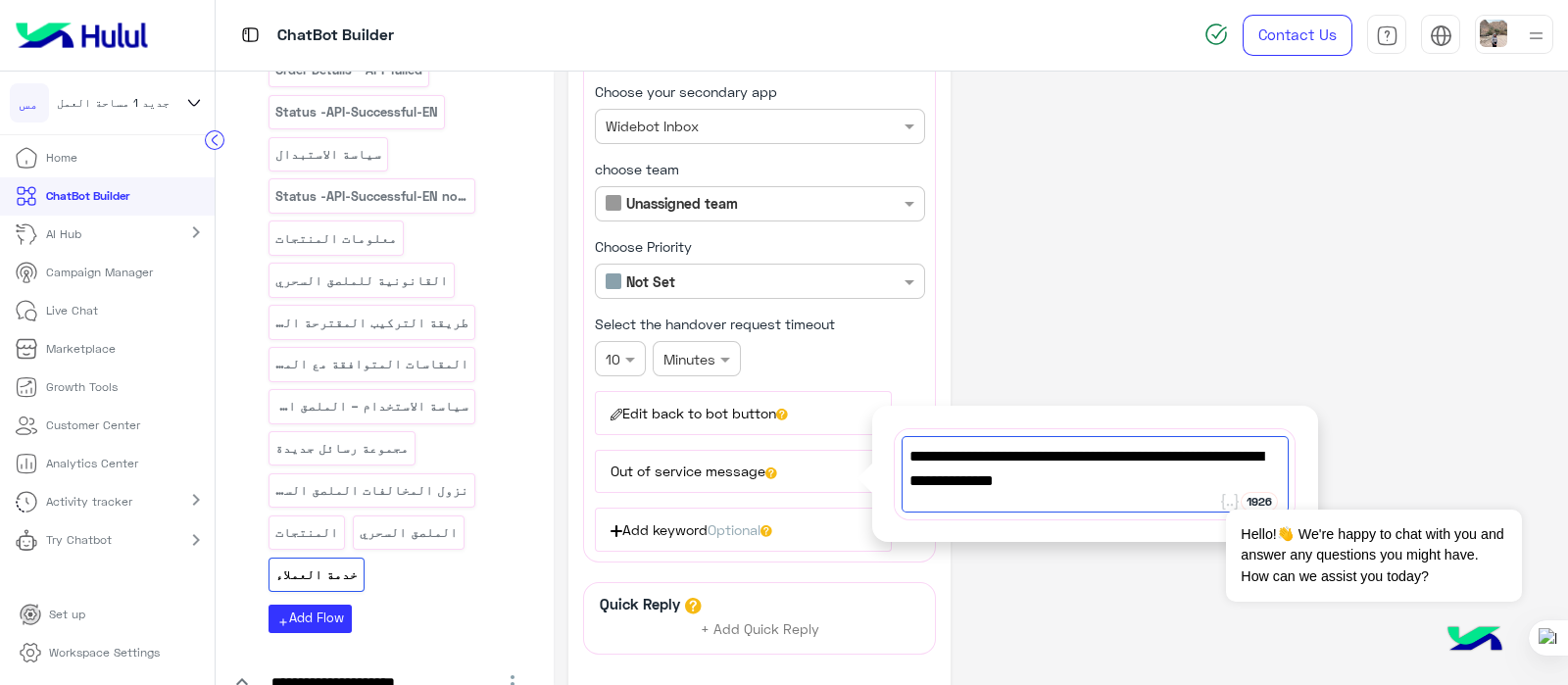 type on "**********" 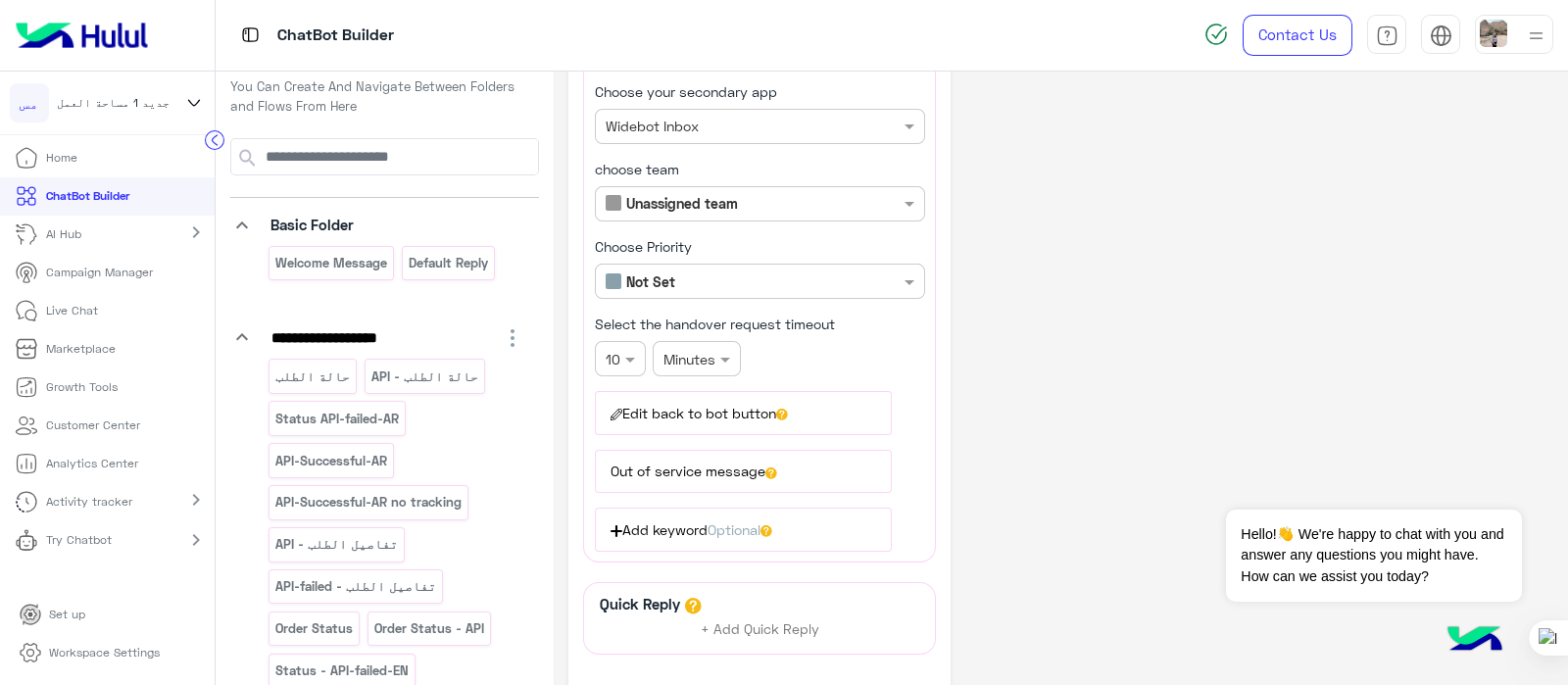 scroll, scrollTop: 10, scrollLeft: 0, axis: vertical 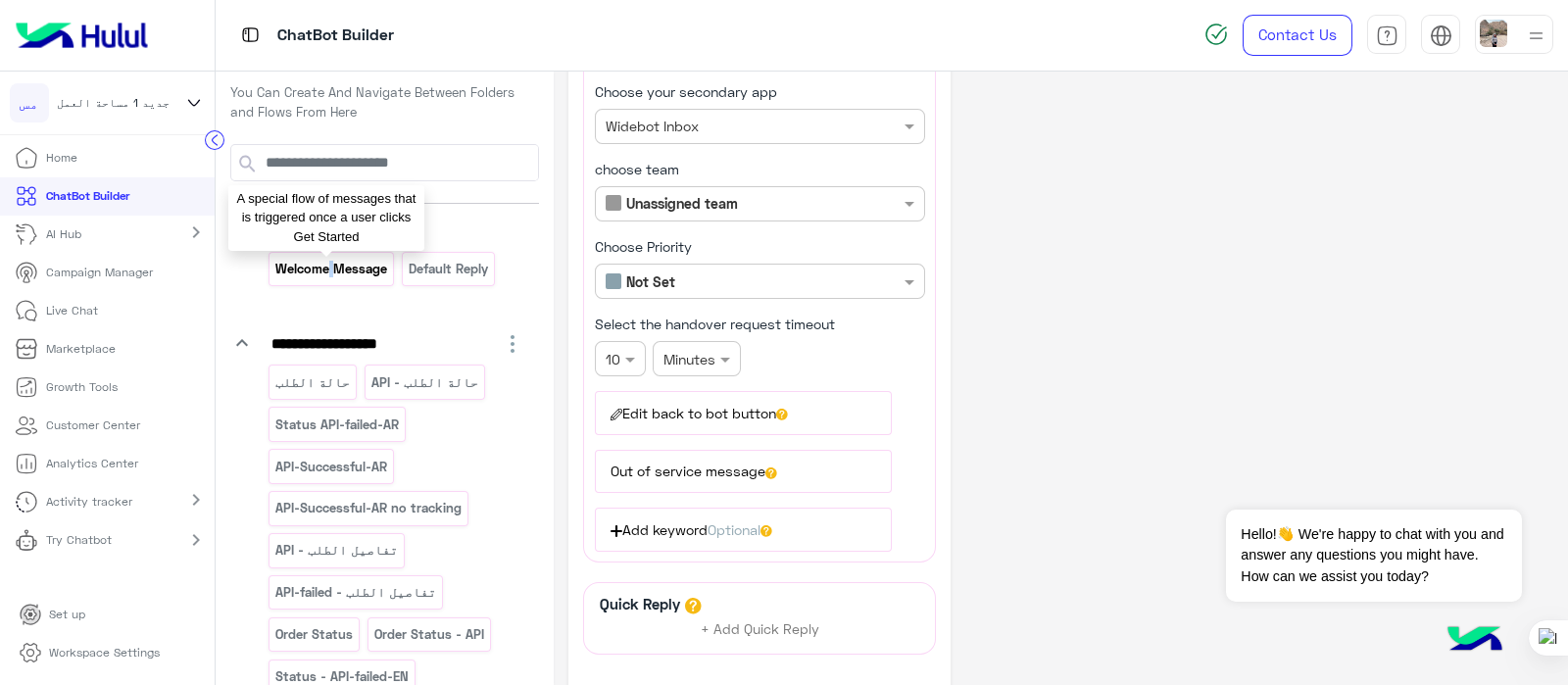 click on "Welcome Message" at bounding box center (331, 269) 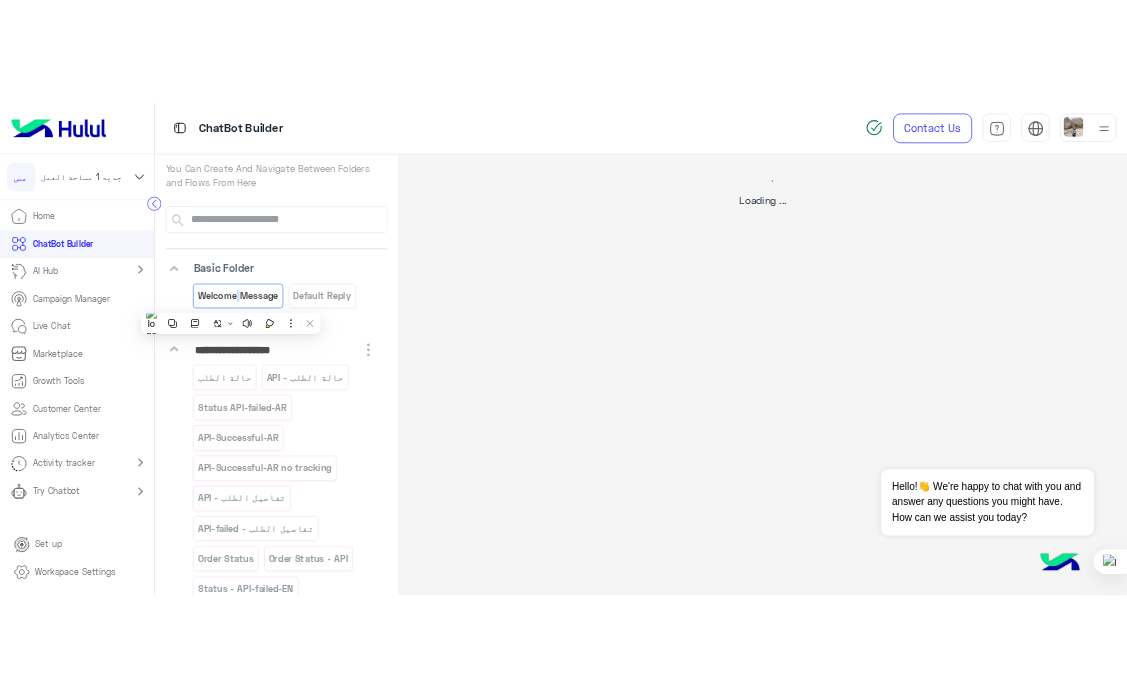 scroll, scrollTop: 0, scrollLeft: 0, axis: both 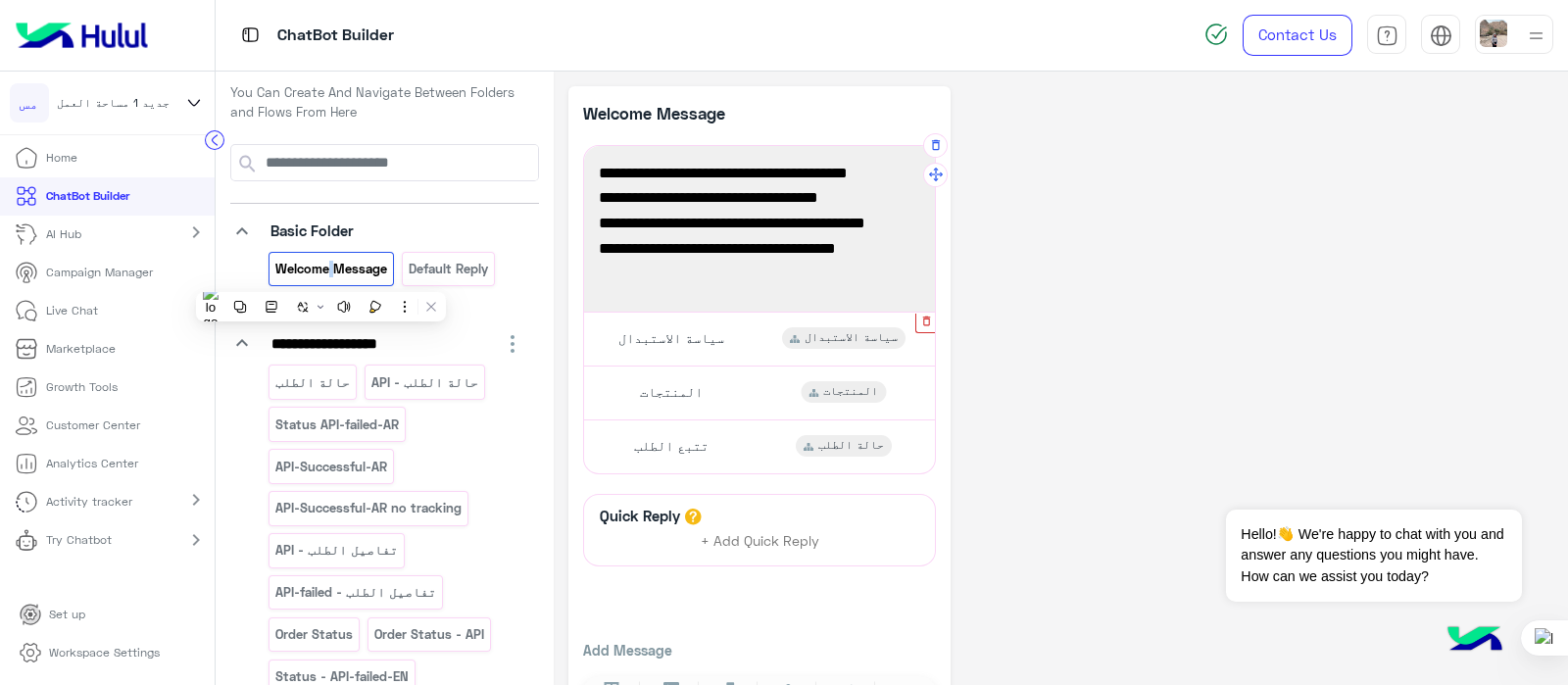 click 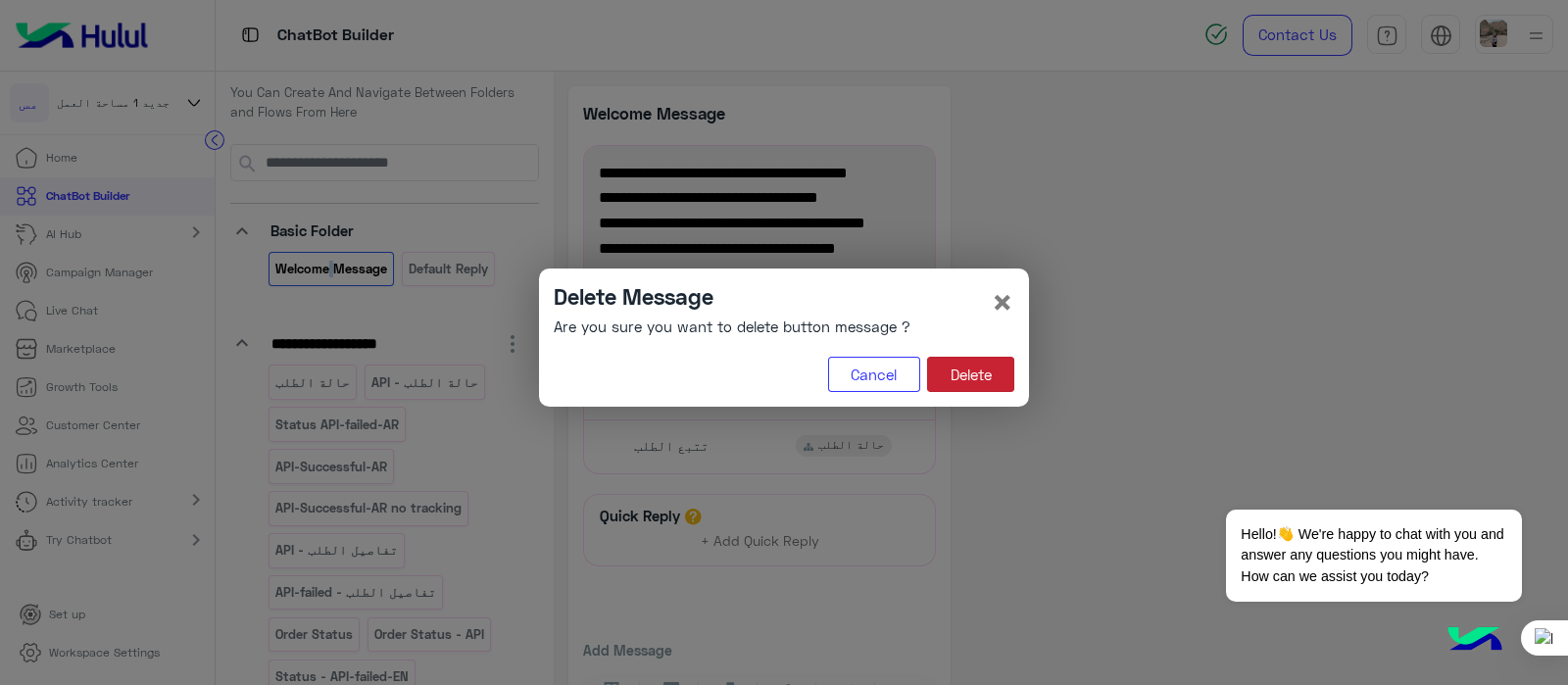 click on "Delete" 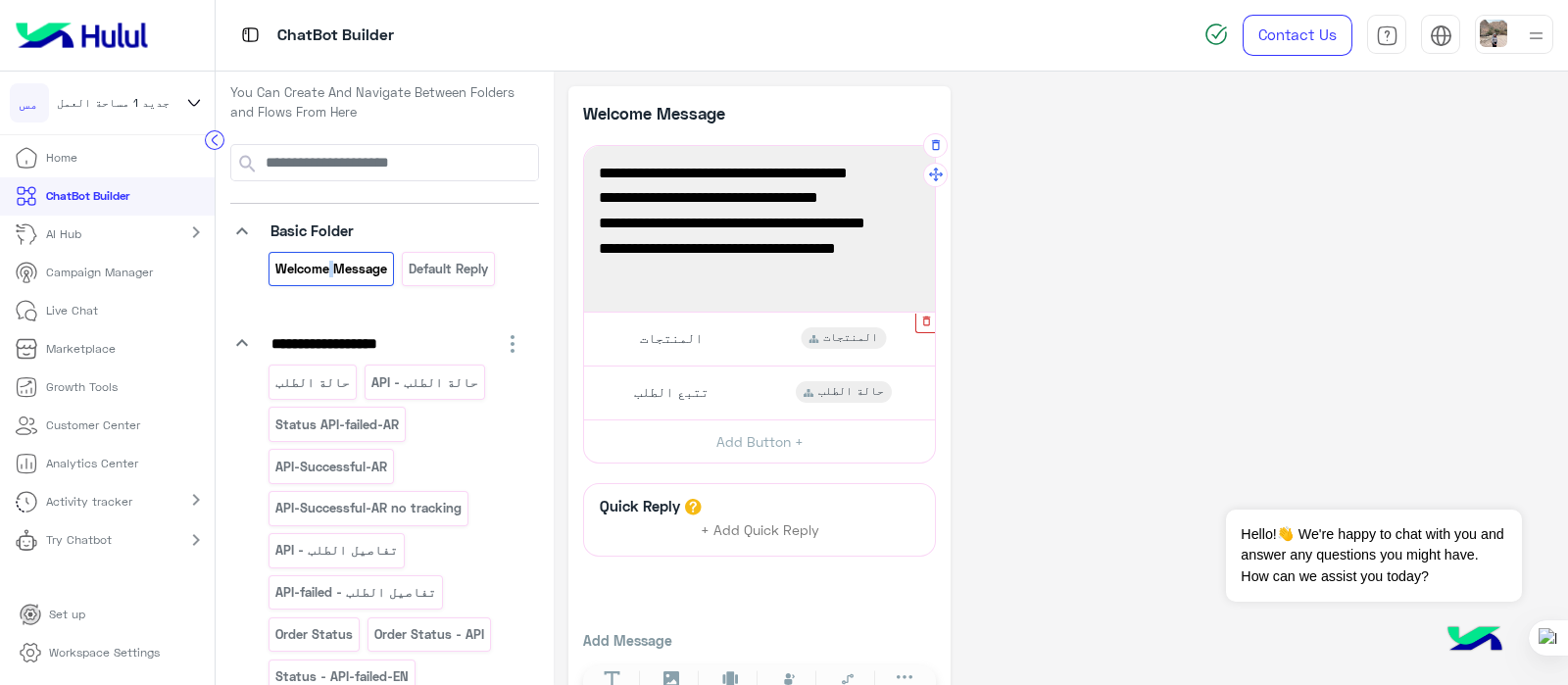 click 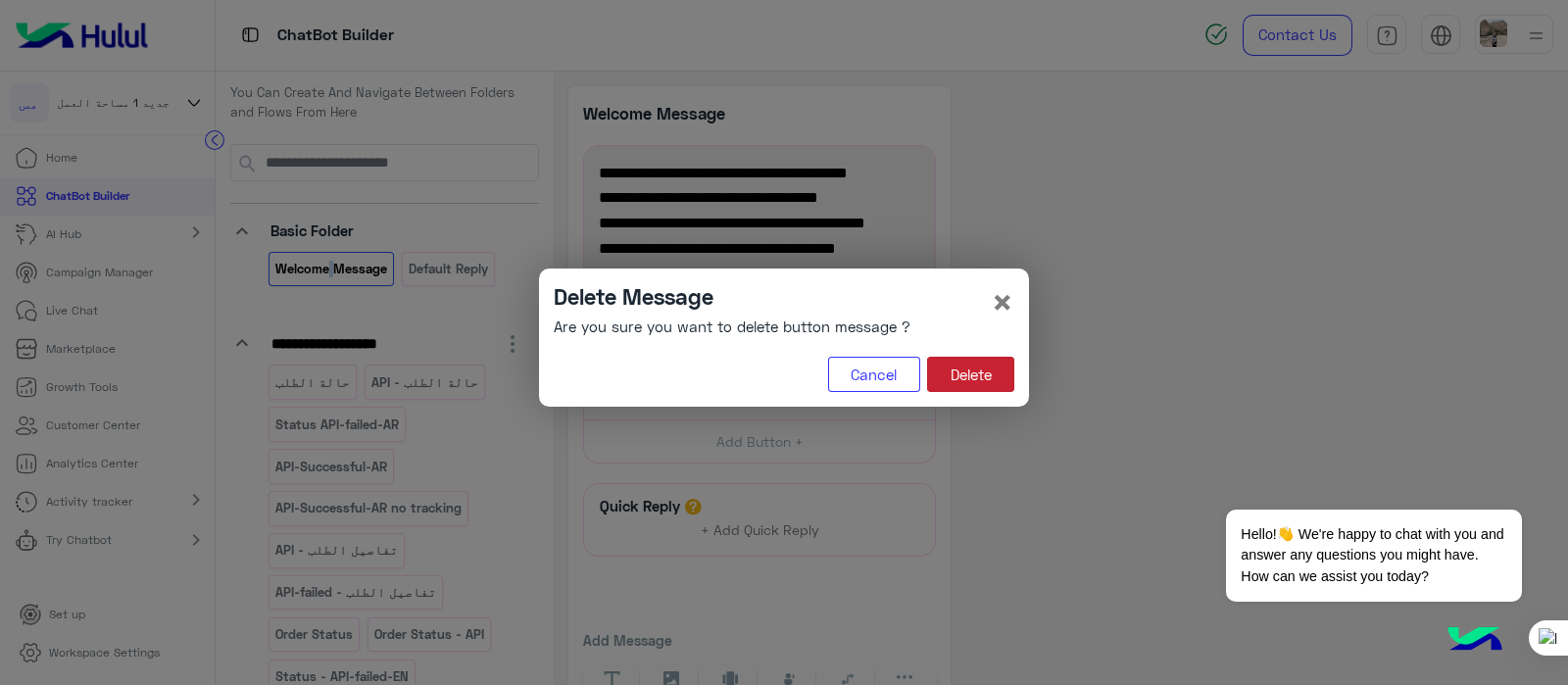 click on "Delete" 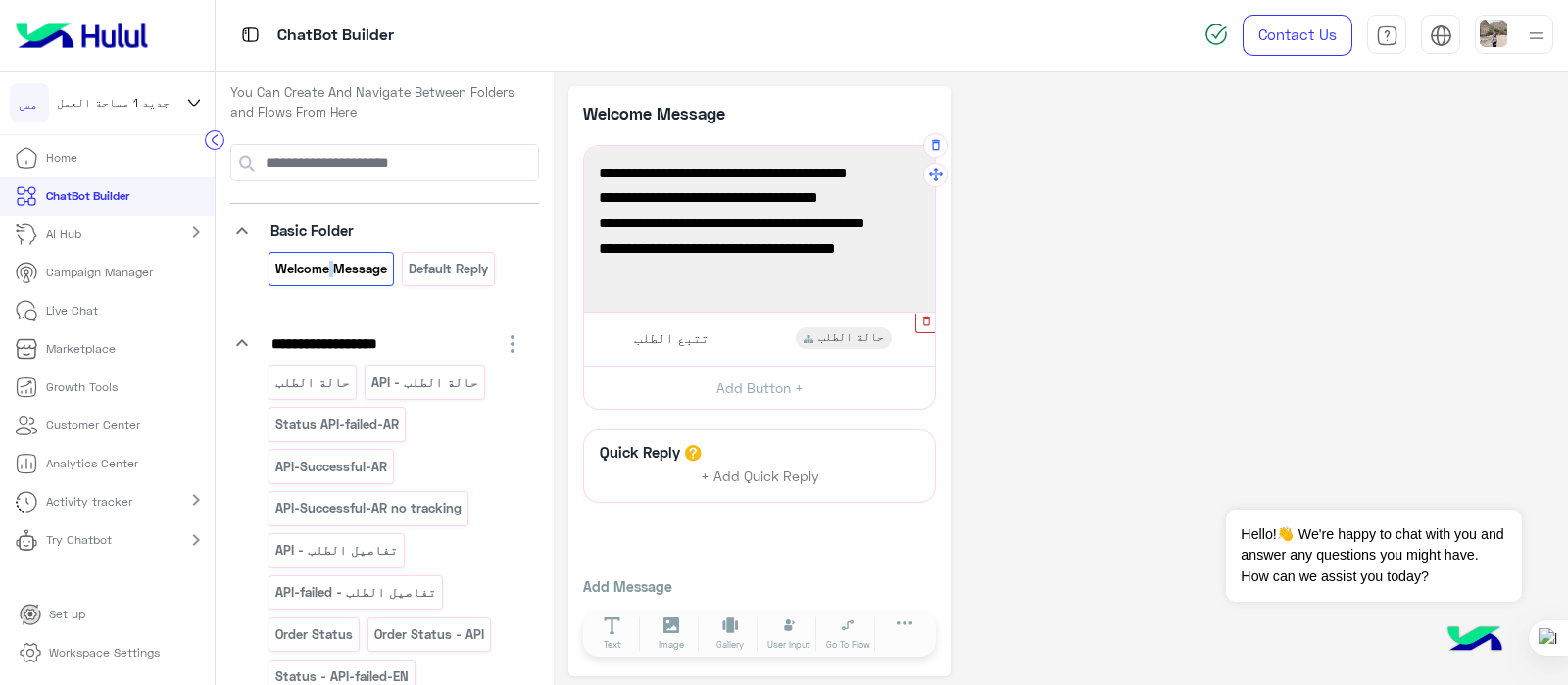 click 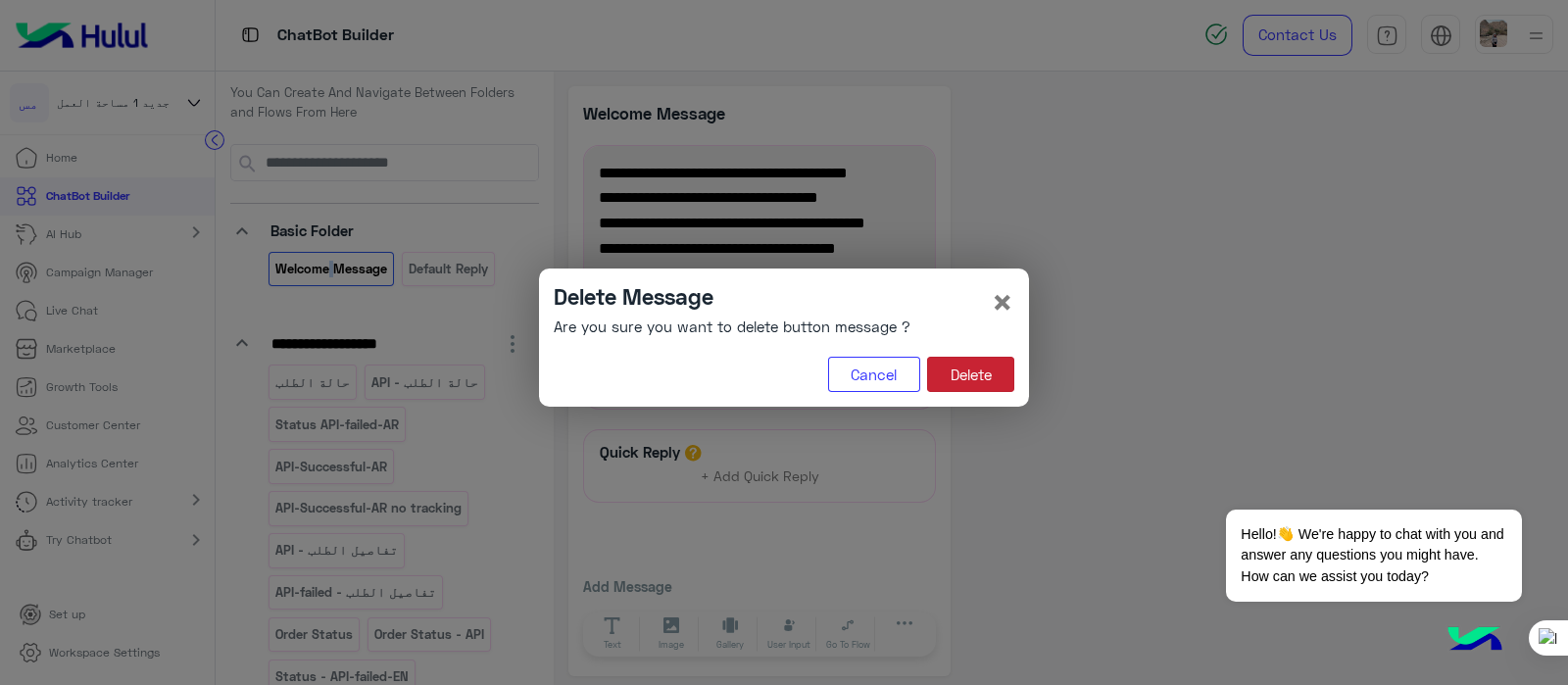 click on "Delete" 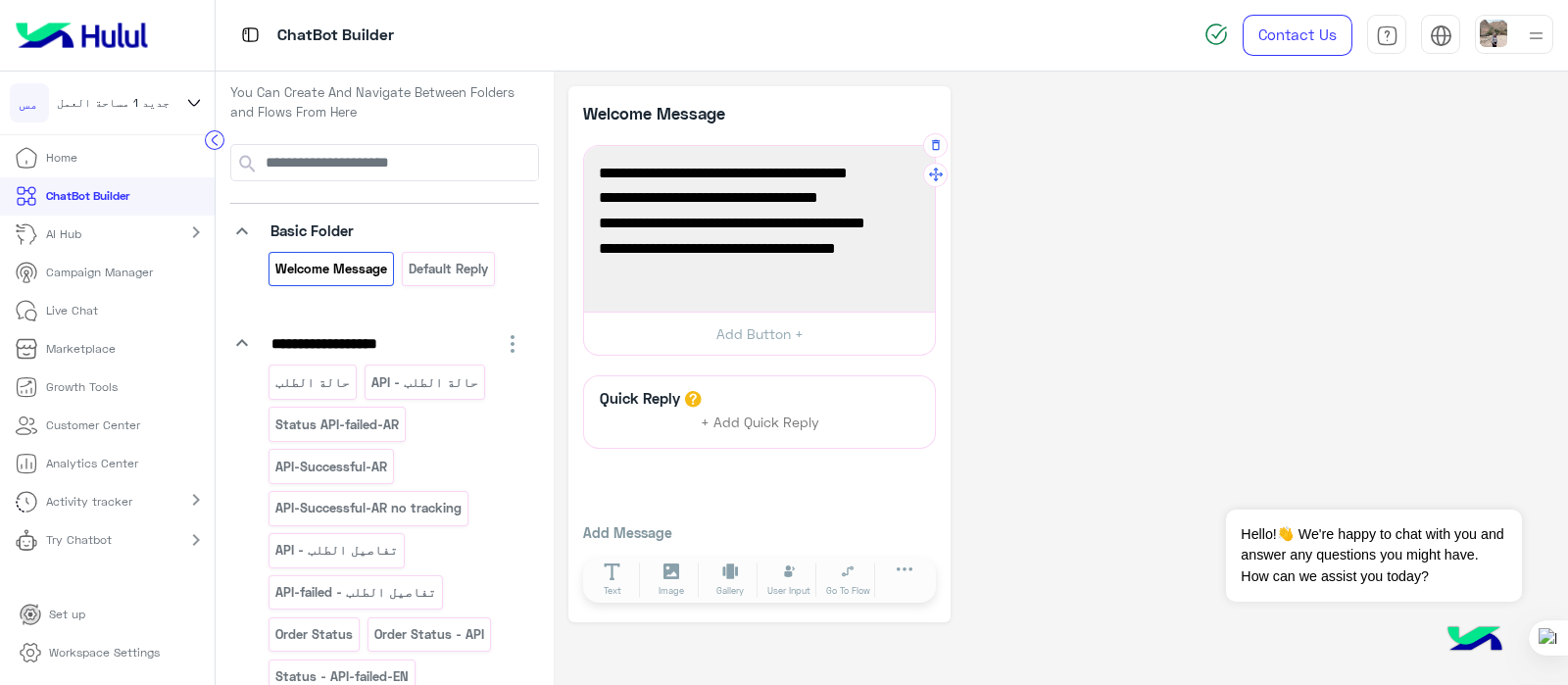 click on "مرحباً 👋، أهلاً بك في ريفلايت | REFLITE" at bounding box center (760, 173) 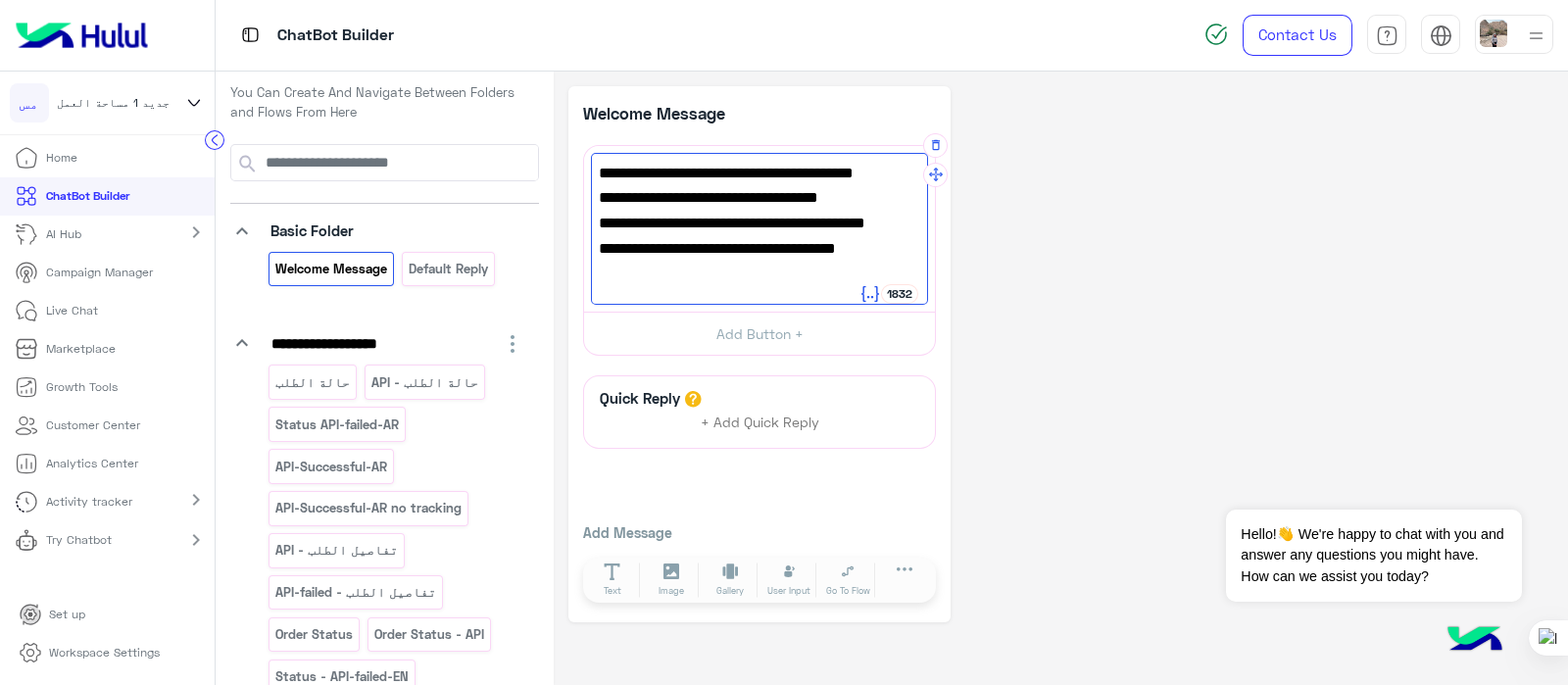 click 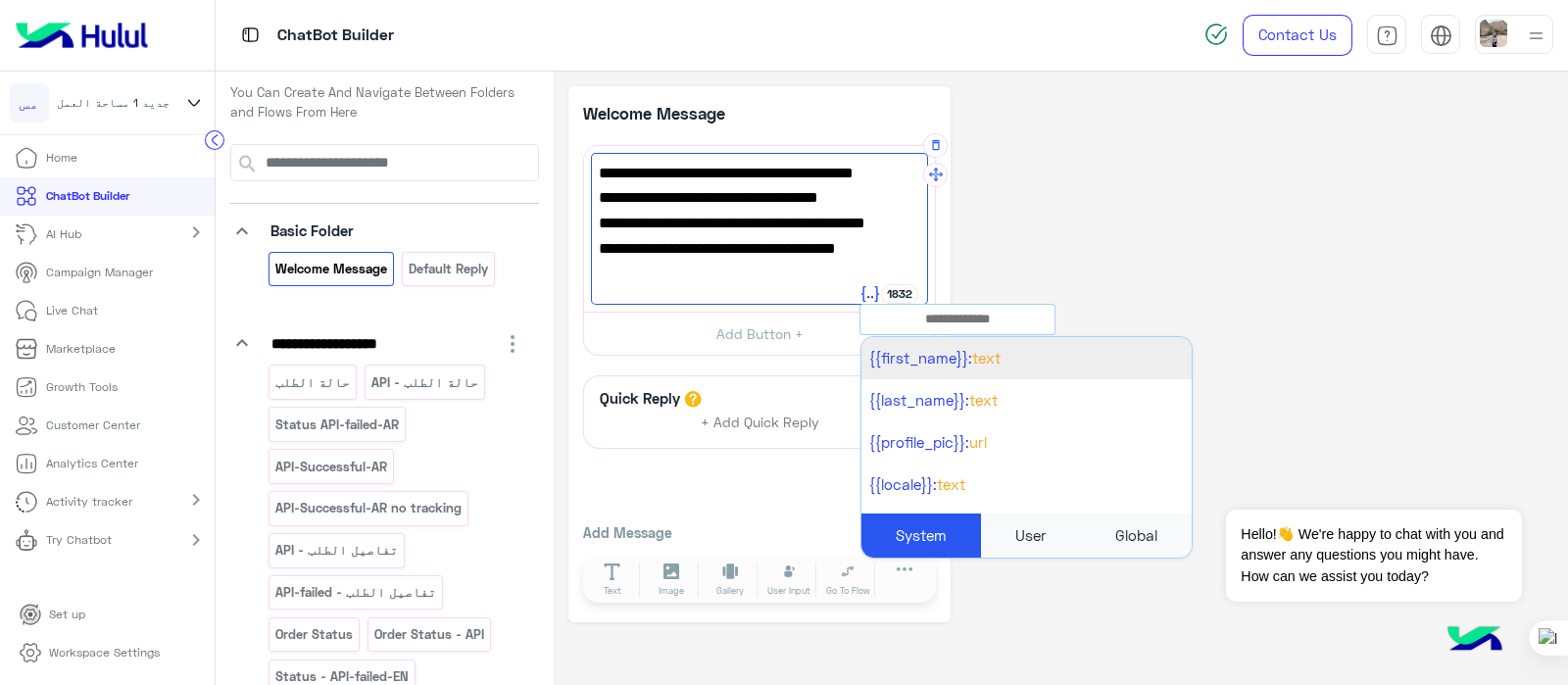 click on "{{first_name}}:" at bounding box center [920, 358] 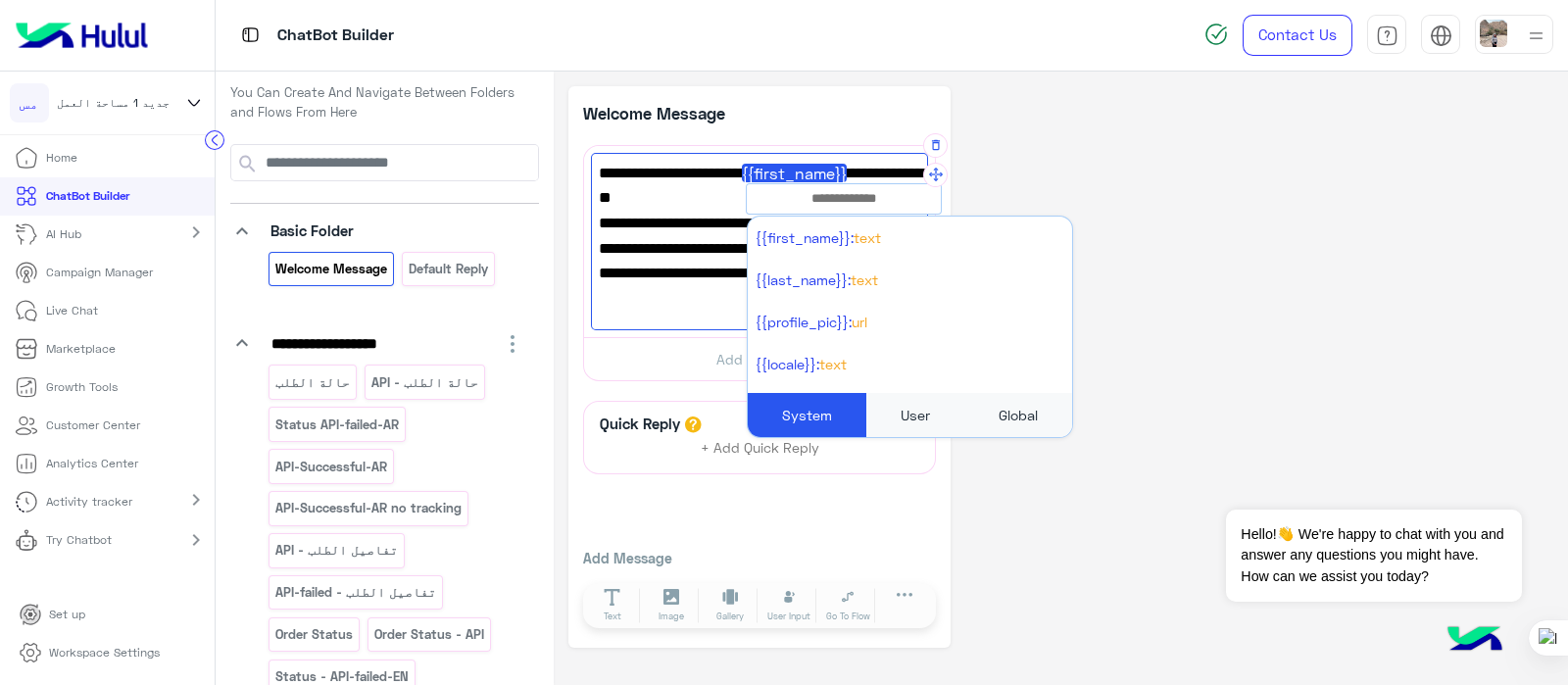 click on "مرحباً 👋  {{first_name}} ، أهلاً بك في ريفلايت | REFLITE" at bounding box center [760, 185] 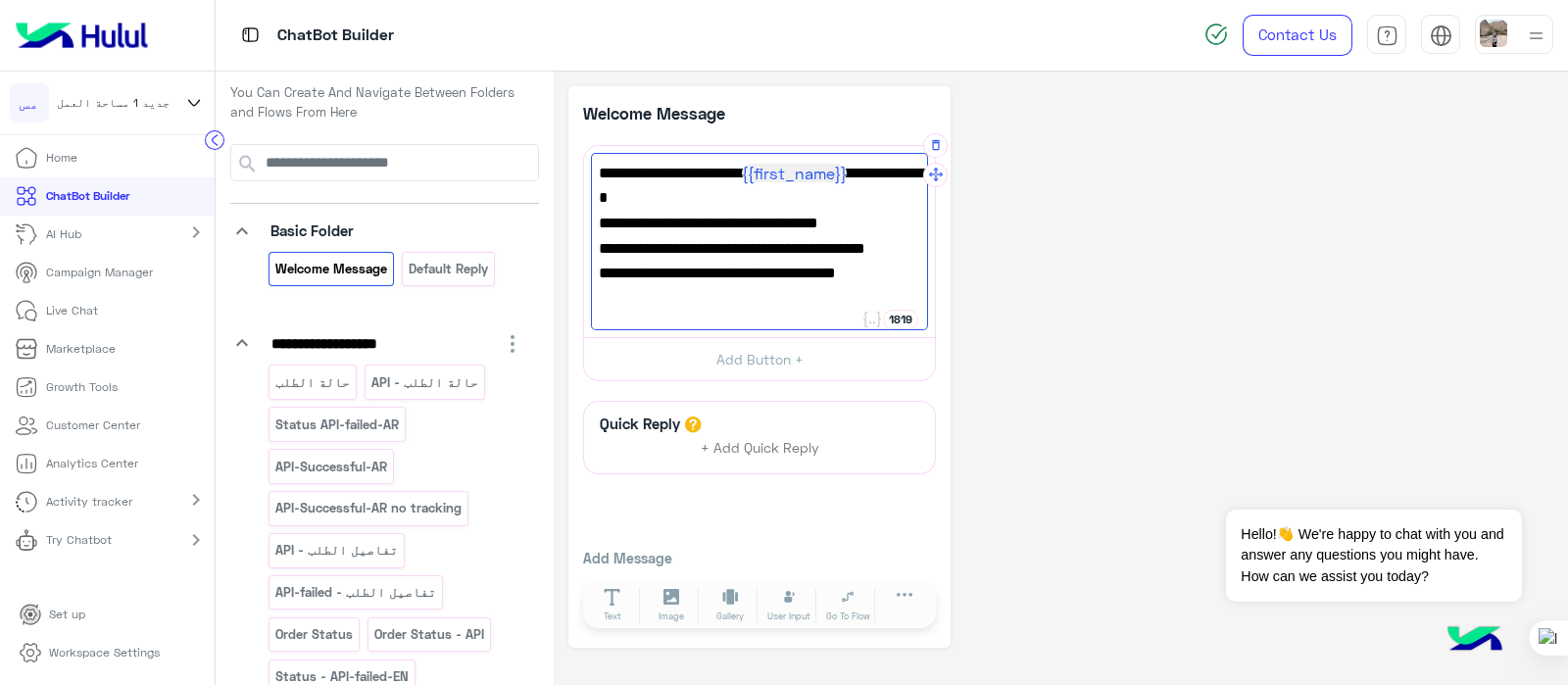 type on "**********" 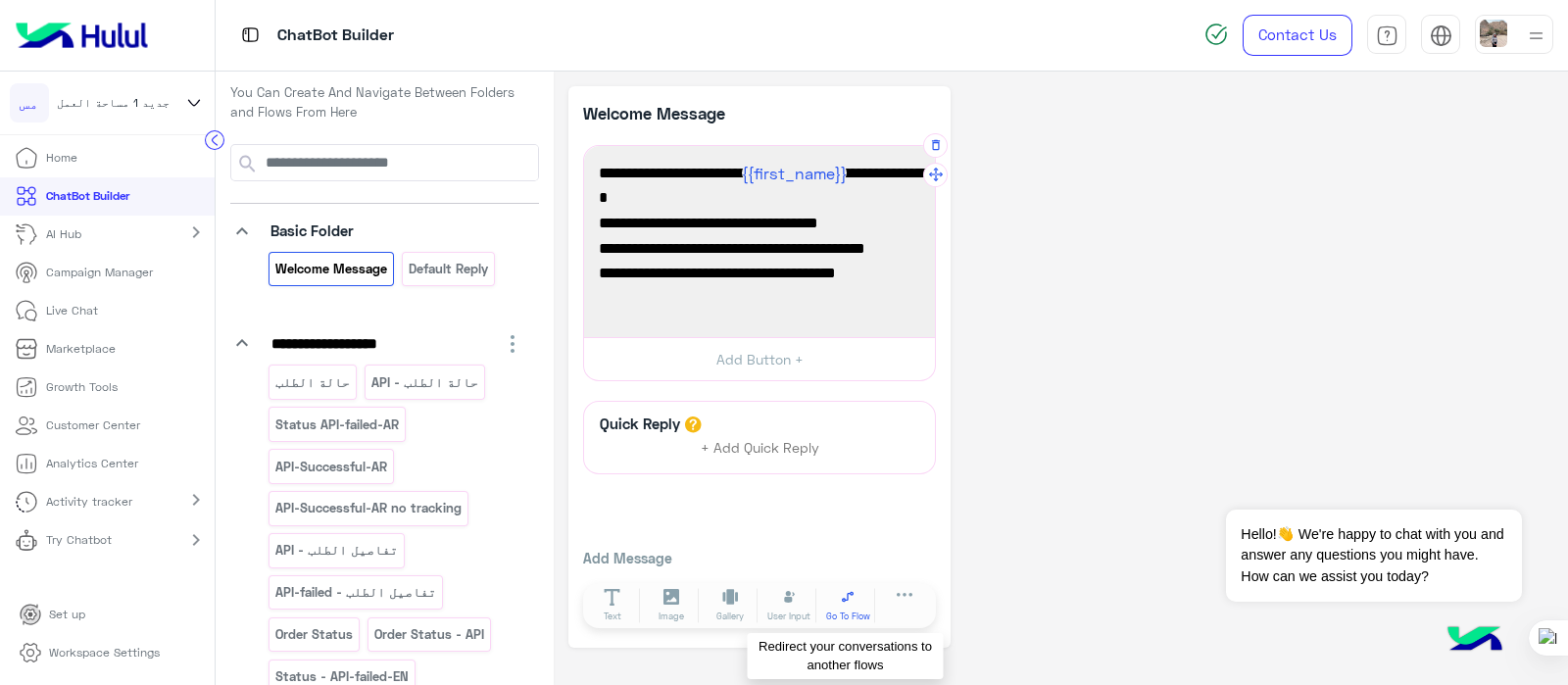 click on "Go To Flow" at bounding box center [848, 616] 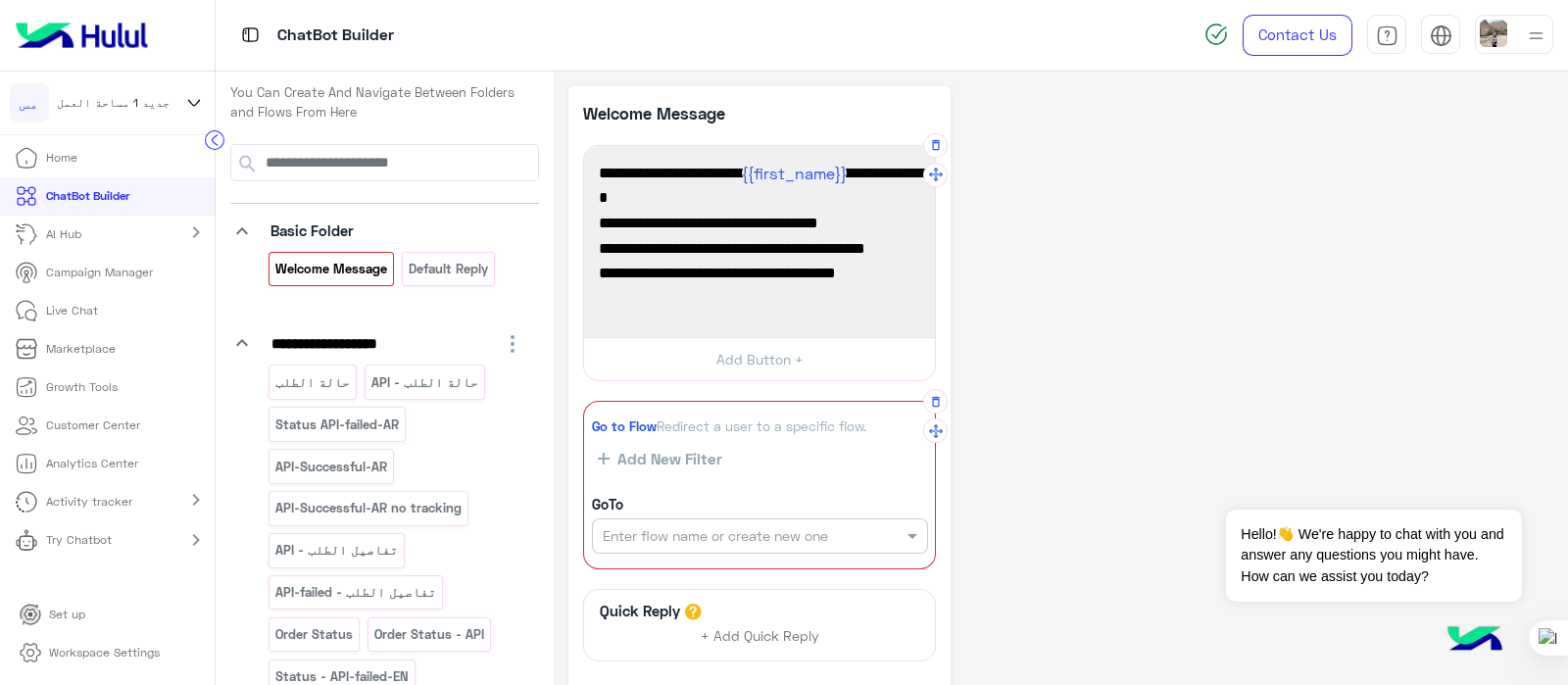 click at bounding box center (726, 536) 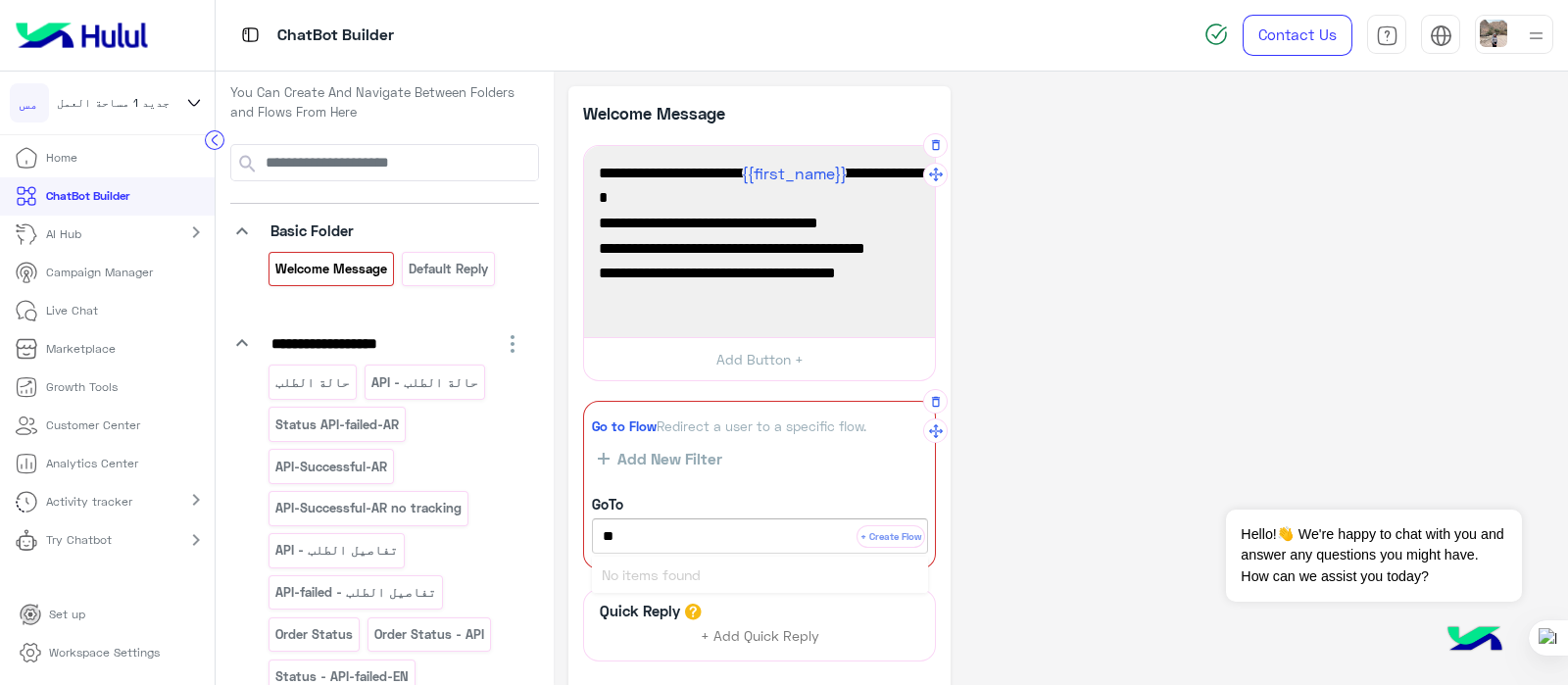 type on "*" 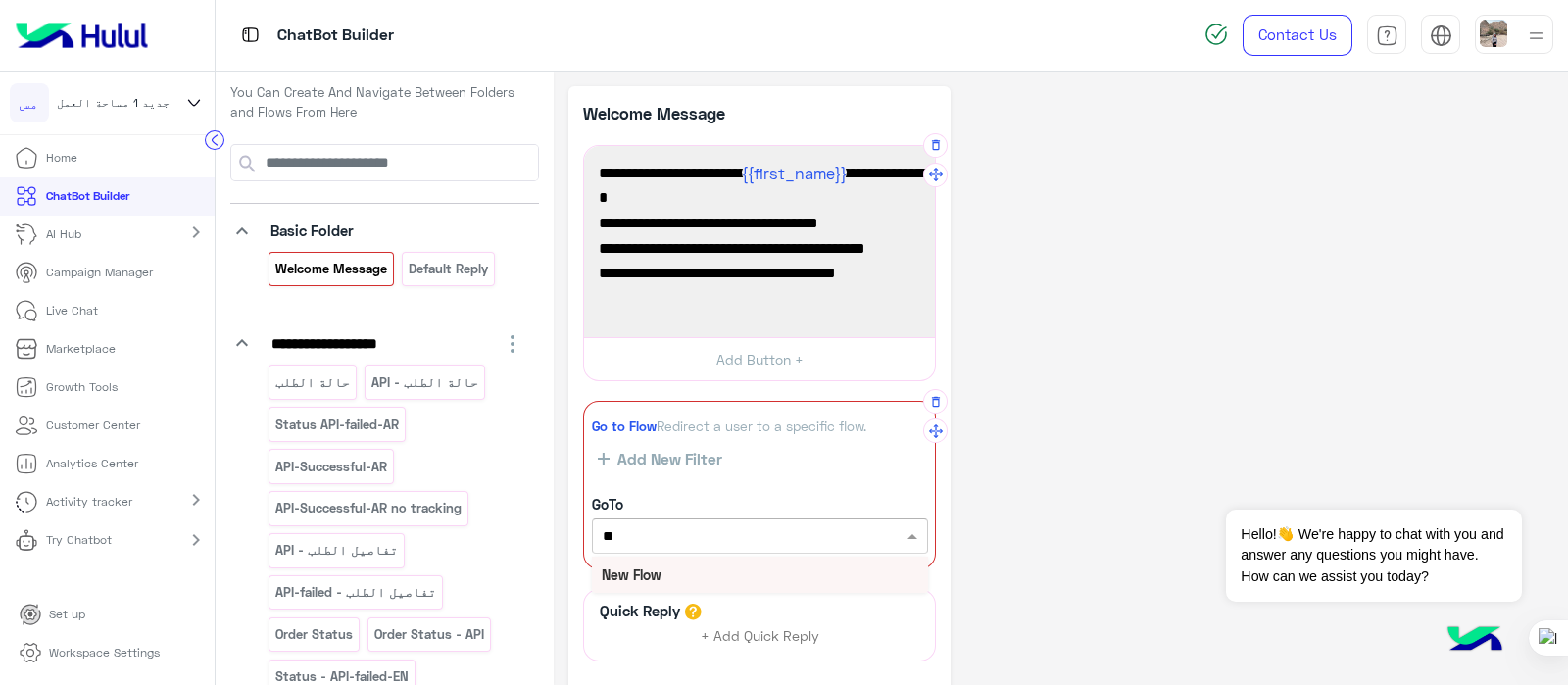 type on "***" 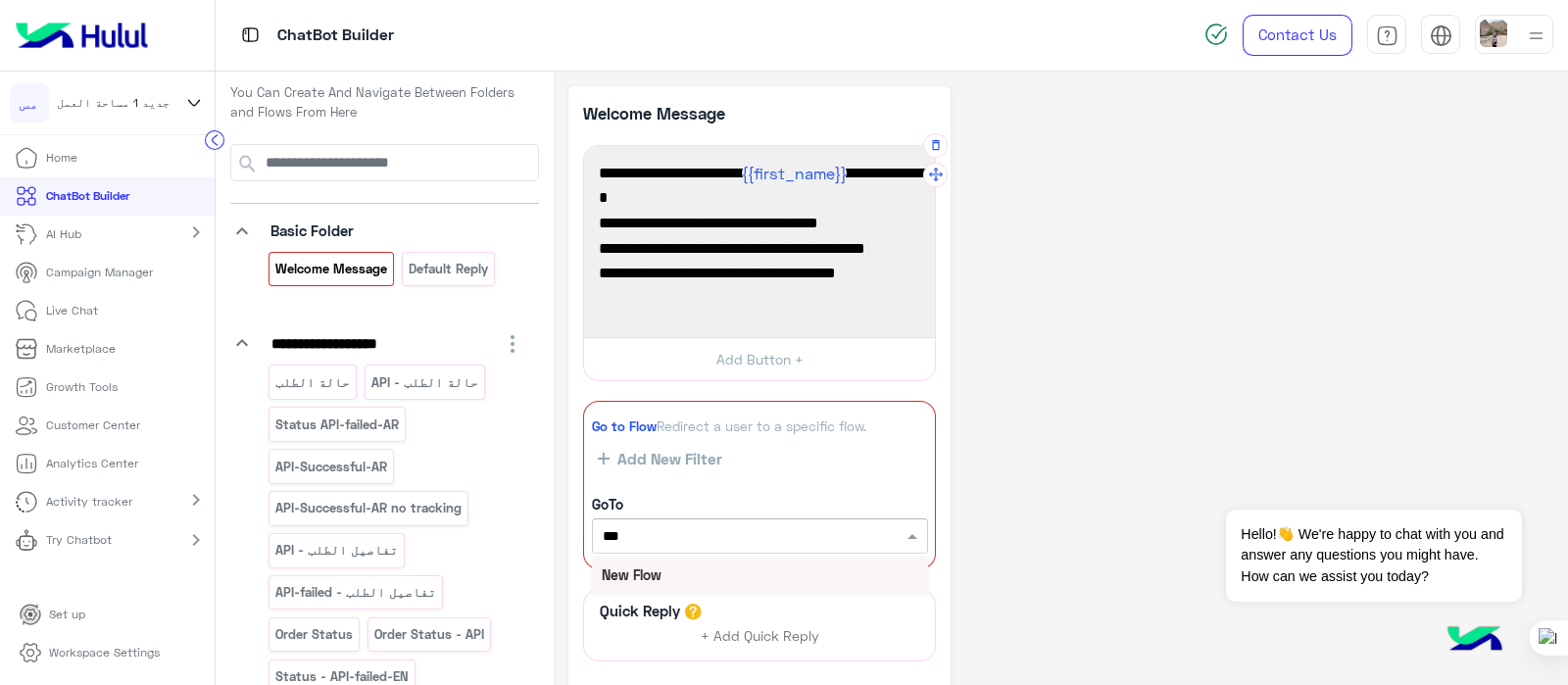 click on "New Flow" at bounding box center [760, 574] 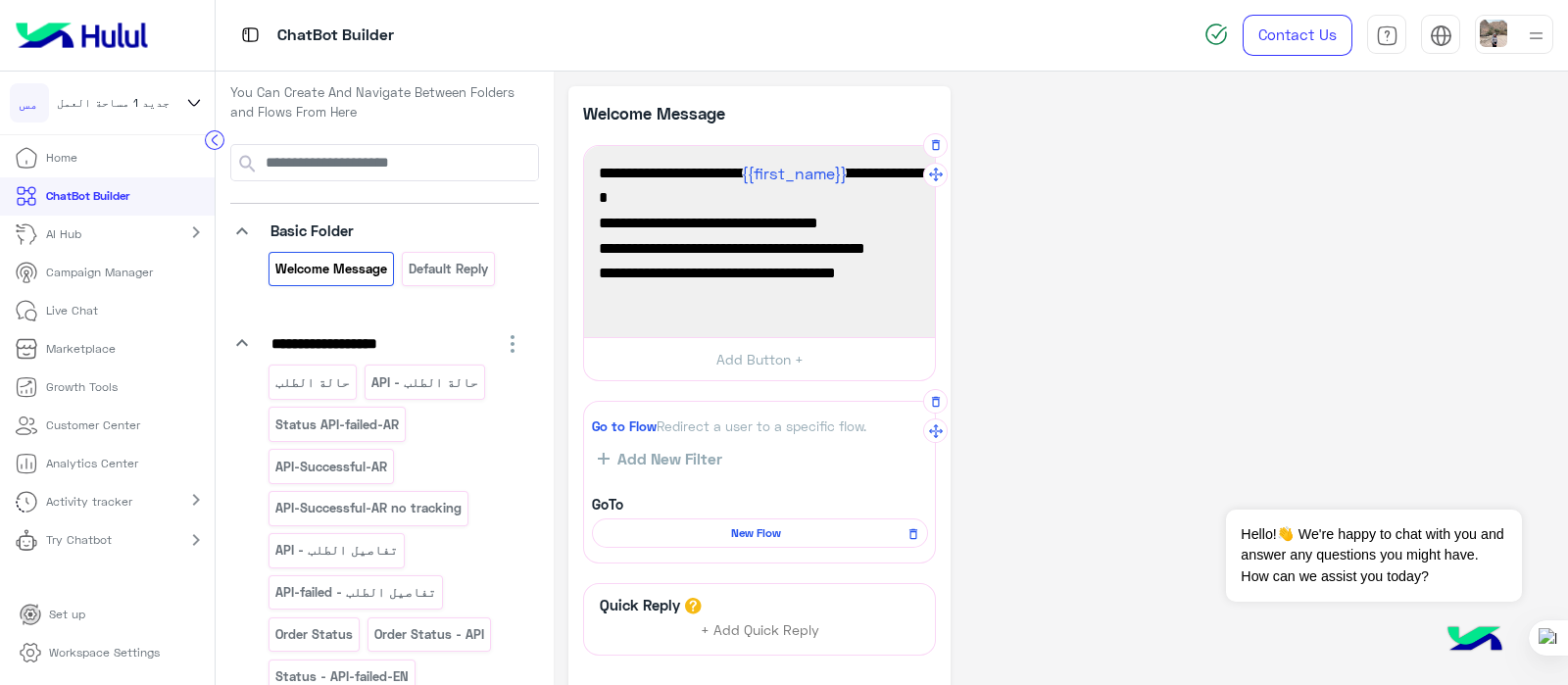 click on "New Flow" at bounding box center [757, 533] 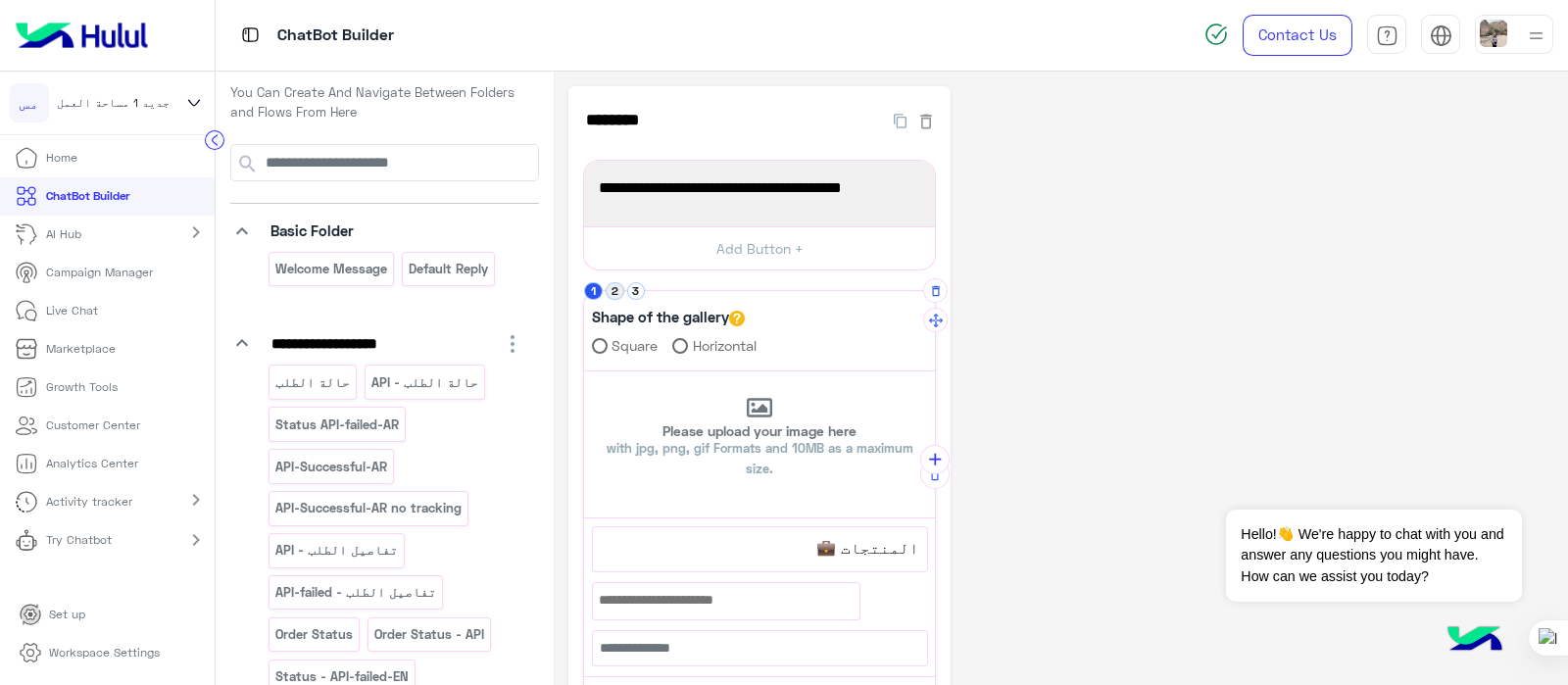 click on "2" at bounding box center (614, 291) 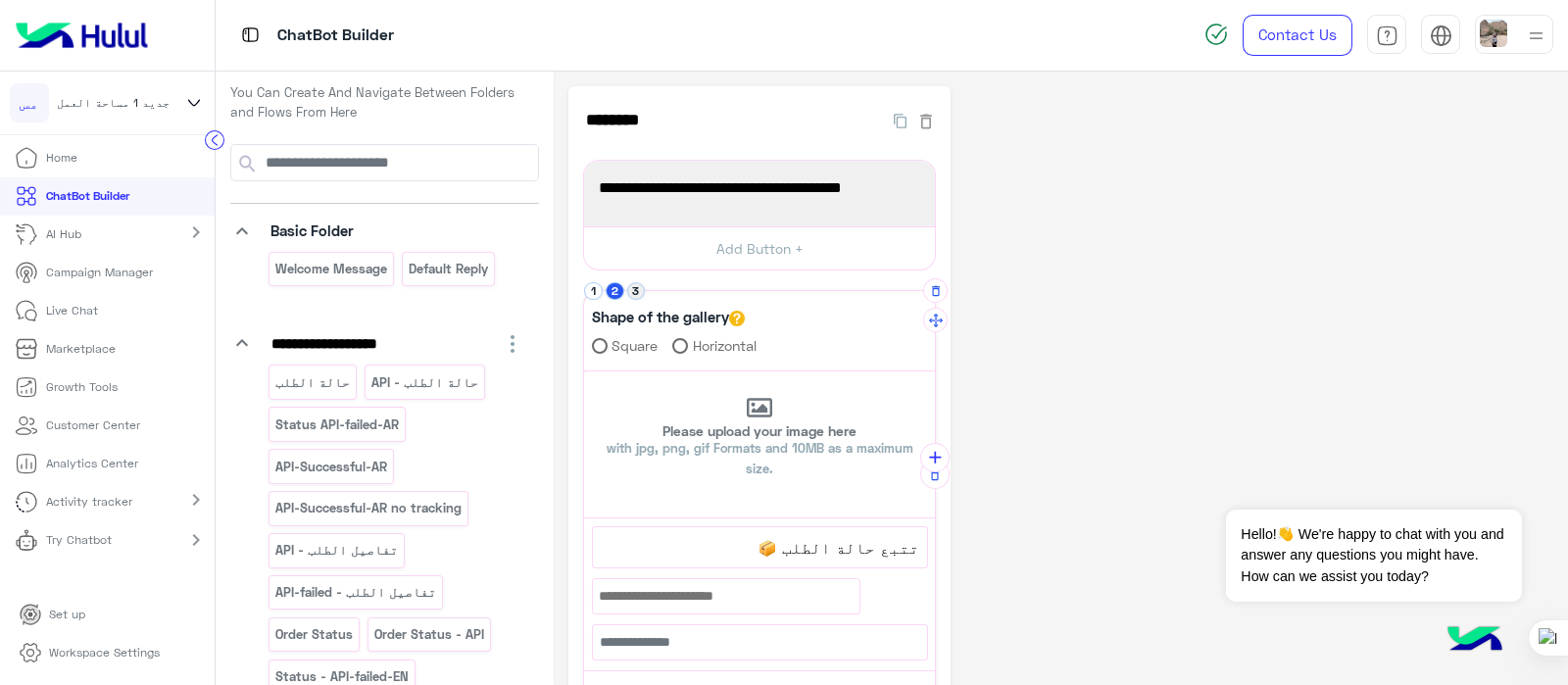 click on "3" at bounding box center (636, 291) 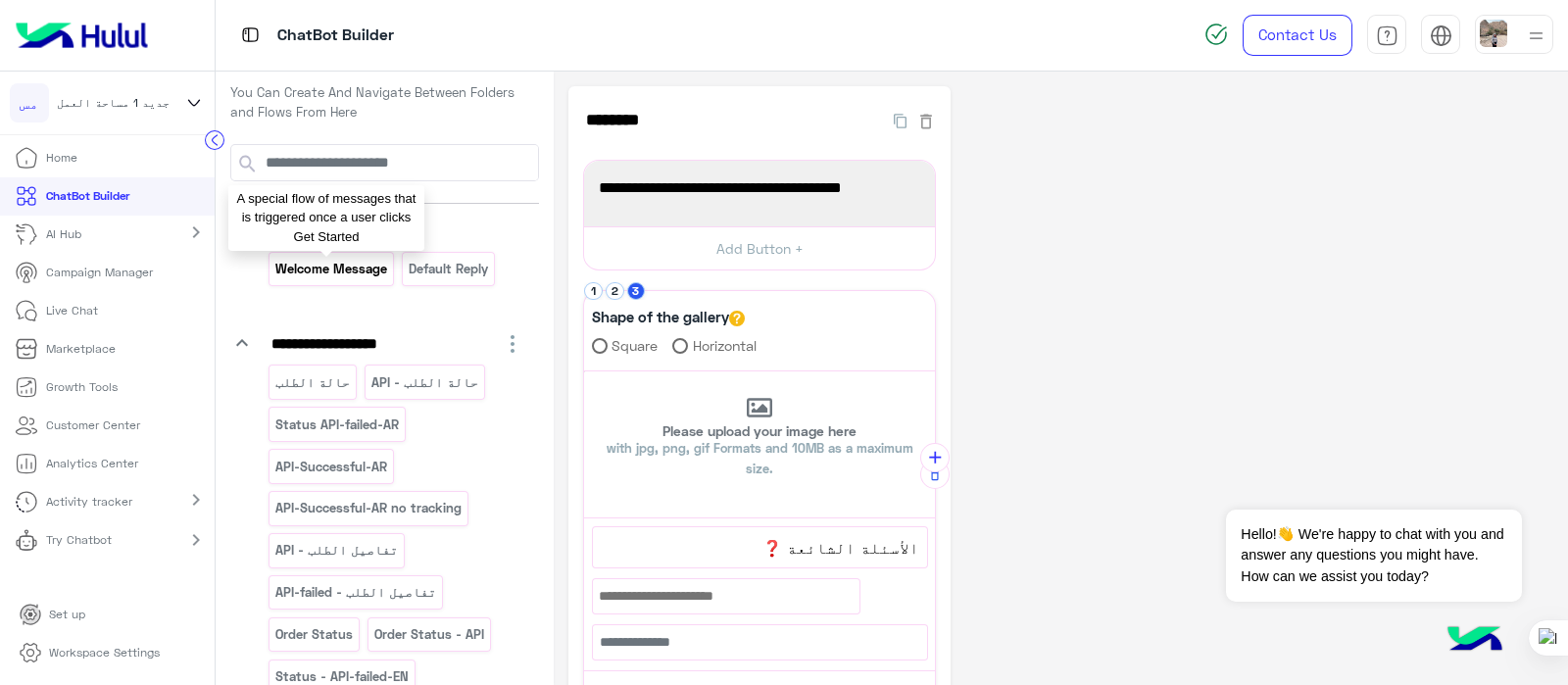 click on "Welcome Message" at bounding box center [331, 269] 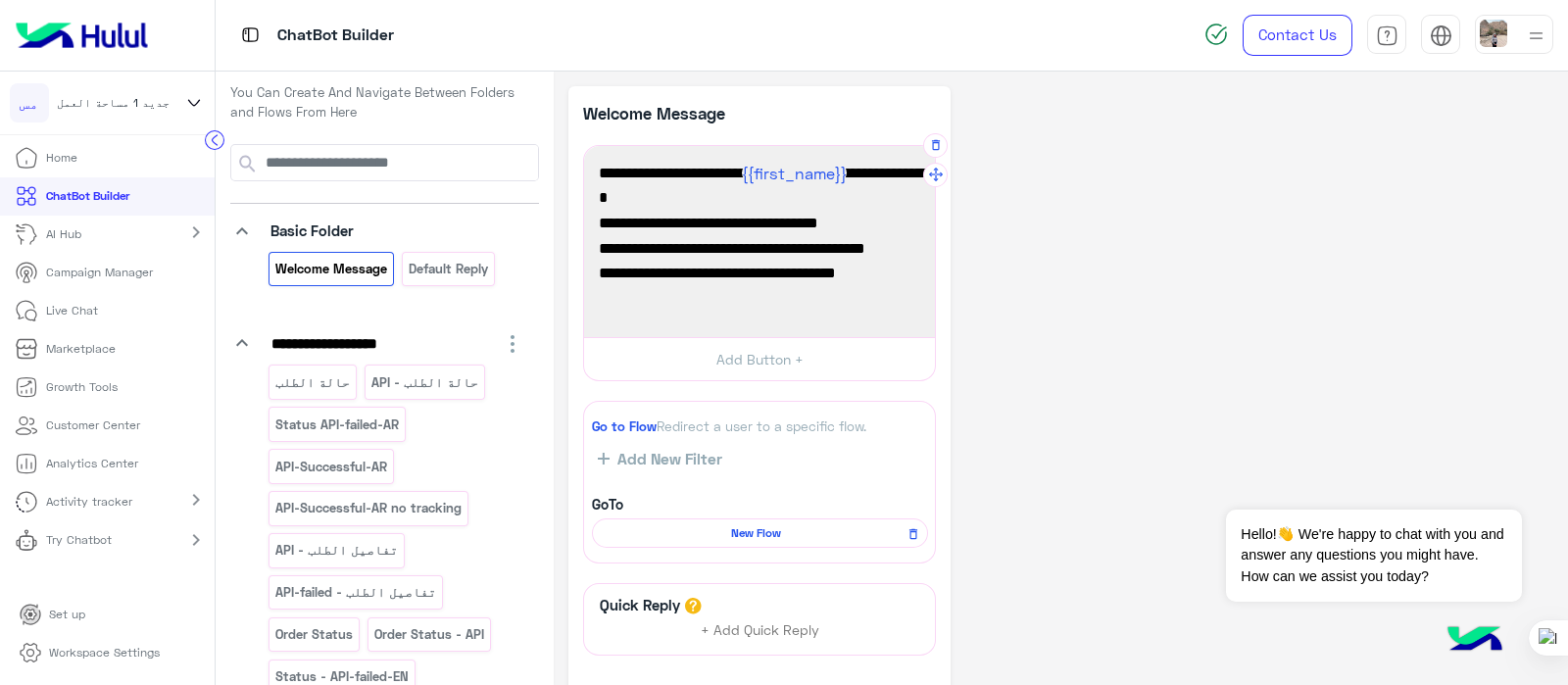 drag, startPoint x: 662, startPoint y: 272, endPoint x: 775, endPoint y: 284, distance: 113.63538 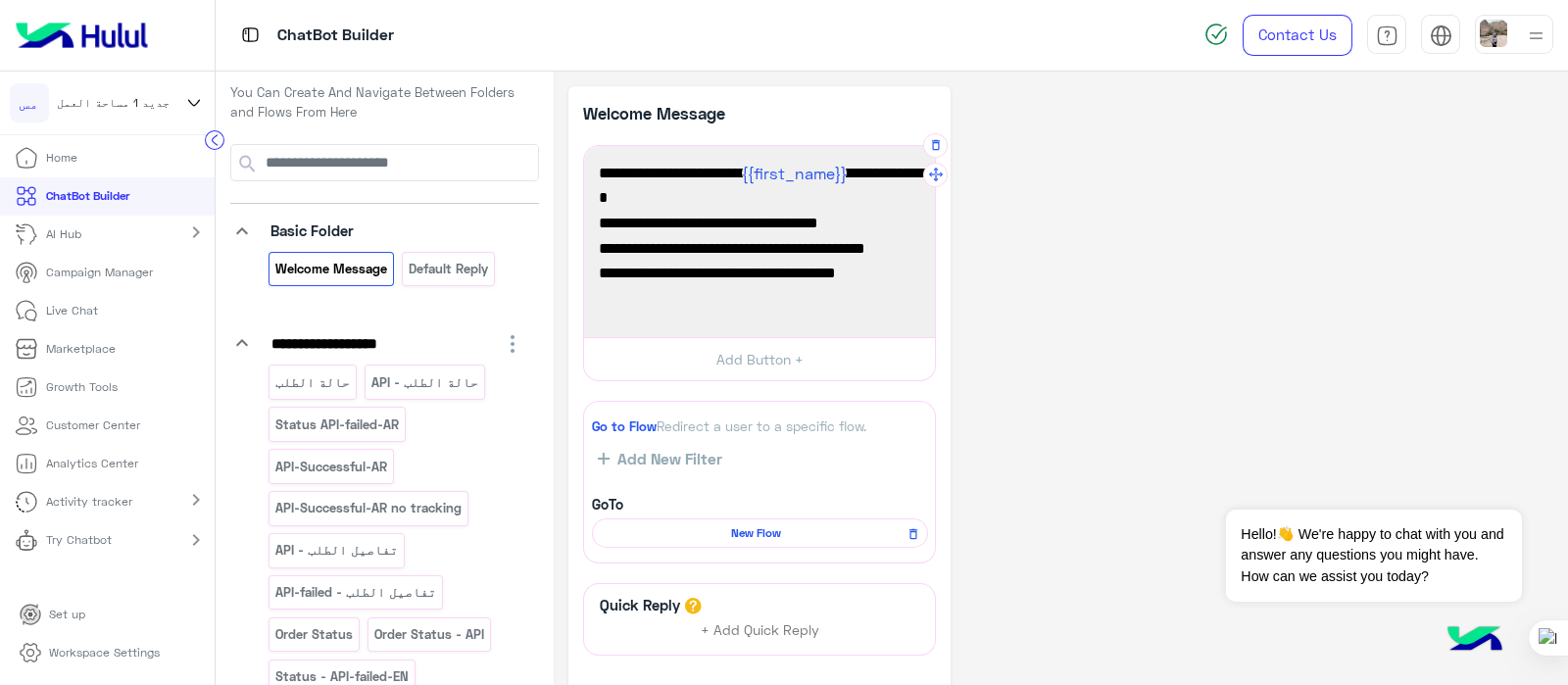 click on "معلومات المنتجات، أو سياسة الاستبدال 👇" at bounding box center [760, 335] 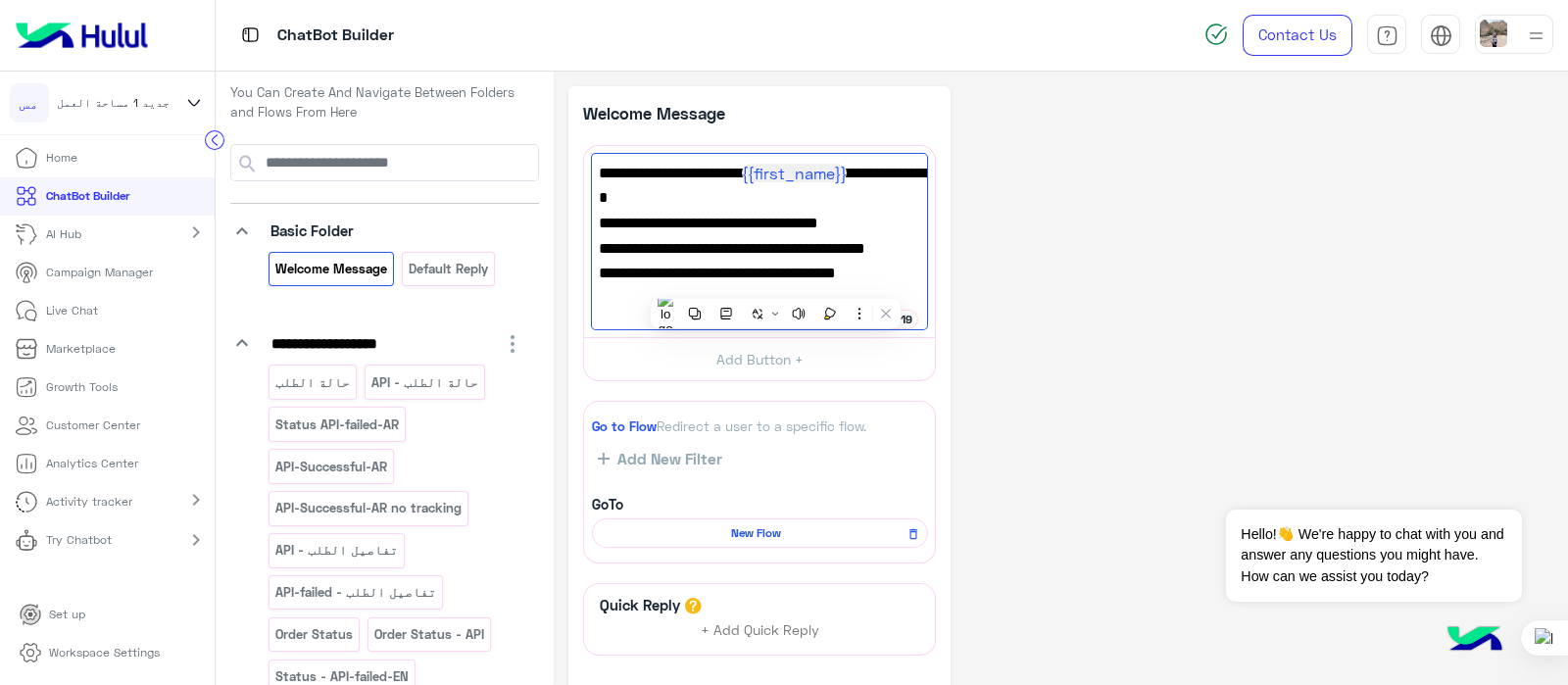 click on "**********" 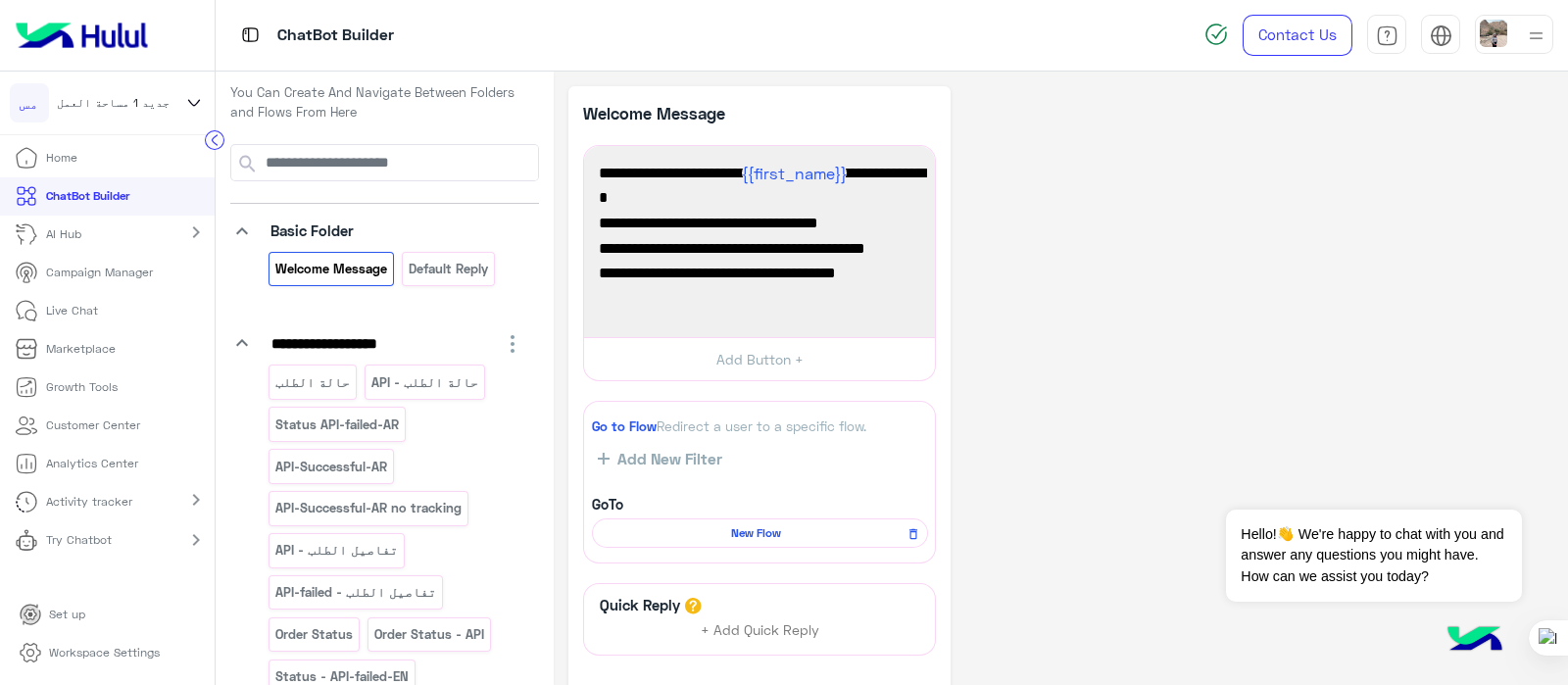drag, startPoint x: 625, startPoint y: 274, endPoint x: 822, endPoint y: 132, distance: 242.8436 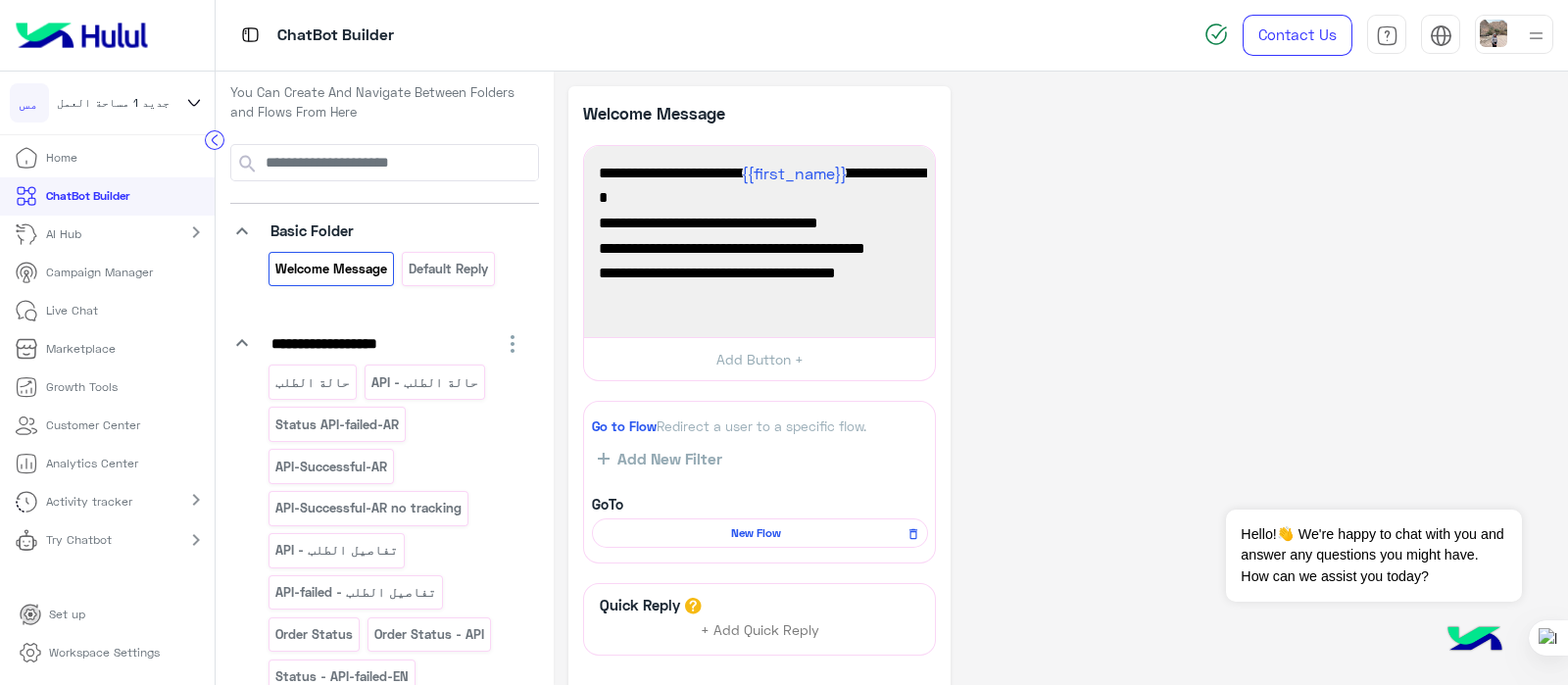click on "**********" 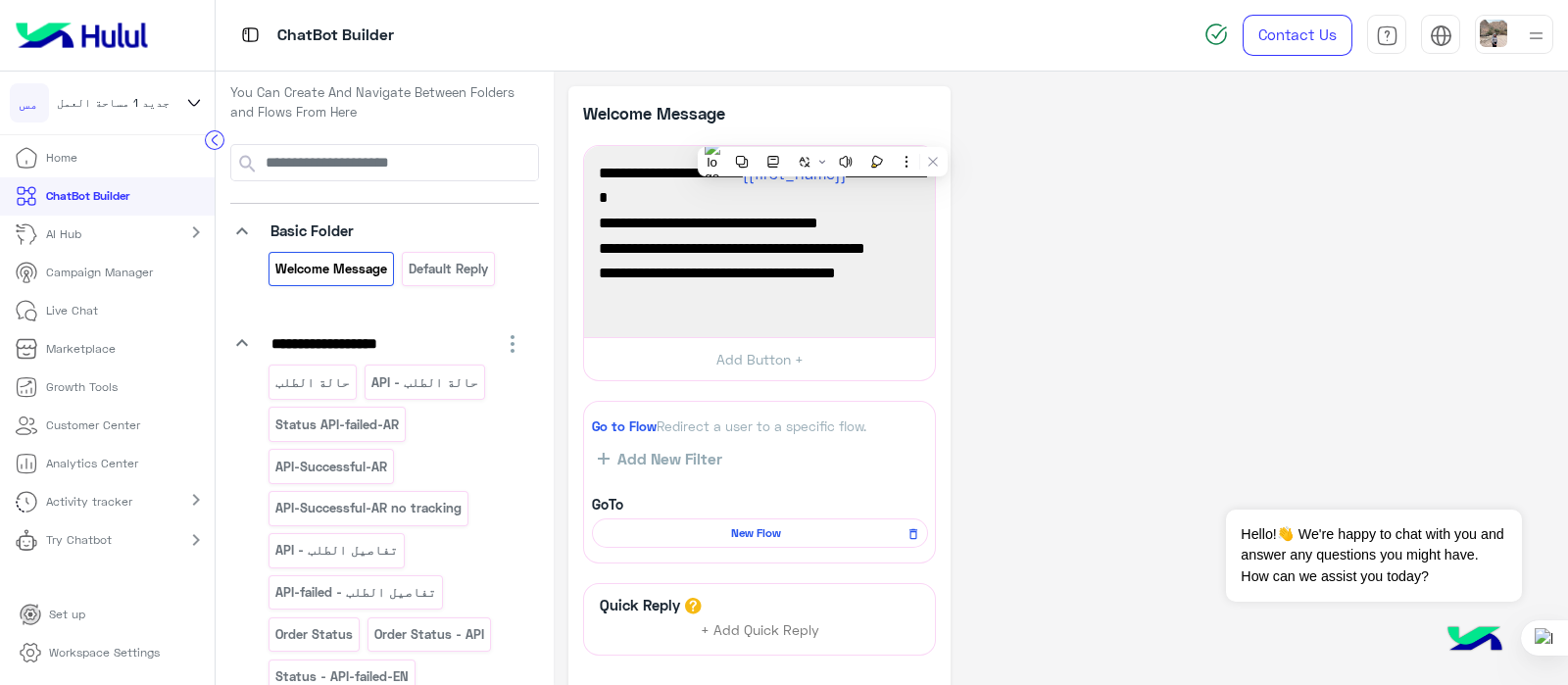 copy on "1819  مرحباً 👋  {{first_name}} ، أهلاً بك في ريفلايت | REFLITE
متجر إكسسوارات السيارات الموثوق 🚗✨
أنا هنا لمساعدتك، تقدر تسألني عن حالة طلبك،
معلومات المنتجات، أو سياسة الاستبدال 👇" 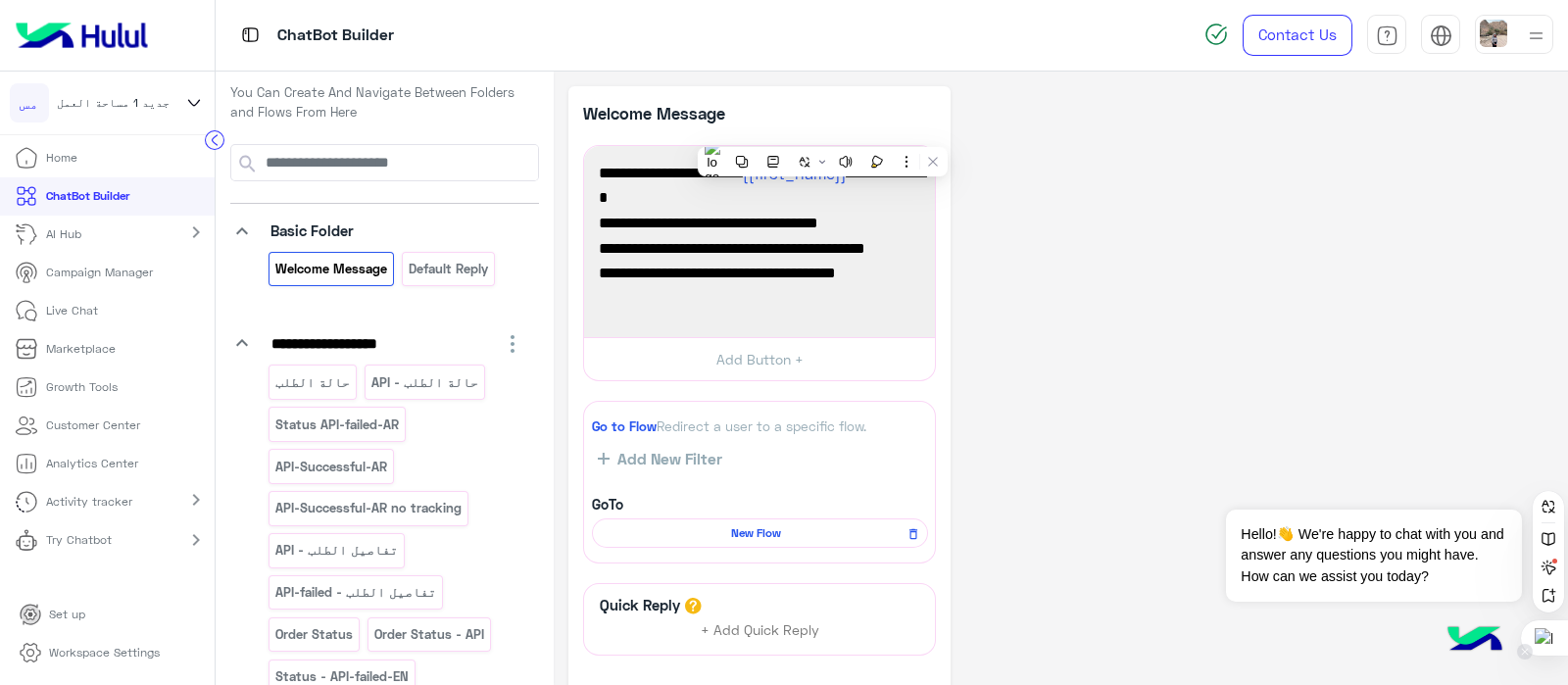 click at bounding box center [1544, 638] 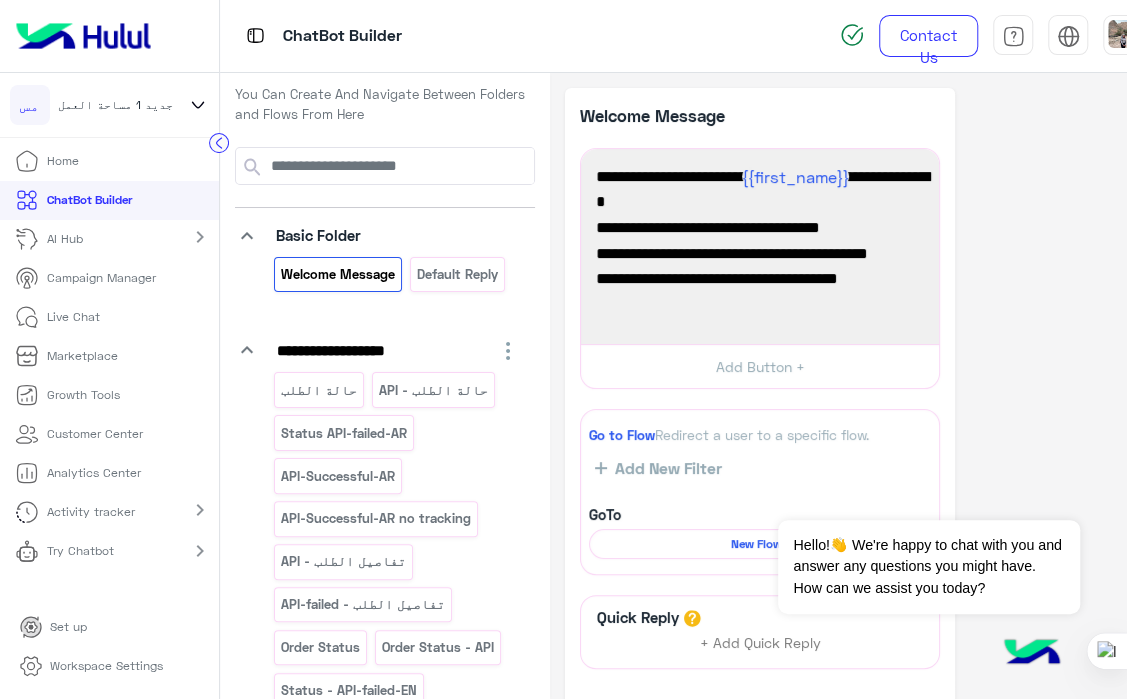 click on "**********" 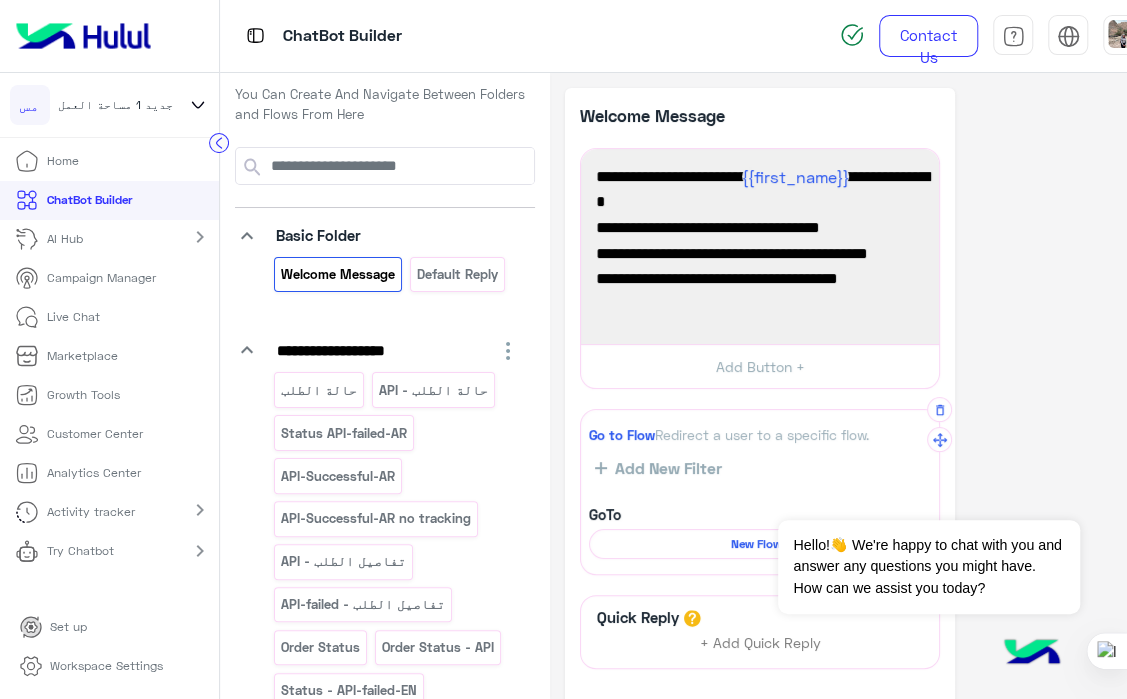 click on "New Flow" at bounding box center (757, 544) 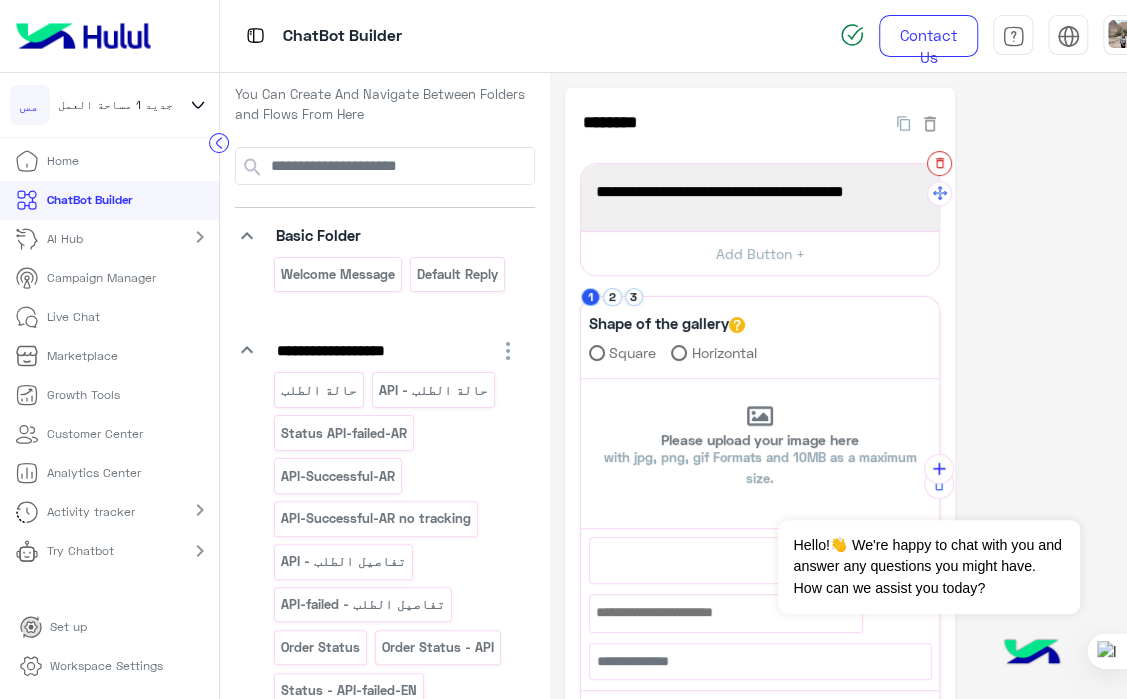 click 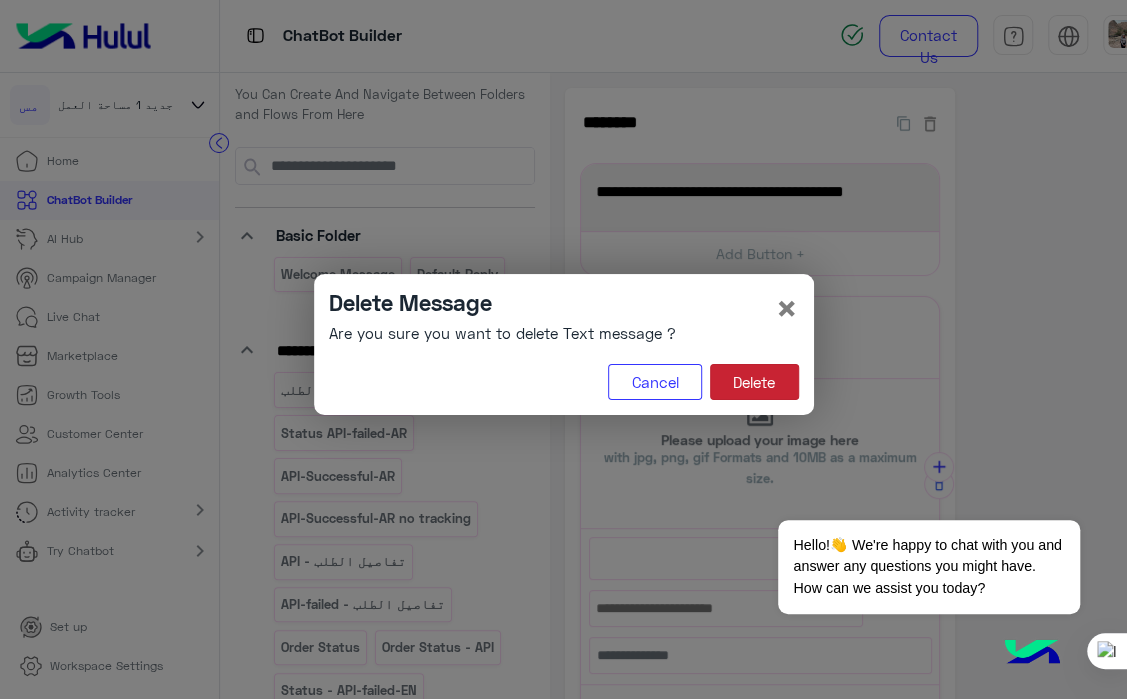 click on "Delete" 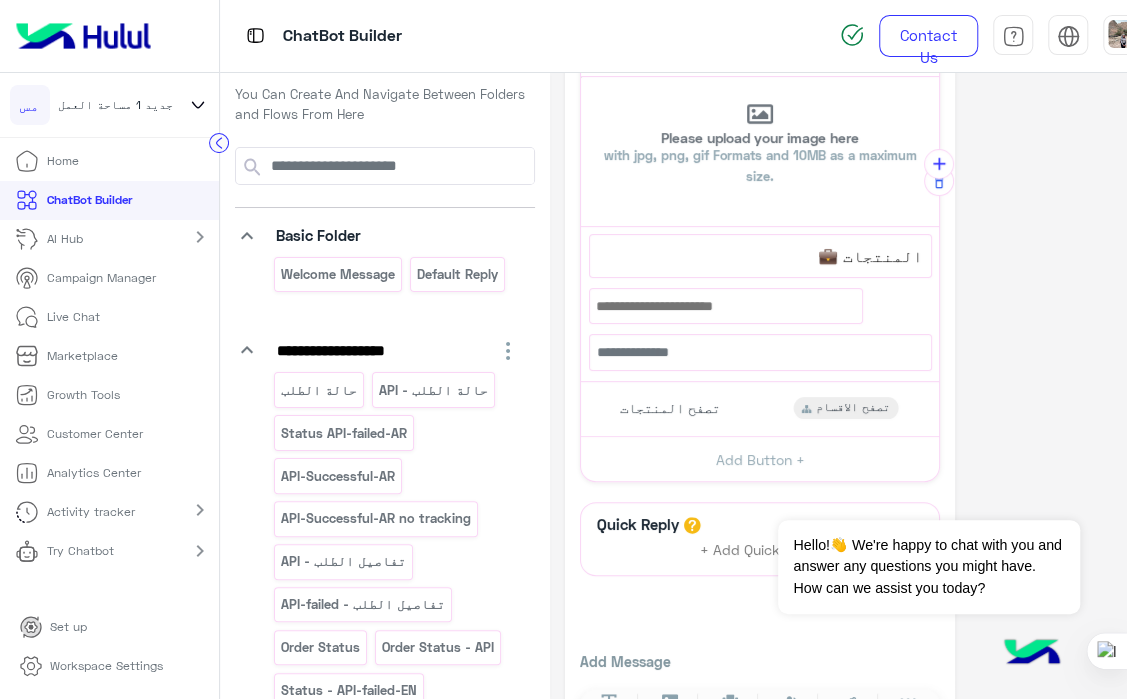 scroll, scrollTop: 179, scrollLeft: 0, axis: vertical 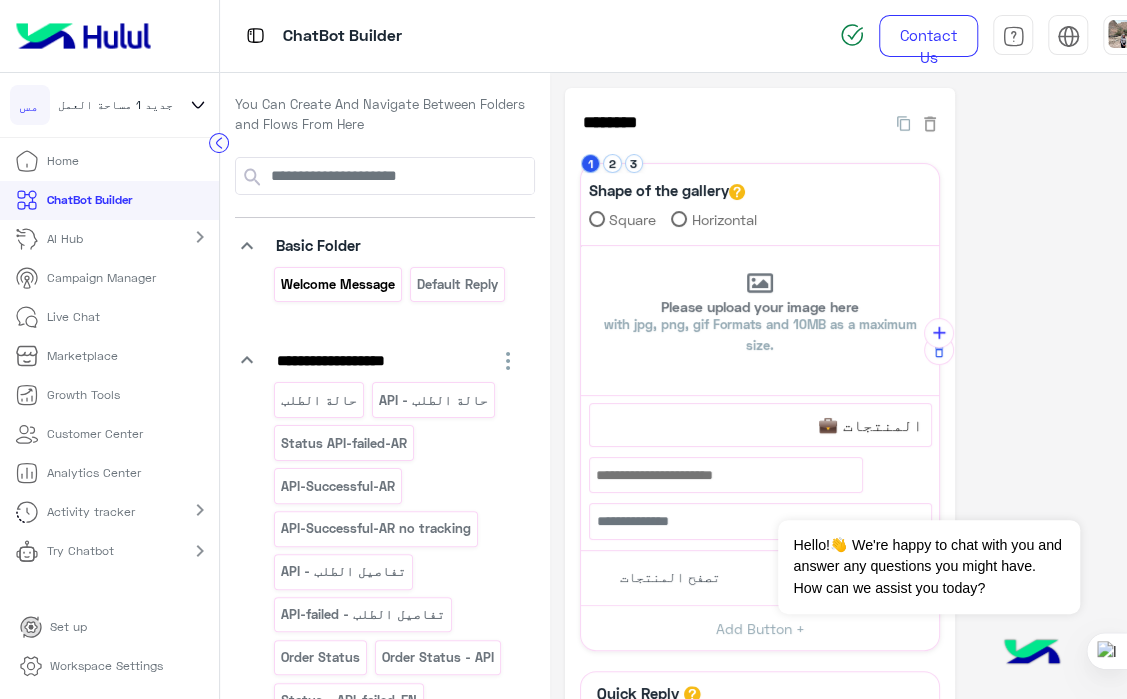 click on "Welcome Message   Default reply" at bounding box center [397, 288] 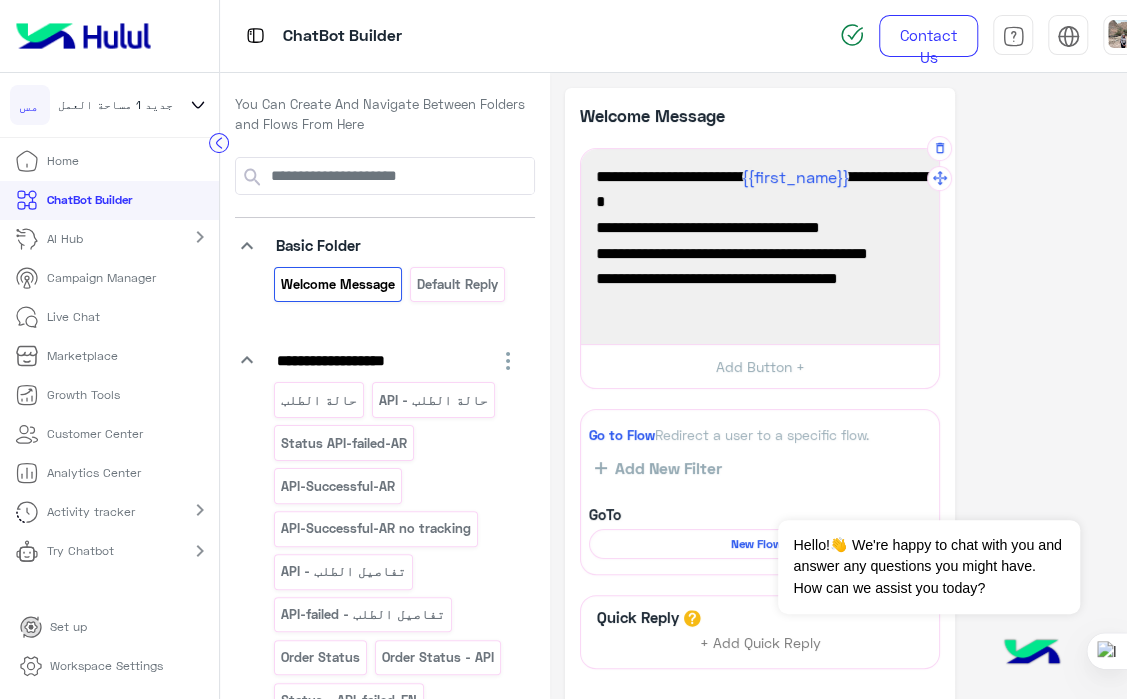 click on "معلومات المنتجات، أو سياسة الاستبدال 👇" at bounding box center (760, 342) 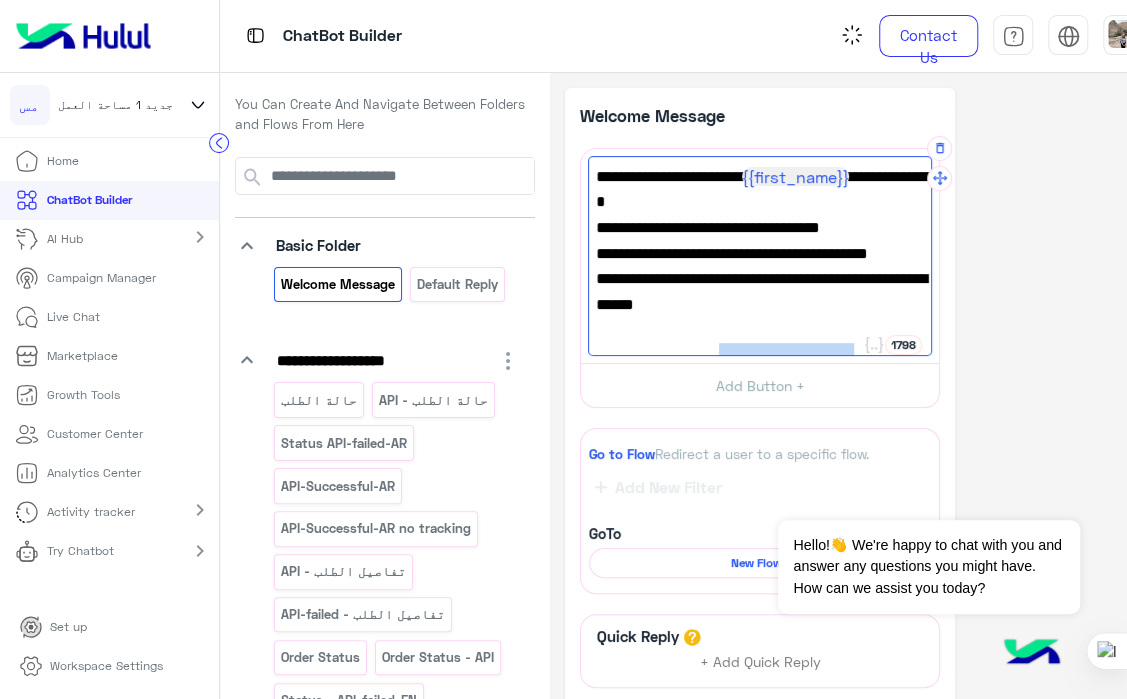 drag, startPoint x: 795, startPoint y: 308, endPoint x: 906, endPoint y: 304, distance: 111.07205 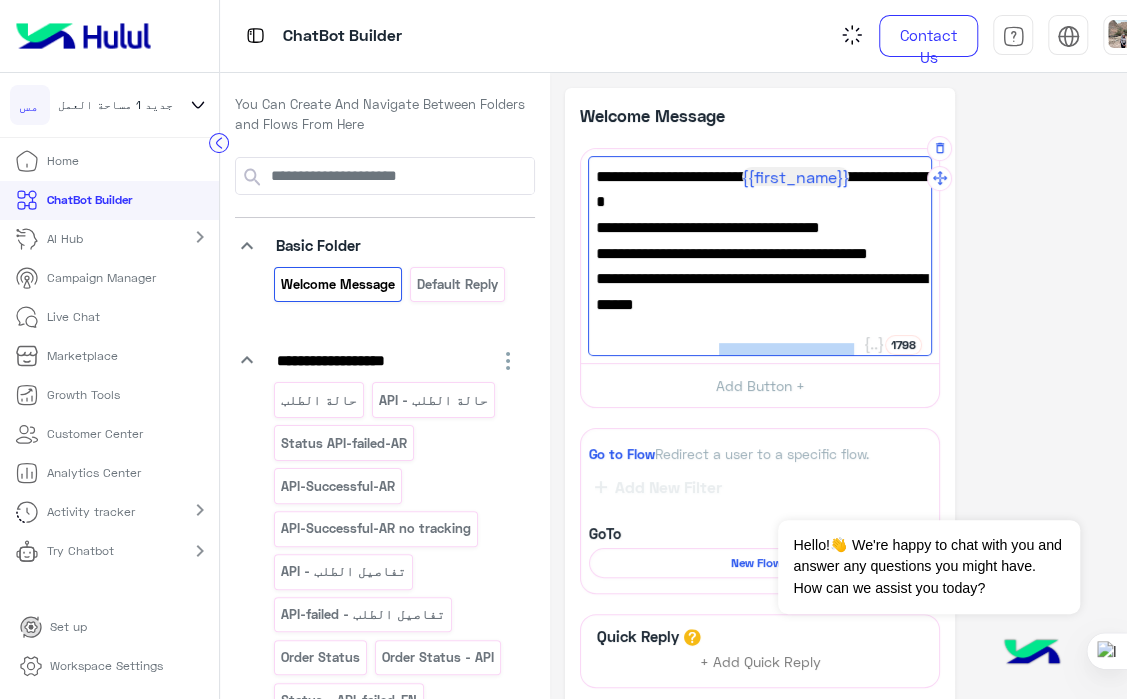 click on "معلومات المنتجات، أوالرد على جميع اسئلتك  سياسة الاستبدال 👇" at bounding box center [760, 342] 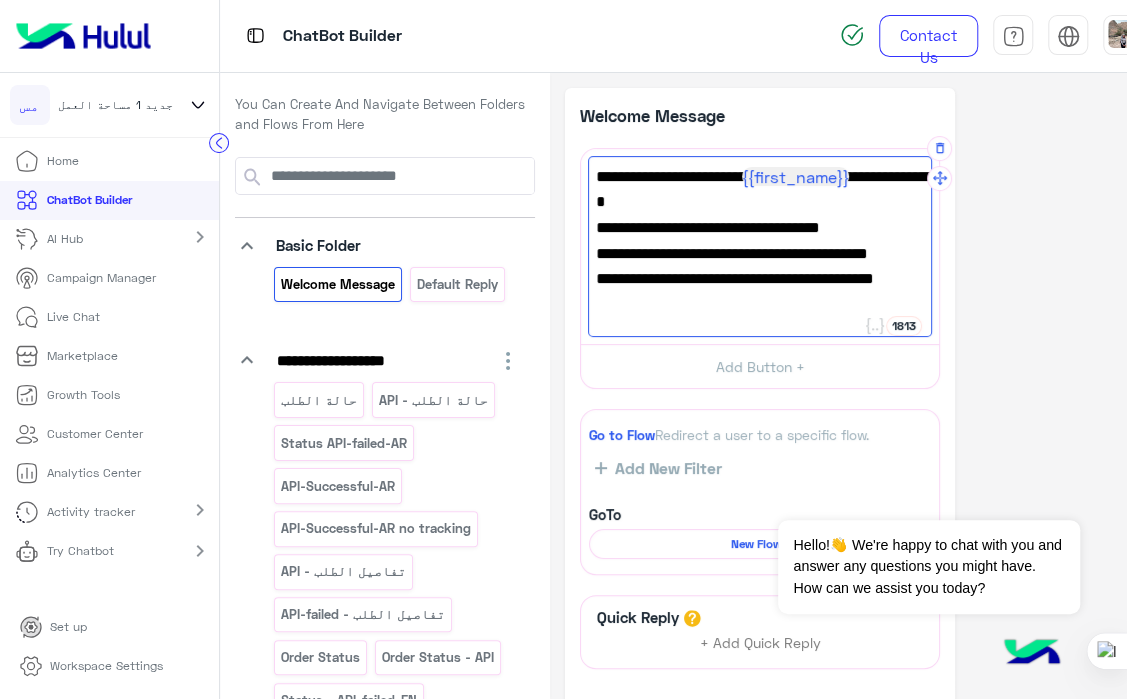 click on "معلومات المنتجات، أوالرد على جميع اسئلتك   👇" at bounding box center [760, 342] 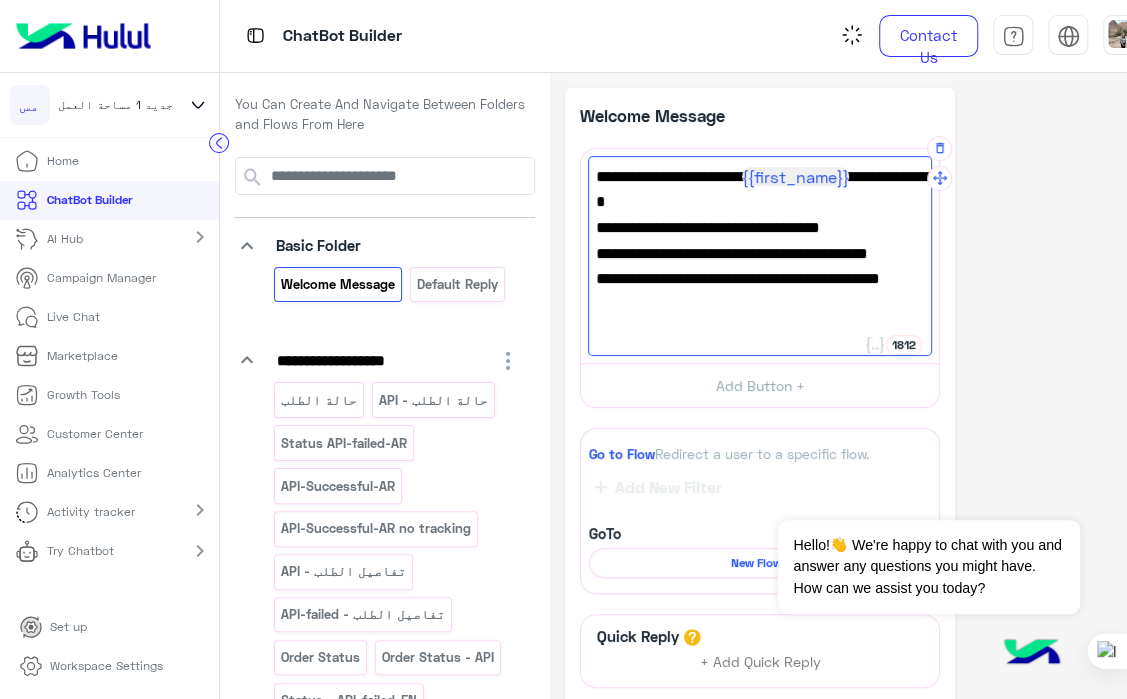 type on "**********" 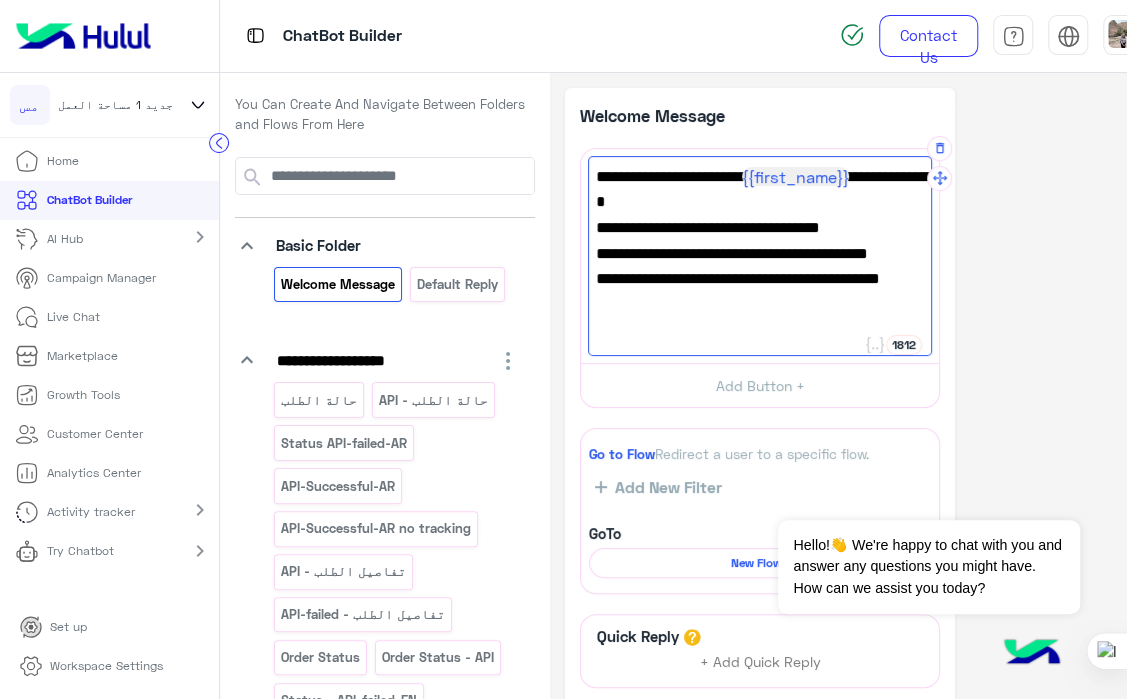 click on "**********" 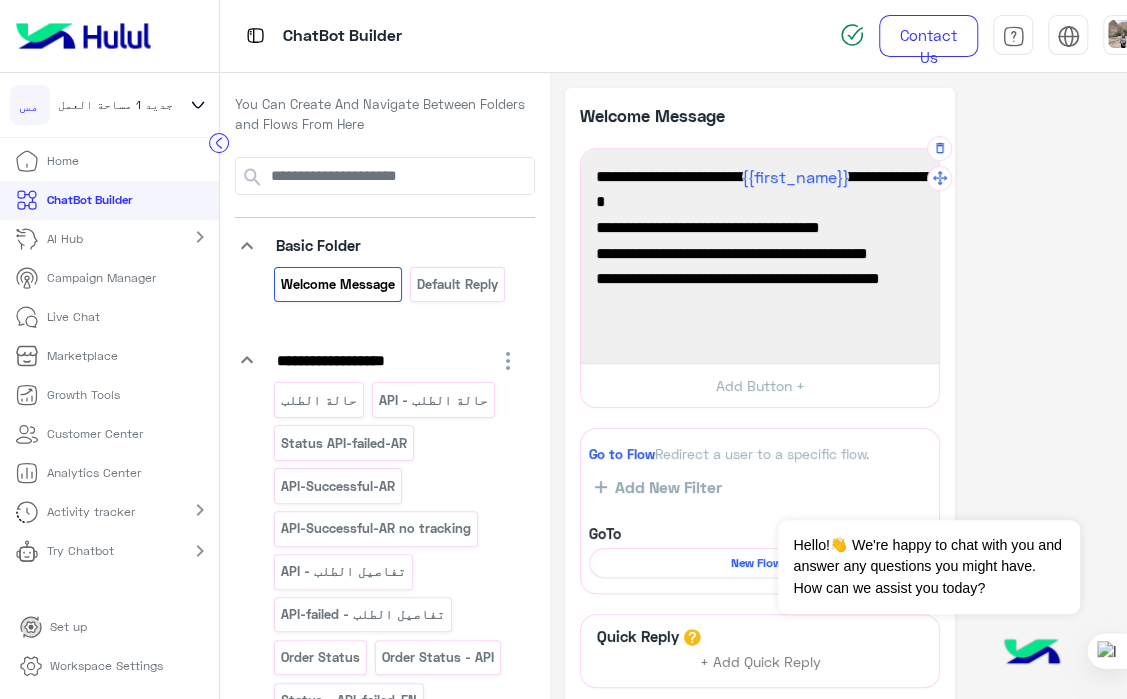 click 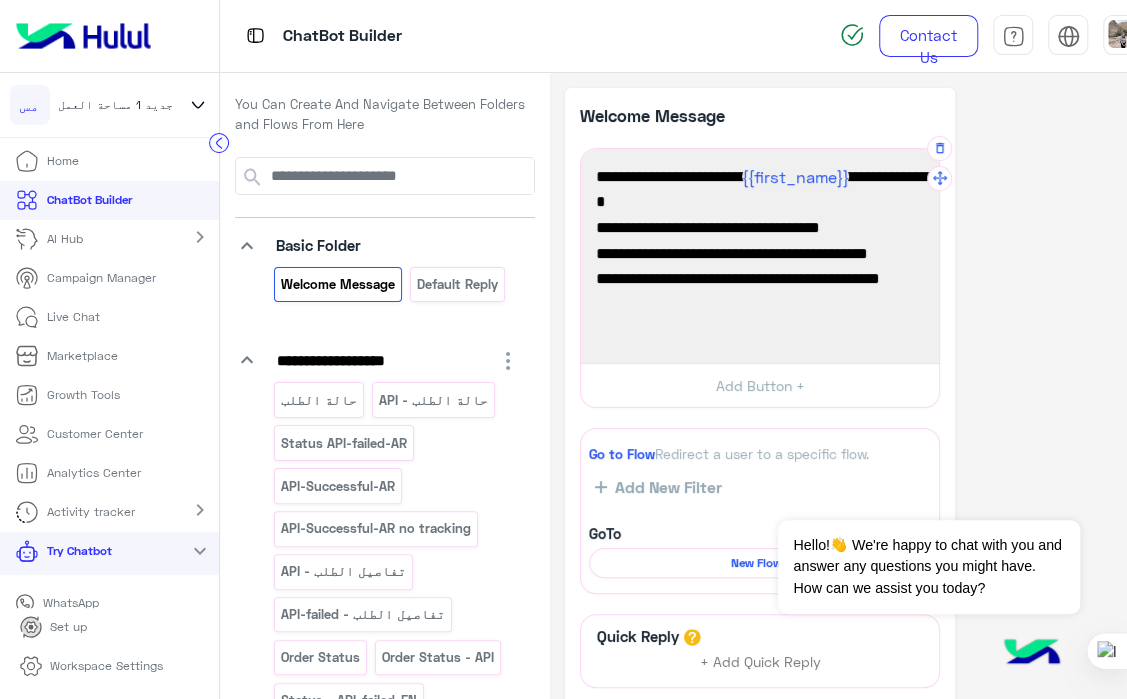 scroll, scrollTop: 55, scrollLeft: 0, axis: vertical 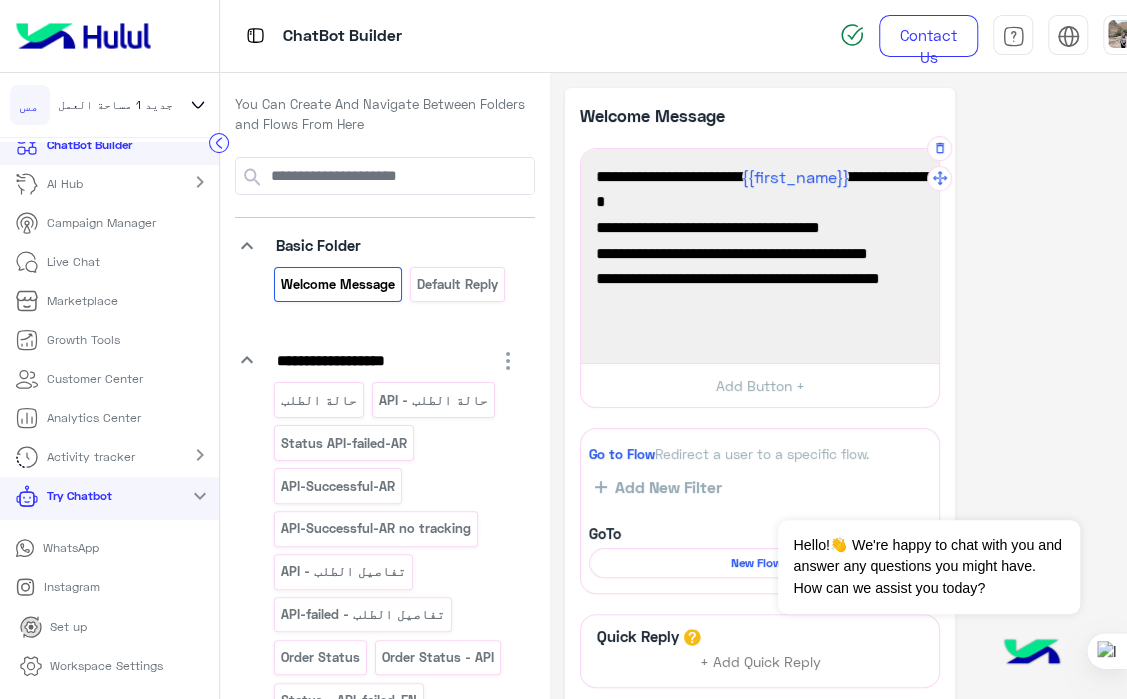 click on "Instagram" at bounding box center [70, 548] 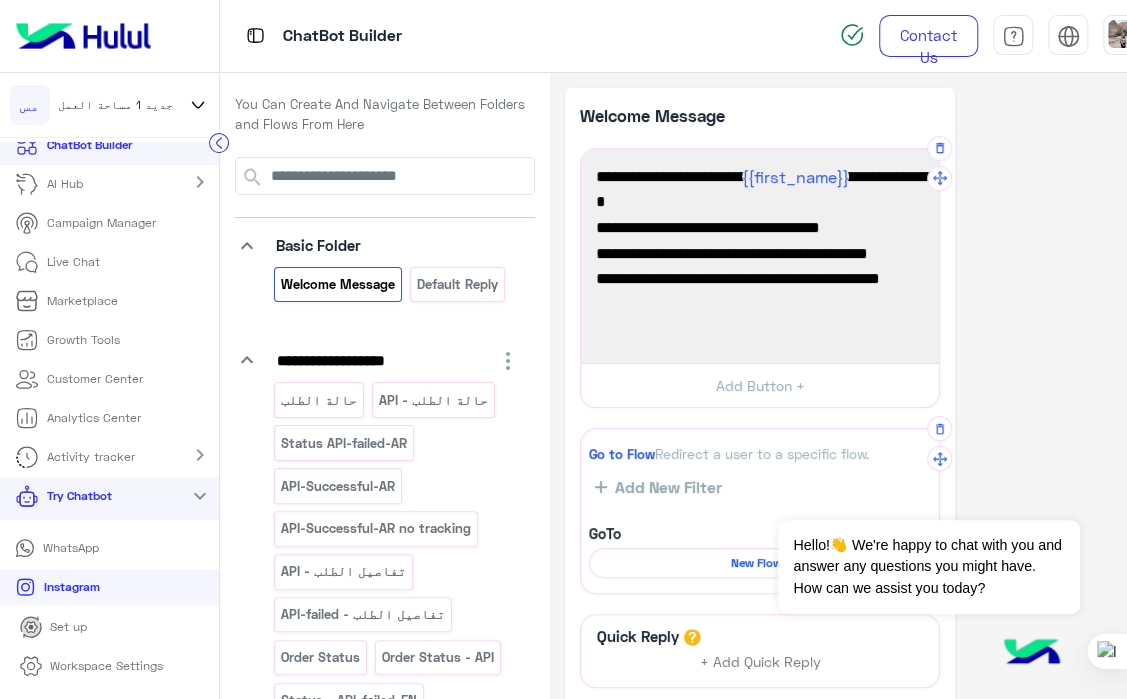 click on "New Flow" at bounding box center [760, 563] 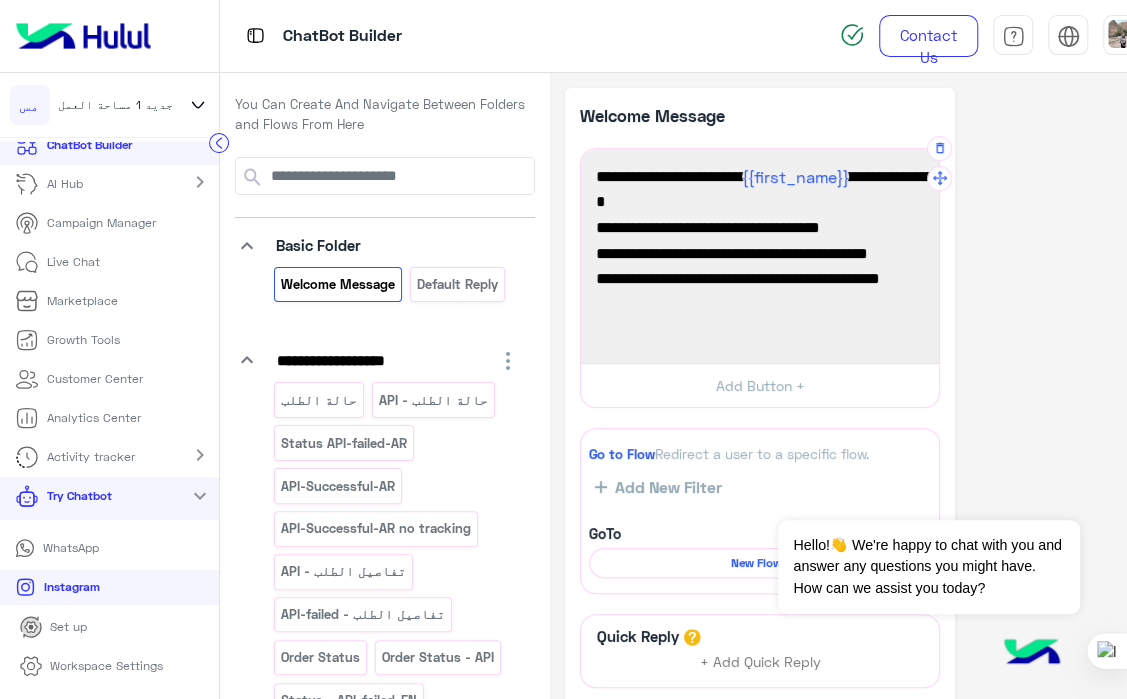 click on "New Flow" at bounding box center [757, 563] 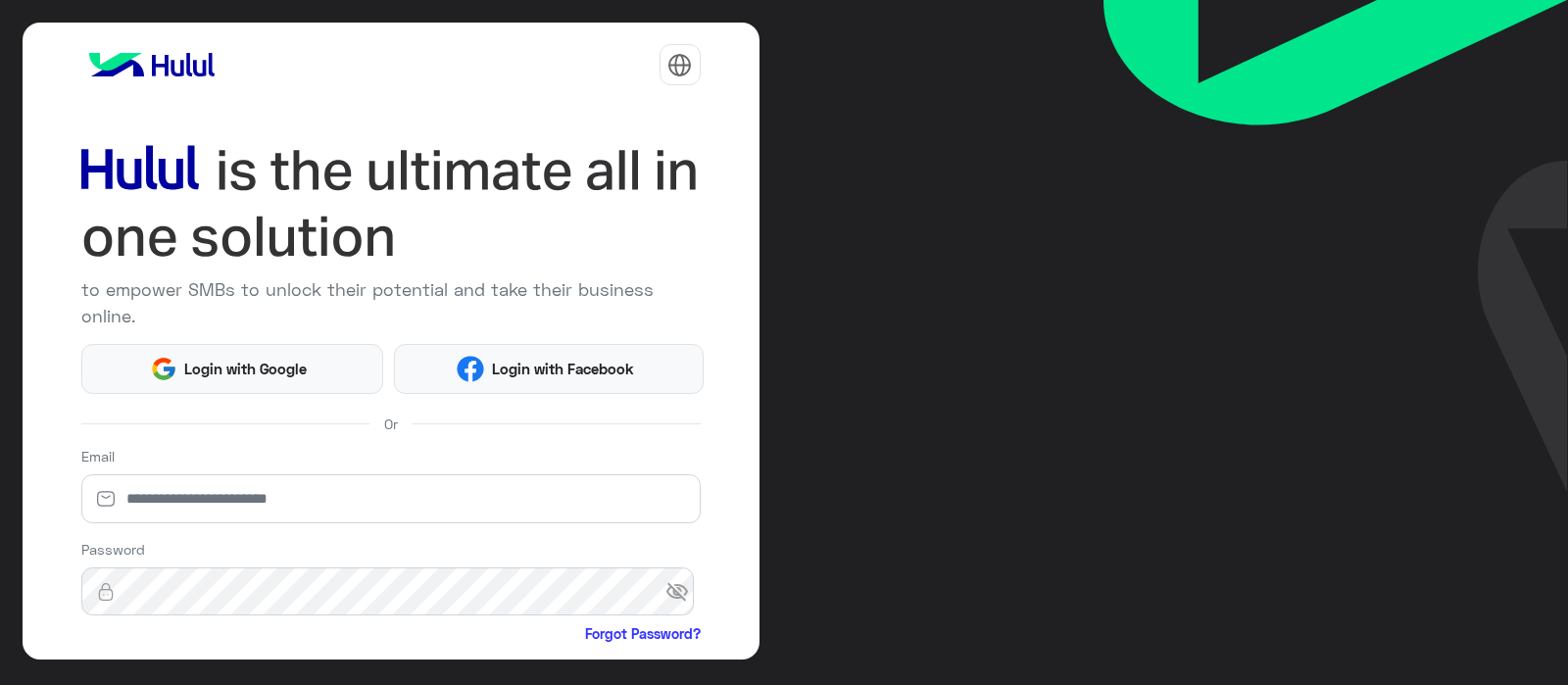 scroll, scrollTop: 0, scrollLeft: 0, axis: both 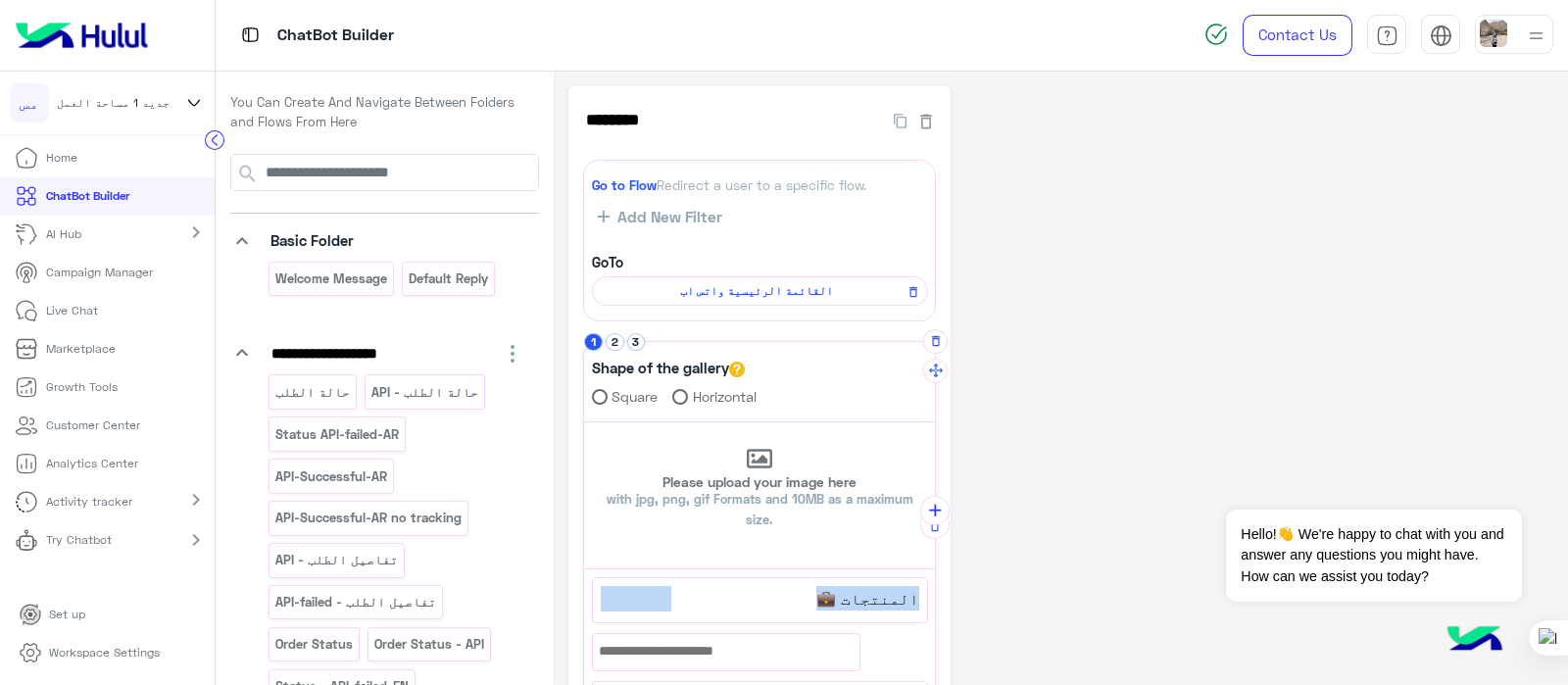 drag, startPoint x: 818, startPoint y: 602, endPoint x: 932, endPoint y: 600, distance: 114.01754 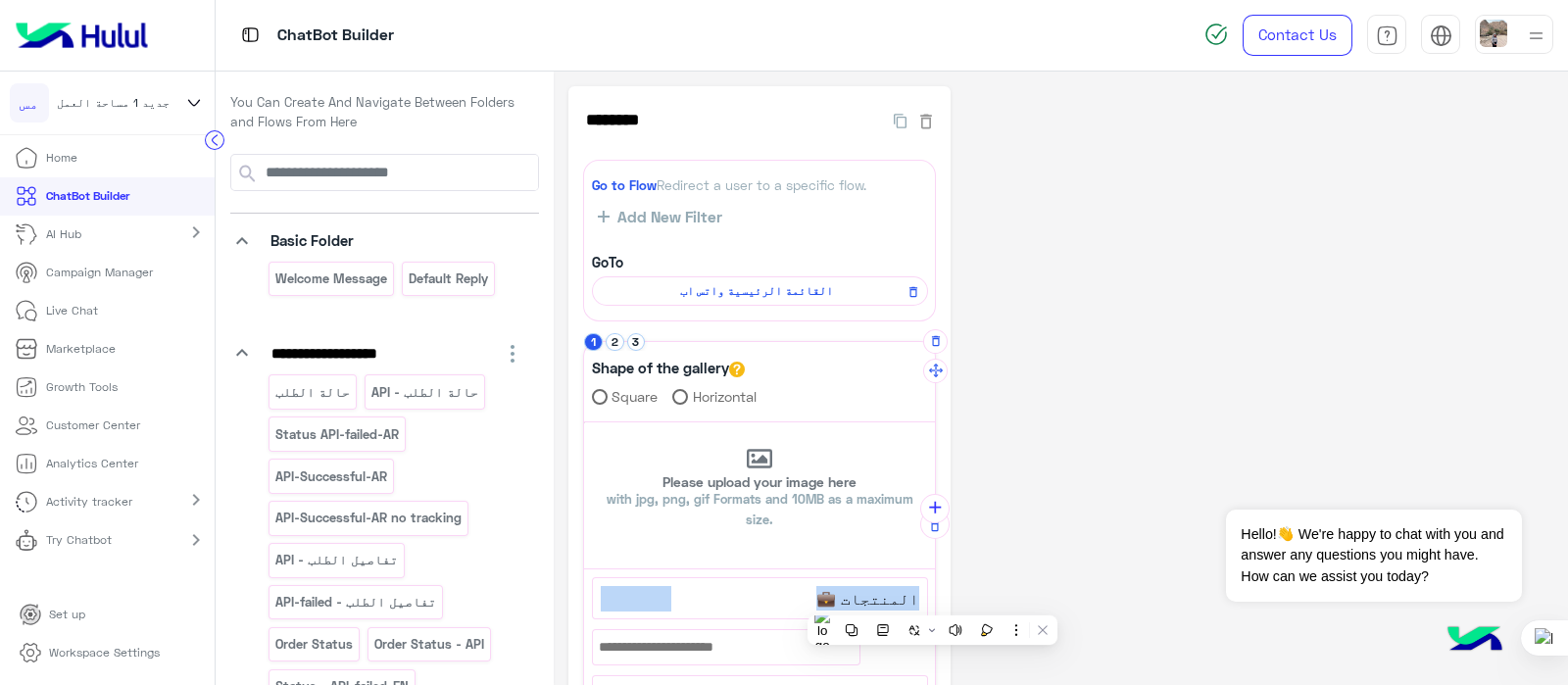 copy on "69  المنتجات 💼" 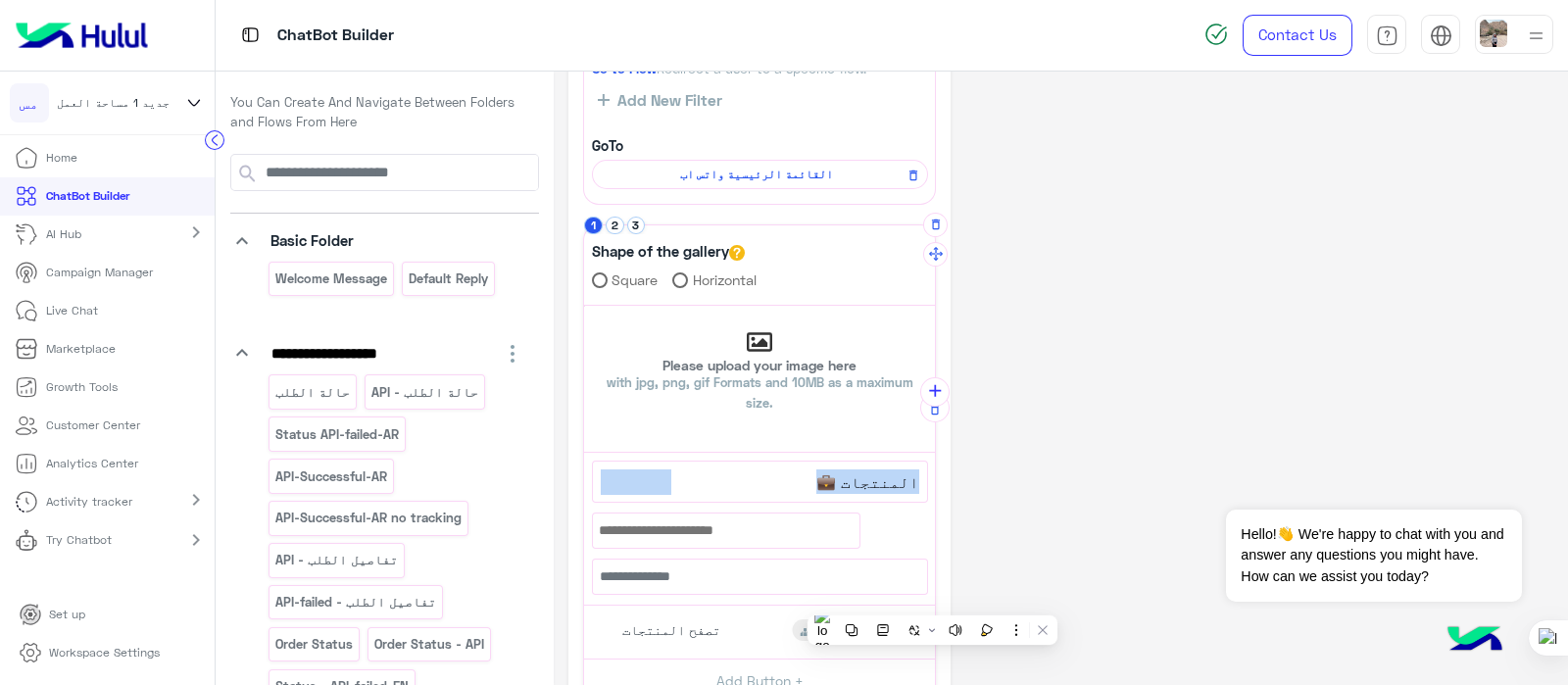 scroll, scrollTop: 77, scrollLeft: 0, axis: vertical 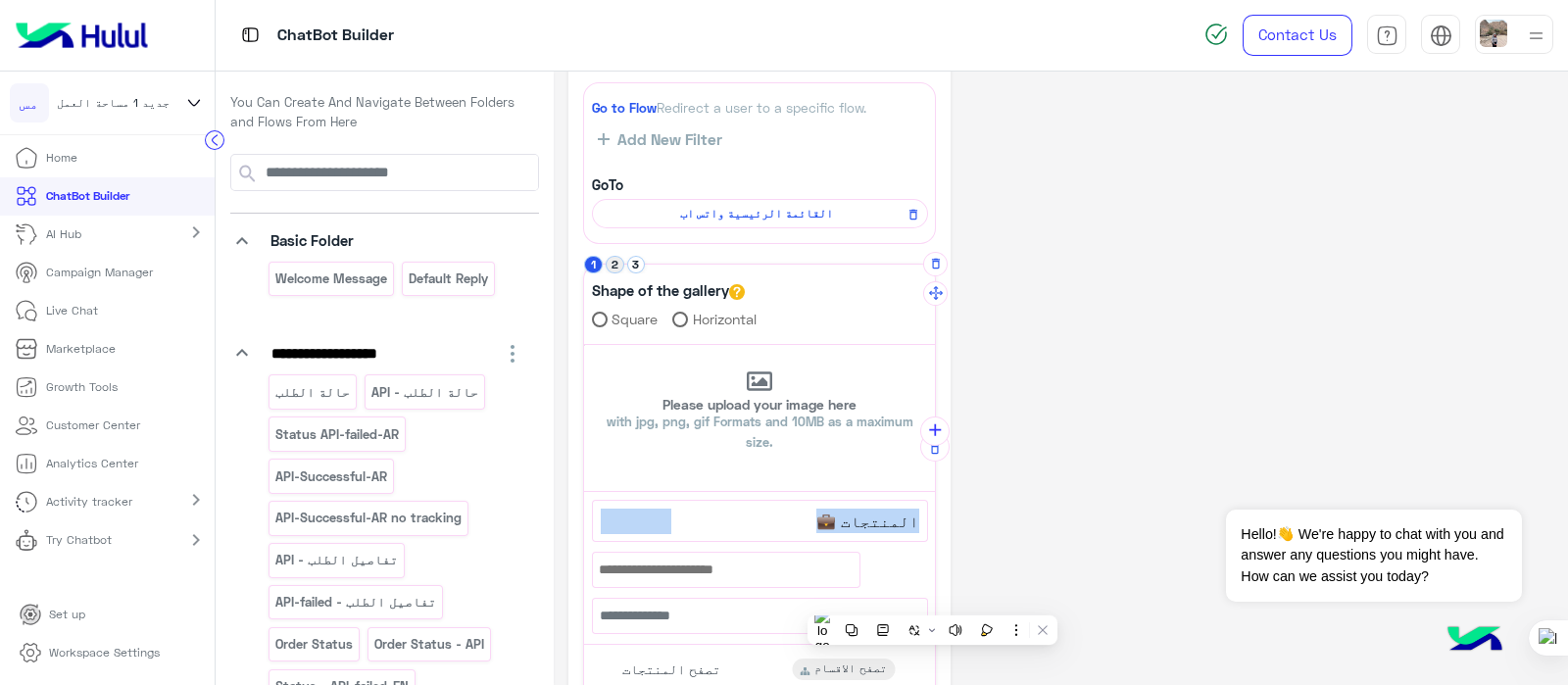 click on "2" at bounding box center [614, 265] 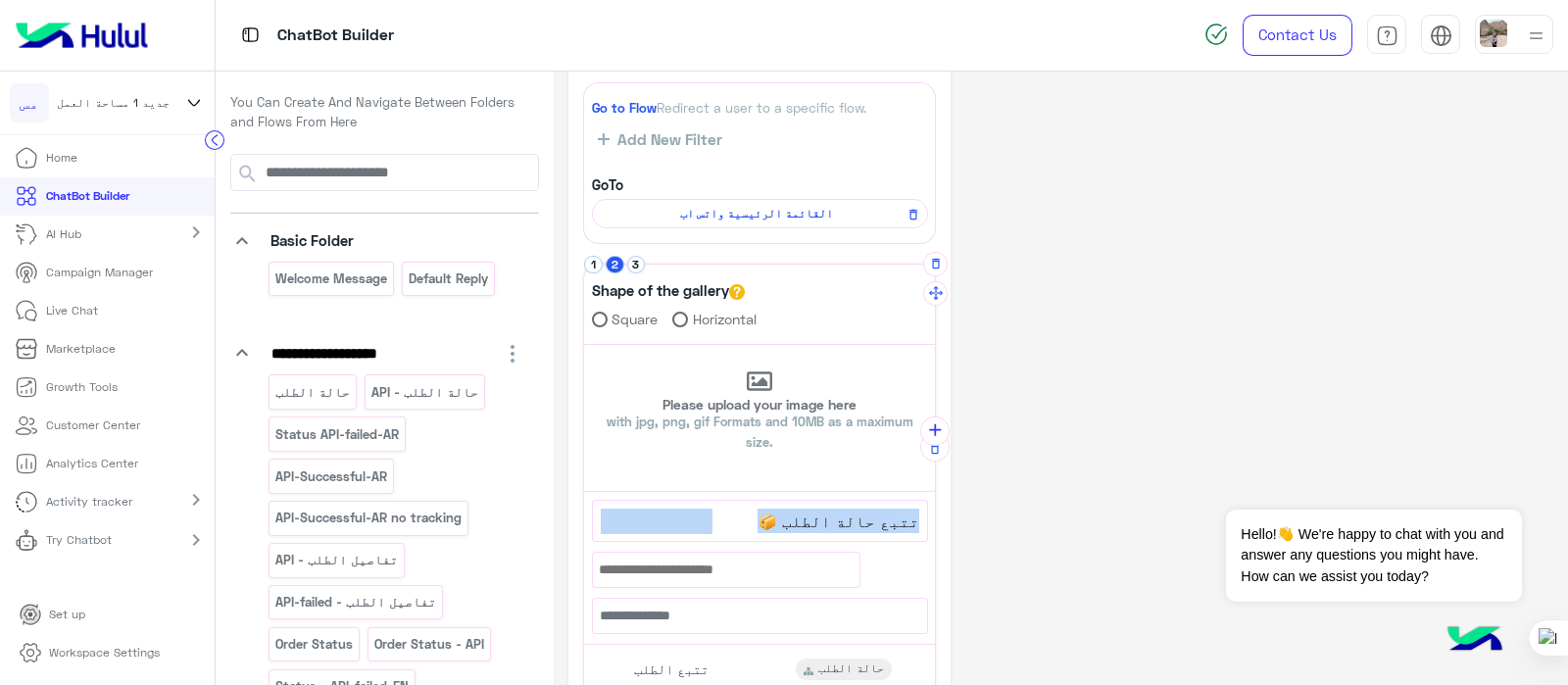 drag, startPoint x: 750, startPoint y: 512, endPoint x: 896, endPoint y: 497, distance: 146.76853 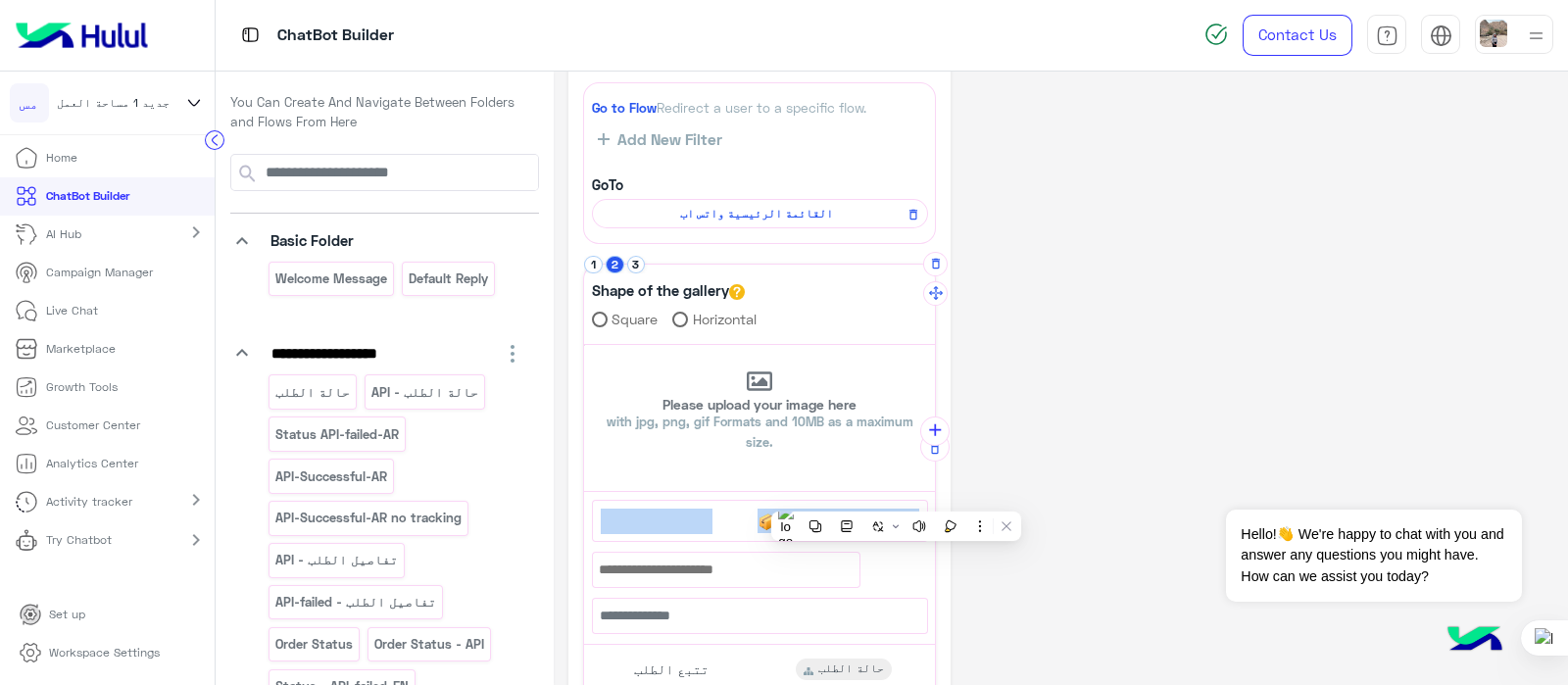 copy on "62  تتبع حالة الطلب 📦" 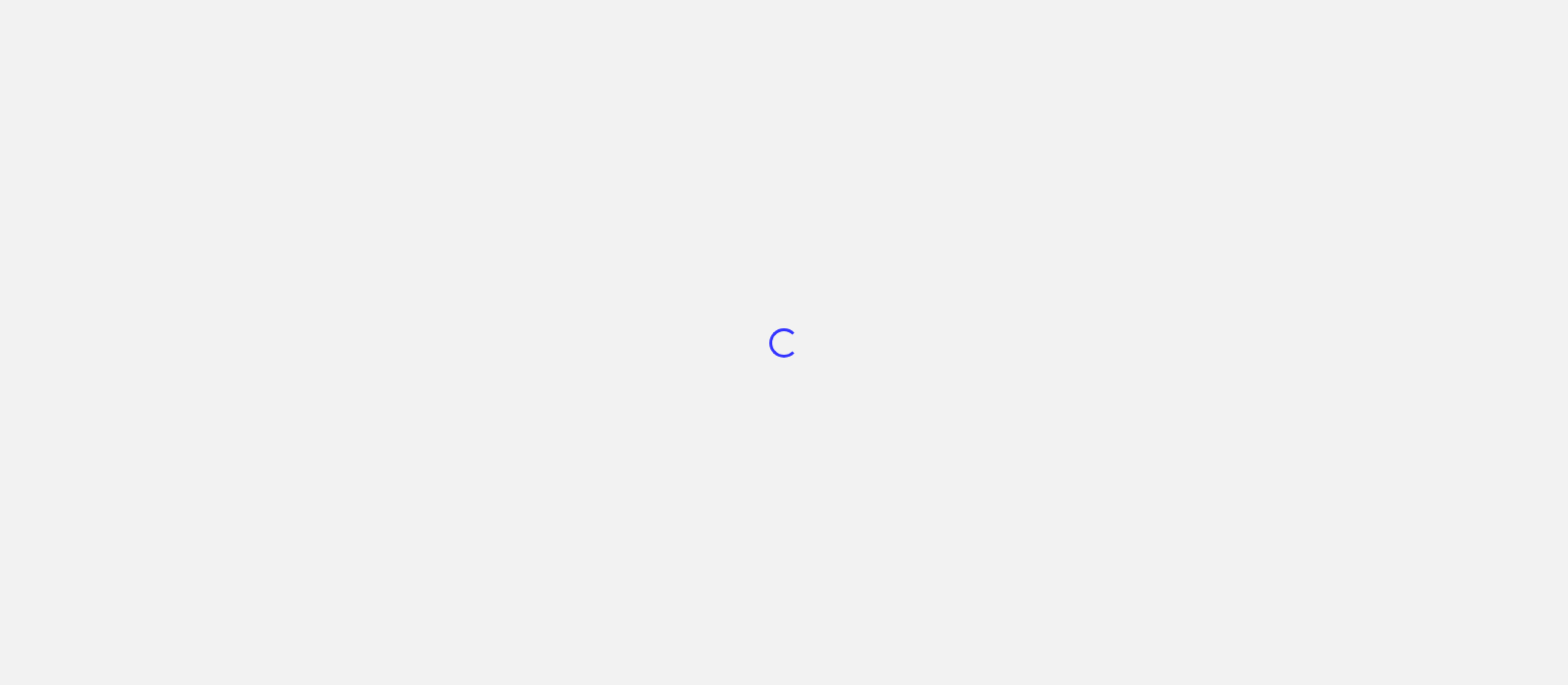 scroll, scrollTop: 0, scrollLeft: 0, axis: both 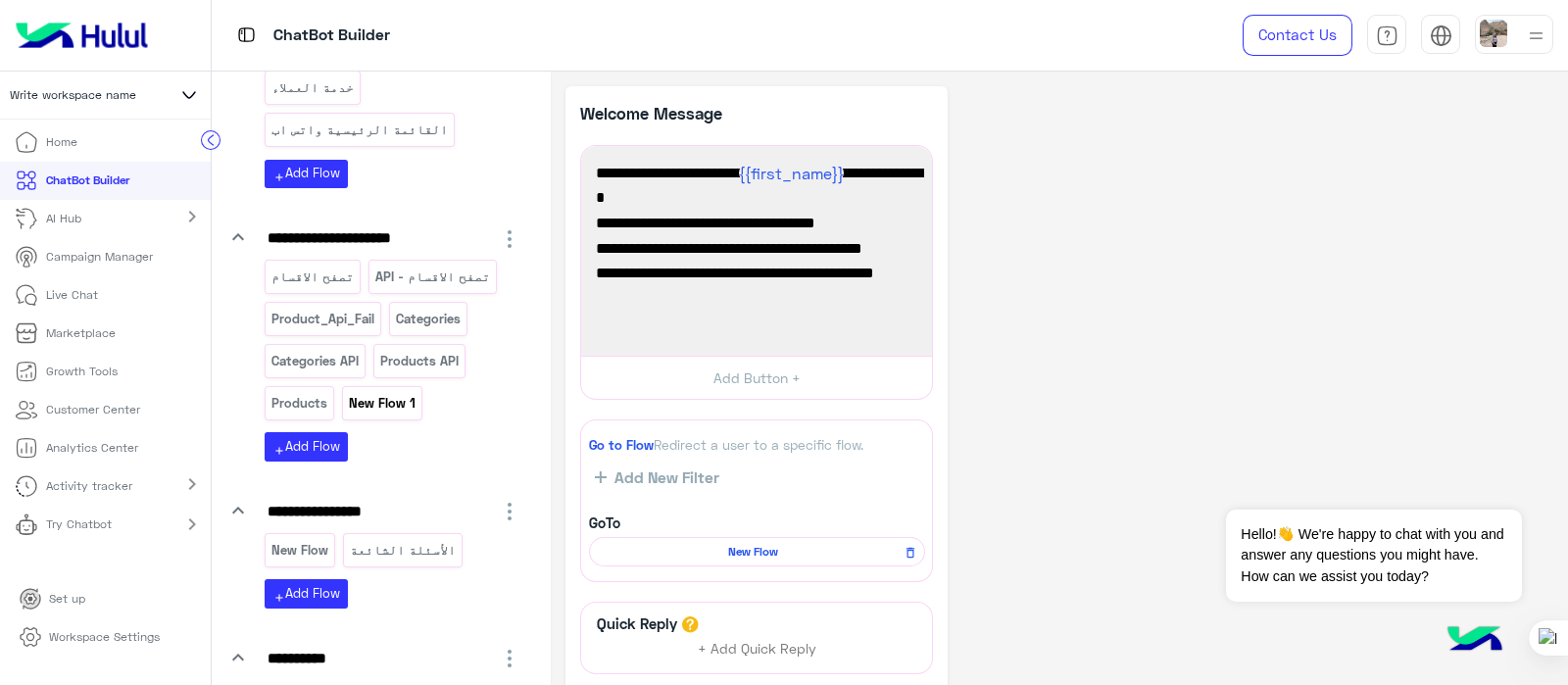 click on "New Flow 1" at bounding box center [381, 403] 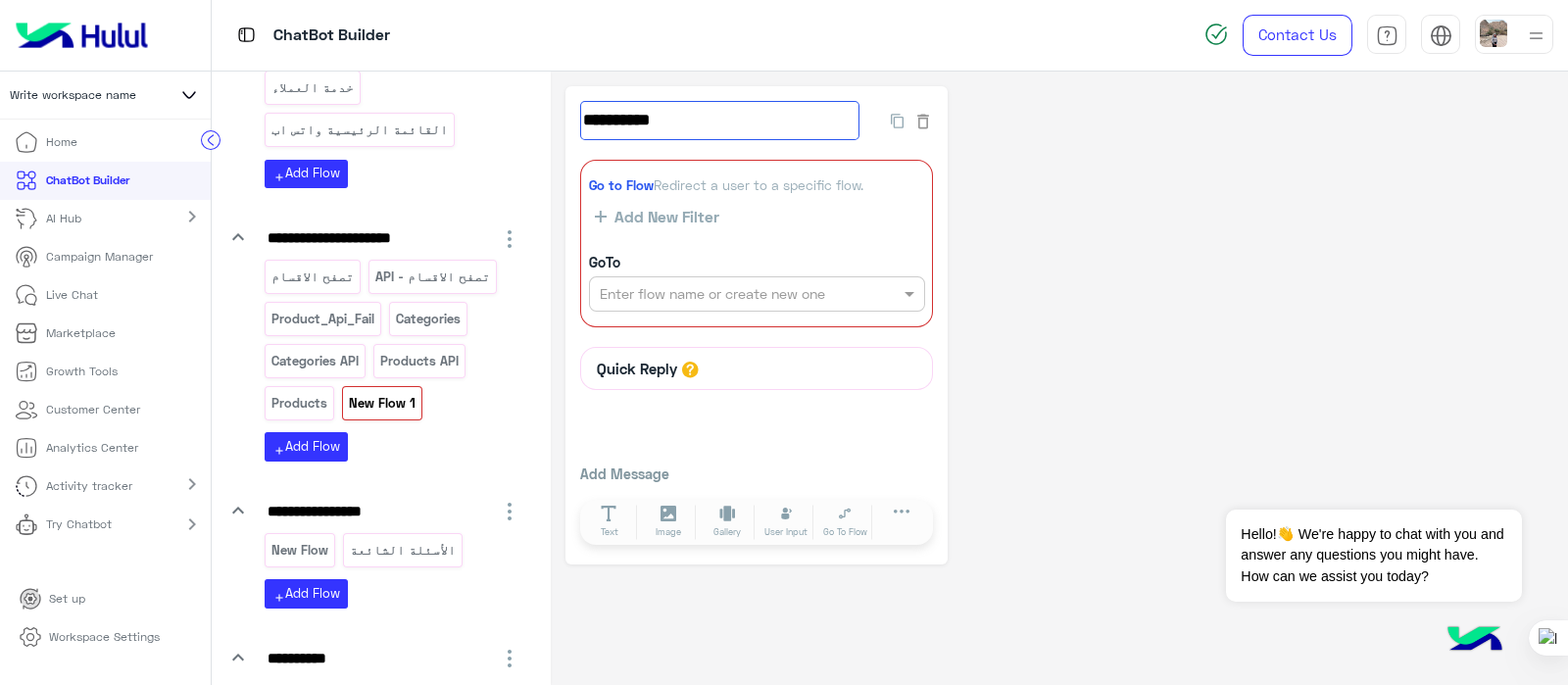 click on "**********" 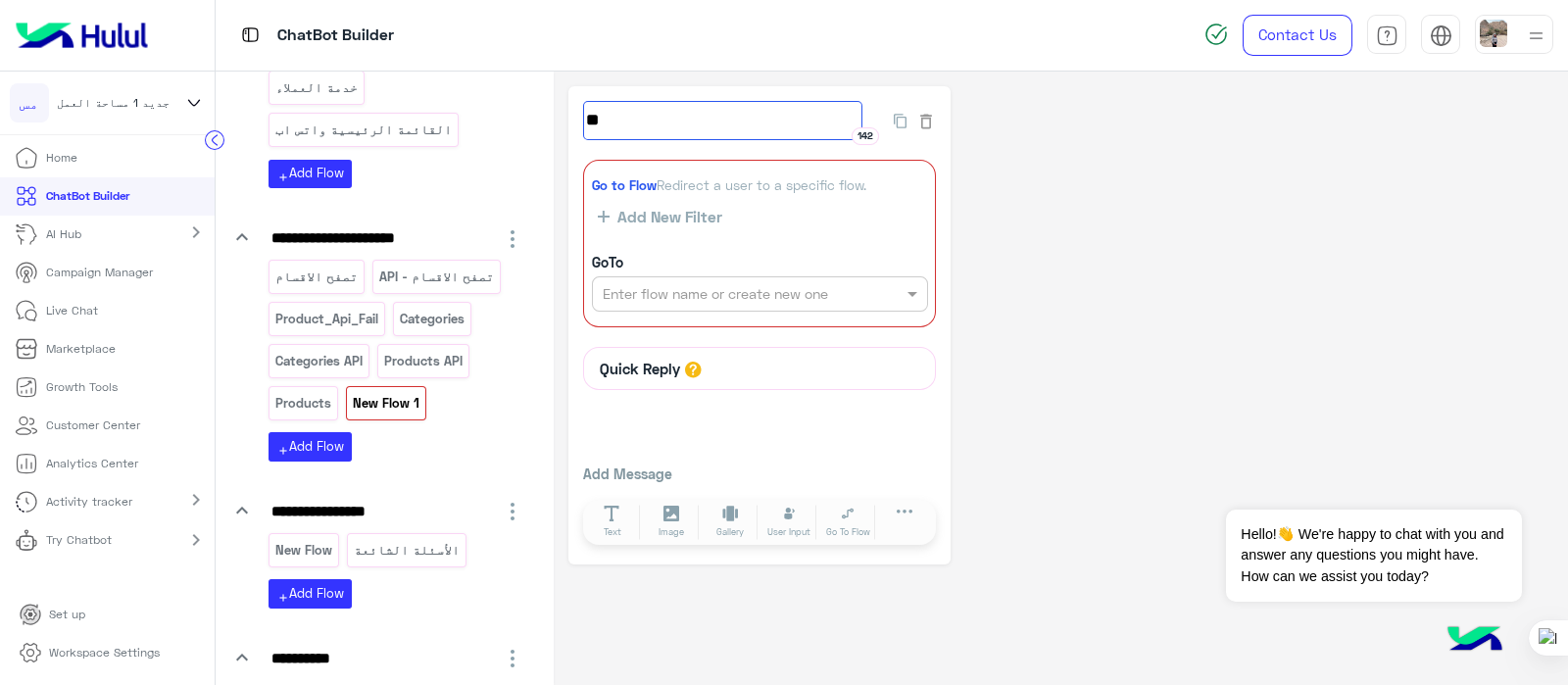 type on "*" 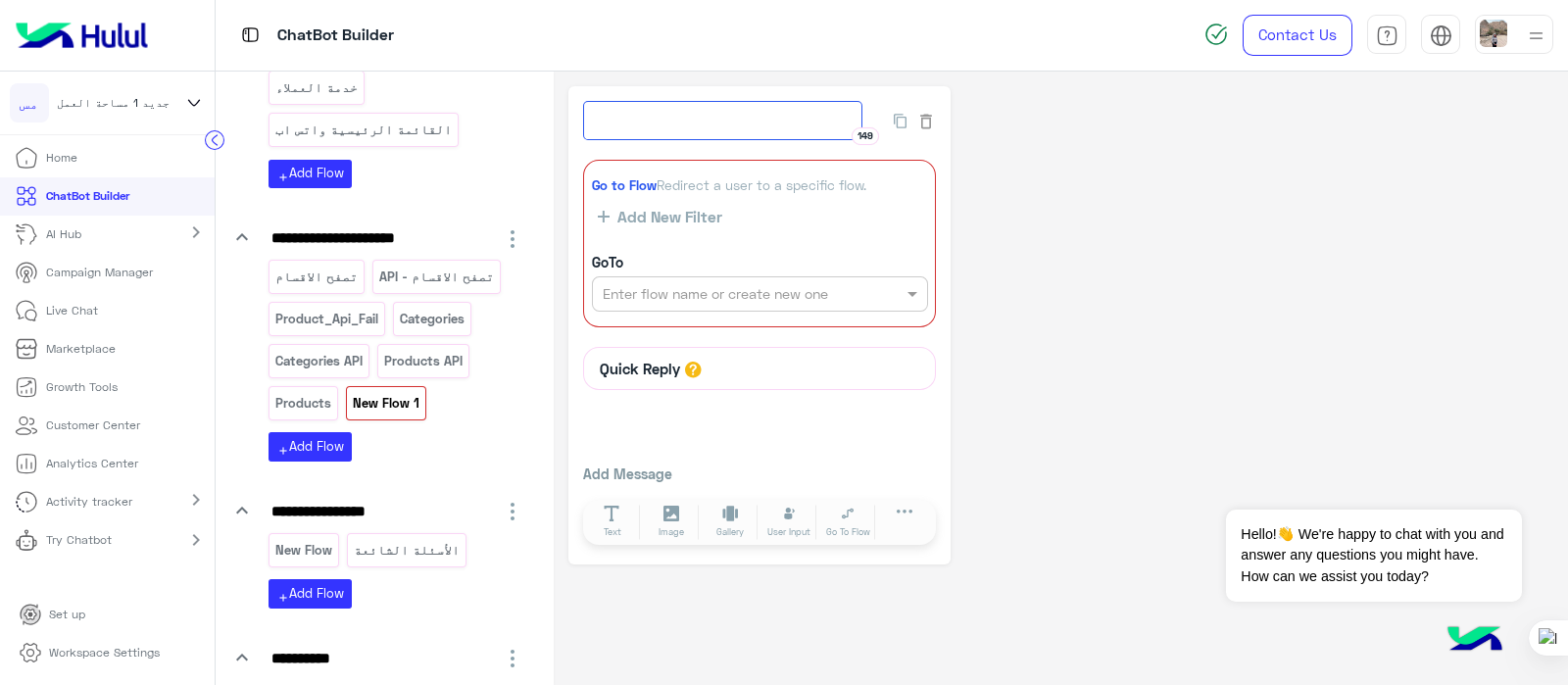 paste on "**********" 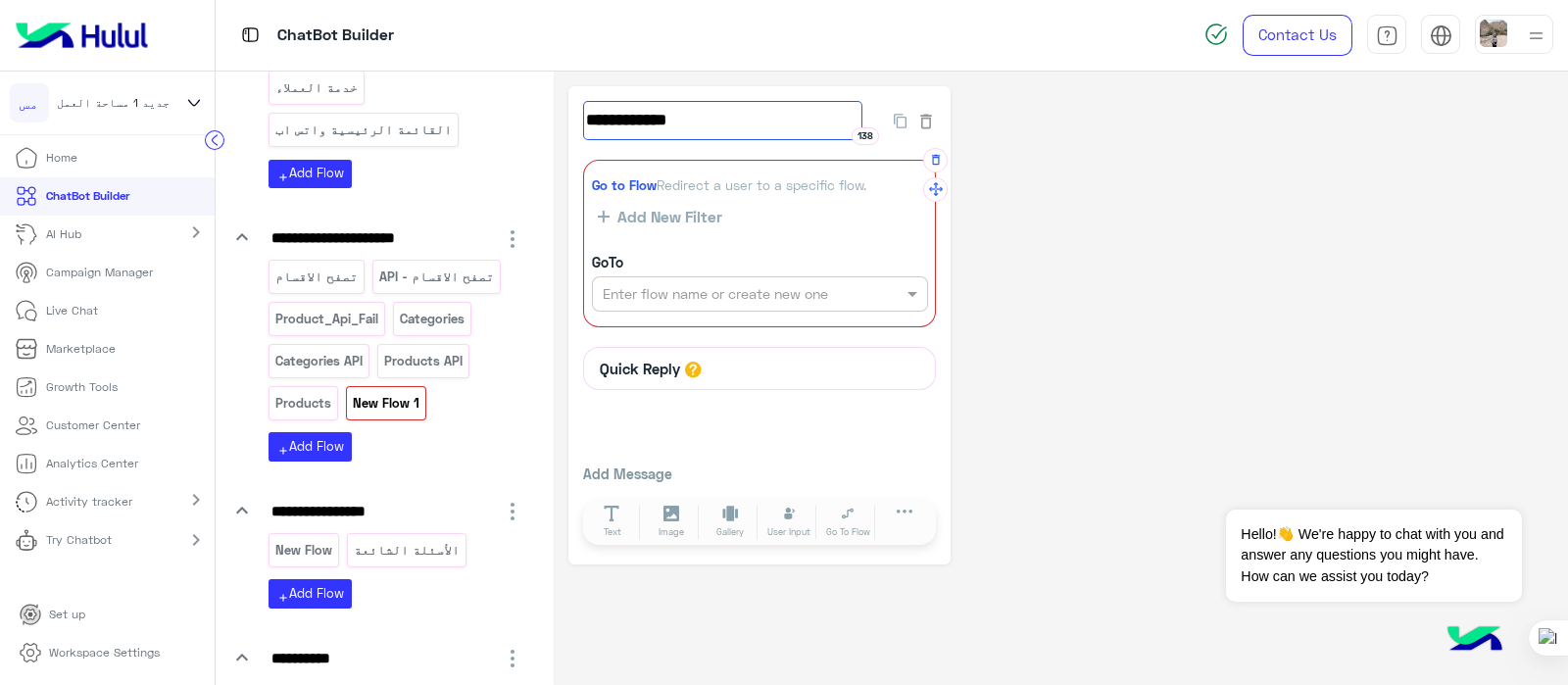 type on "**********" 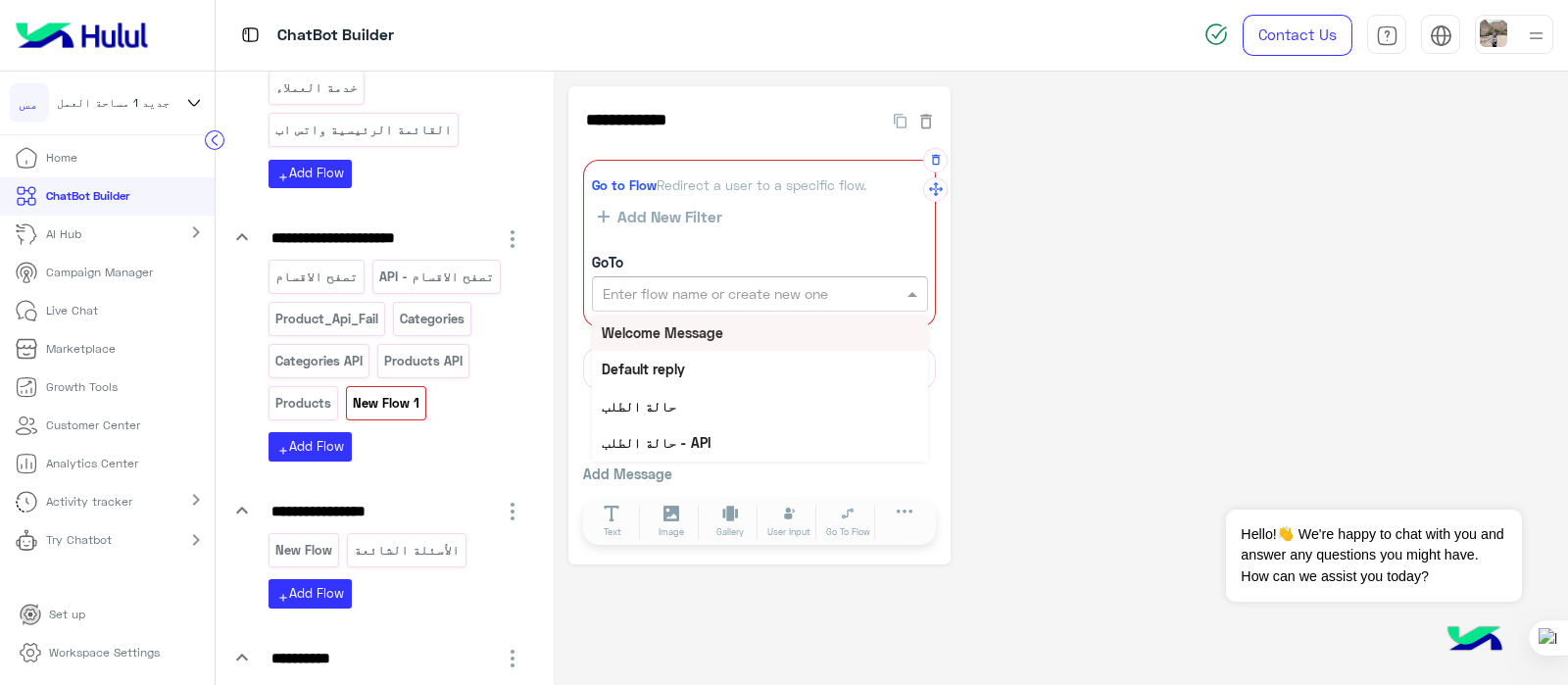 click at bounding box center [726, 294] 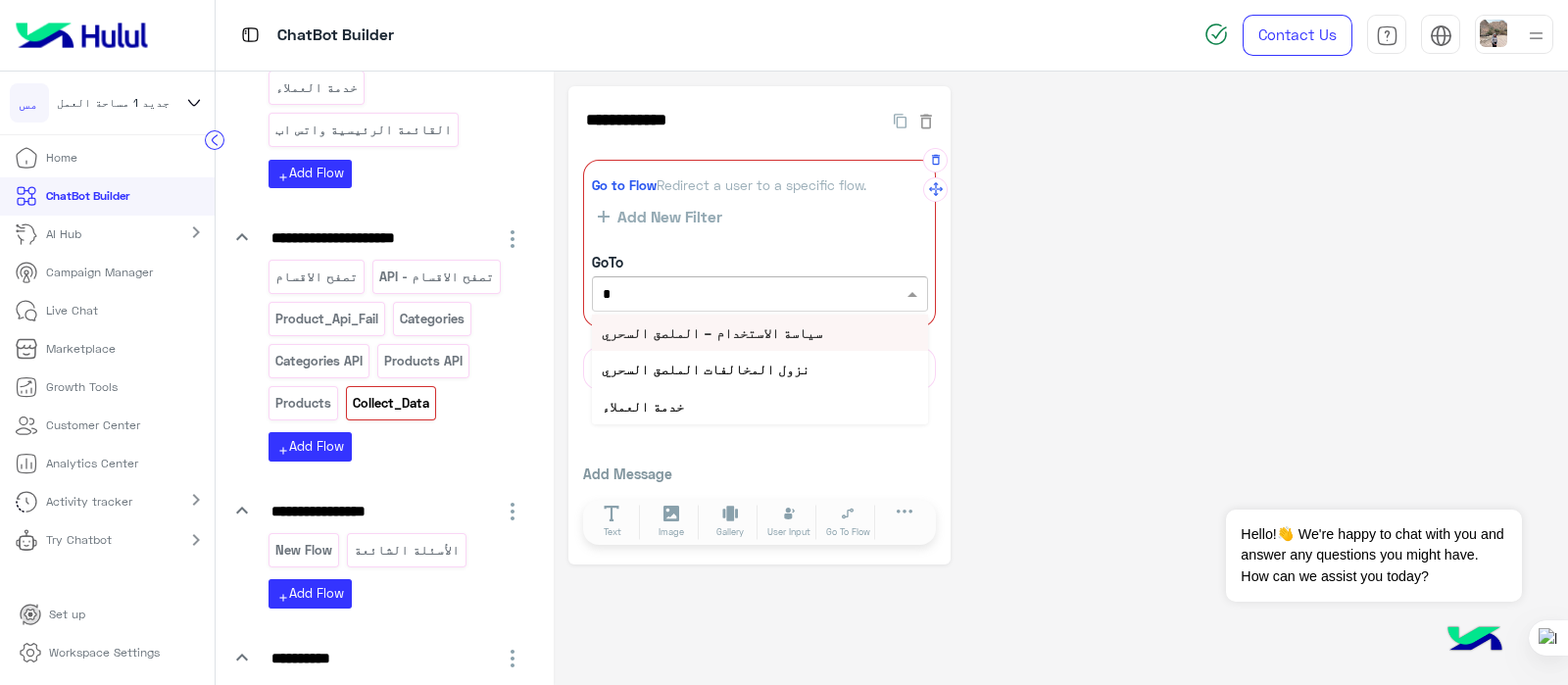 type on "**" 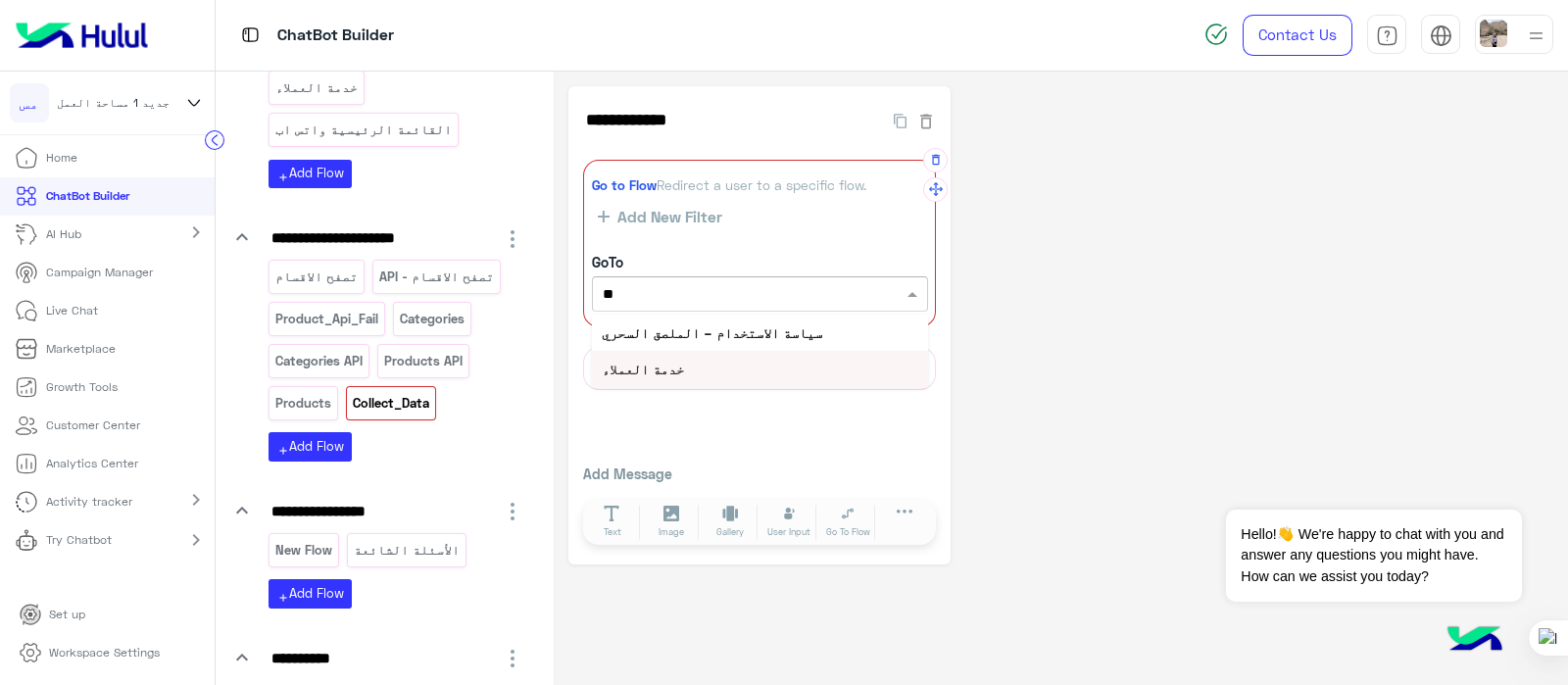 click on "خدمة العملاء" at bounding box center (643, 368) 